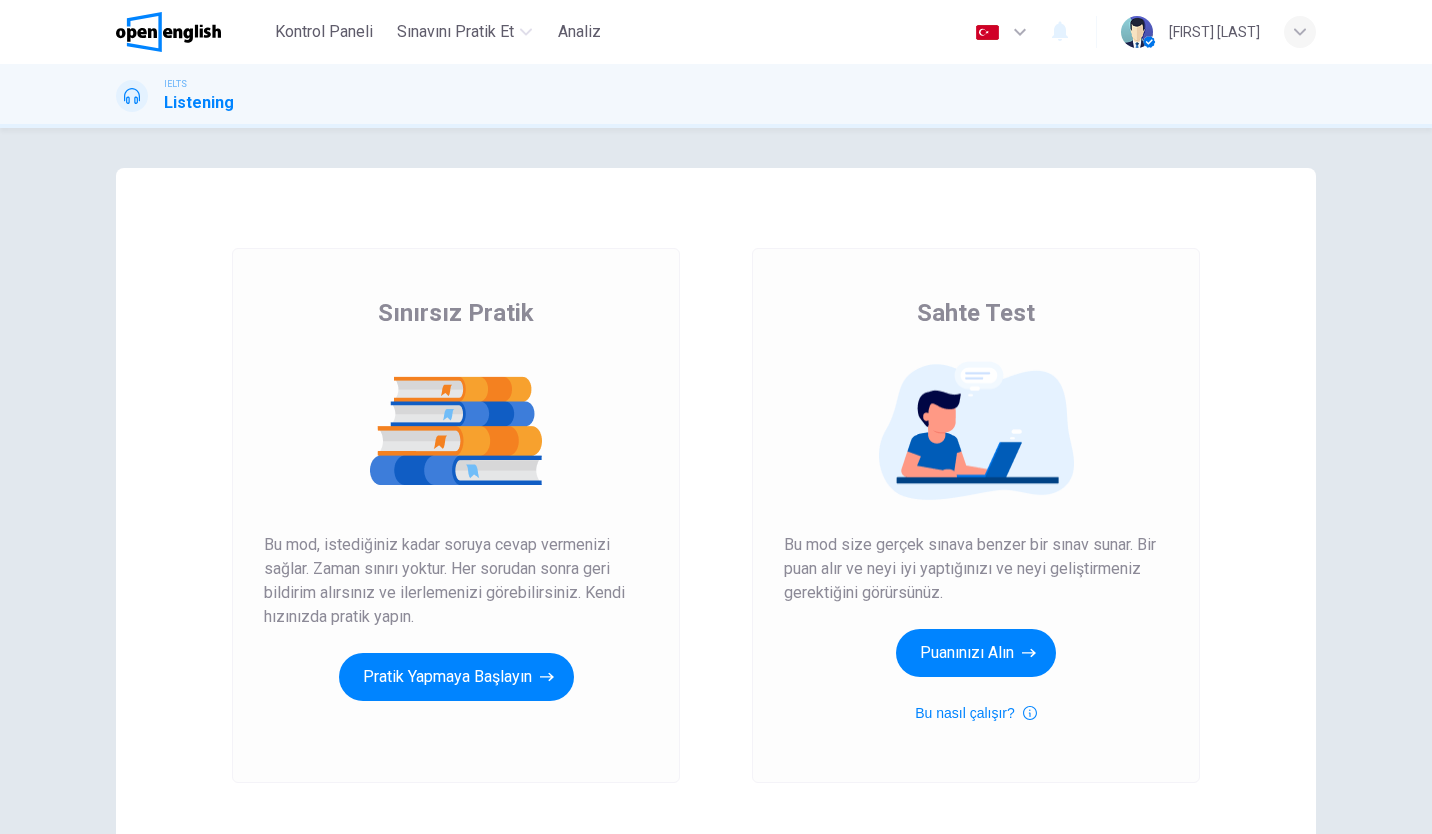 scroll, scrollTop: 0, scrollLeft: 0, axis: both 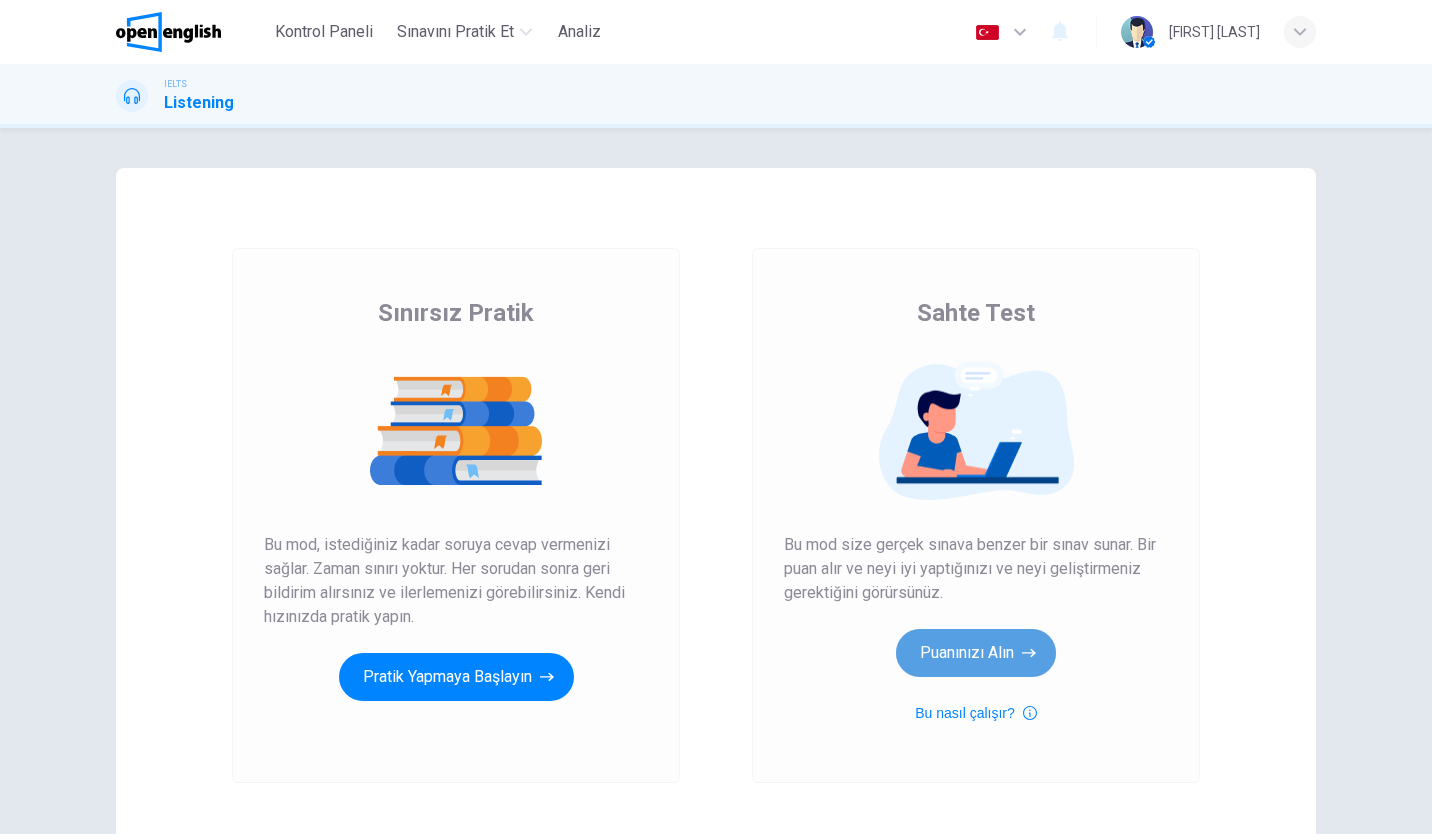 click on "Puanınızı Alın" at bounding box center (976, 653) 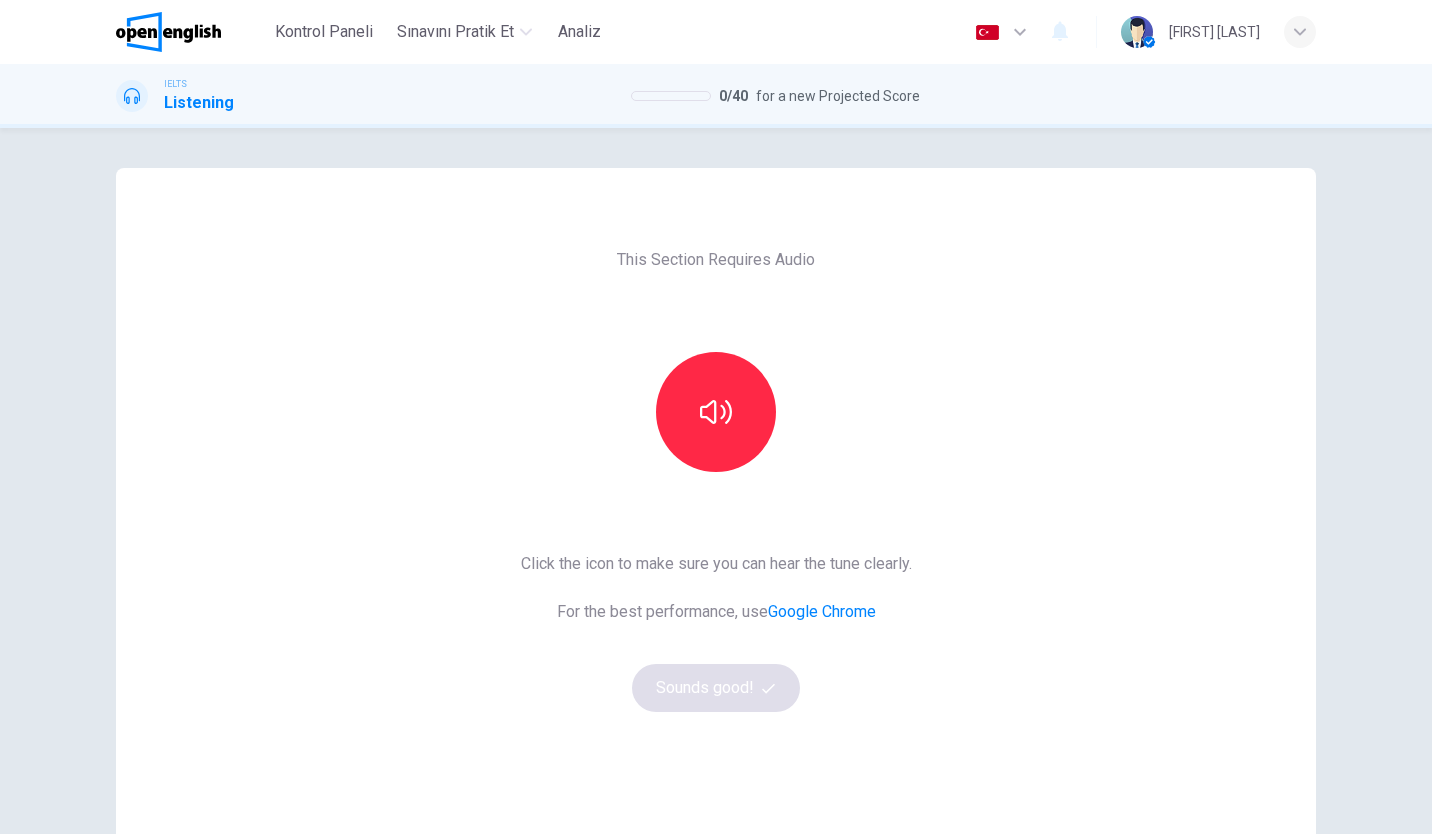click on "Click the icon to make sure you can hear the tune clearly. For the best performance, use  Google Chrome" at bounding box center [716, 588] 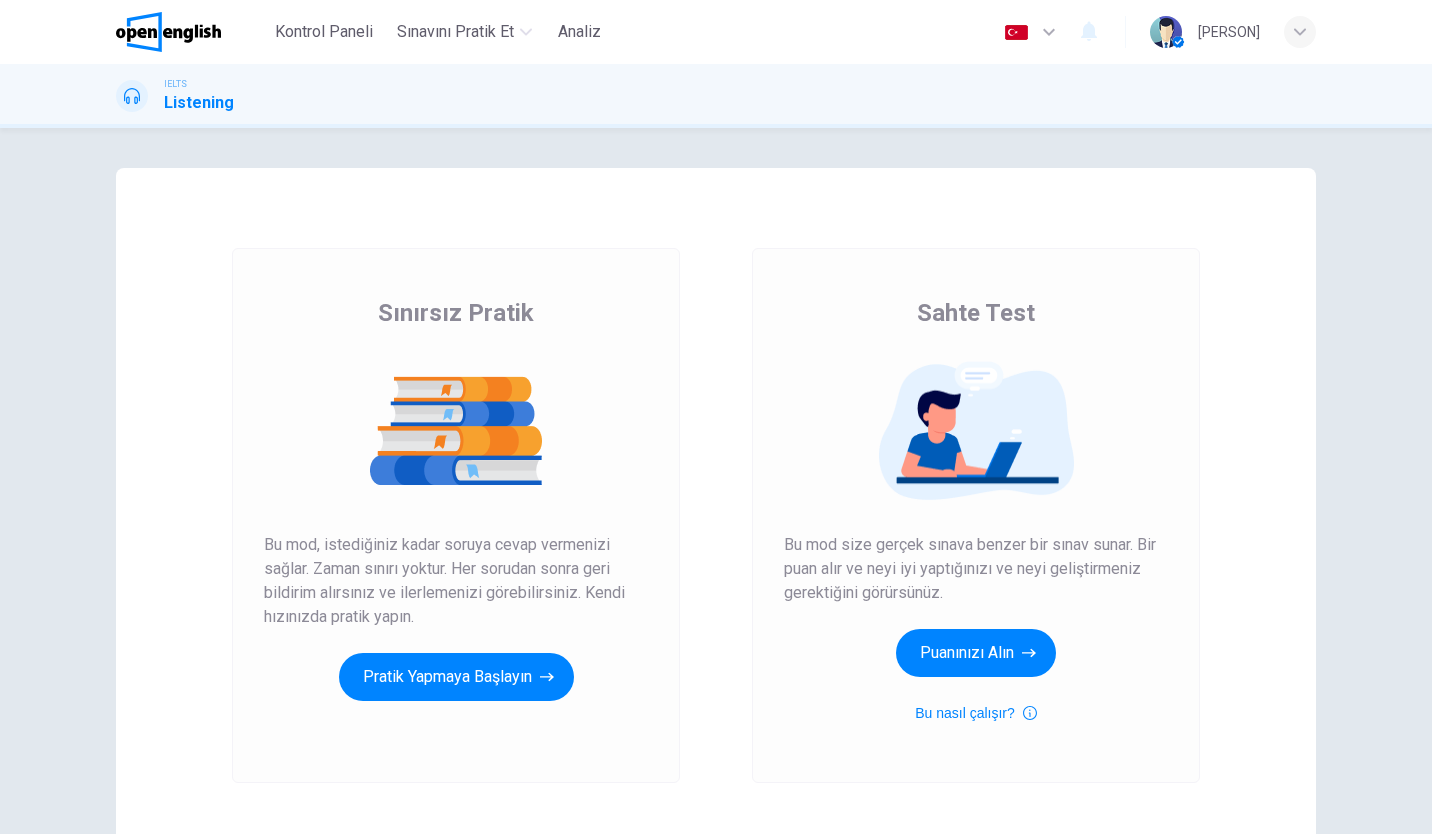 scroll, scrollTop: 0, scrollLeft: 0, axis: both 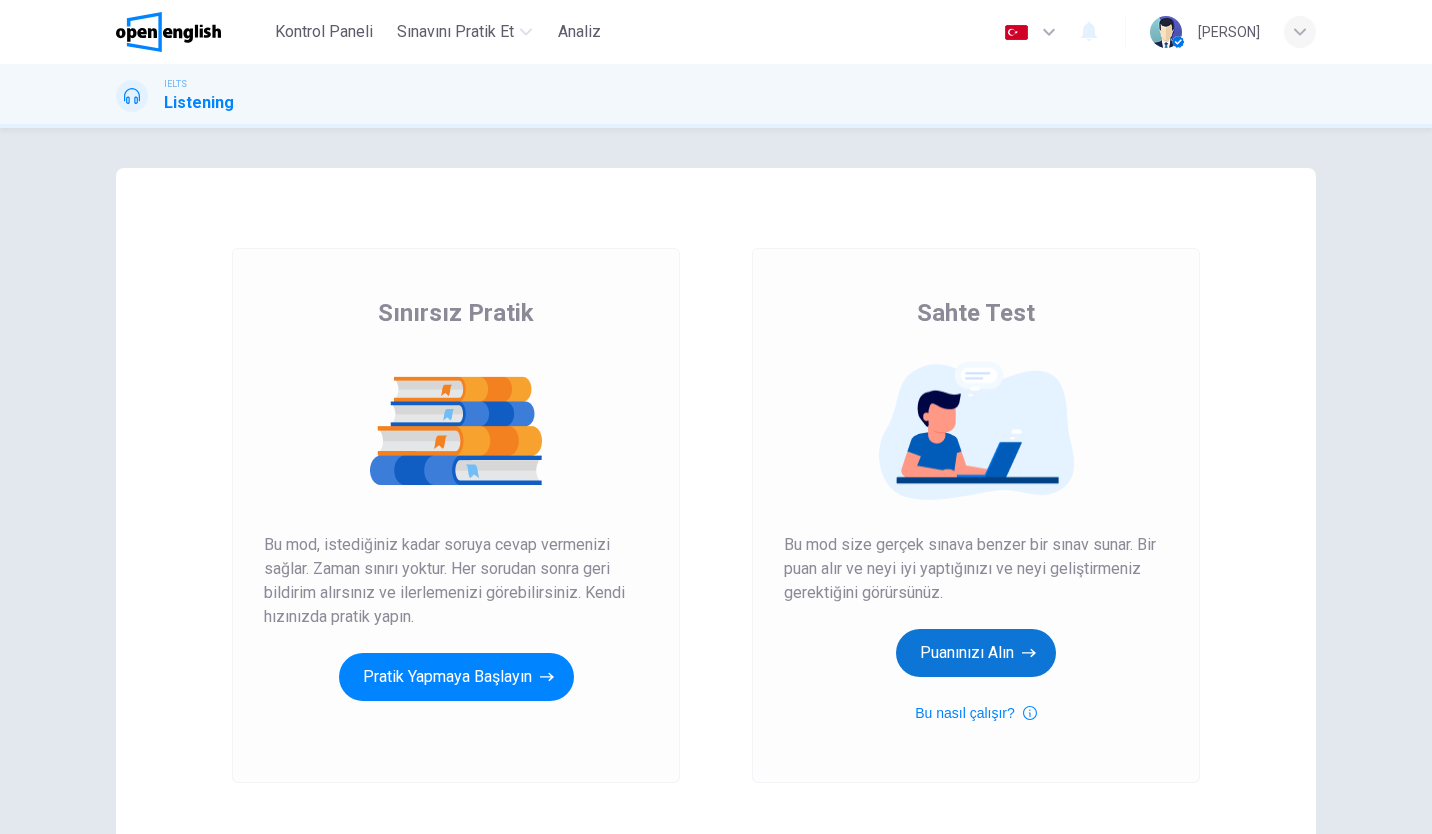 click on "Puanınızı Alın" at bounding box center (976, 653) 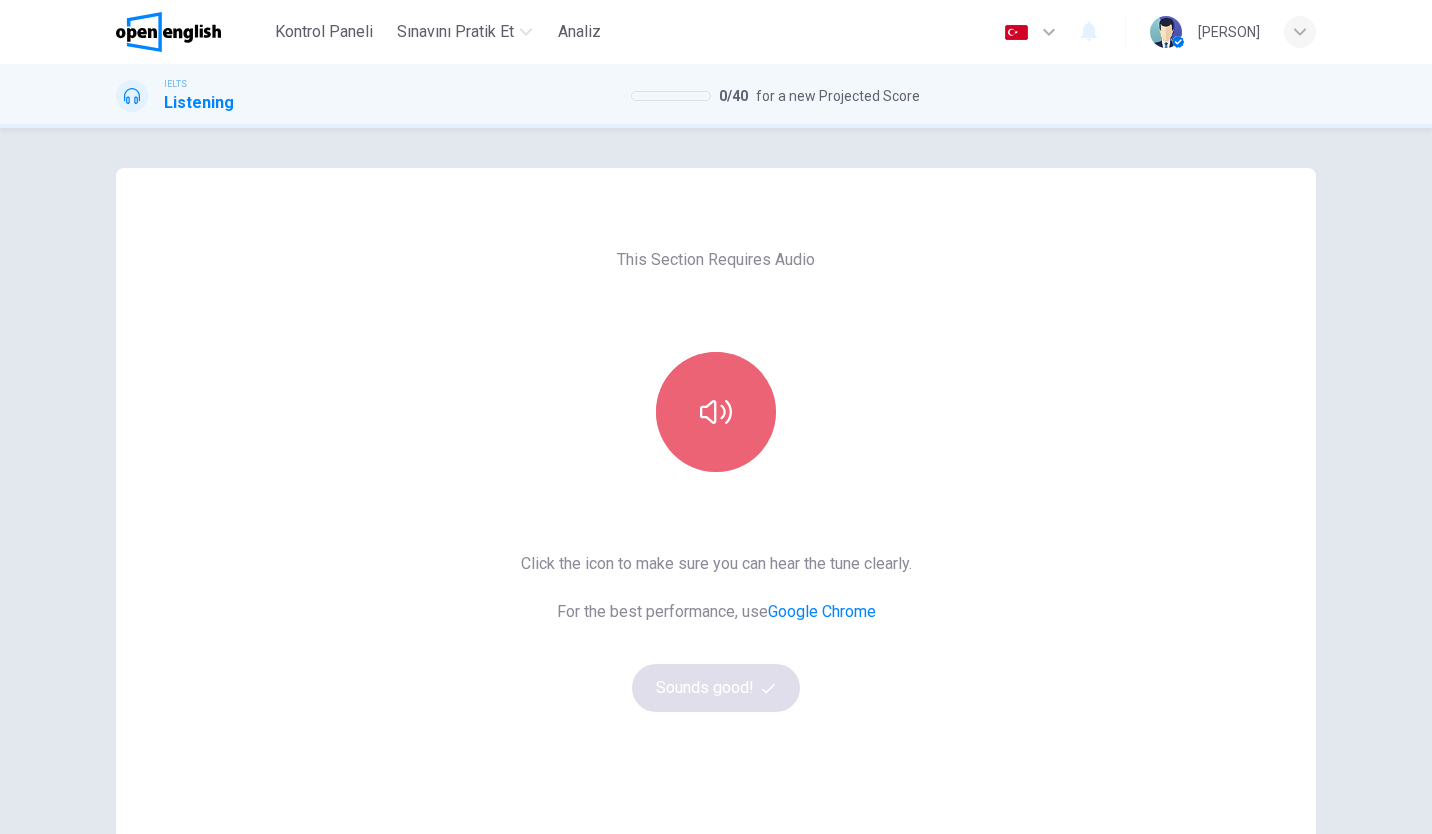 click at bounding box center [716, 412] 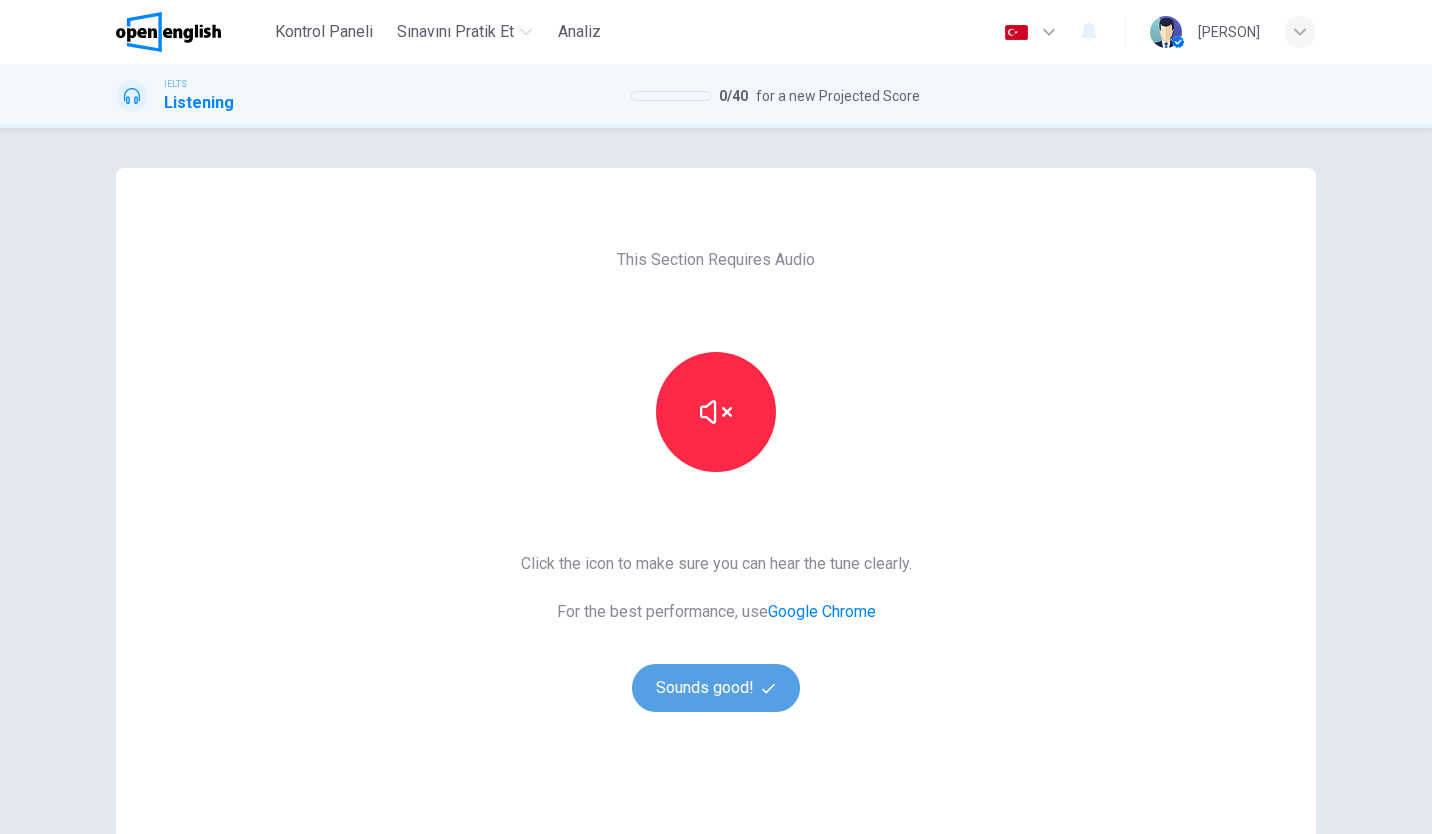 click on "Sounds good!" at bounding box center [716, 688] 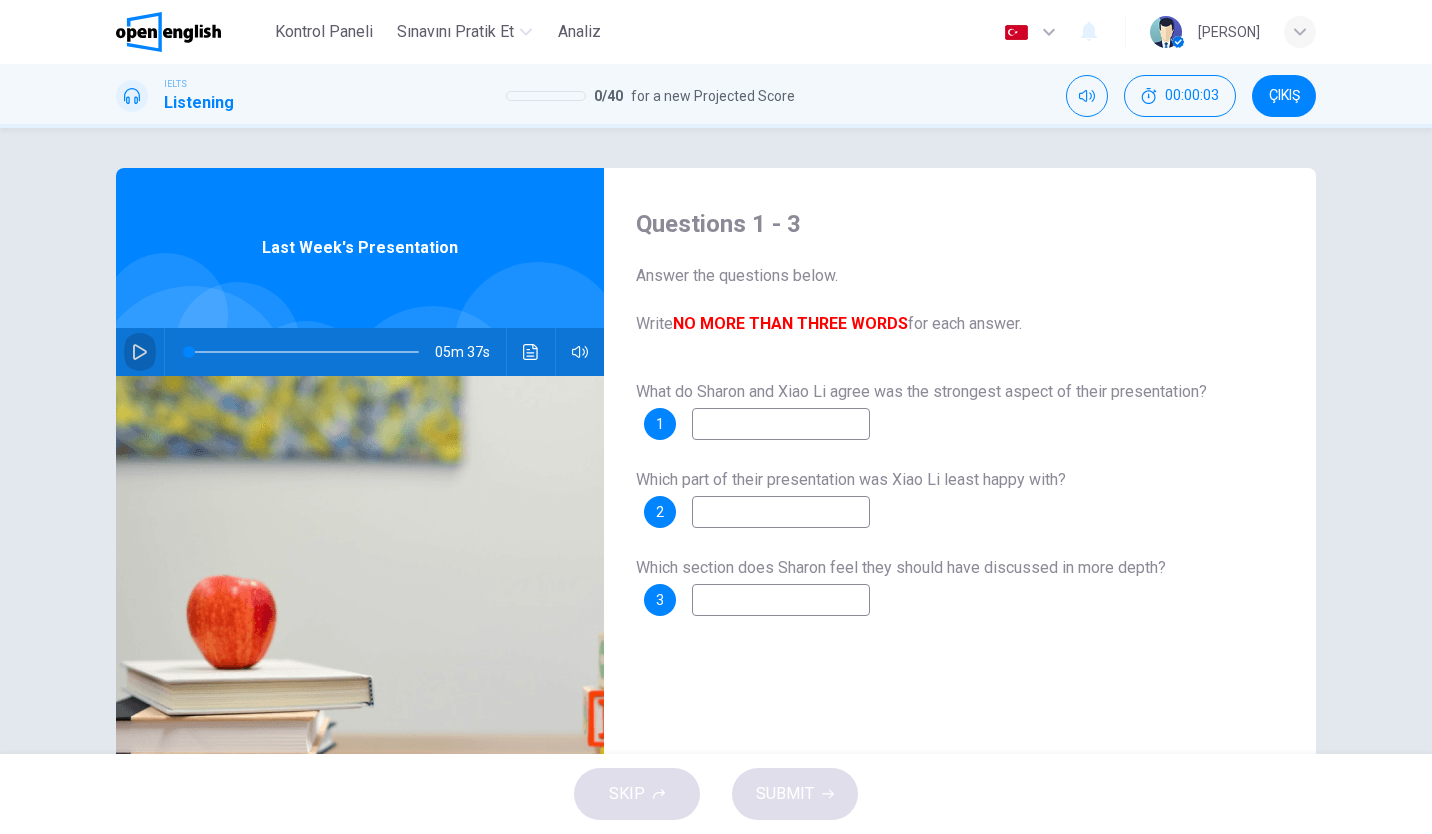 click at bounding box center (140, 352) 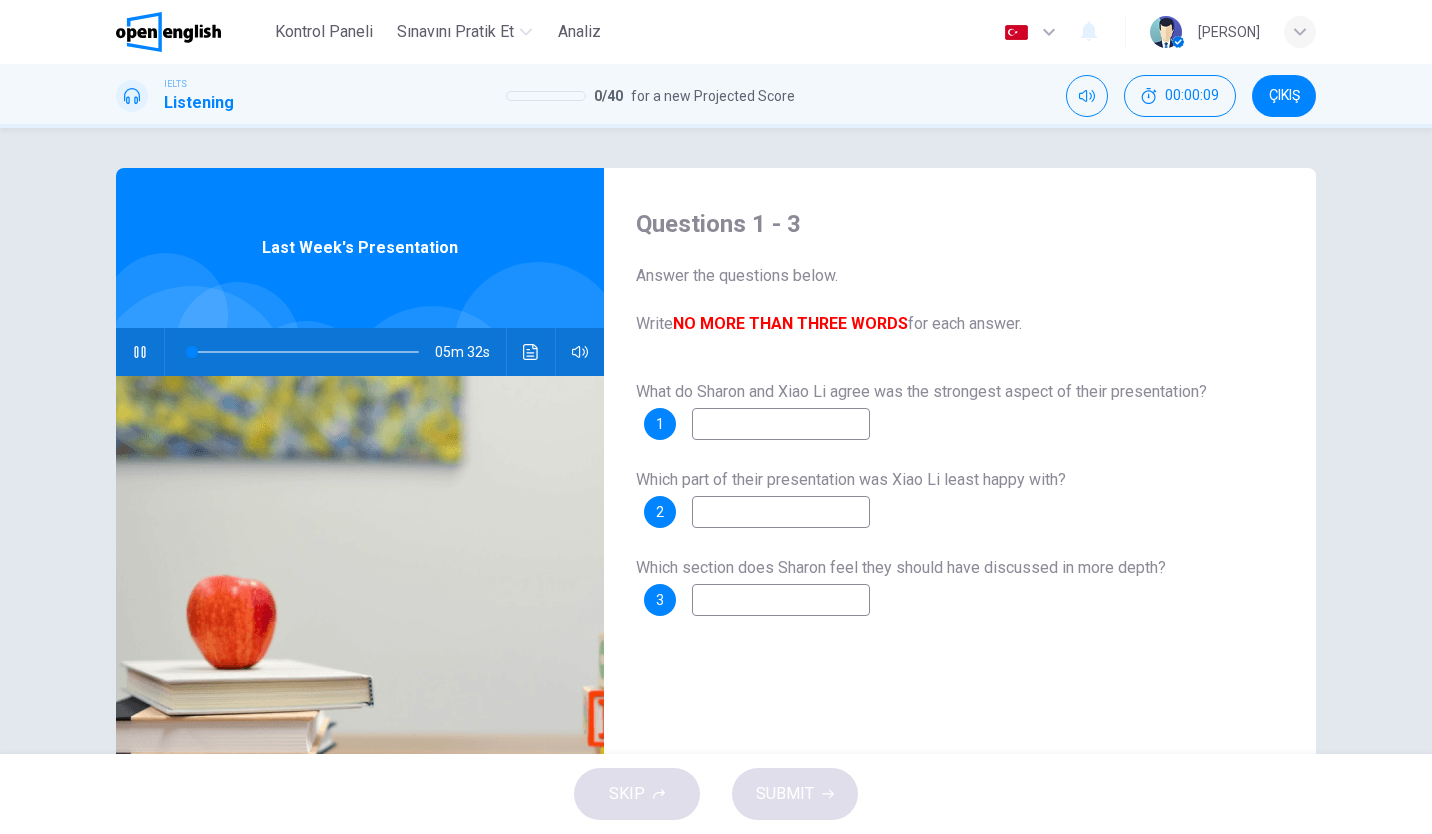 scroll, scrollTop: 61, scrollLeft: 0, axis: vertical 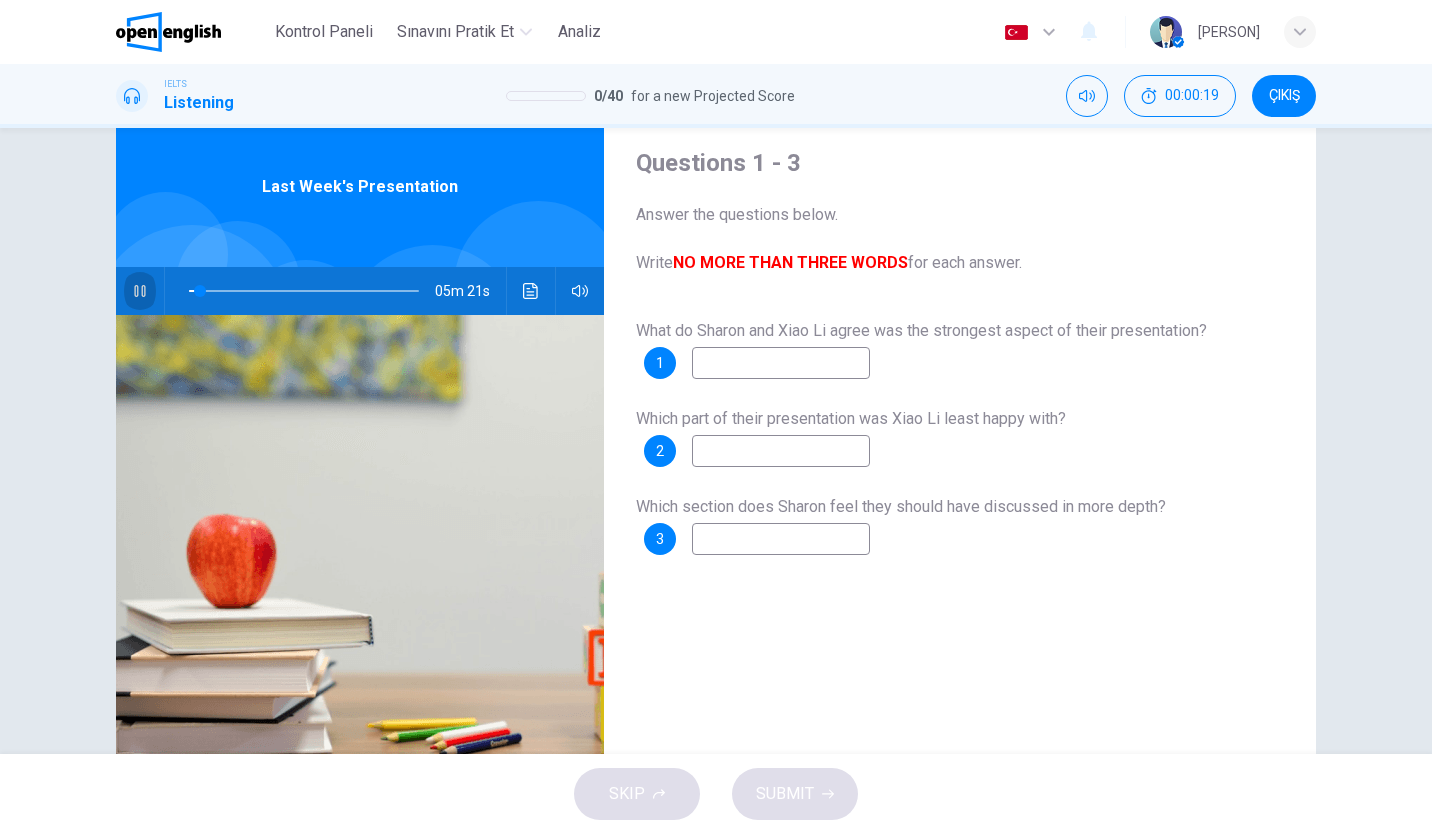 click 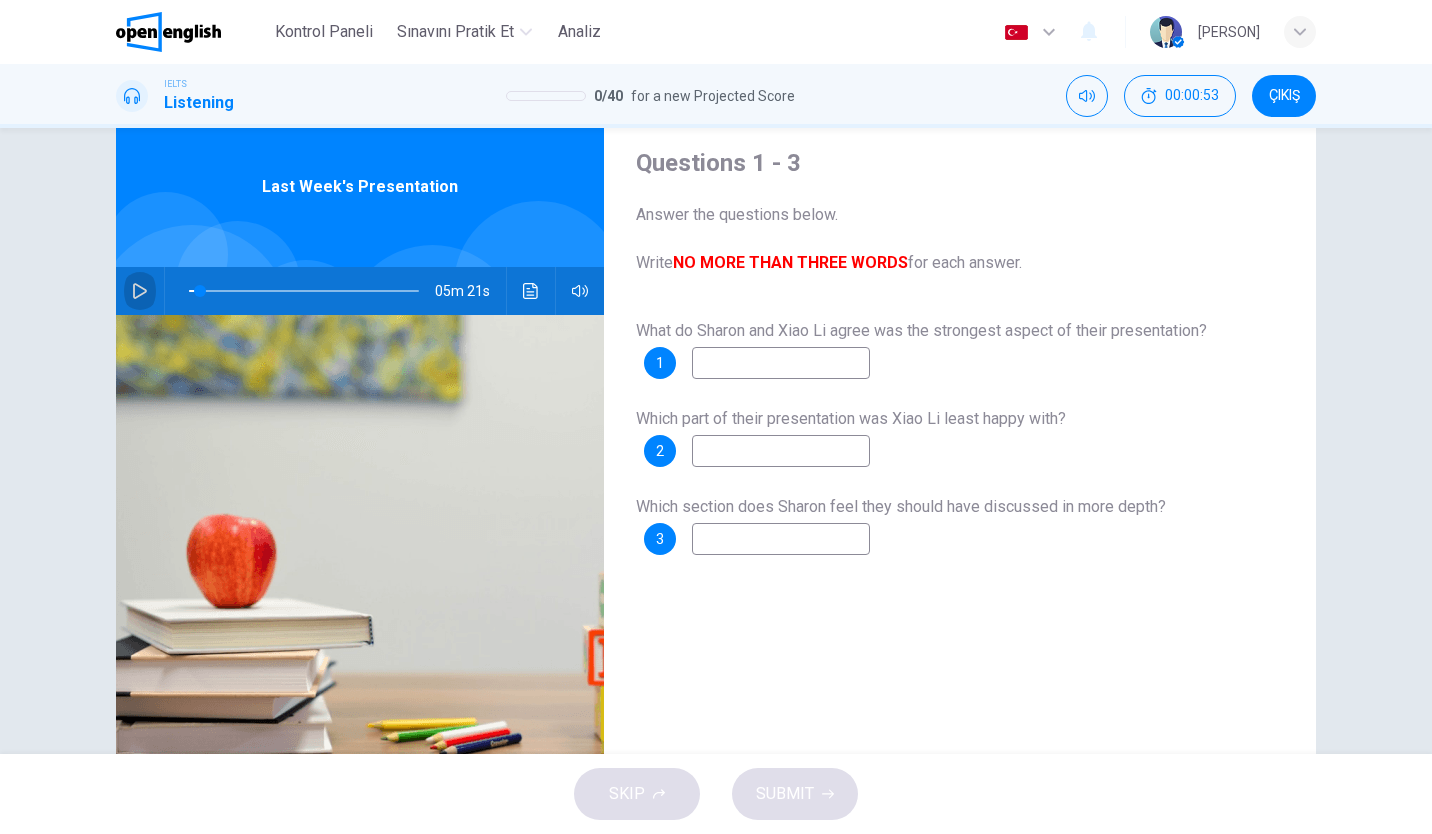 click at bounding box center [140, 291] 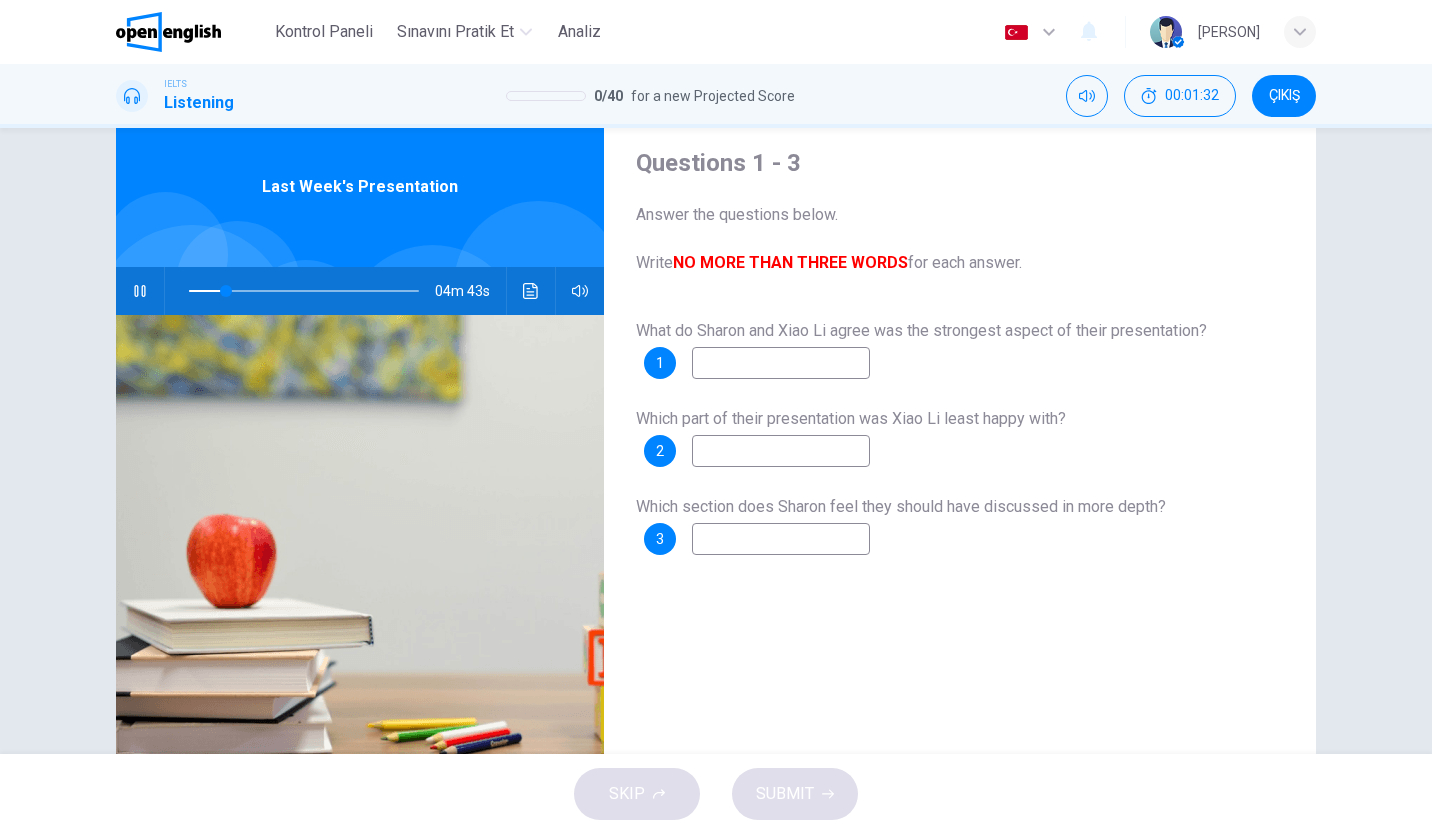 click at bounding box center (781, 363) 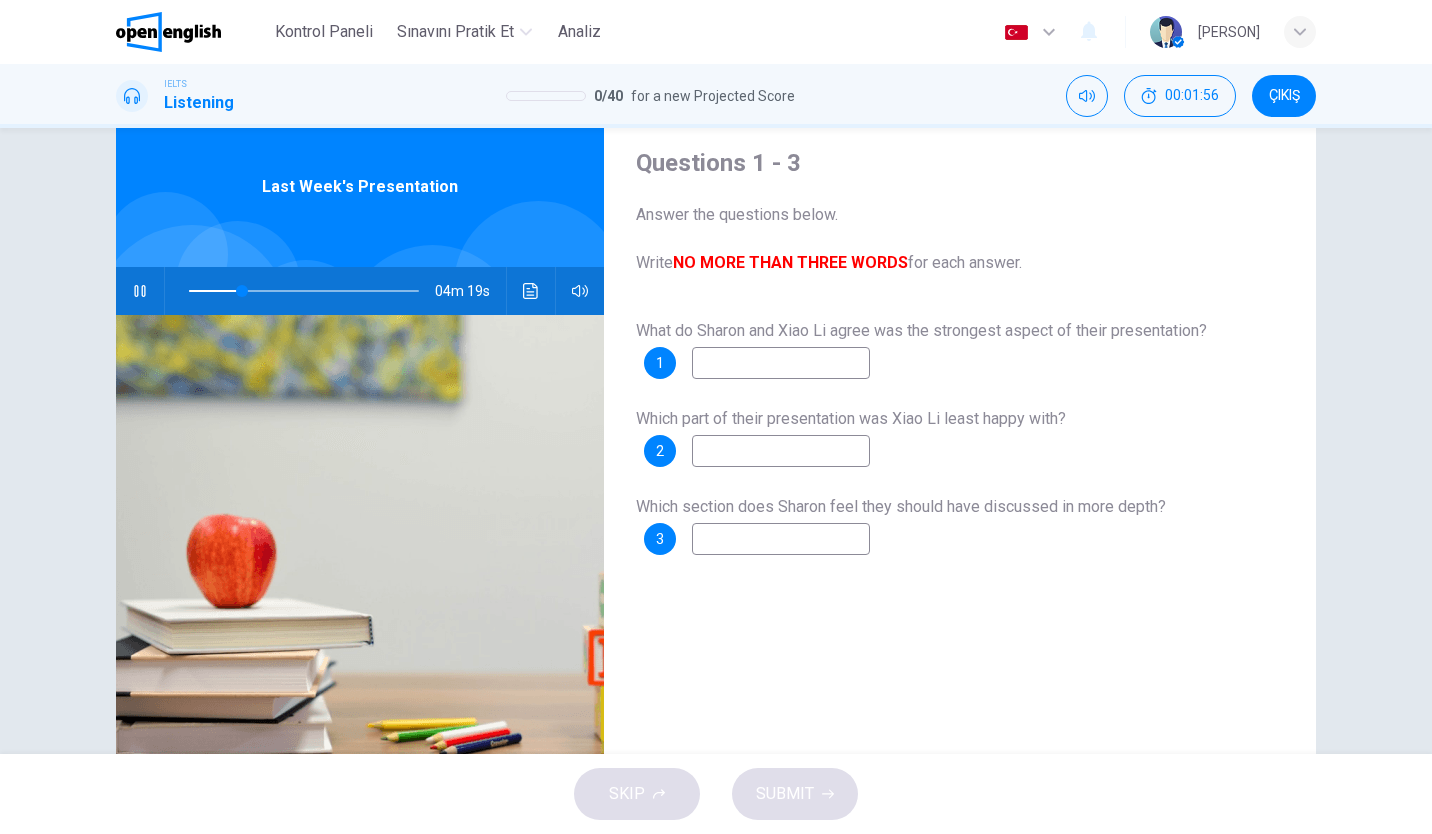 type on "**" 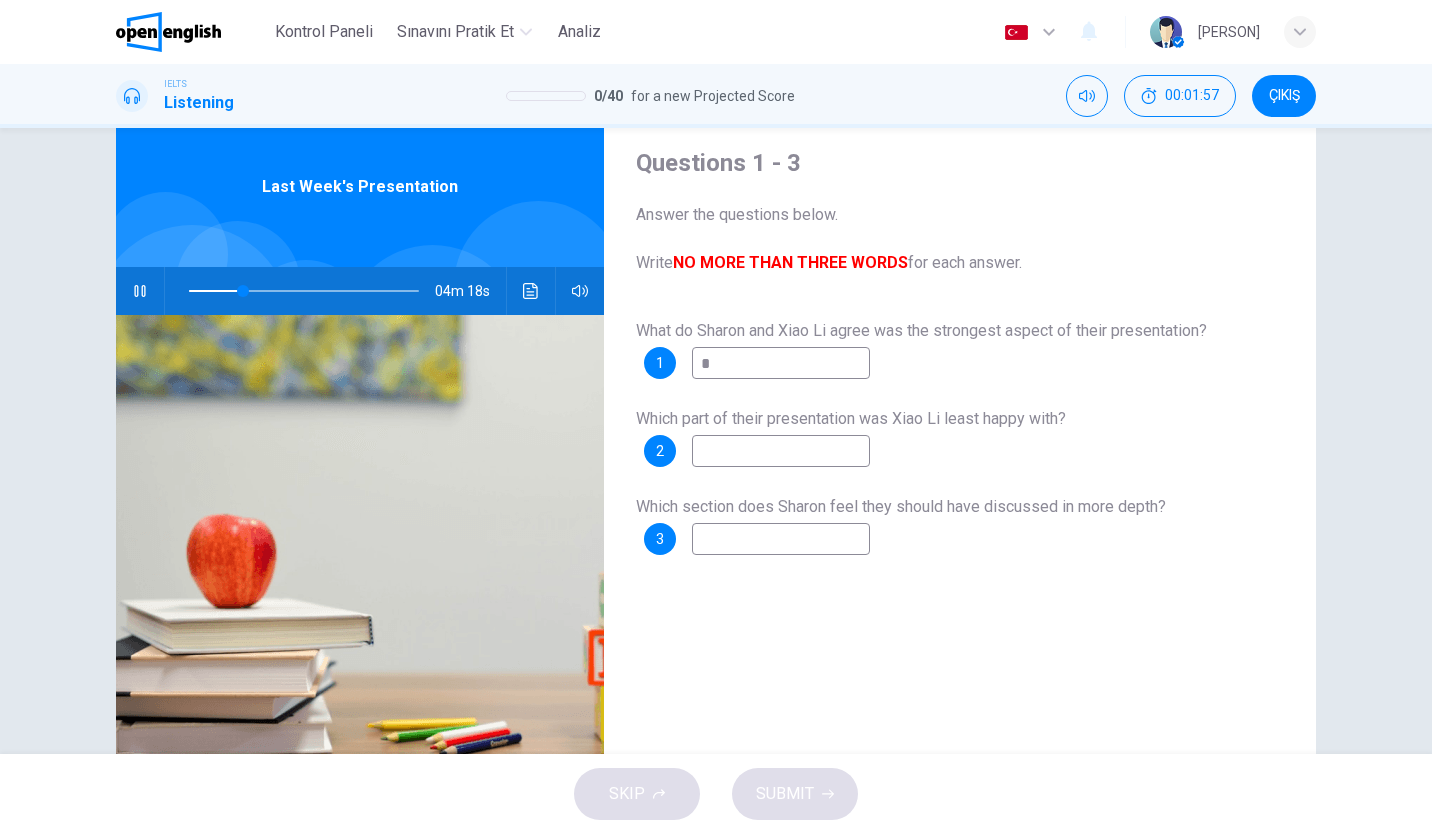 type on "**" 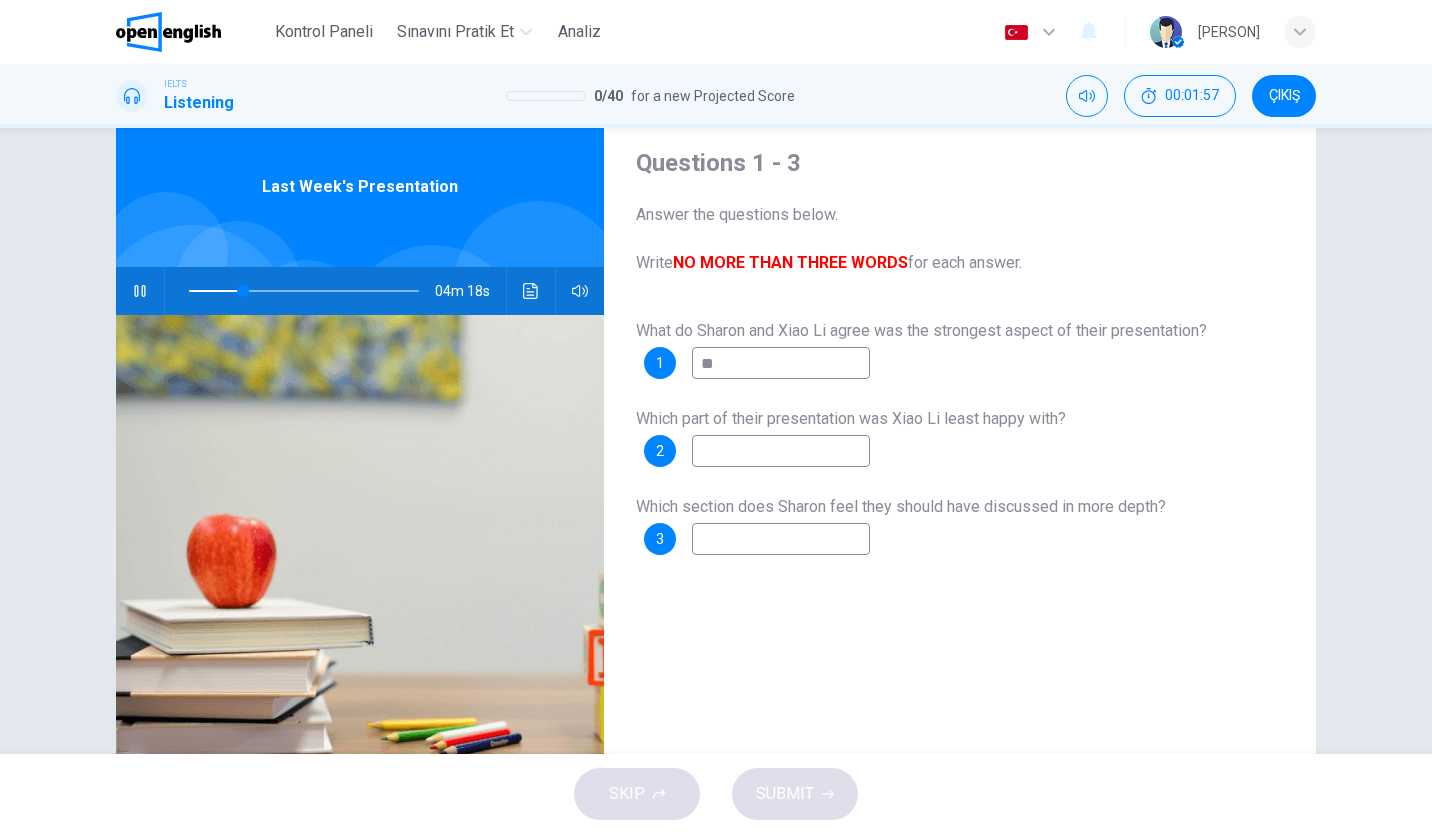 type on "**" 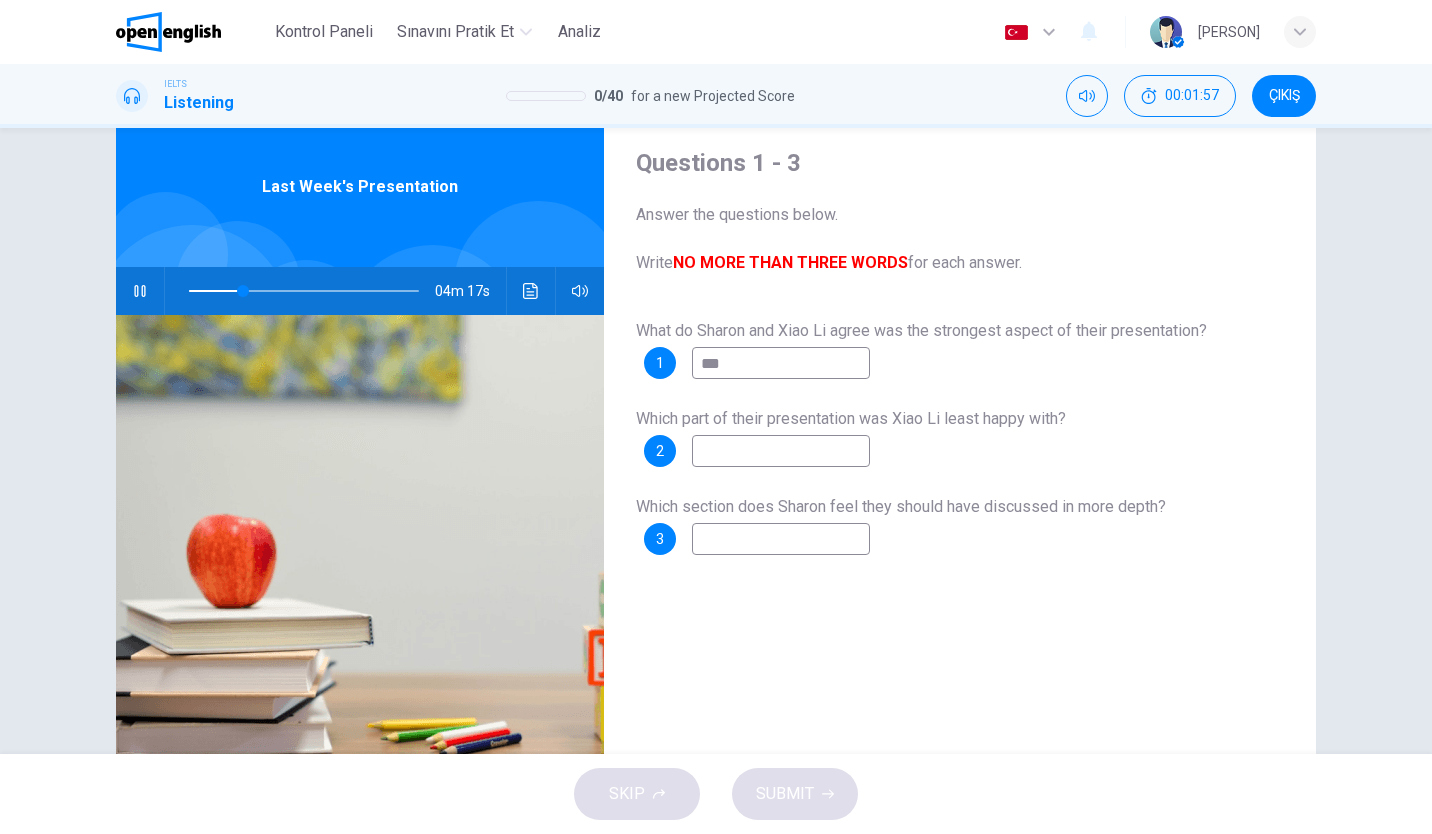 type on "****" 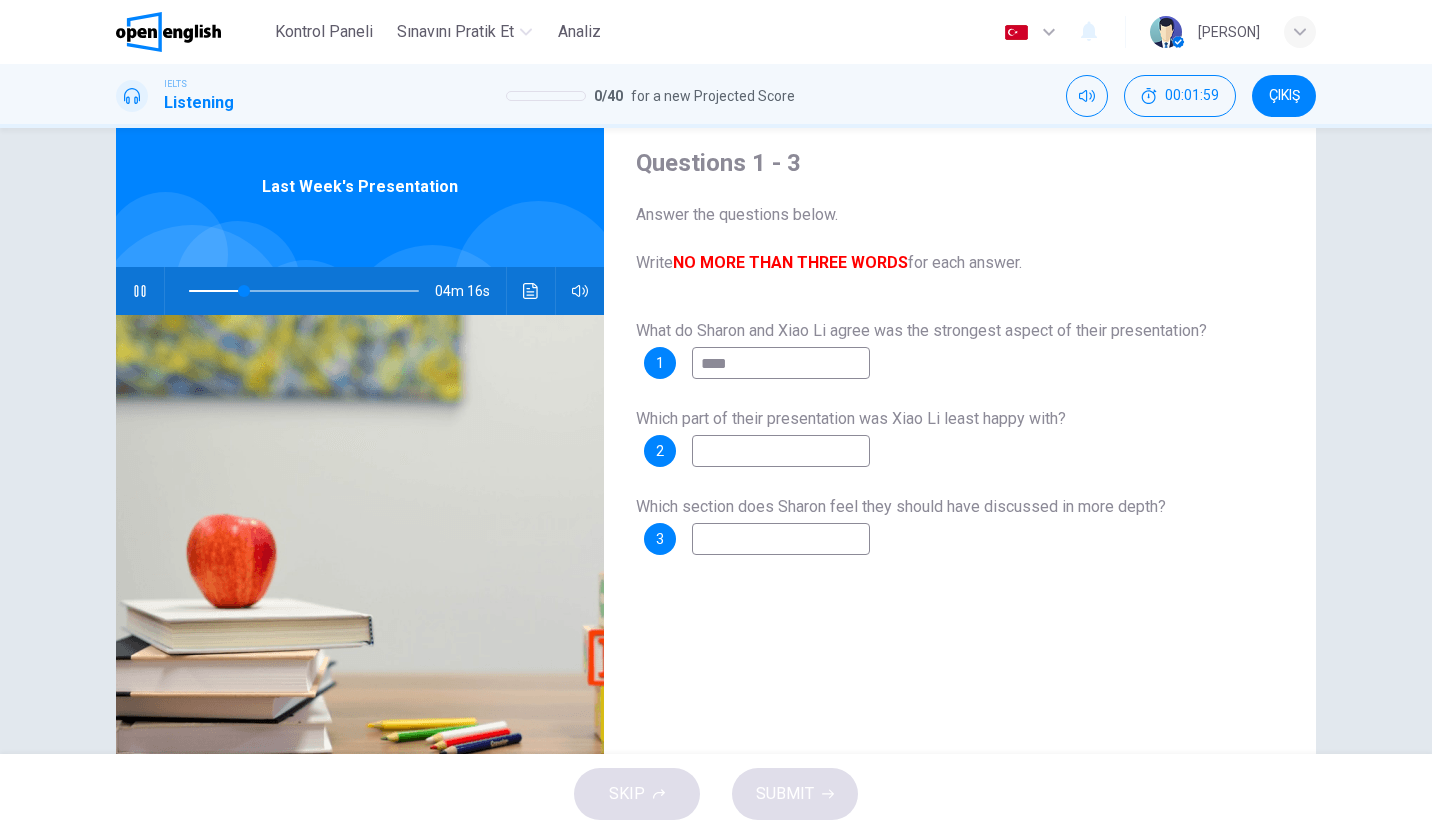 type on "**" 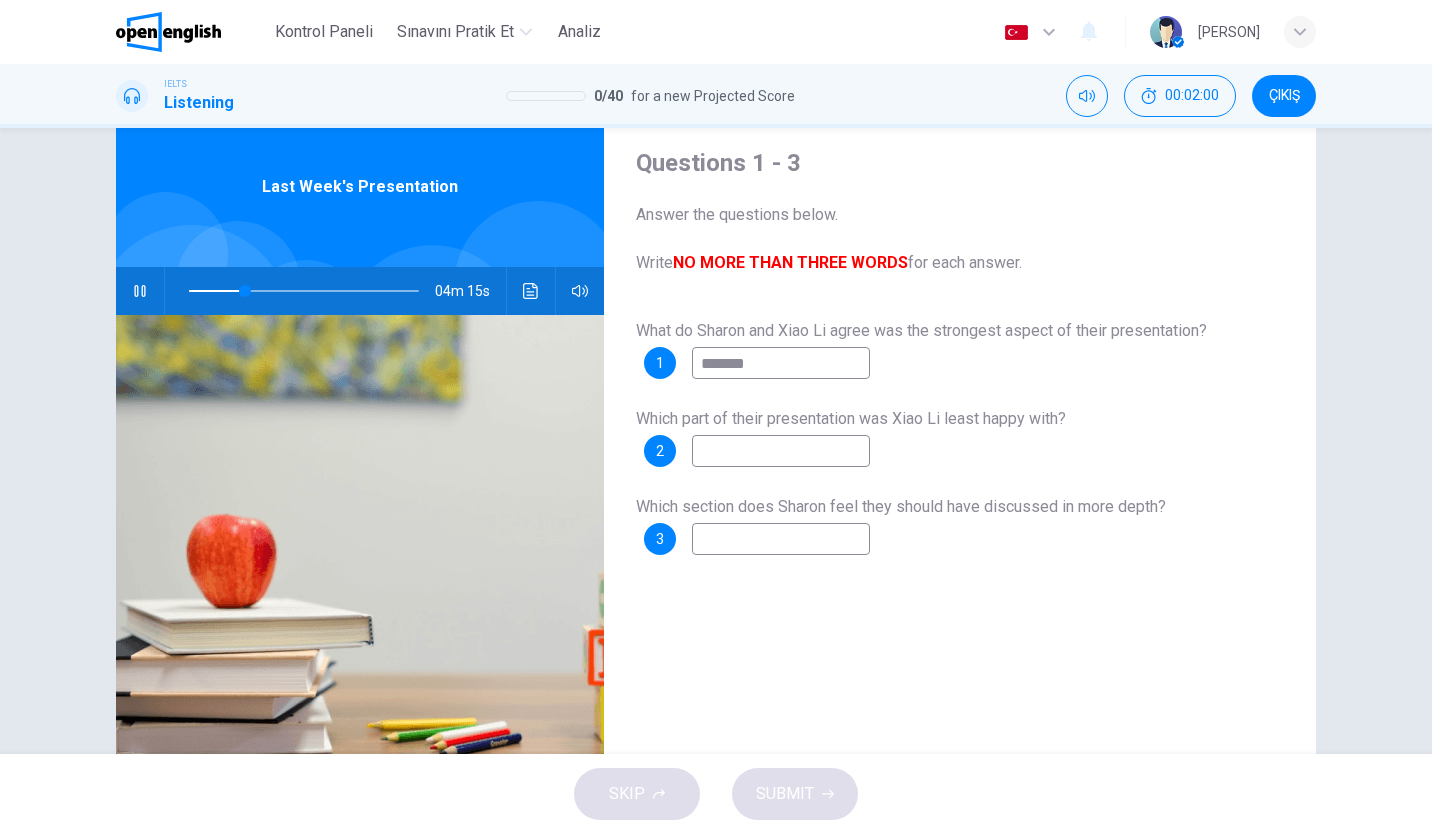 type on "********" 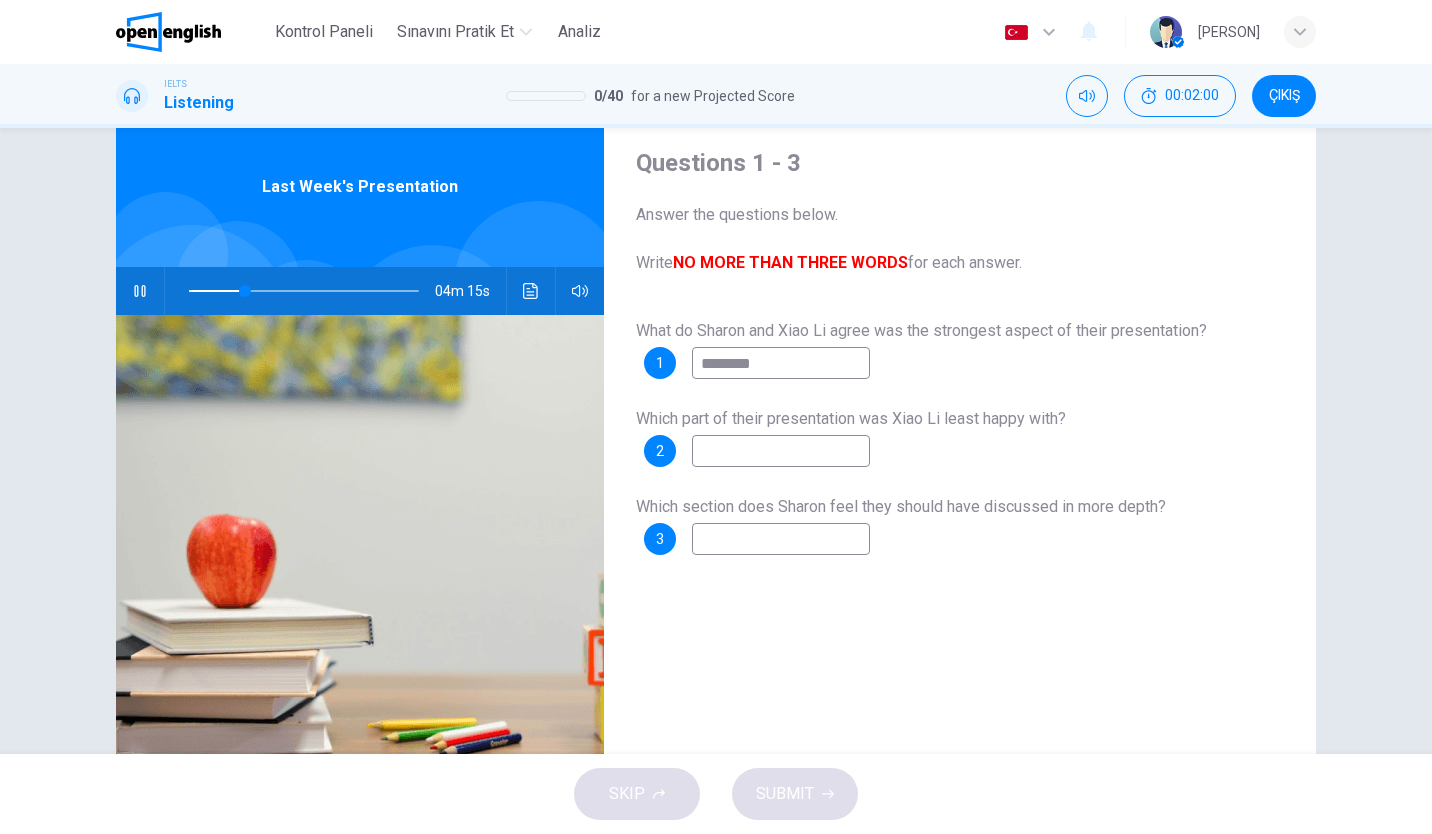 type on "**" 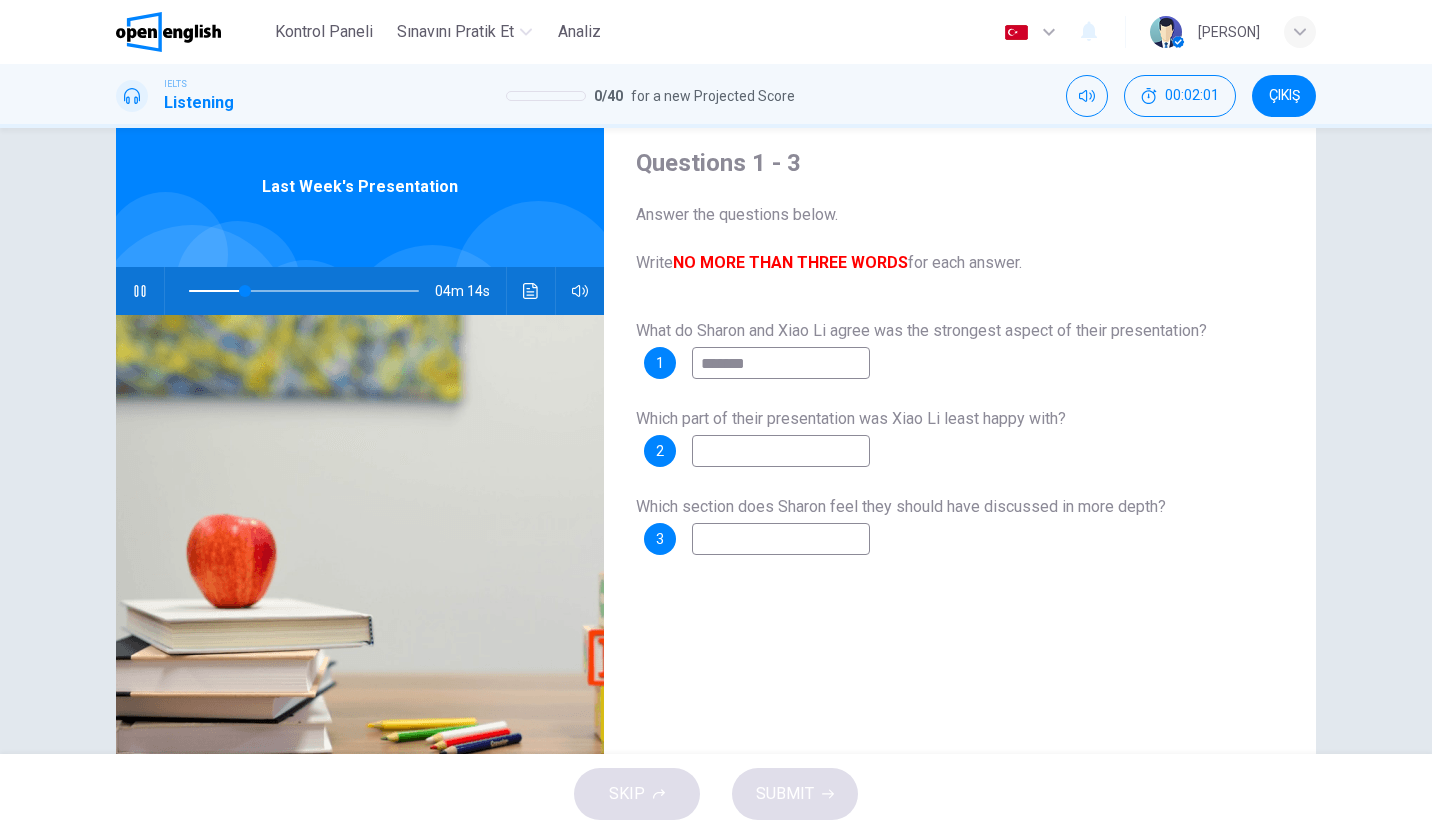 type on "********" 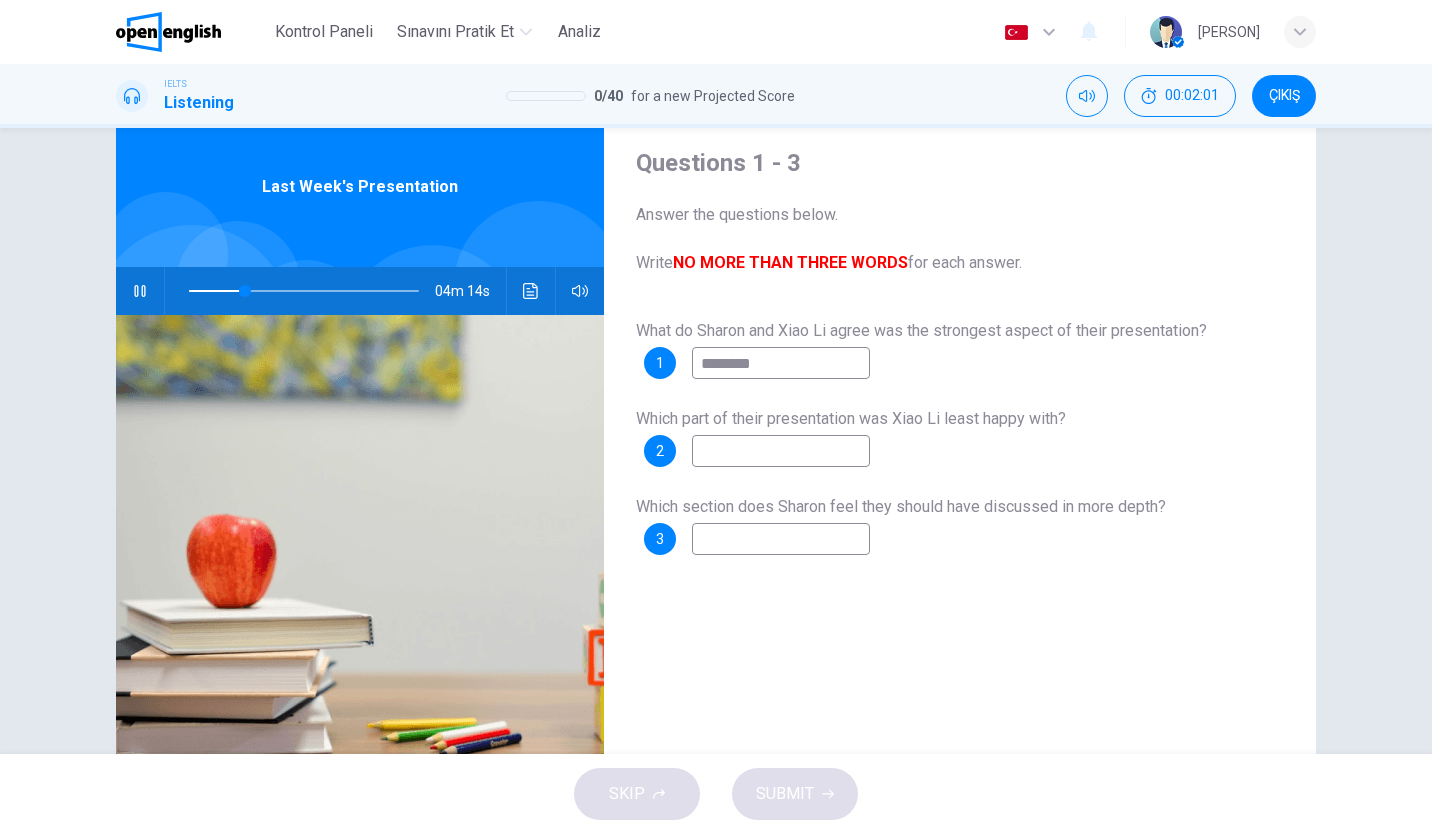 type on "**" 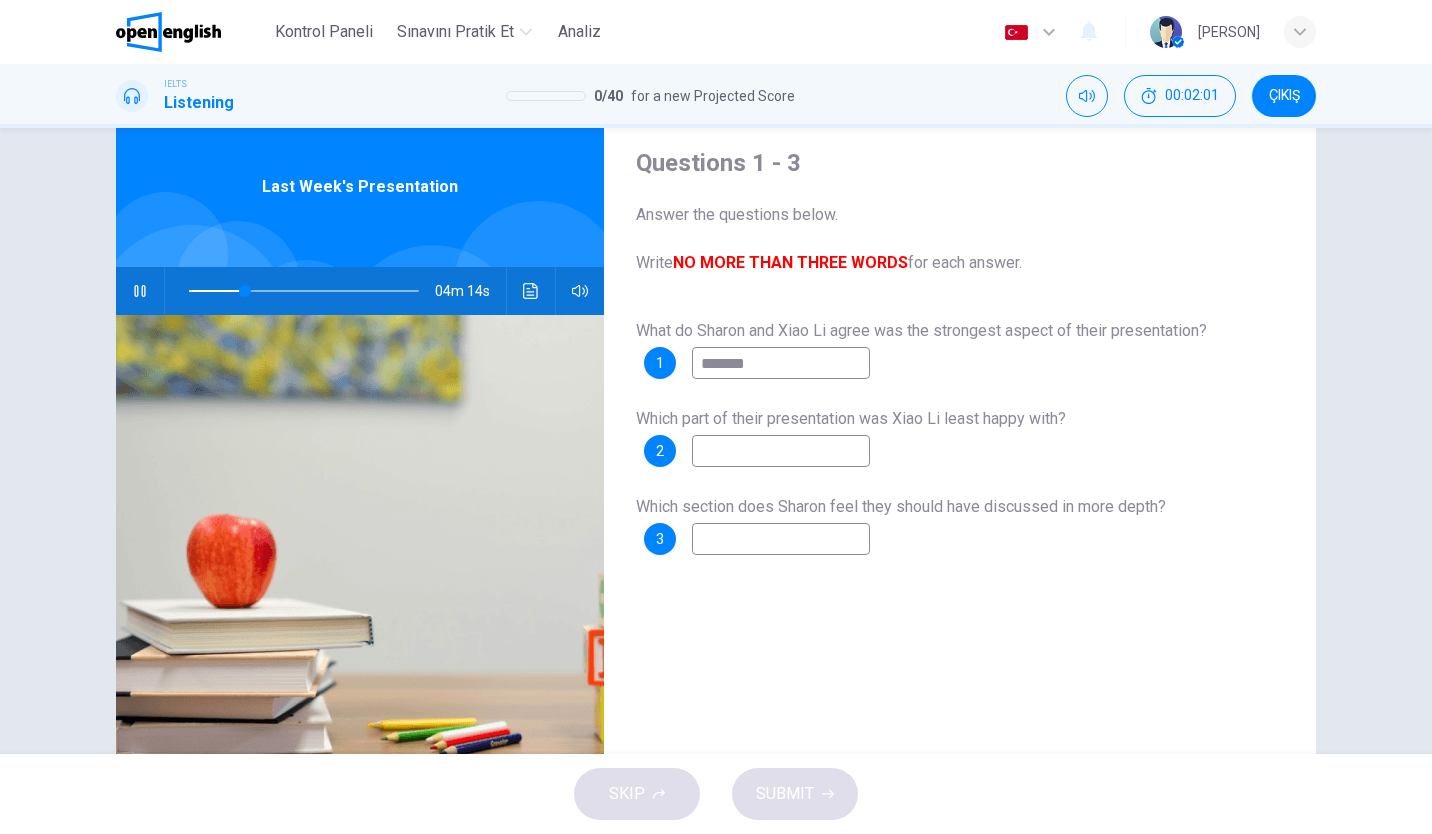 type on "********" 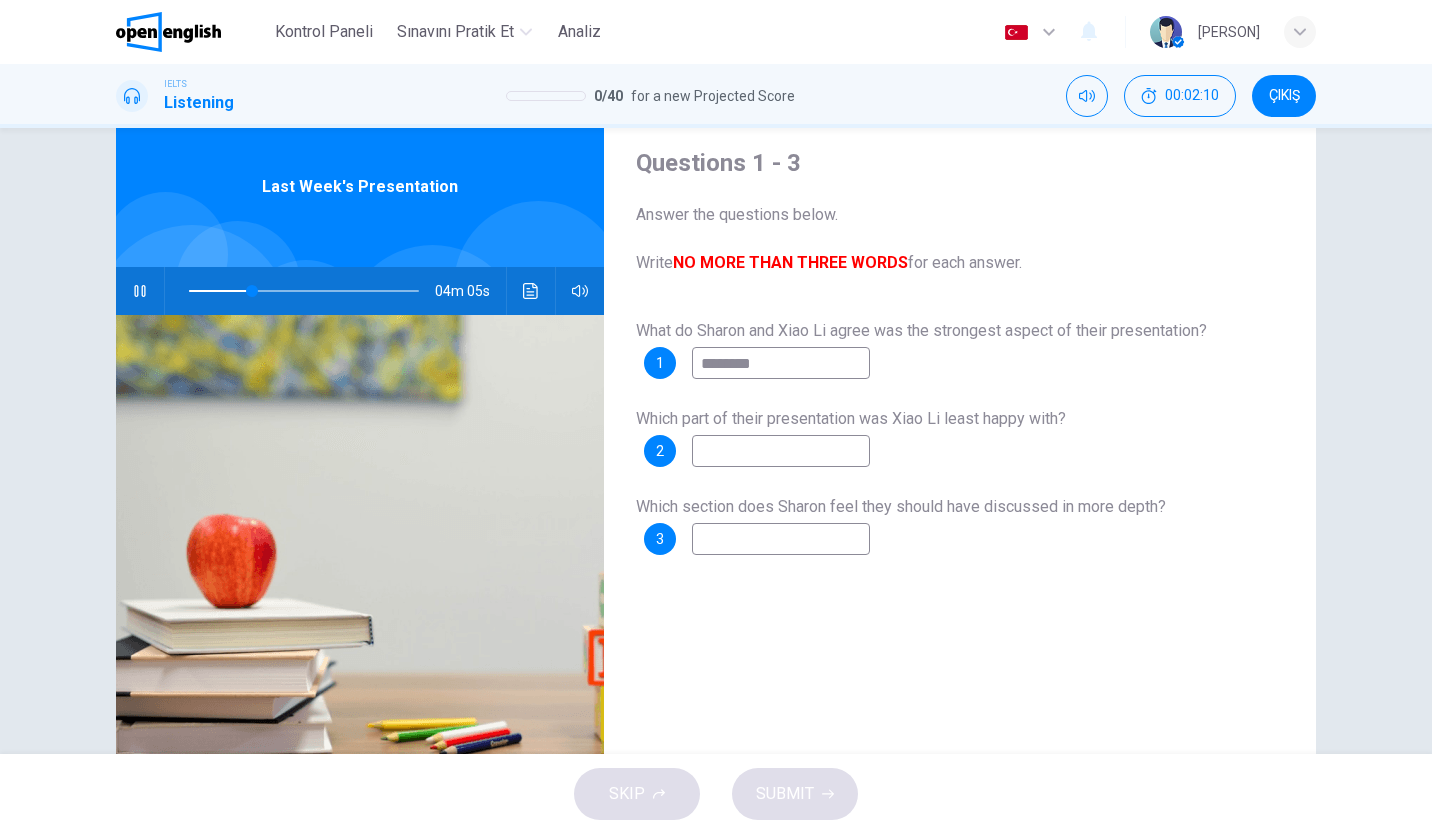 type on "**" 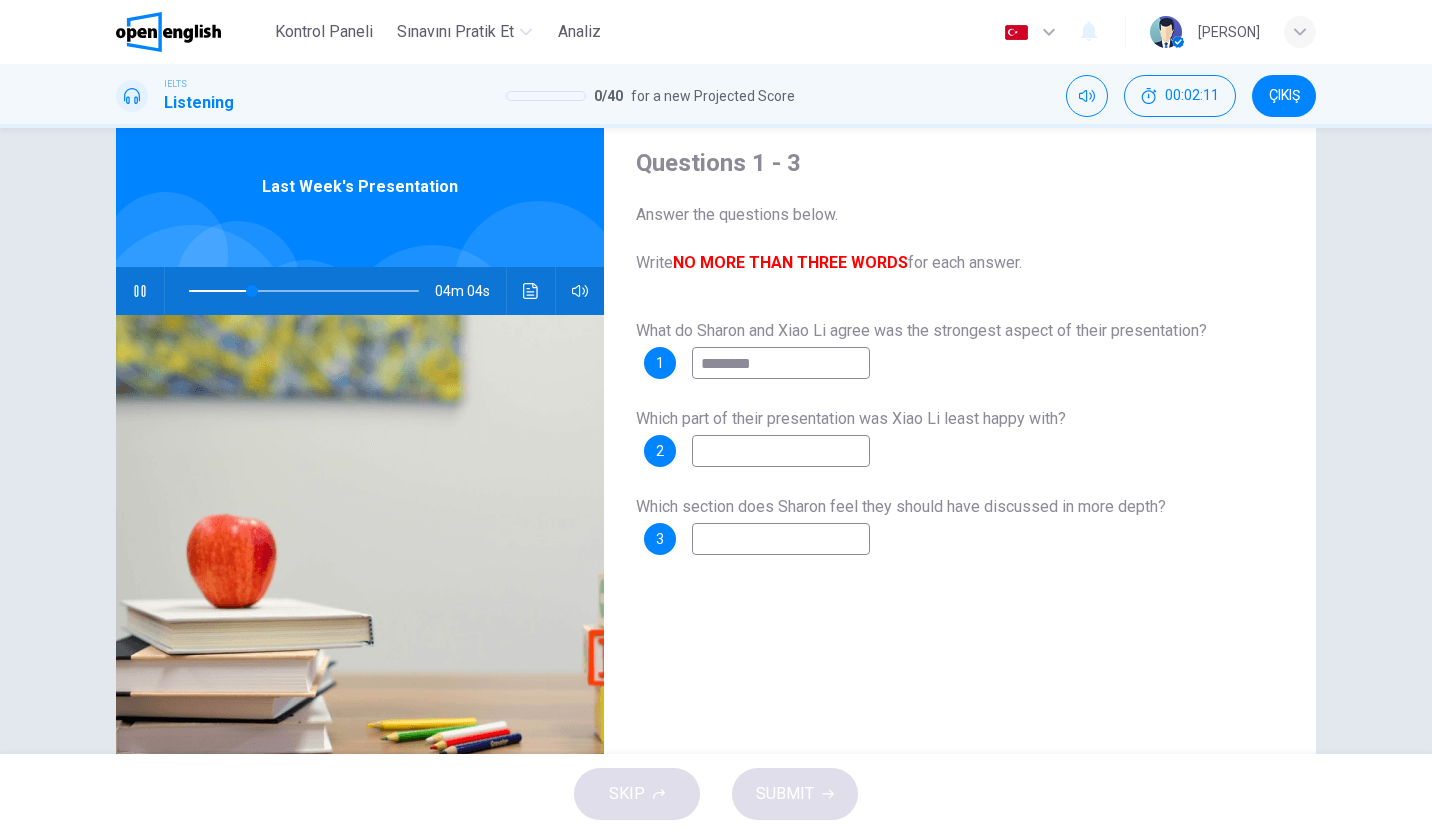 type on "********" 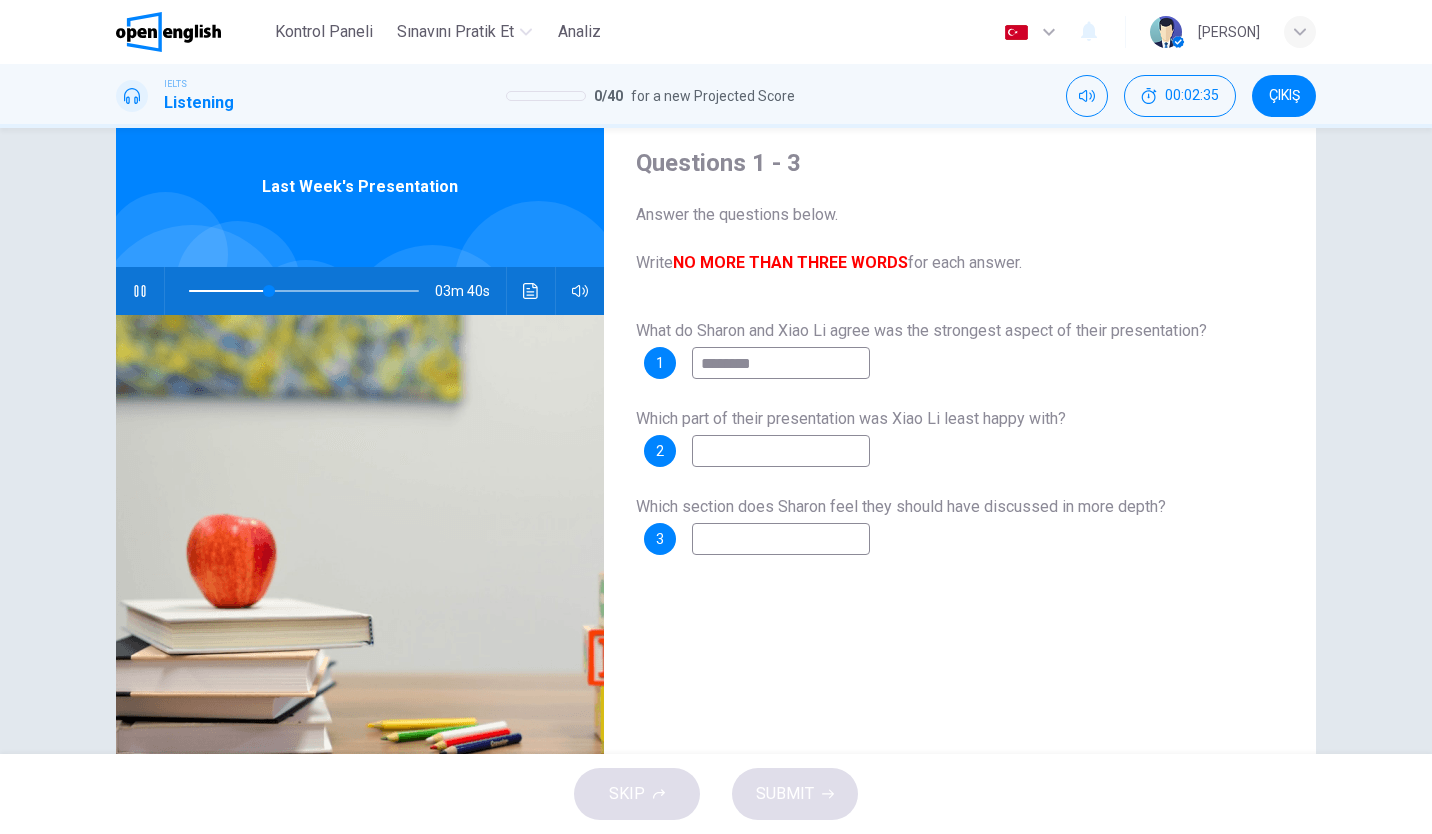 type on "**" 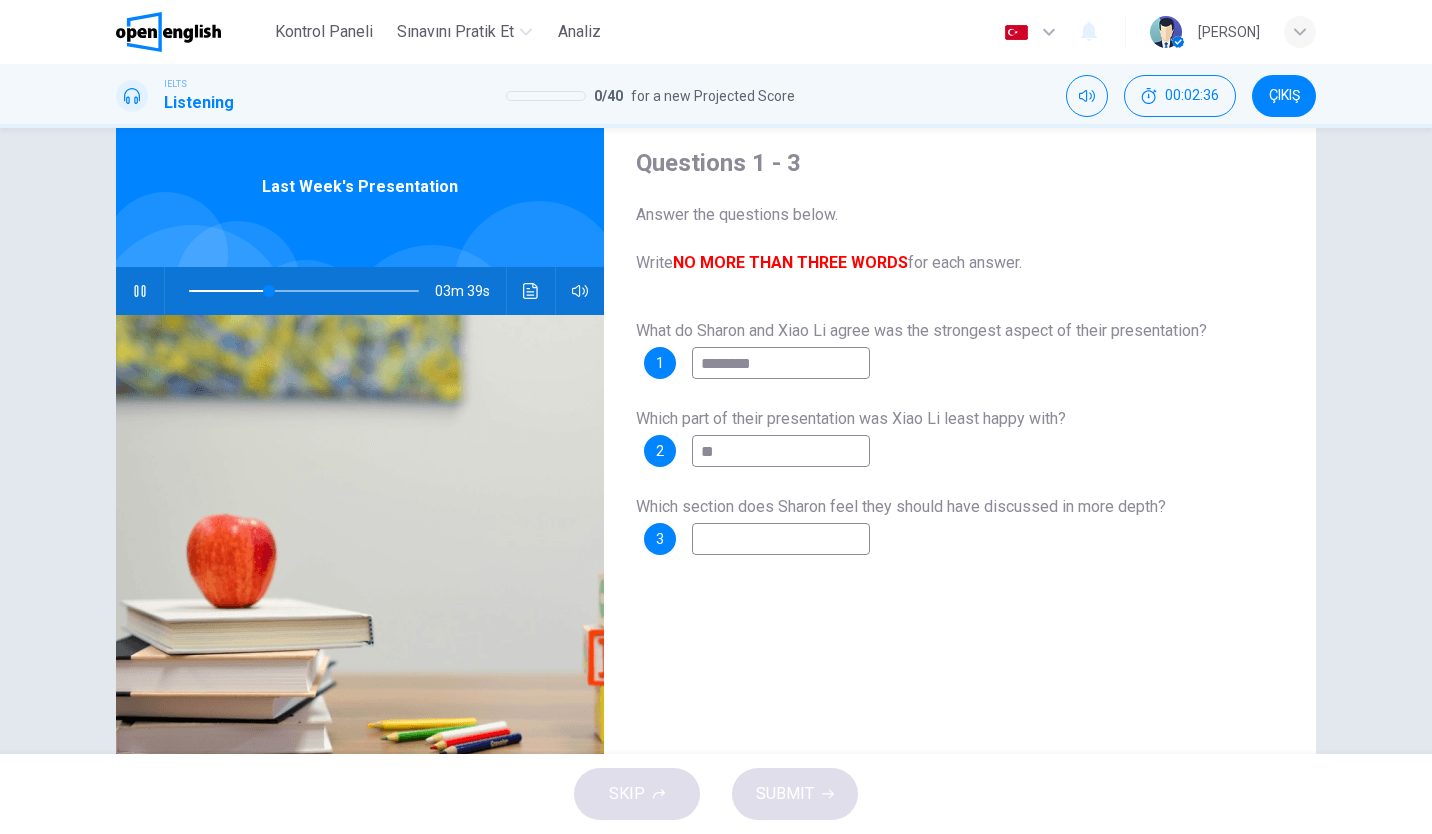 type on "***" 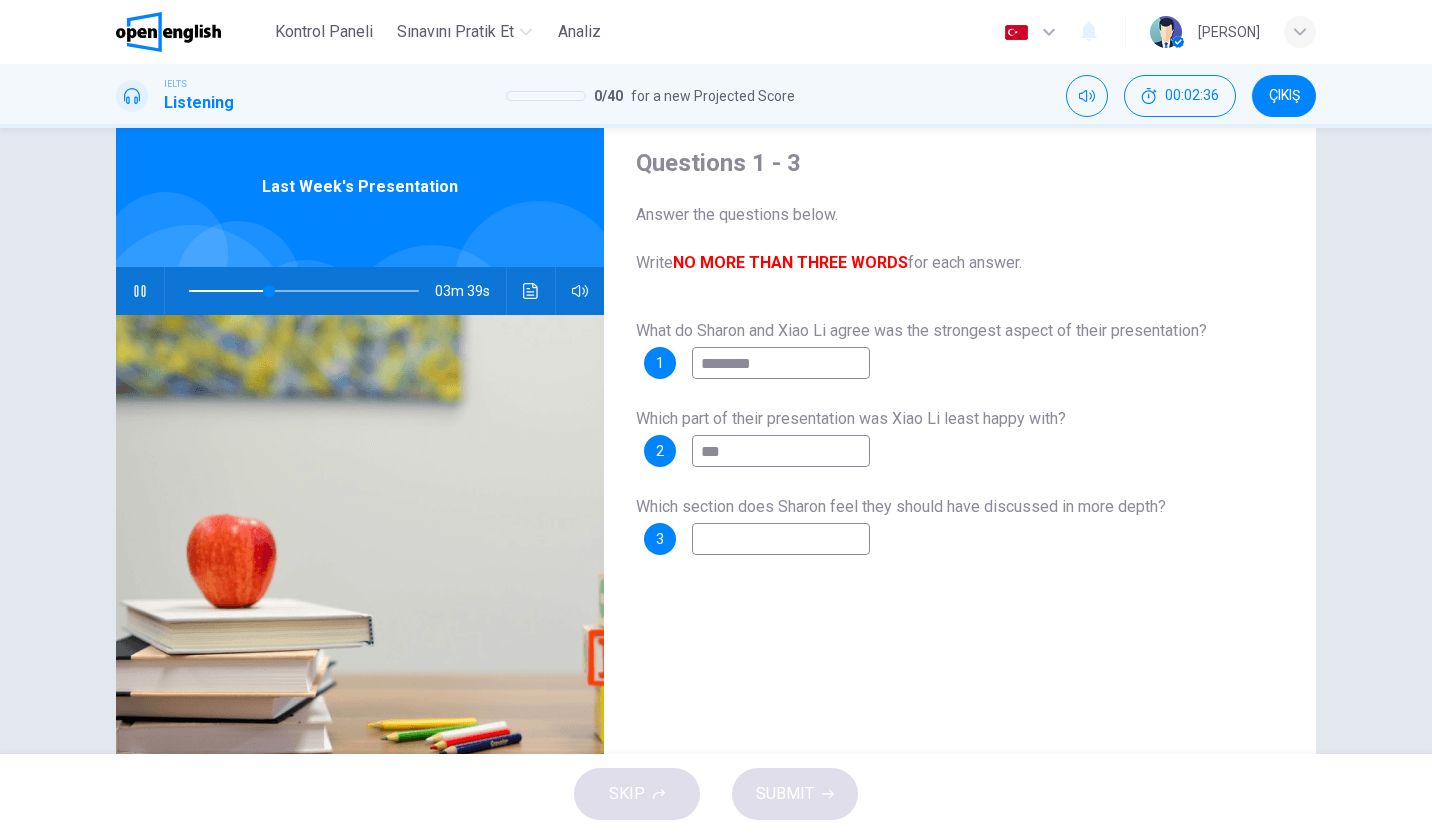 type on "**" 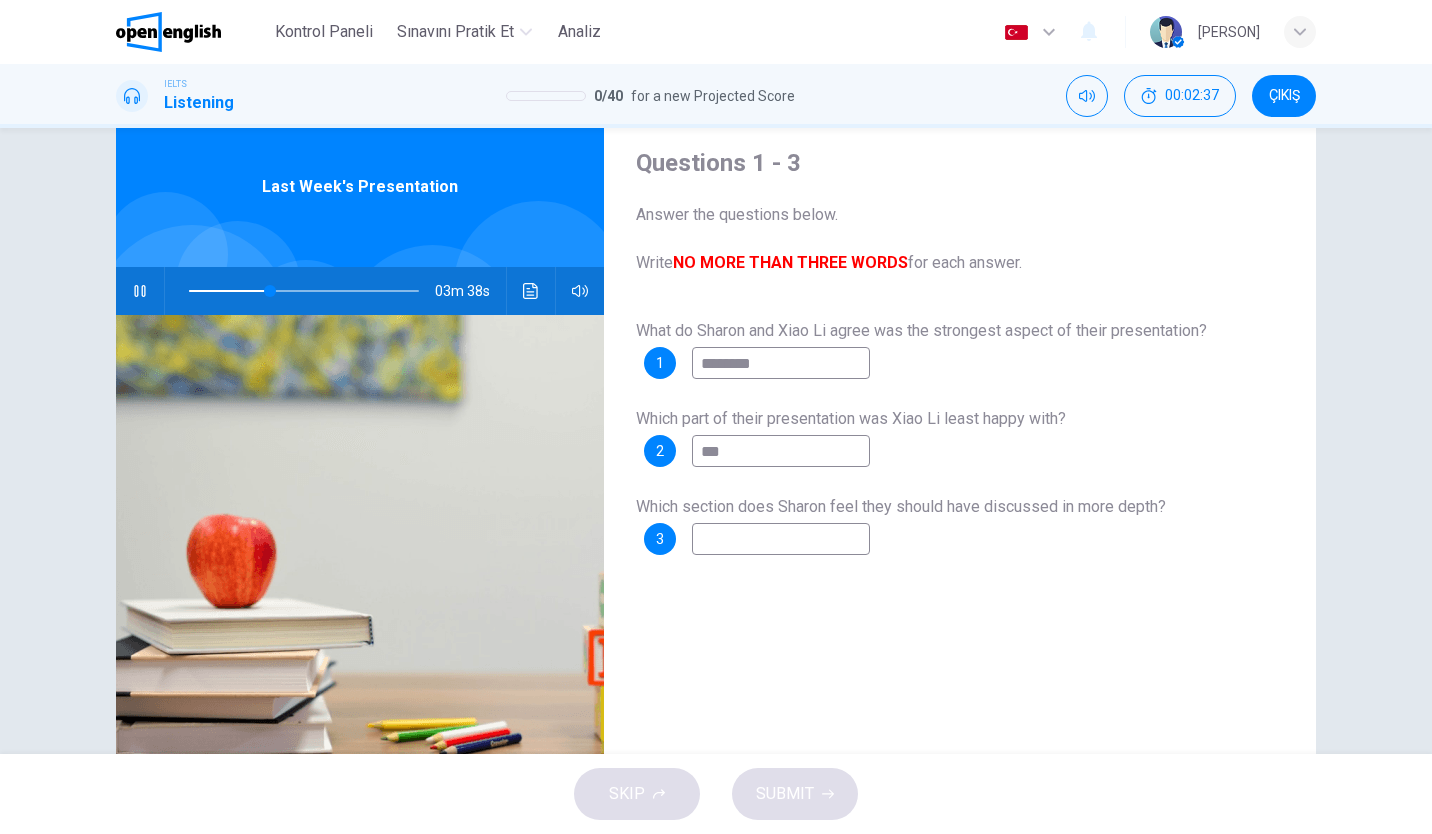 type on "****" 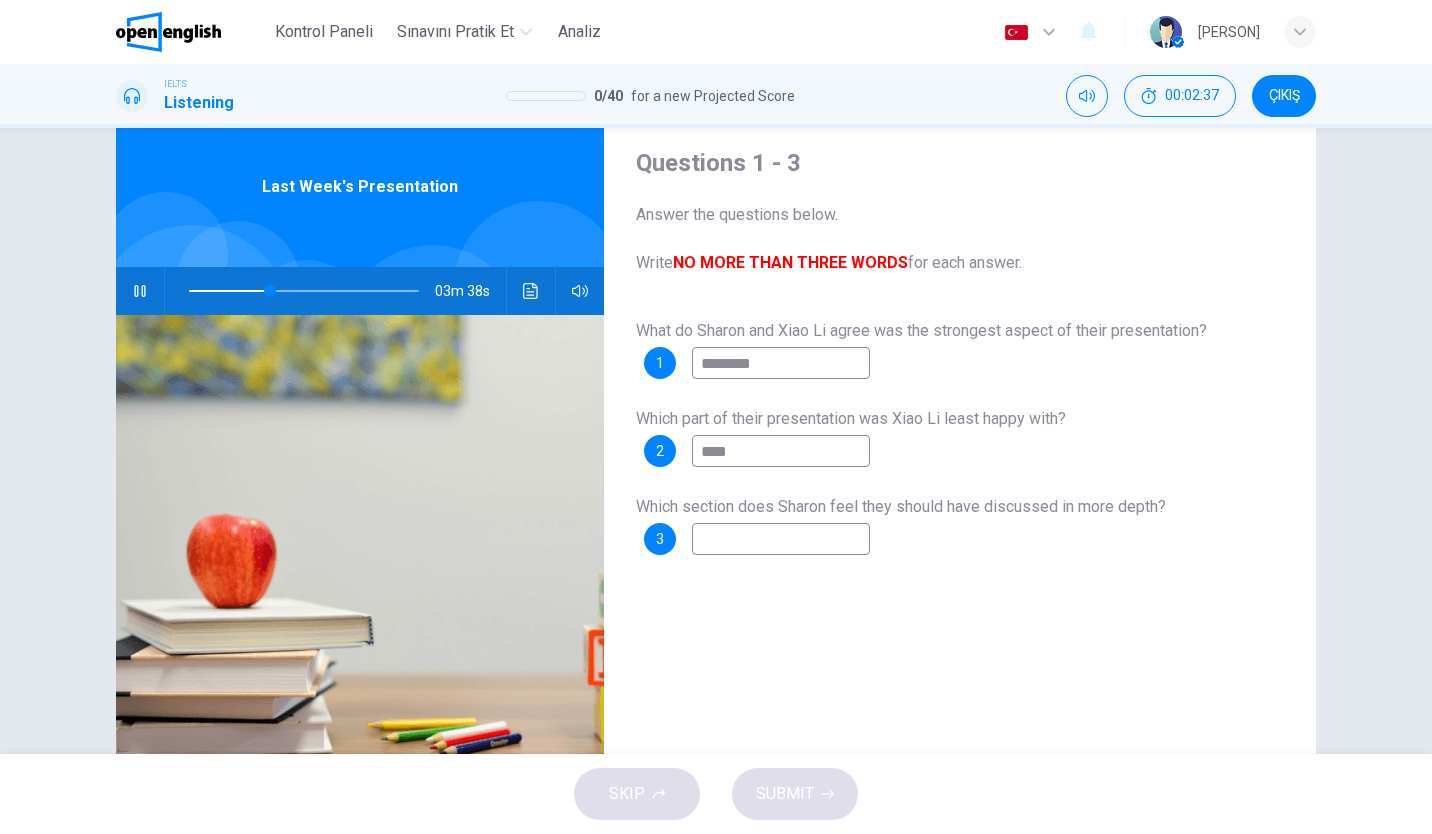 type on "**" 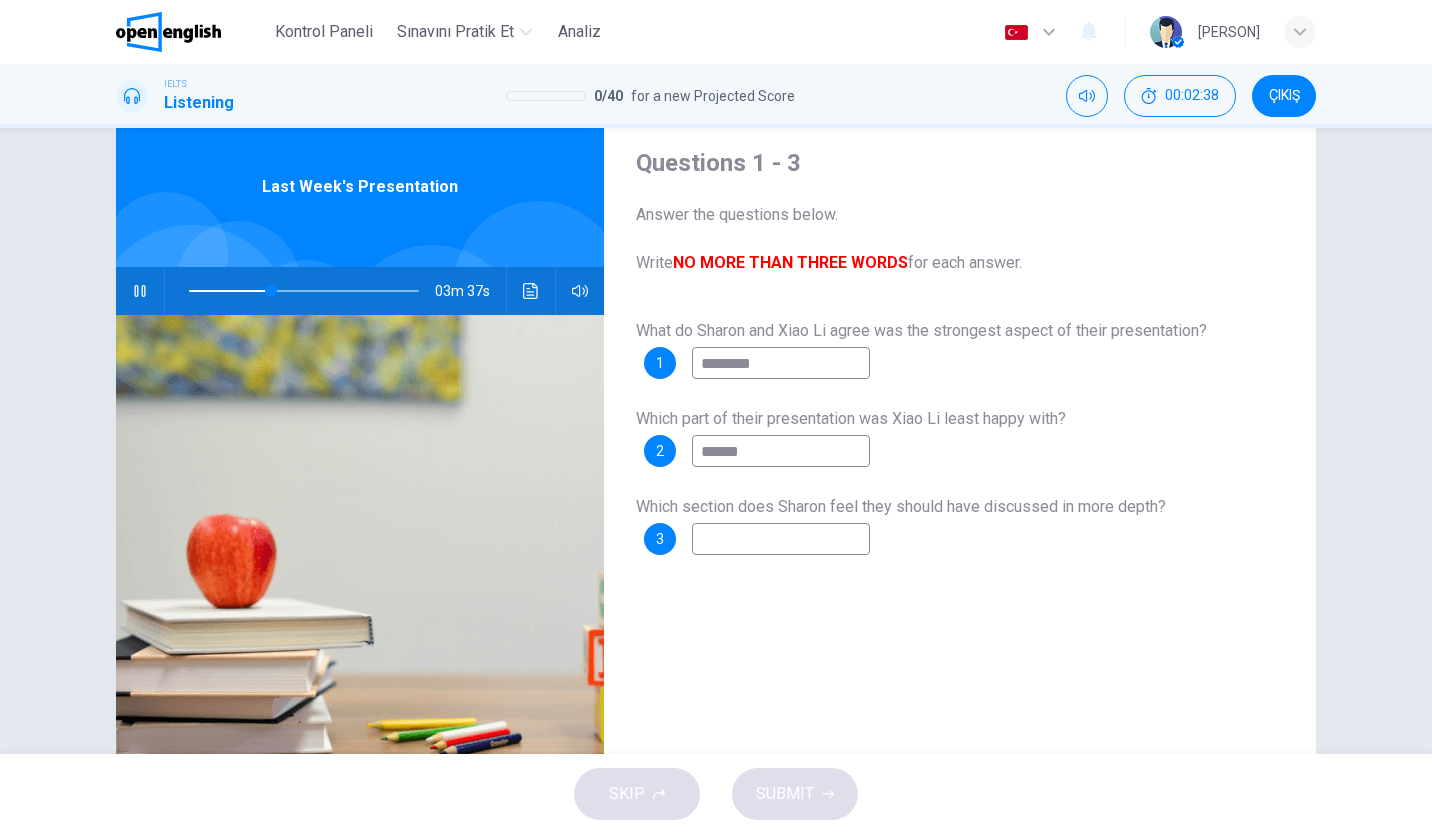 type on "*******" 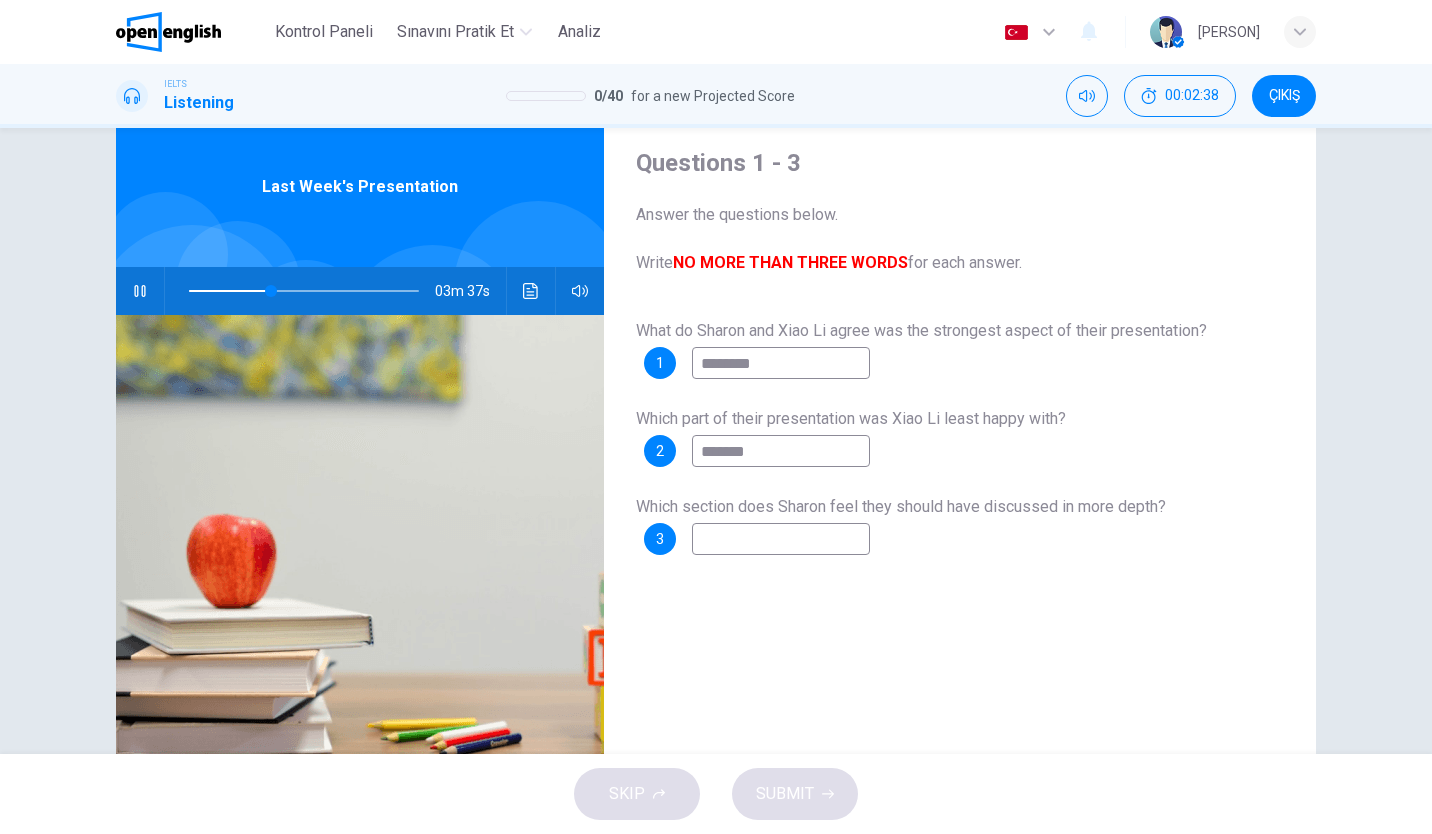 type on "**" 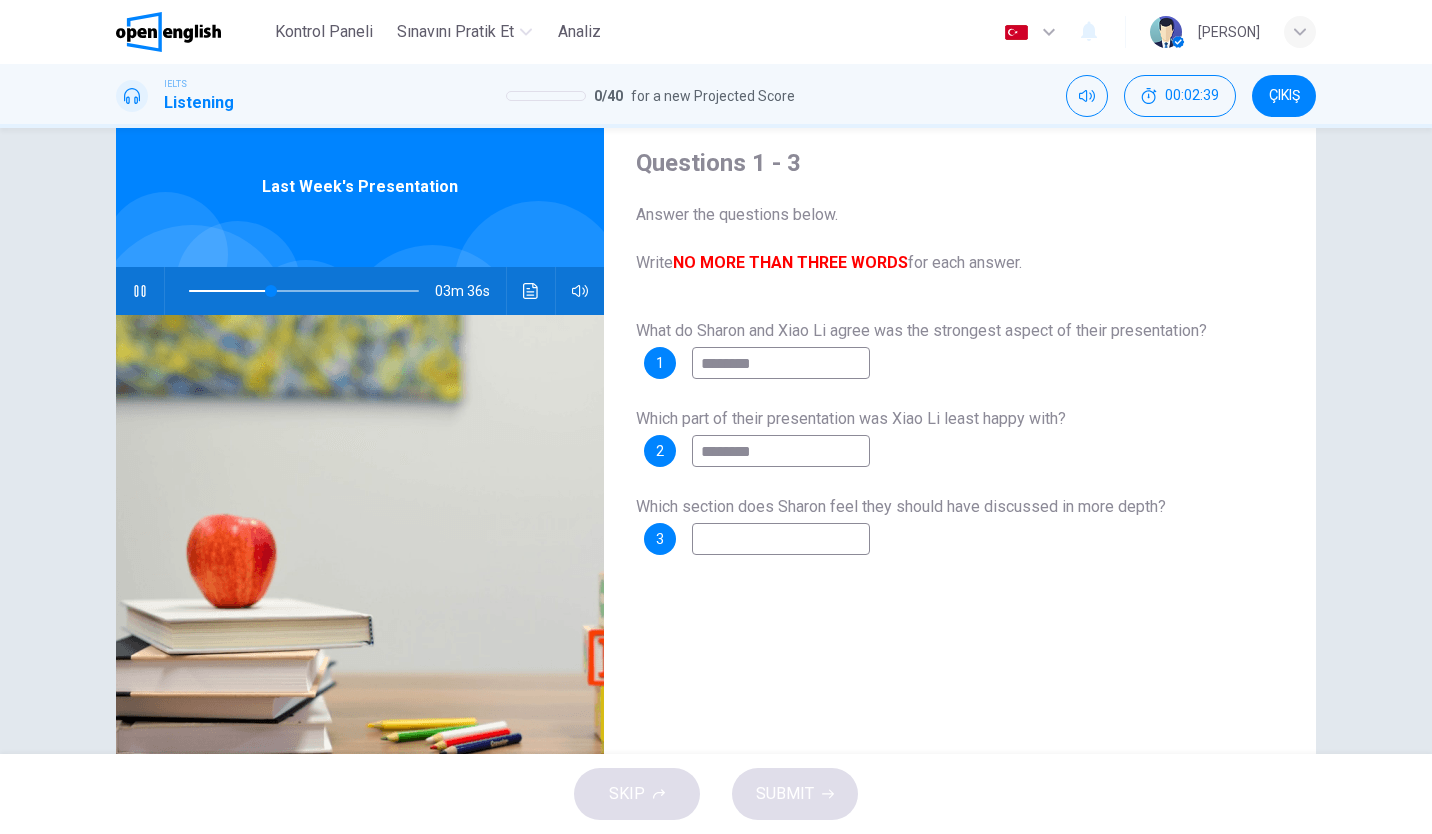 type on "*********" 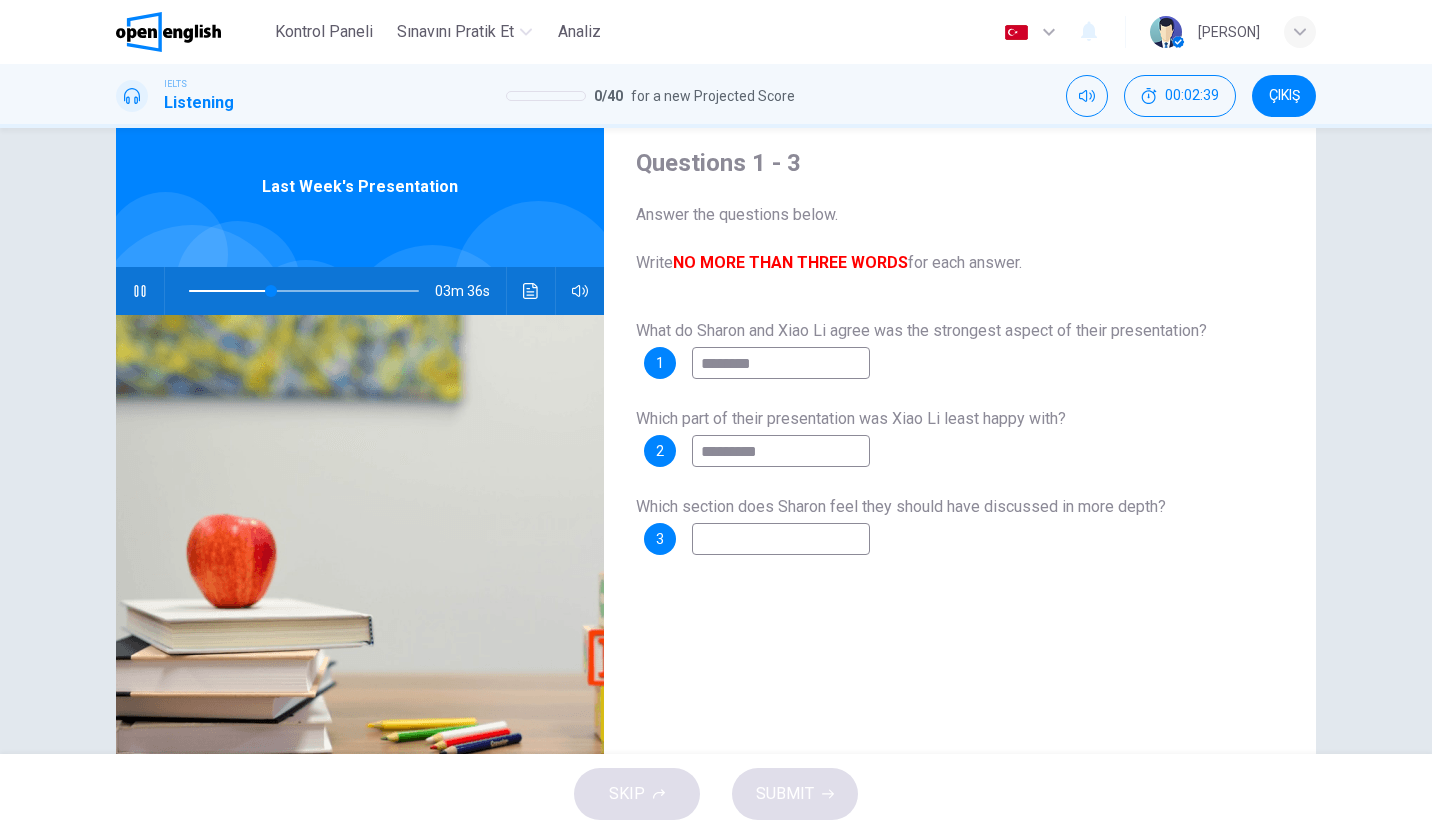 type on "**" 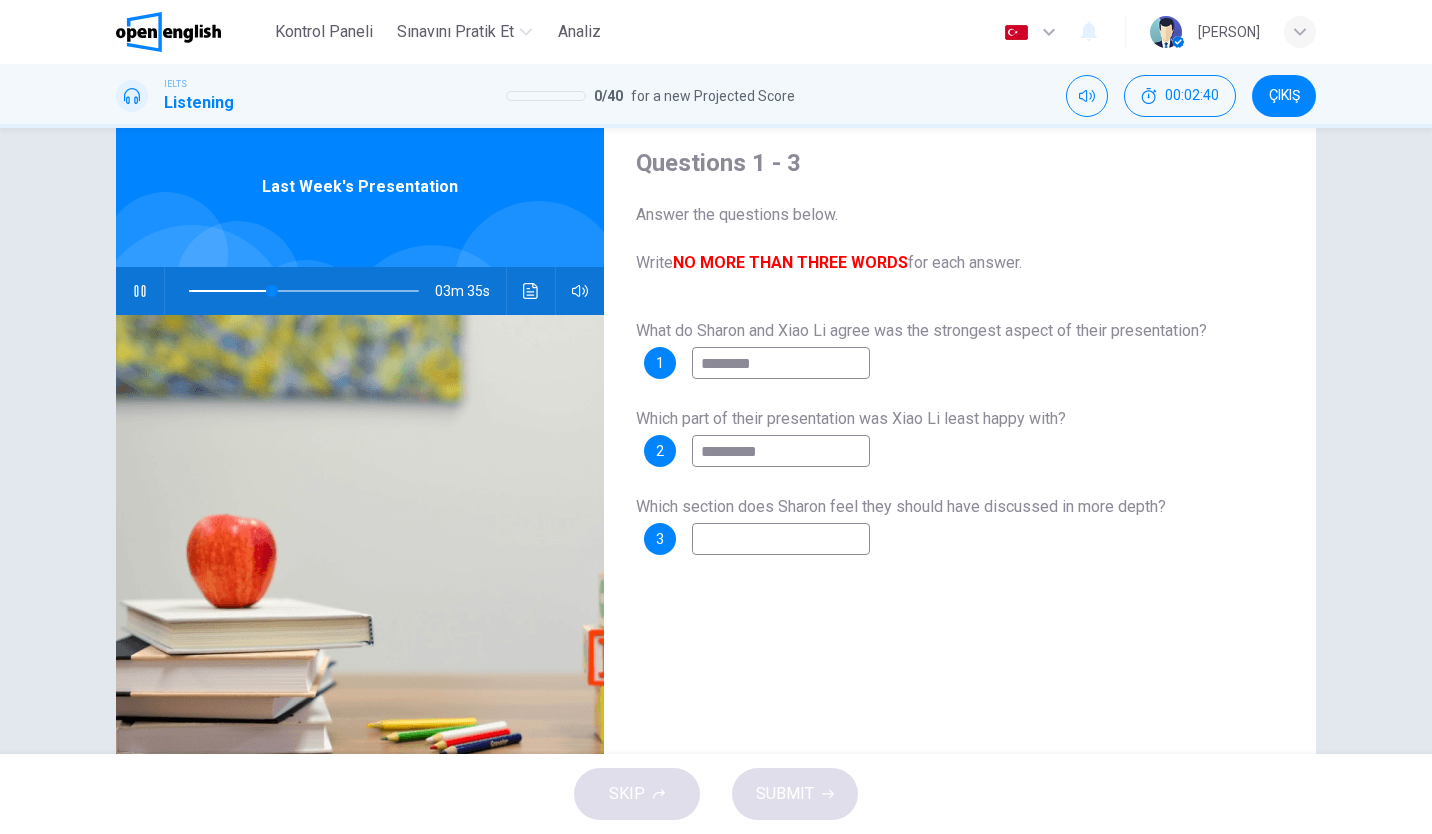 type on "*********" 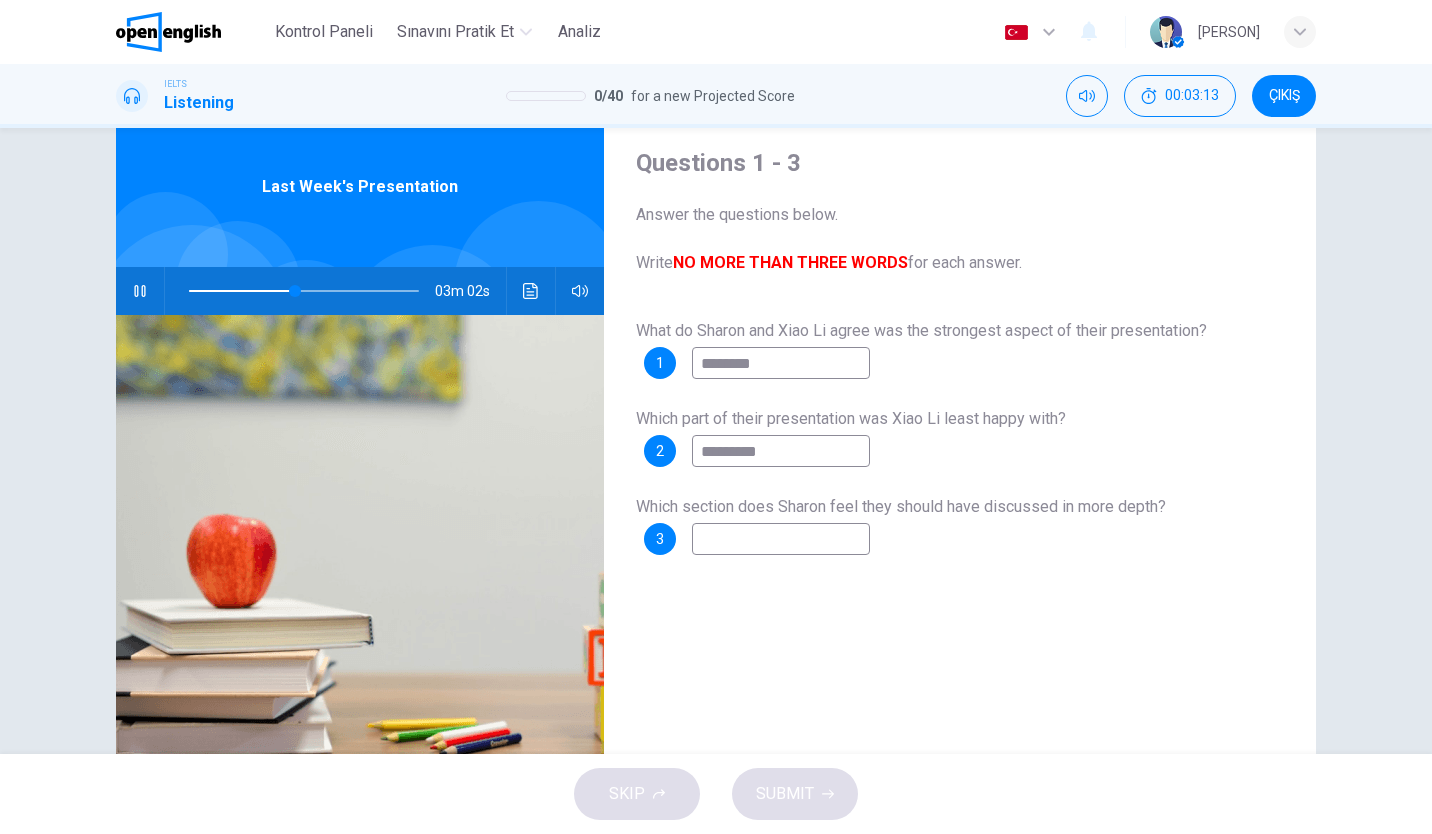 type on "**" 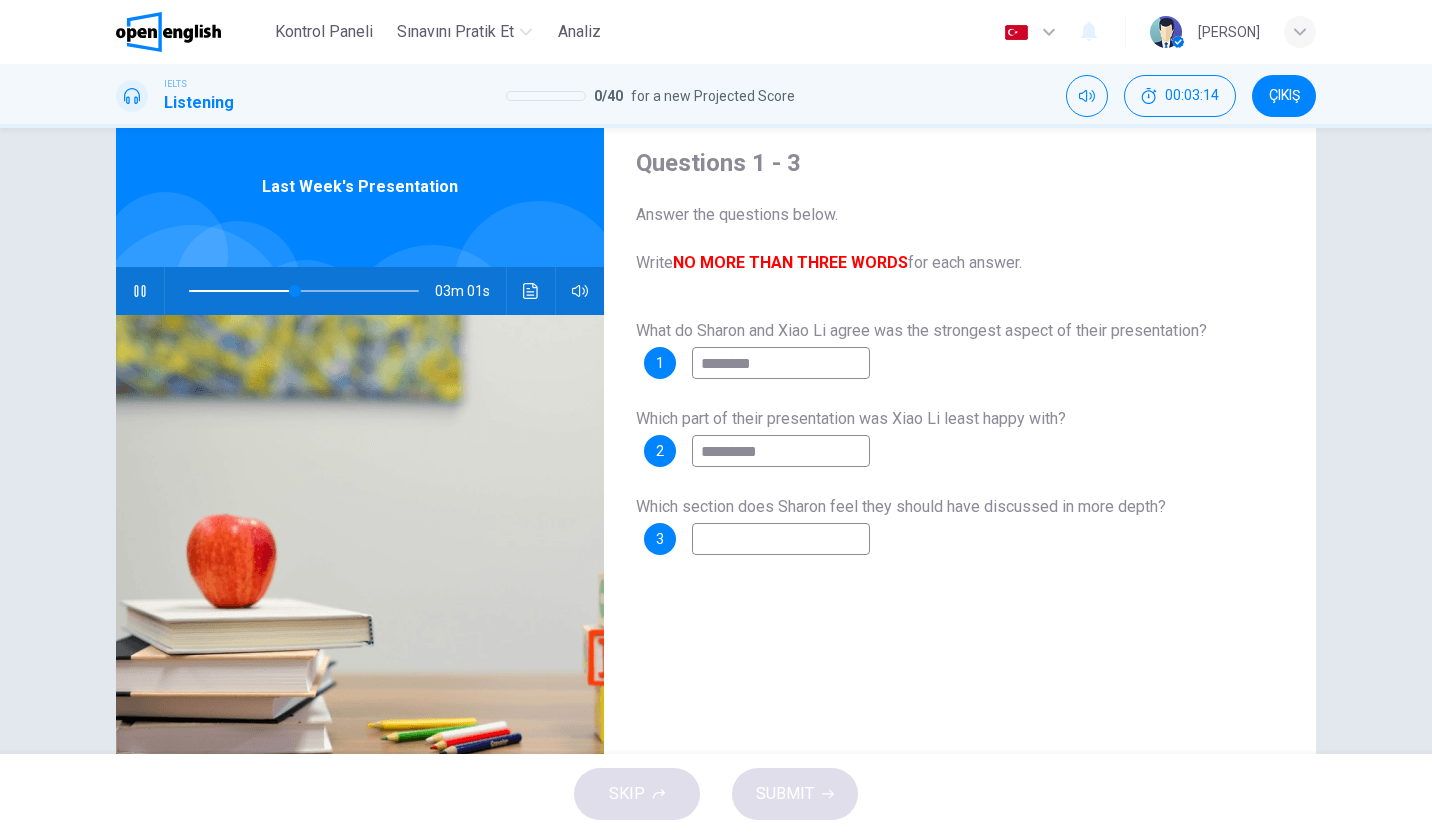 type on "*" 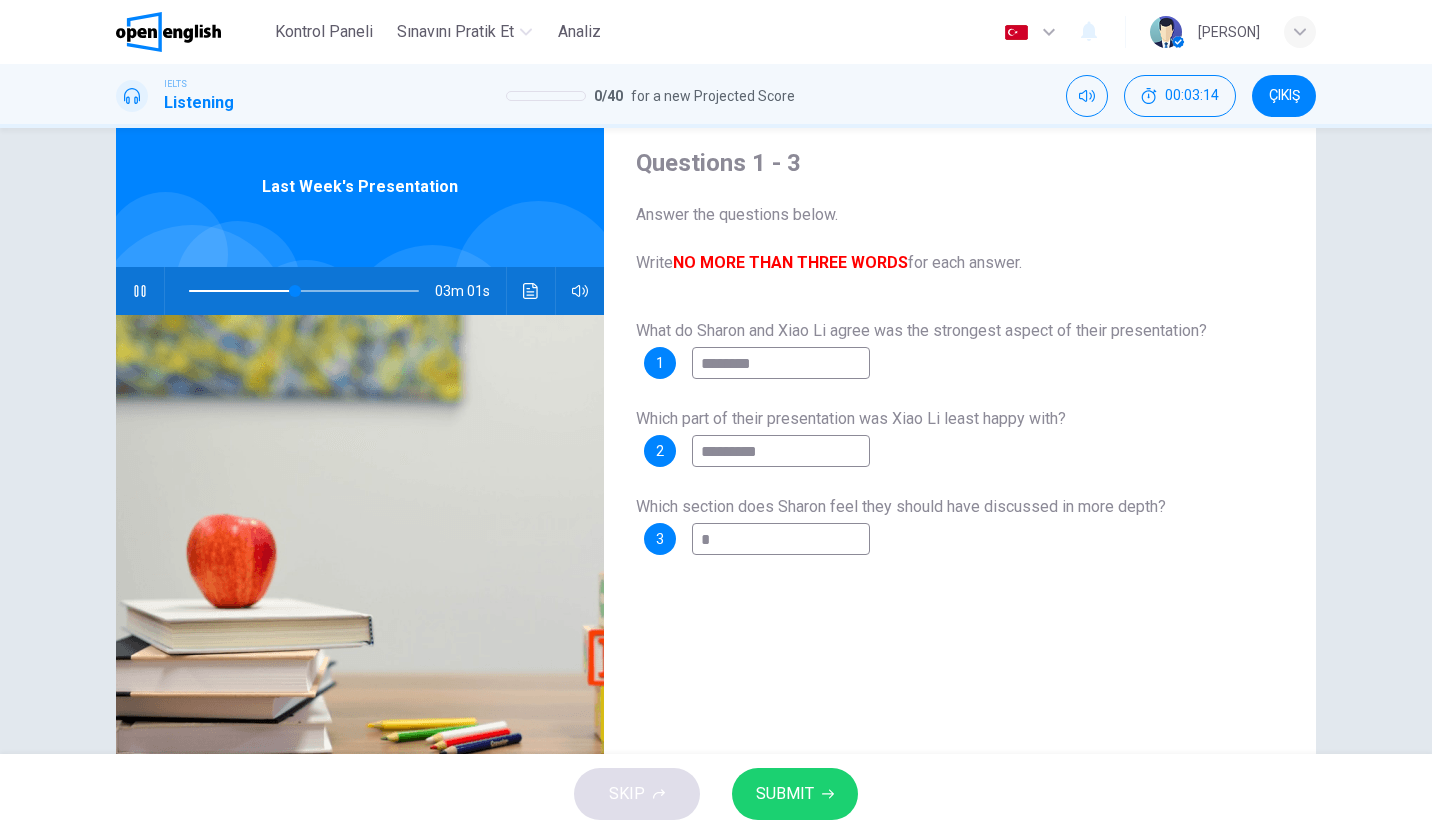type on "**" 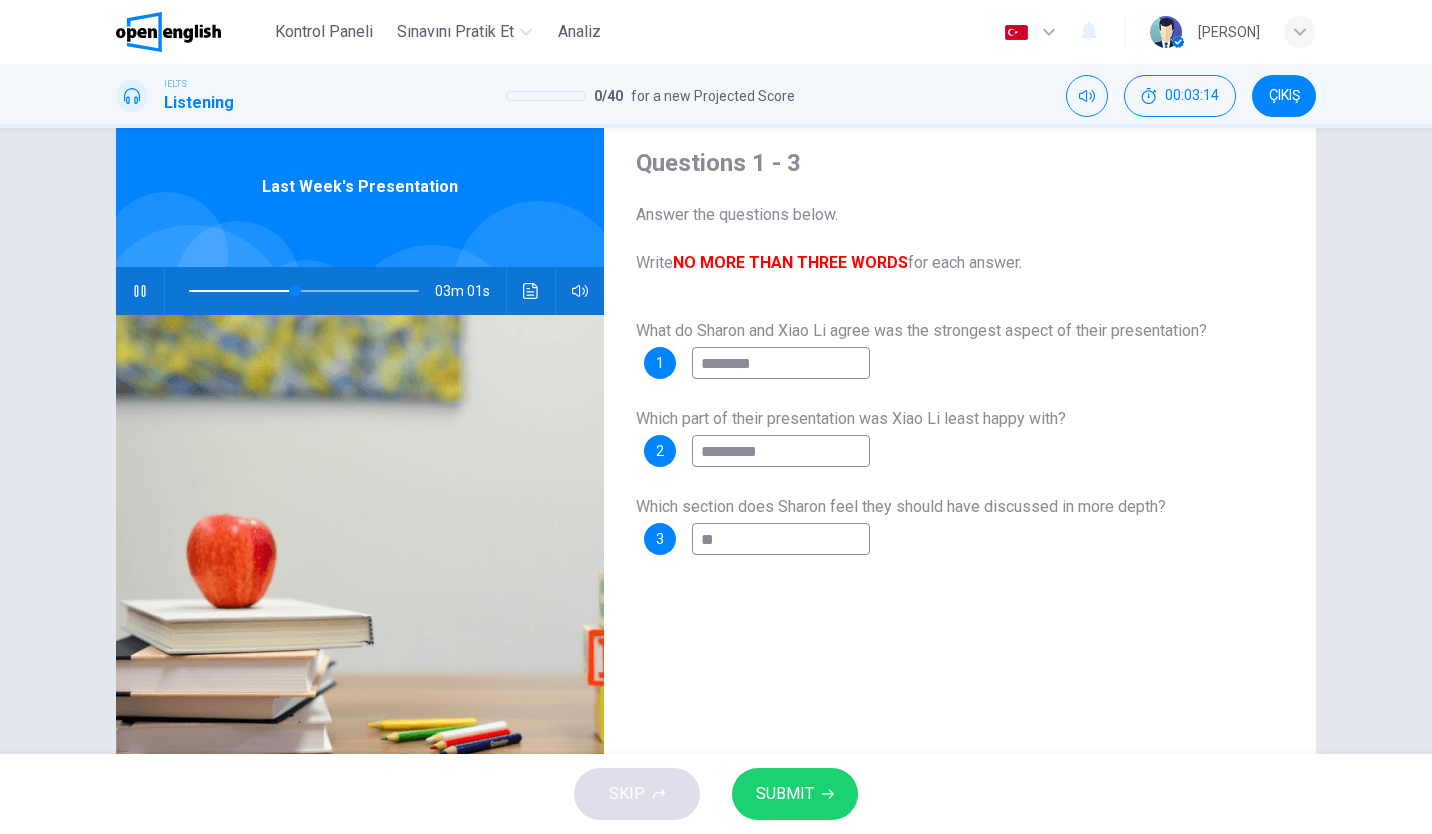 type on "**" 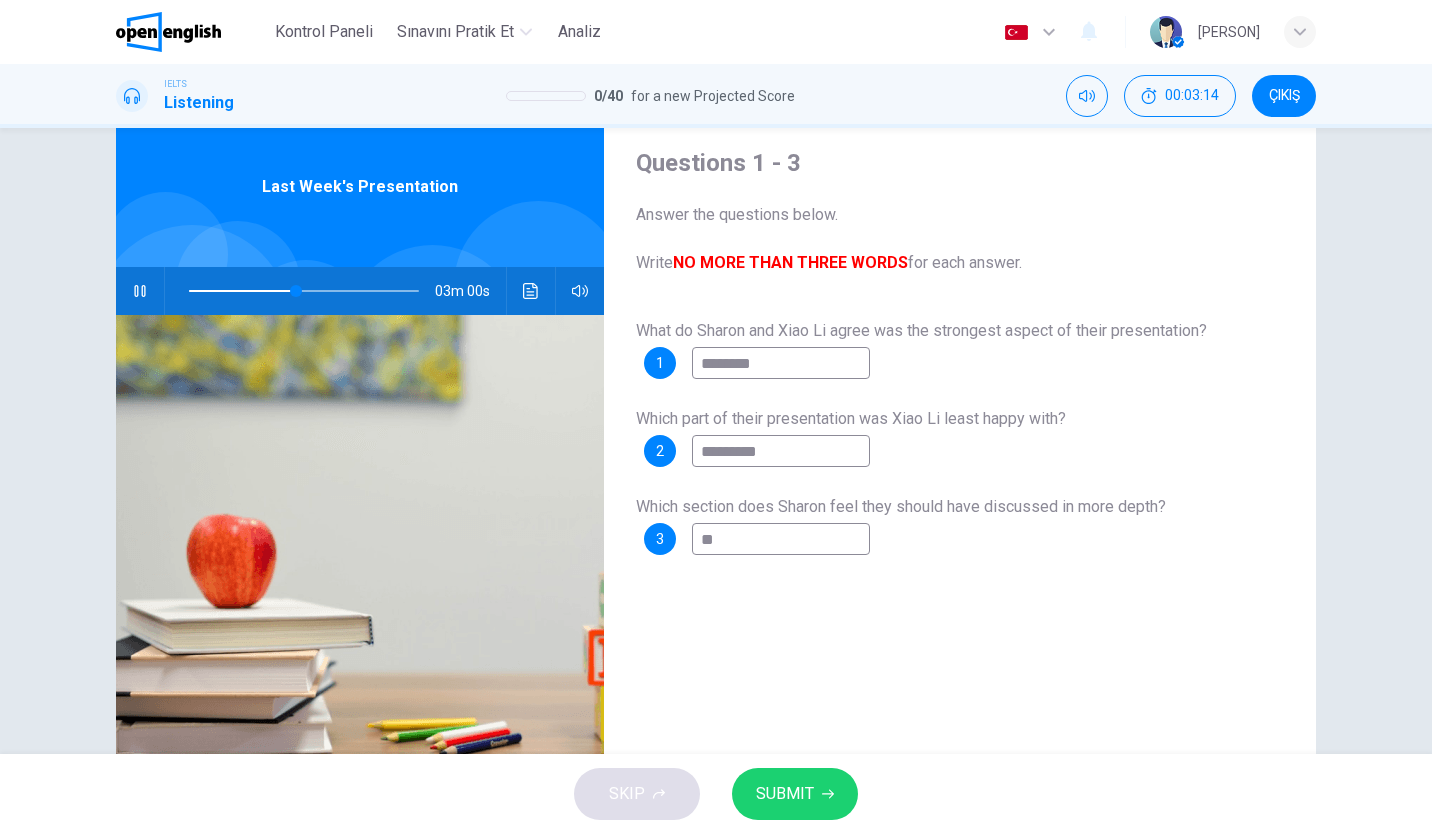 type on "***" 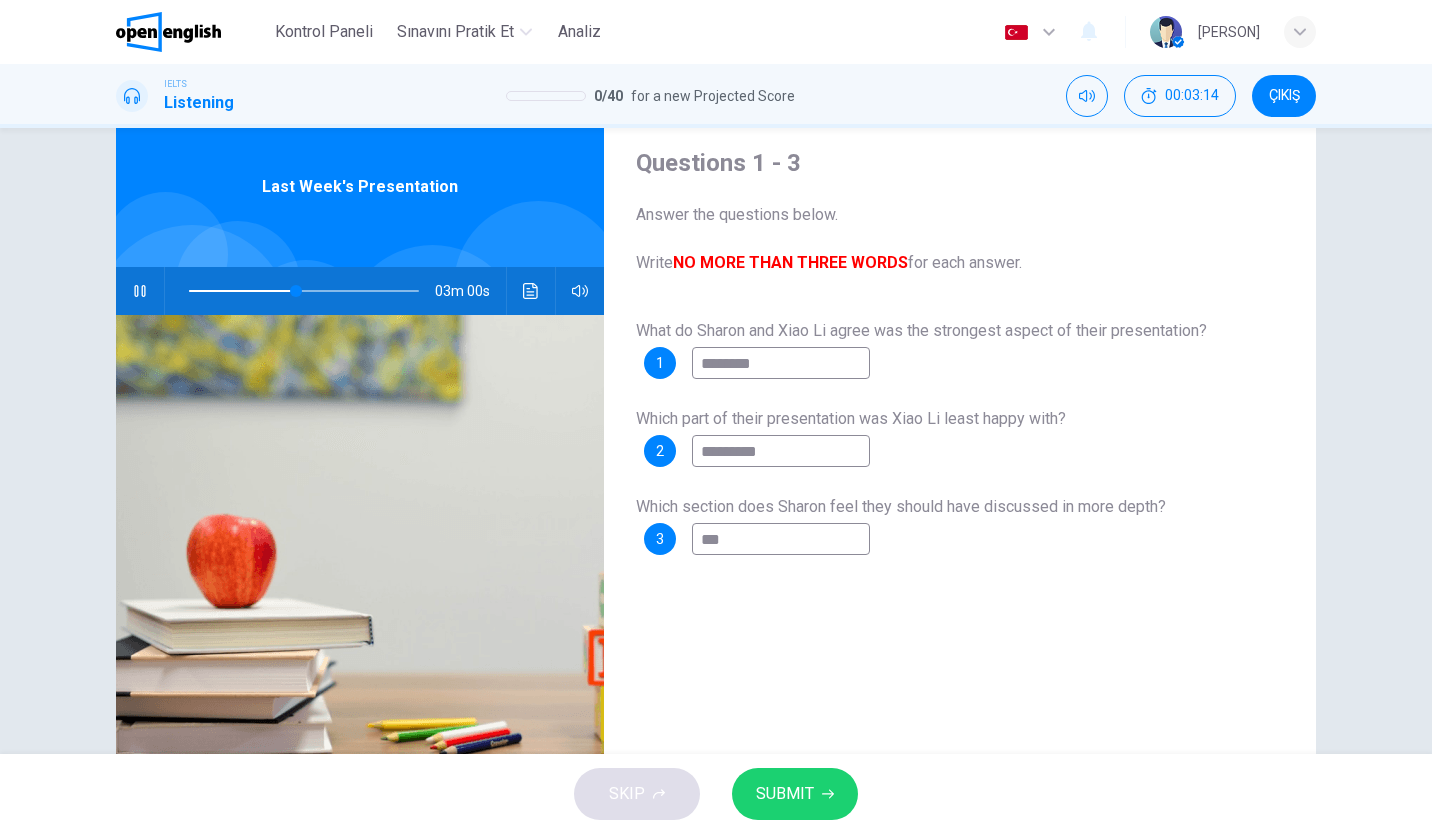 type on "**" 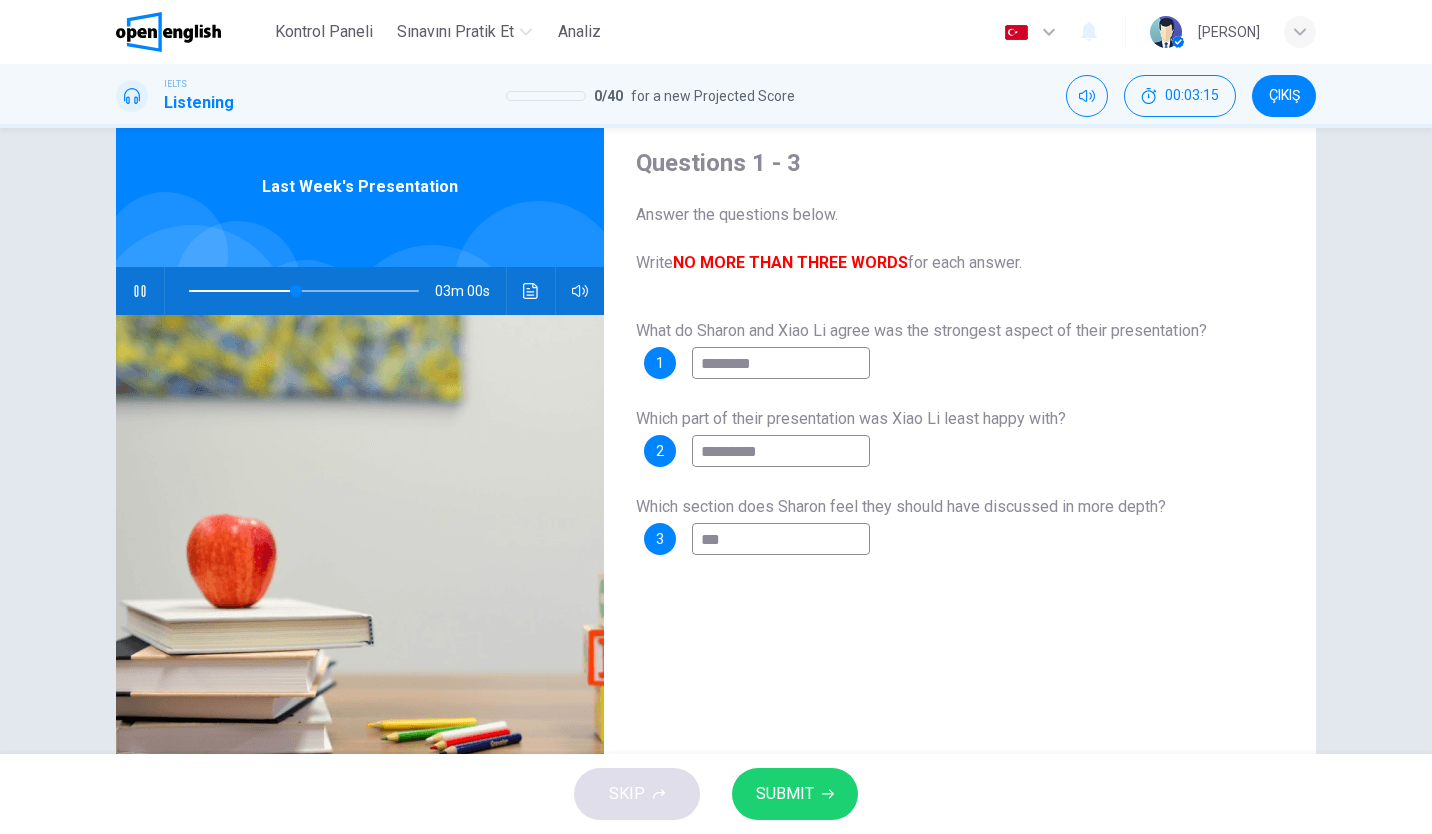 type on "****" 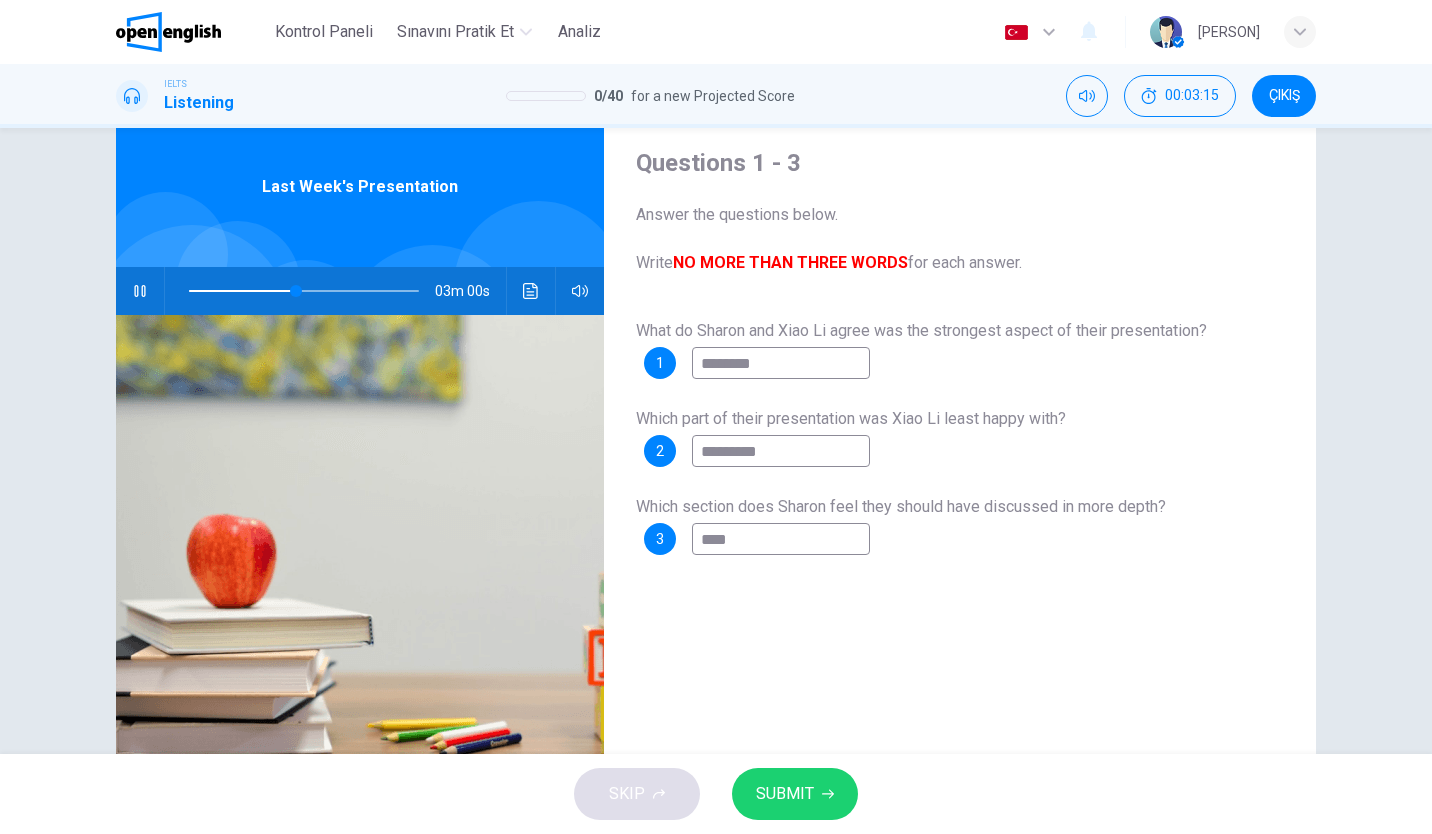 type on "**" 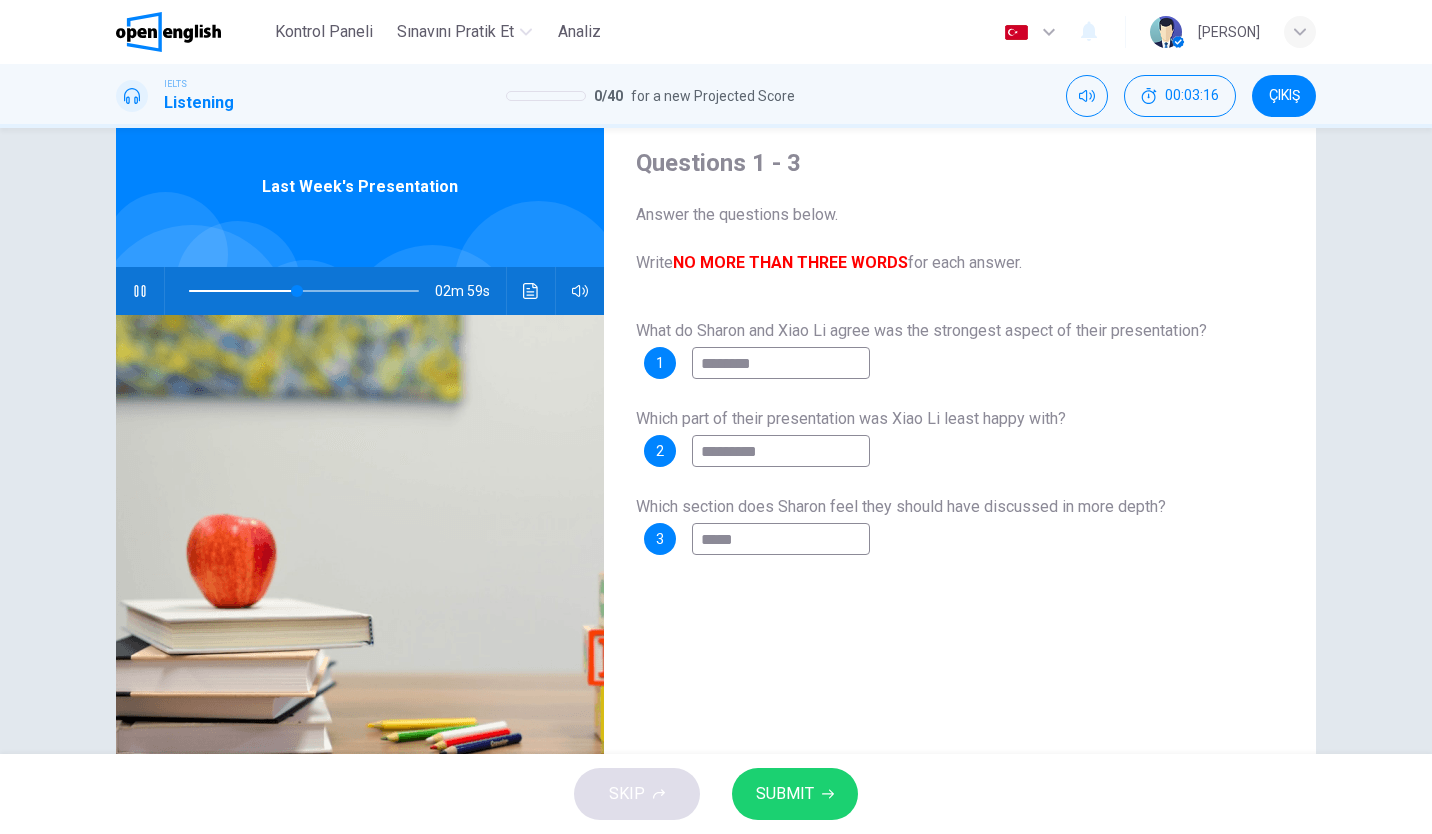 type on "******" 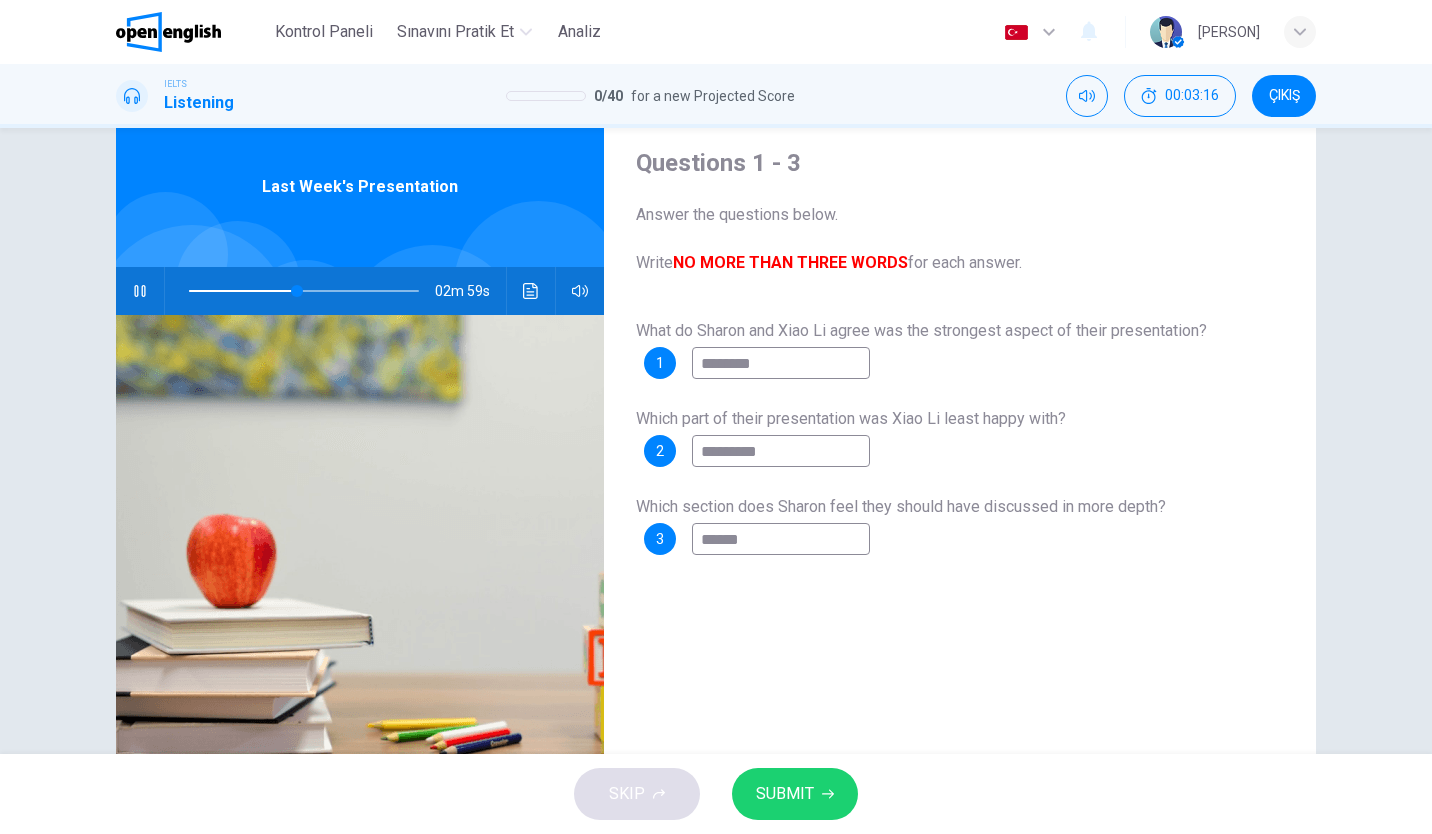 type on "**" 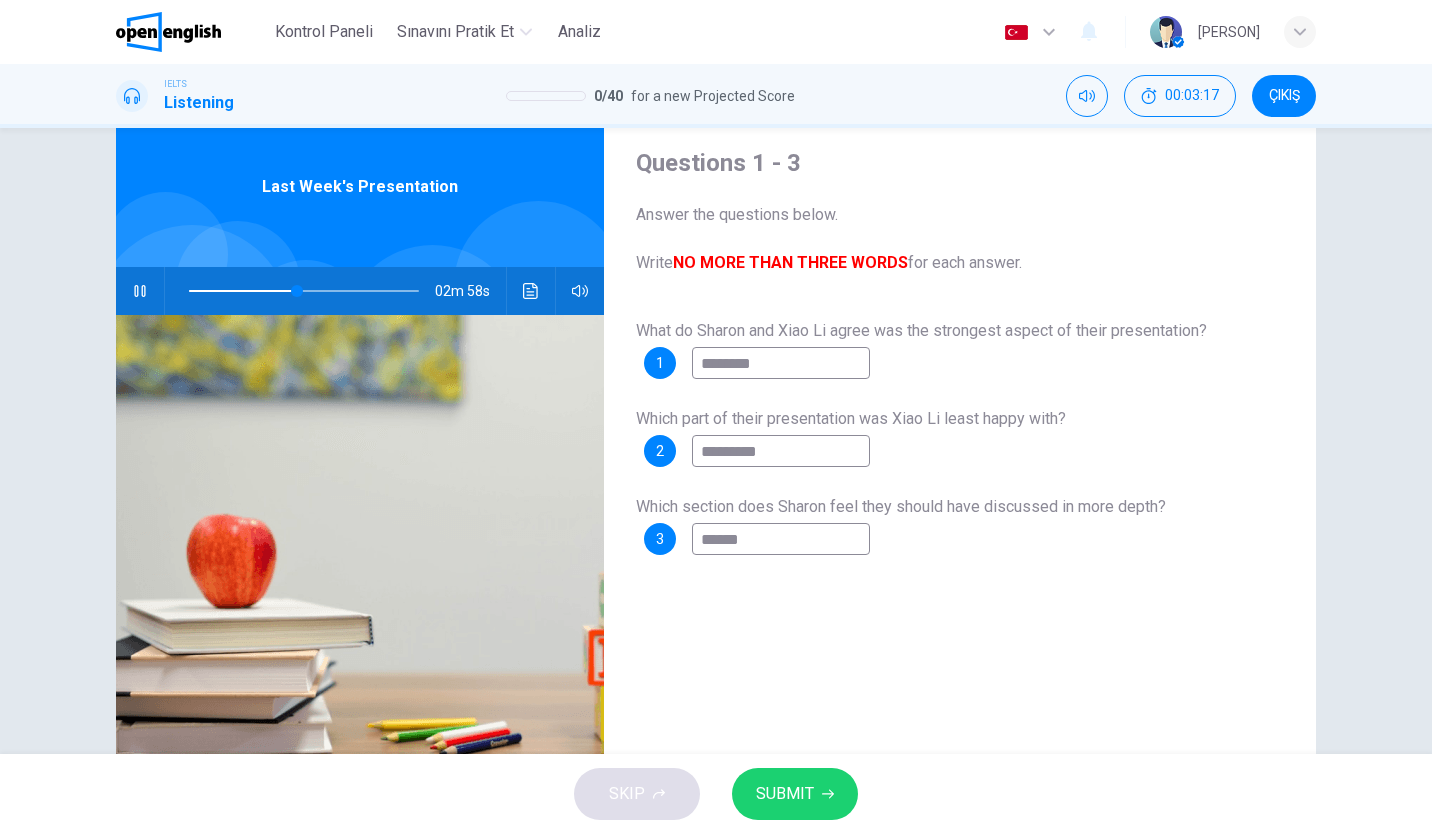 type on "*******" 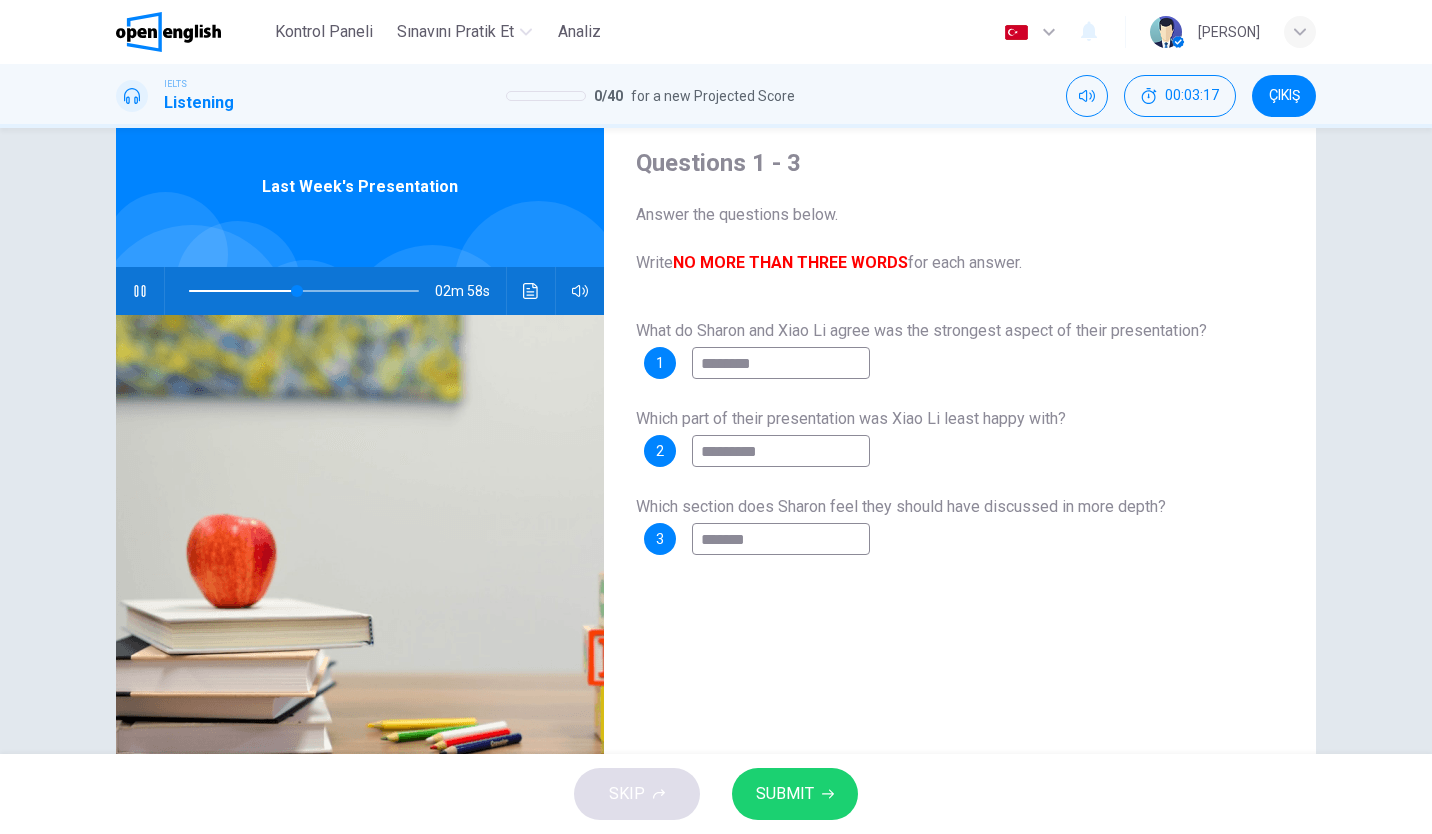 type on "**" 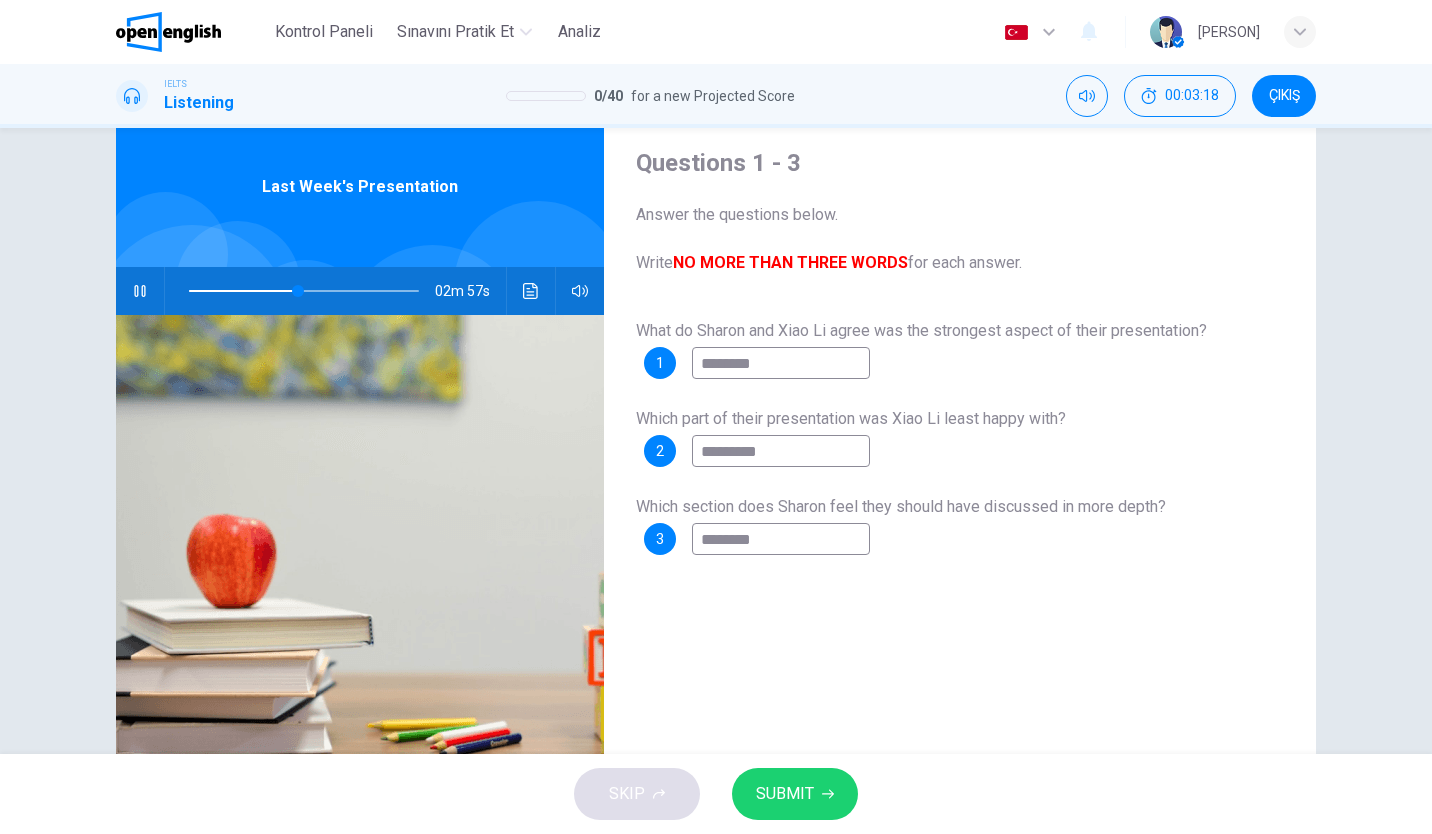 type on "**" 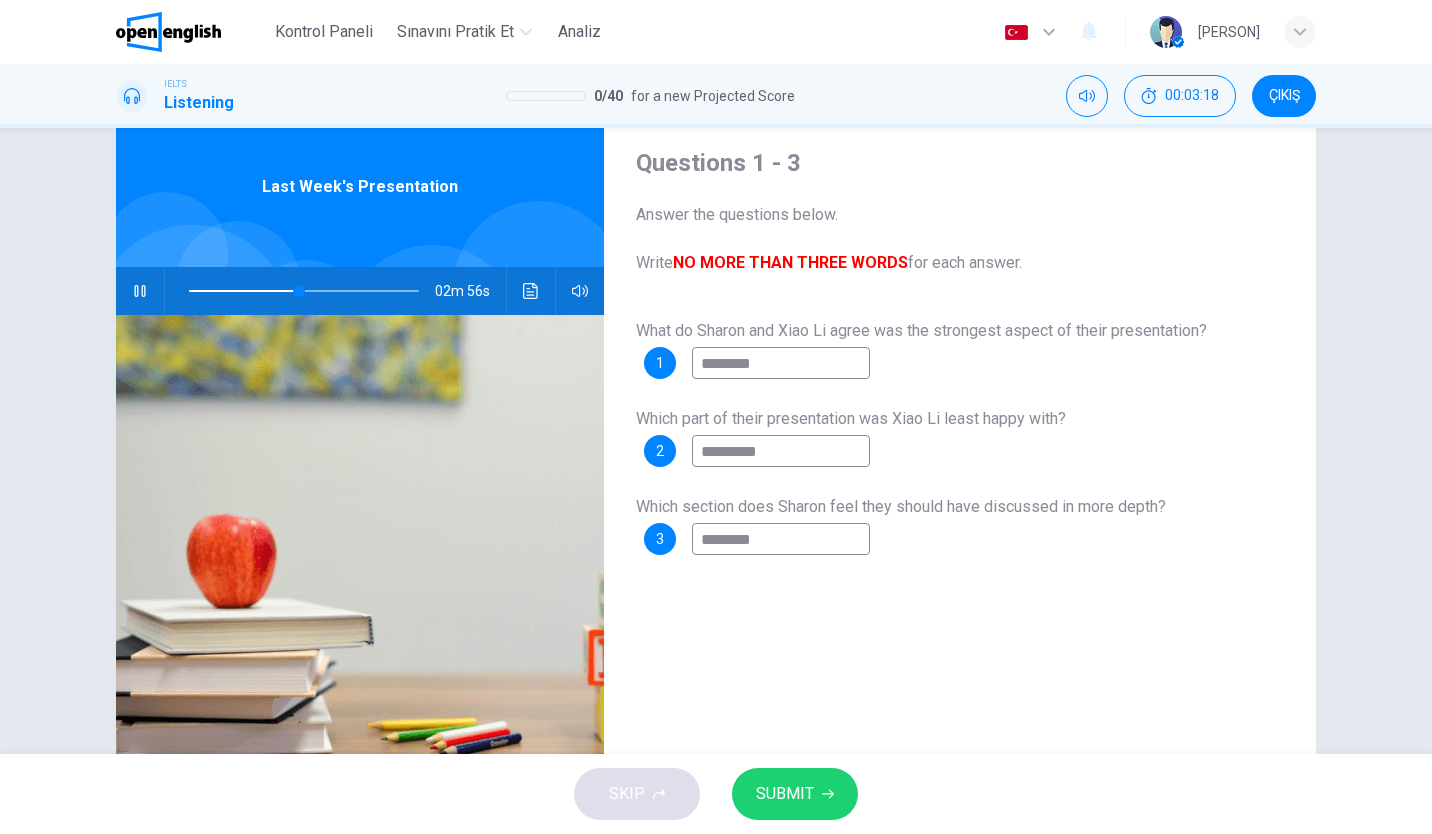 type on "********" 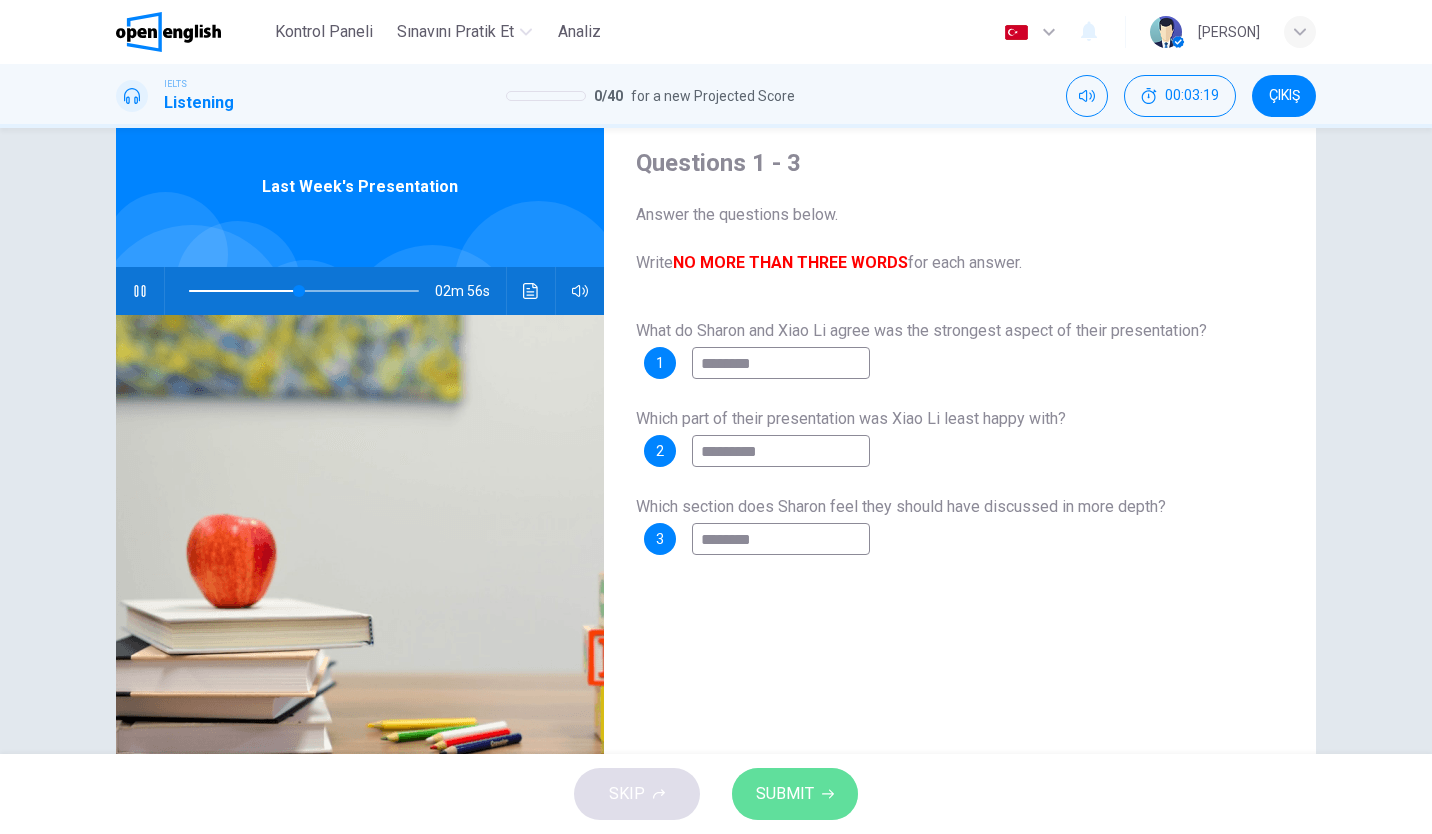 click on "SUBMIT" at bounding box center [785, 794] 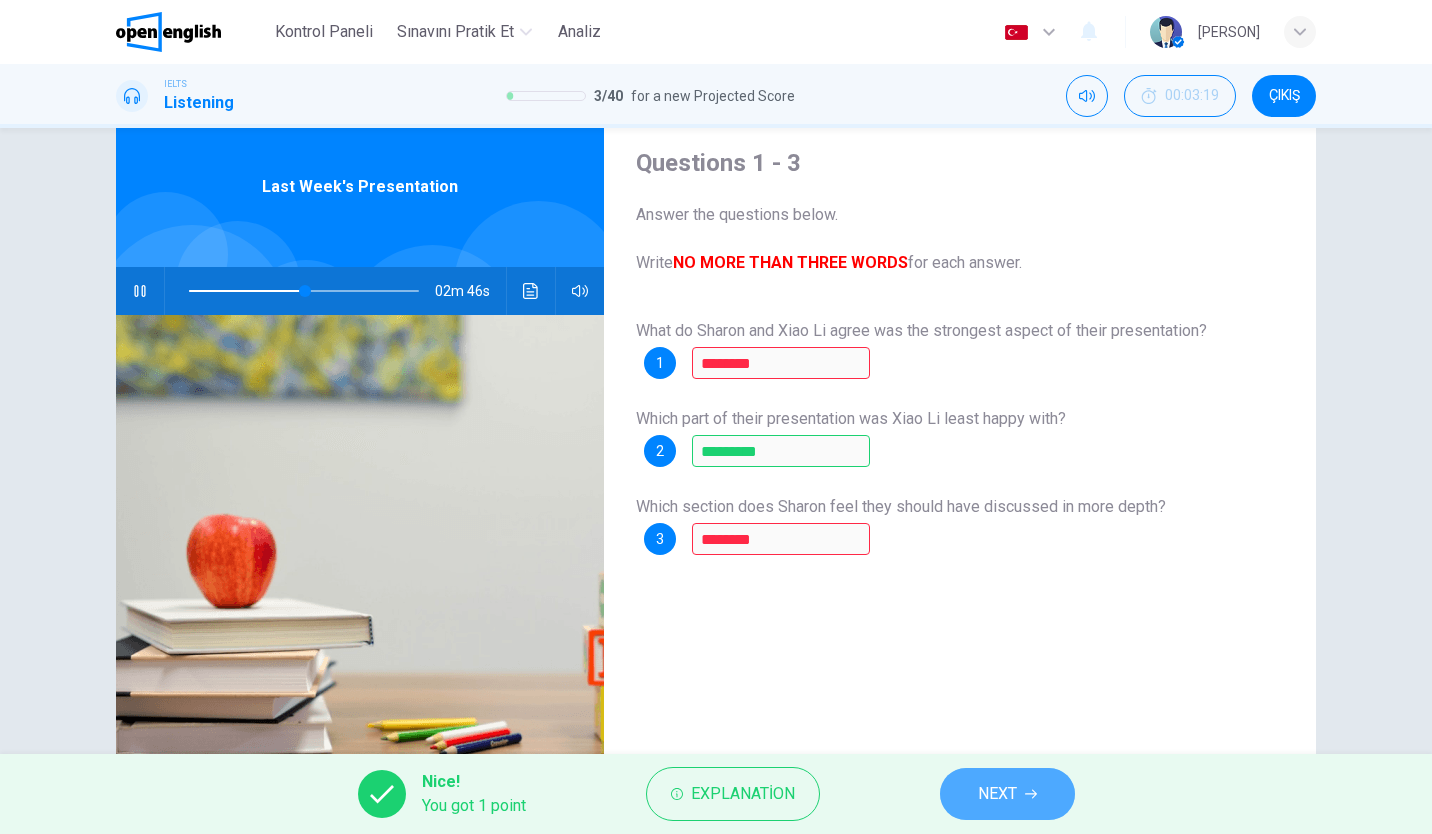 click on "NEXT" at bounding box center [1007, 794] 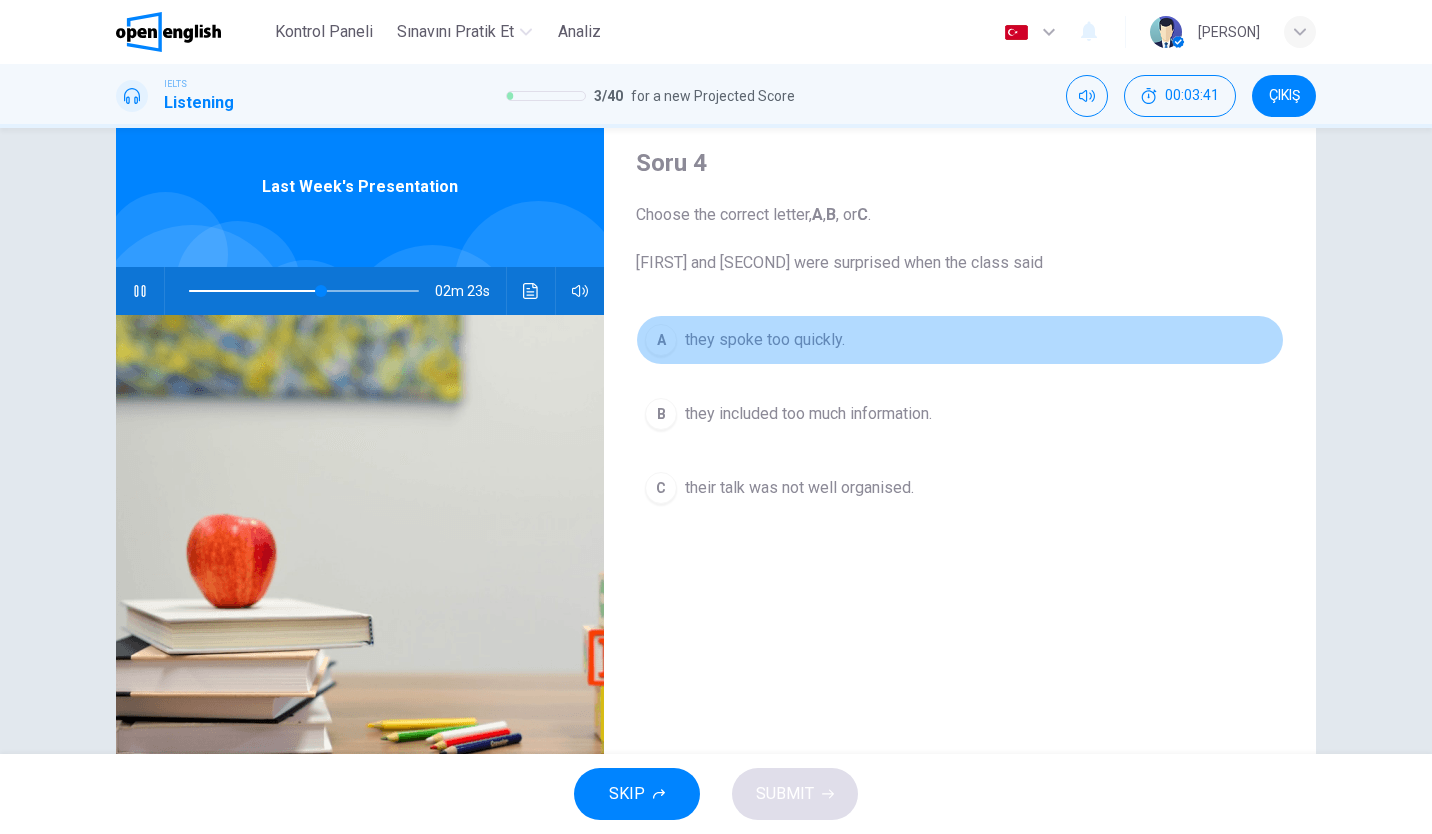 click on "they spoke too quickly." at bounding box center (765, 340) 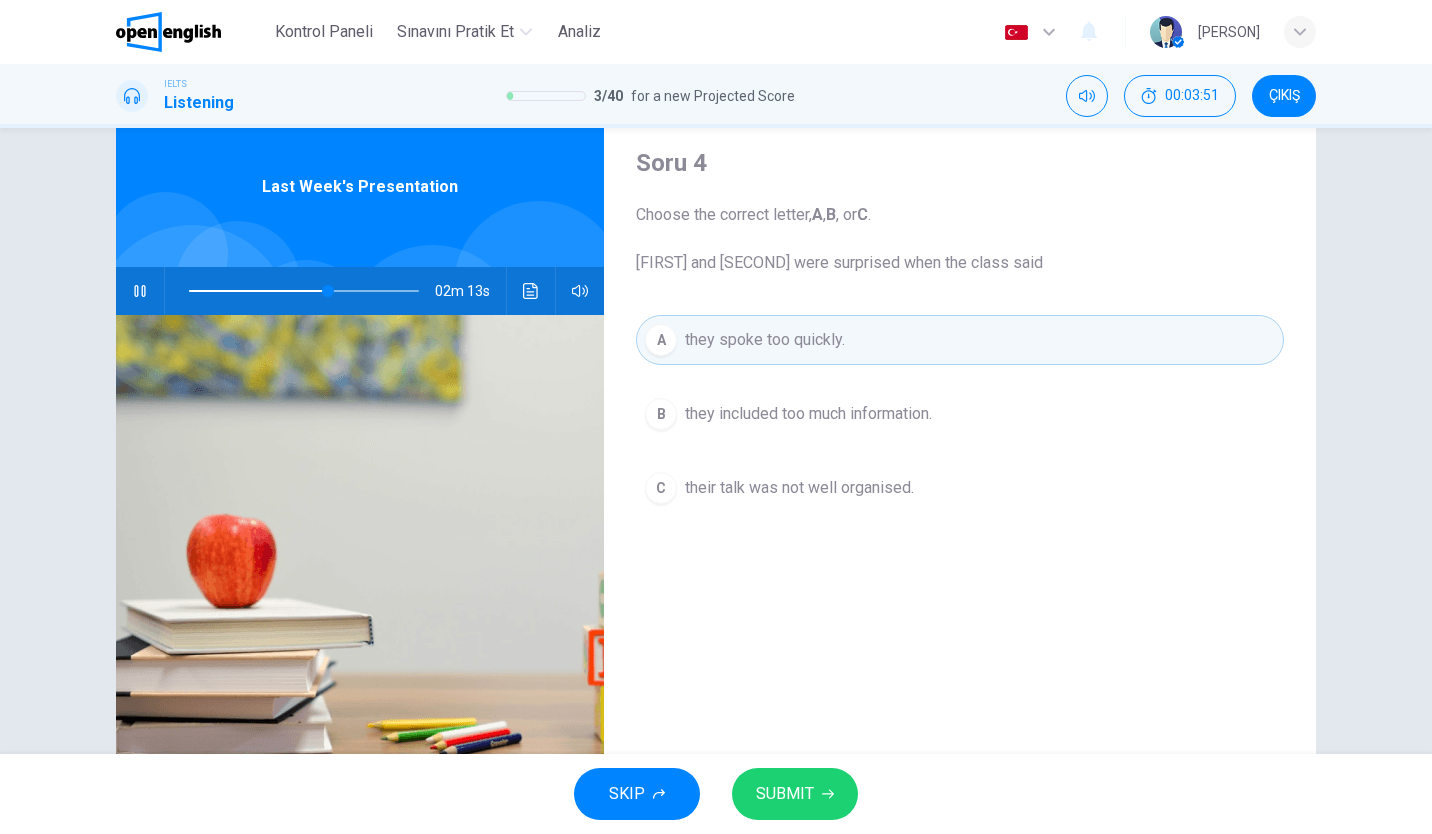 click on "SUBMIT" at bounding box center (785, 794) 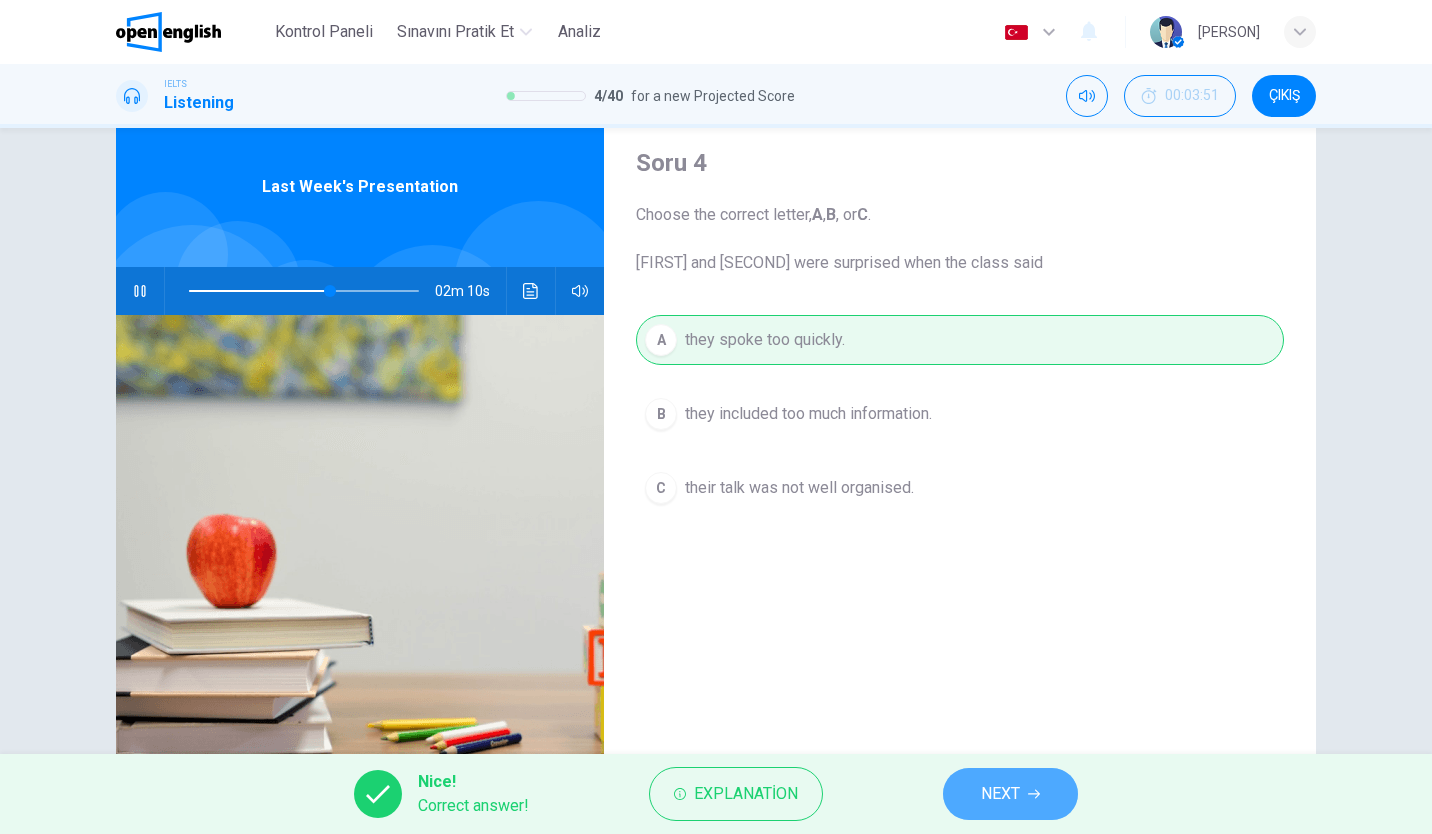 click on "NEXT" at bounding box center (1010, 794) 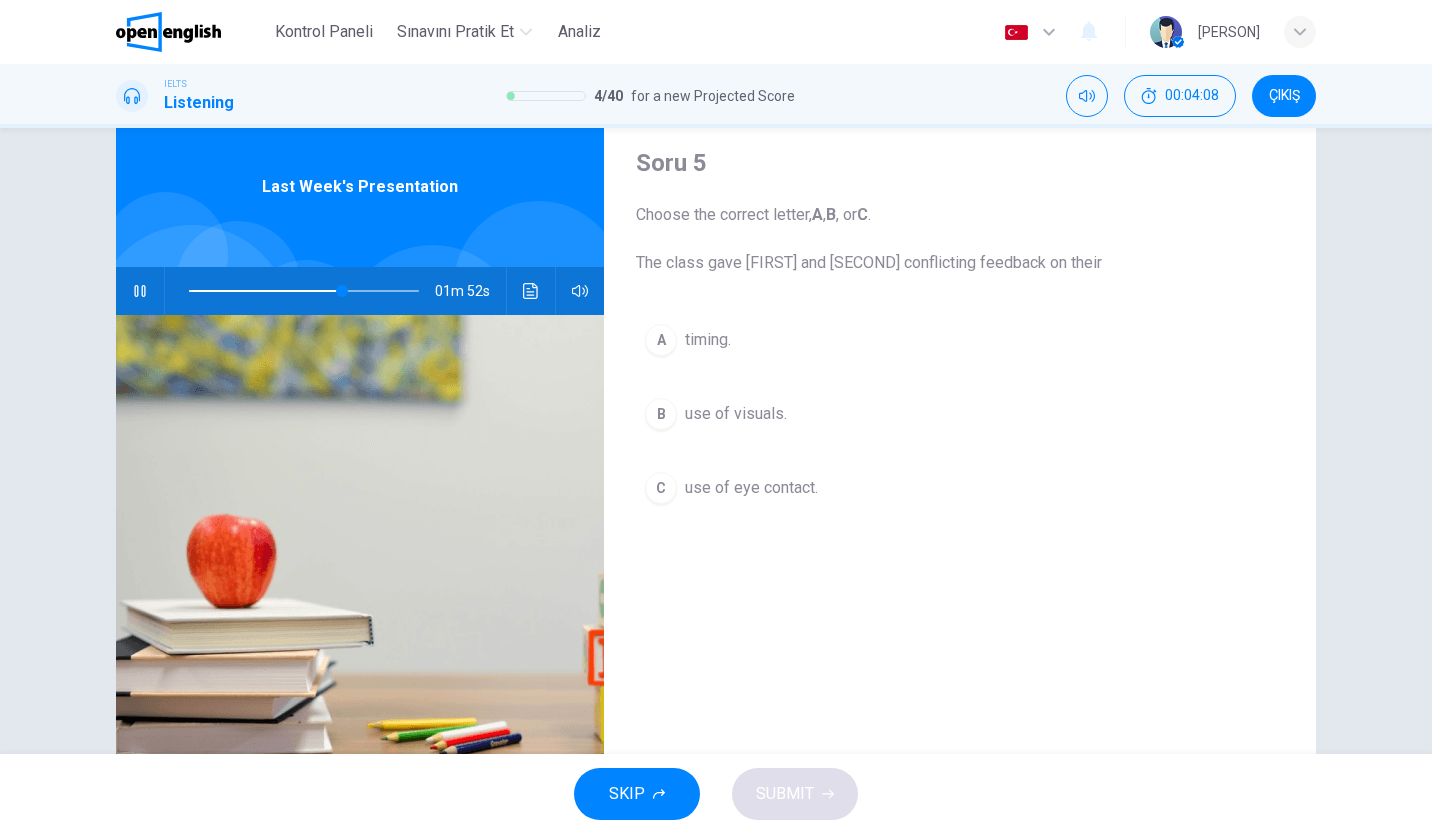 click on "C use of eye contact." at bounding box center (960, 488) 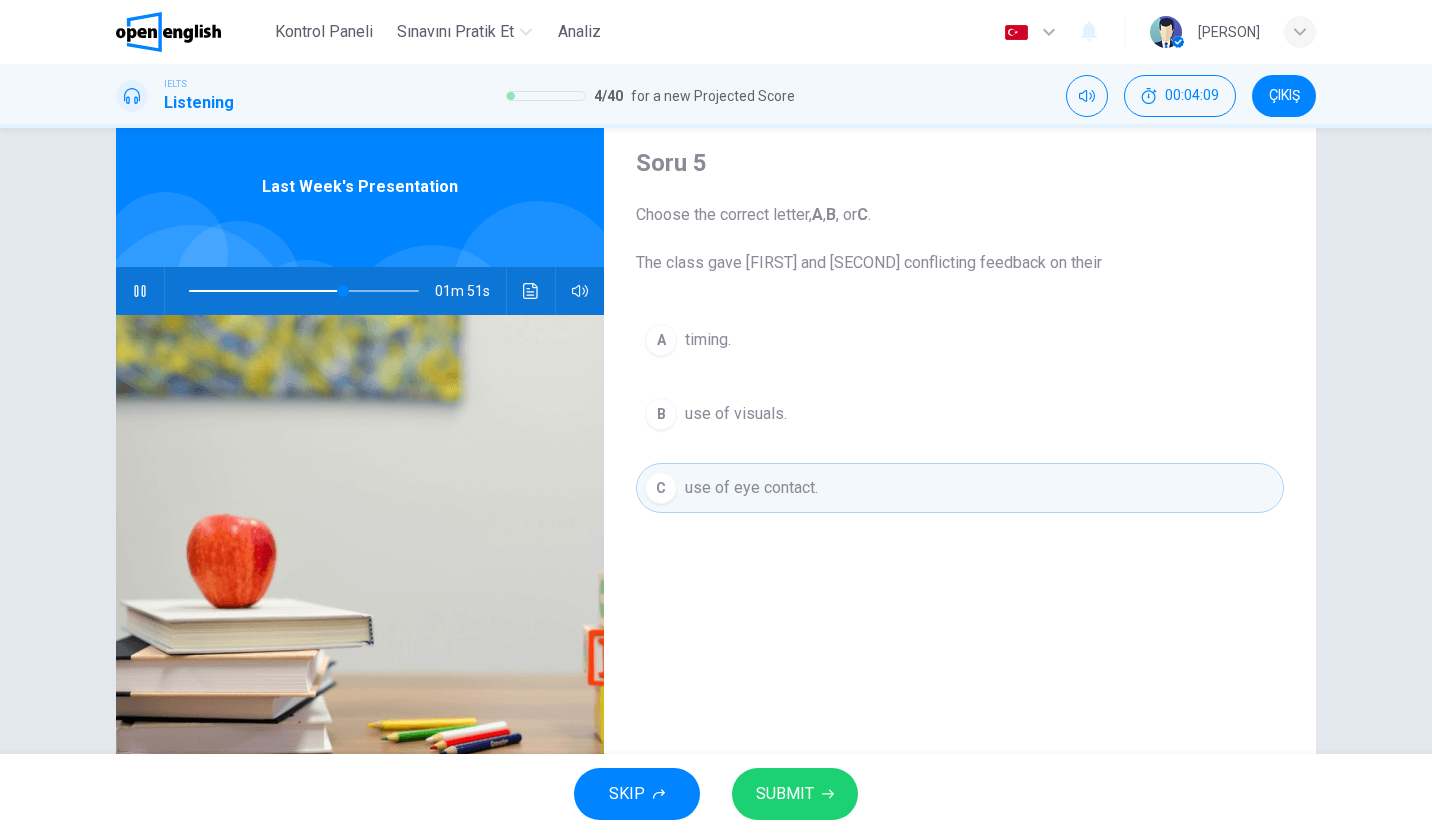 click on "SUBMIT" at bounding box center [785, 794] 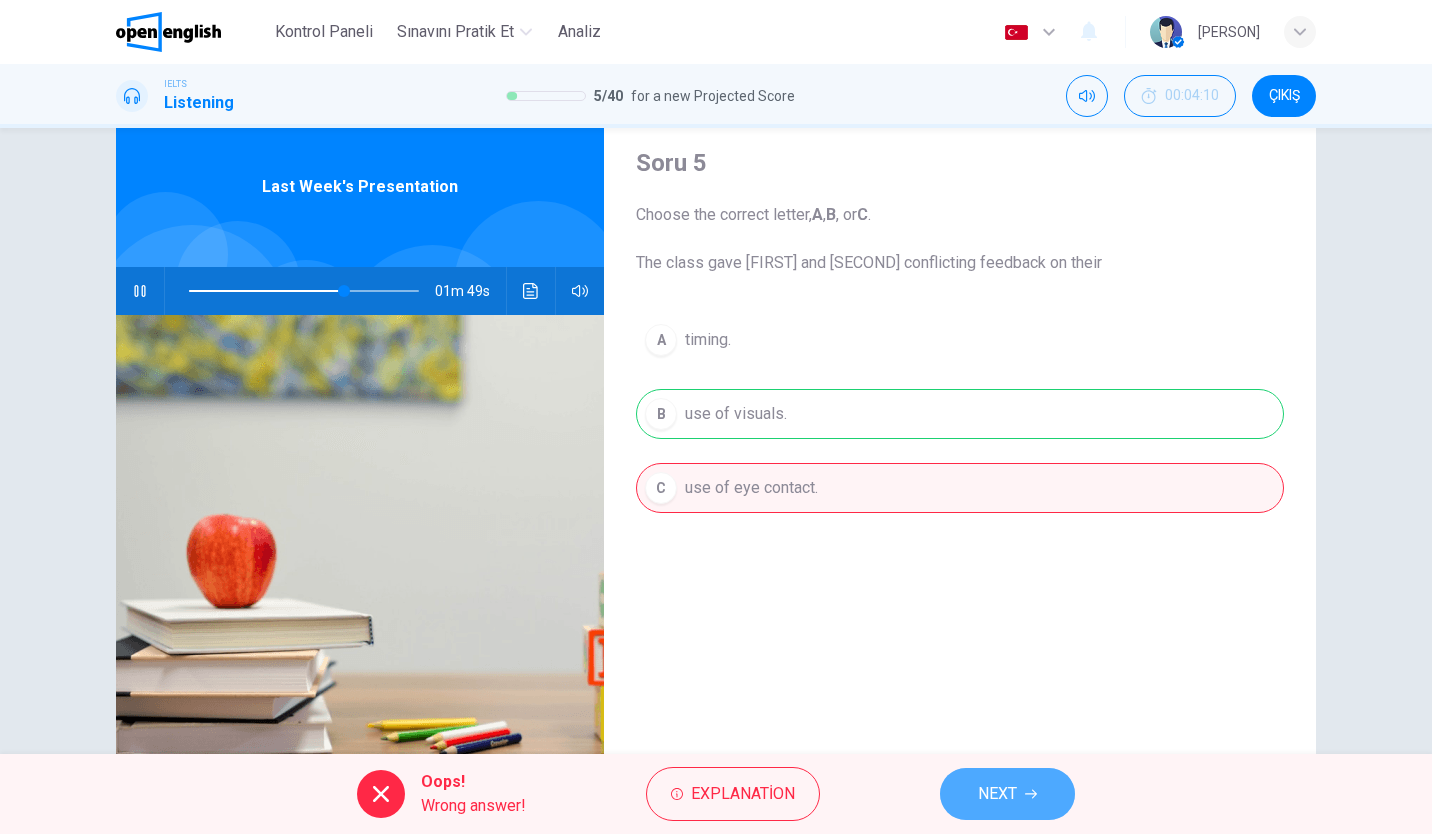 click on "NEXT" at bounding box center (1007, 794) 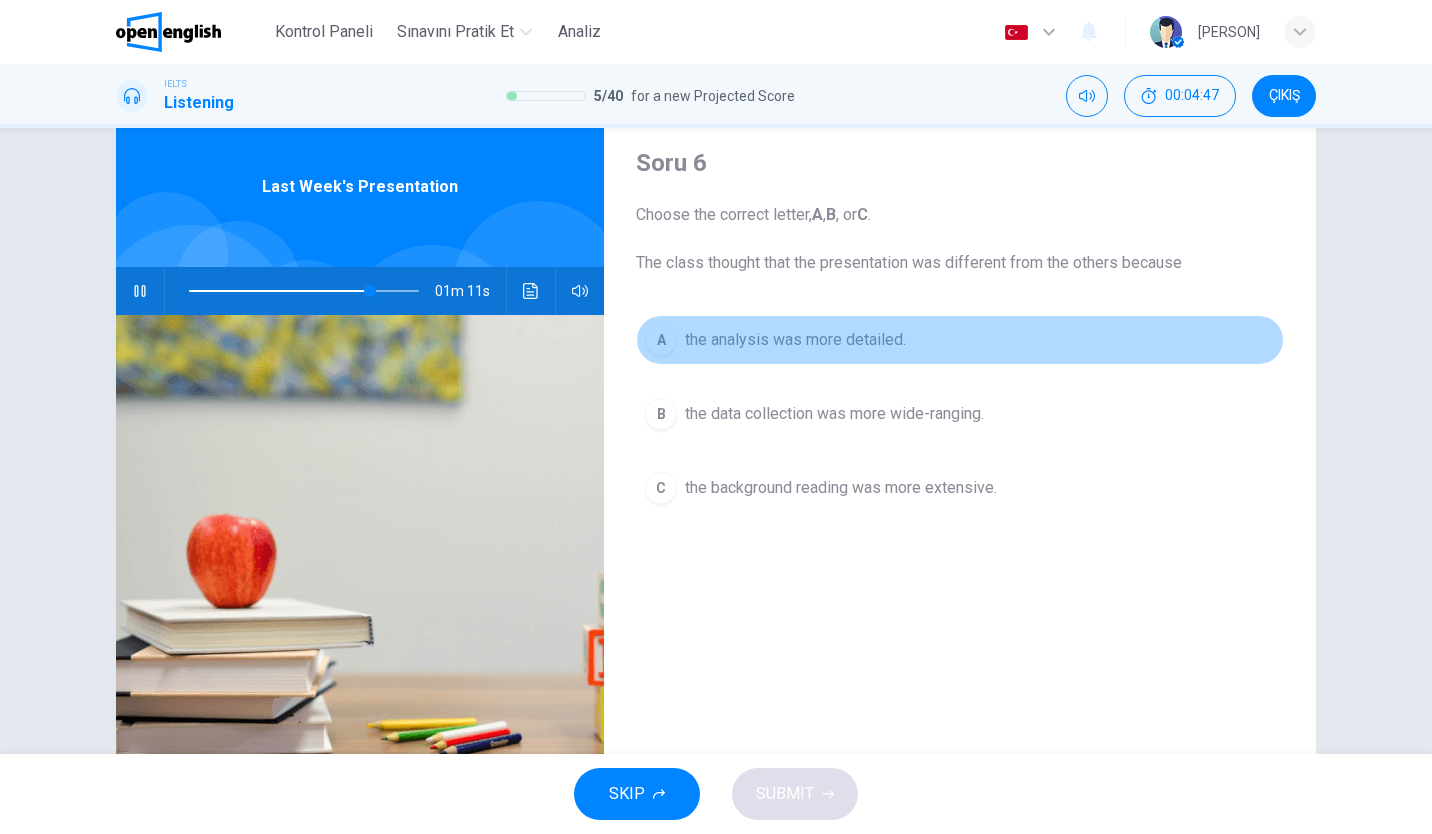 click on "the analysis was more detailed." at bounding box center (795, 340) 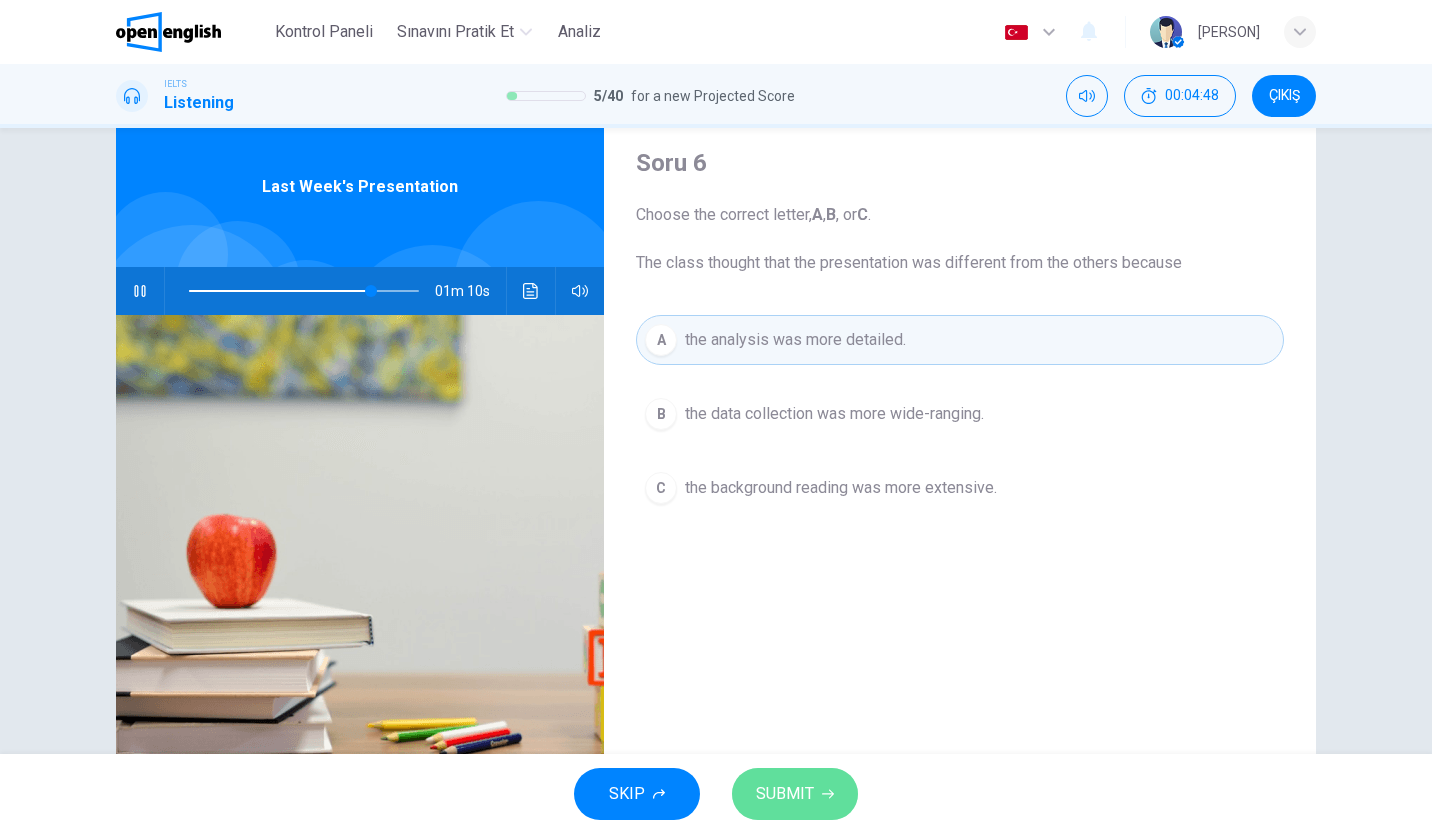 click on "SUBMIT" at bounding box center [785, 794] 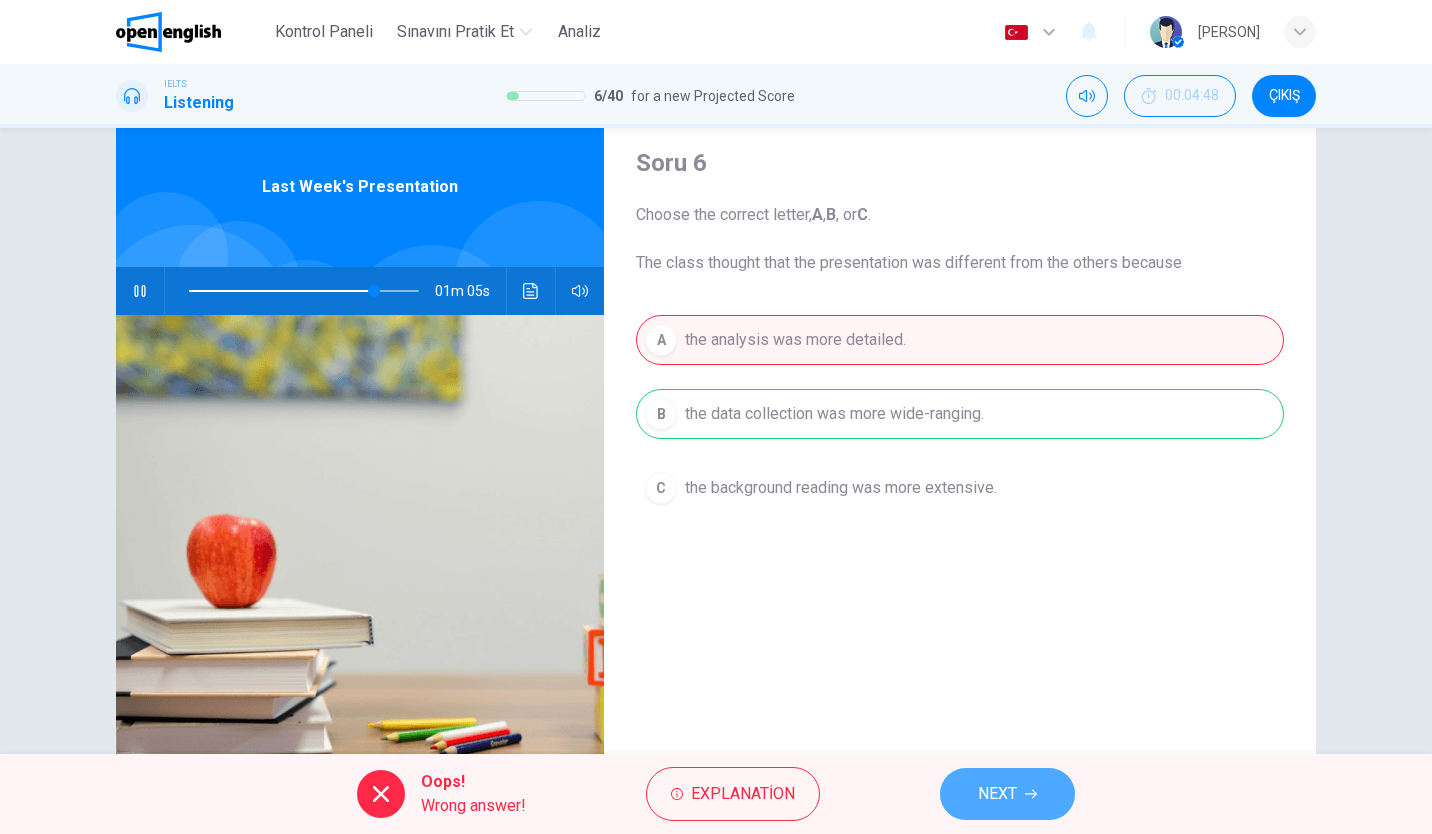 click on "NEXT" at bounding box center (1007, 794) 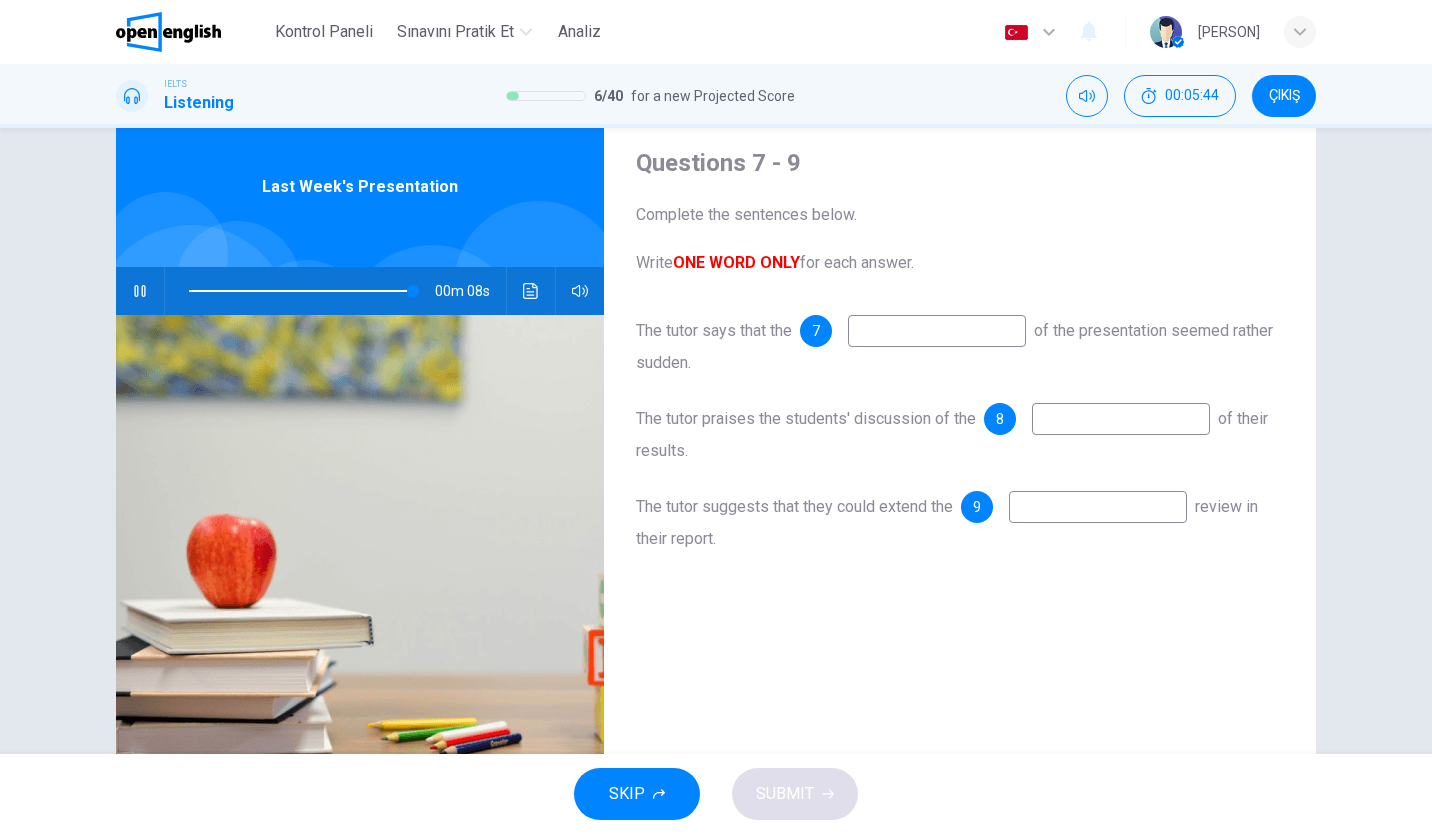 click at bounding box center (1098, 507) 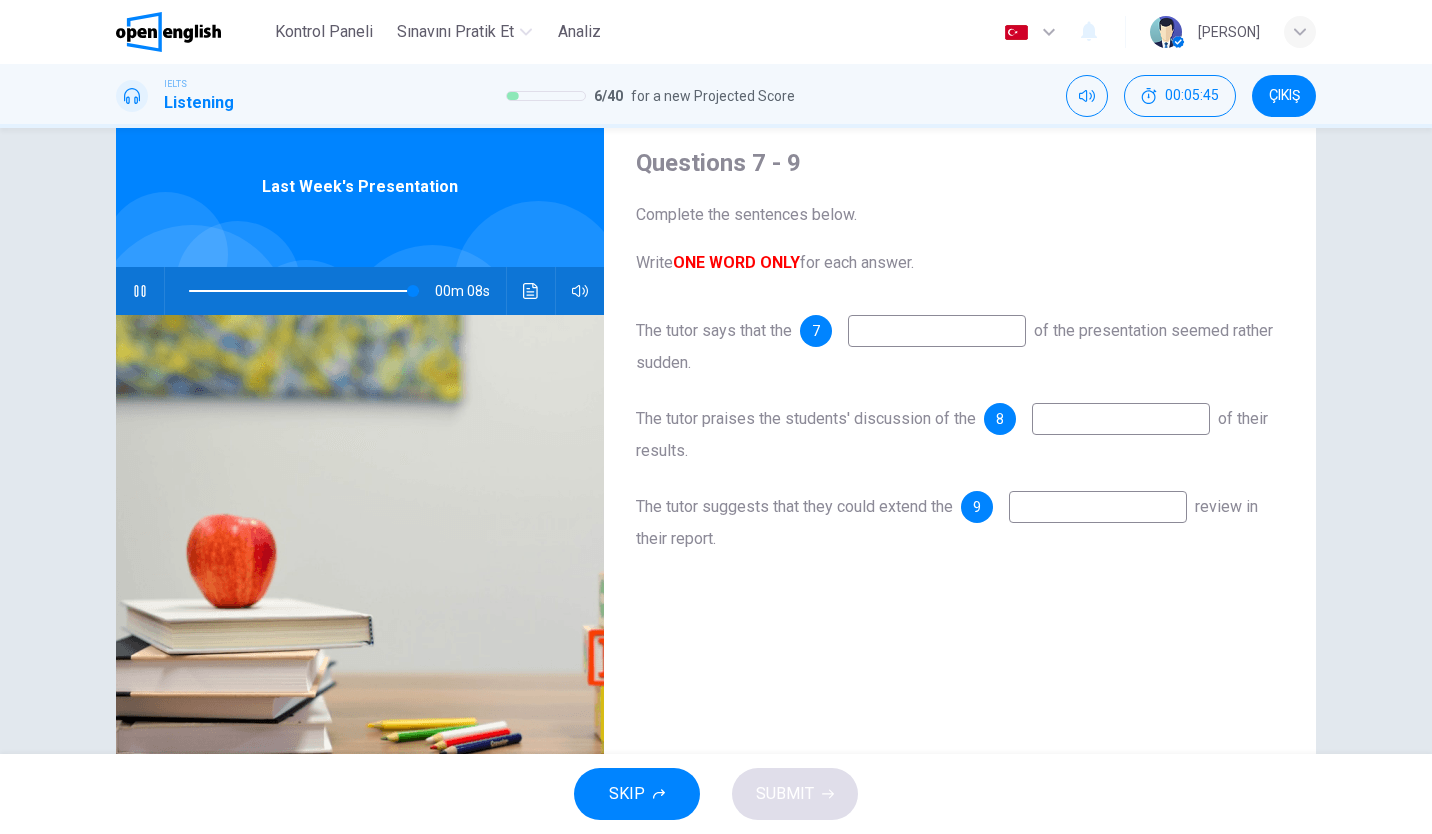 type on "**" 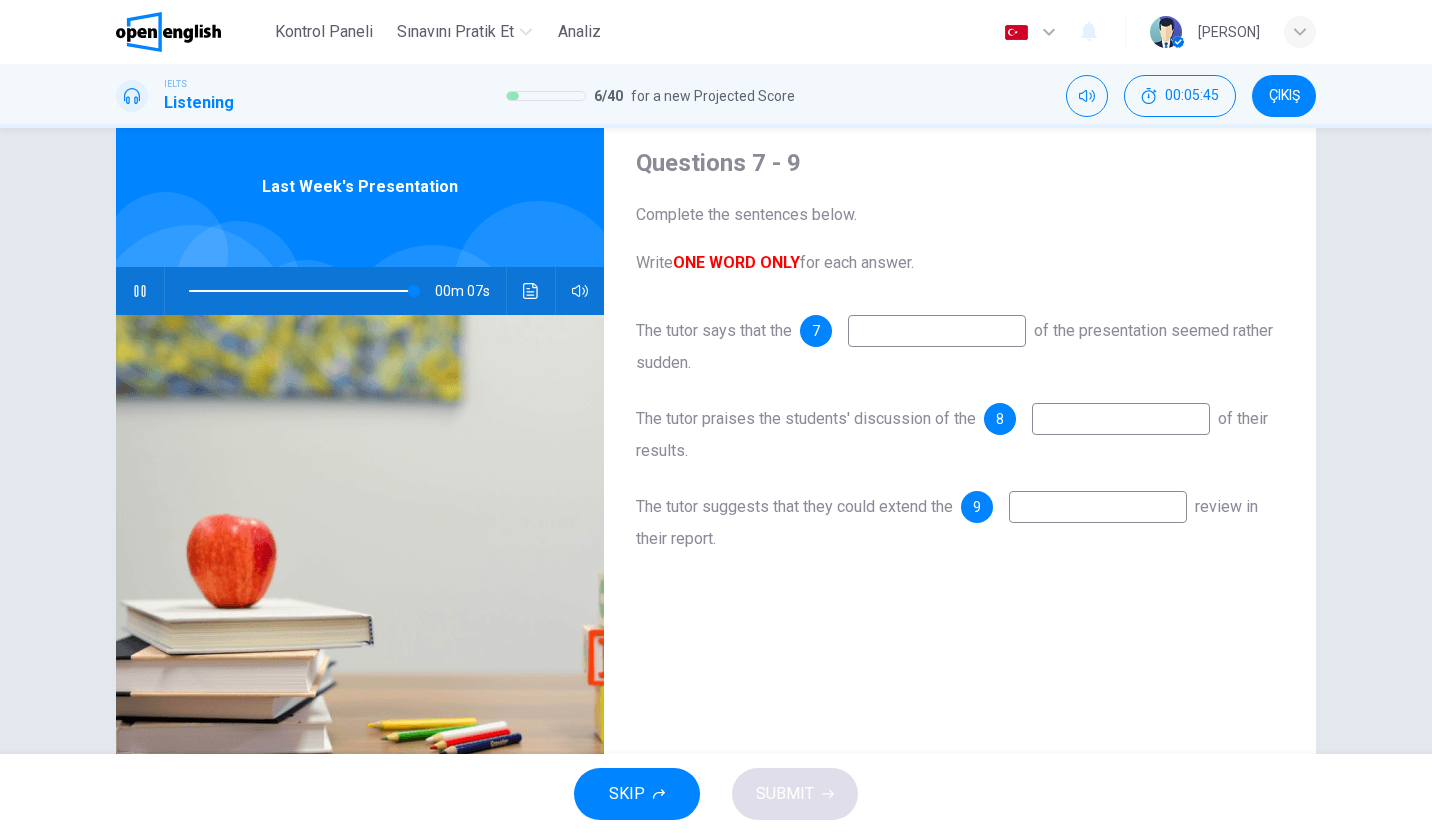 type on "*" 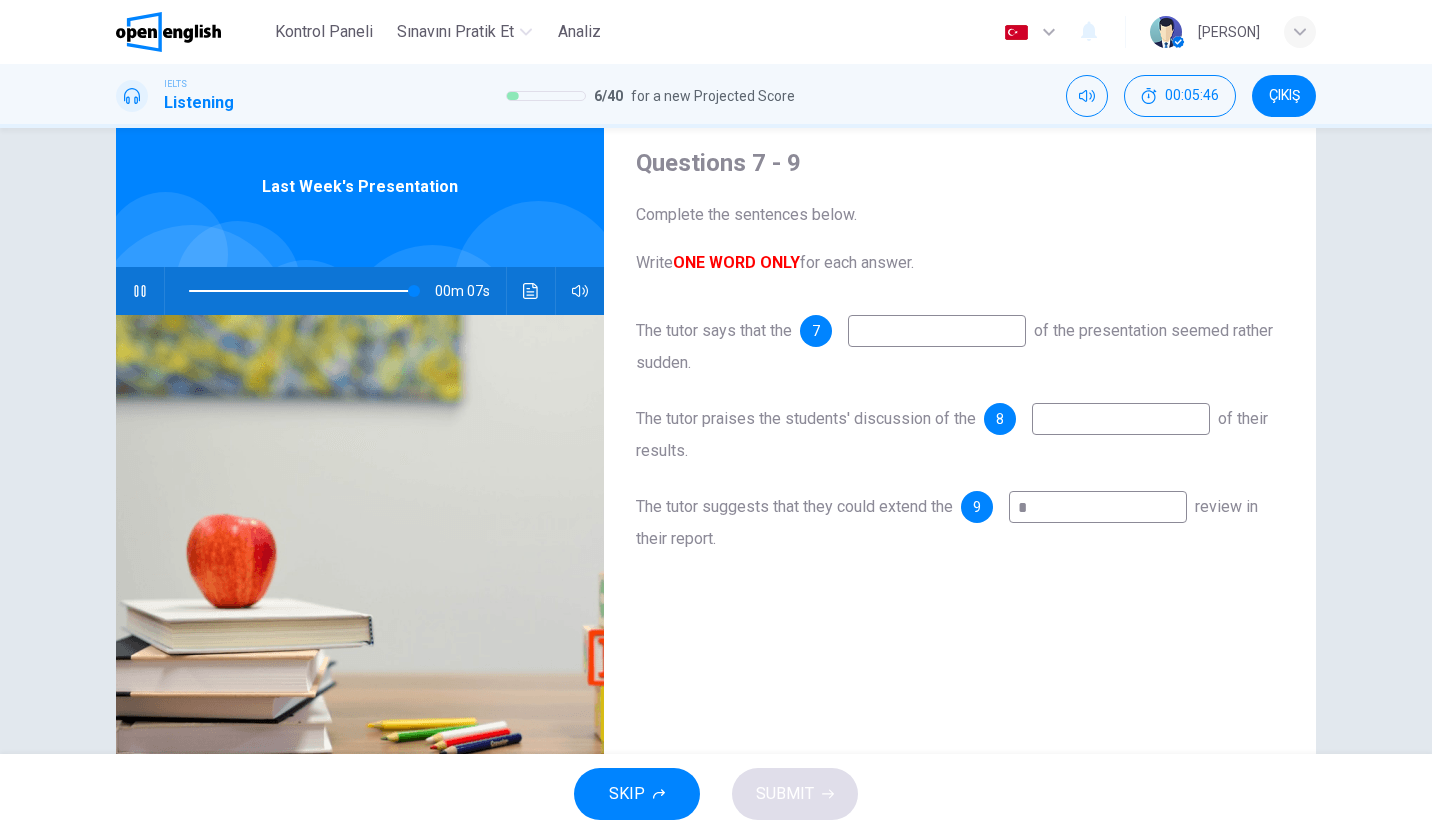 type on "**" 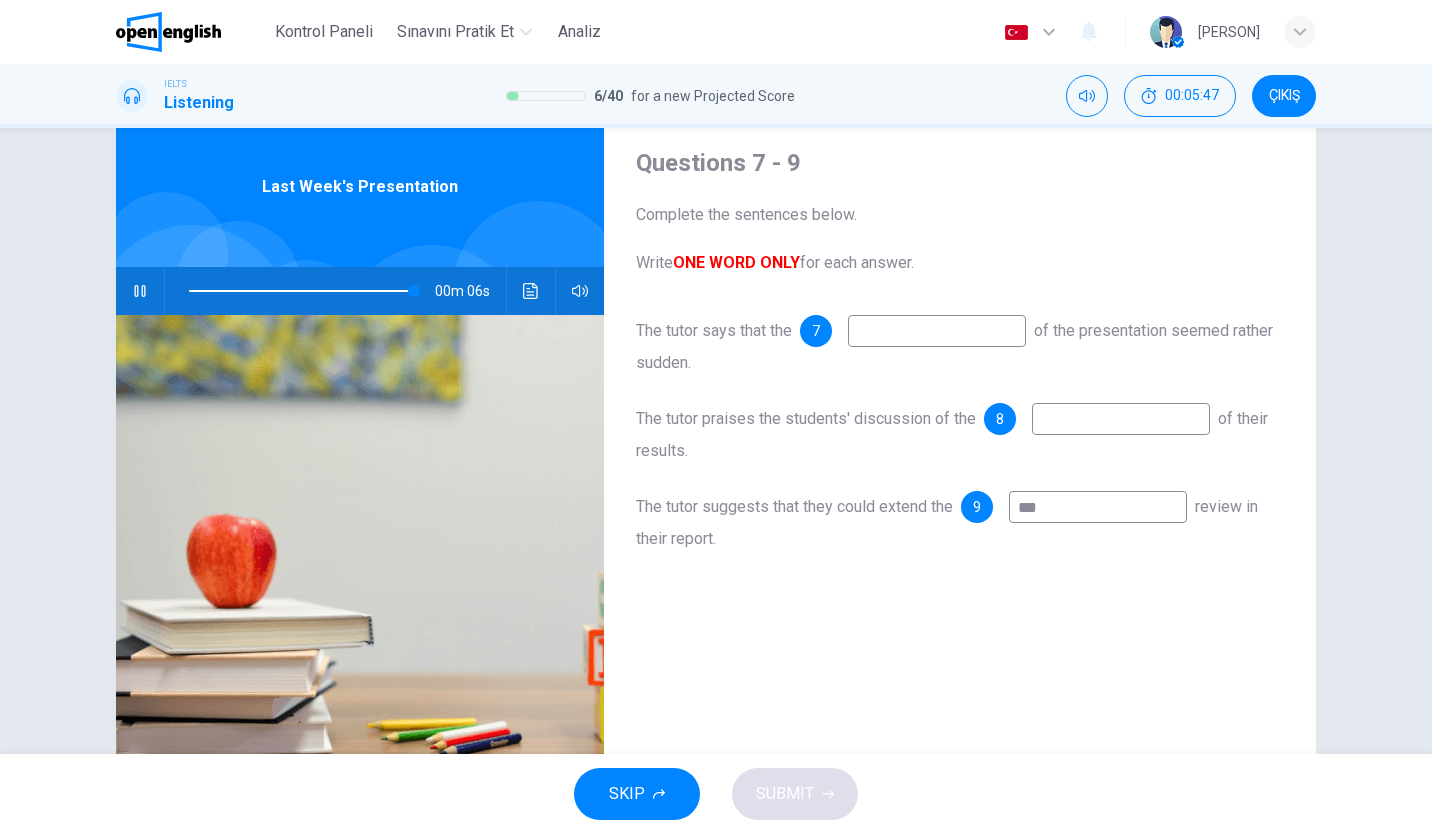 type on "****" 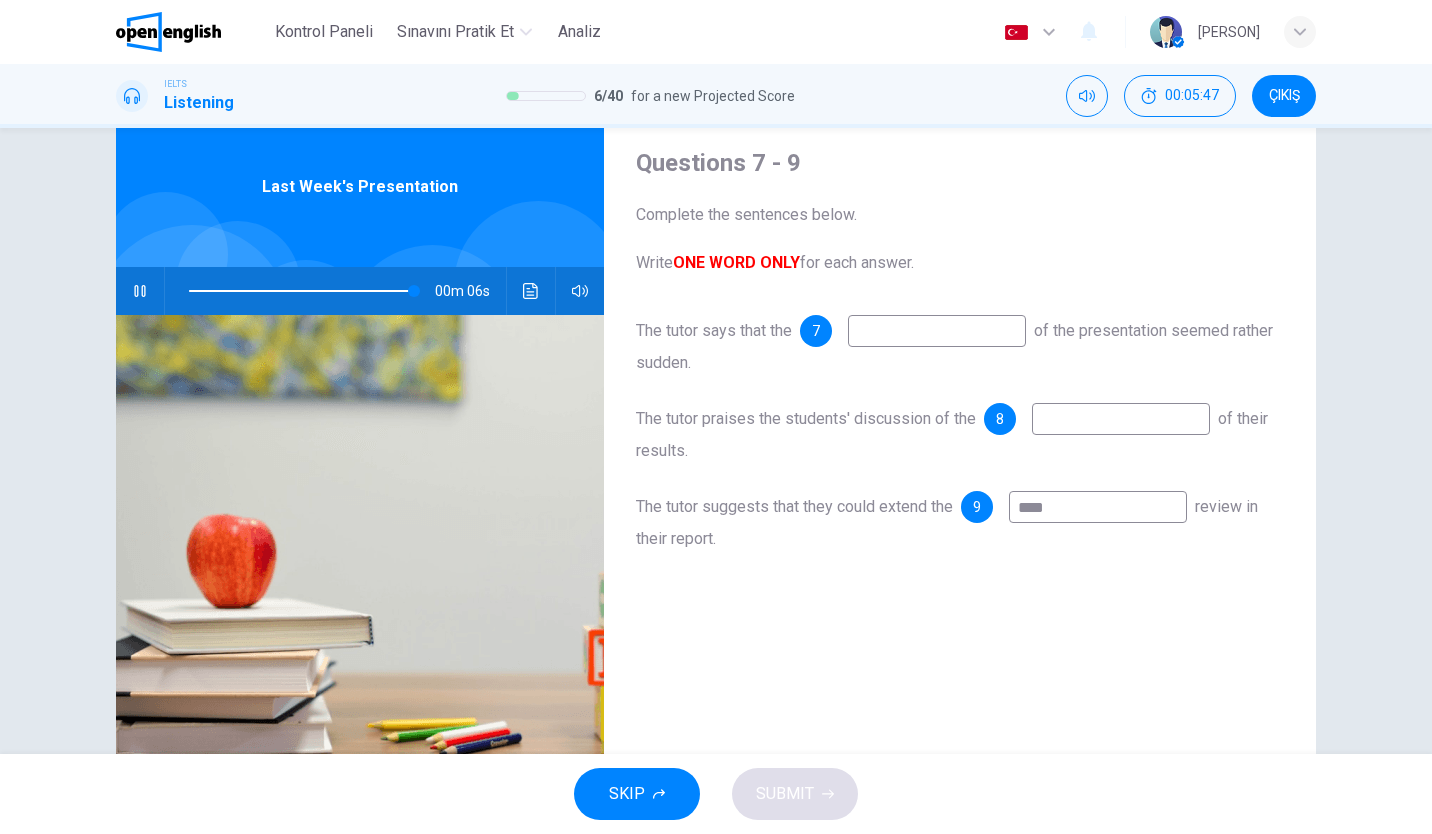 type on "**" 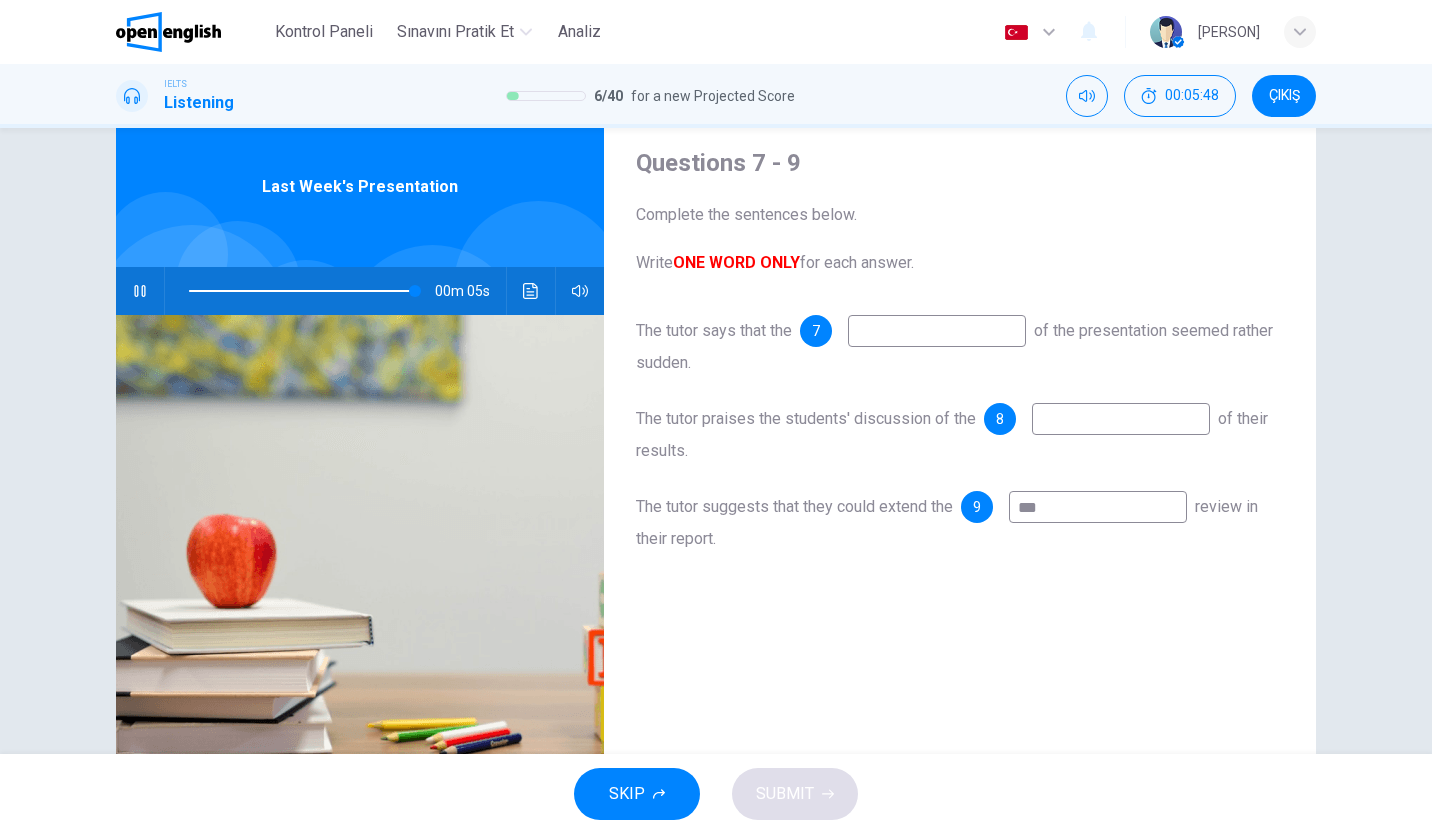 type on "**" 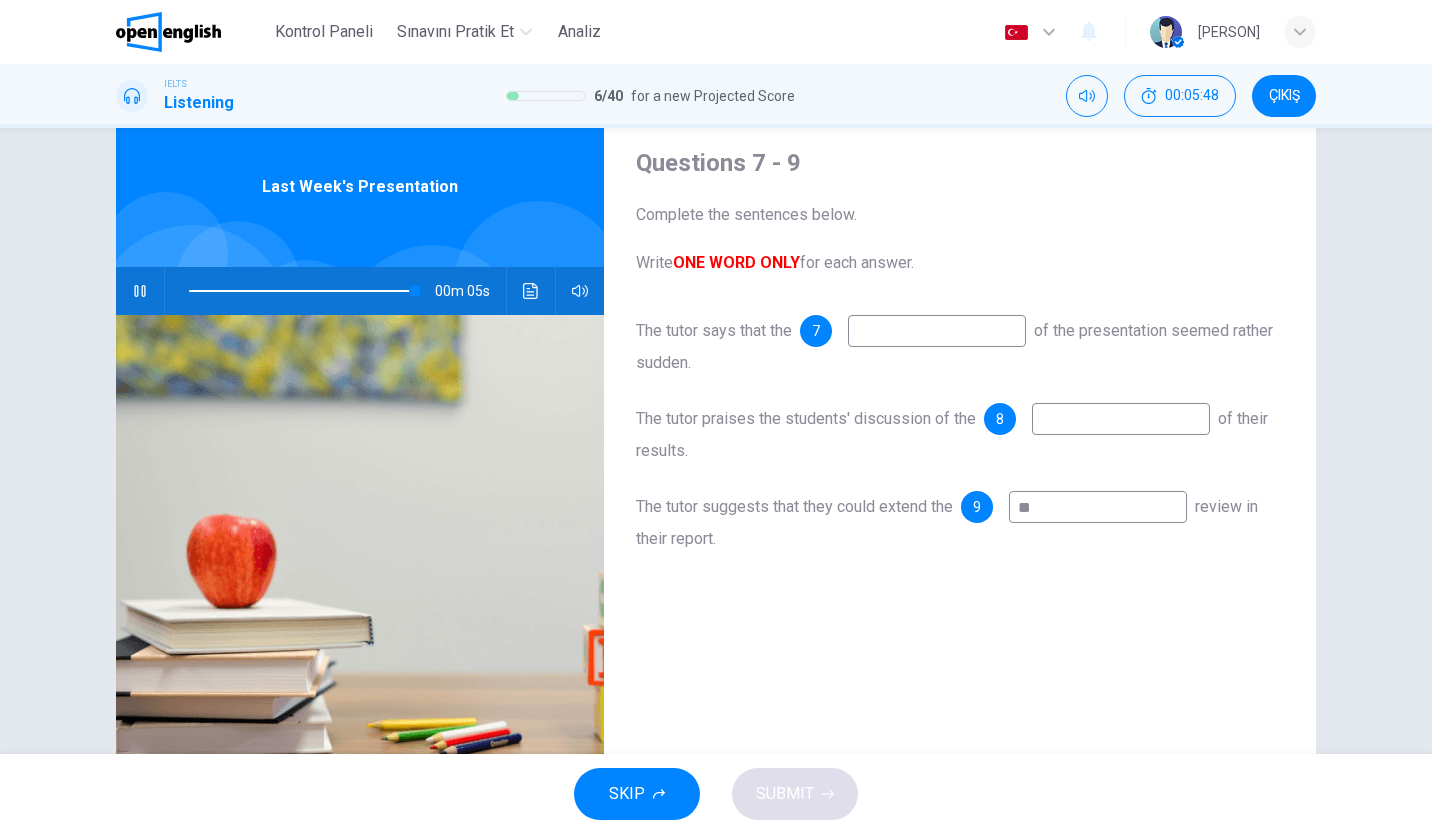 type on "**" 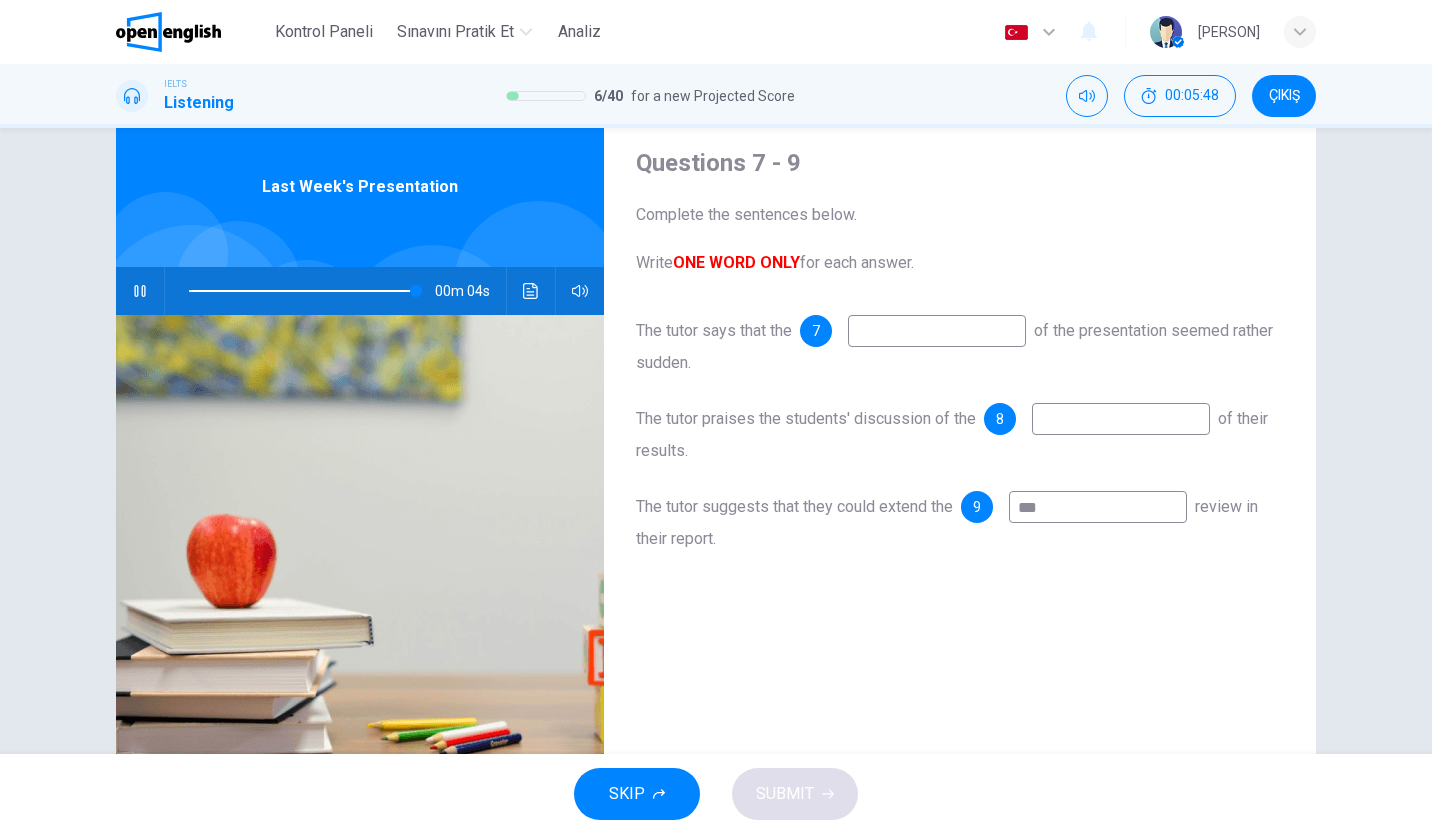 type on "****" 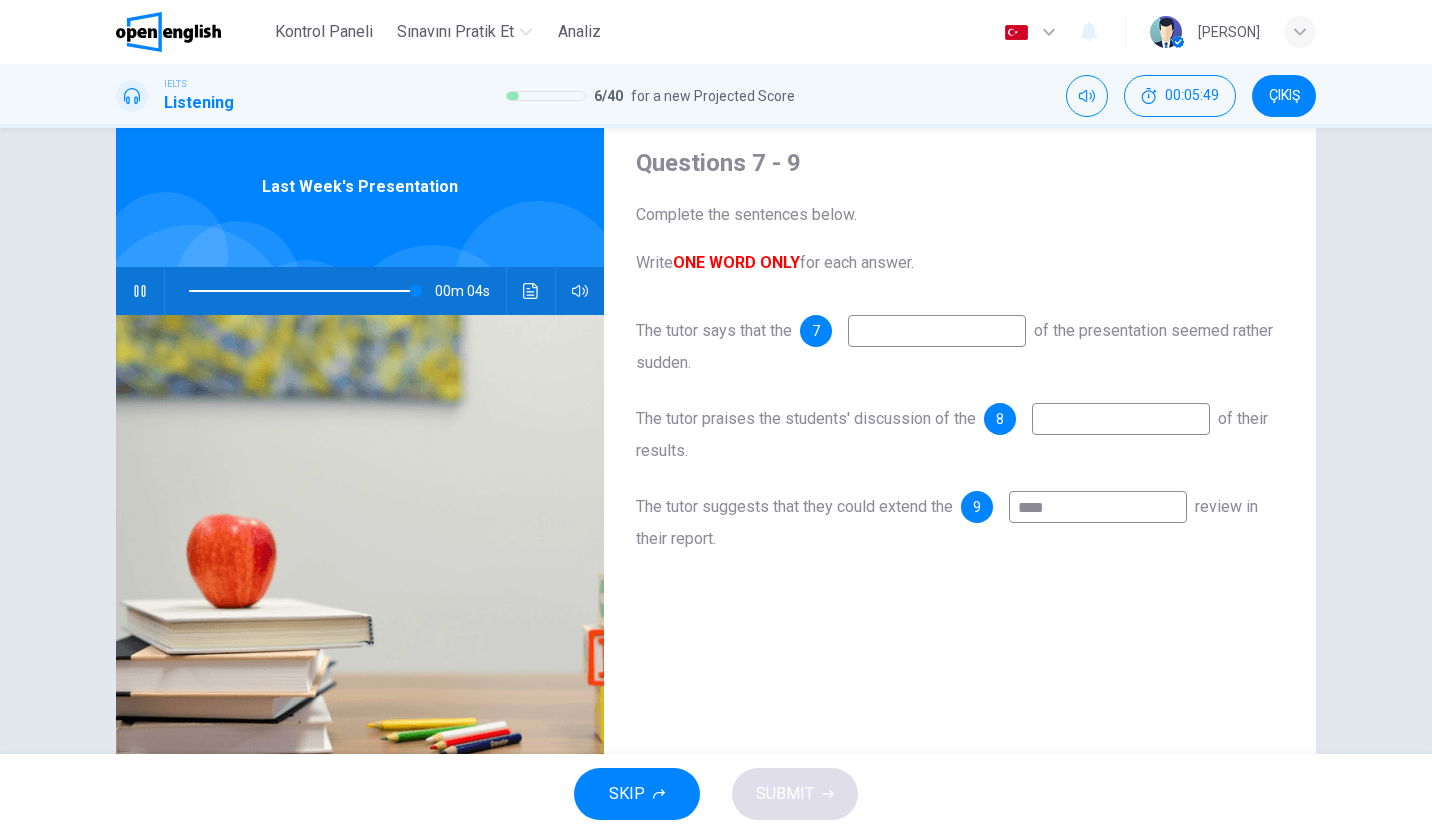 type on "**" 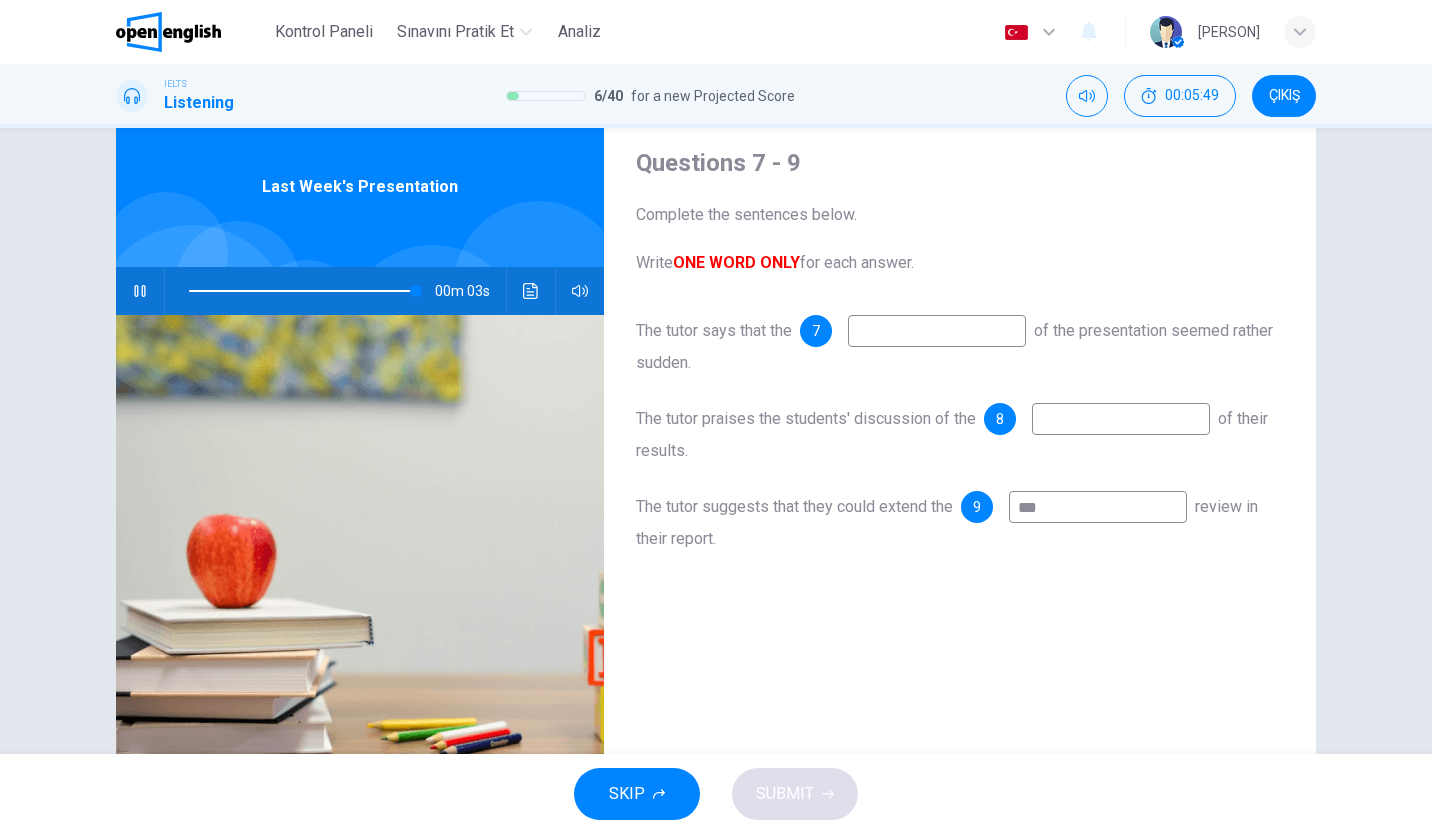 type on "****" 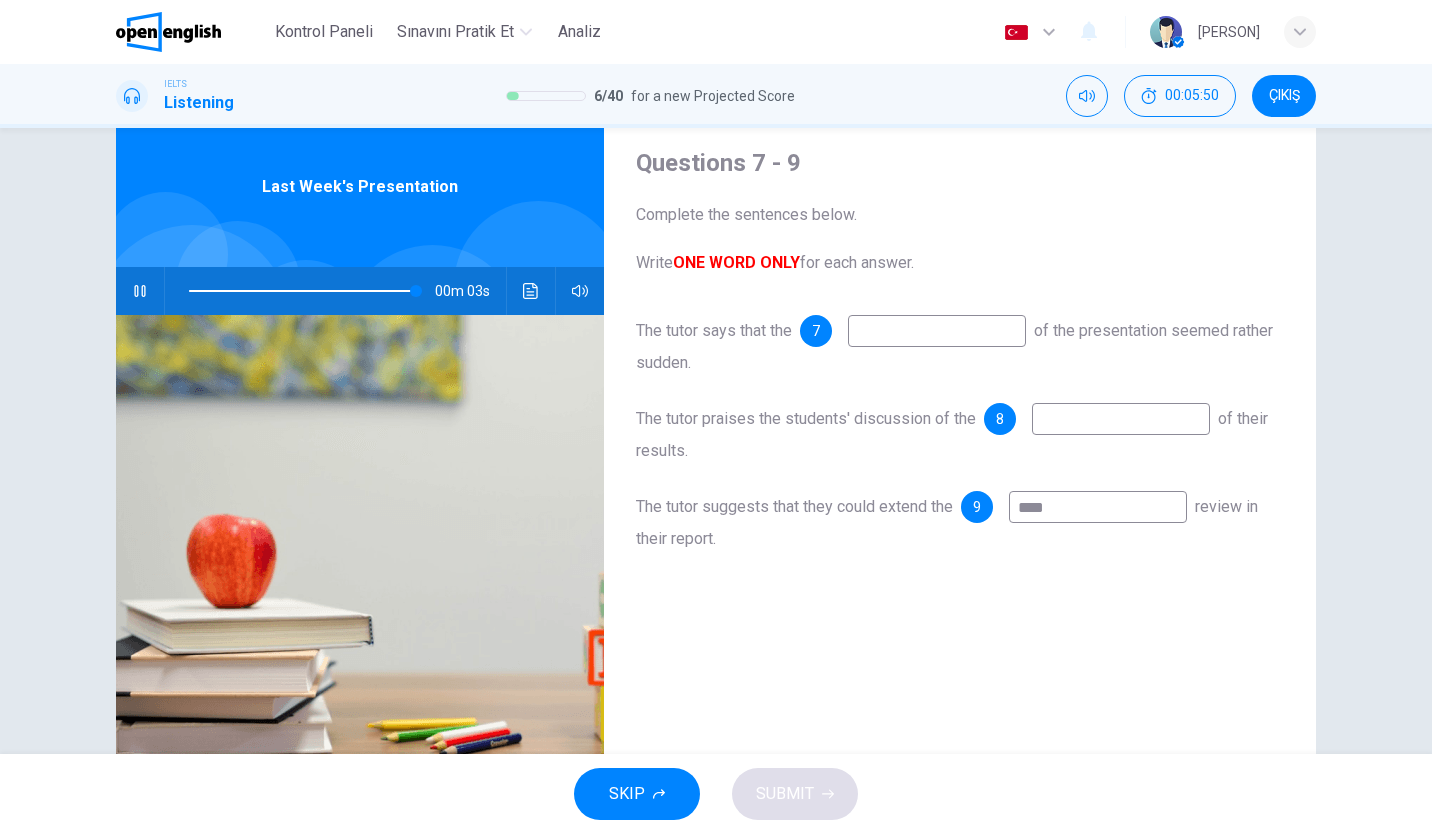 type on "**" 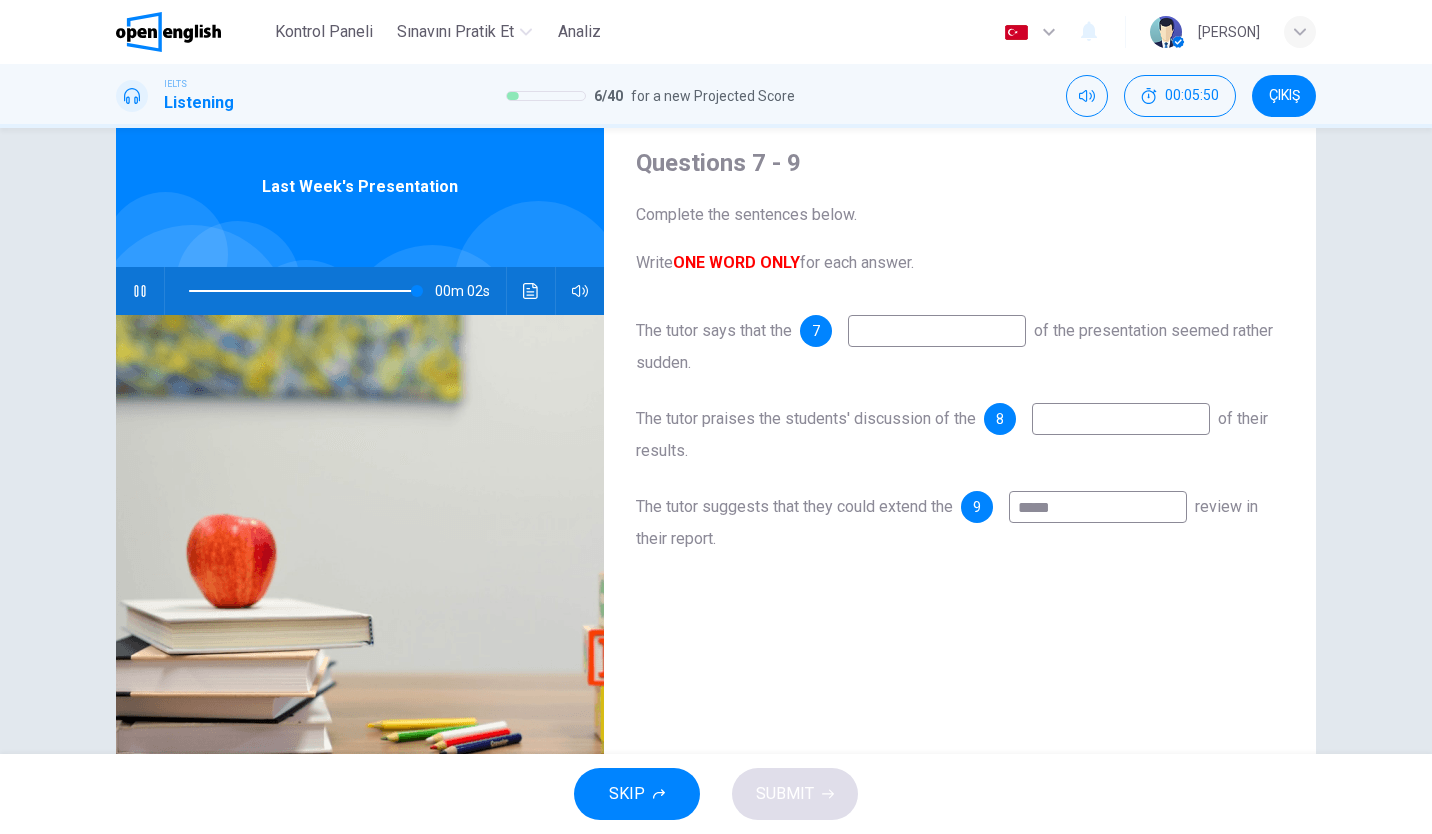 type on "******" 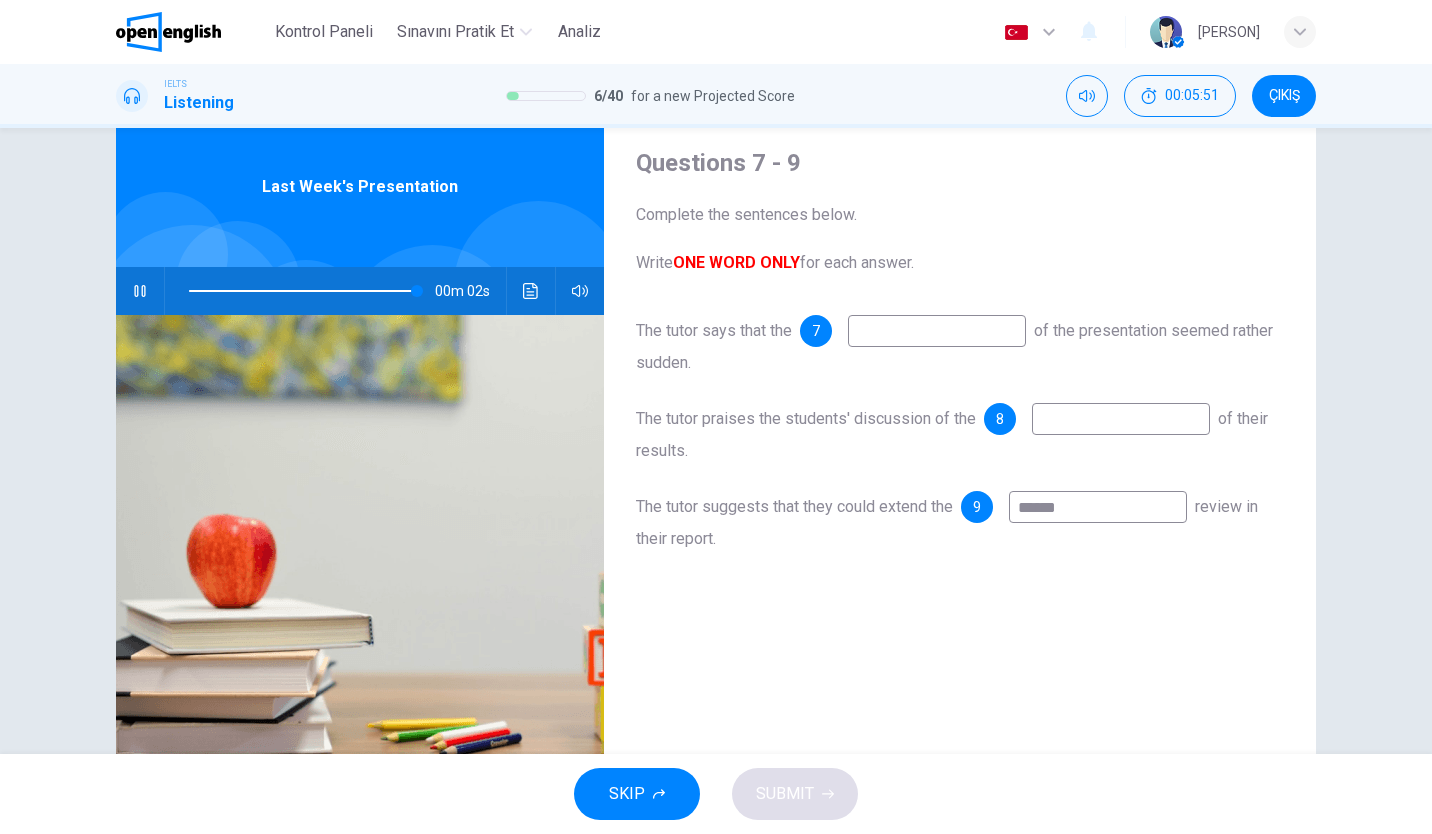 type on "**" 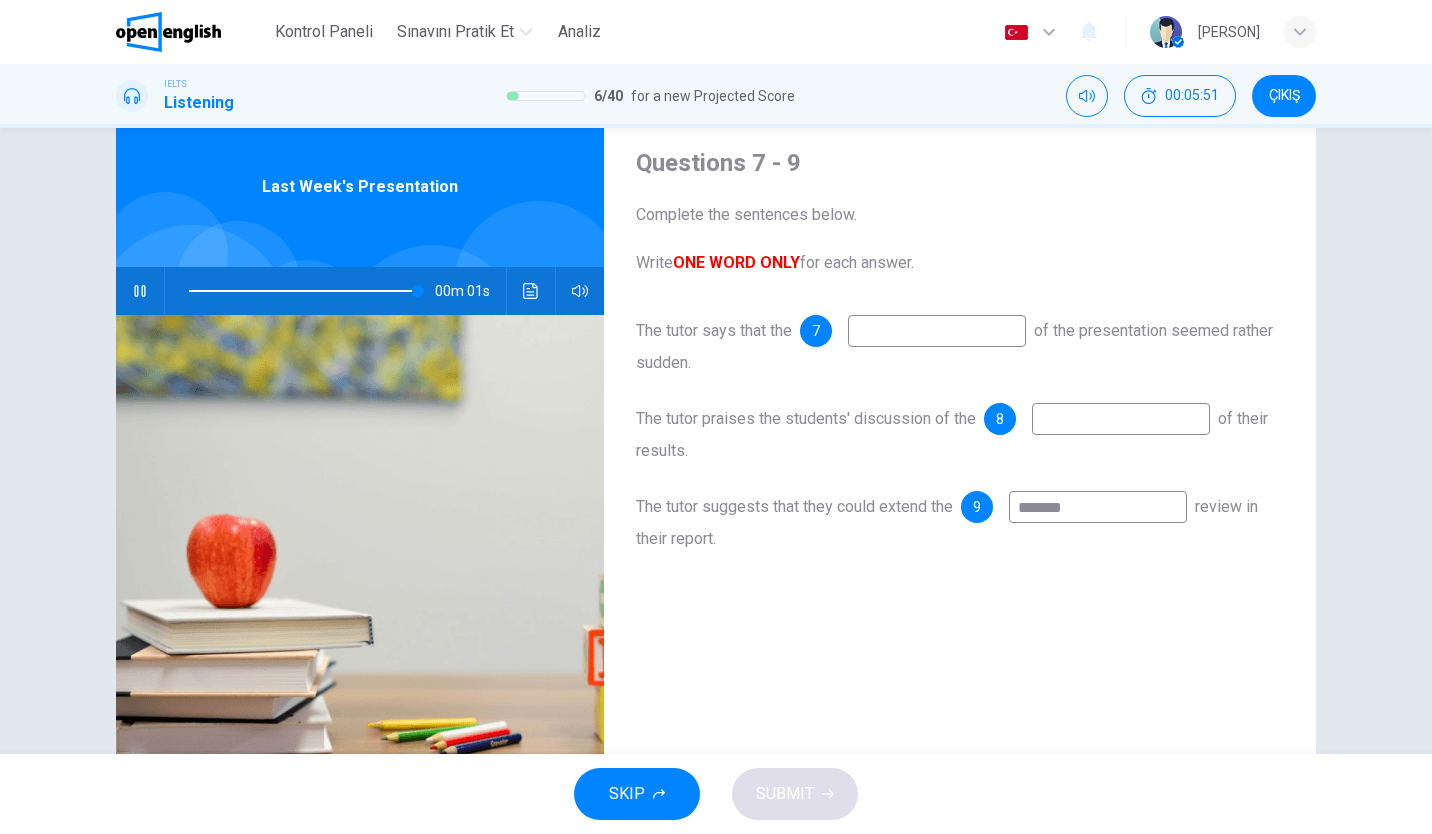 type on "********" 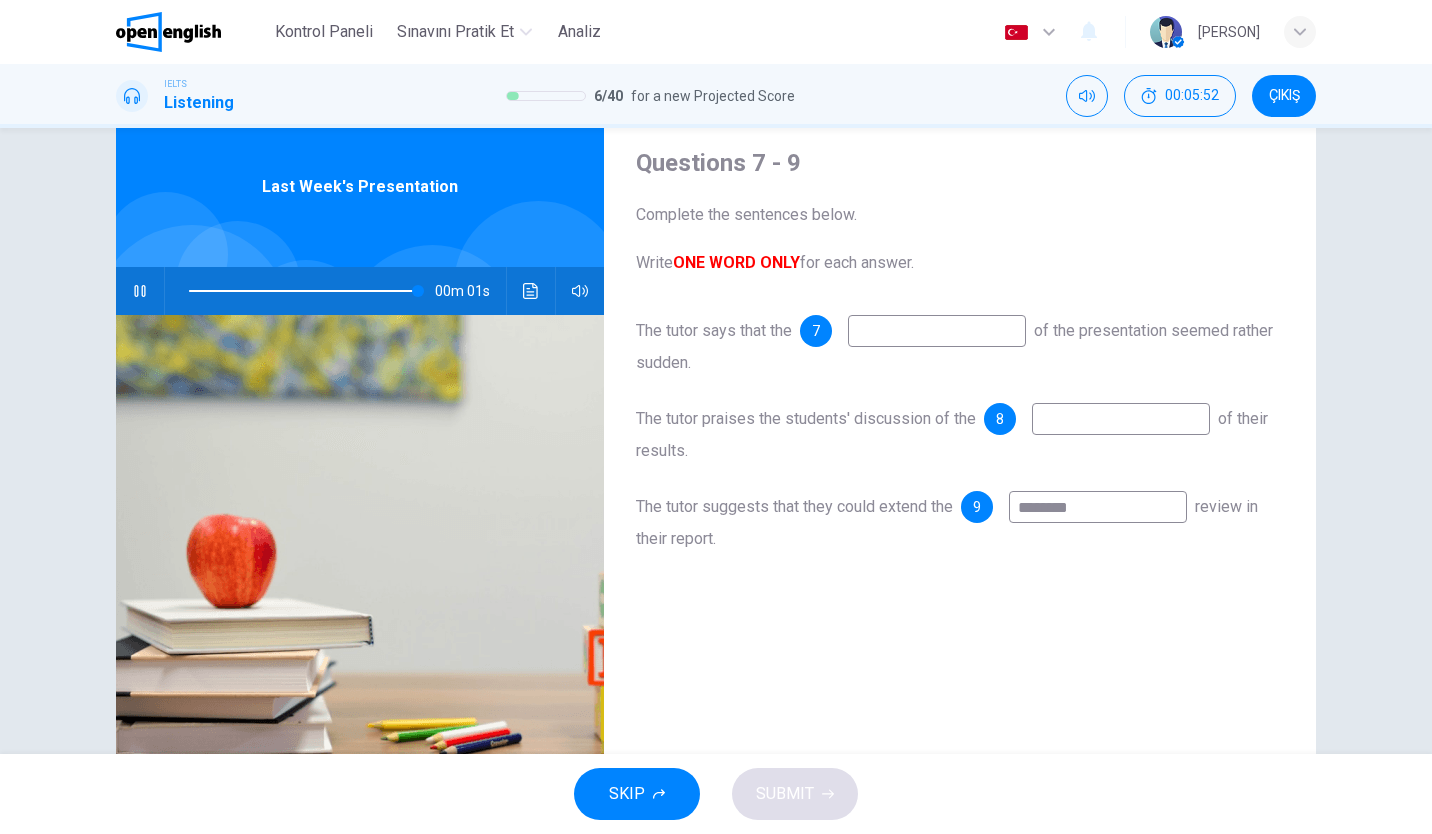 type on "***" 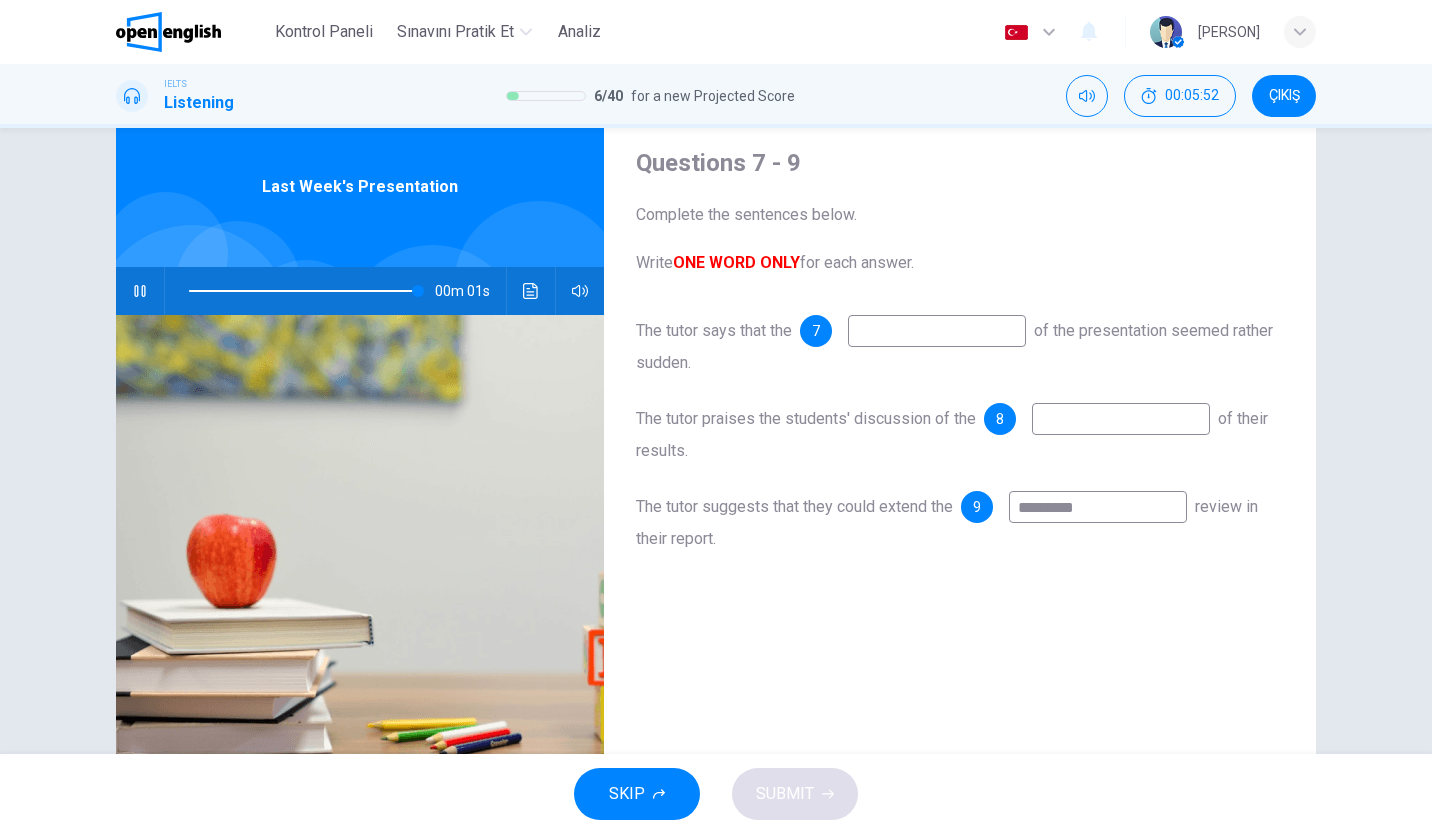 type on "**********" 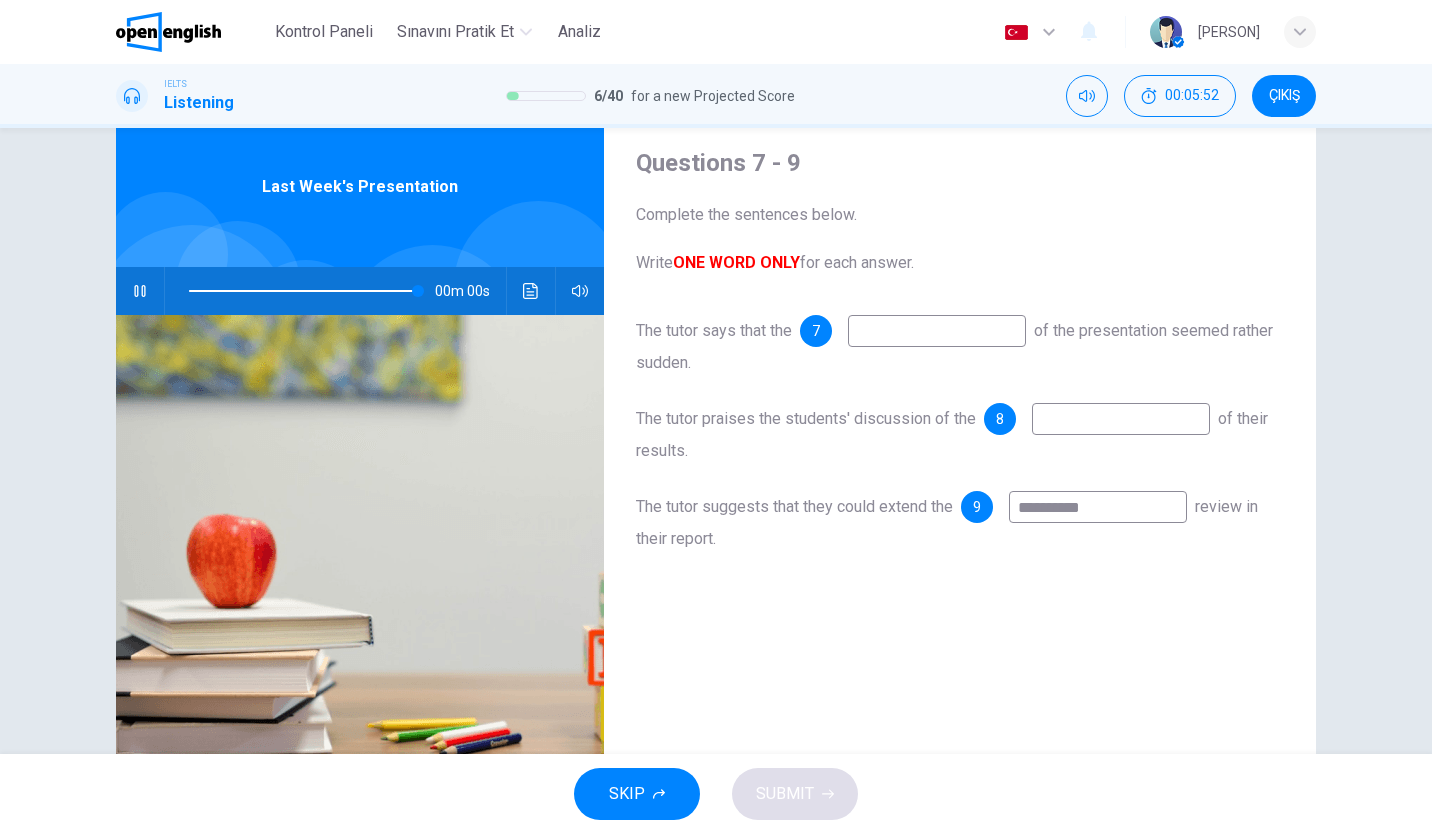 type on "*" 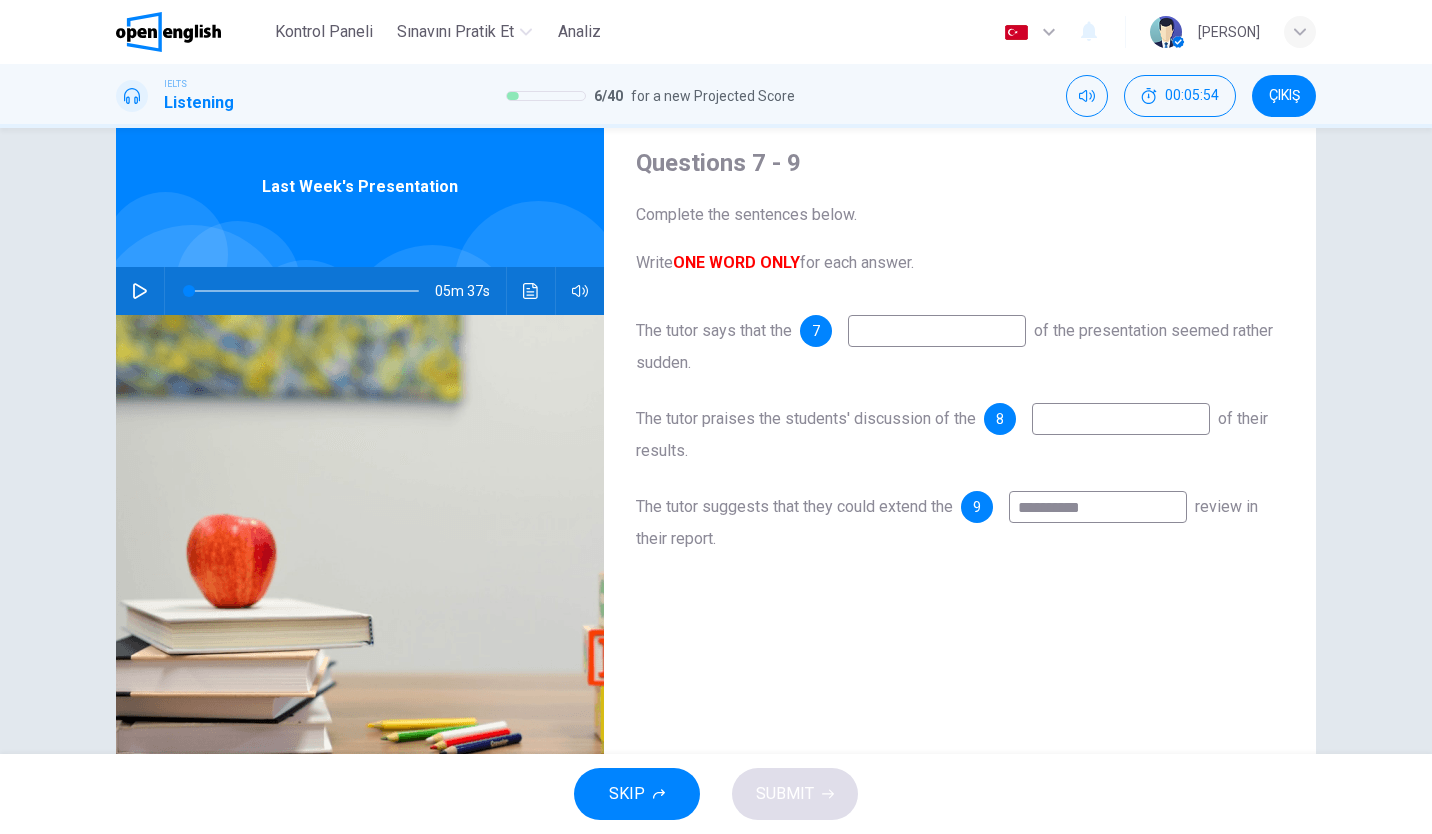 type on "**********" 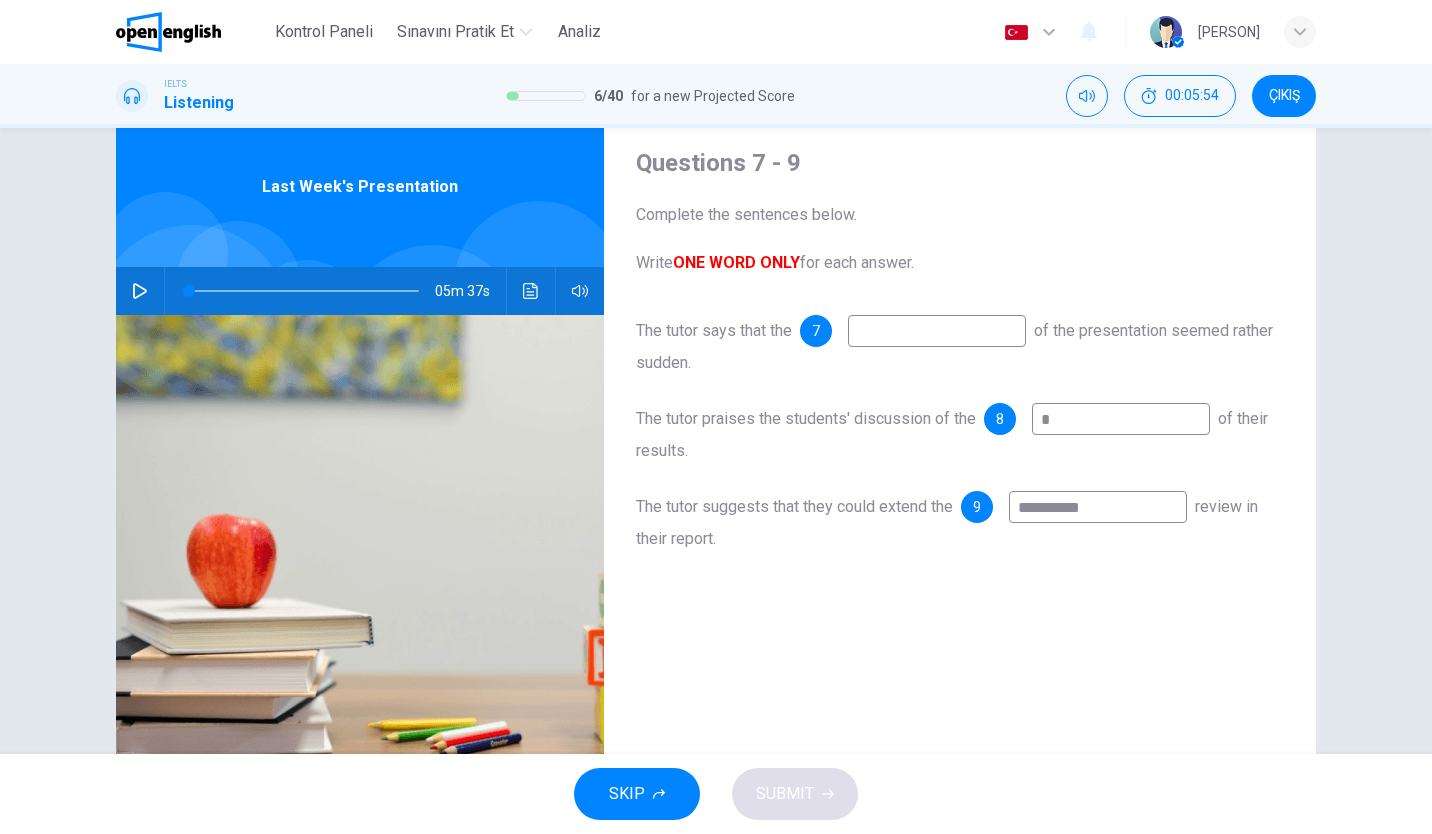 click on "*" at bounding box center (1121, 419) 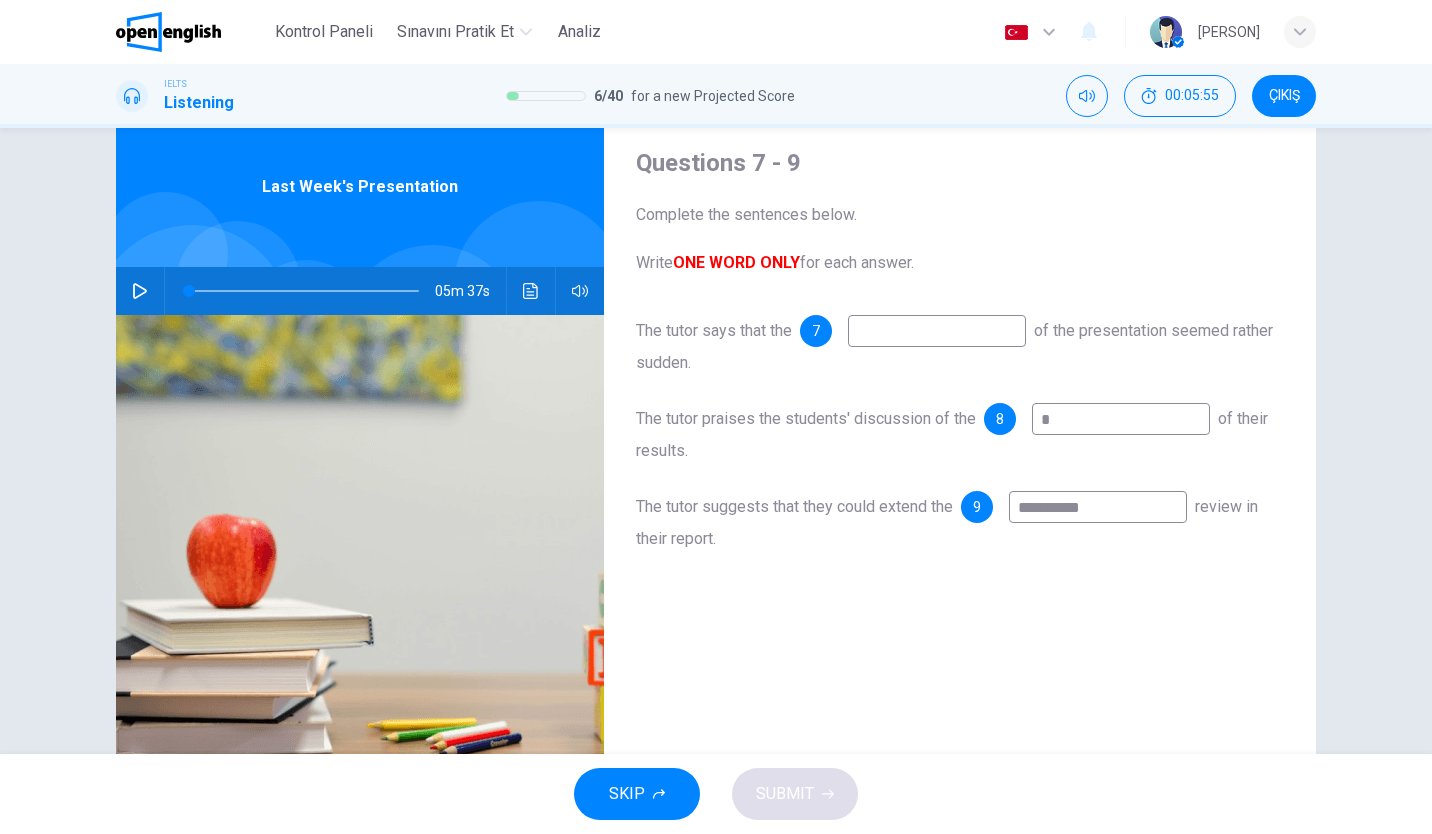 type on "*" 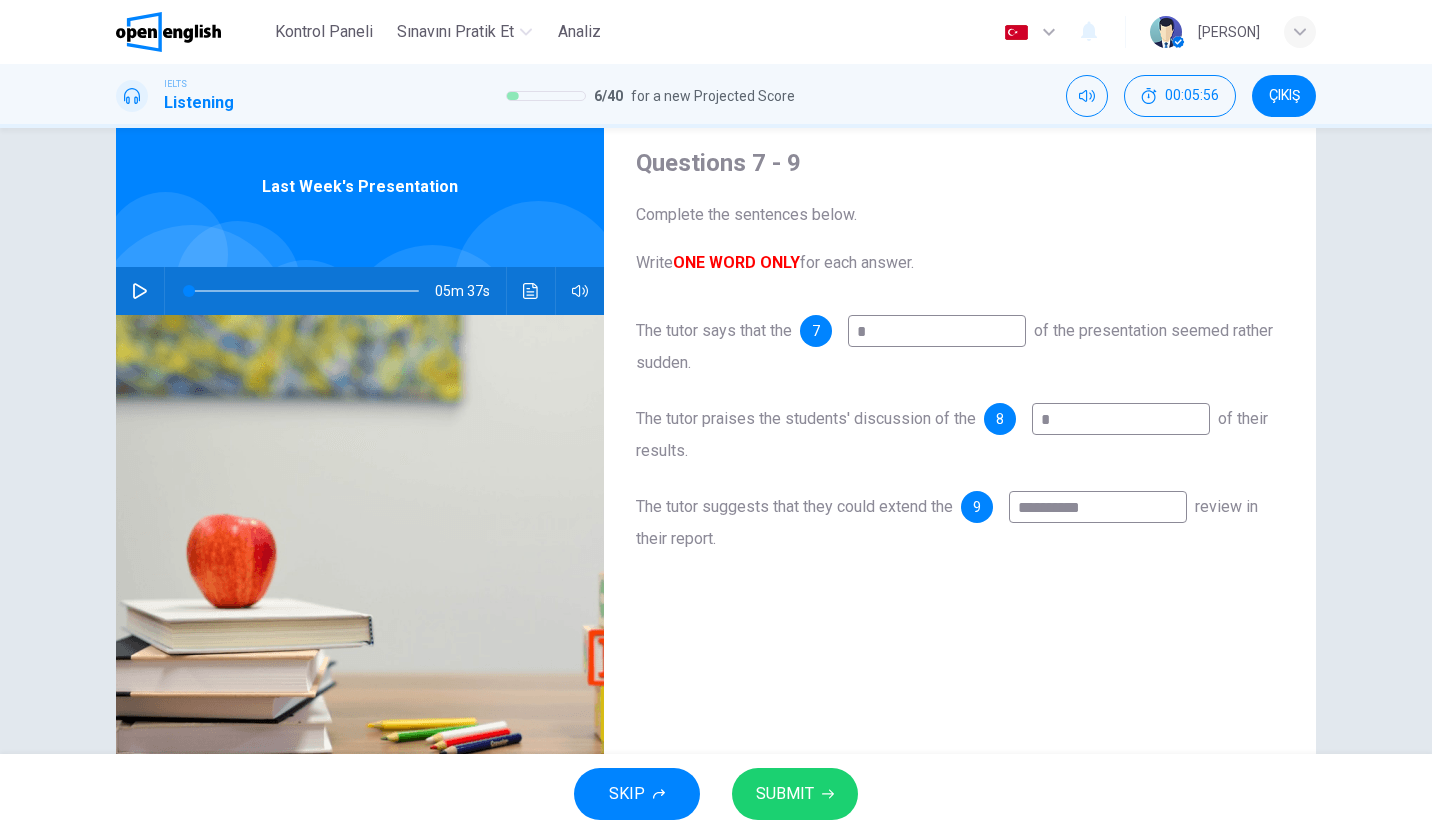 click on "*" at bounding box center [937, 331] 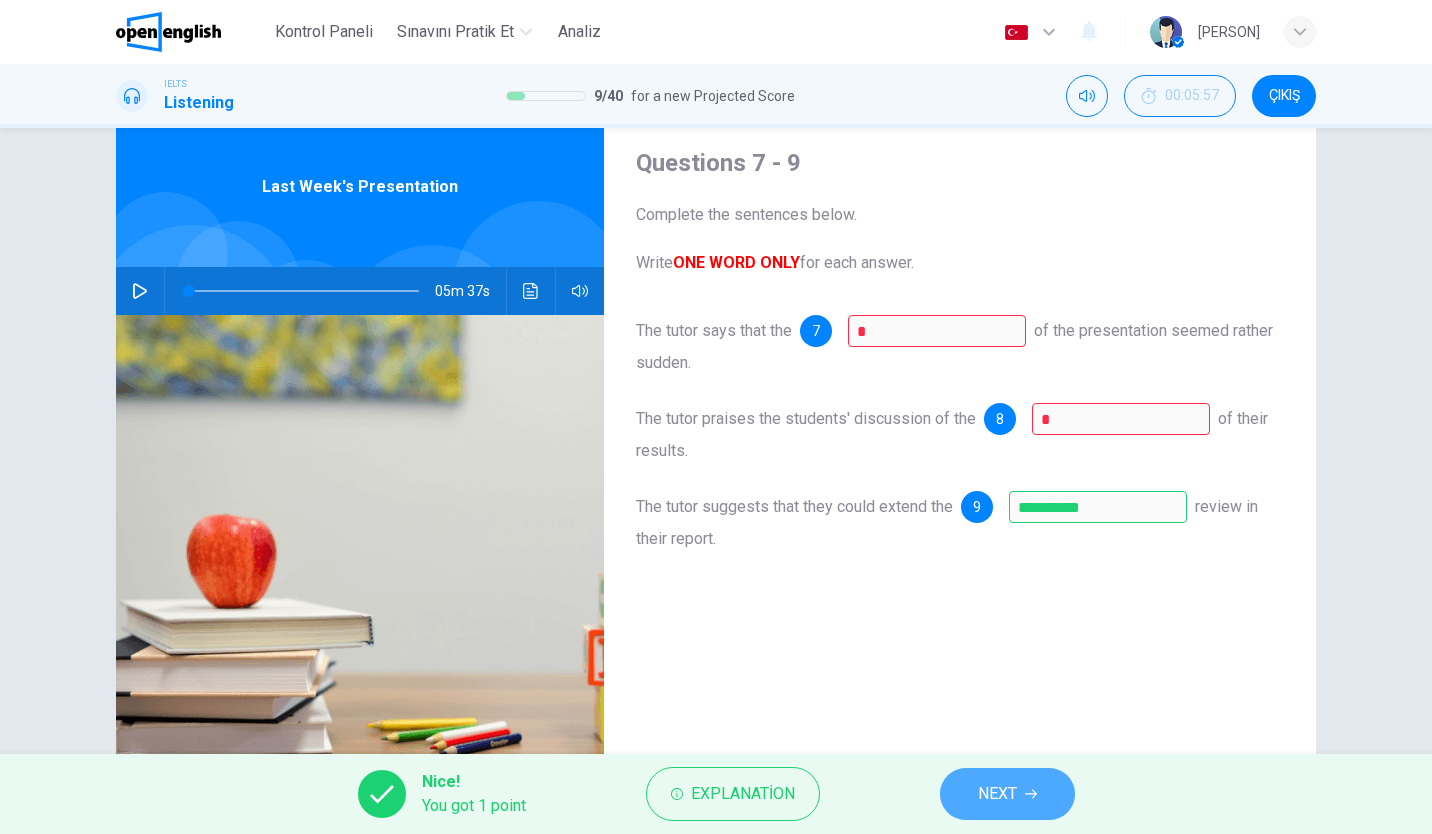 click on "NEXT" at bounding box center [997, 794] 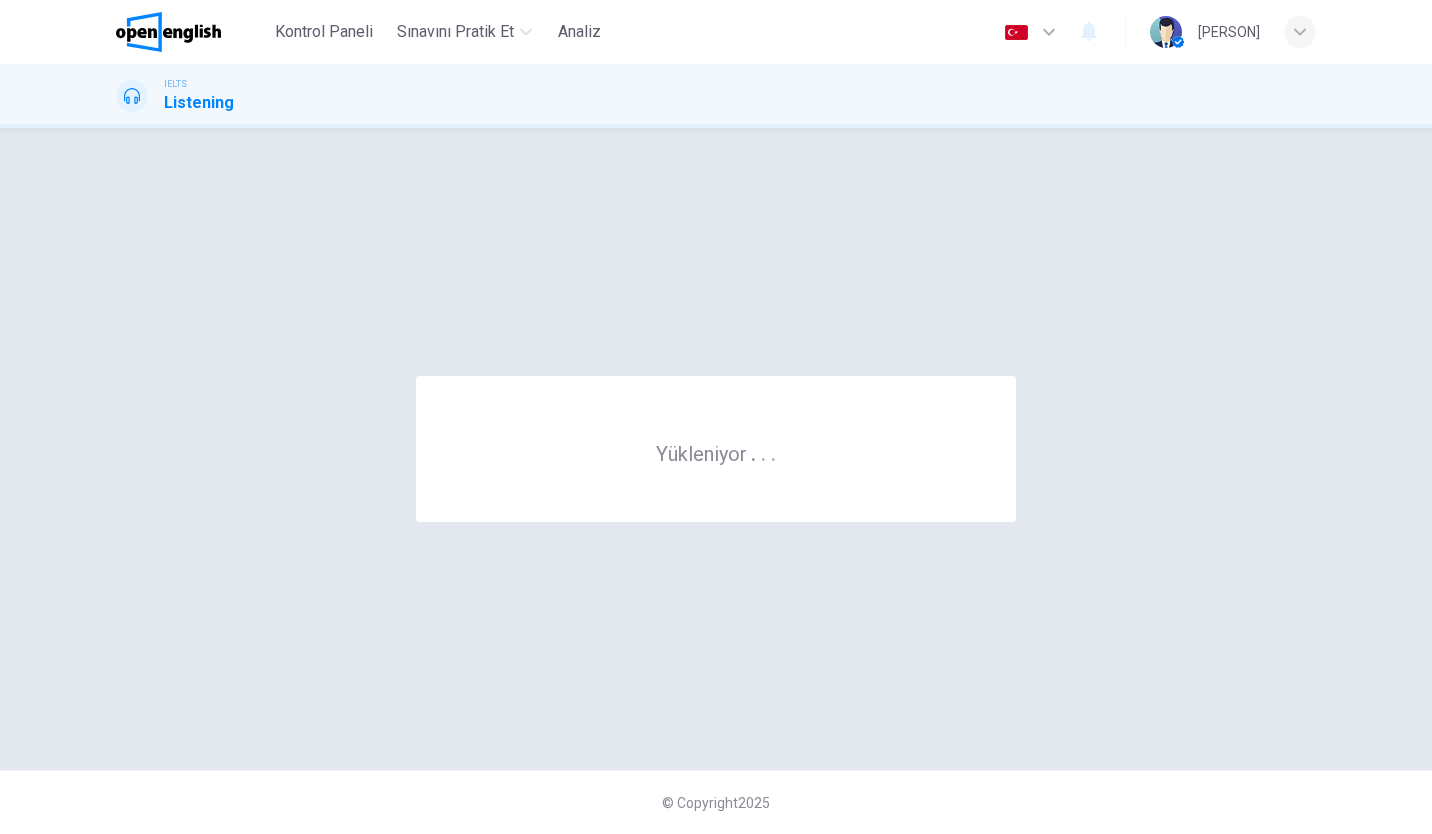 scroll, scrollTop: 0, scrollLeft: 0, axis: both 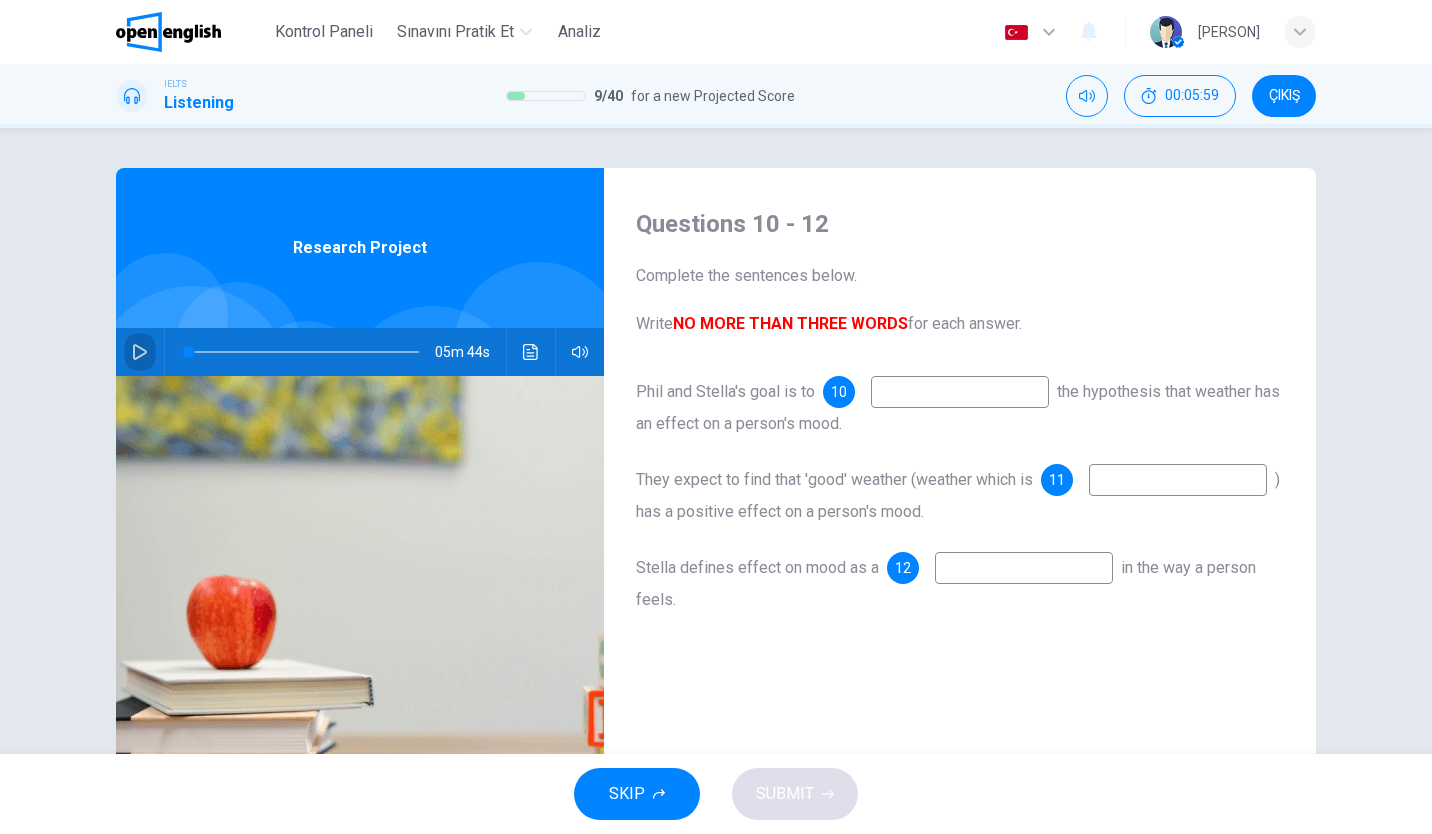 click at bounding box center [140, 352] 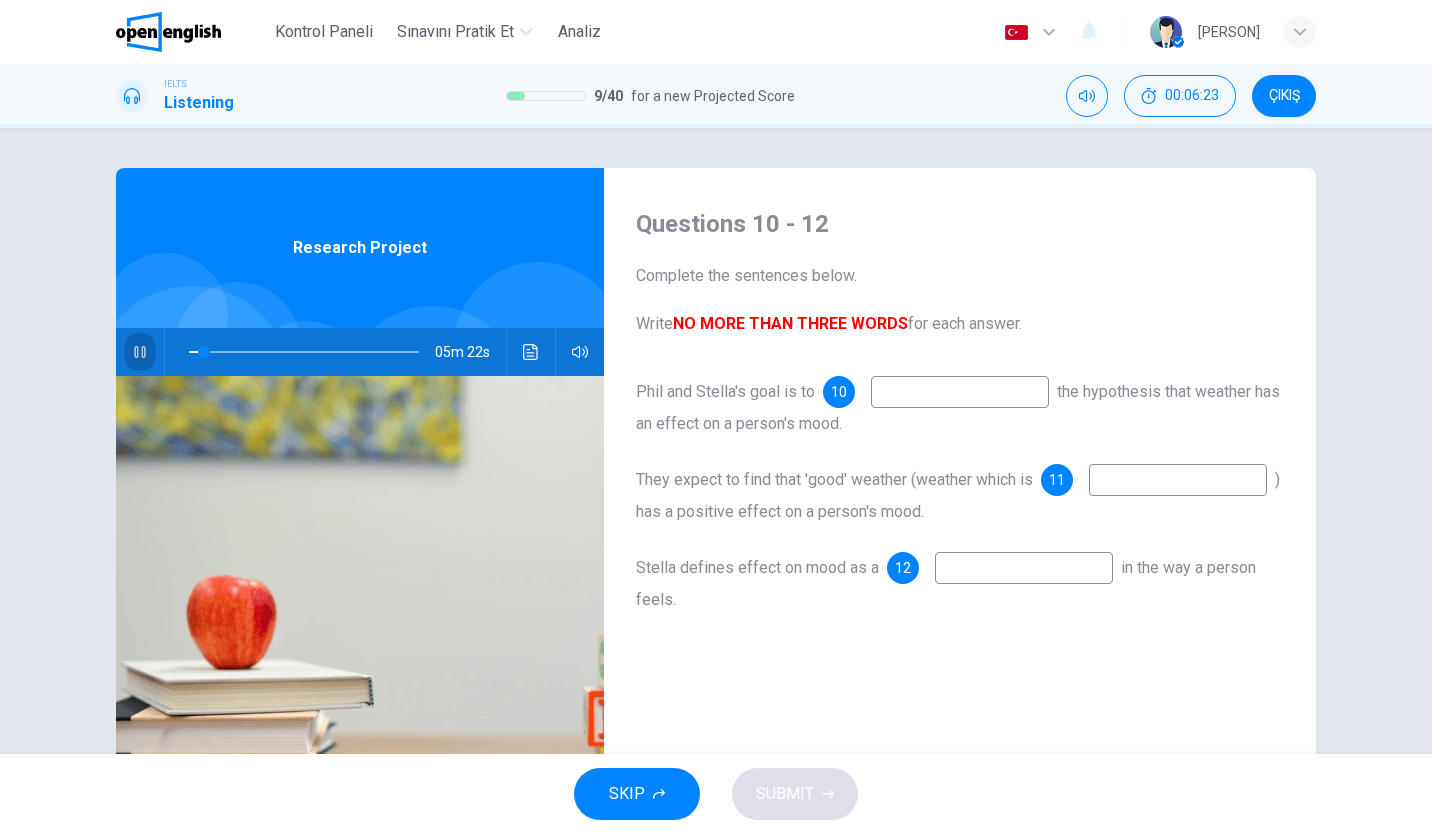 click 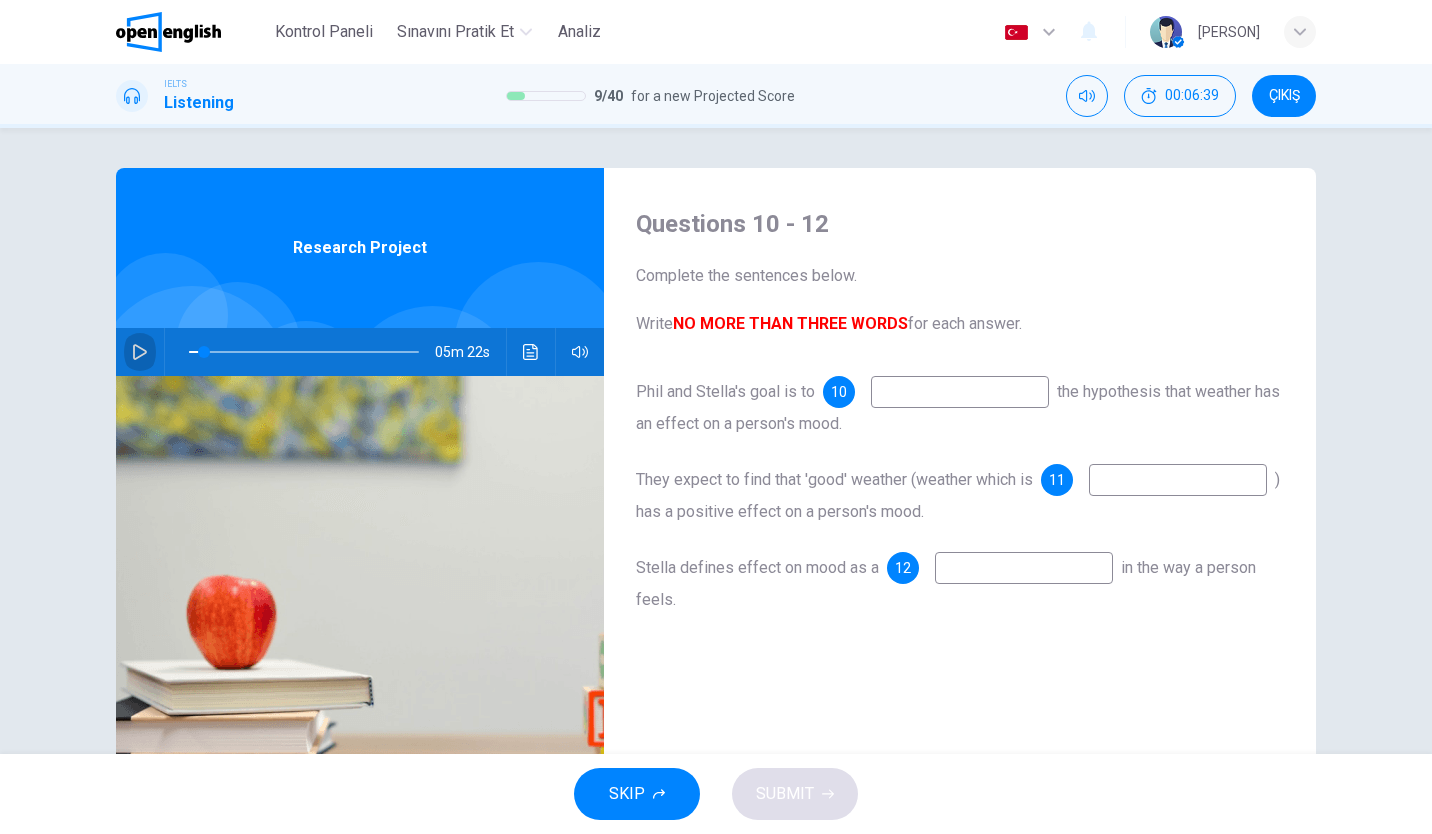 click 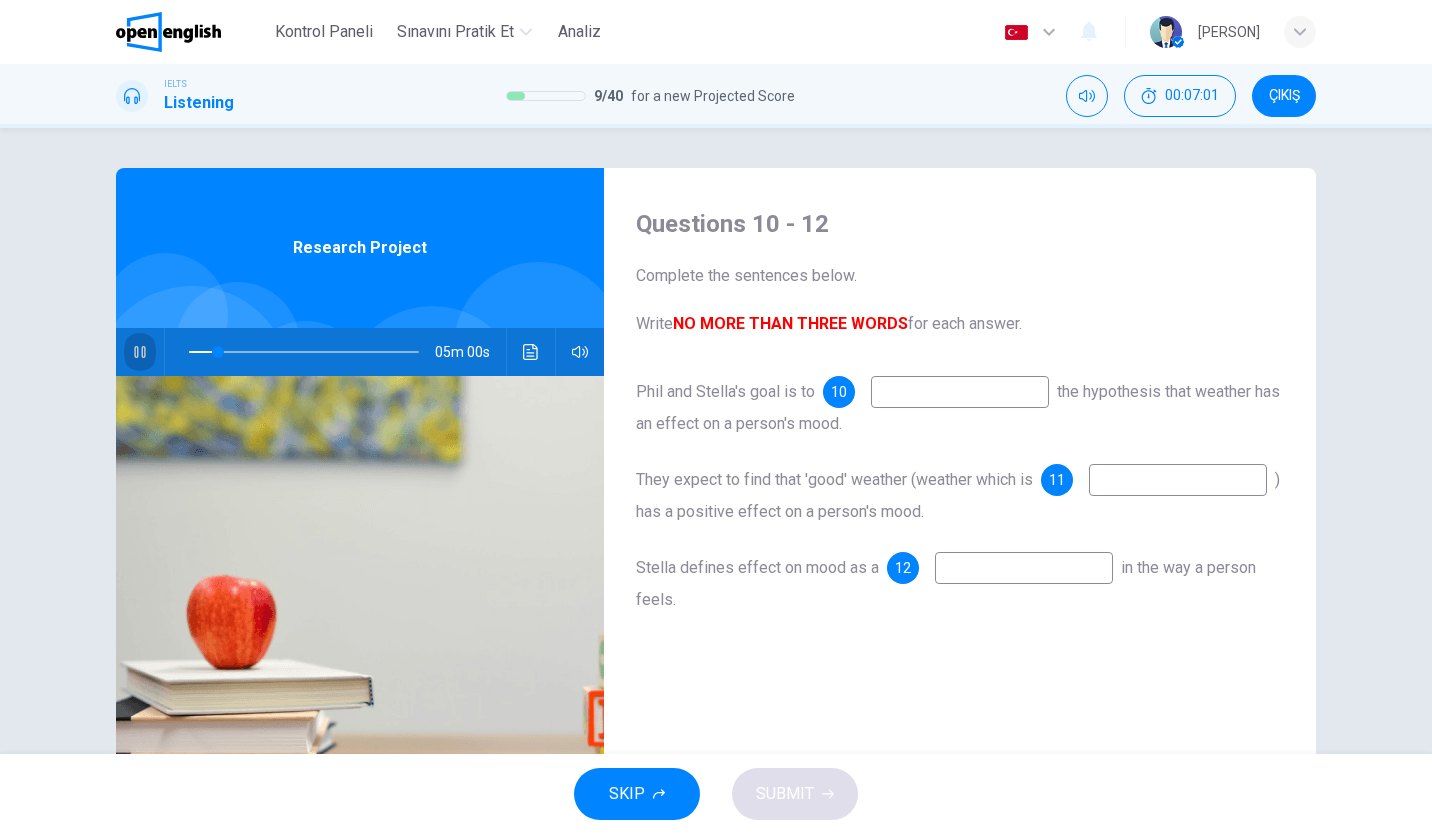 click at bounding box center (140, 352) 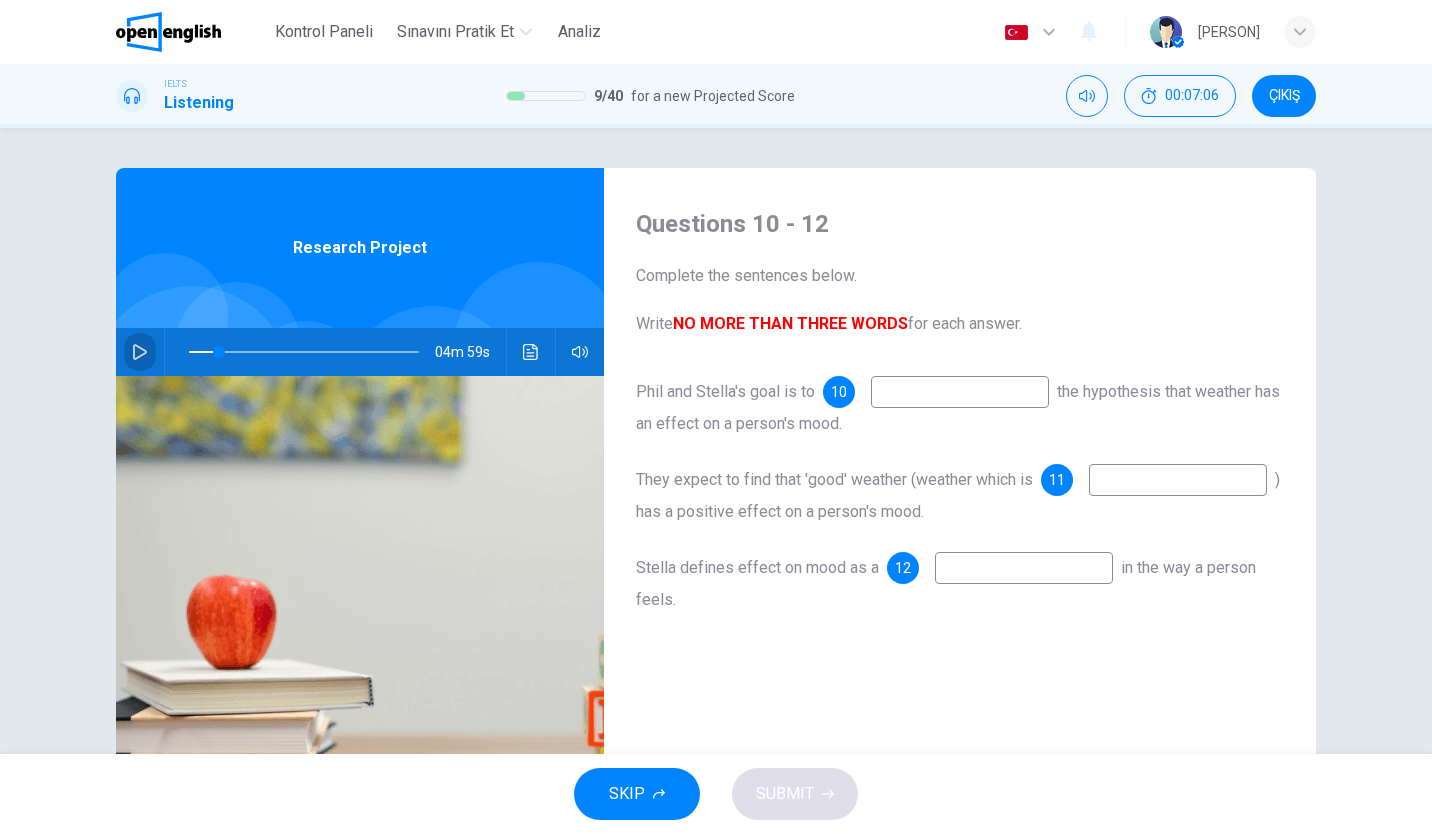 click at bounding box center (140, 352) 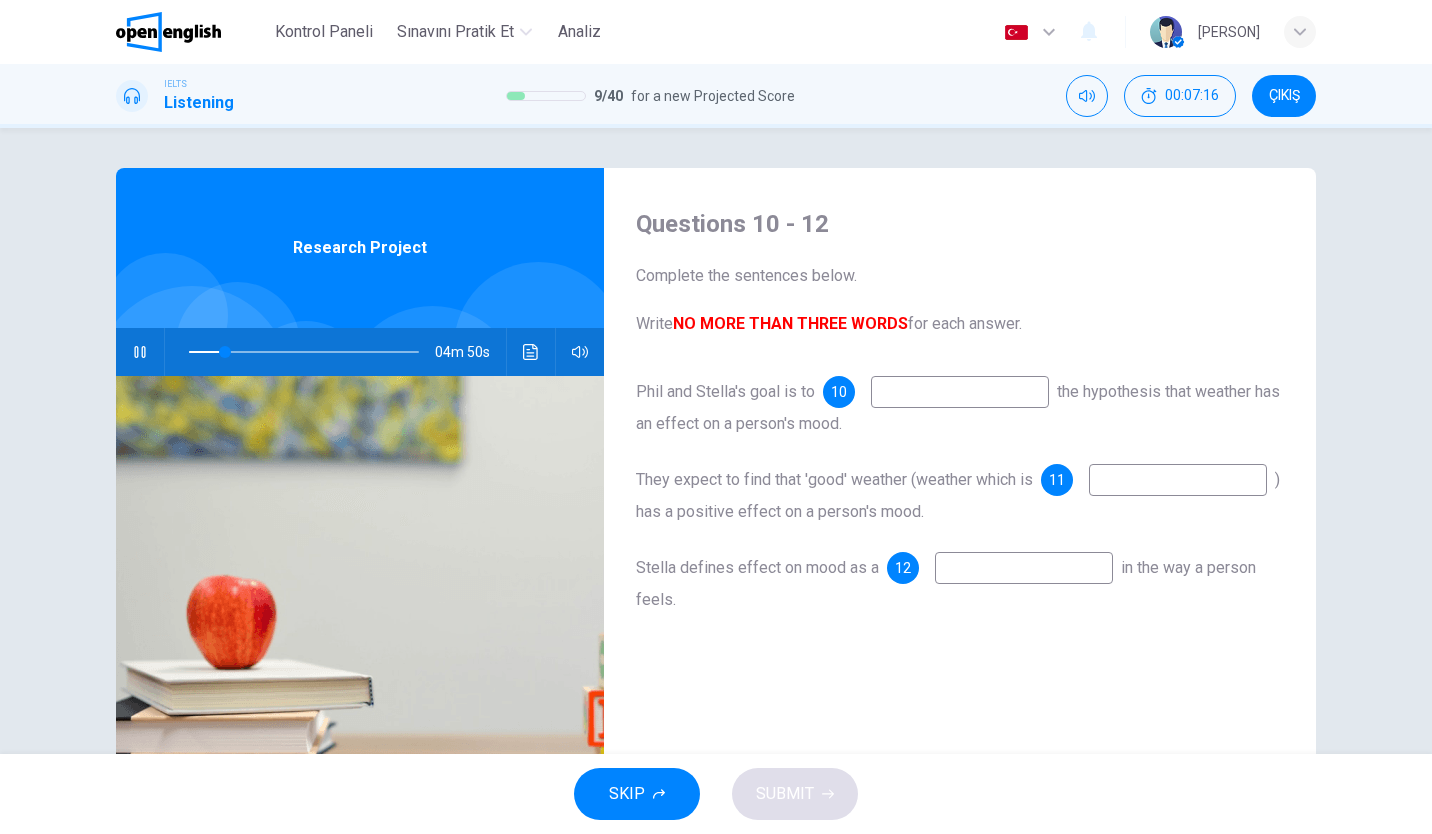type on "**" 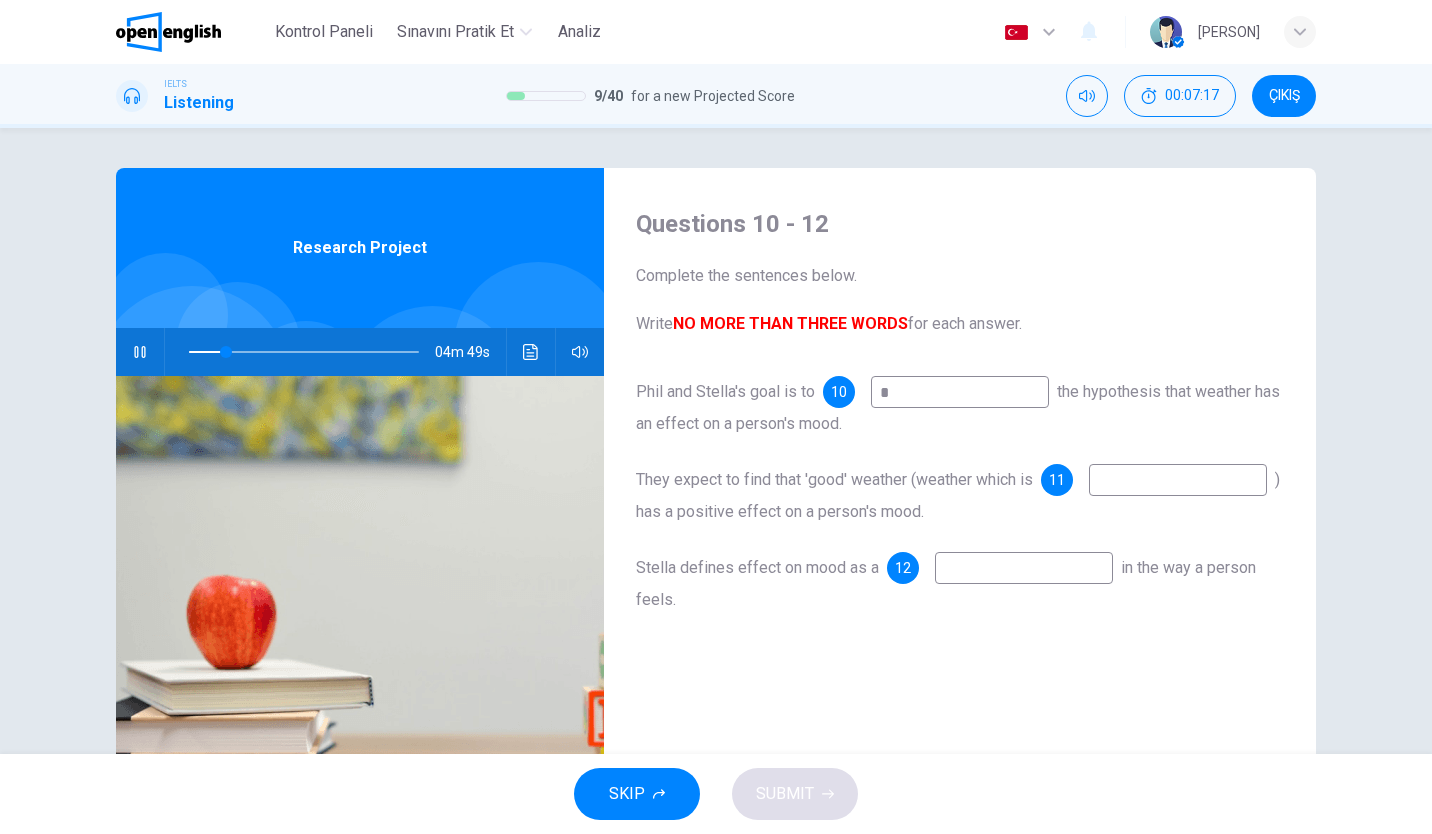 type on "**" 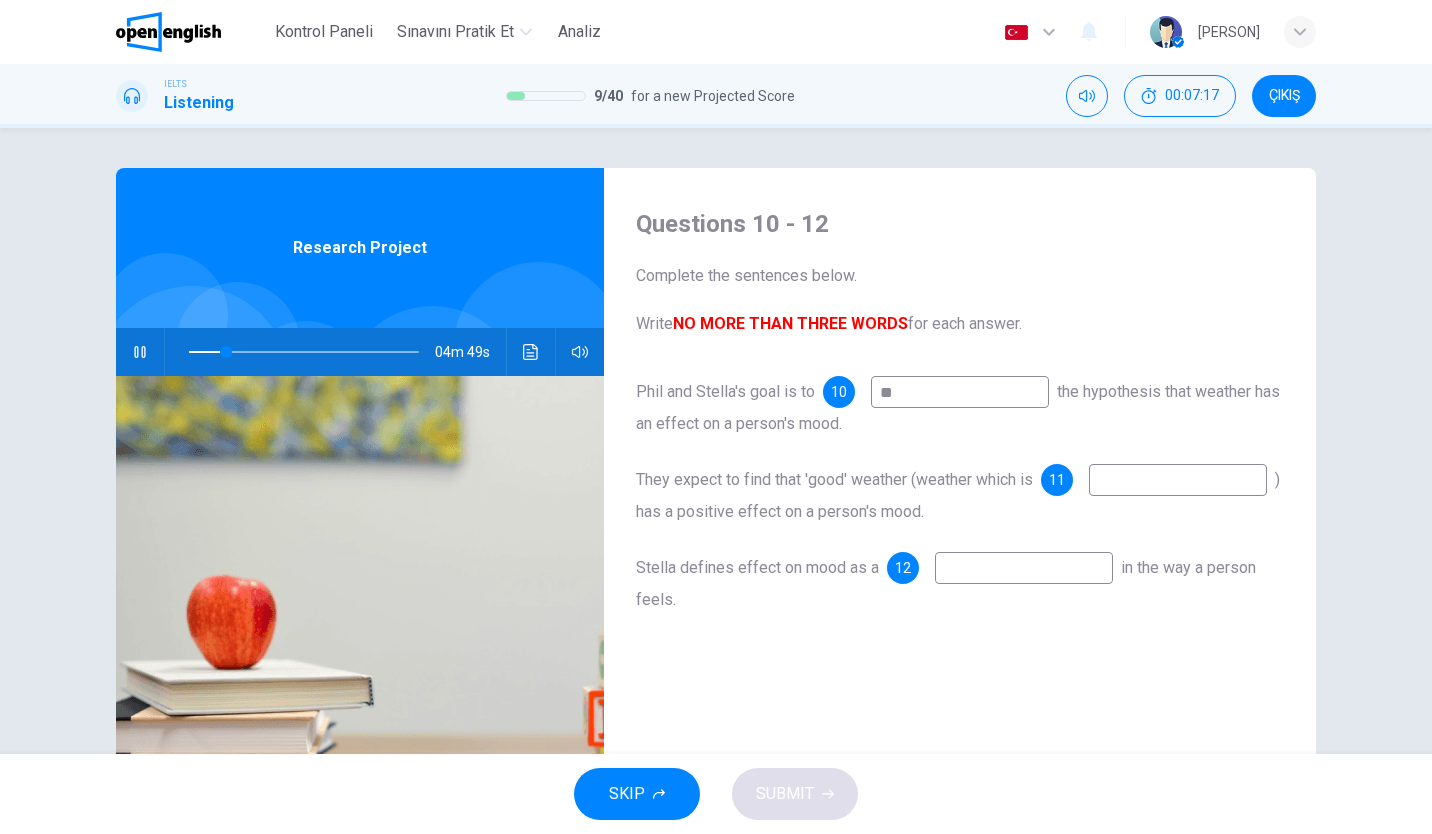 type on "**" 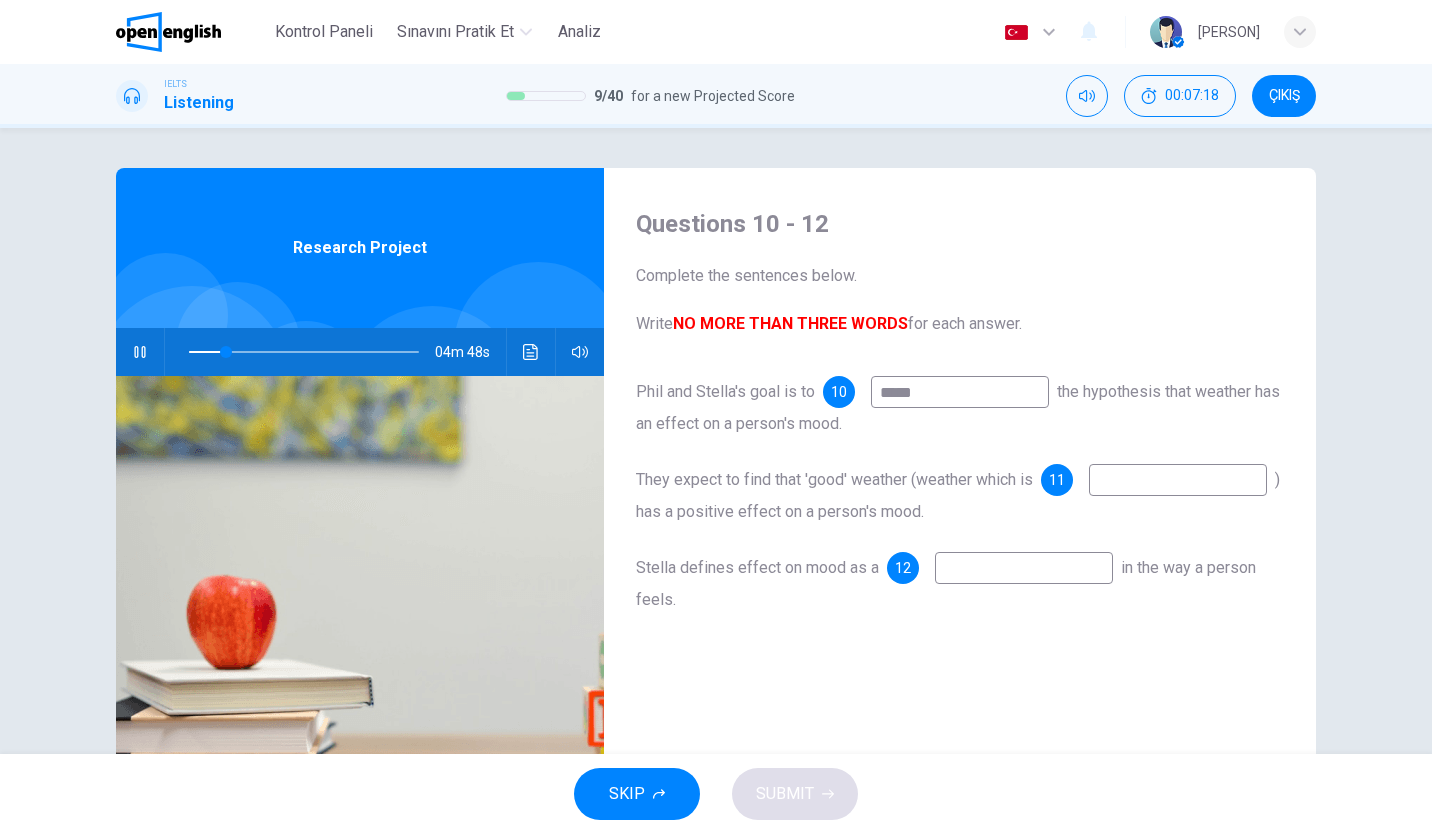 type on "******" 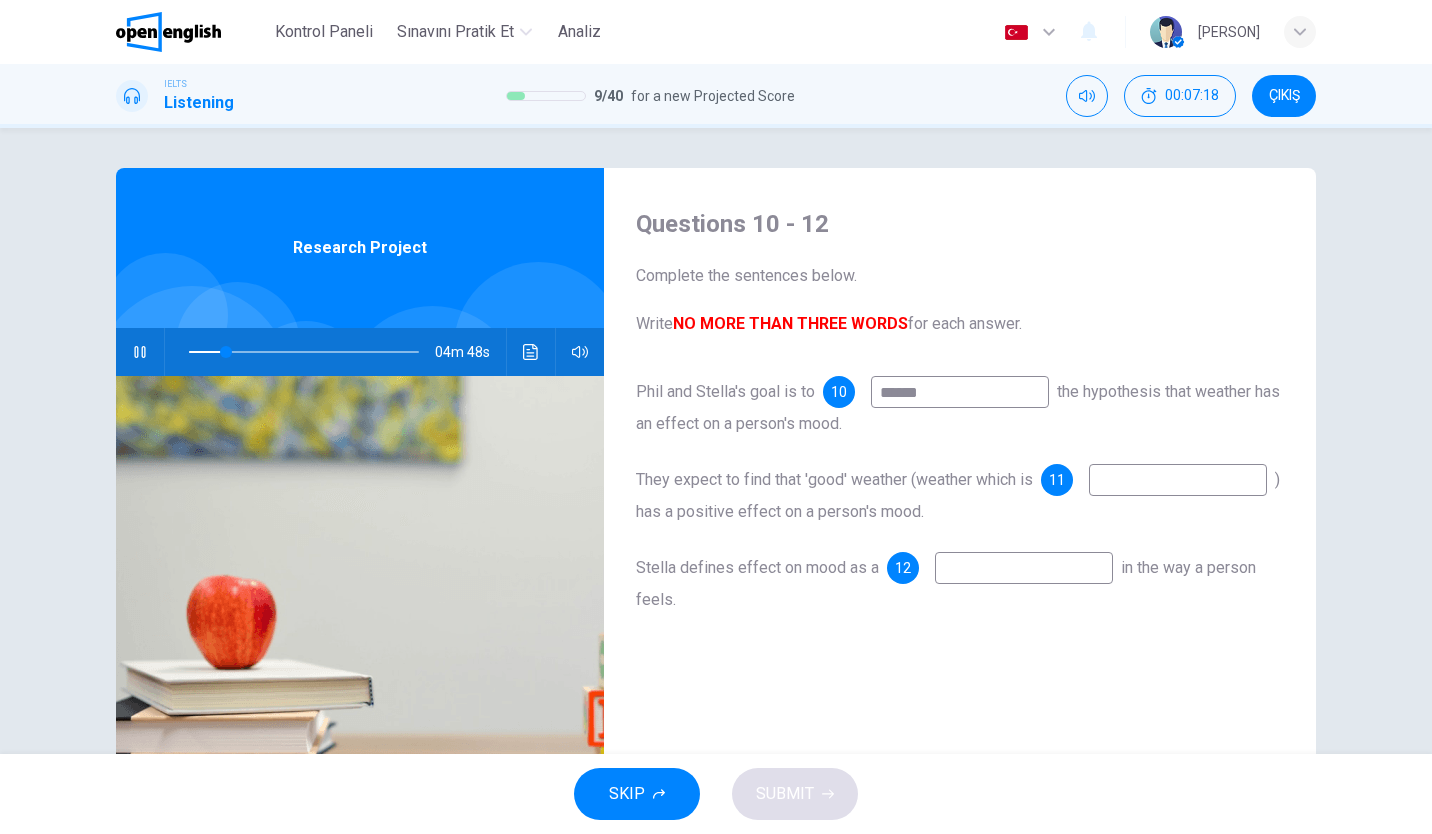 type on "**" 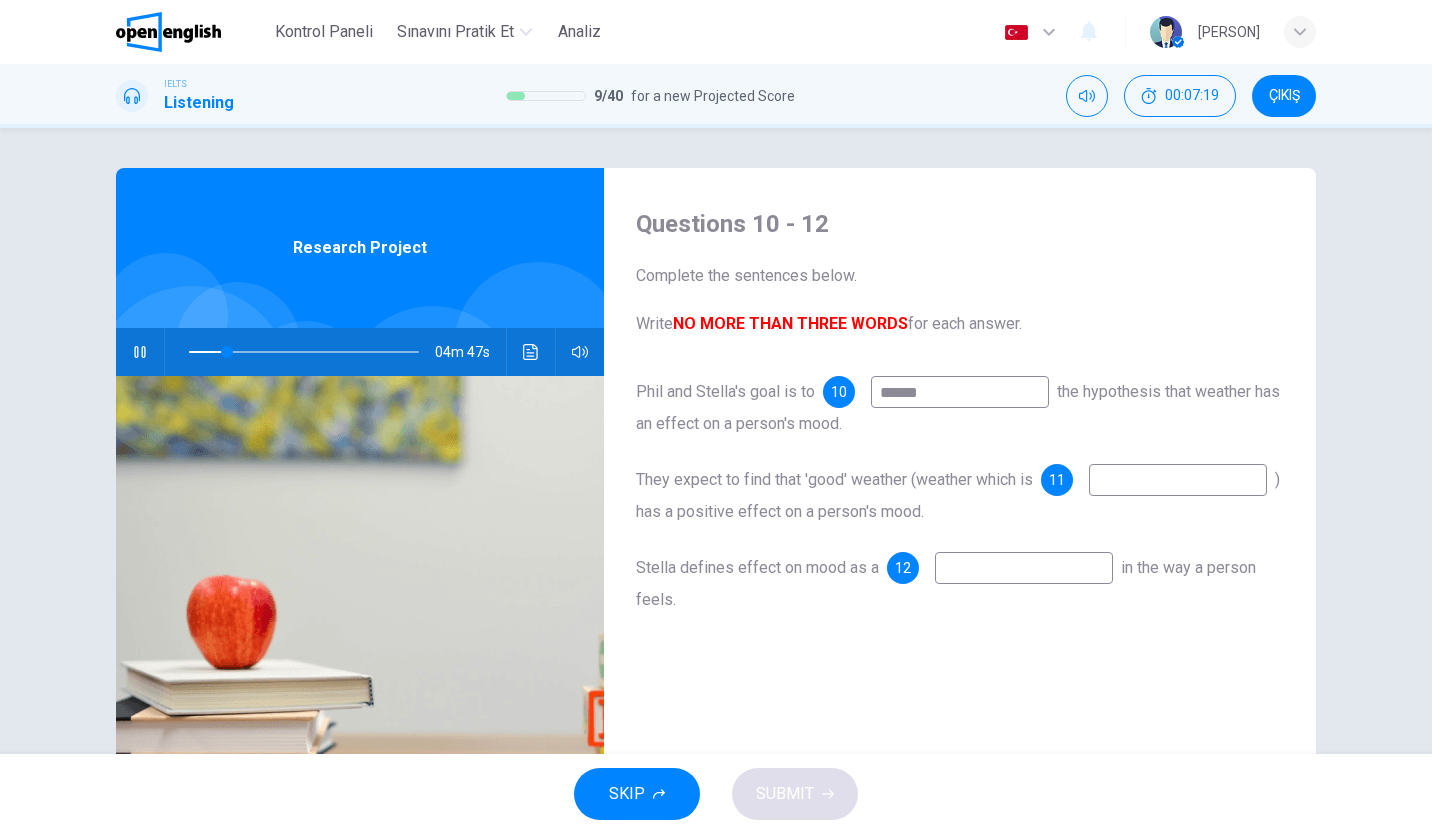 type on "*******" 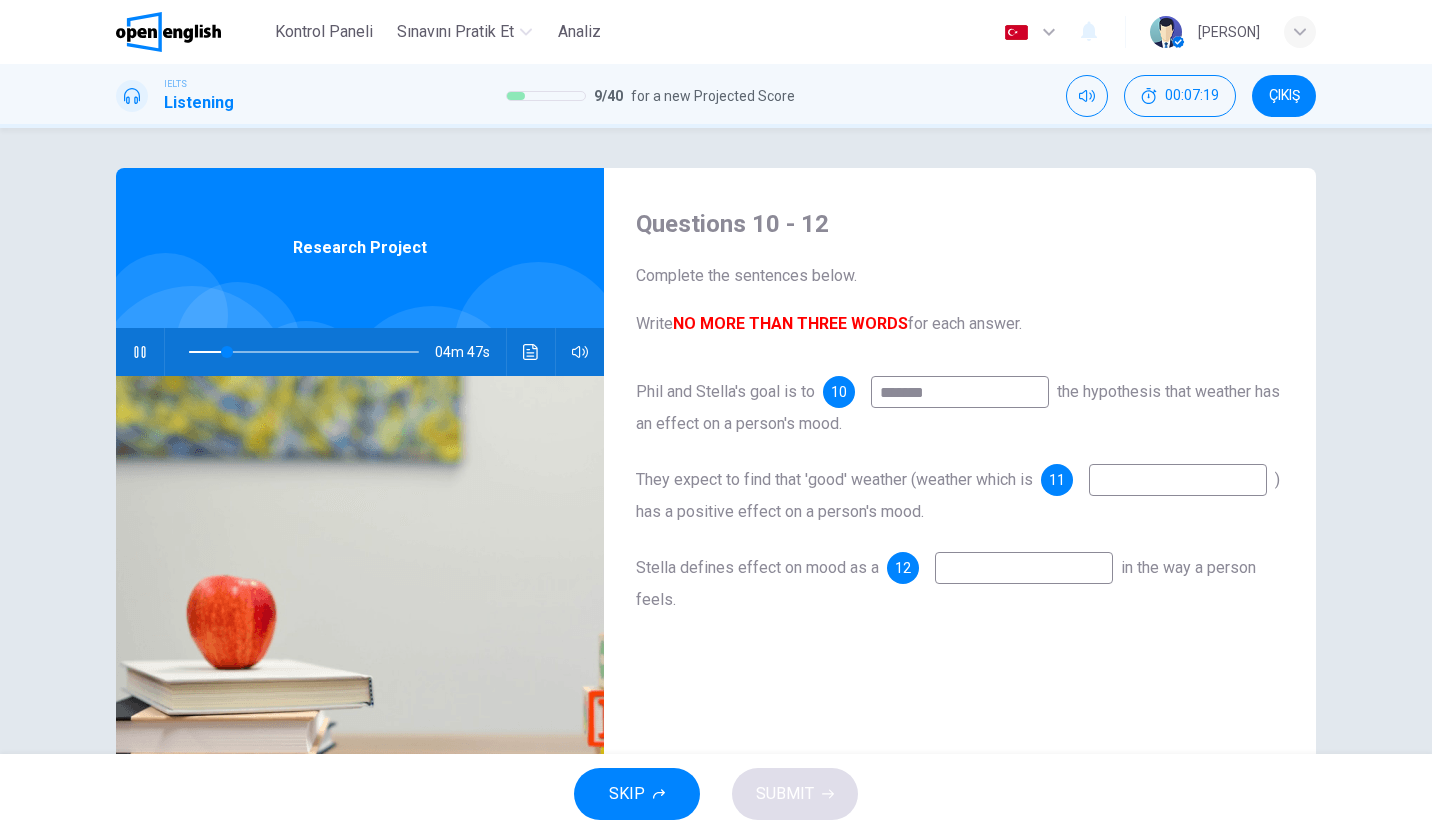 type on "**" 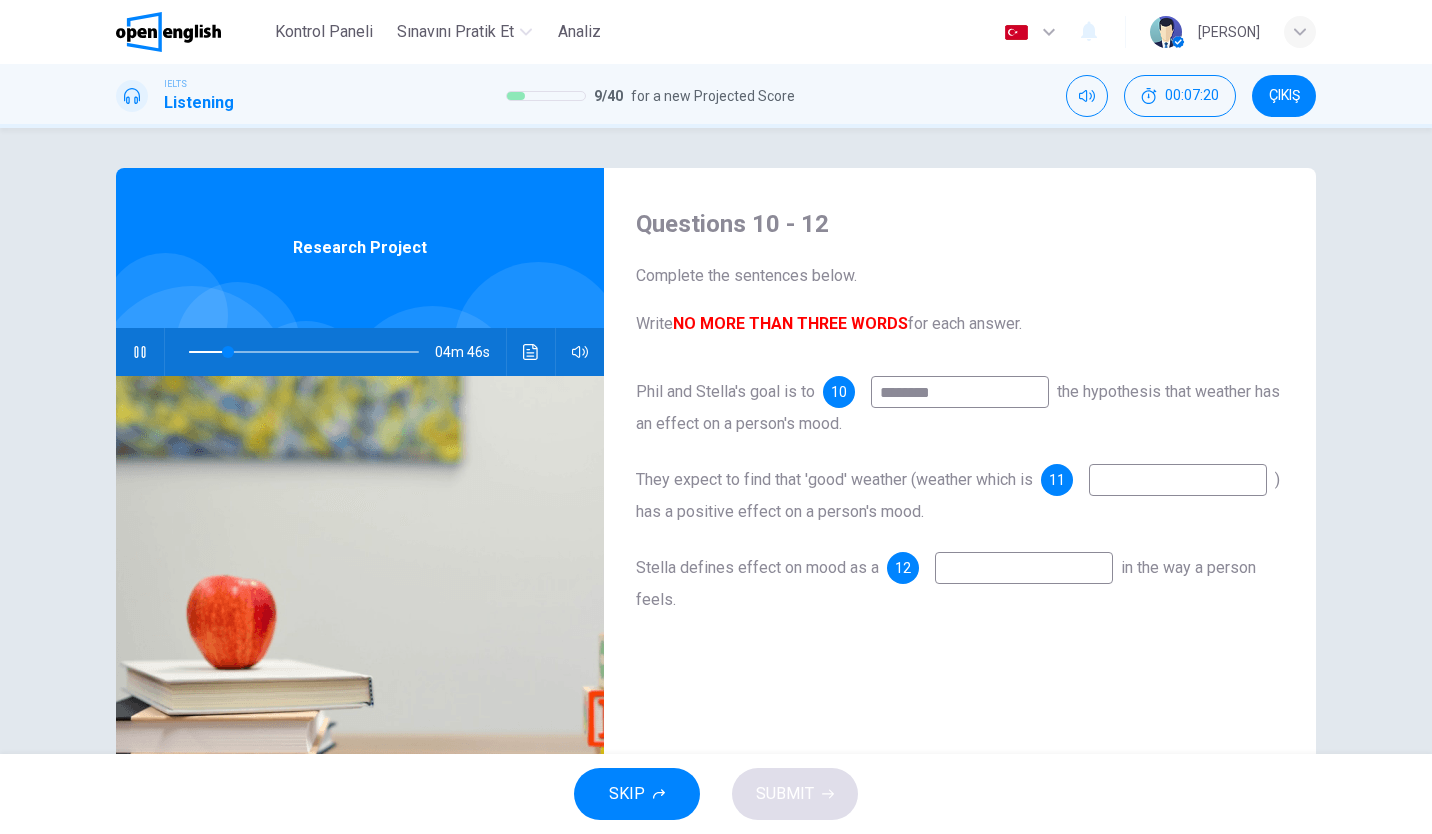 type on "*********" 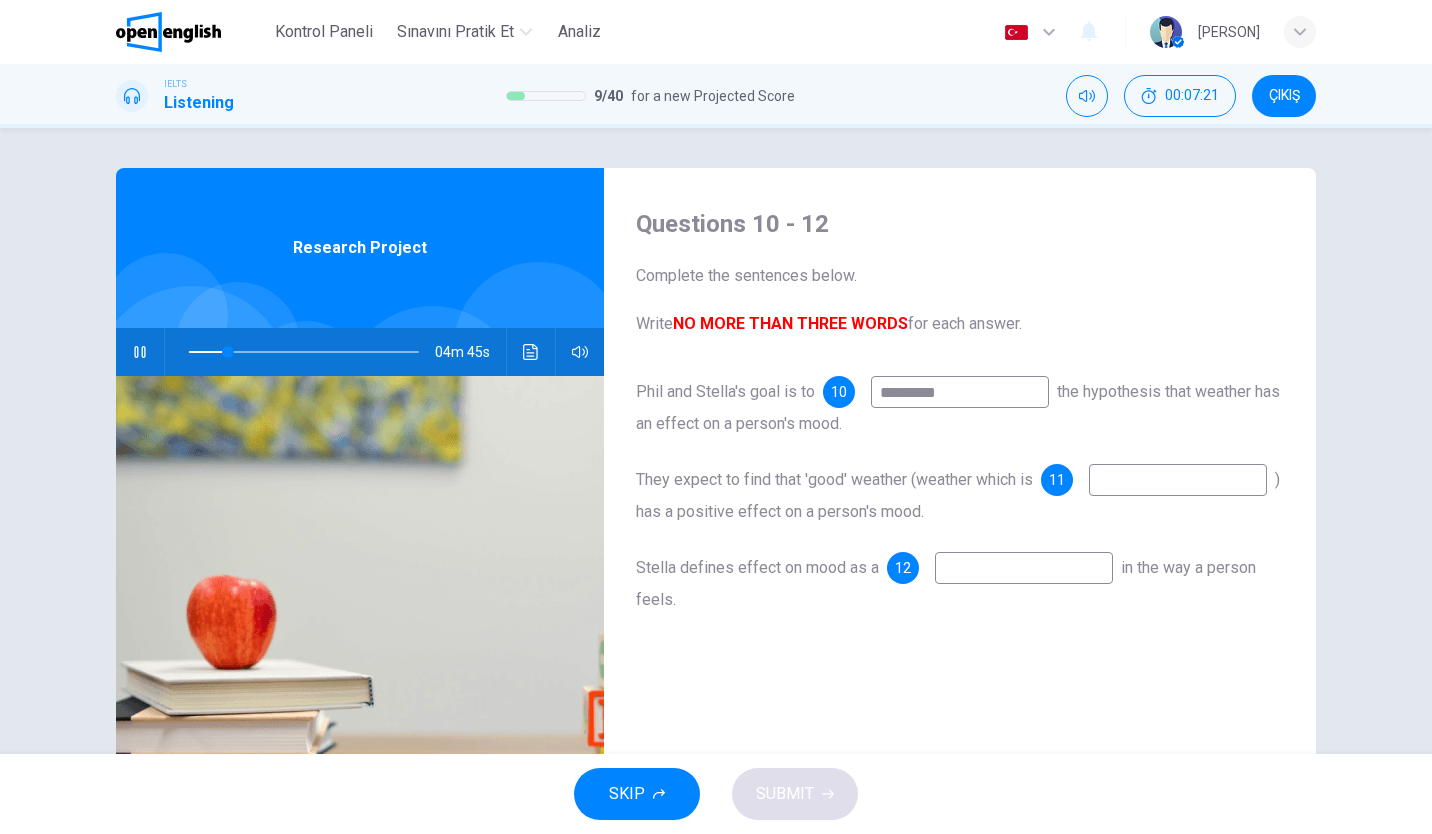 type on "**" 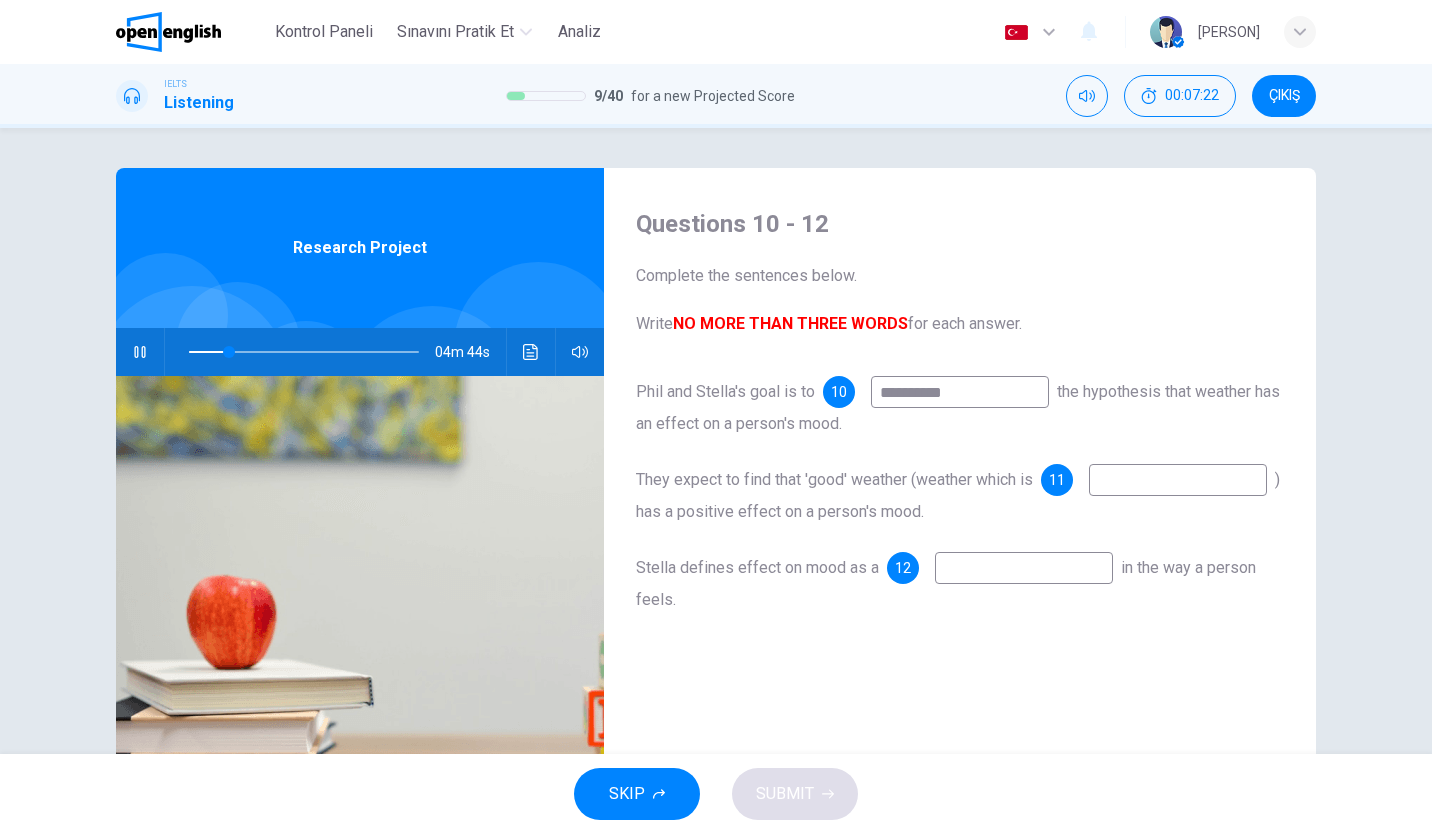type on "**********" 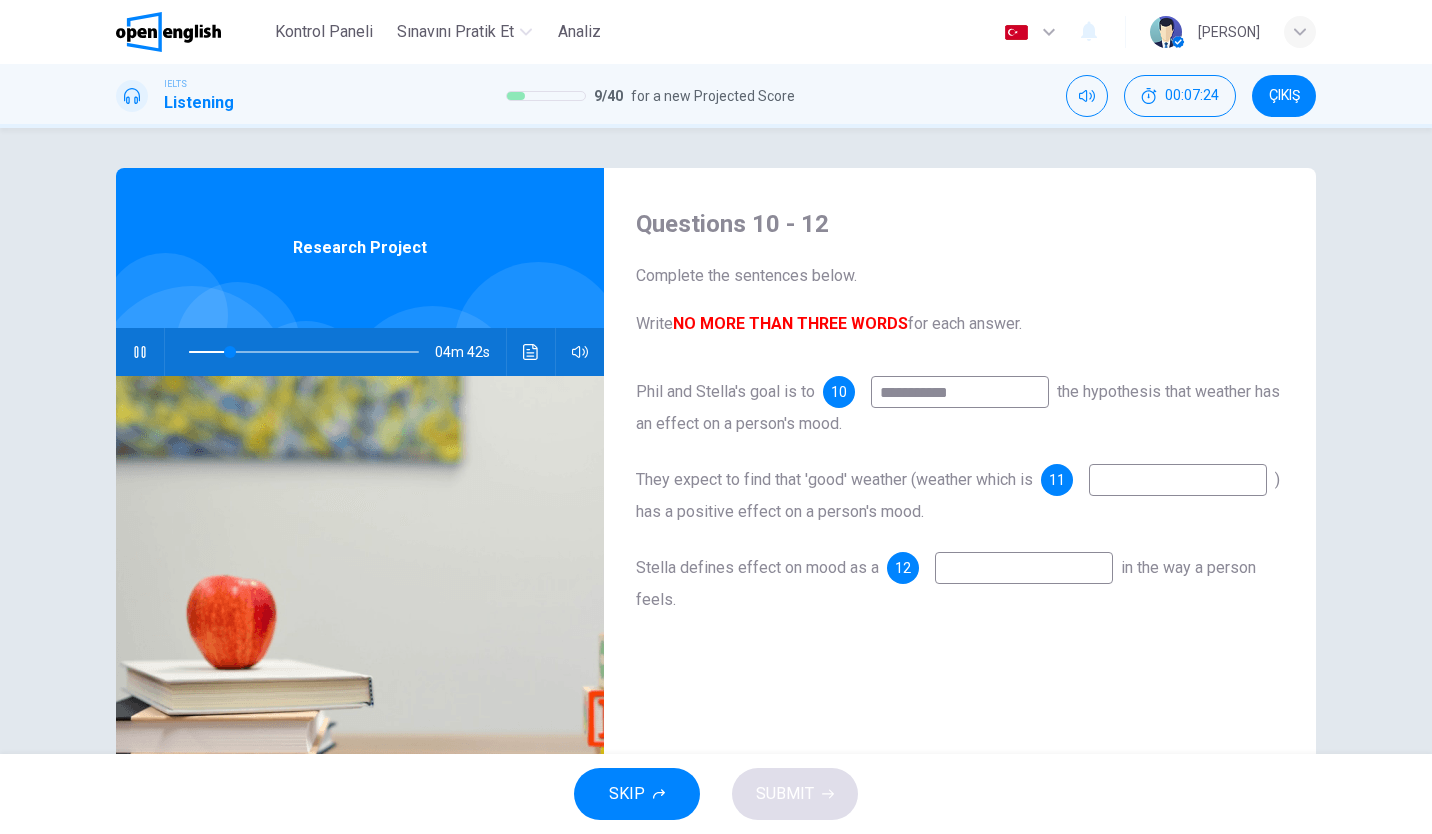 type on "**" 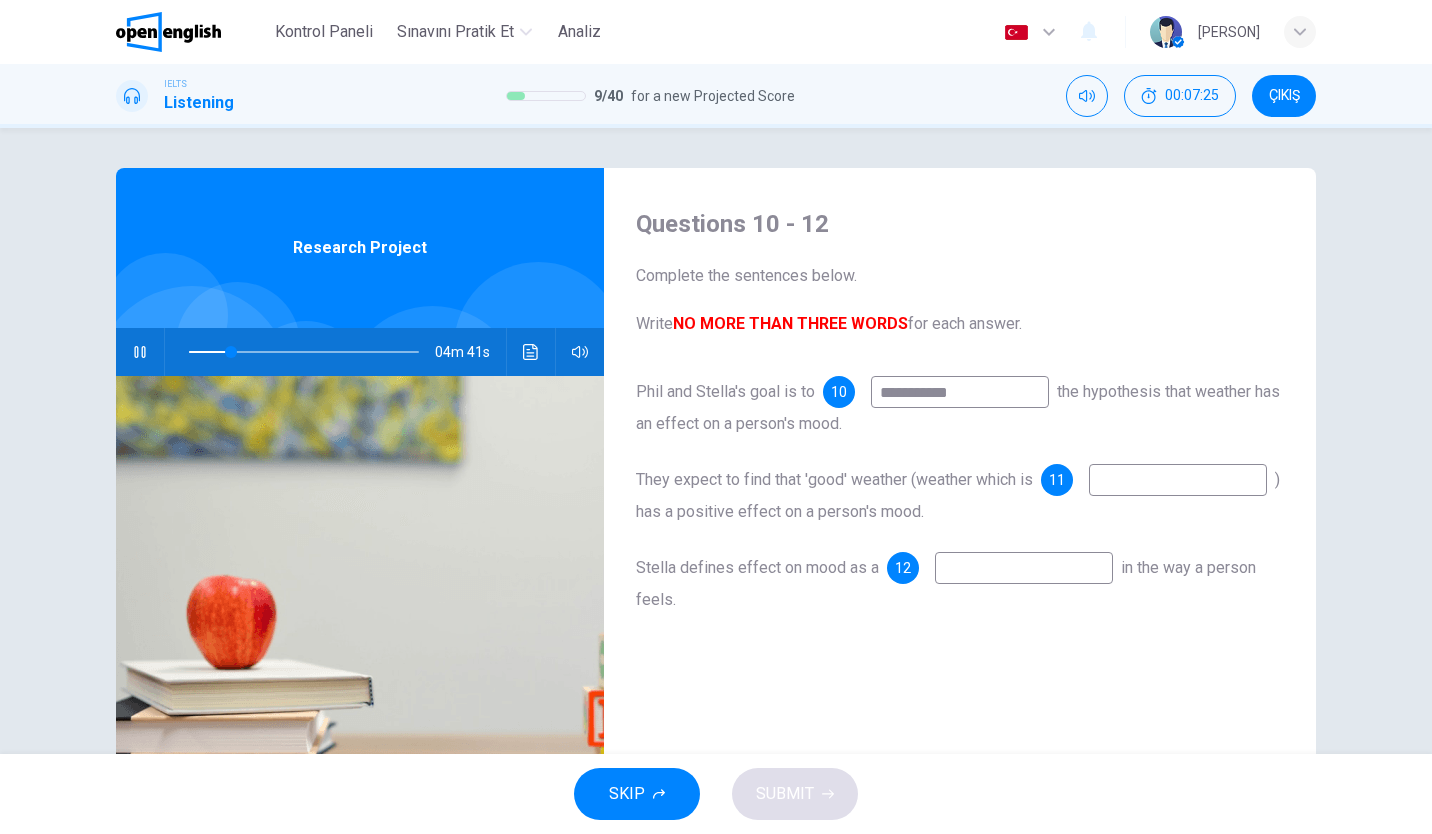 type on "**********" 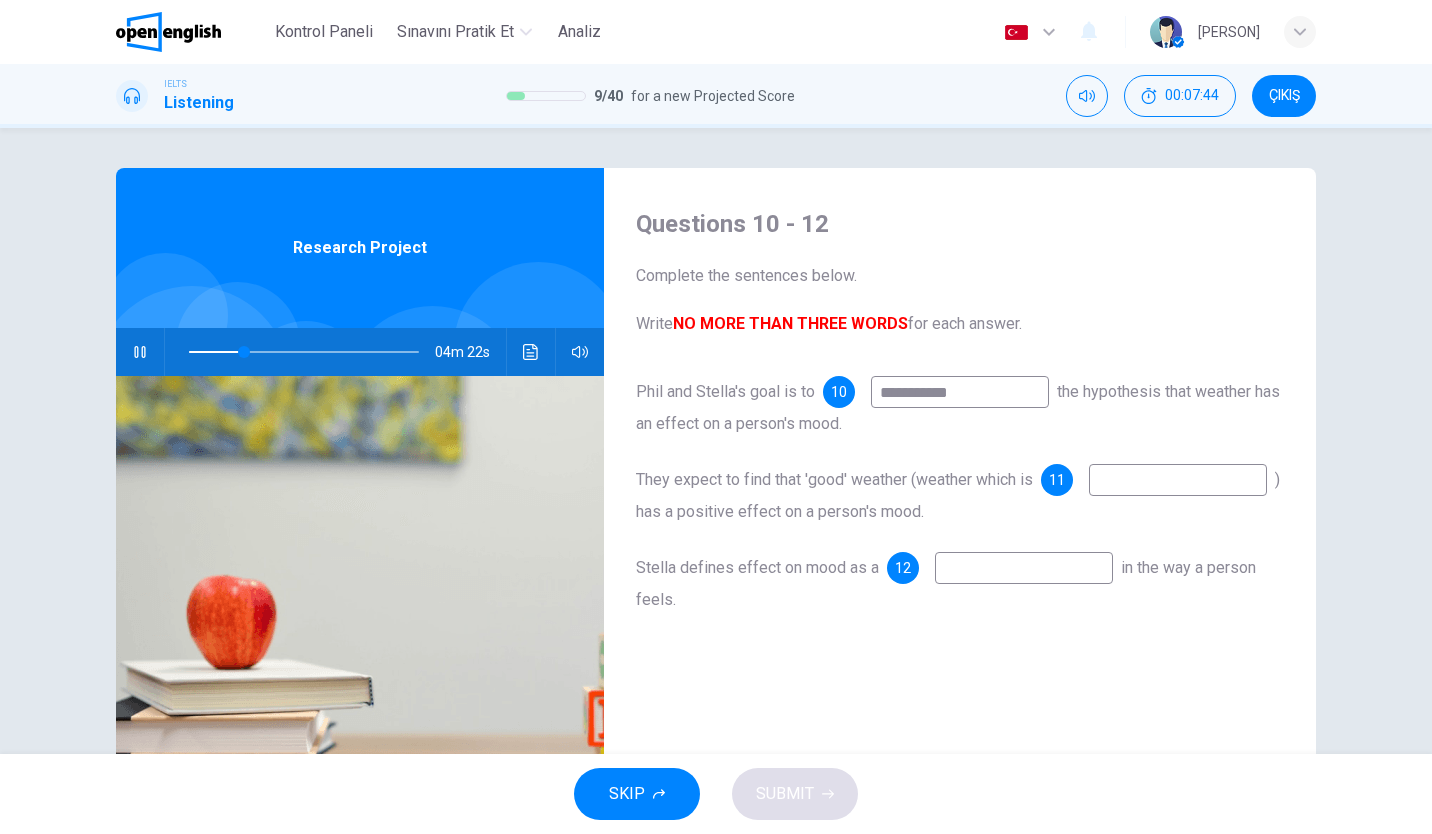 type on "**" 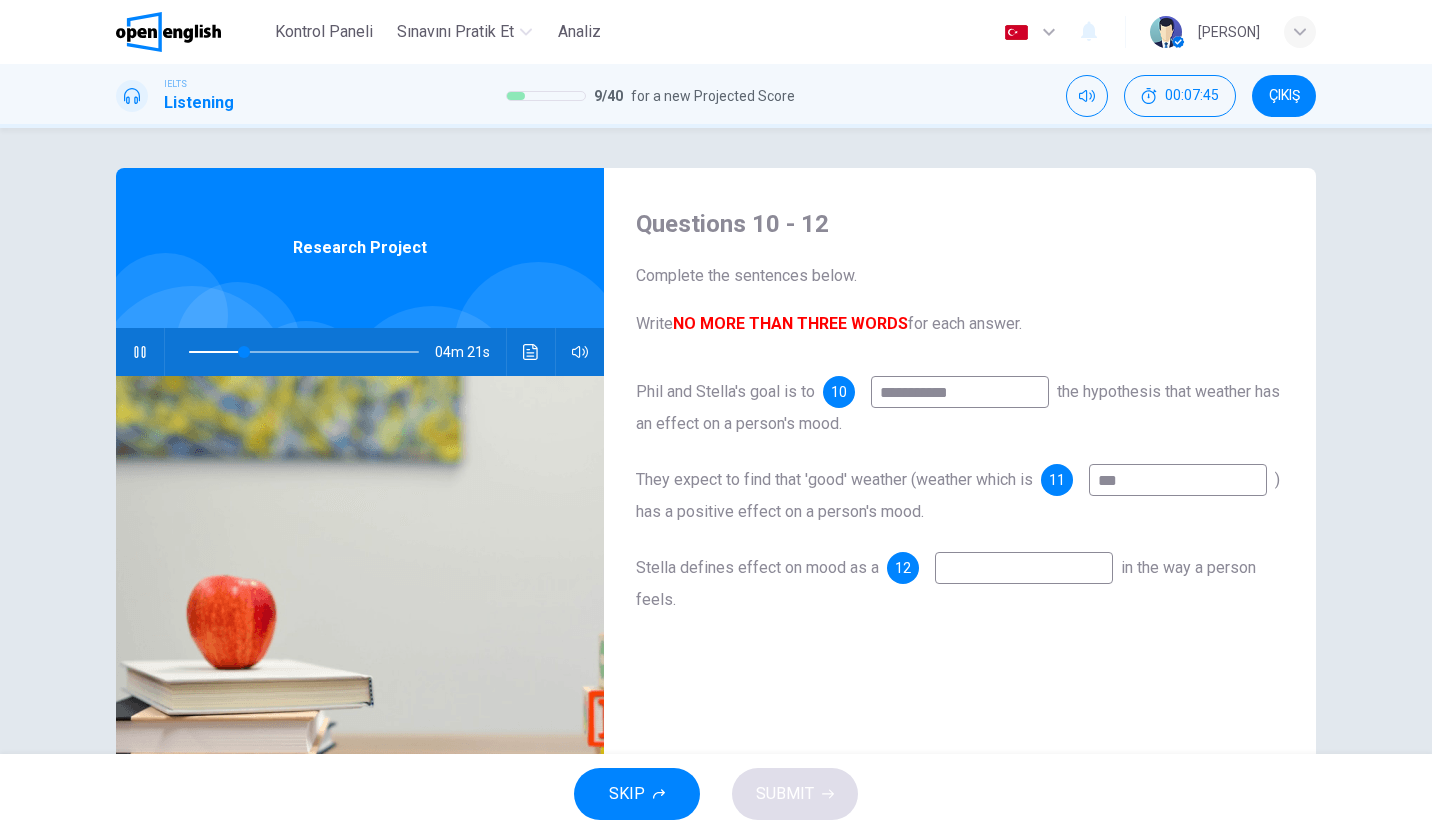 type on "****" 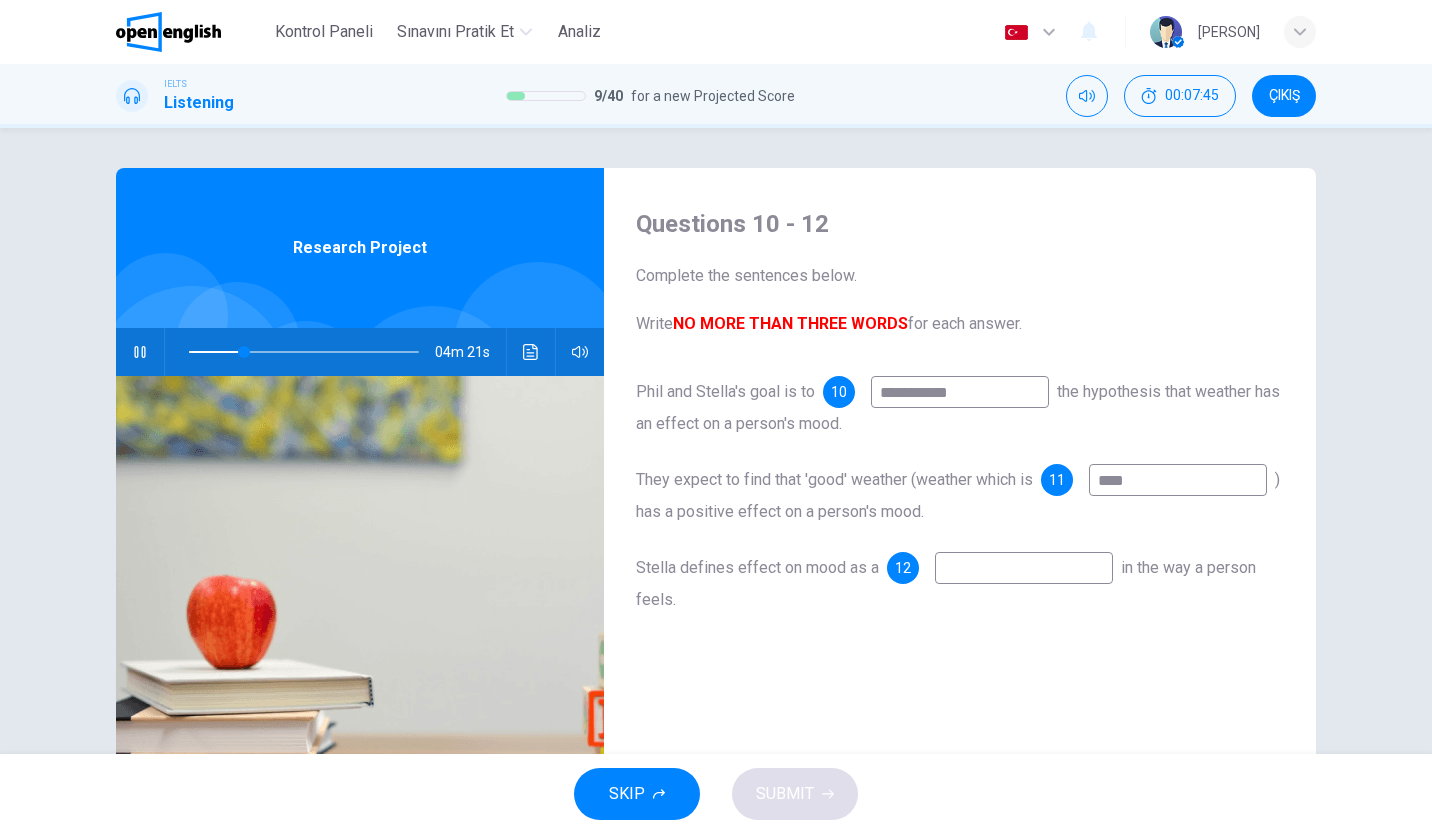type on "**" 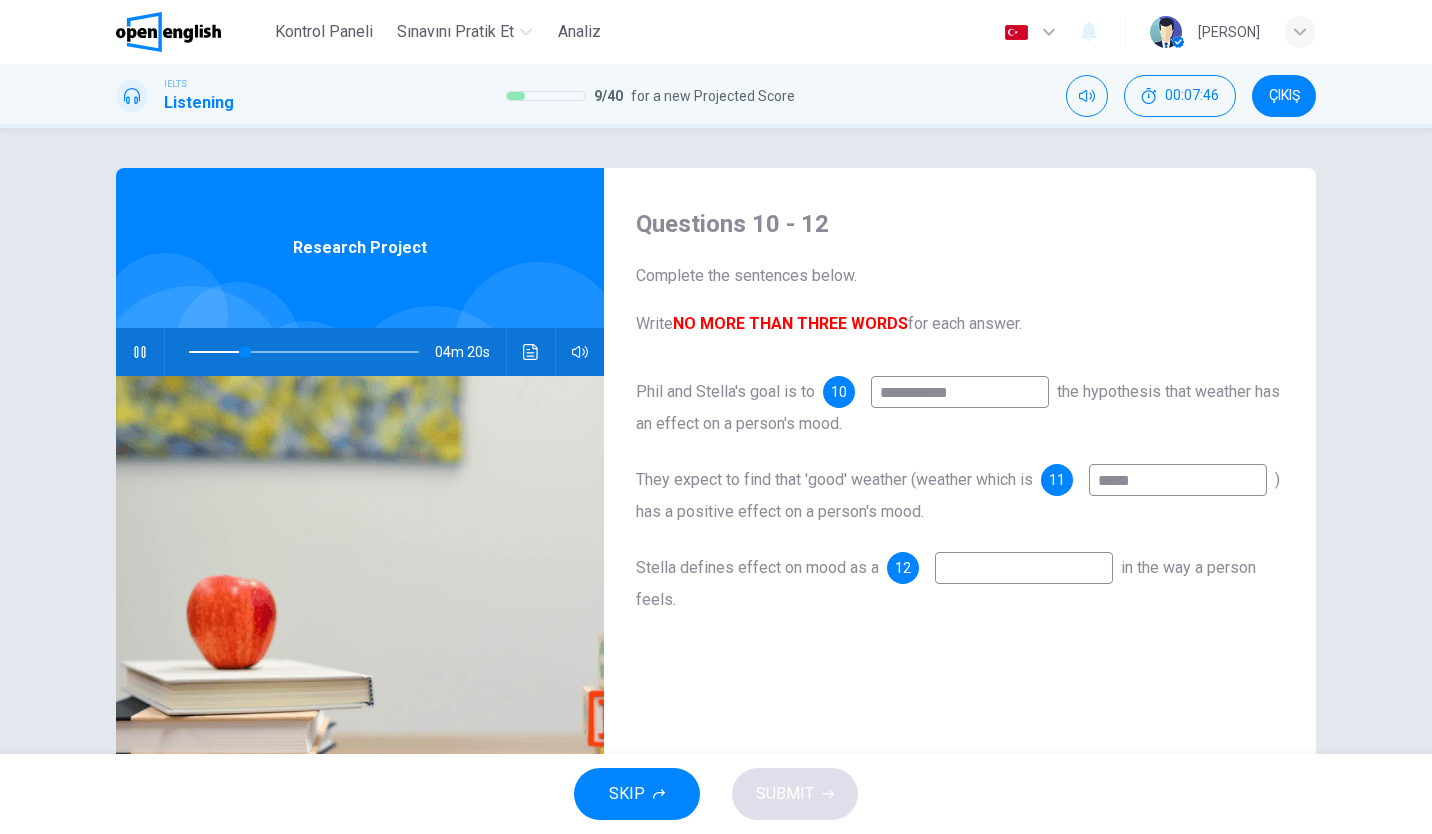 type on "*****" 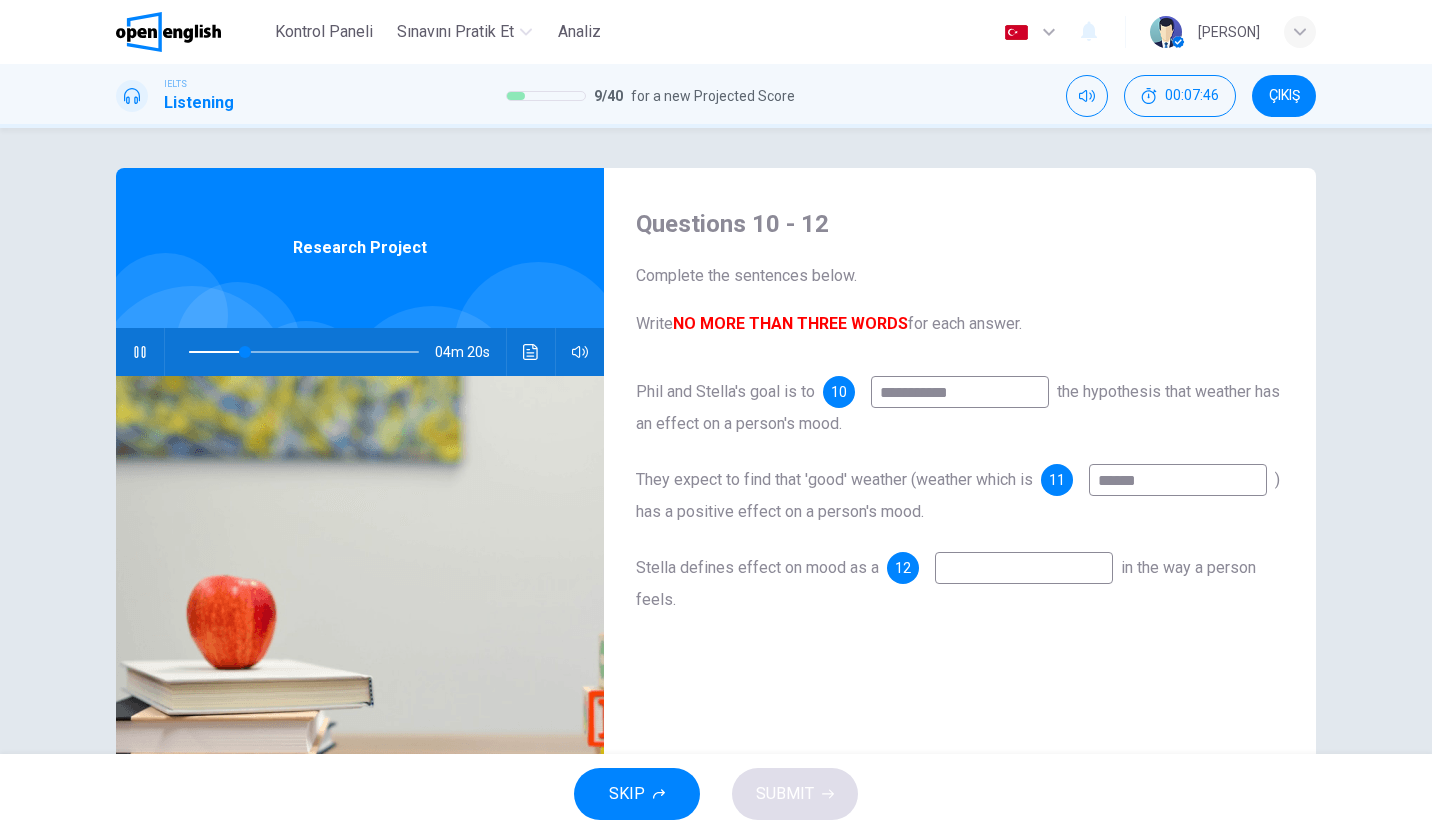 type on "**" 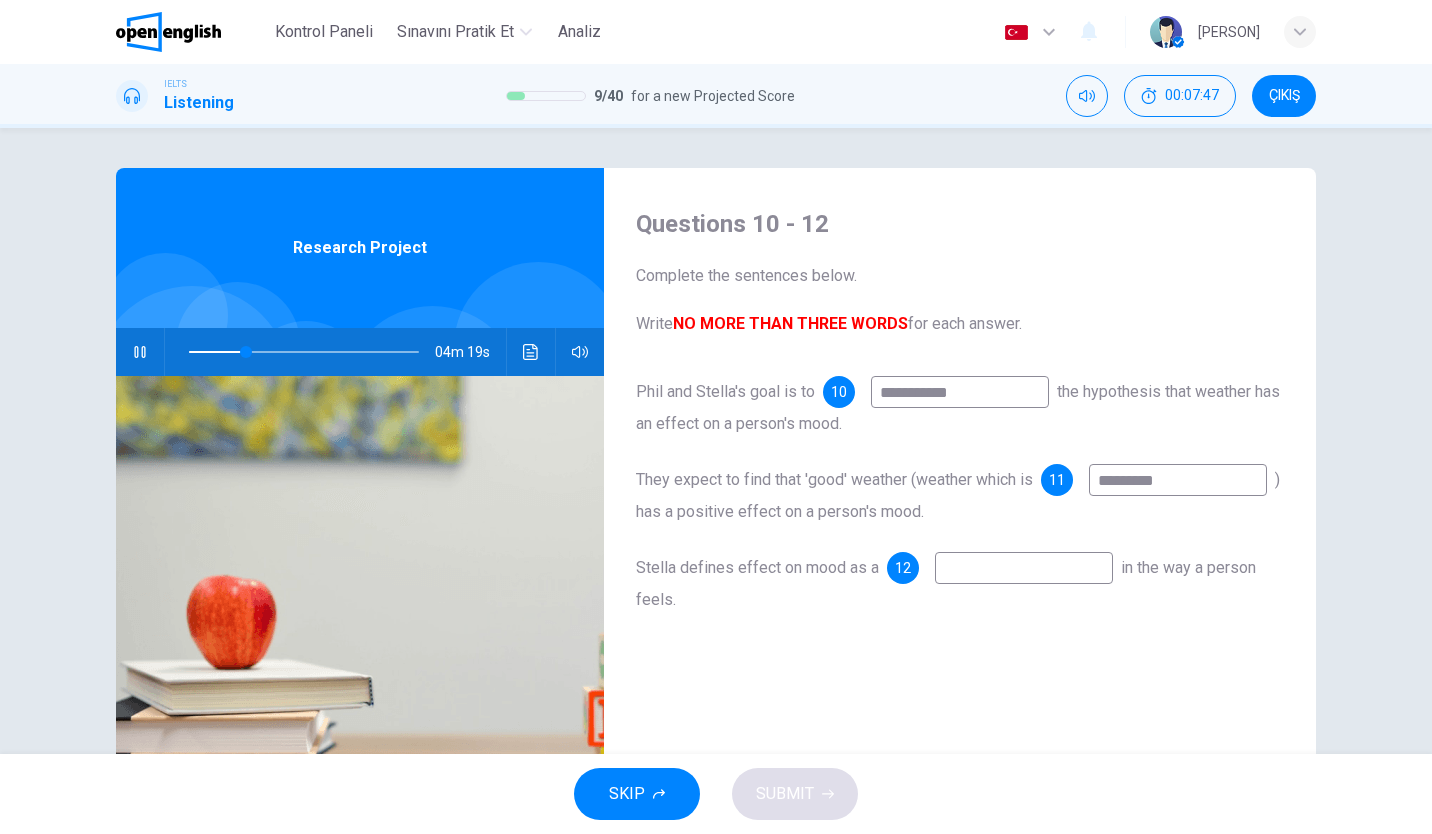 type on "*********" 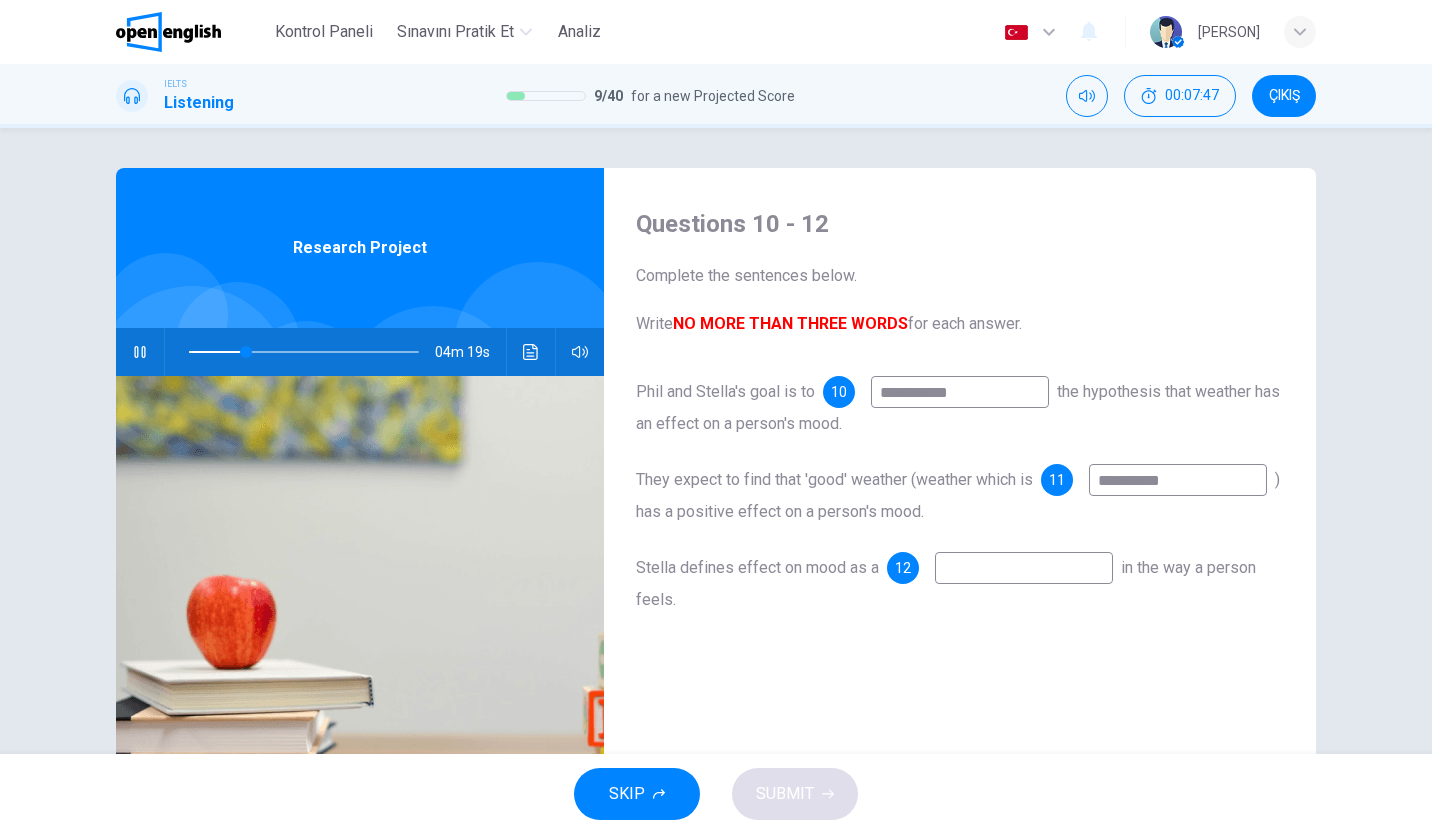 type on "**" 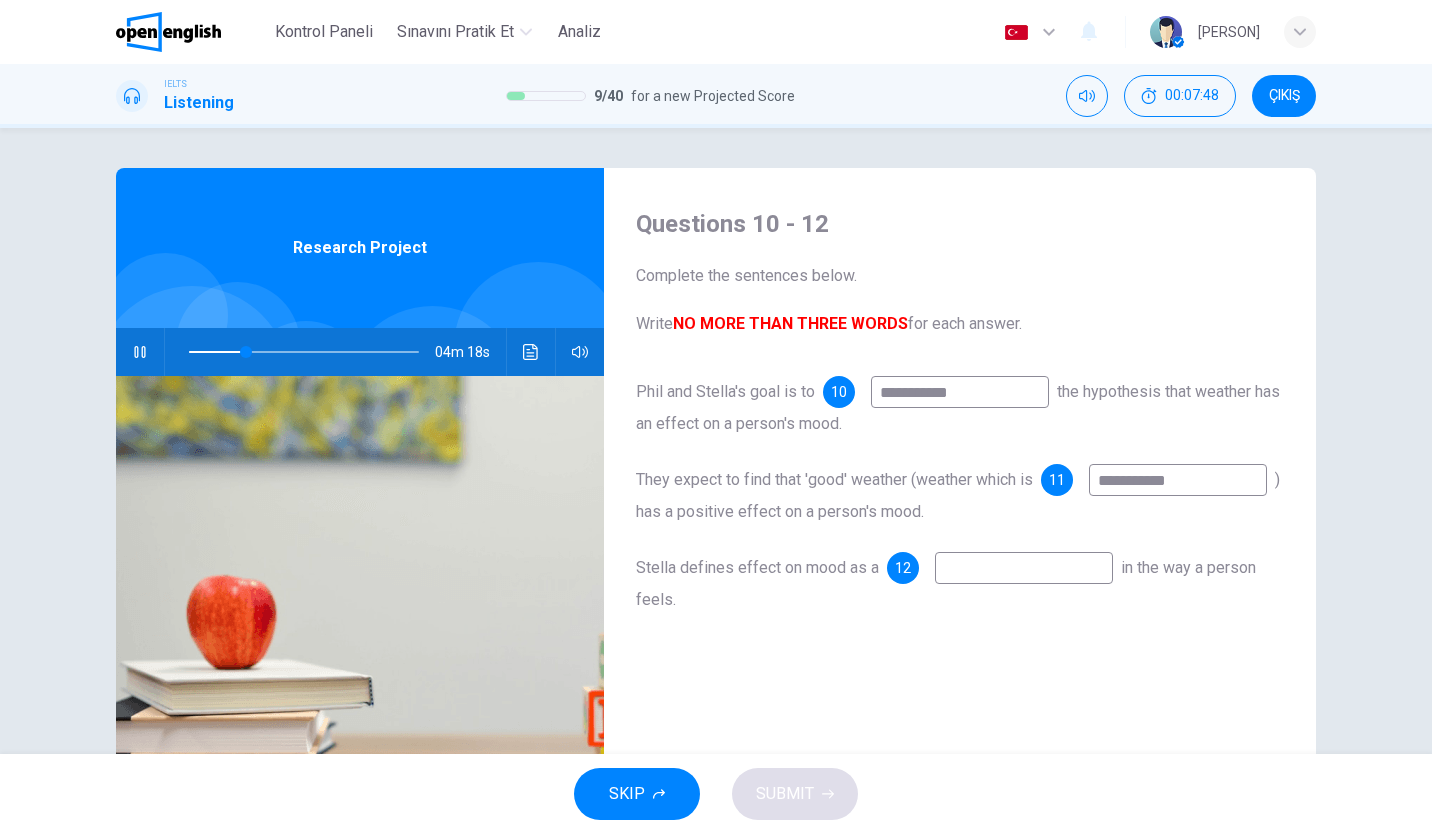 type on "**********" 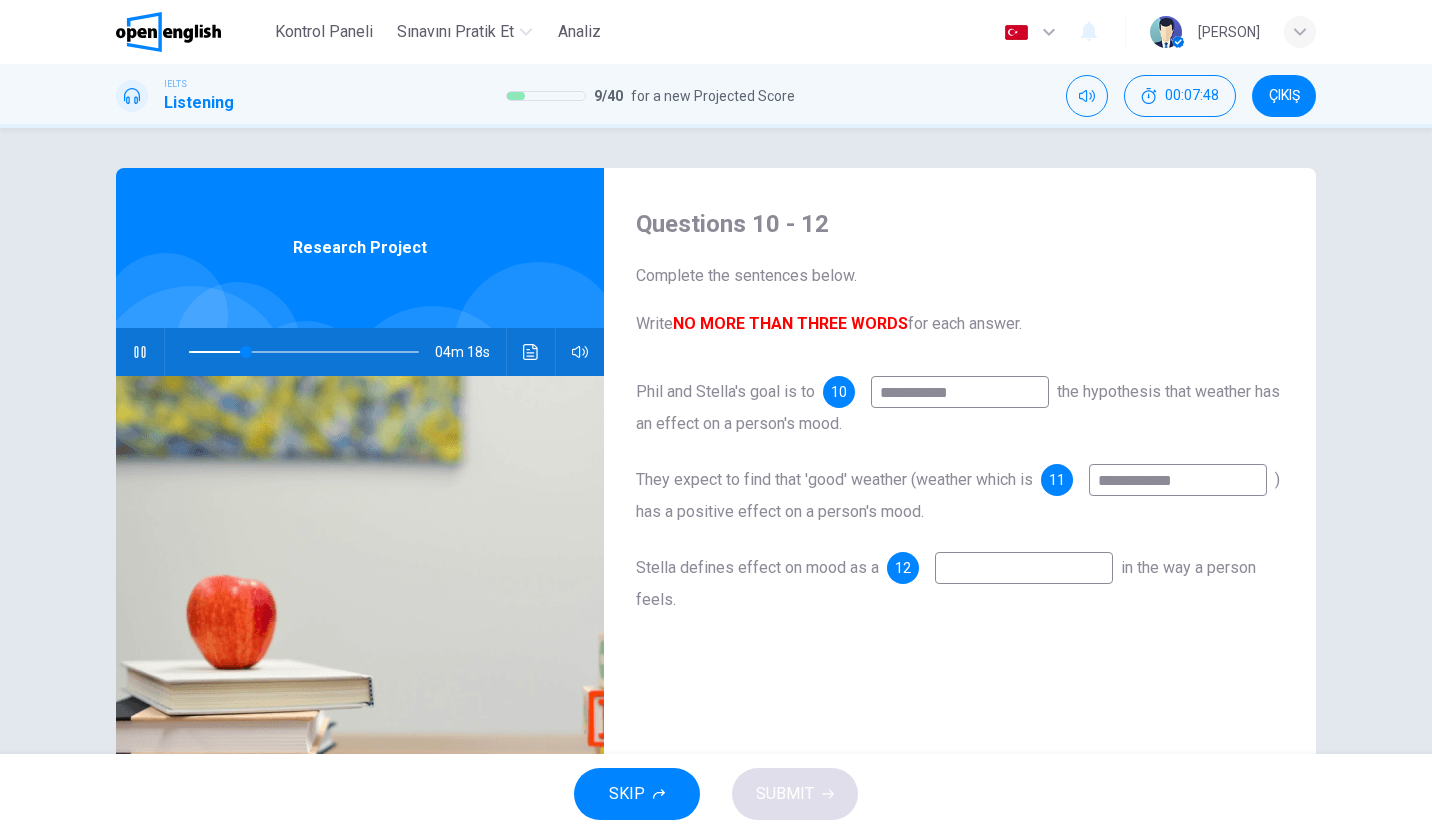 type on "**" 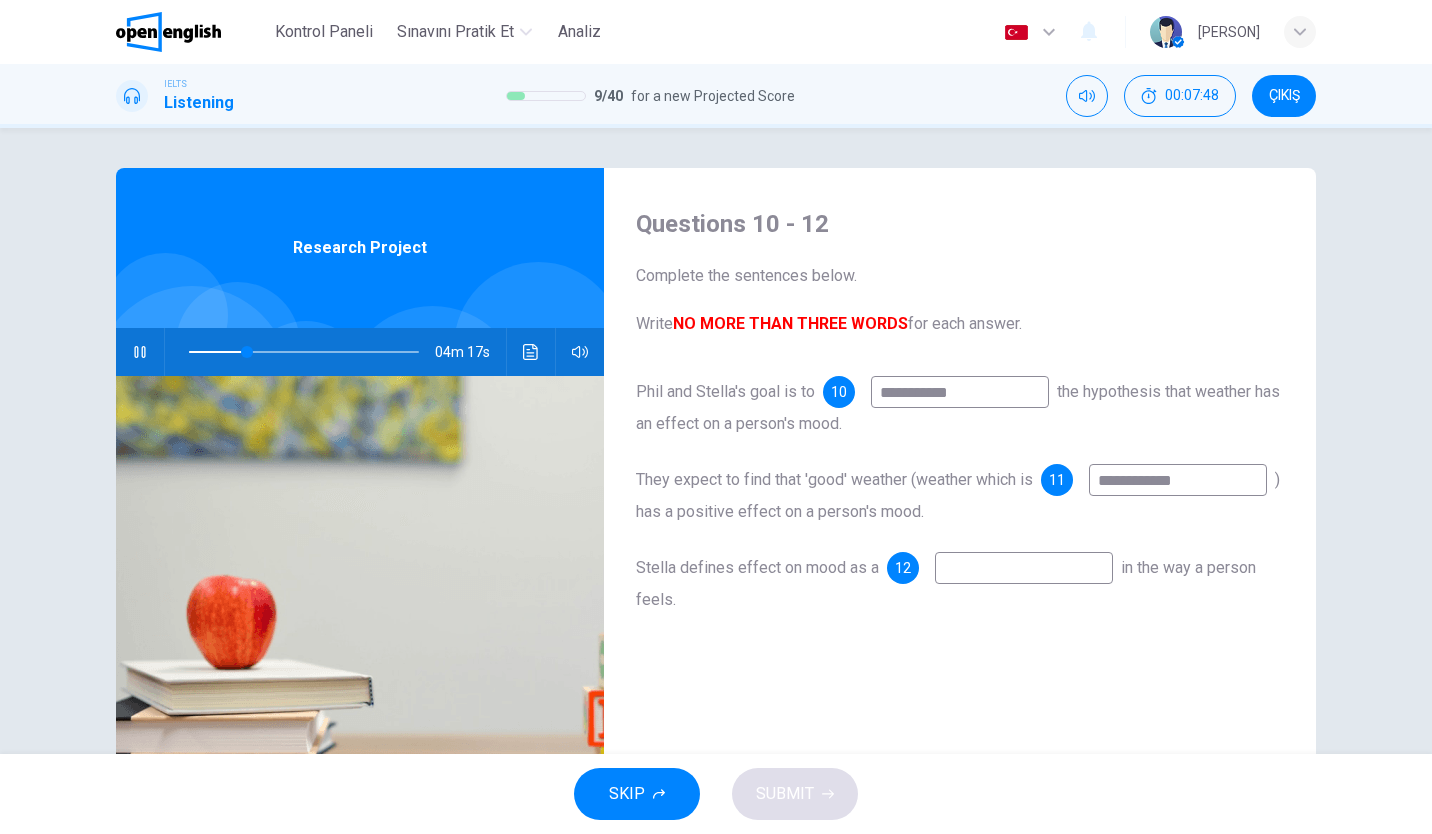 type on "**********" 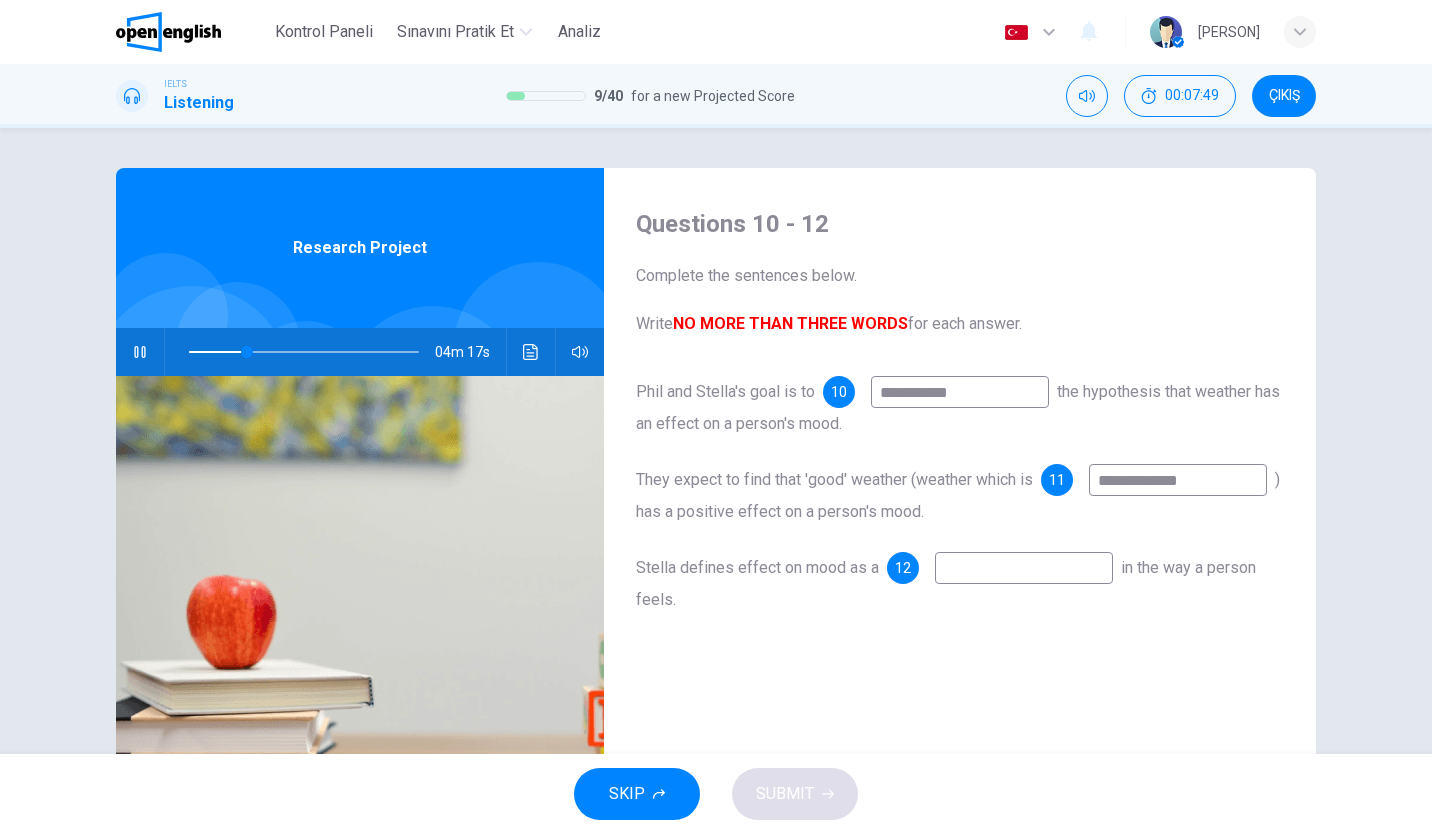 type on "**" 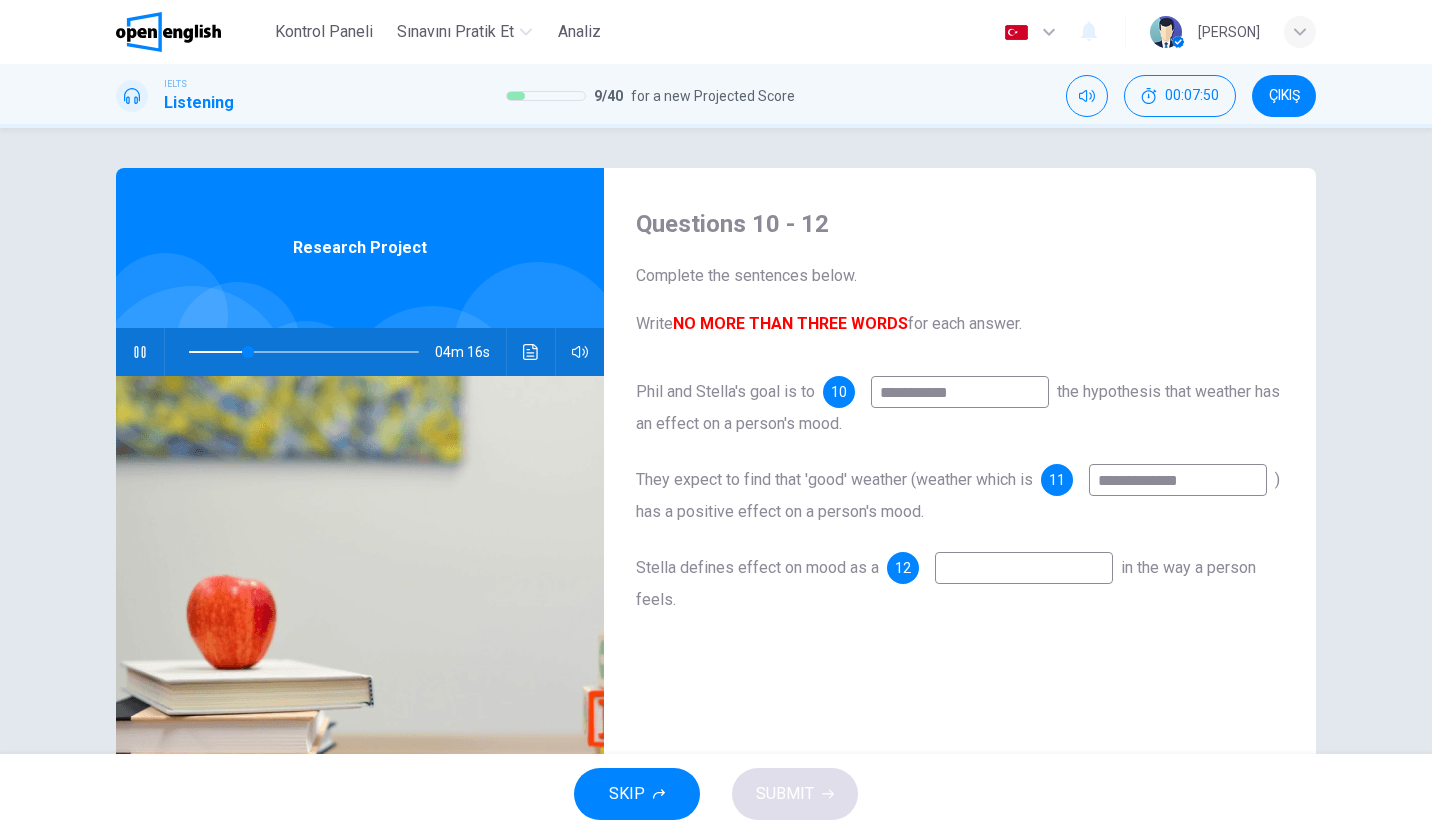 type on "**********" 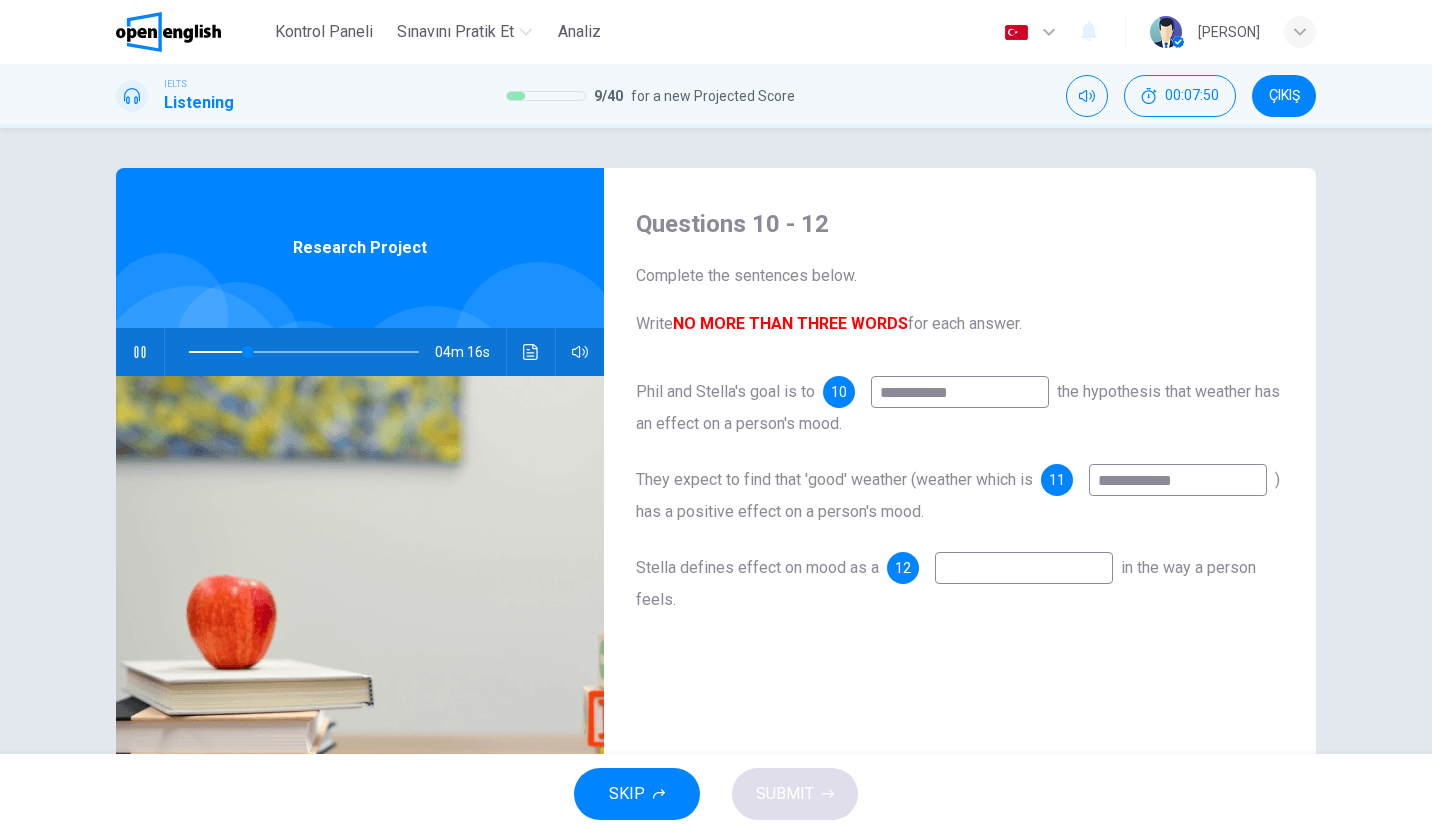type on "**" 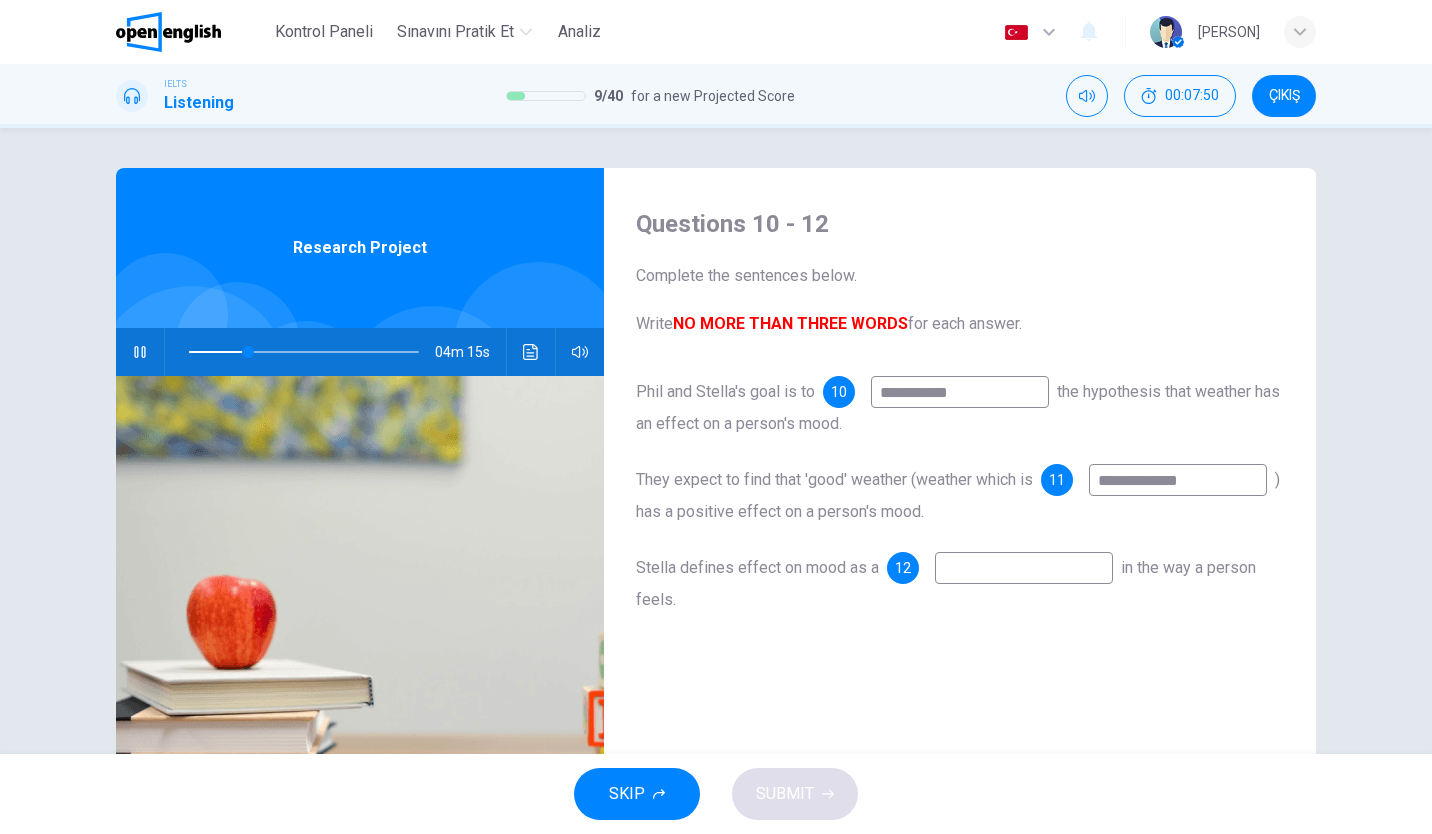 type on "**********" 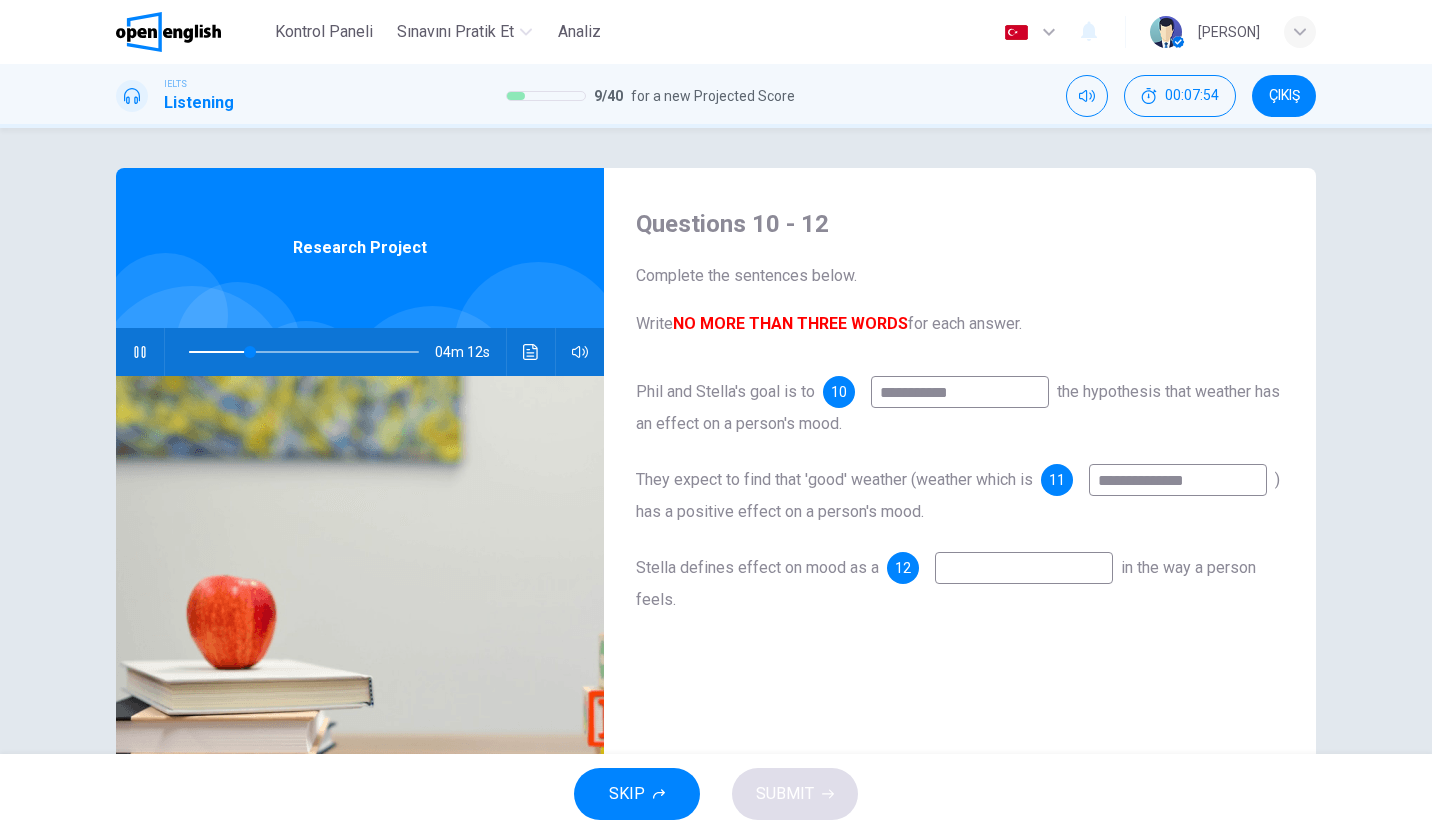 type on "**" 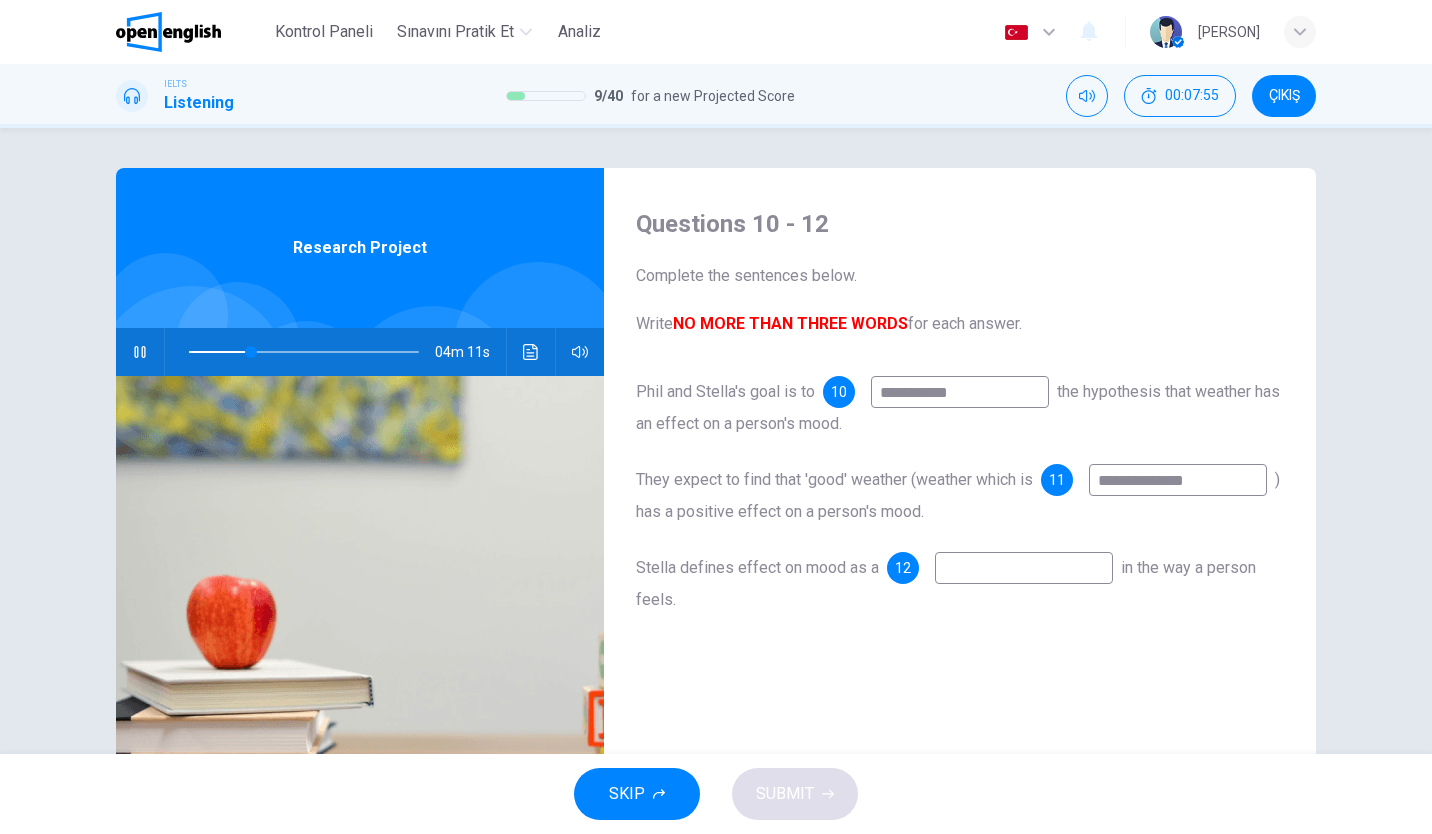type on "**********" 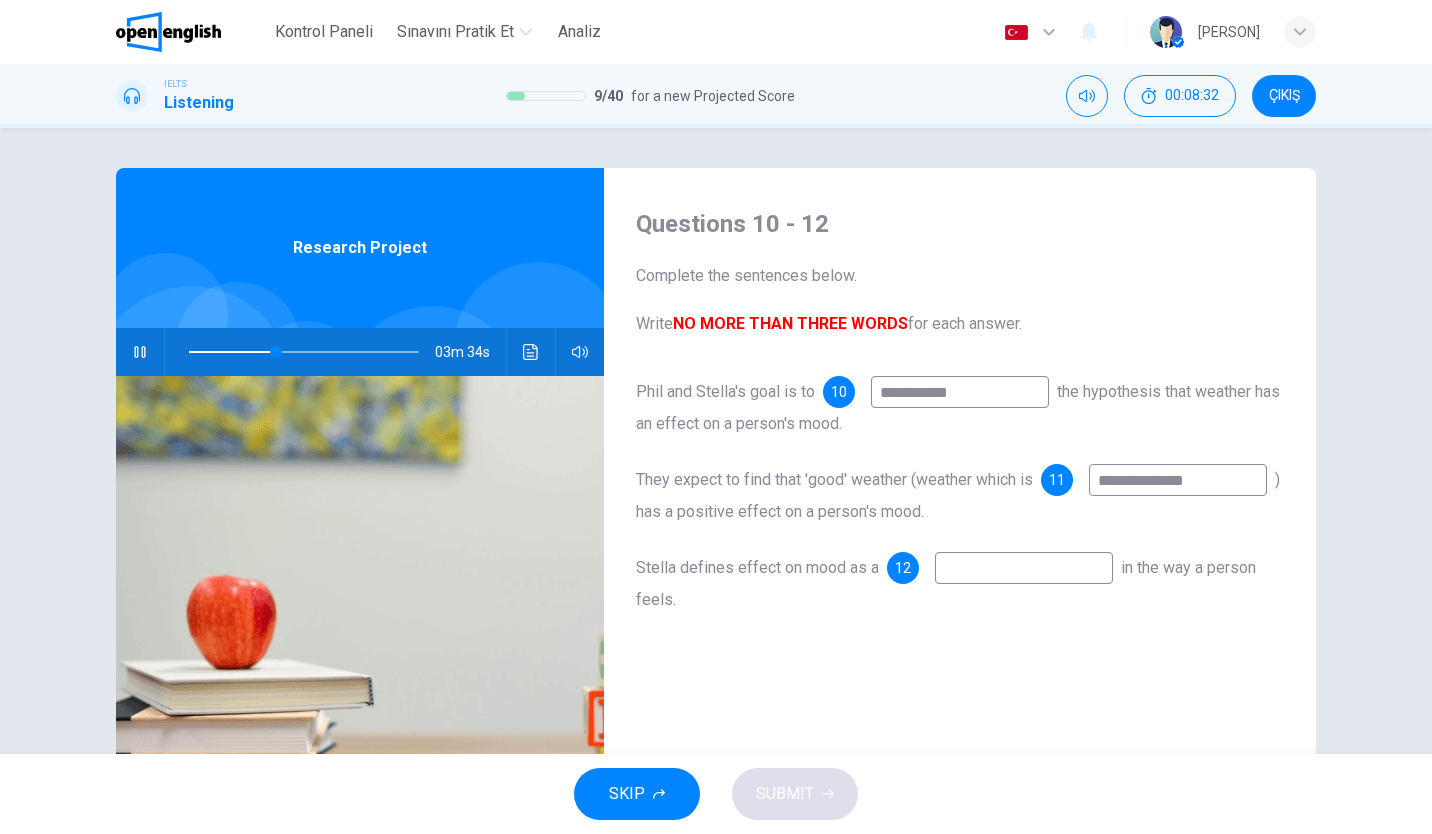 type on "**" 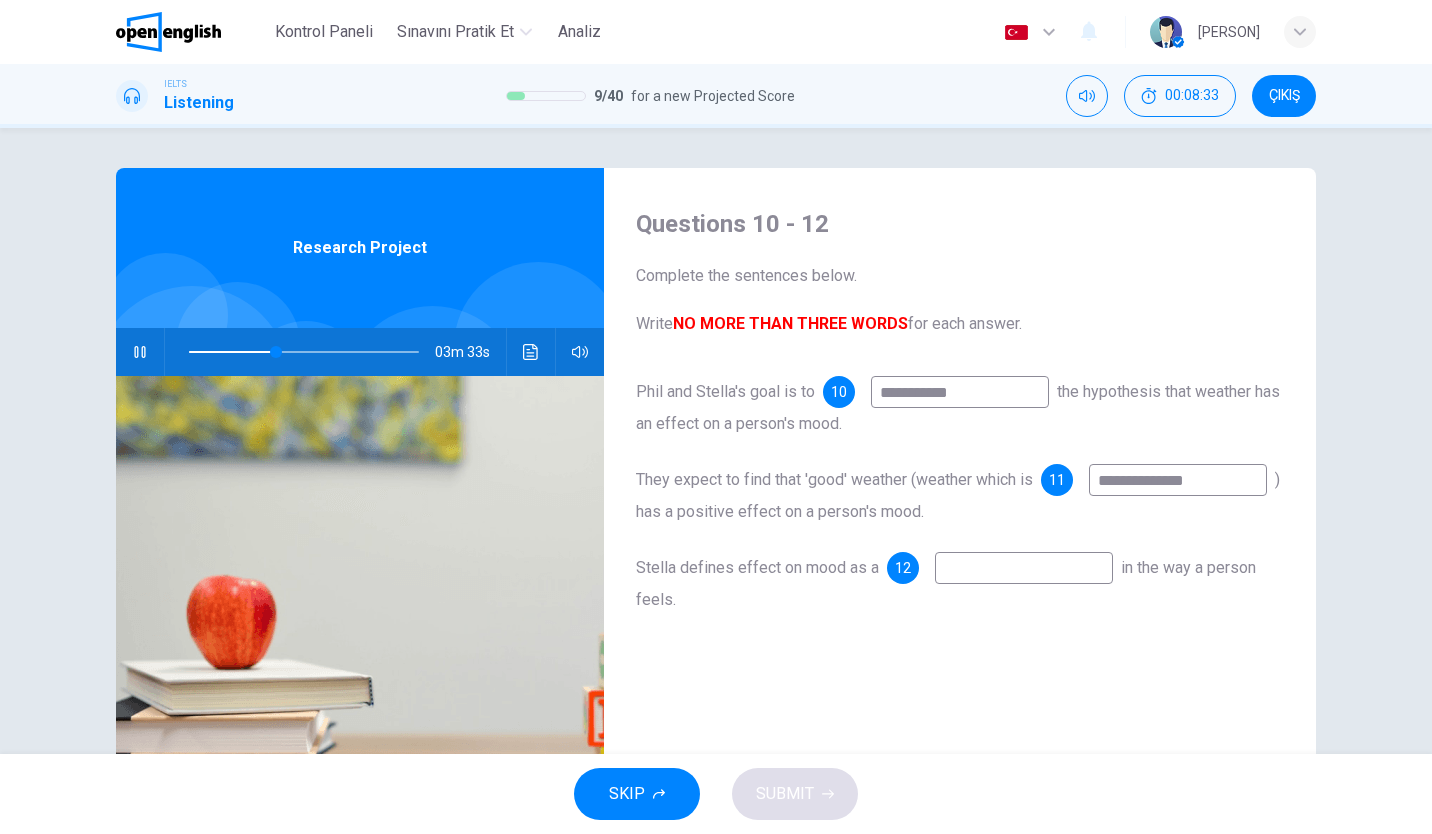 type on "*" 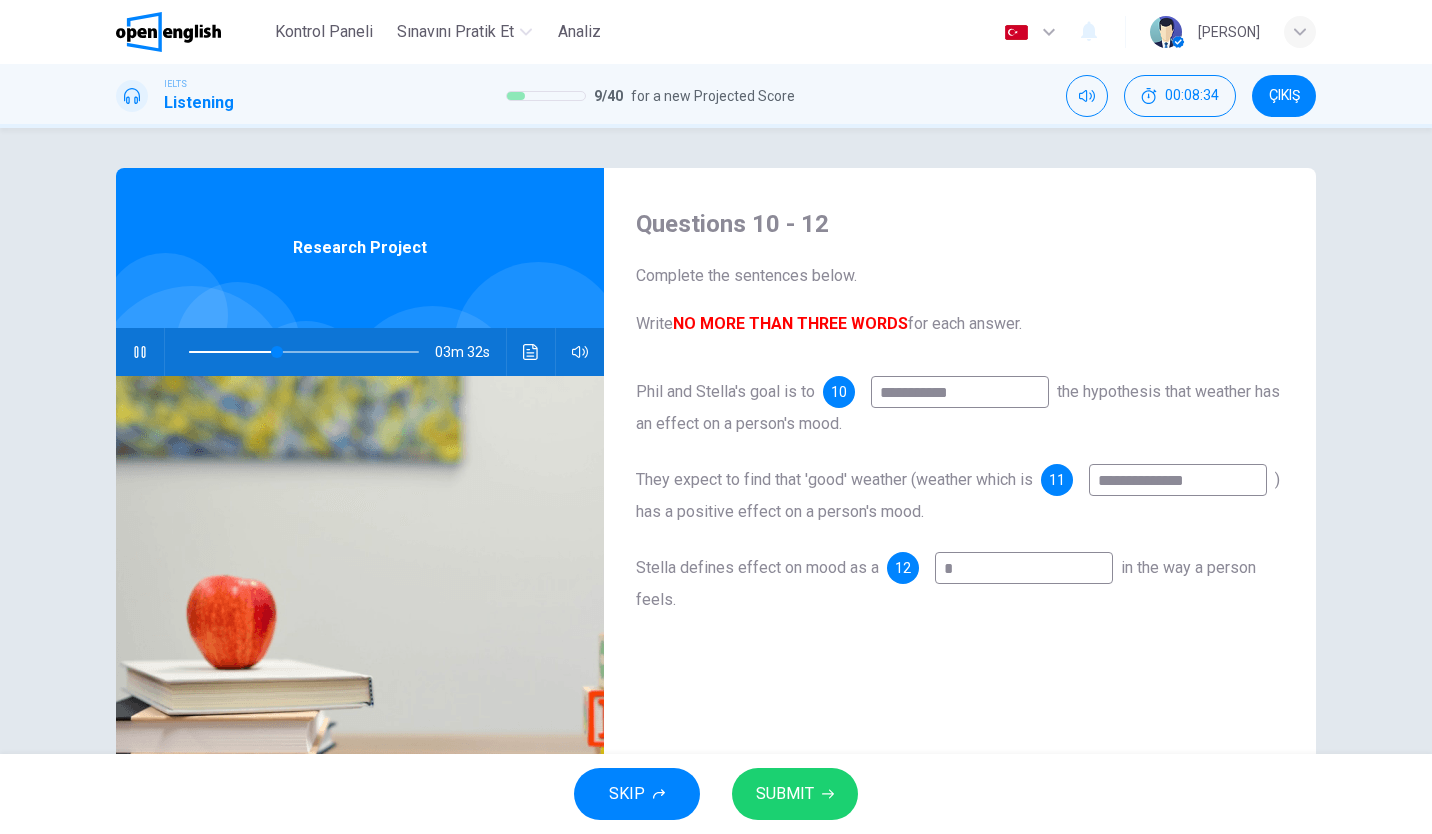 type on "**" 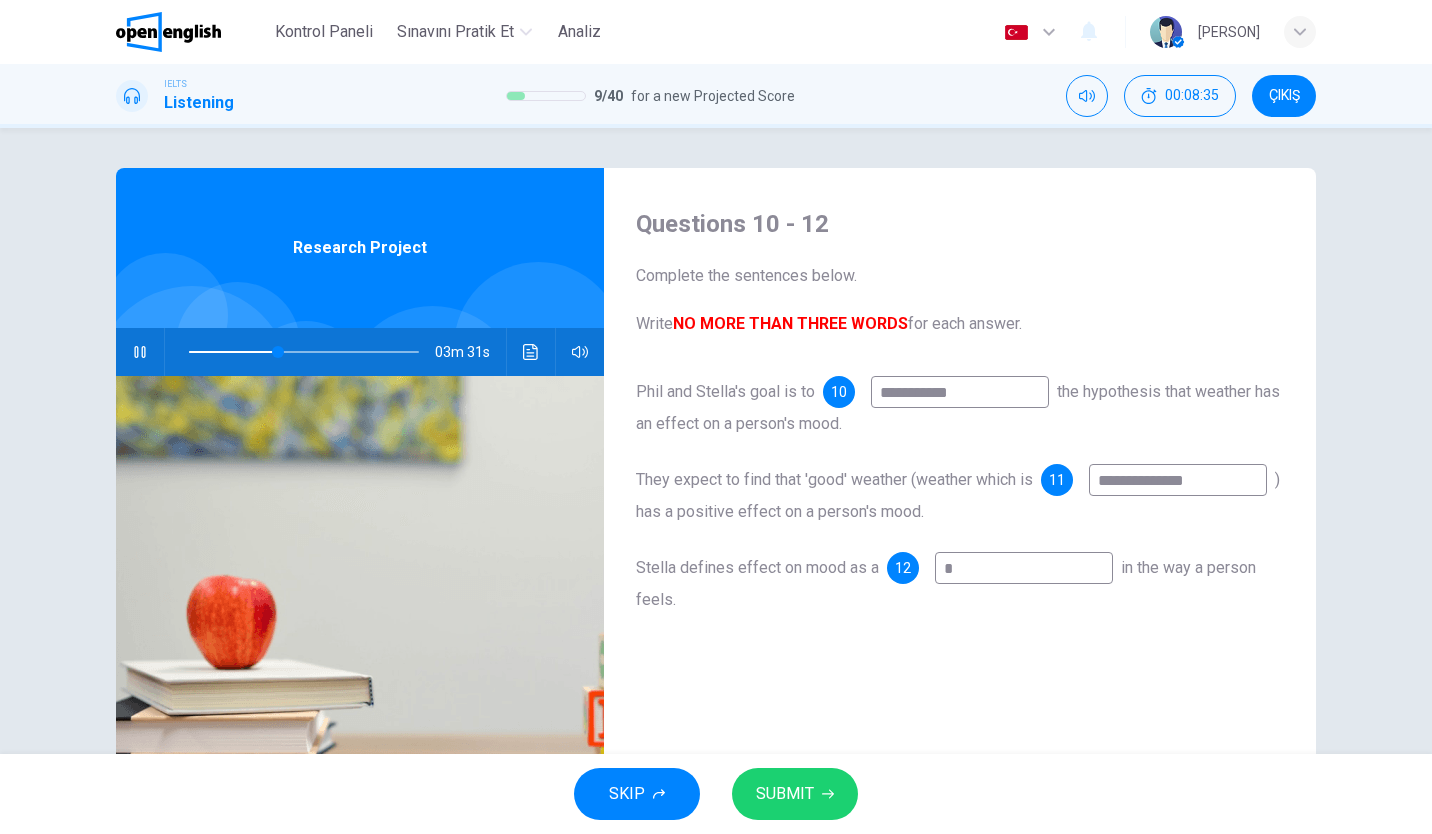 type on "*" 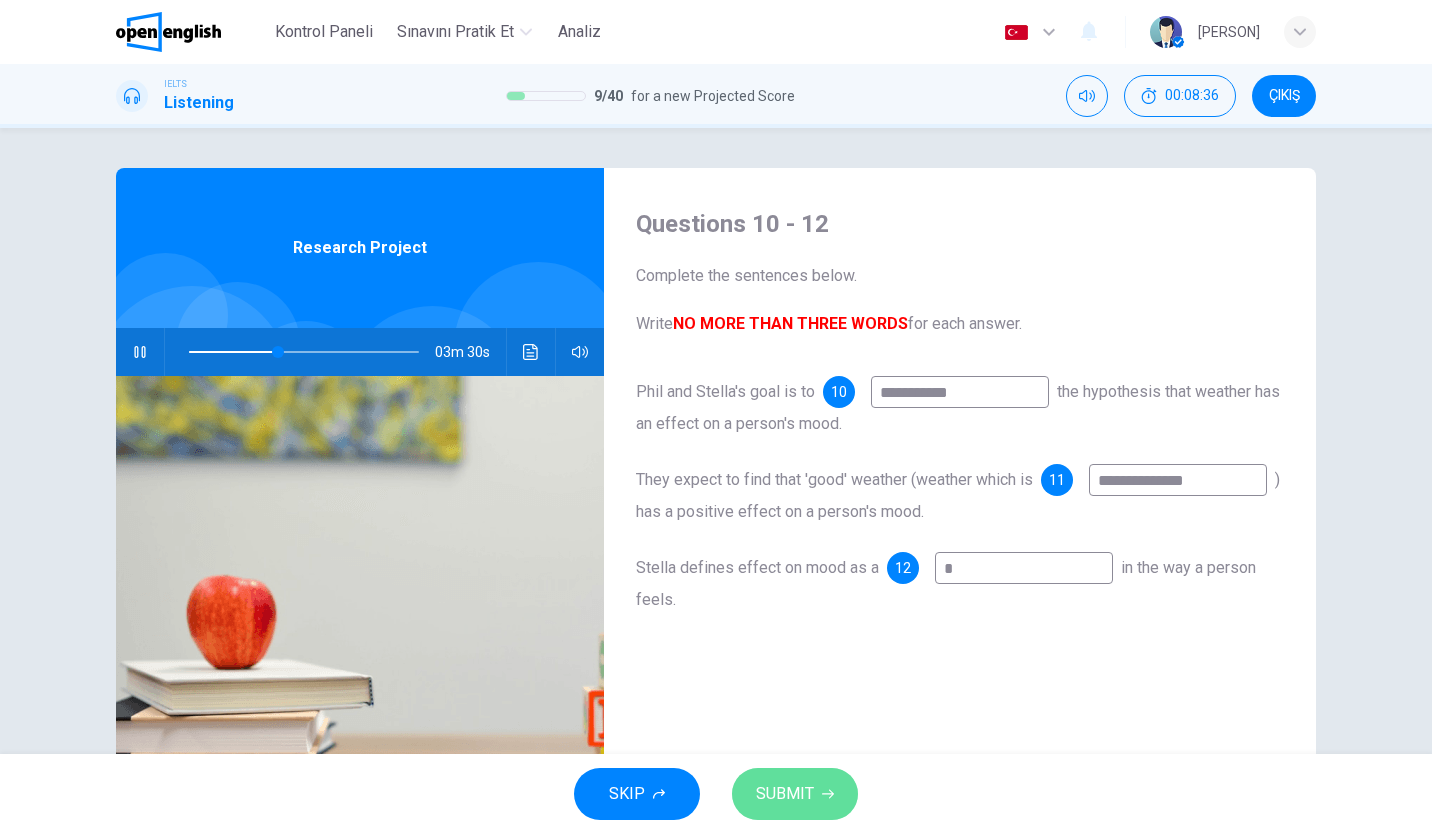 click on "SUBMIT" at bounding box center [795, 794] 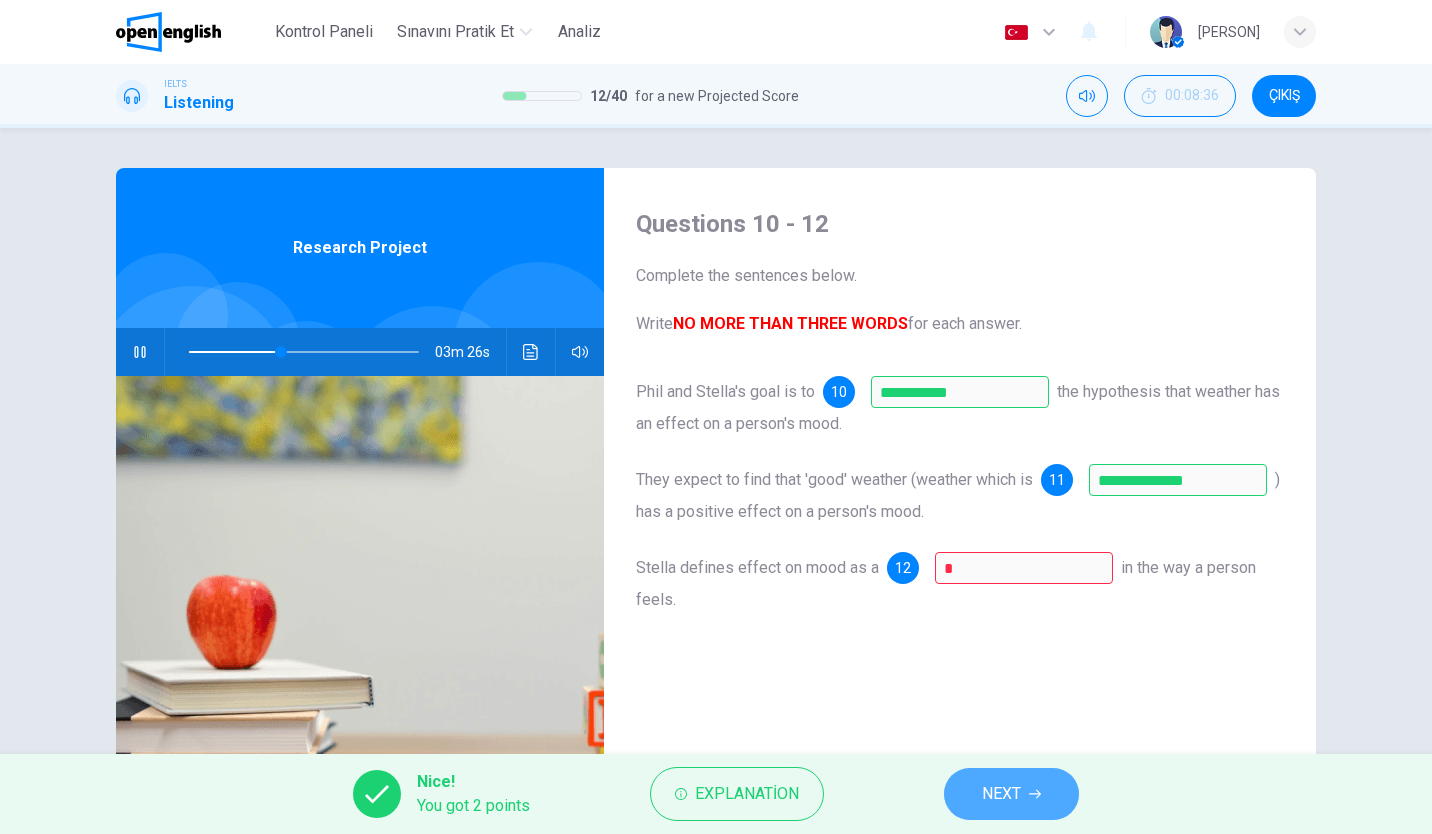 click on "NEXT" at bounding box center (1001, 794) 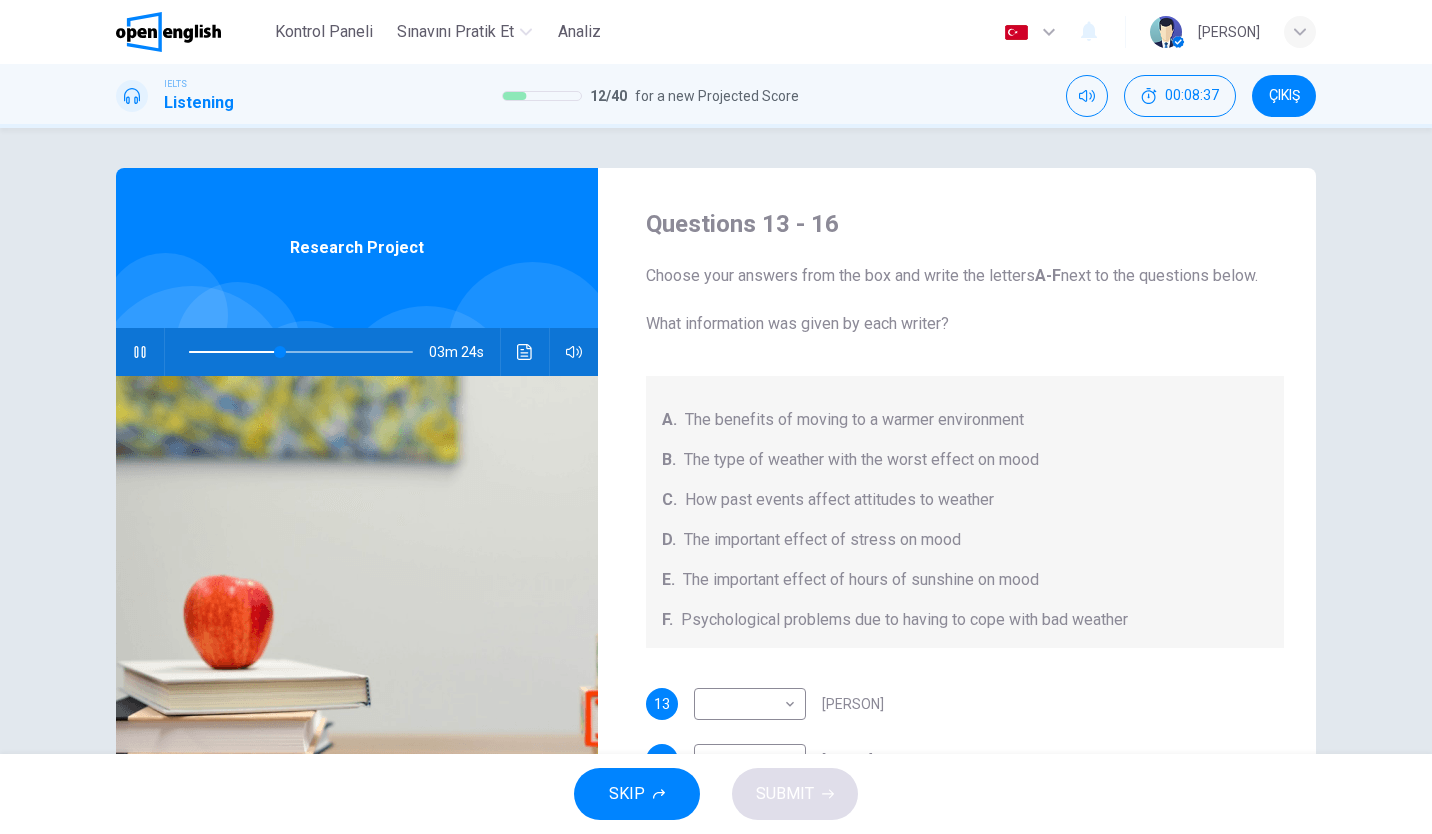 scroll, scrollTop: 64, scrollLeft: 0, axis: vertical 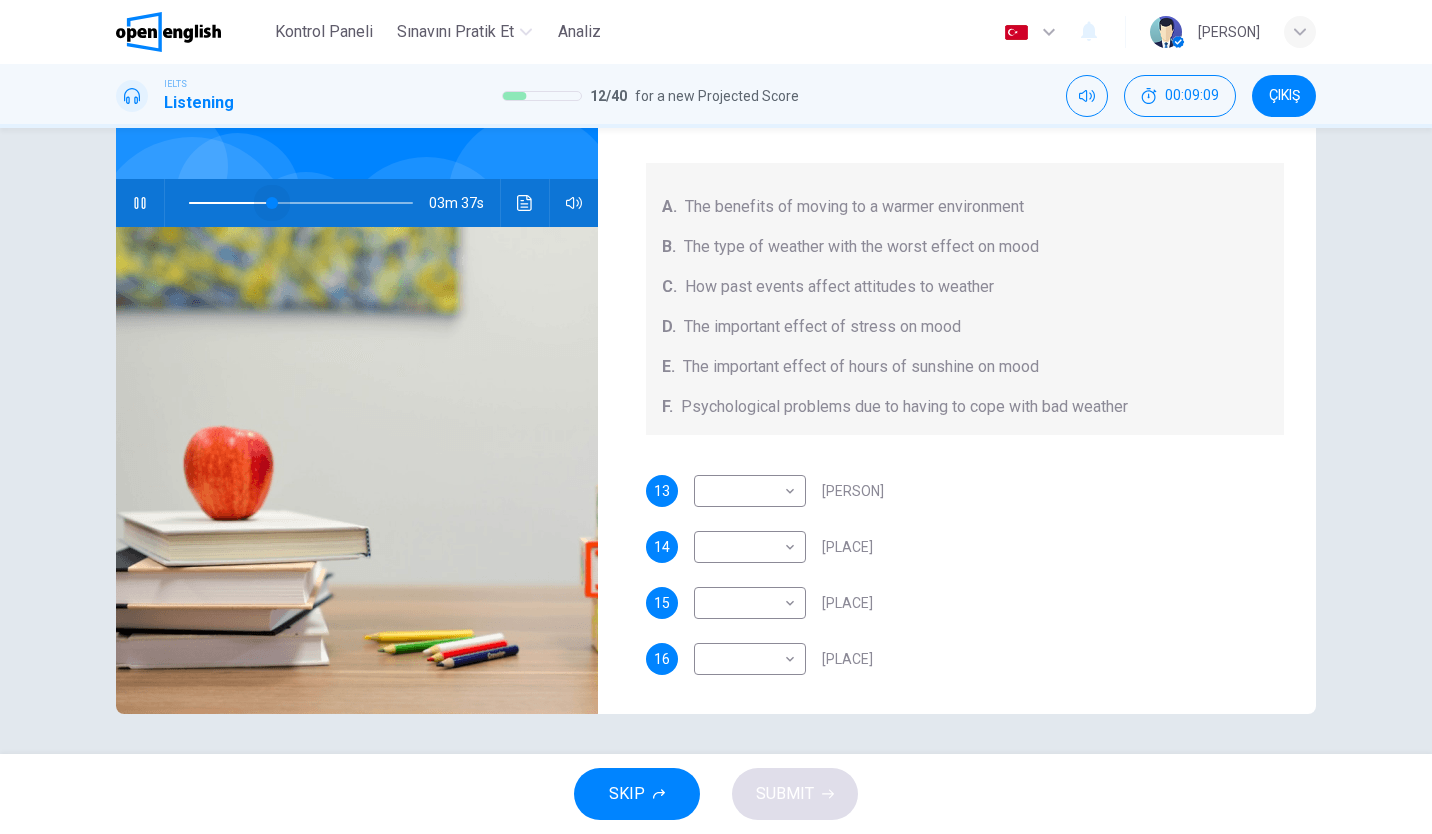 click at bounding box center (301, 203) 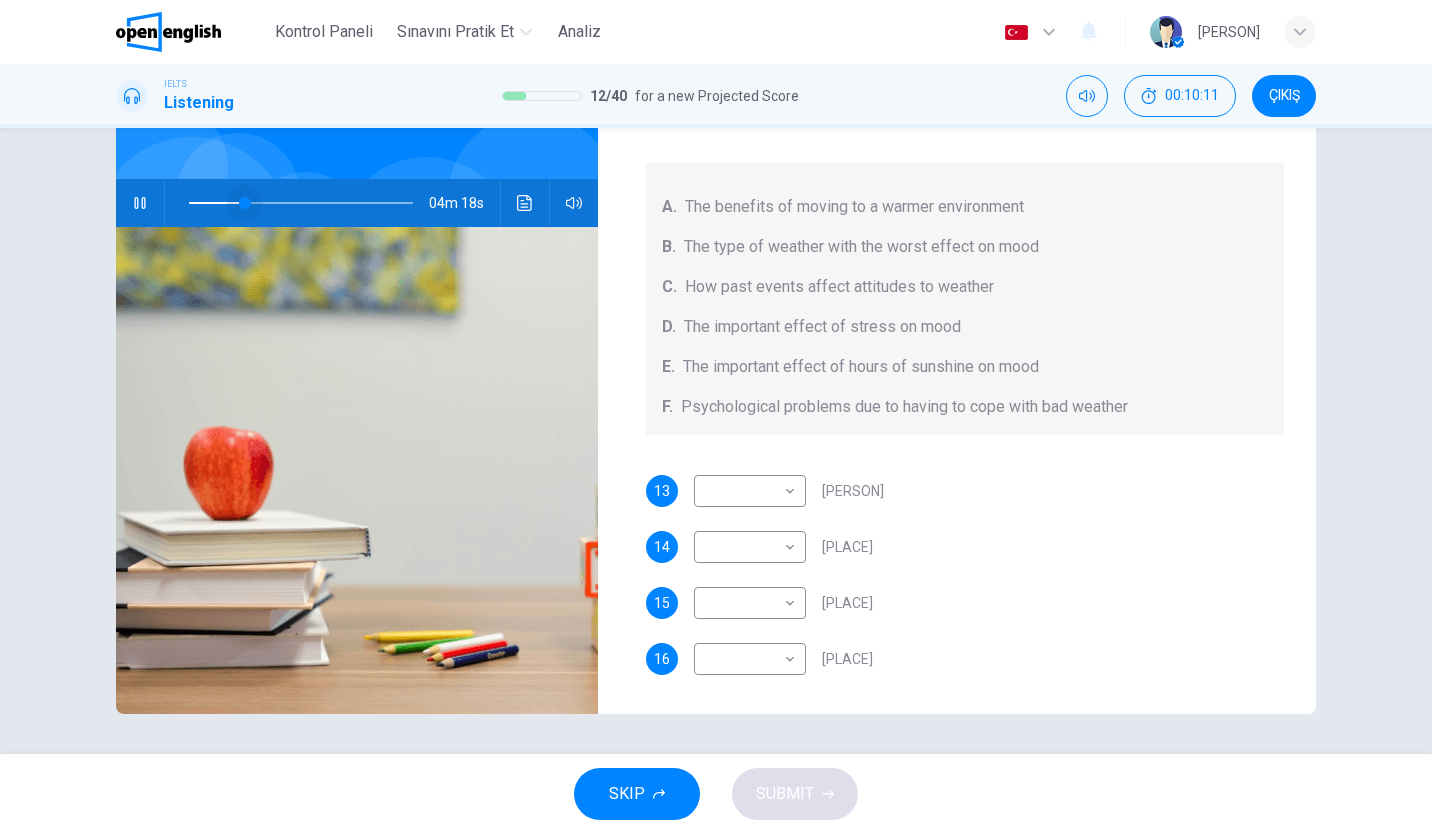 click at bounding box center (301, 203) 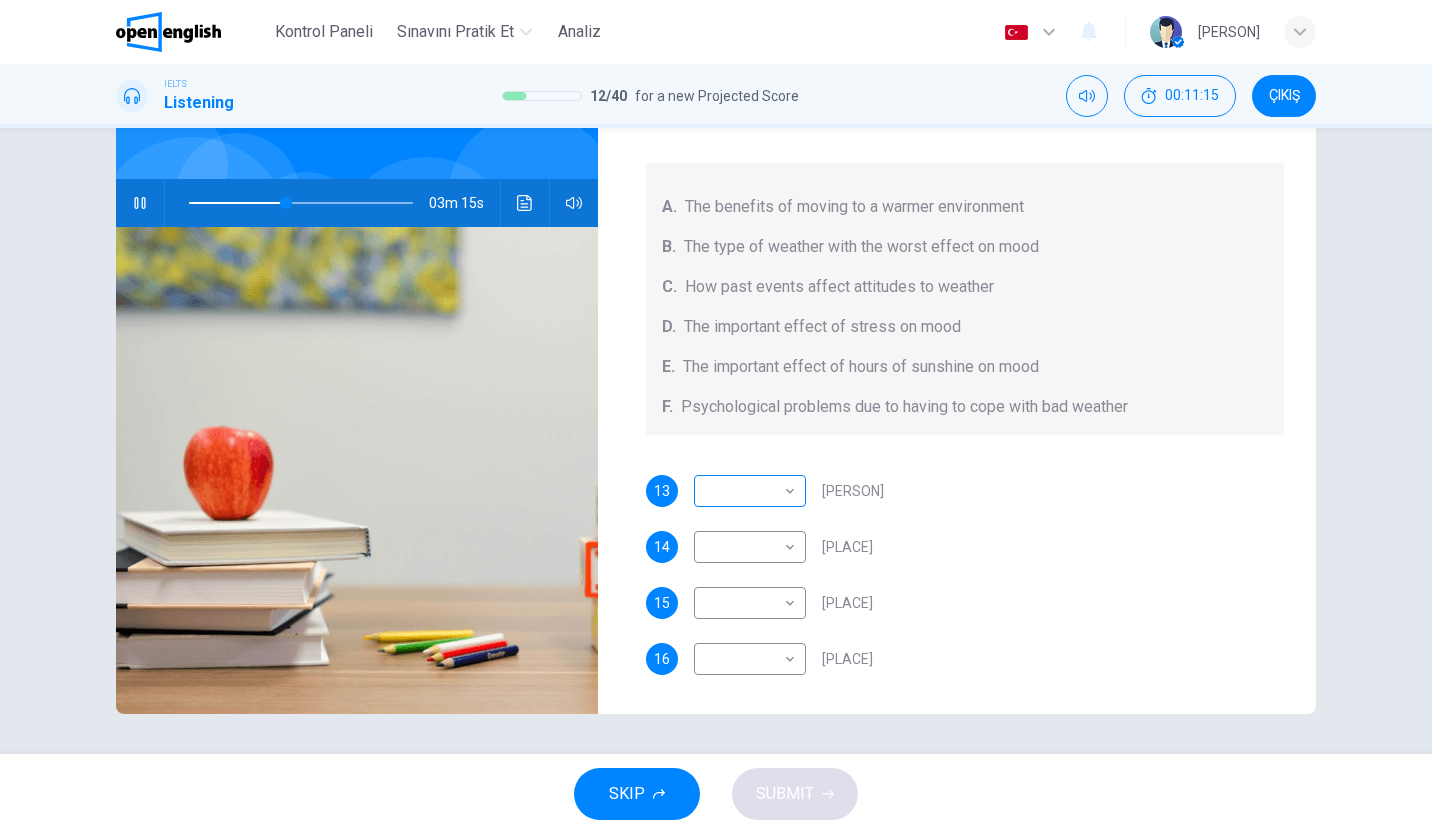 click on "Bu site,  Gizlilik Politikamızda  açıklandığı gibi çerezler kullanmaktadır. Çerez kullanımını kabul ediyorsanız, Lütfen Kabul Et düğmesine tıklayın ve sitemizde gezinmeye devam edin.   Gizlilik Politikası Kabul Et This site uses cookies, as explained in our  Privacy Policy . If you agree to the use of cookies, please click the Accept button and continue to browse our site.   Privacy Policy Accept Kontrol Paneli Sınavını Pratik Et Analiz Türkçe ** ​ Kemal I. IELTS Listening 12 / 40 for a new Projected Score 00:11:15 ÇIKIŞ Questions 13 - 16 Choose your answers from the box and write the letters  A-F  next to the questions below. What information was given by each writer? A. The benefits of moving to a warmer environment B. The type of weather with the worst effect on mood C. How past events affect attitudes to weather D. The important effect of stress on mood E. The important effect of hours of sunshine on mood F. Psychological problems due to having to cope with bad weather 13 ​ 1" at bounding box center (716, 417) 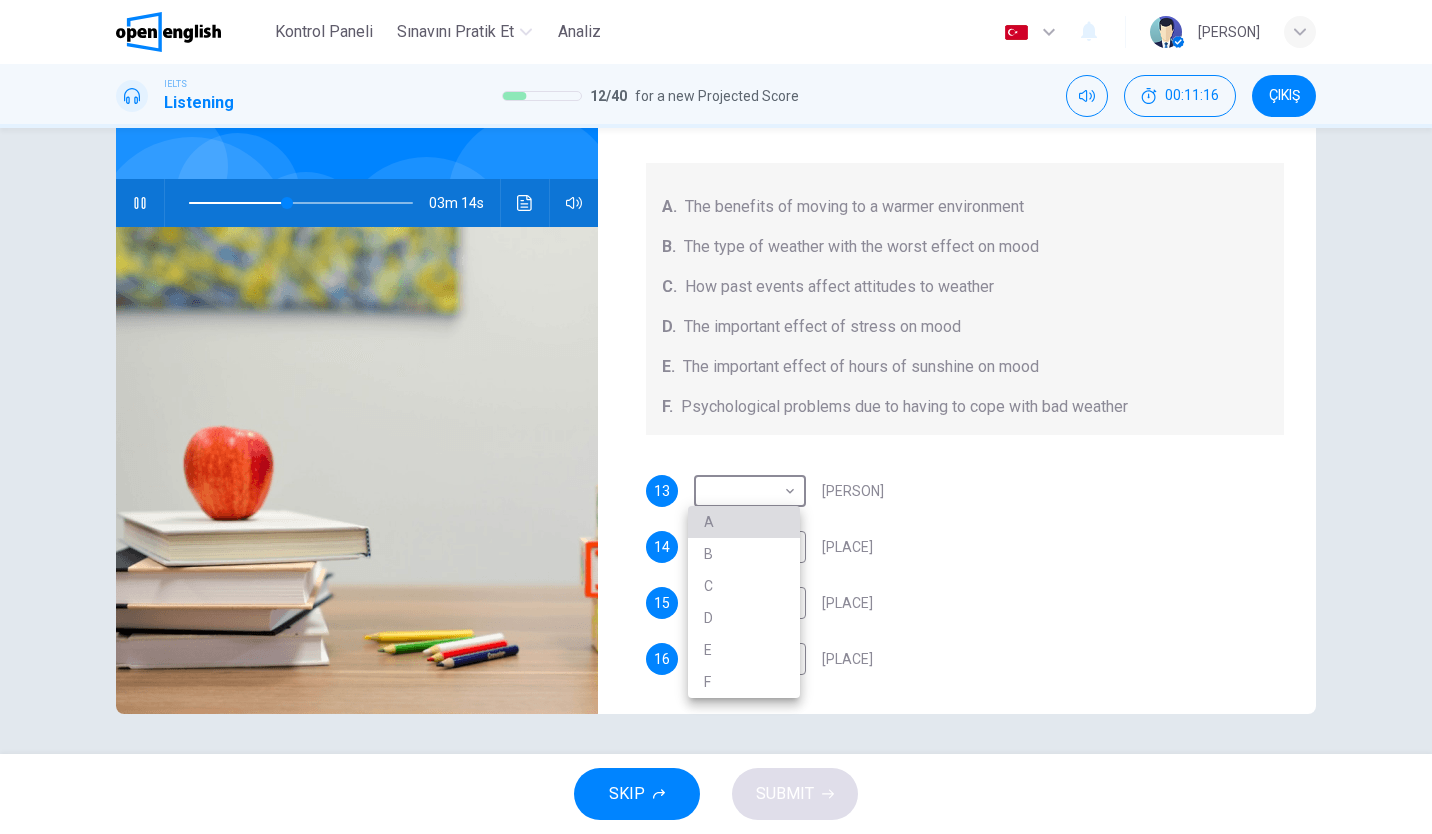 click on "A" at bounding box center [744, 522] 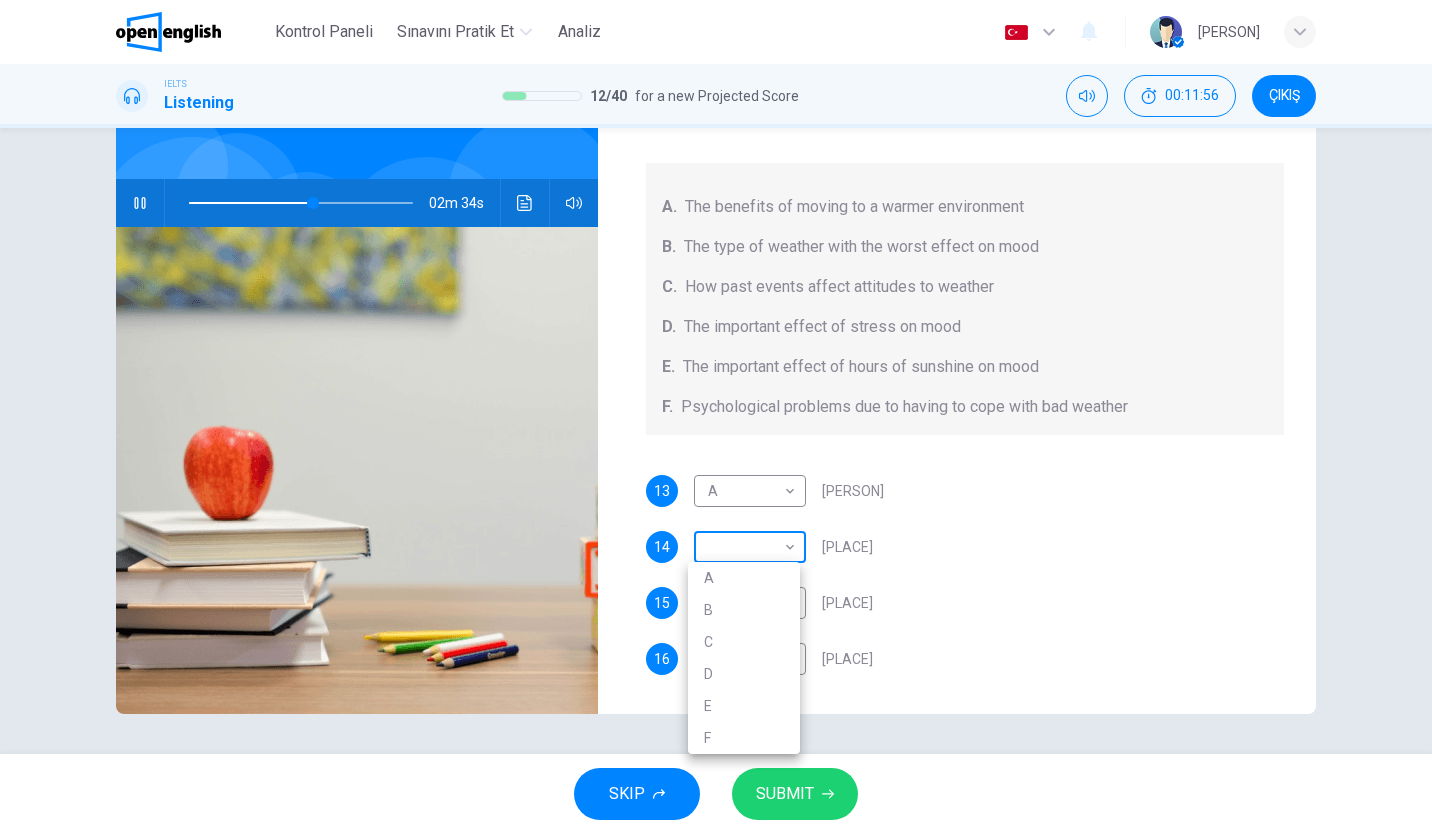 click on "Bu site,  Gizlilik Politikamızda  açıklandığı gibi çerezler kullanmaktadır. Çerez kullanımını kabul ediyorsanız, Lütfen Kabul Et düğmesine tıklayın ve sitemizde gezinmeye devam edin.   Gizlilik Politikası Kabul Et This site uses cookies, as explained in our  Privacy Policy . If you agree to the use of cookies, please click the Accept button and continue to browse our site.   Privacy Policy Accept Kontrol Paneli Sınavını Pratik Et Analiz Türkçe ** ​ Kemal I. IELTS Listening 12 / 40 for a new Projected Score 00:11:56 ÇIKIŞ Questions 13 - 16 Choose your answers from the box and write the letters  A-F  next to the questions below. What information was given by each writer? A. The benefits of moving to a warmer environment B. The type of weather with the worst effect on mood C. How past events affect attitudes to weather D. The important effect of stress on mood E. The important effect of hours of sunshine on mood F. Psychological problems due to having to cope with bad weather 13 A * 1" at bounding box center [716, 417] 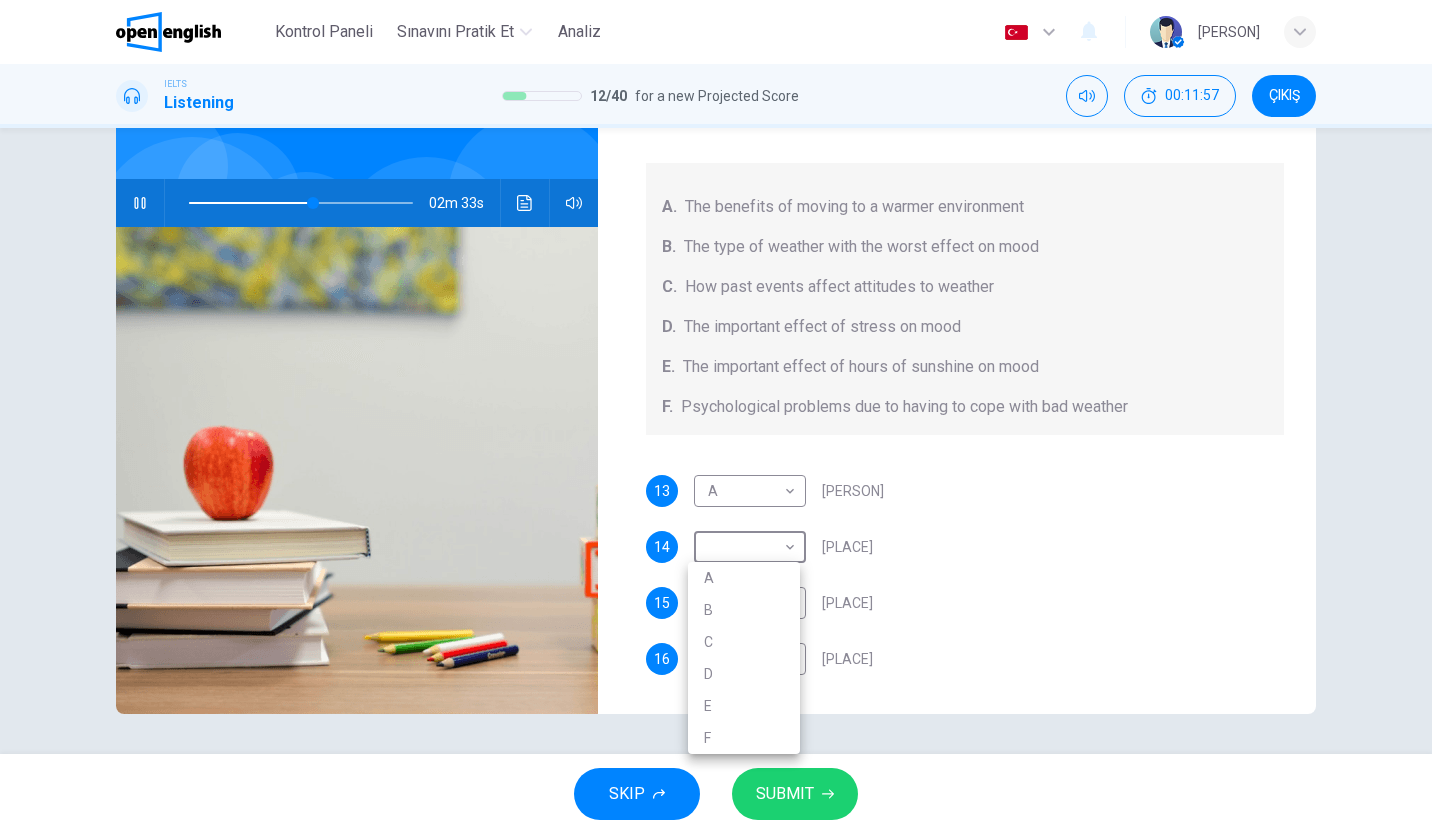 click at bounding box center (716, 417) 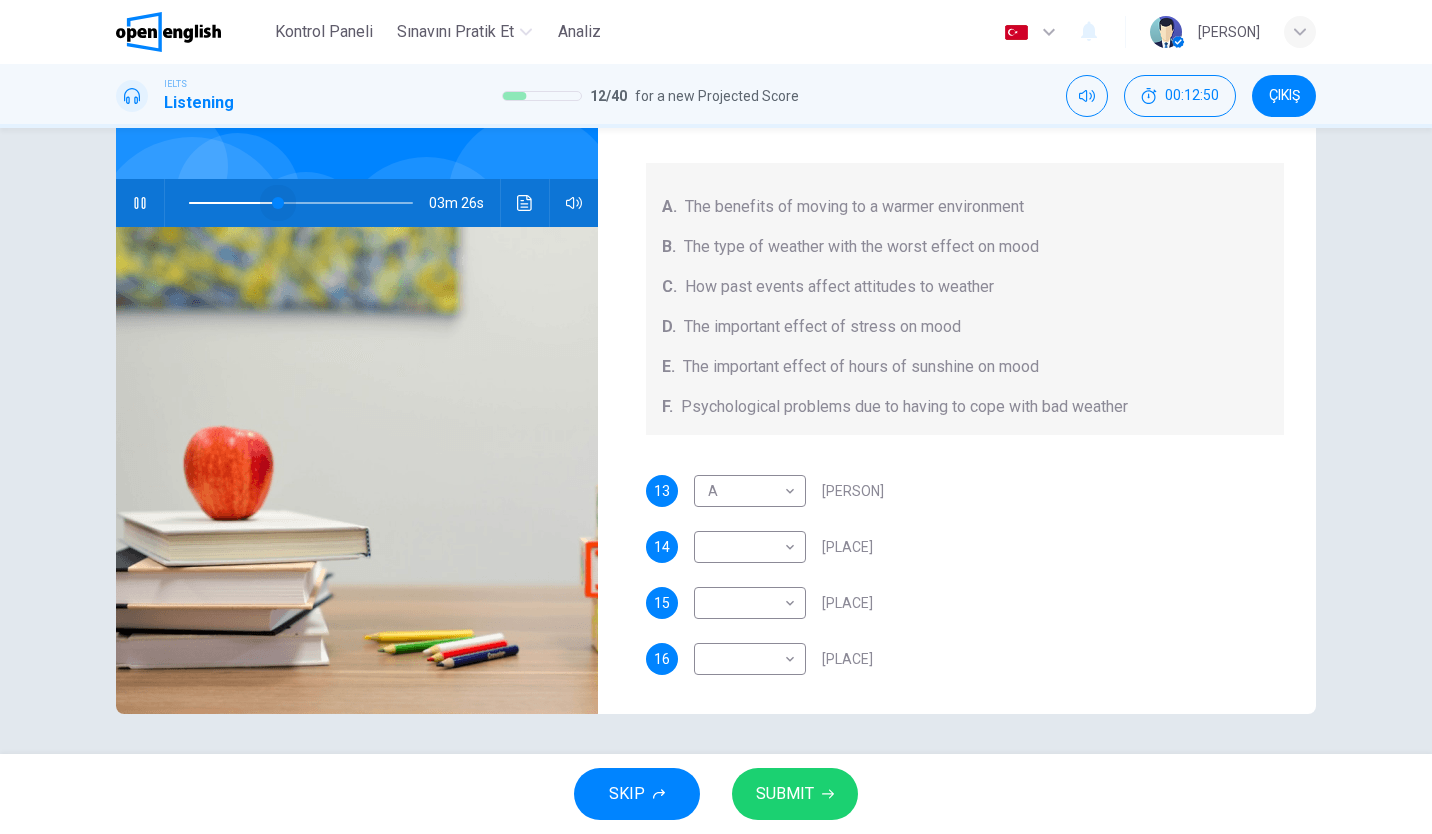 click at bounding box center [301, 203] 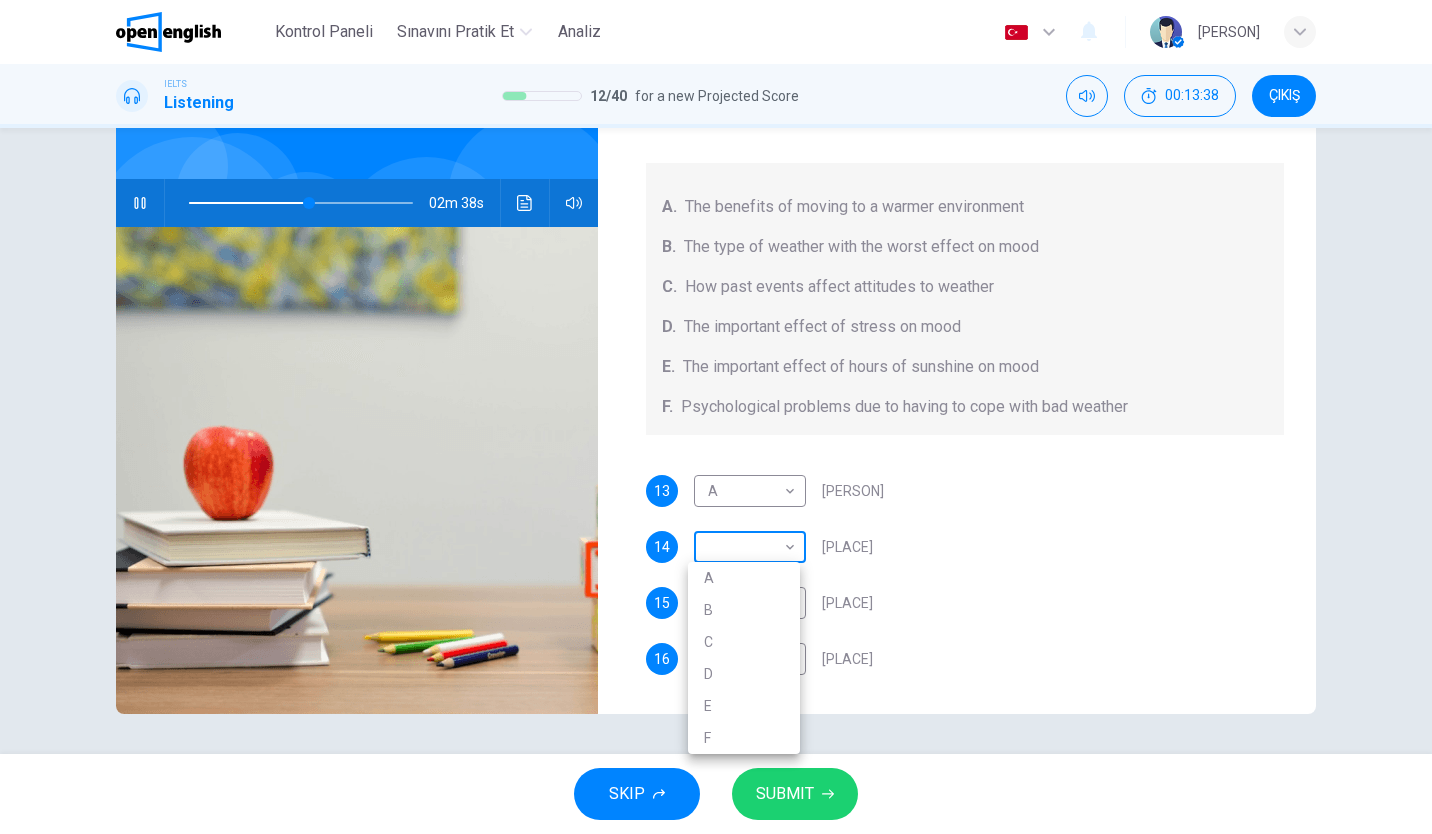 click on "Bu site,  Gizlilik Politikamızda  açıklandığı gibi çerezler kullanmaktadır. Çerez kullanımını kabul ediyorsanız, Lütfen Kabul Et düğmesine tıklayın ve sitemizde gezinmeye devam edin.   Gizlilik Politikası Kabul Et This site uses cookies, as explained in our  Privacy Policy . If you agree to the use of cookies, please click the Accept button and continue to browse our site.   Privacy Policy Accept Kontrol Paneli Sınavını Pratik Et Analiz Türkçe ** ​ Kemal I. IELTS Listening 12 / 40 for a new Projected Score 00:13:38 ÇIKIŞ Questions 13 - 16 Choose your answers from the box and write the letters  A-F  next to the questions below. What information was given by each writer? A. The benefits of moving to a warmer environment B. The type of weather with the worst effect on mood C. How past events affect attitudes to weather D. The important effect of stress on mood E. The important effect of hours of sunshine on mood F. Psychological problems due to having to cope with bad weather 13 A * 1" at bounding box center [716, 417] 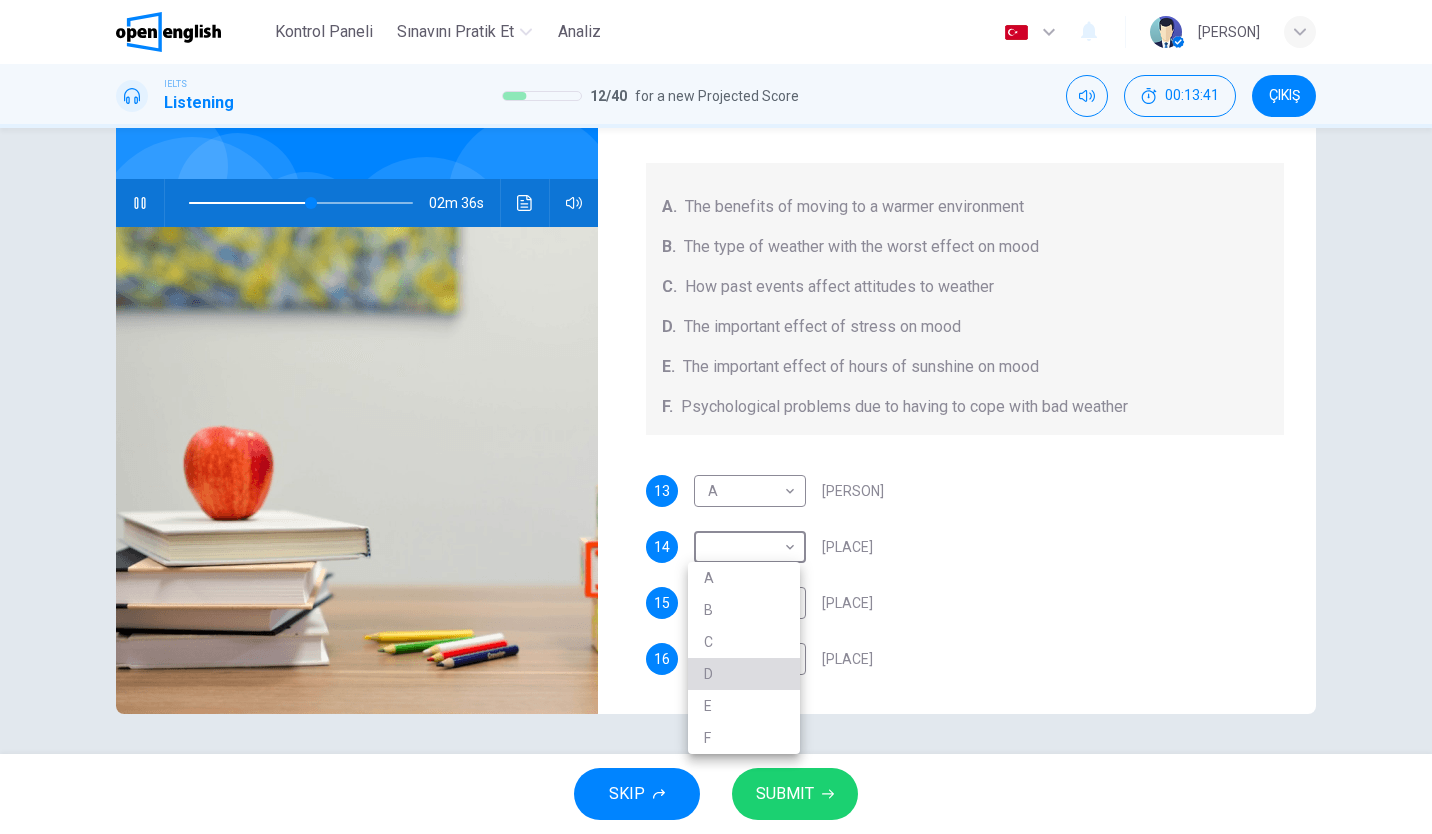 click on "D" at bounding box center [744, 674] 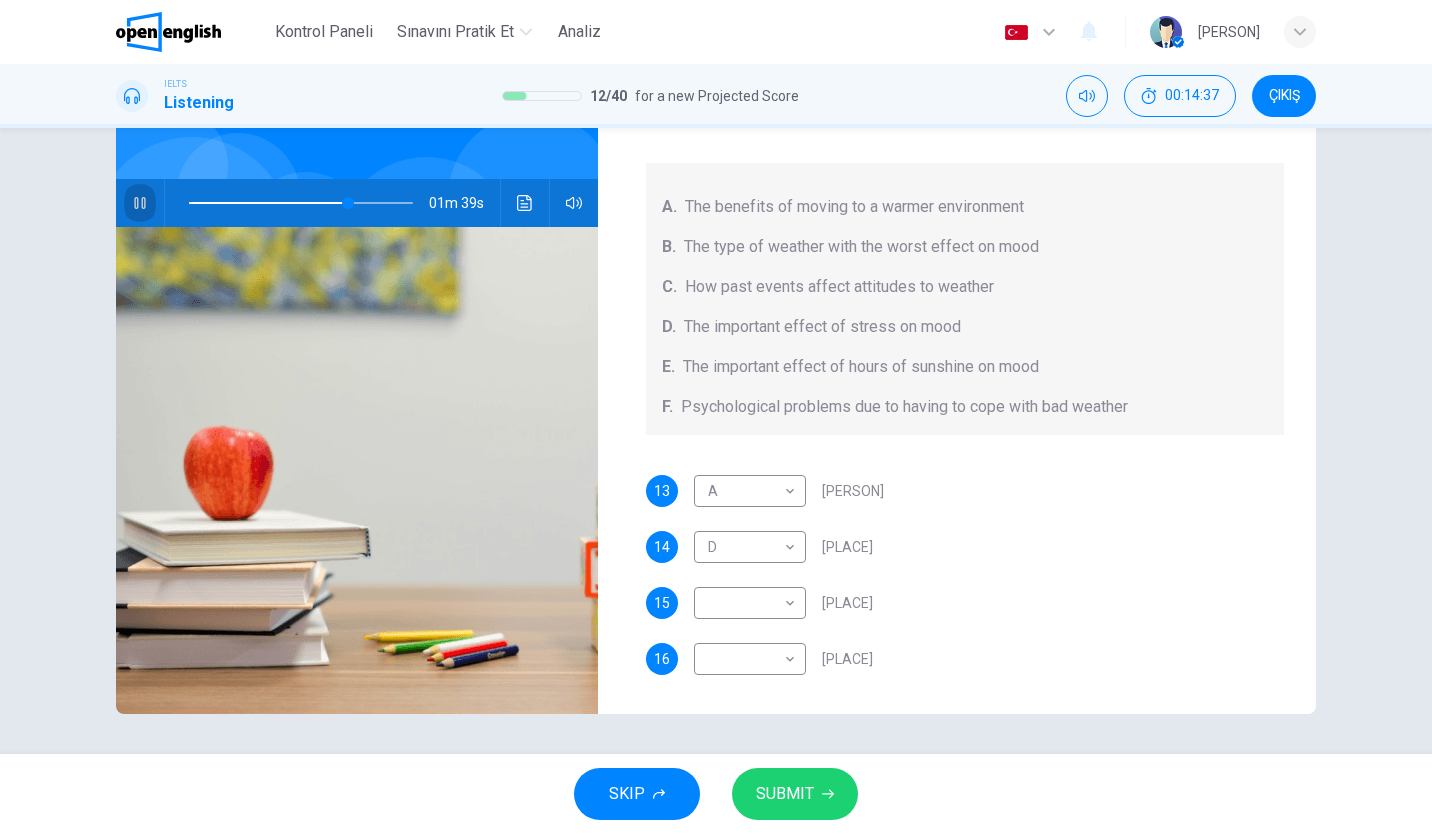 click at bounding box center [140, 203] 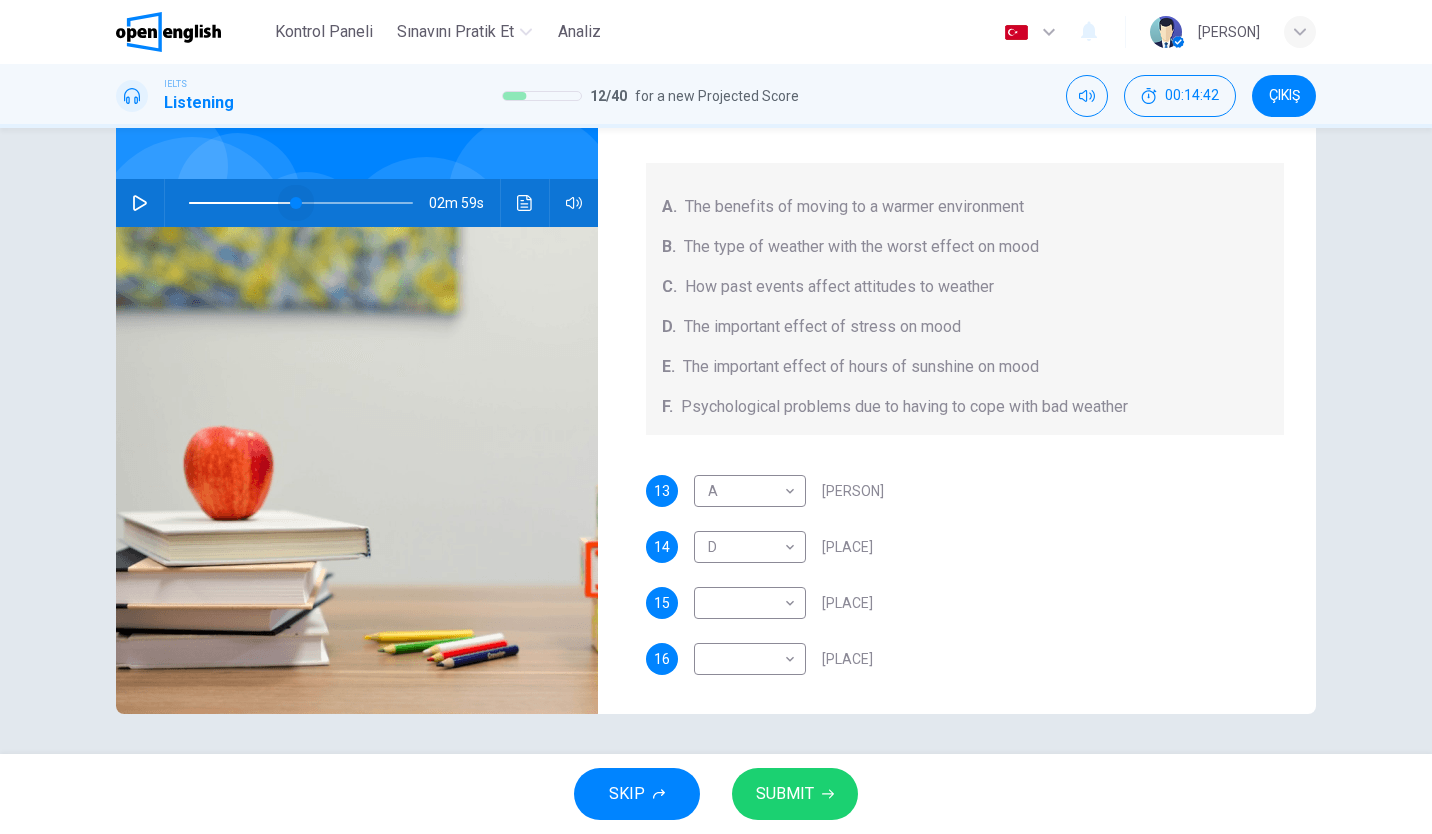 click at bounding box center [301, 203] 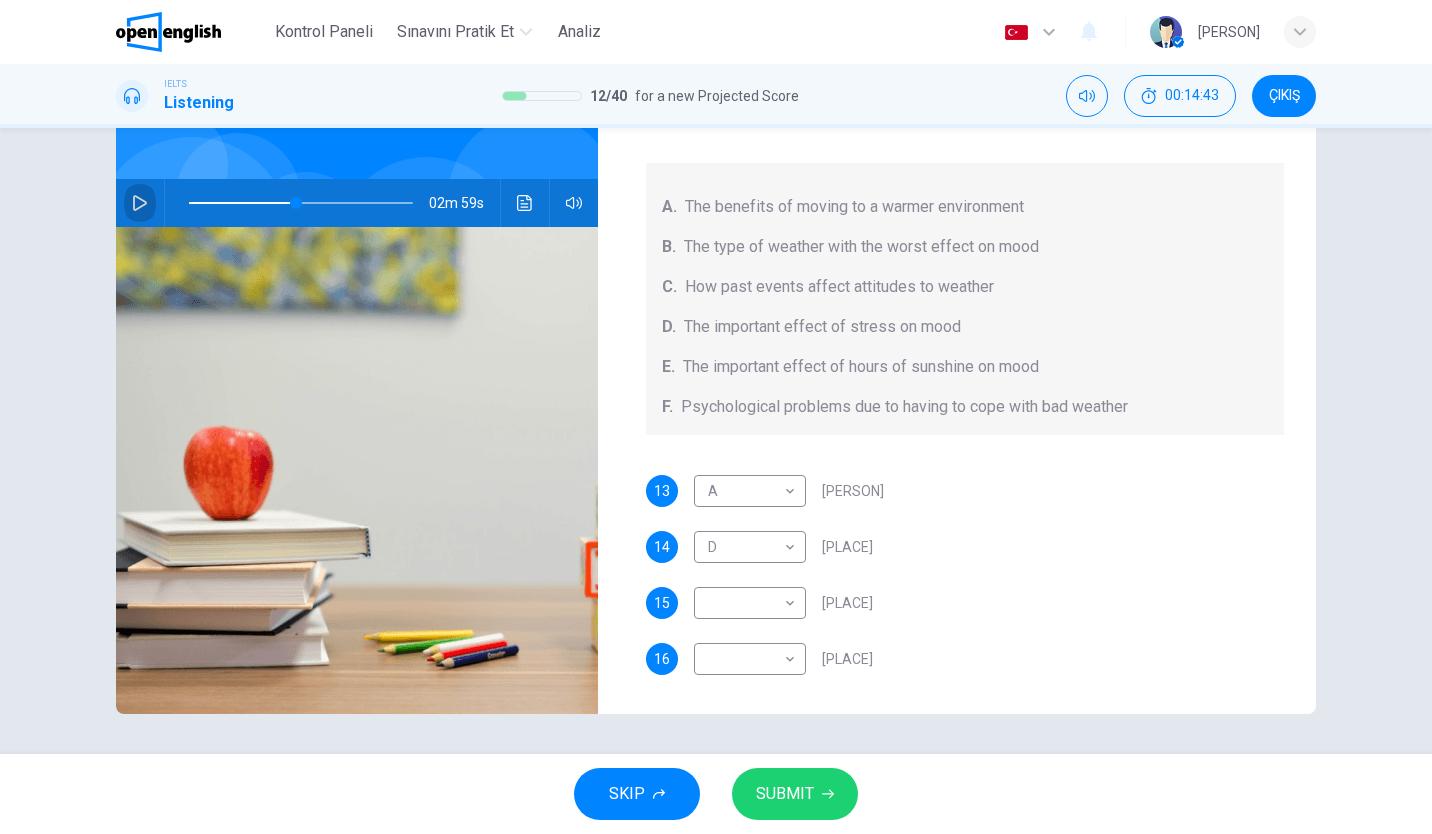 click 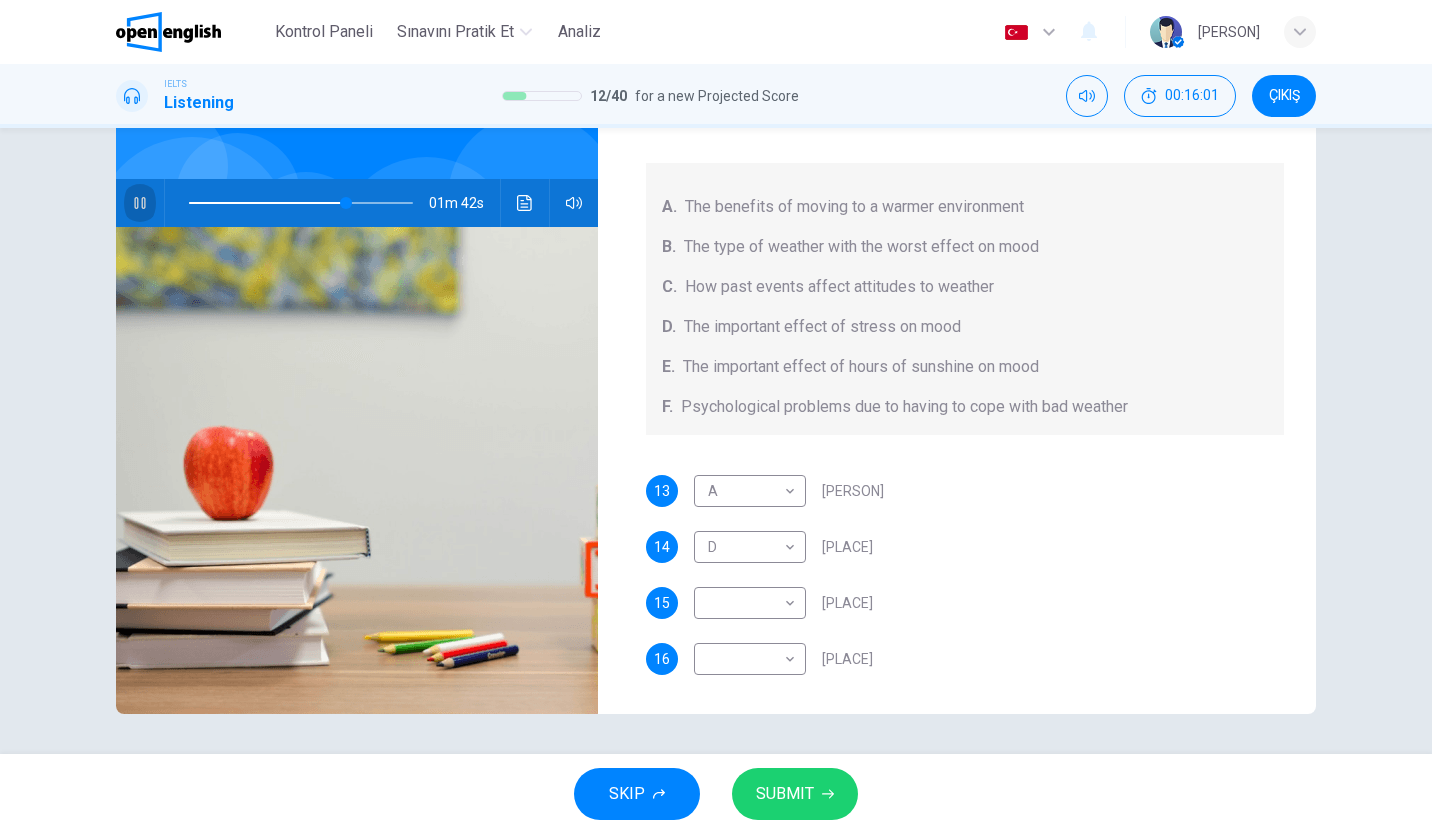 click 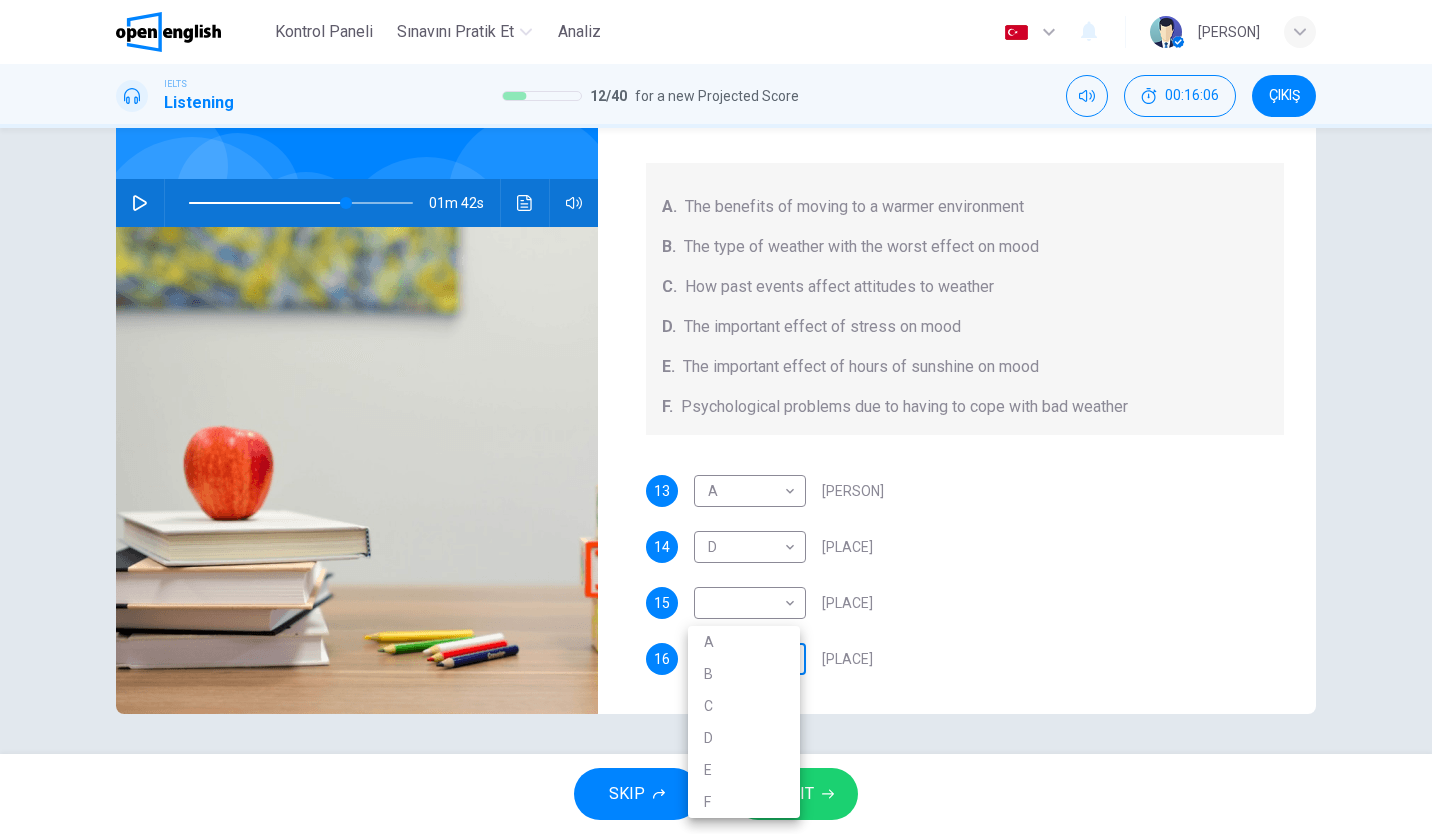 click on "Bu site,  Gizlilik Politikamızda  açıklandığı gibi çerezler kullanmaktadır. Çerez kullanımını kabul ediyorsanız, Lütfen Kabul Et düğmesine tıklayın ve sitemizde gezinmeye devam edin.   Gizlilik Politikası Kabul Et This site uses cookies, as explained in our  Privacy Policy . If you agree to the use of cookies, please click the Accept button and continue to browse our site.   Privacy Policy Accept Kontrol Paneli Sınavını Pratik Et Analiz Türkçe ** ​ Kemal I. IELTS Listening 12 / 40 for a new Projected Score 00:16:06 ÇIKIŞ Questions 13 - 16 Choose your answers from the box and write the letters  A-F  next to the questions below. What information was given by each writer? A. The benefits of moving to a warmer environment B. The type of weather with the worst effect on mood C. How past events affect attitudes to weather D. The important effect of stress on mood E. The important effect of hours of sunshine on mood F. Psychological problems due to having to cope with bad weather 13 A * D" at bounding box center [716, 417] 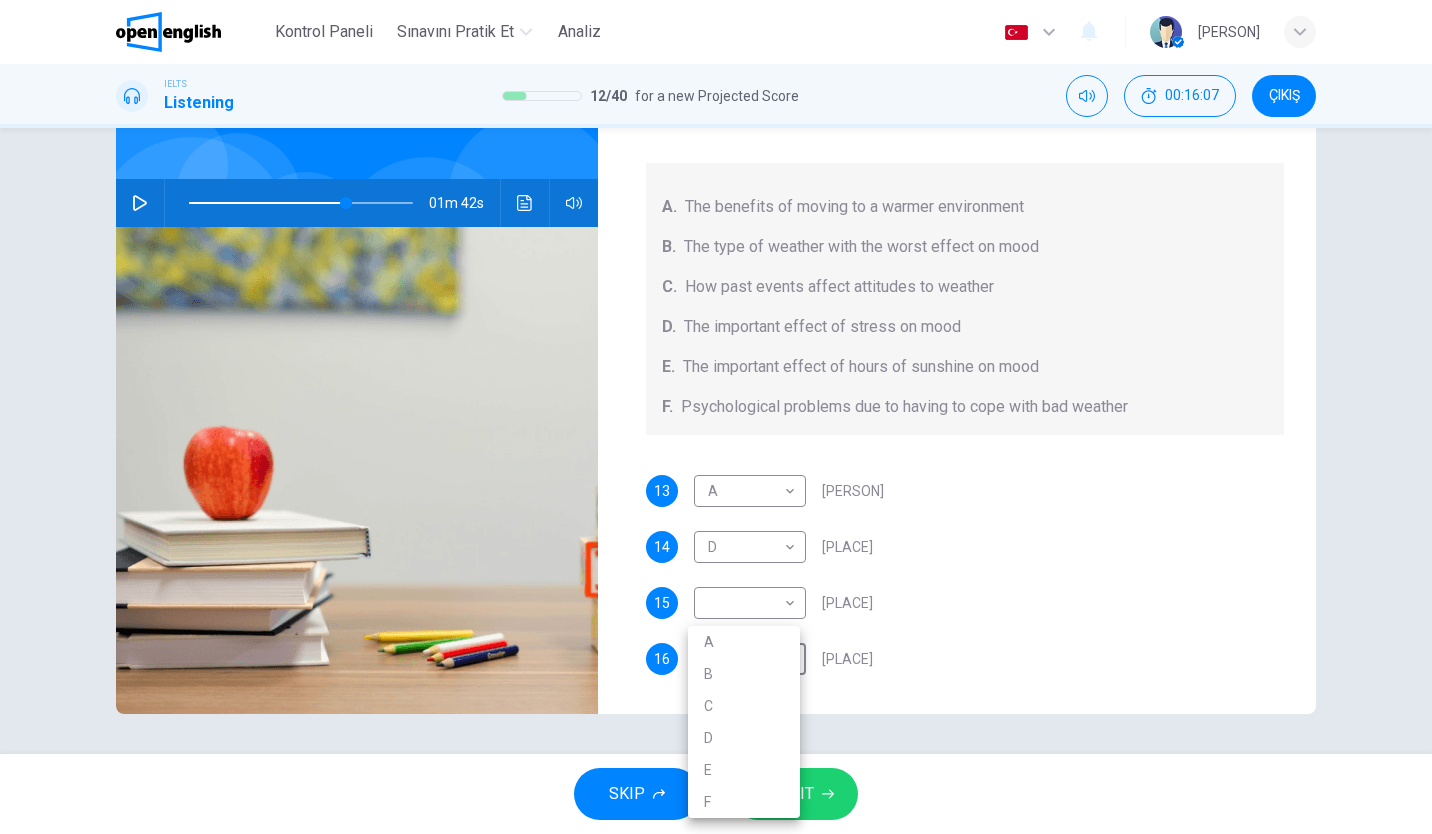 click on "B" at bounding box center [744, 674] 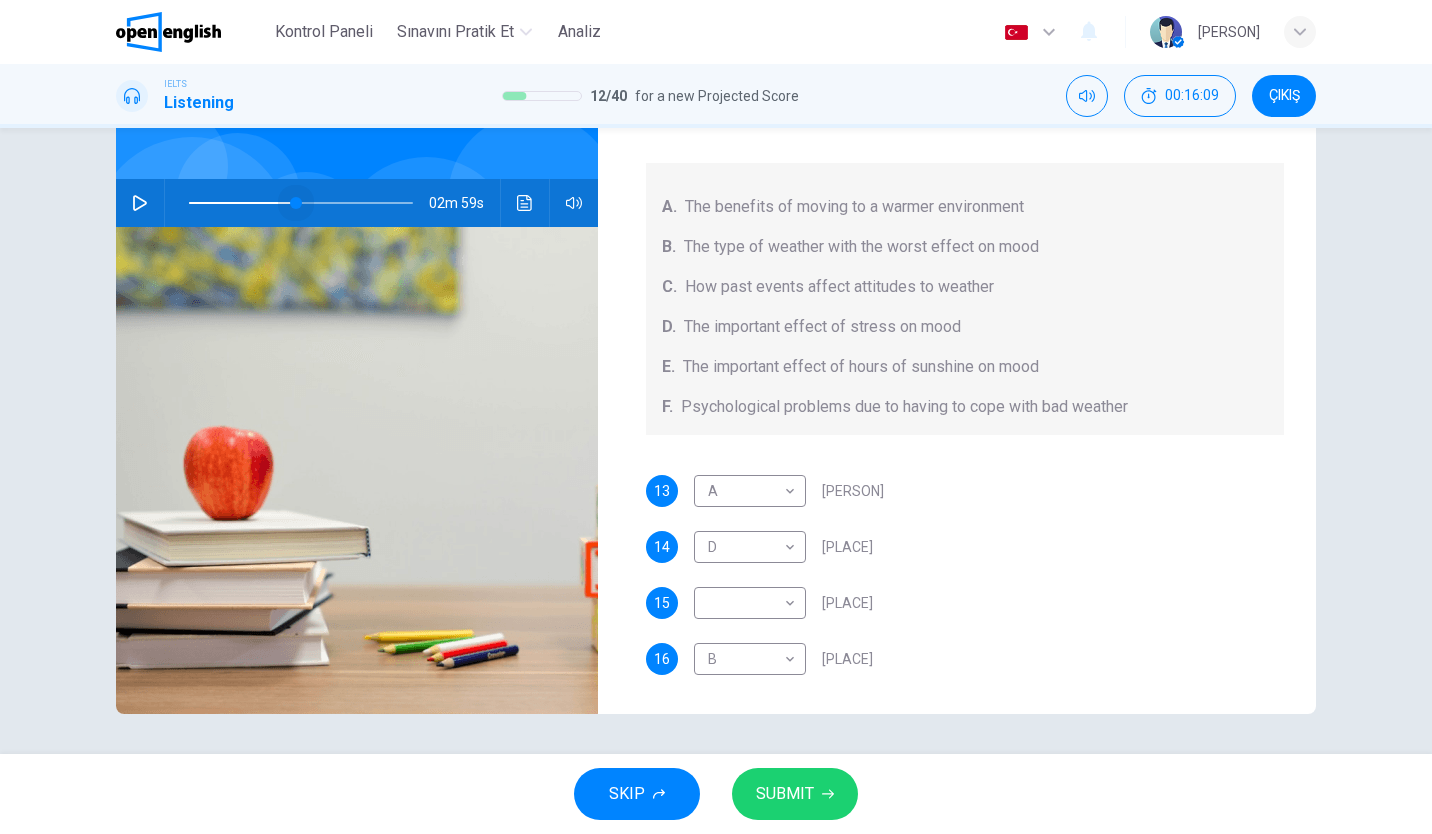 click at bounding box center [301, 203] 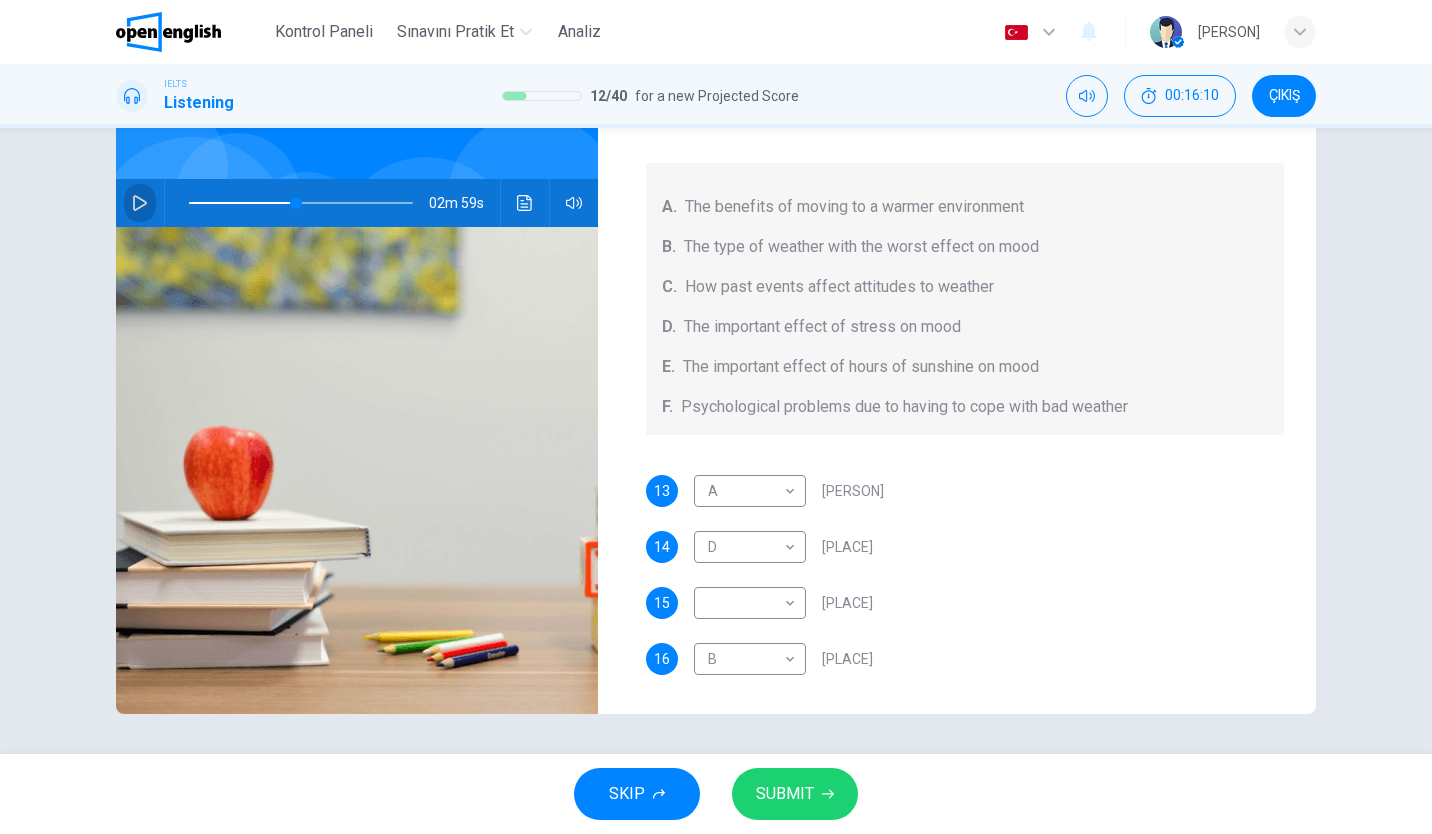 click at bounding box center (140, 203) 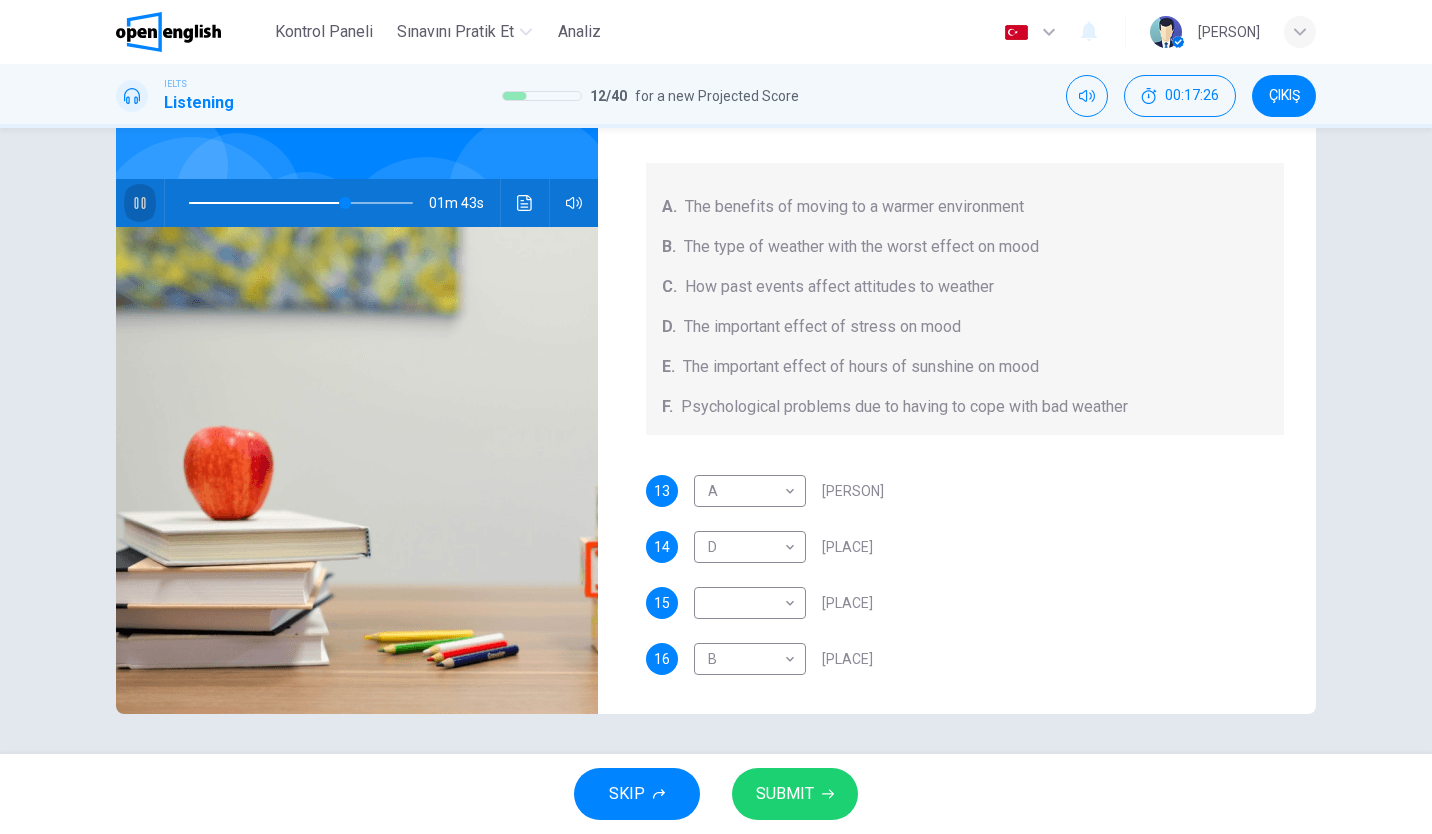 click 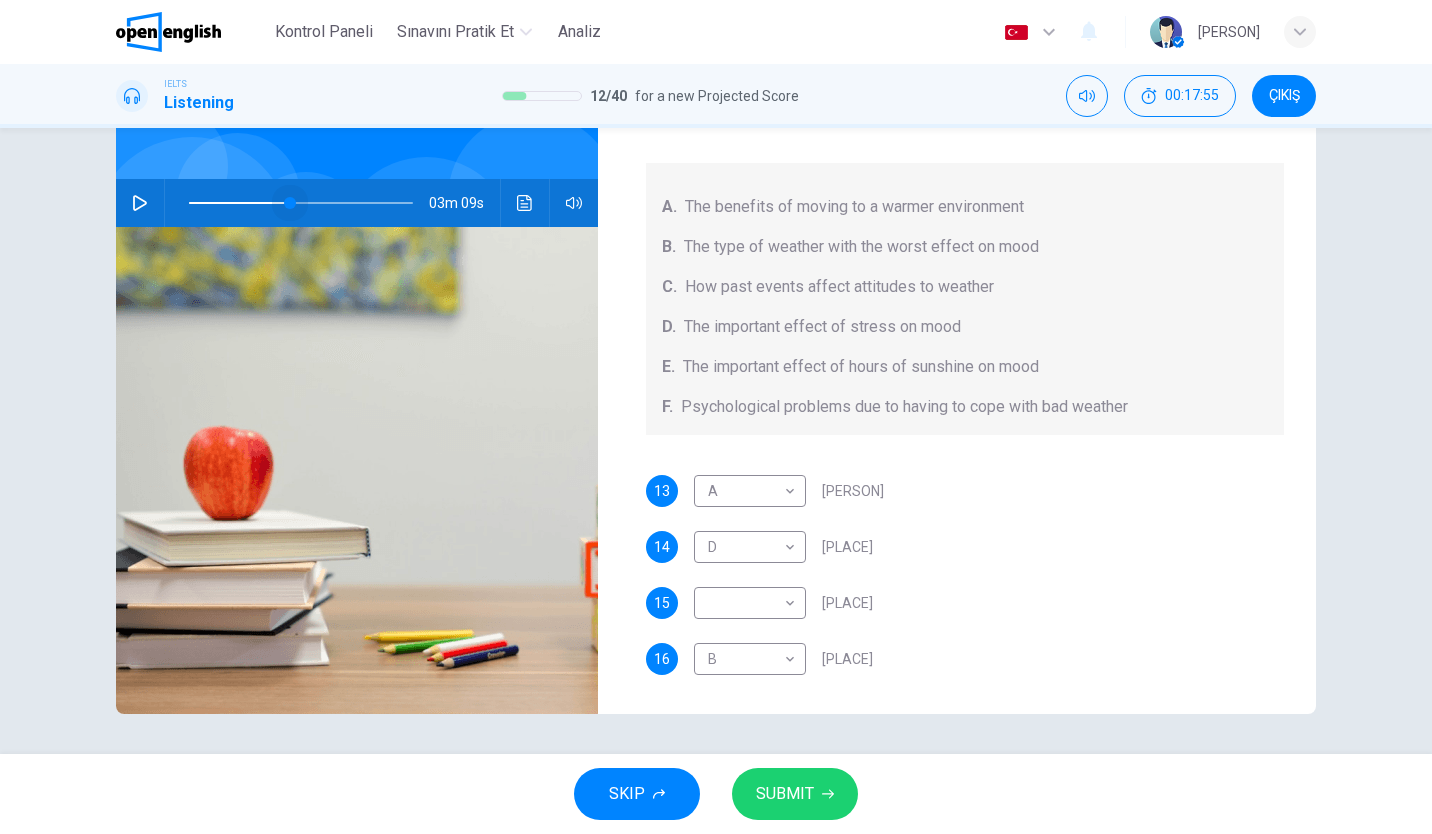 click at bounding box center [301, 203] 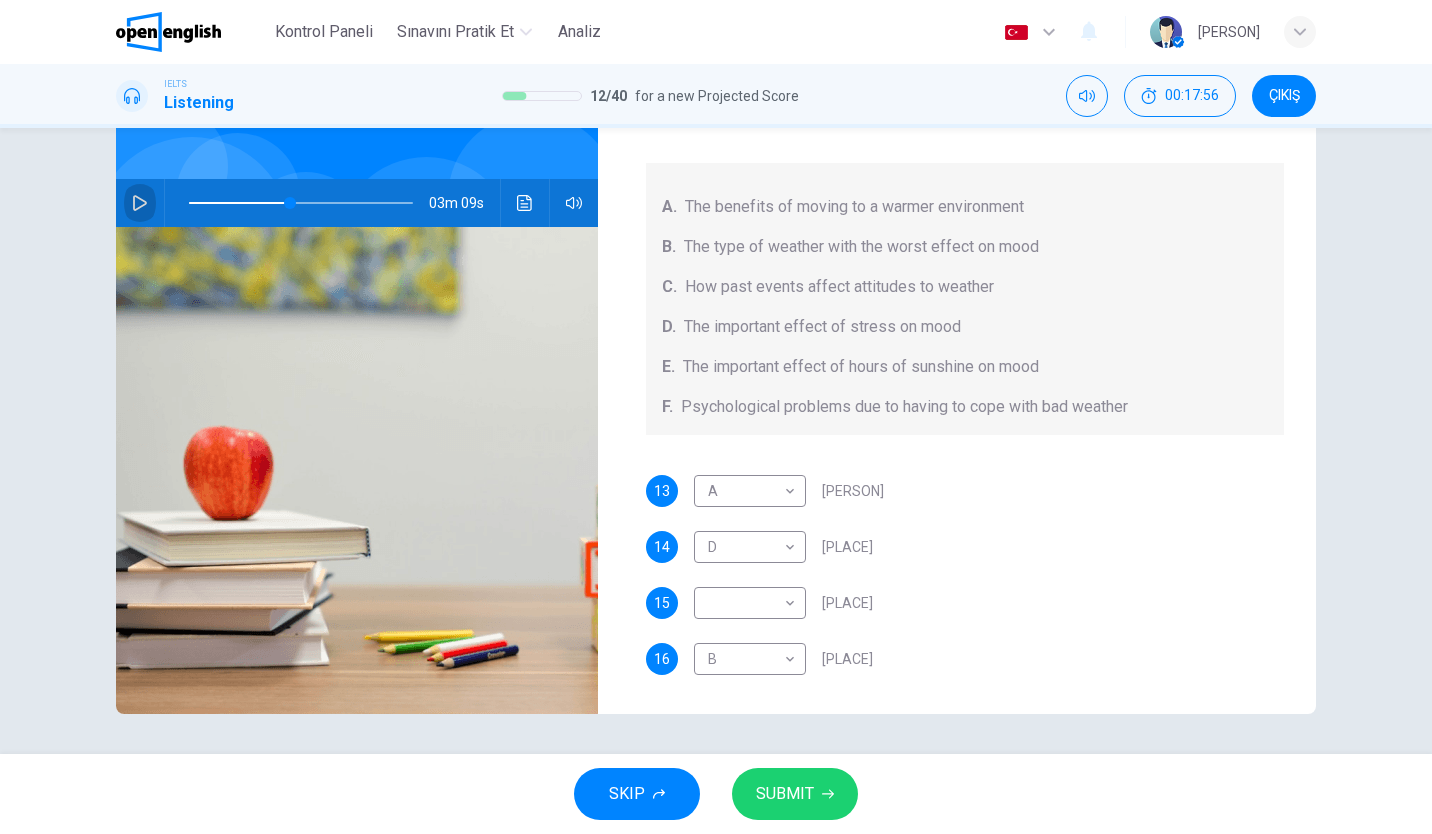 click 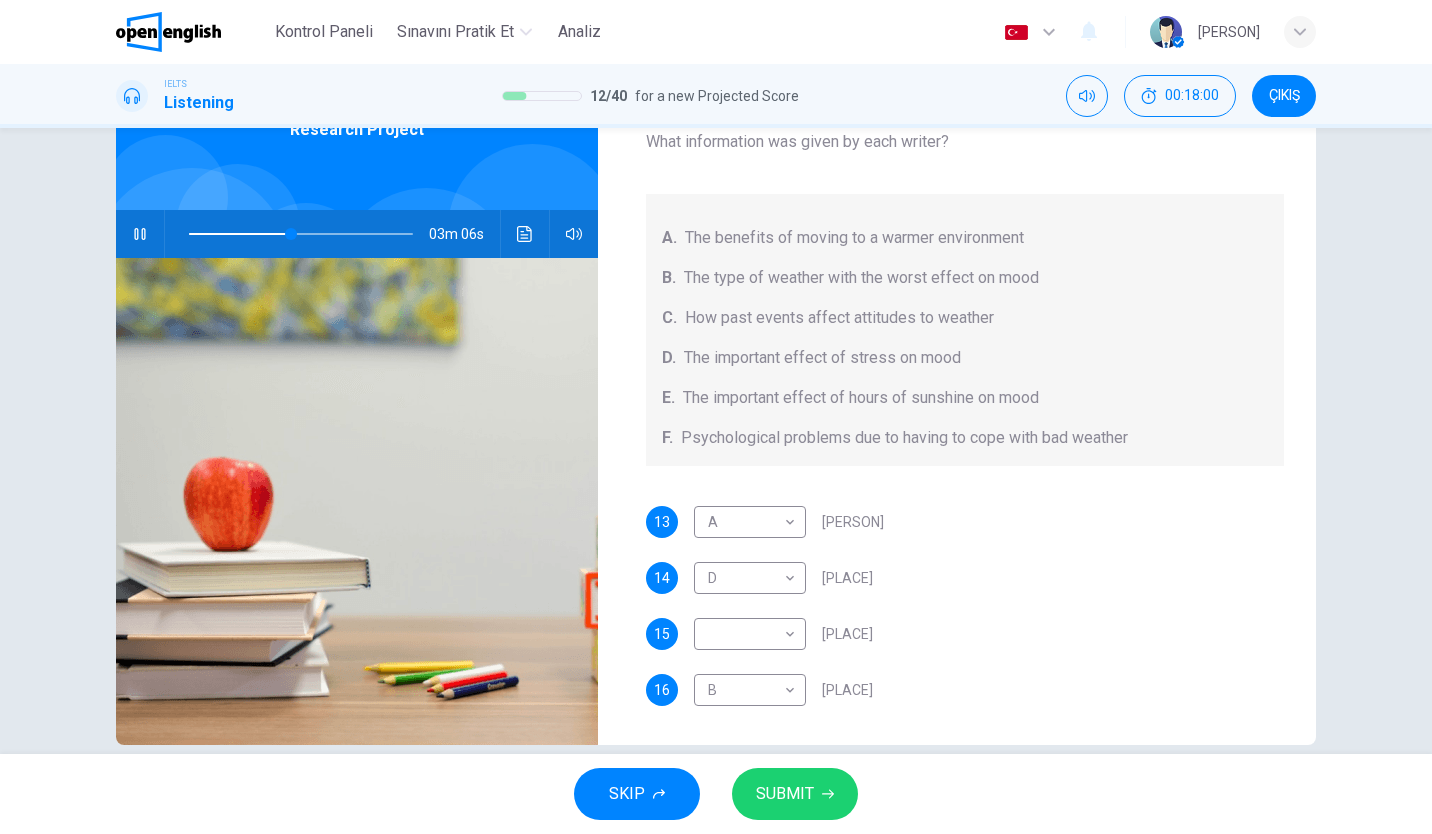 scroll, scrollTop: 117, scrollLeft: 0, axis: vertical 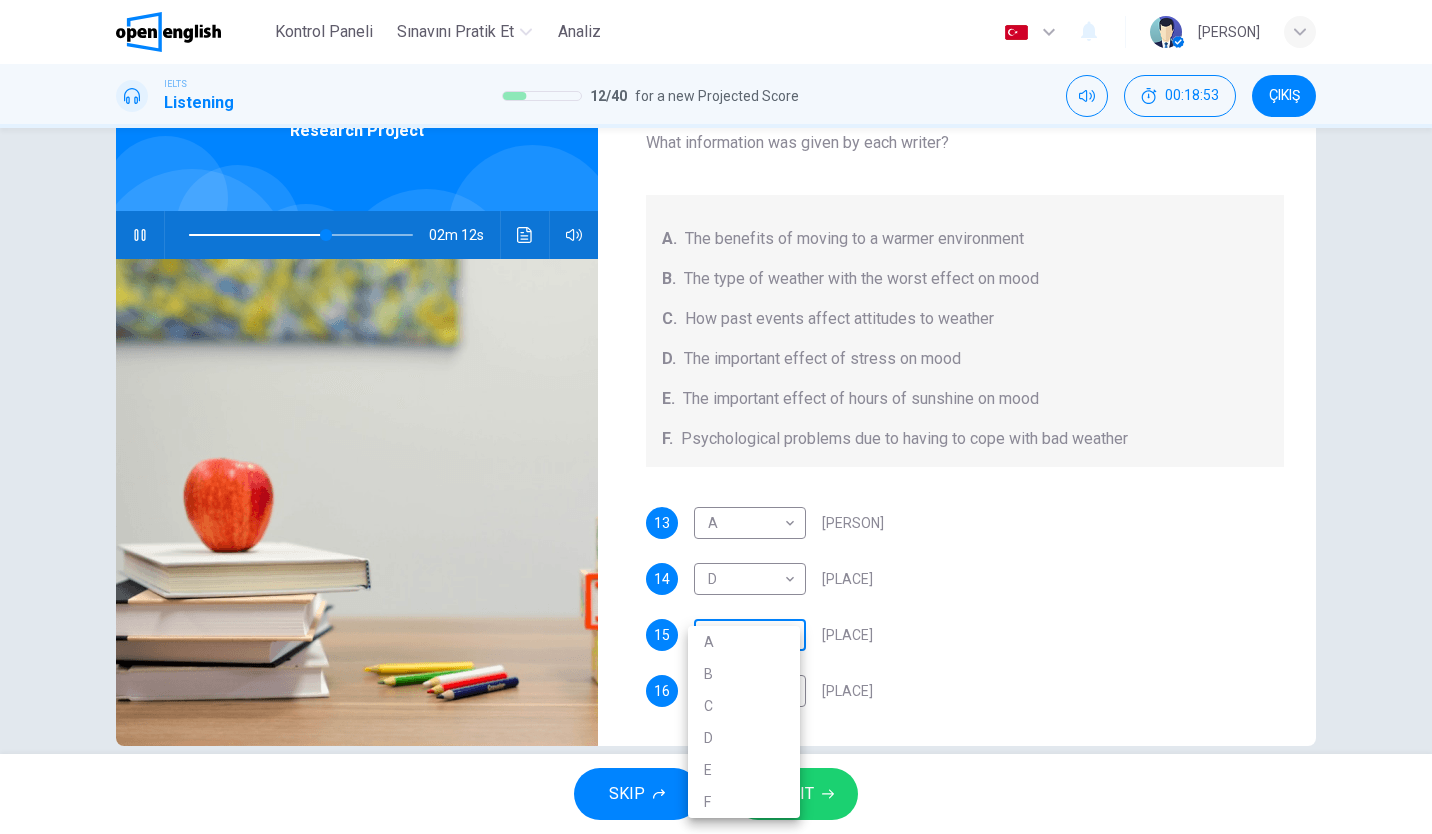 click on "Bu site,  Gizlilik Politikamızda  açıklandığı gibi çerezler kullanmaktadır. Çerez kullanımını kabul ediyorsanız, Lütfen Kabul Et düğmesine tıklayın ve sitemizde gezinmeye devam edin.   Gizlilik Politikası Kabul Et This site uses cookies, as explained in our  Privacy Policy . If you agree to the use of cookies, please click the Accept button and continue to browse our site.   Privacy Policy Accept Kontrol Paneli Sınavını Pratik Et Analiz Türkçe ** ​ Kemal I. IELTS Listening 12 / 40 for a new Projected Score 00:18:53 ÇIKIŞ Questions 13 - 16 Choose your answers from the box and write the letters  A-F  next to the questions below. What information was given by each writer? A. The benefits of moving to a warmer environment B. The type of weather with the worst effect on mood C. How past events affect attitudes to weather D. The important effect of stress on mood E. The important effect of hours of sunshine on mood F. Psychological problems due to having to cope with bad weather 13 A * D" at bounding box center [716, 417] 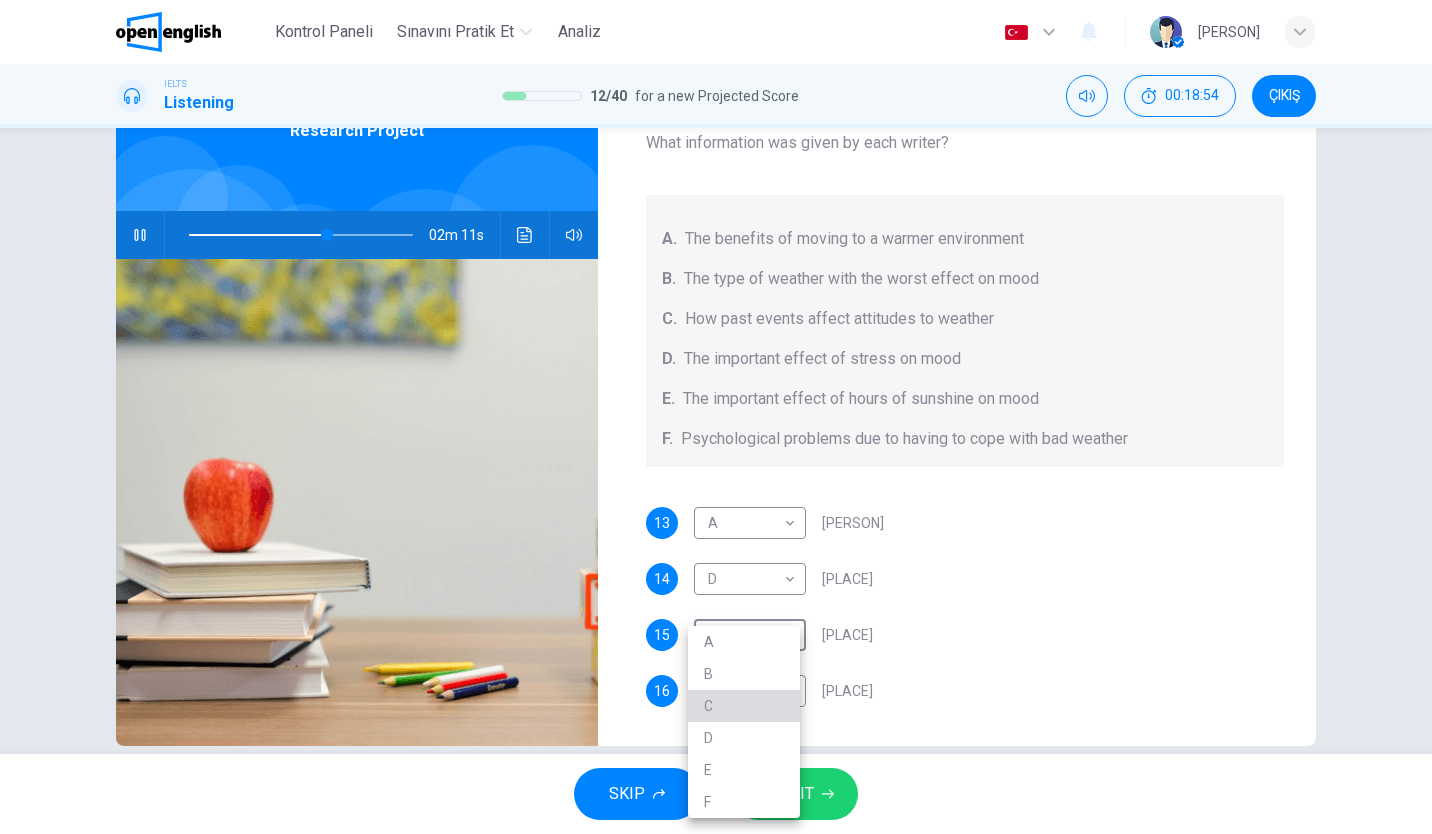 click on "C" at bounding box center [744, 706] 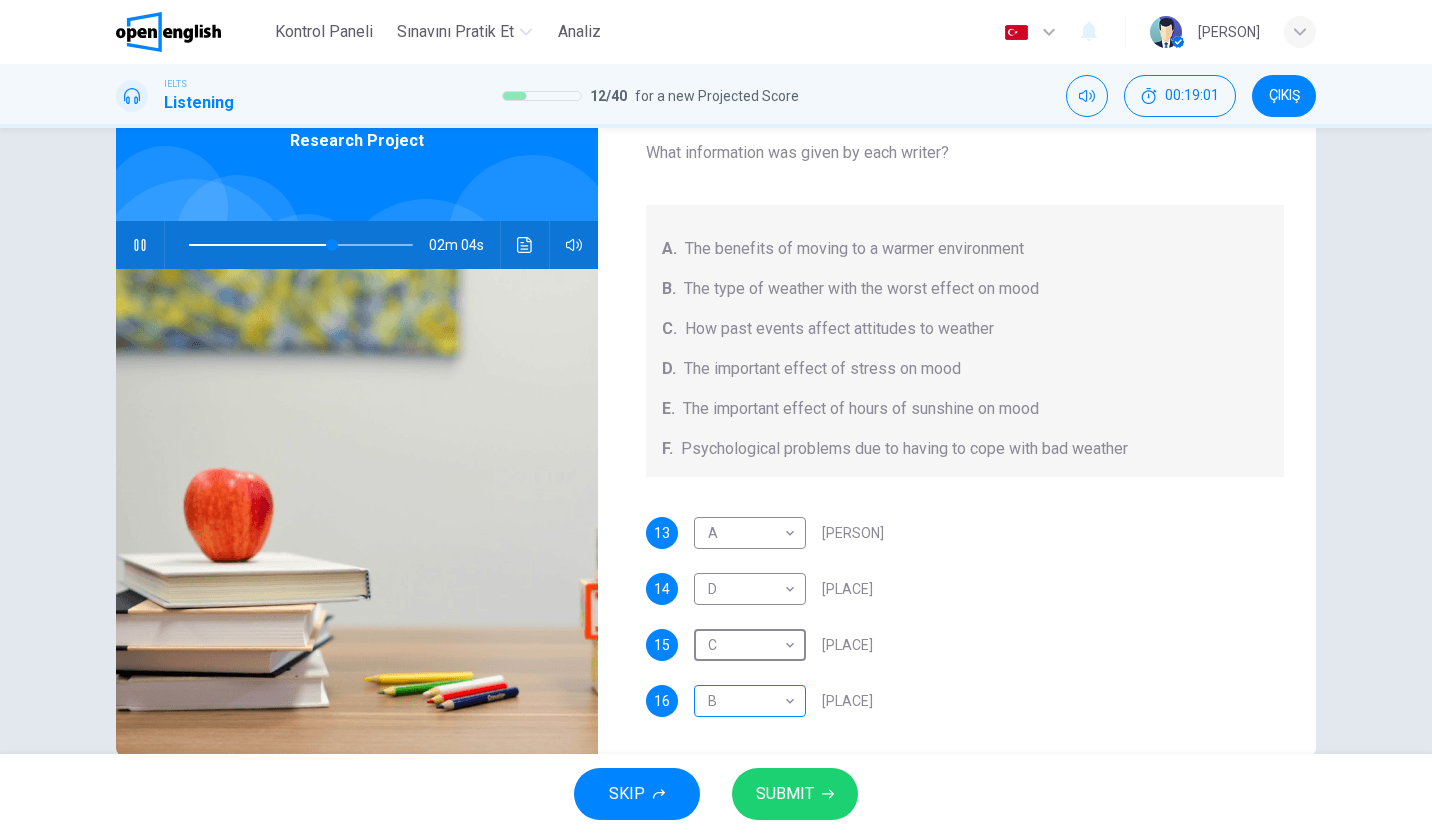scroll, scrollTop: 101, scrollLeft: 0, axis: vertical 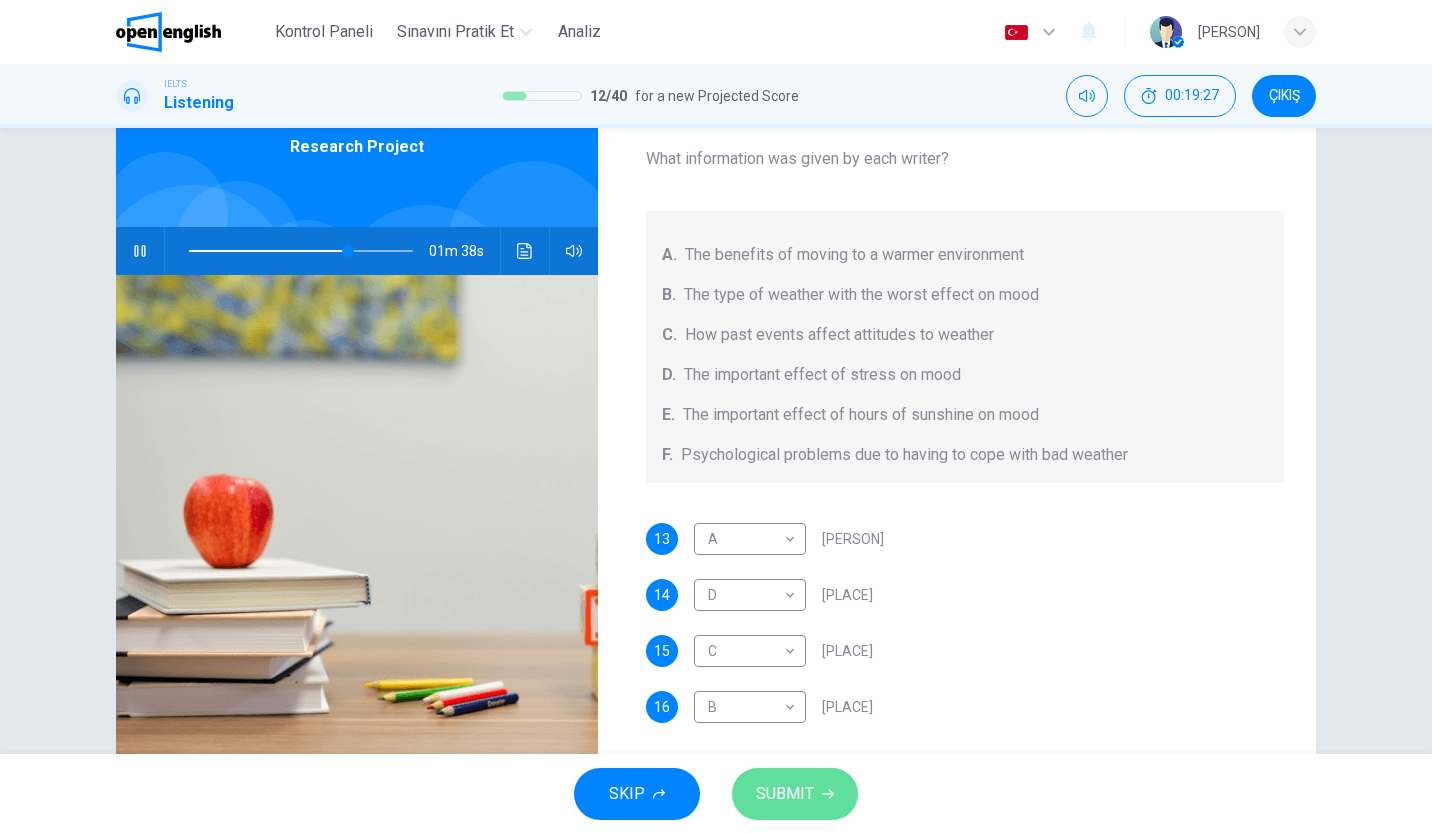 click on "SUBMIT" at bounding box center (795, 794) 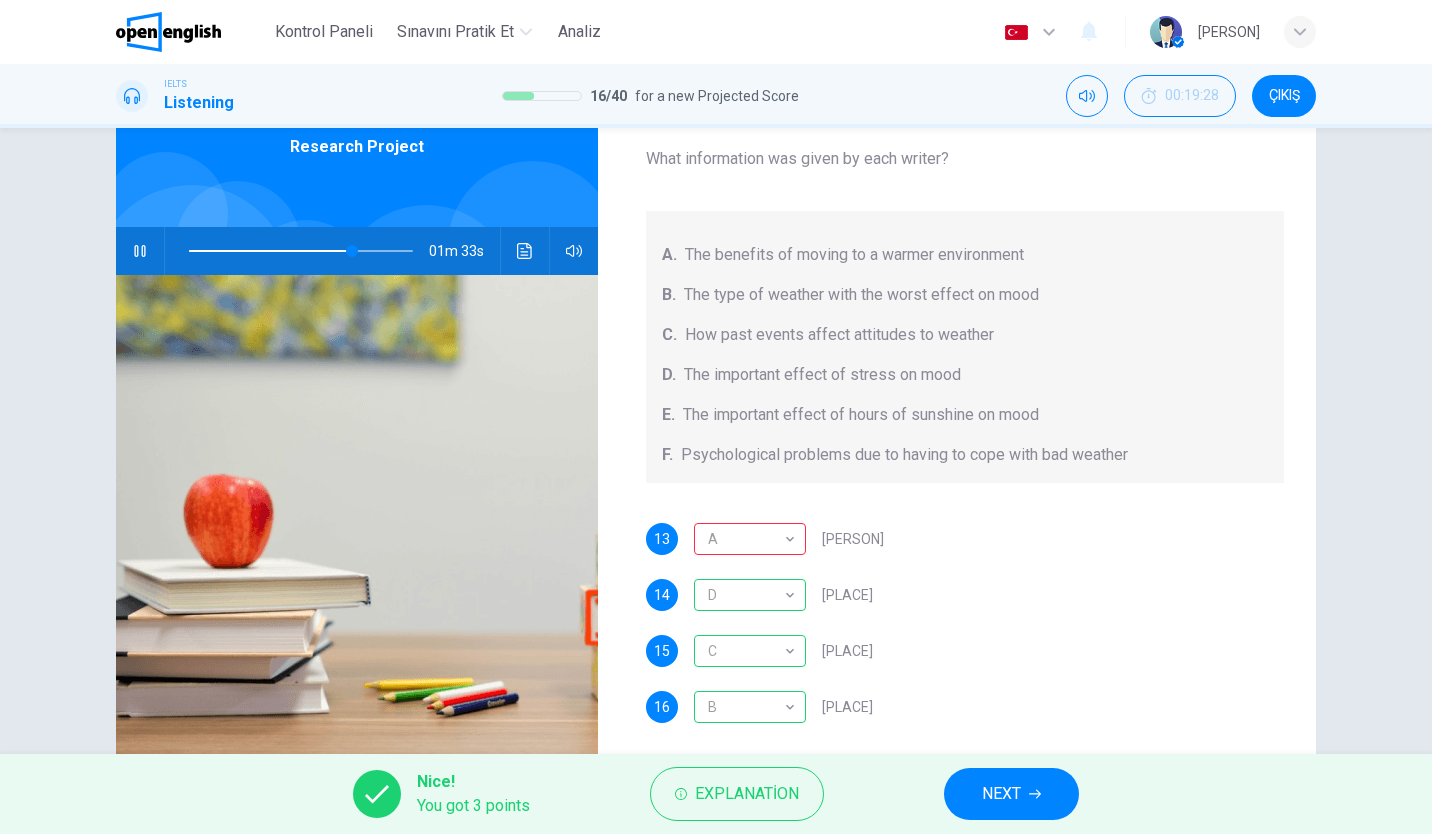 type on "**" 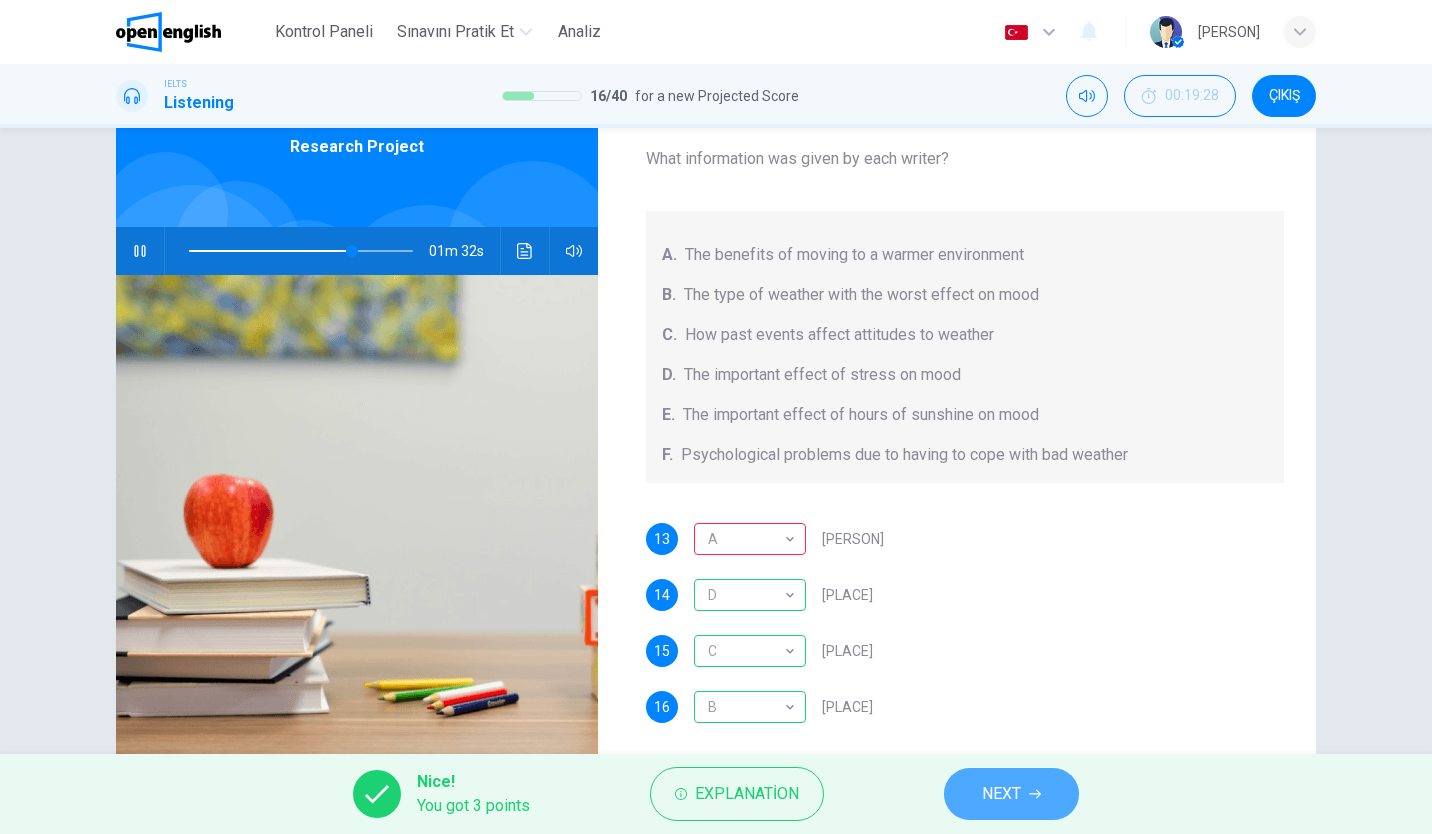 click on "NEXT" at bounding box center [1011, 794] 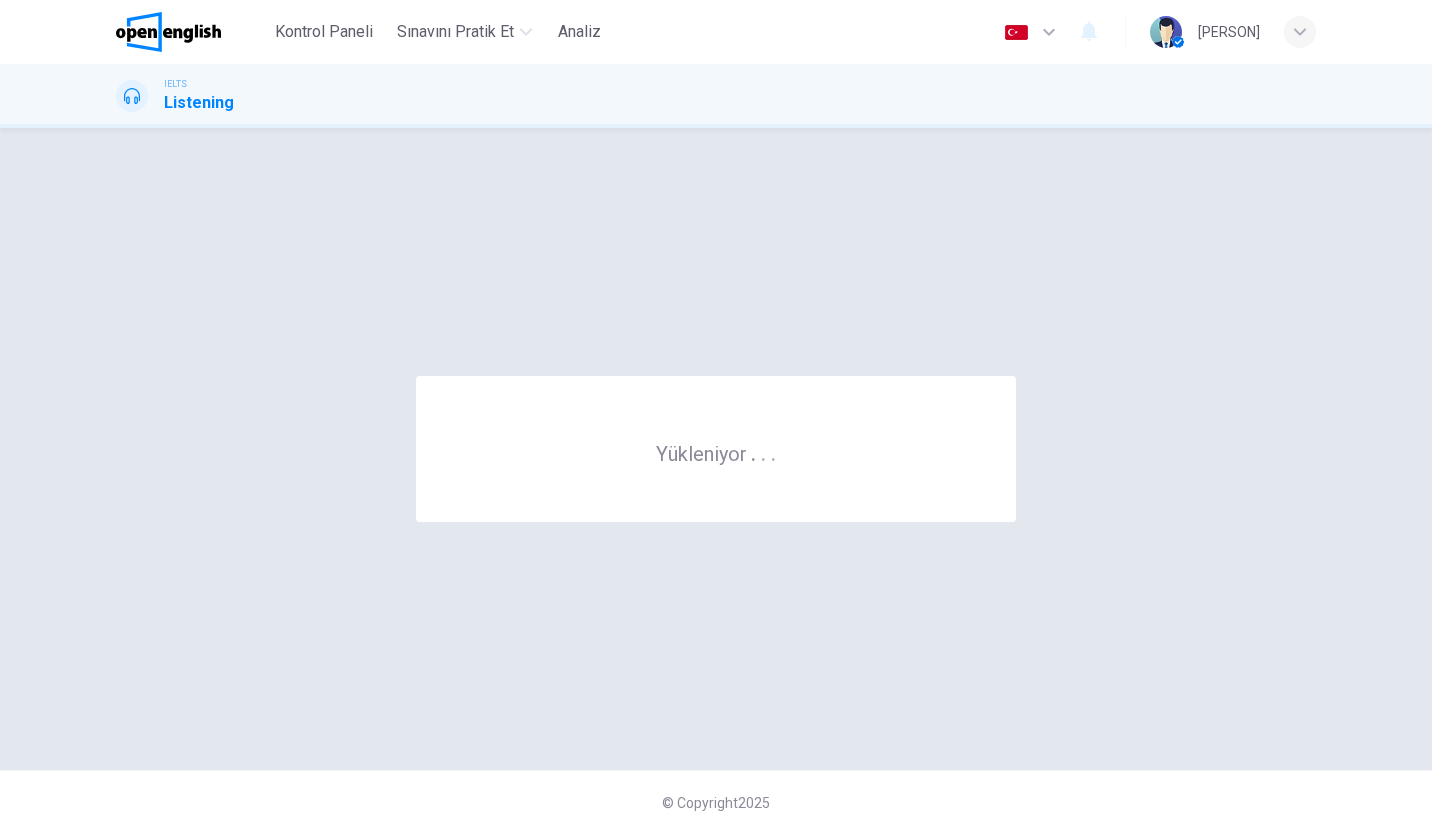scroll, scrollTop: 0, scrollLeft: 0, axis: both 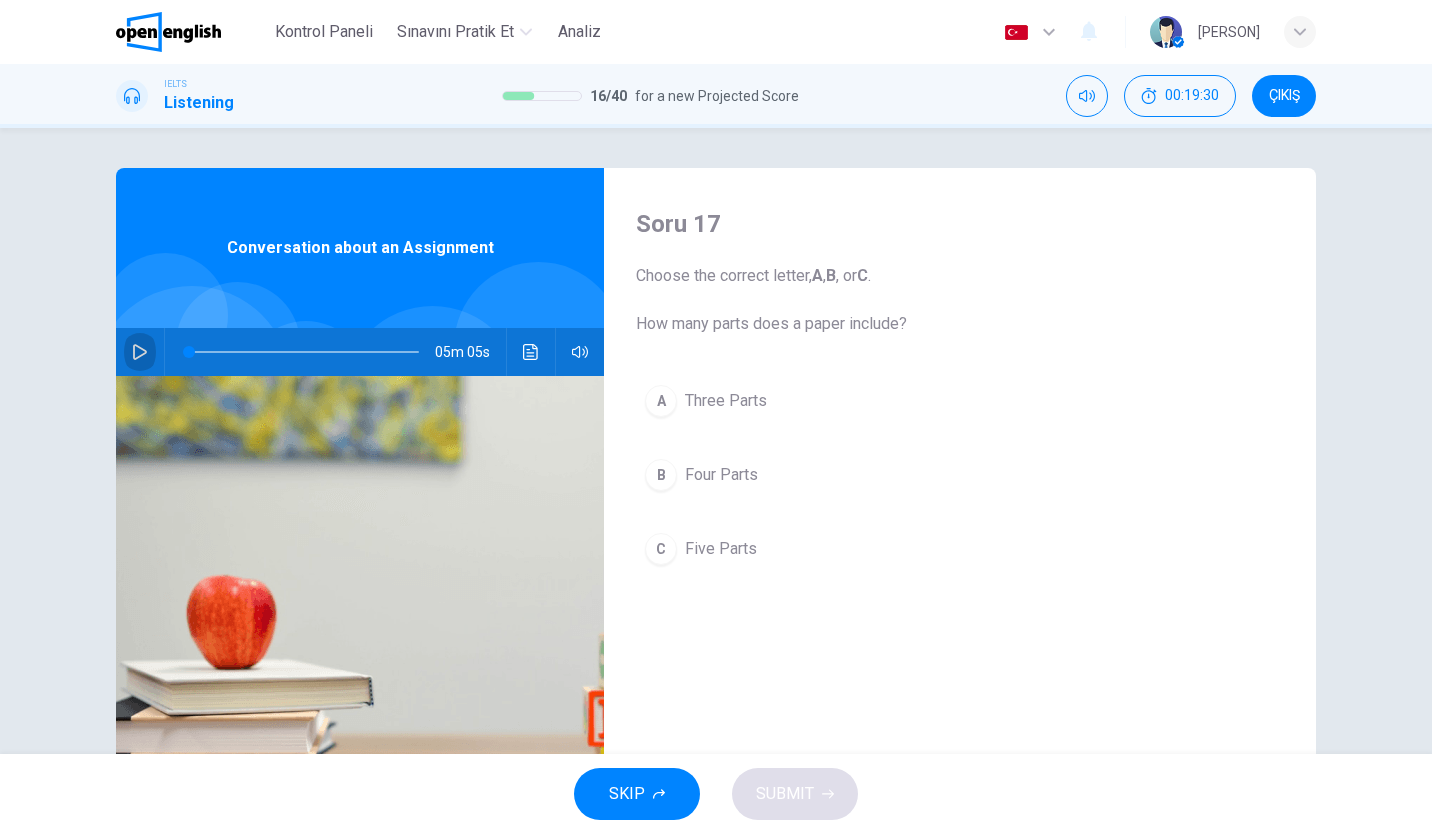 click 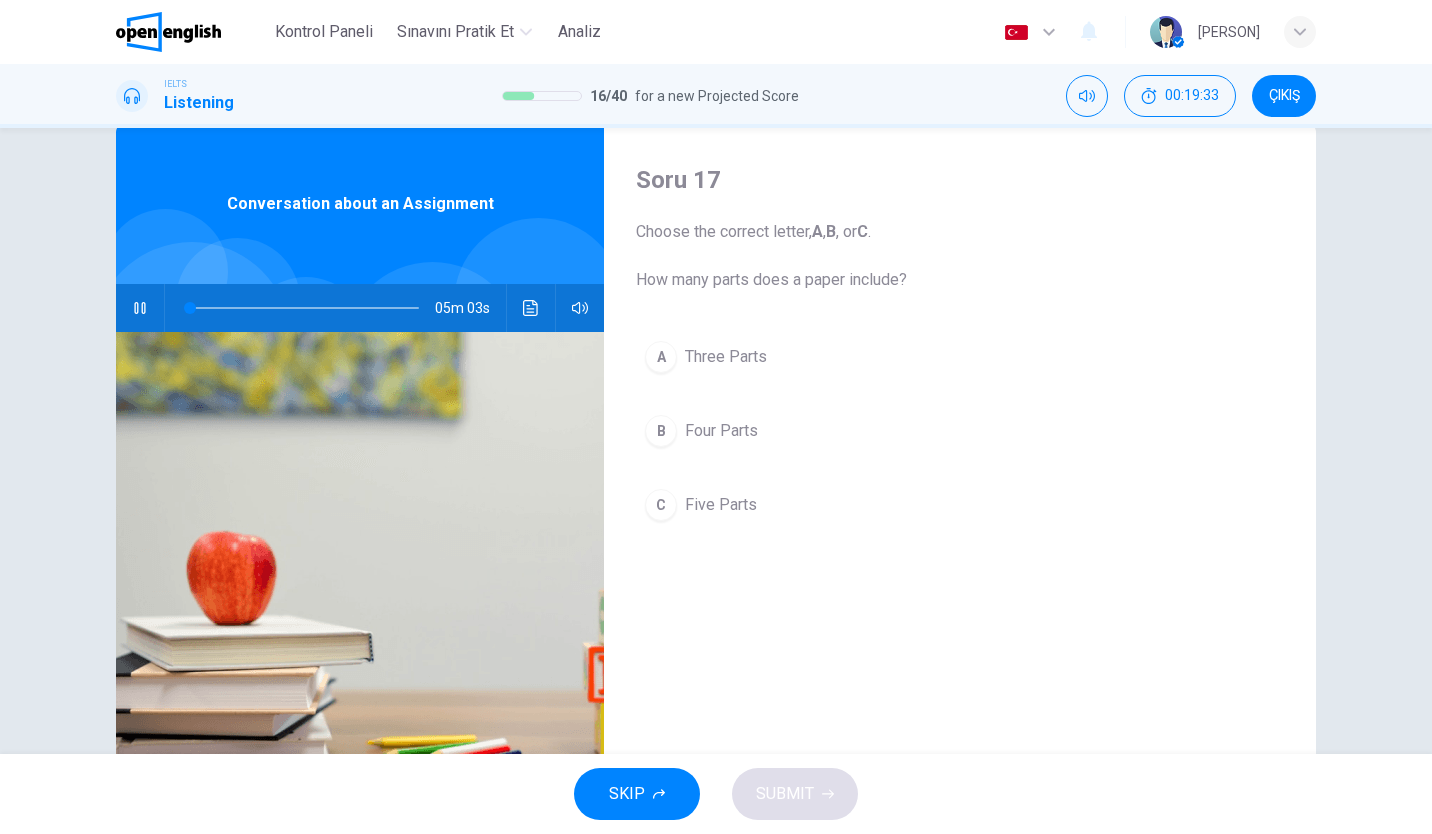 scroll, scrollTop: 43, scrollLeft: 0, axis: vertical 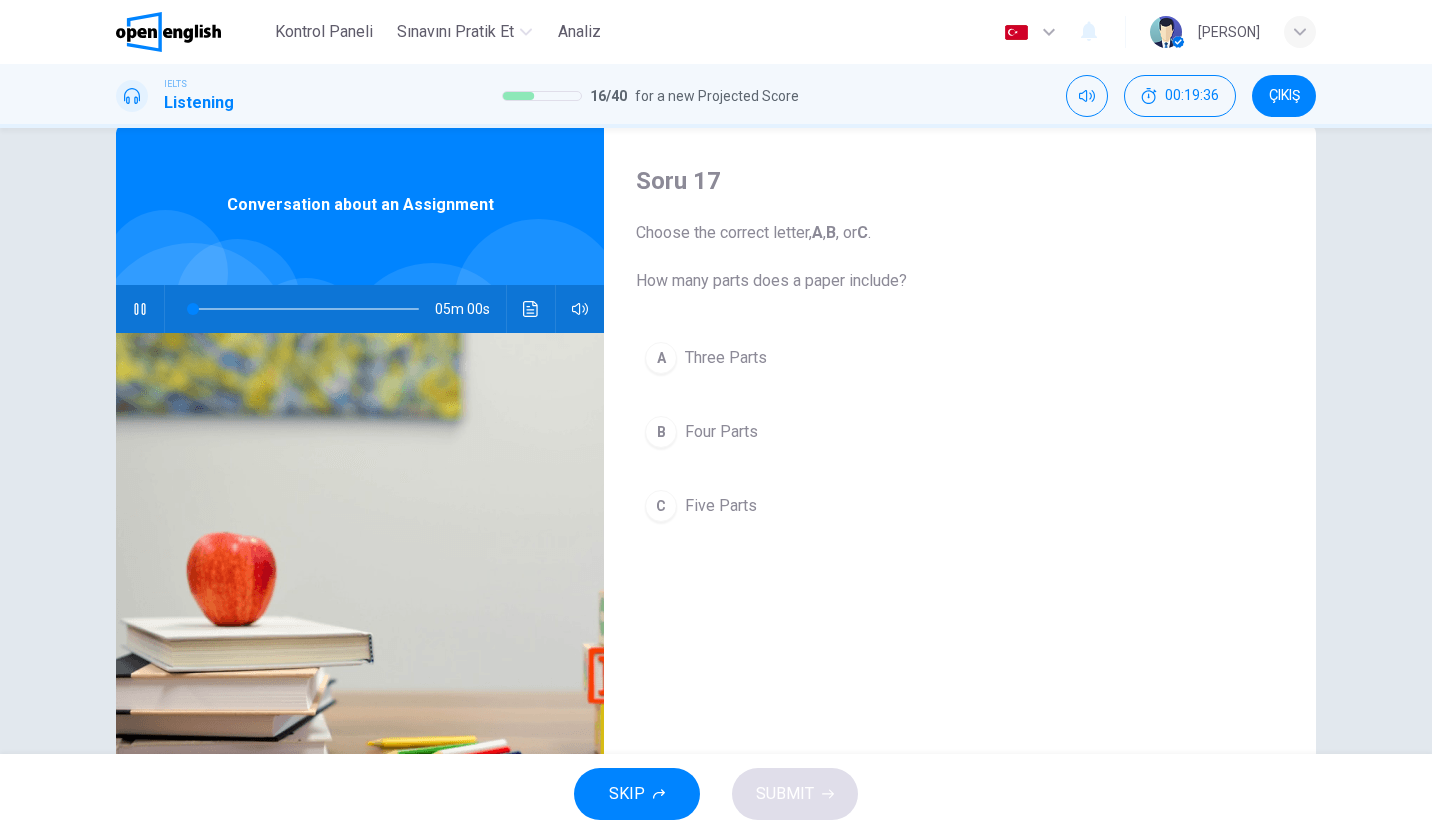 type on "*" 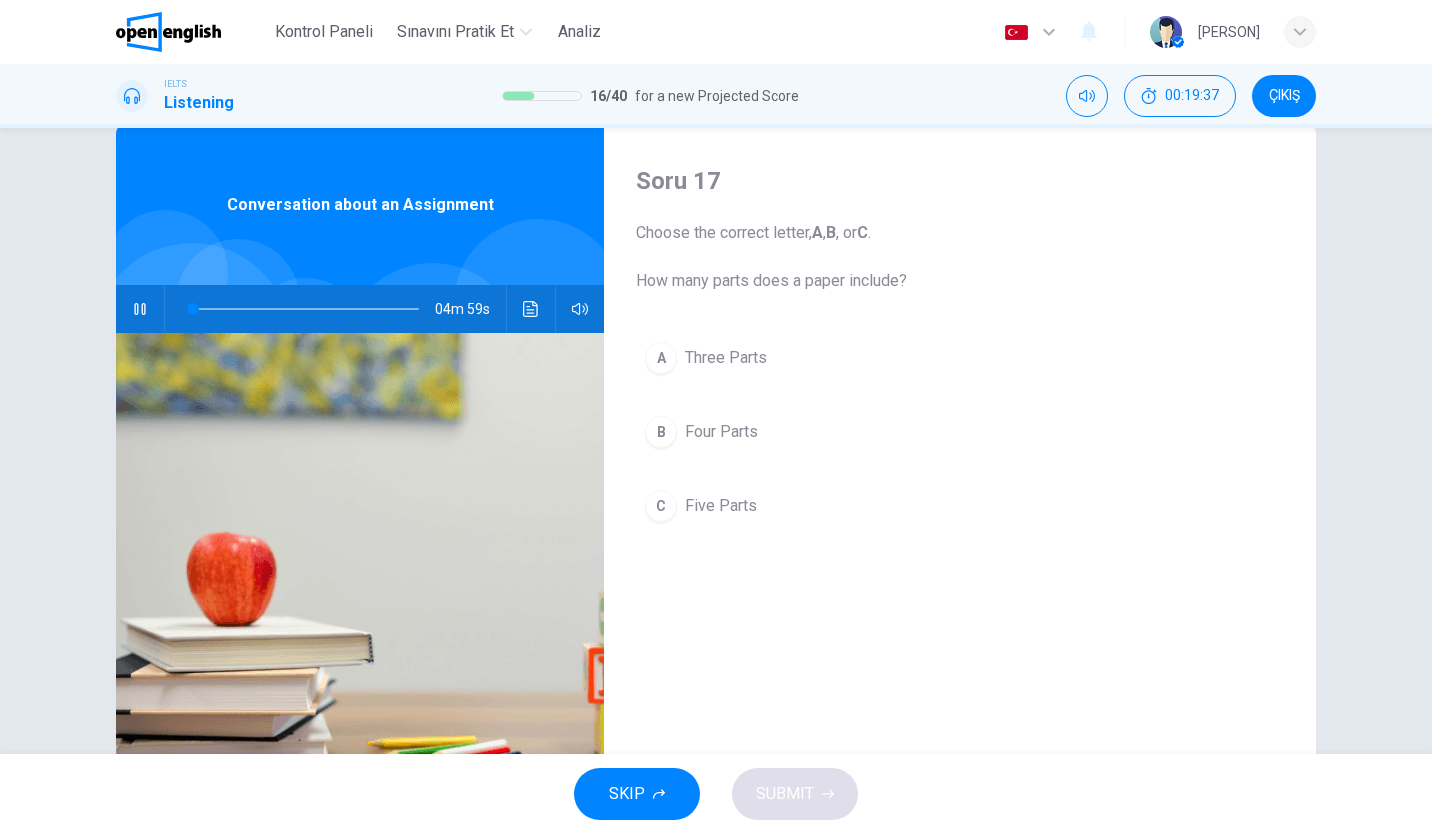 type 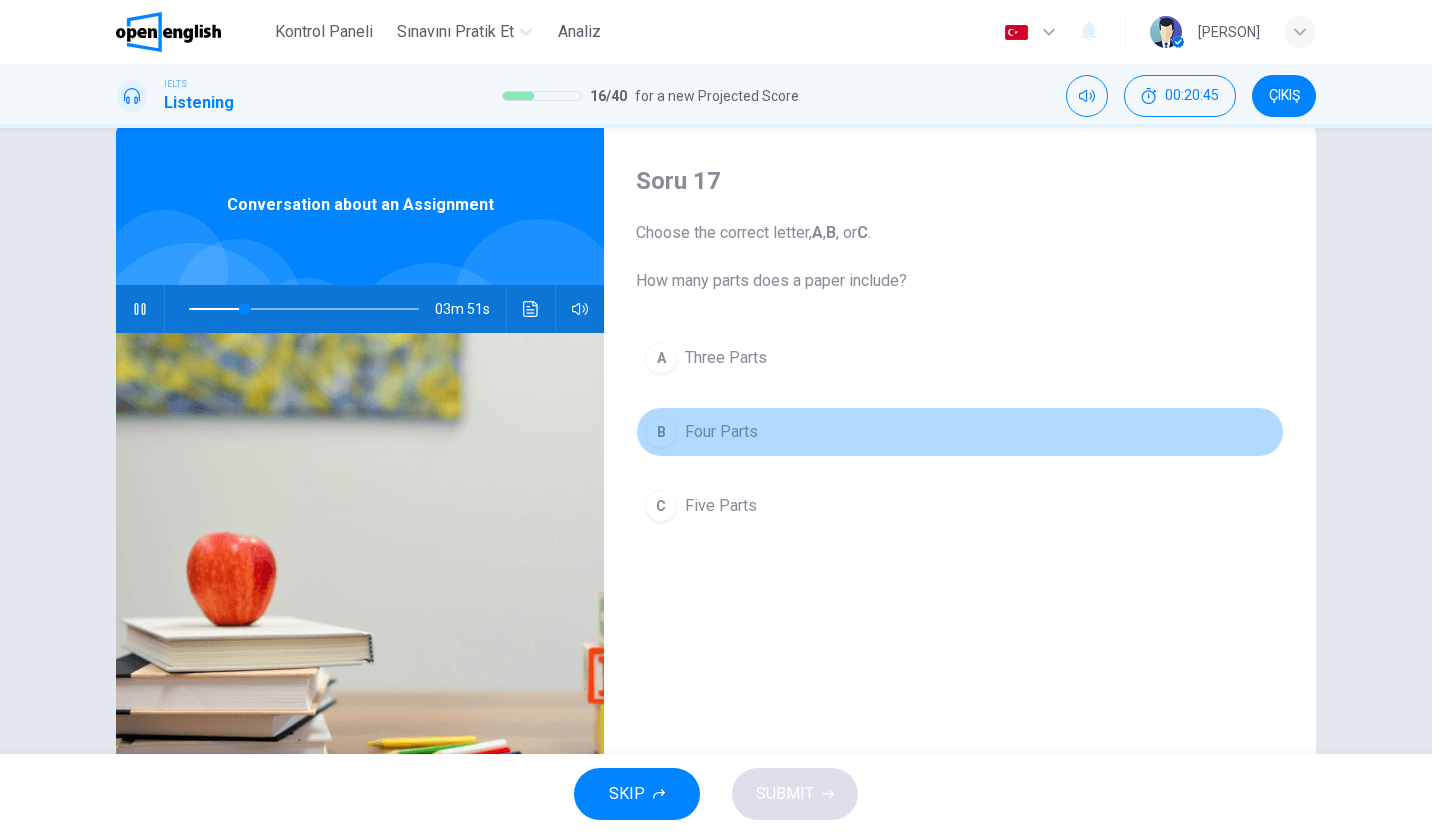 click on "B Four Parts" at bounding box center [960, 432] 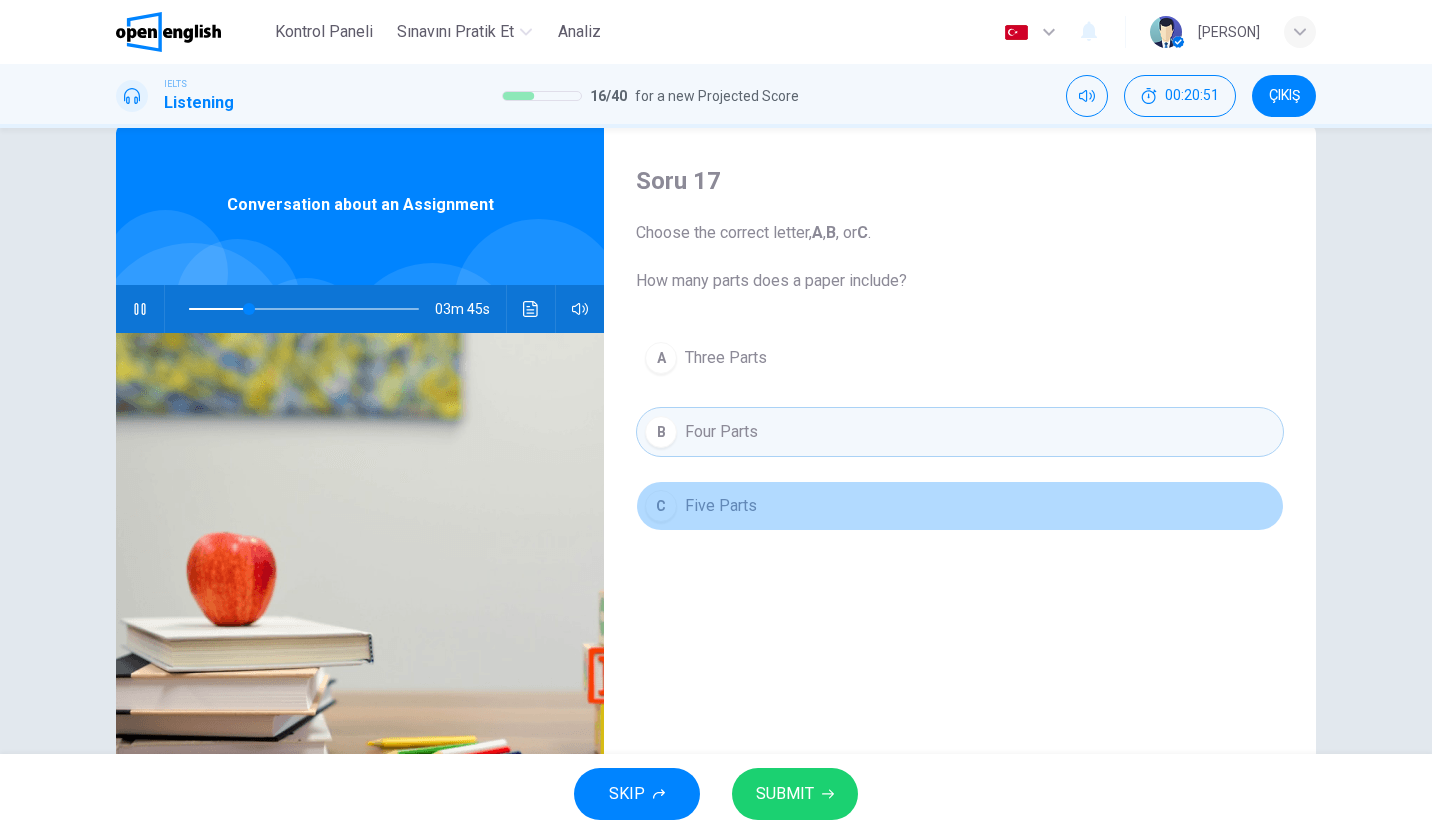 click on "Five Parts" at bounding box center [721, 506] 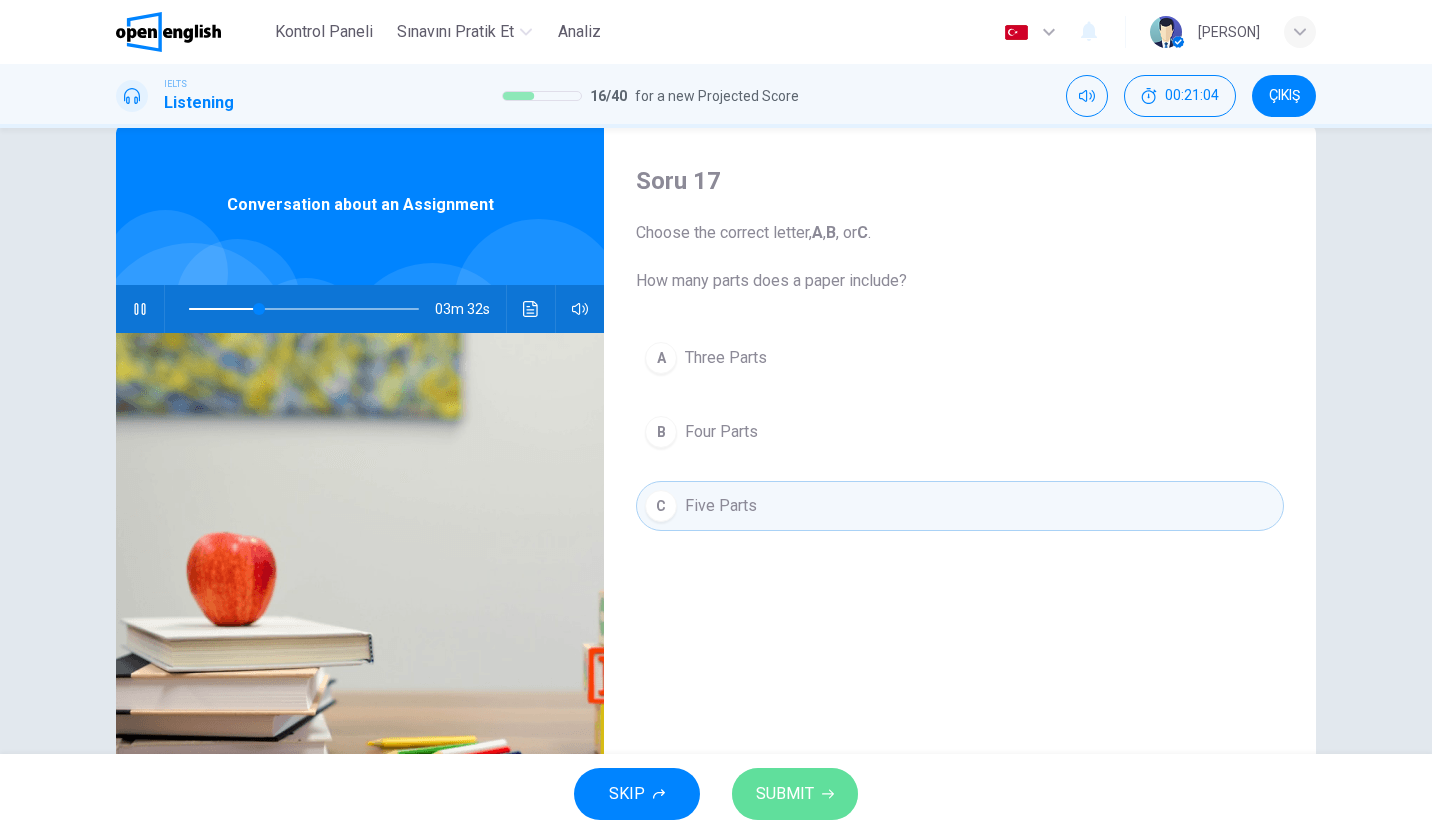 click on "SUBMIT" at bounding box center [785, 794] 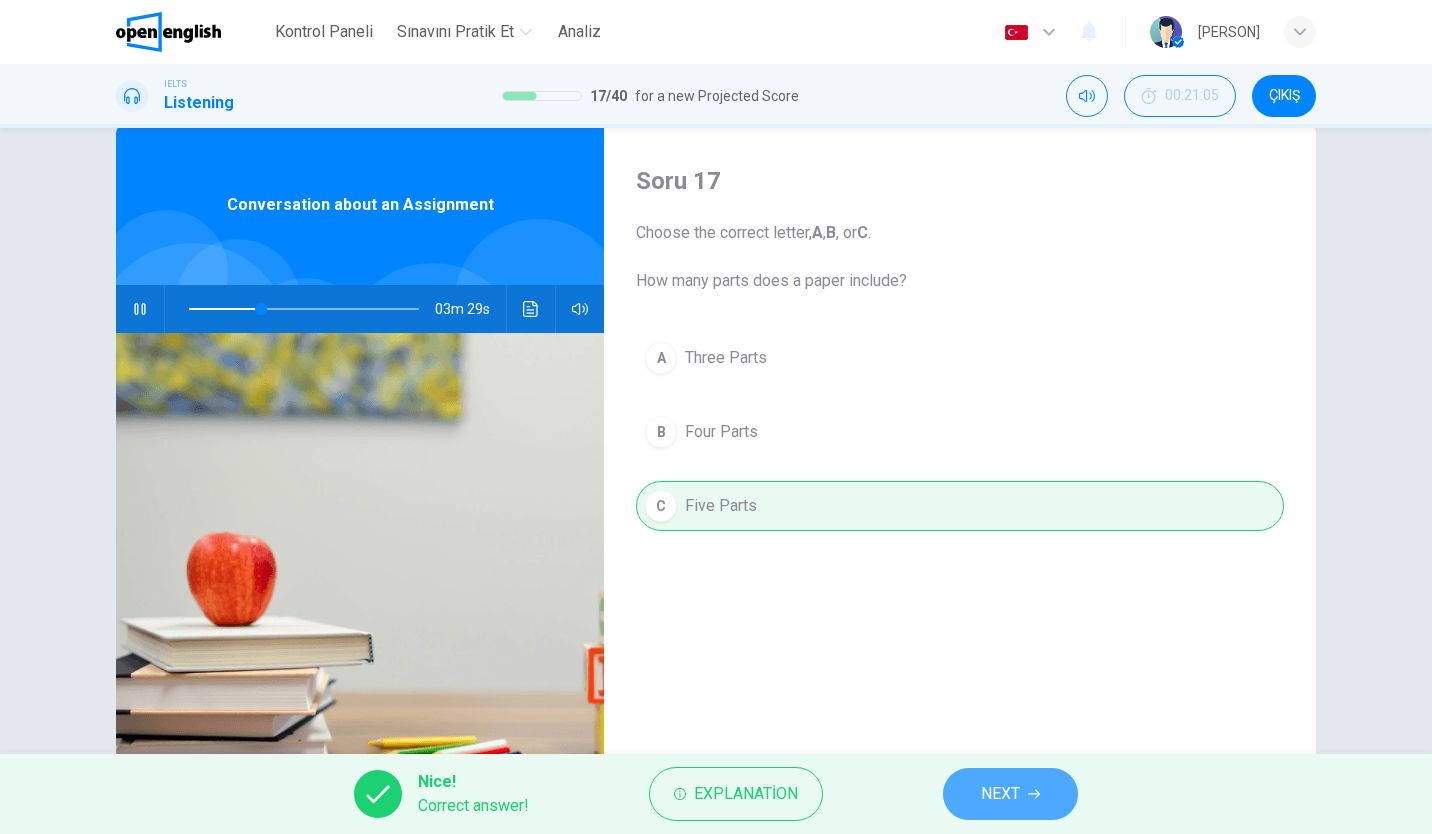 click on "NEXT" at bounding box center (1010, 794) 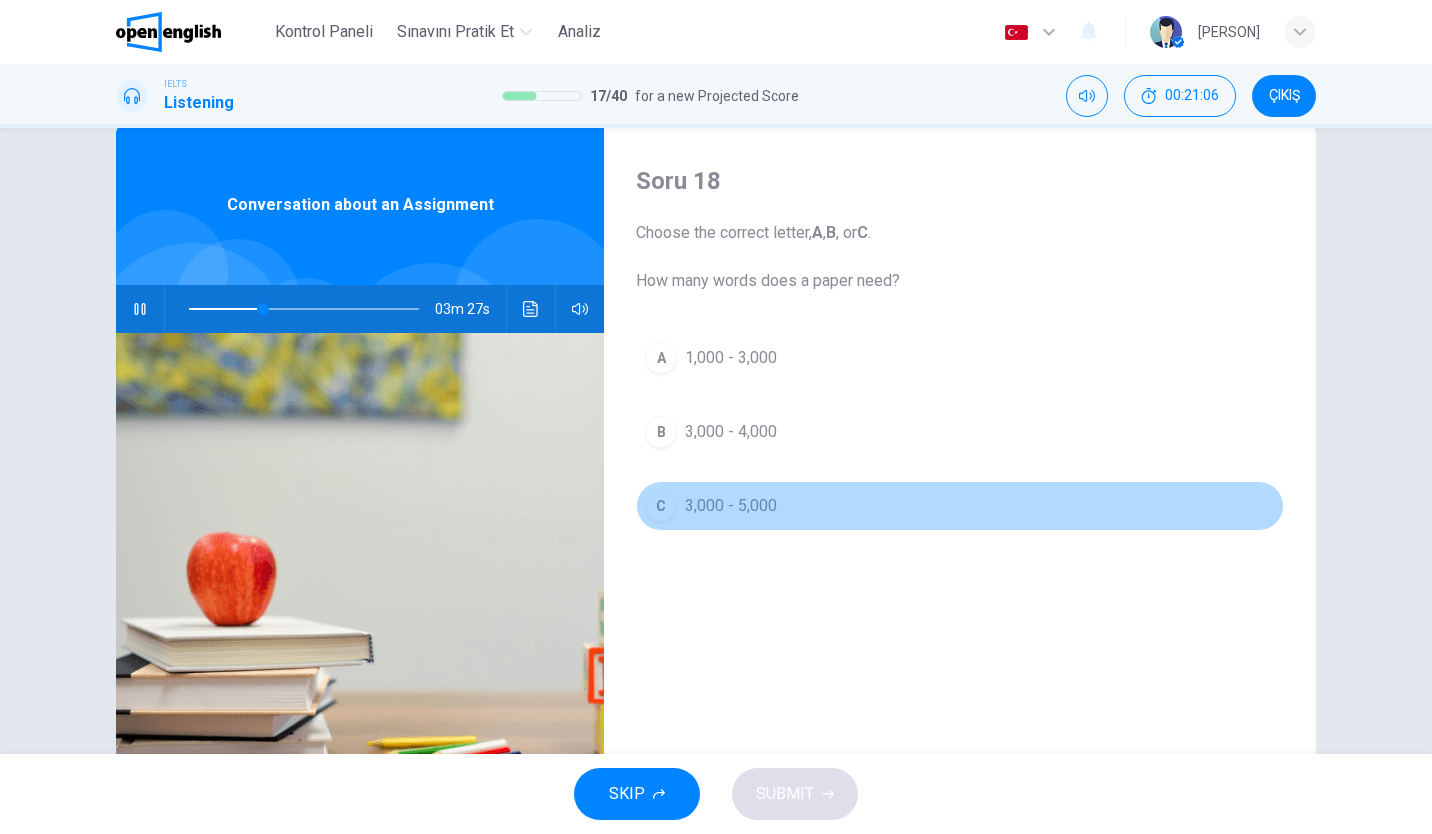 click on "C 3,000 - 5,000" at bounding box center (960, 506) 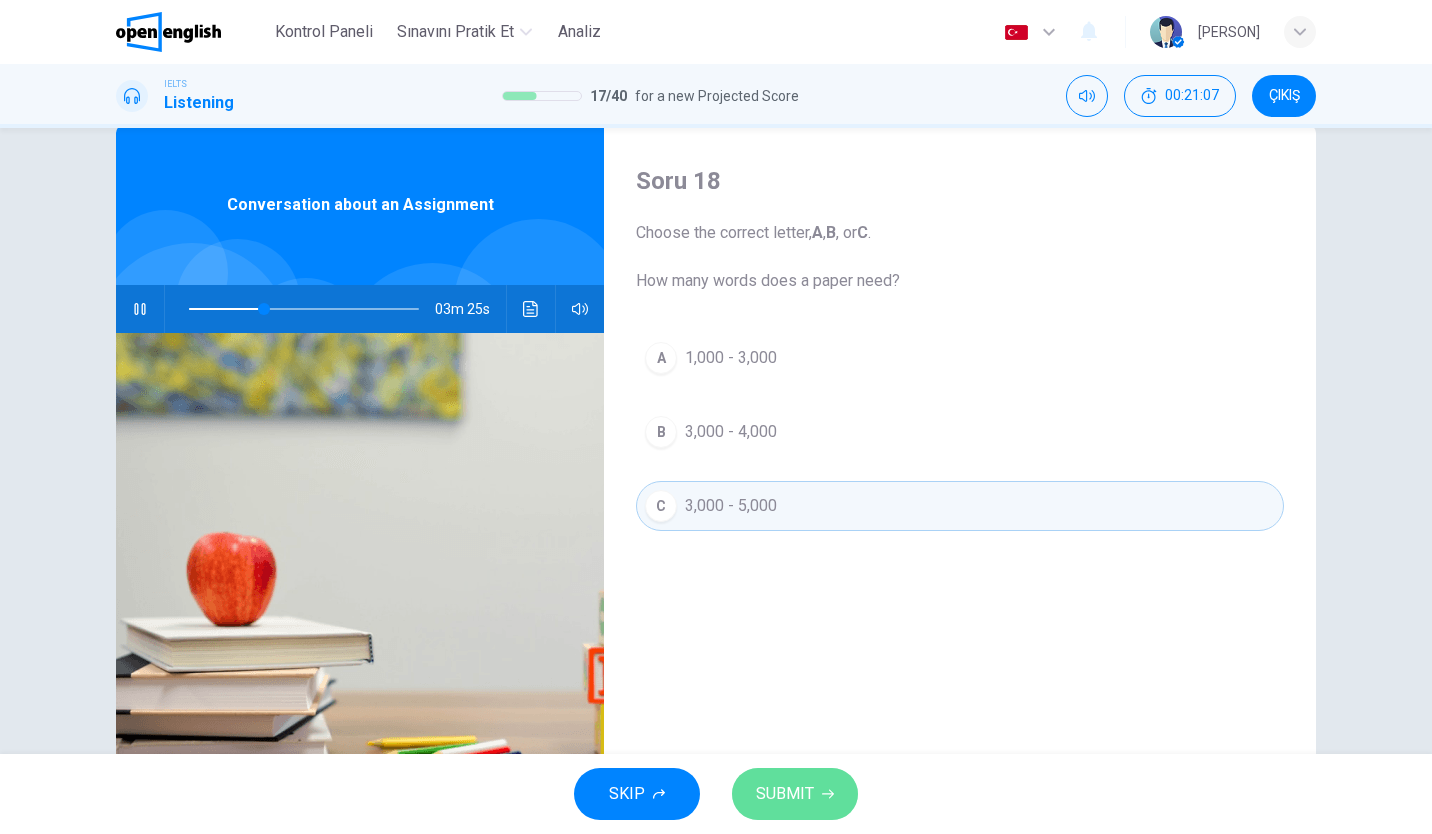 click on "SUBMIT" at bounding box center [795, 794] 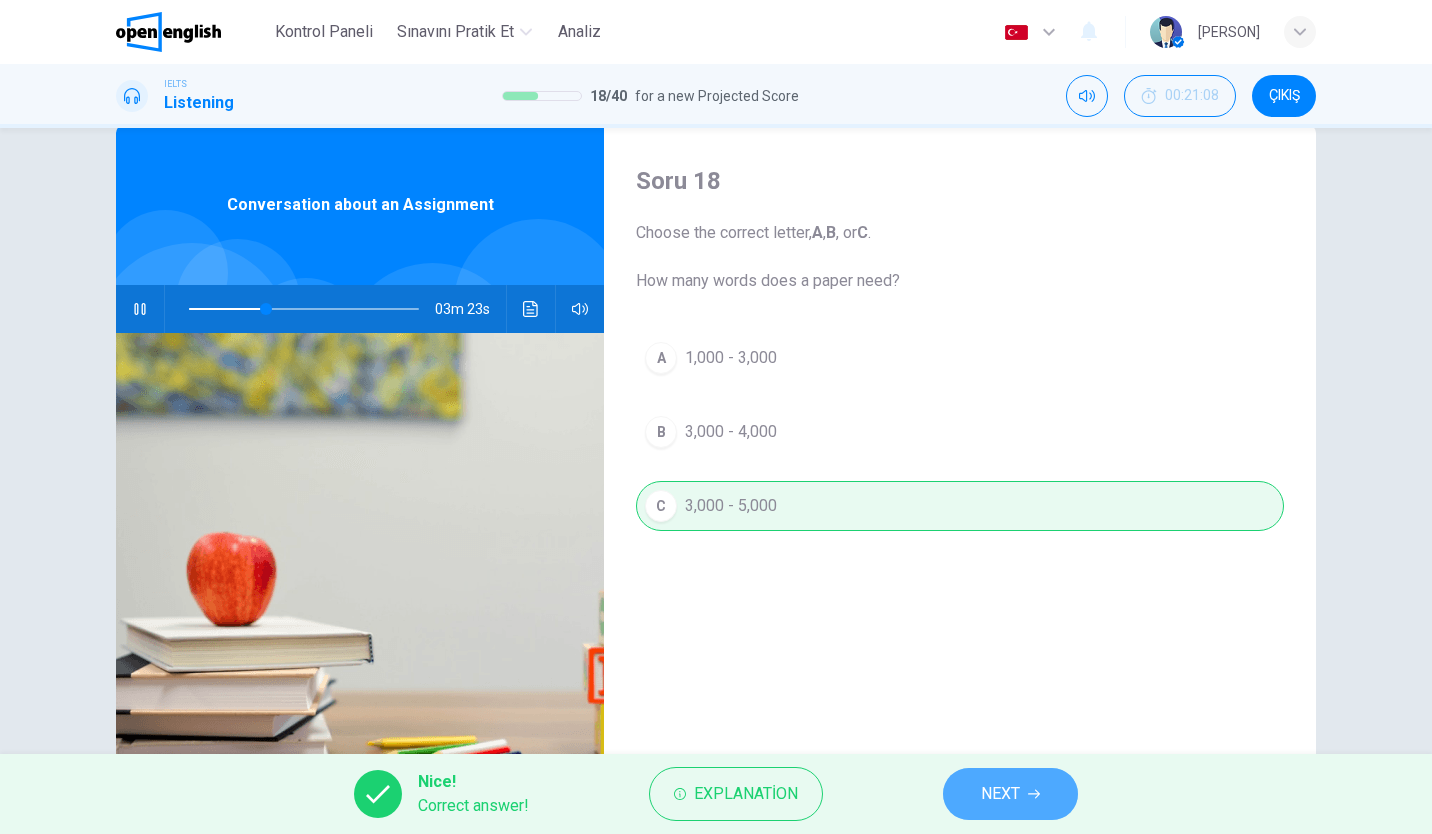 click on "NEXT" at bounding box center (1010, 794) 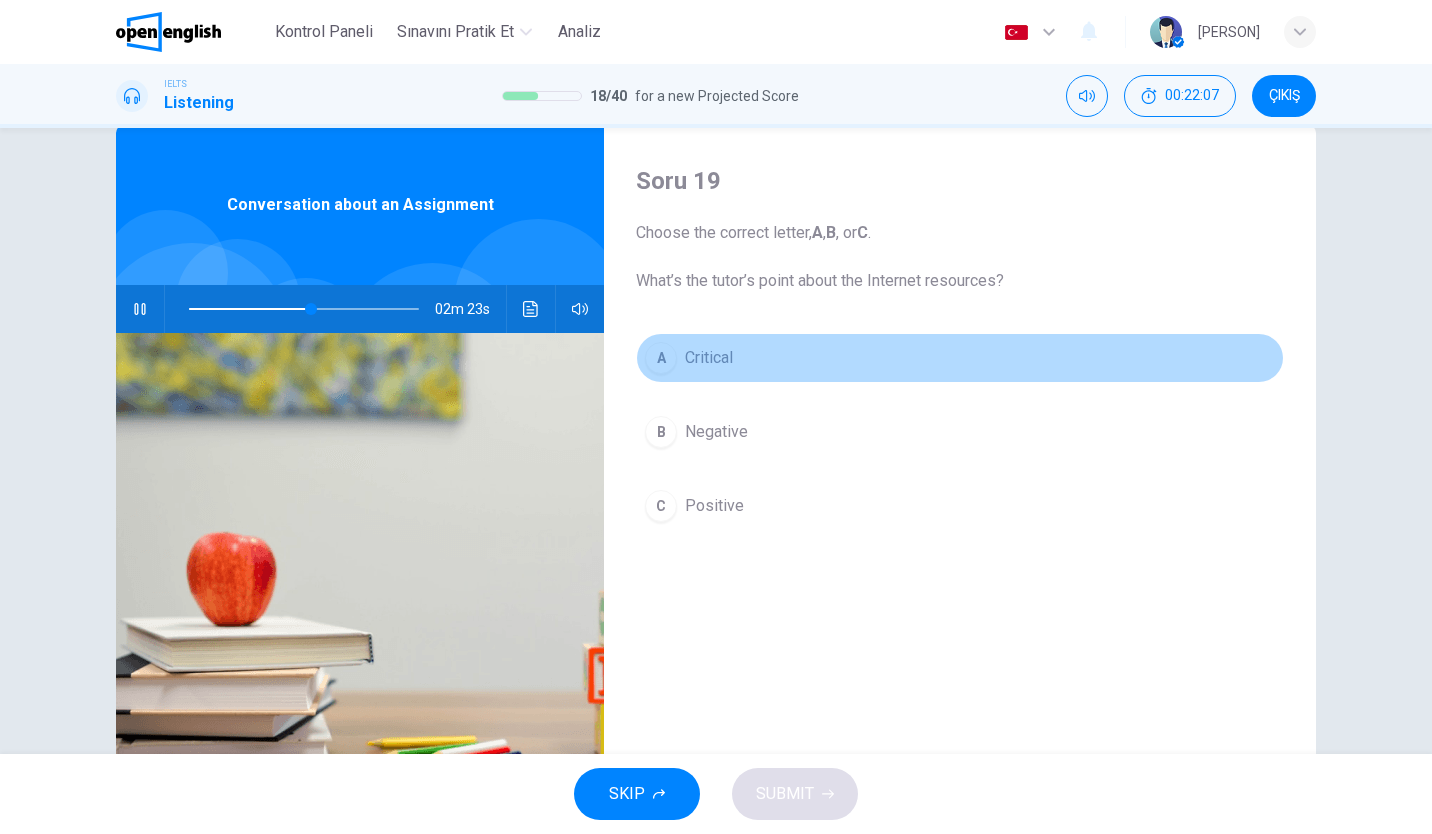 click on "A Critical" at bounding box center [960, 358] 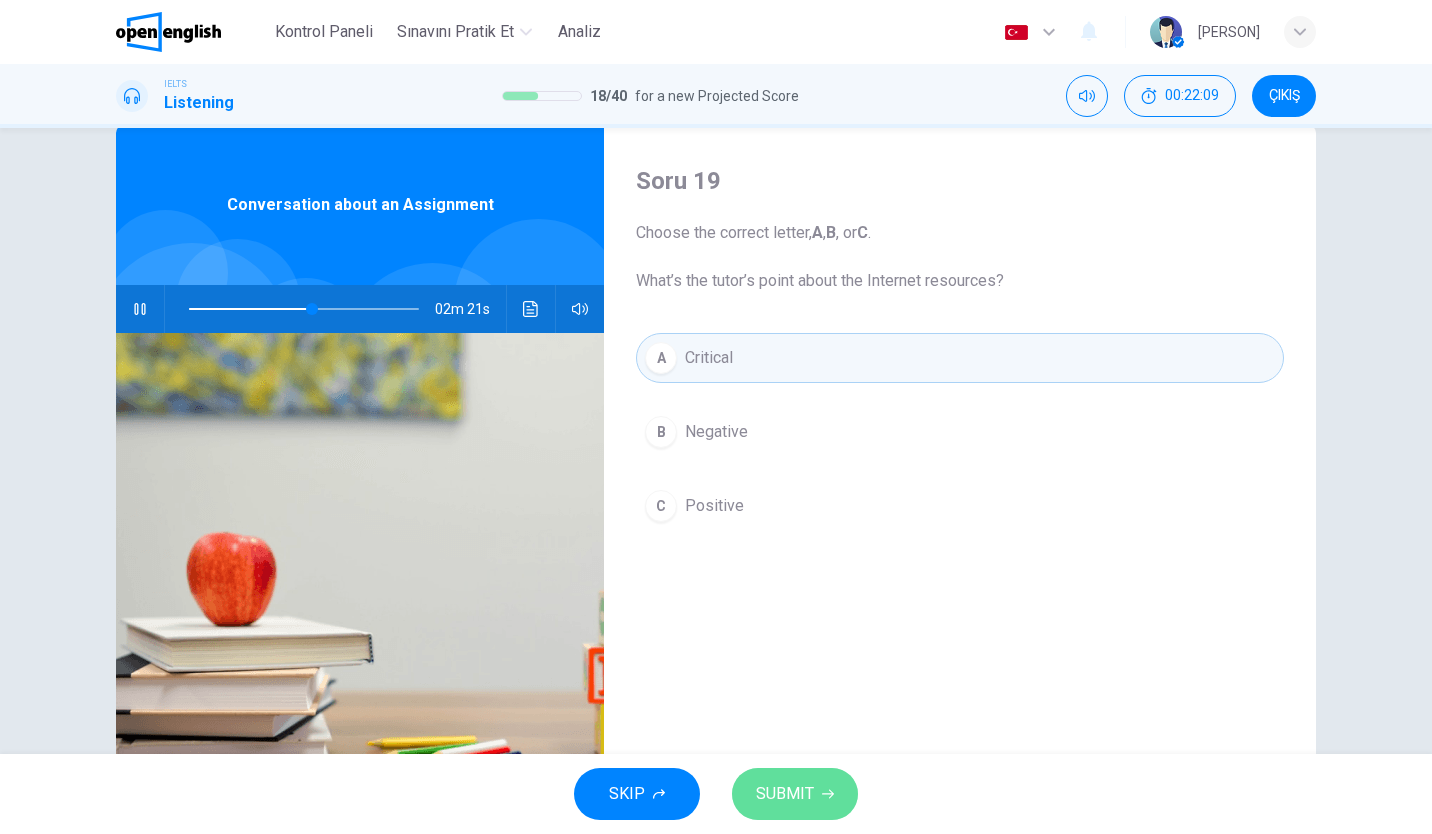 click on "SUBMIT" at bounding box center [785, 794] 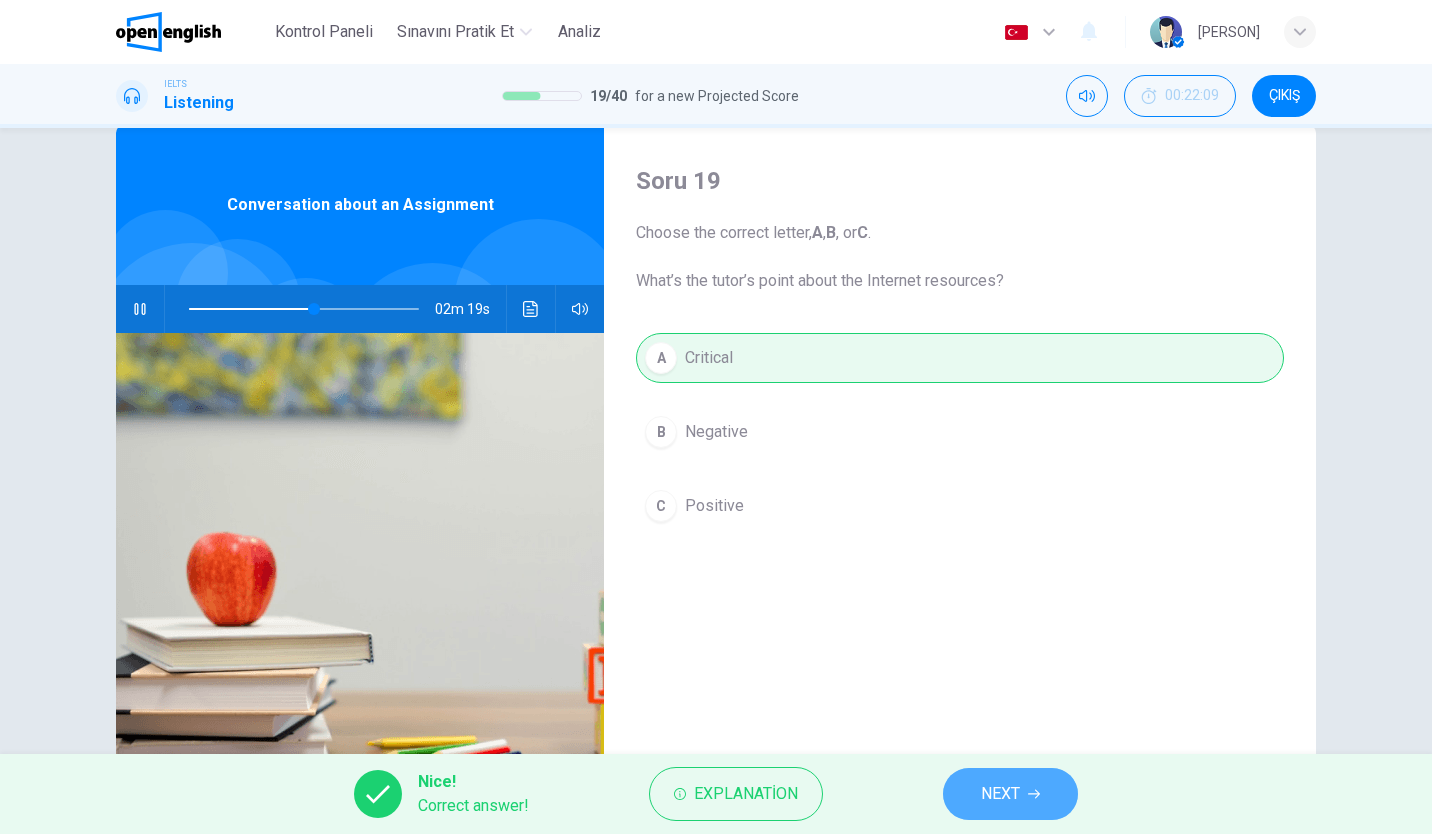 click on "NEXT" at bounding box center [1000, 794] 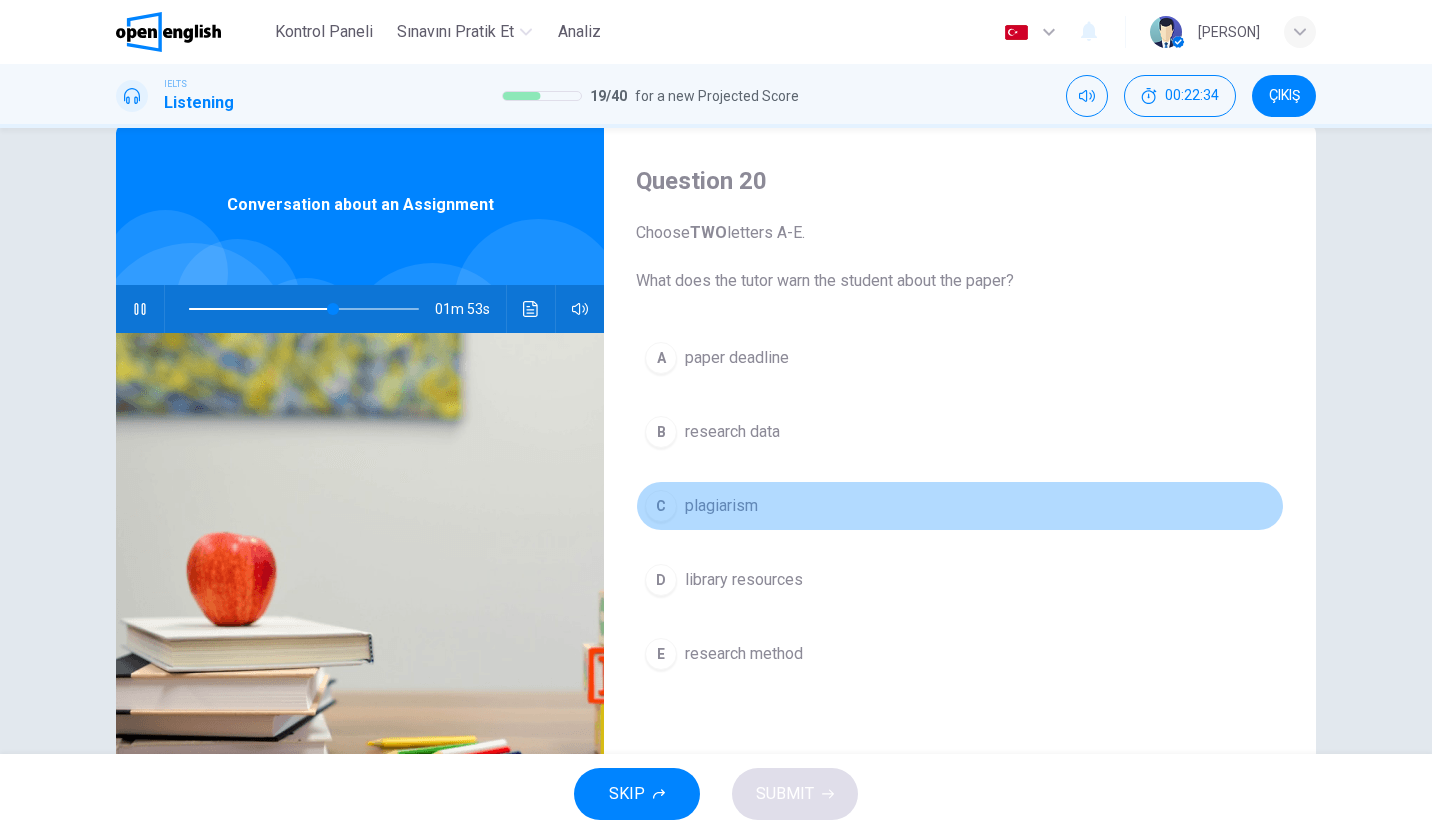 click on "C plagiarism" at bounding box center [960, 506] 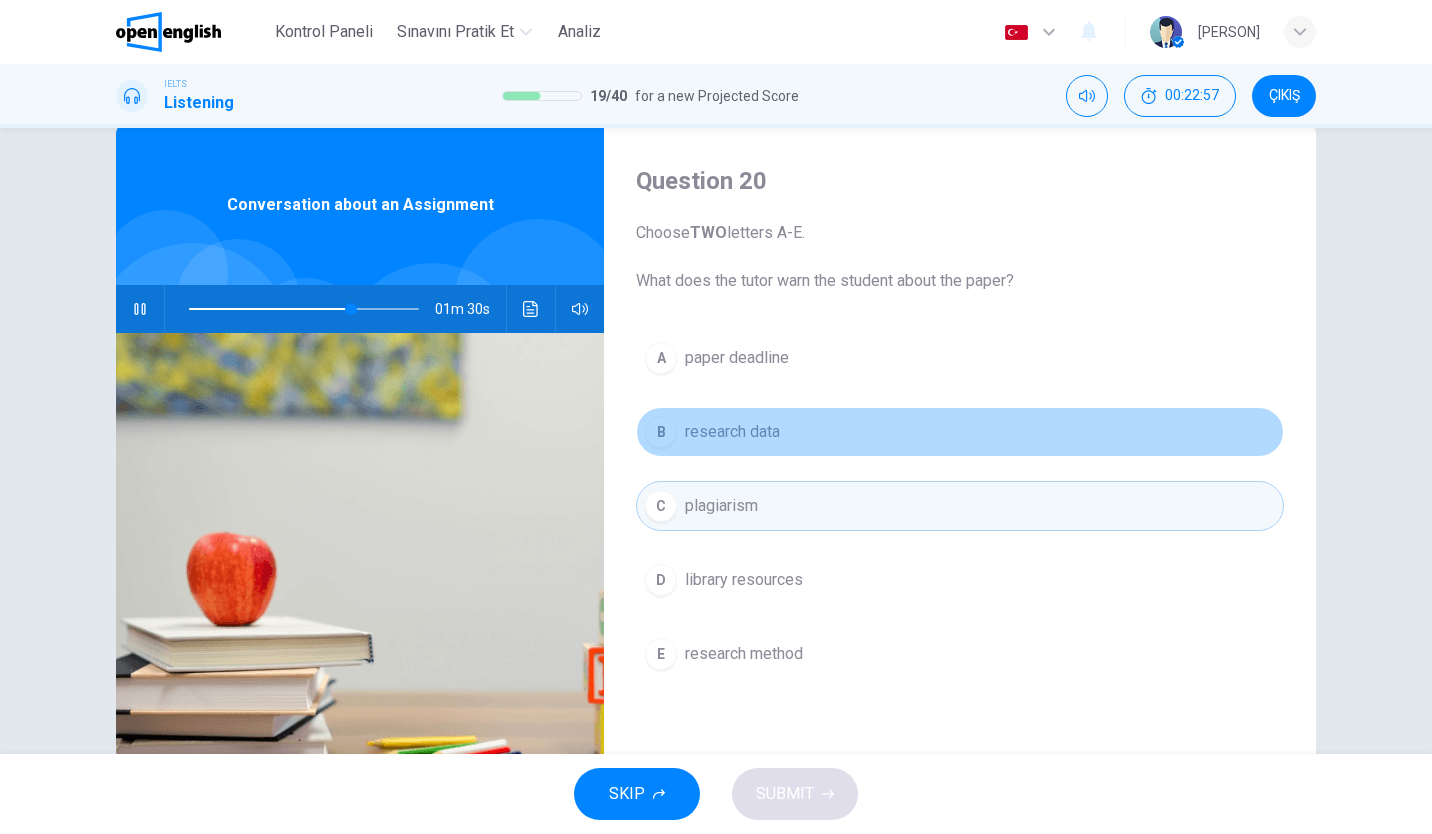 click on "B research data" at bounding box center [960, 432] 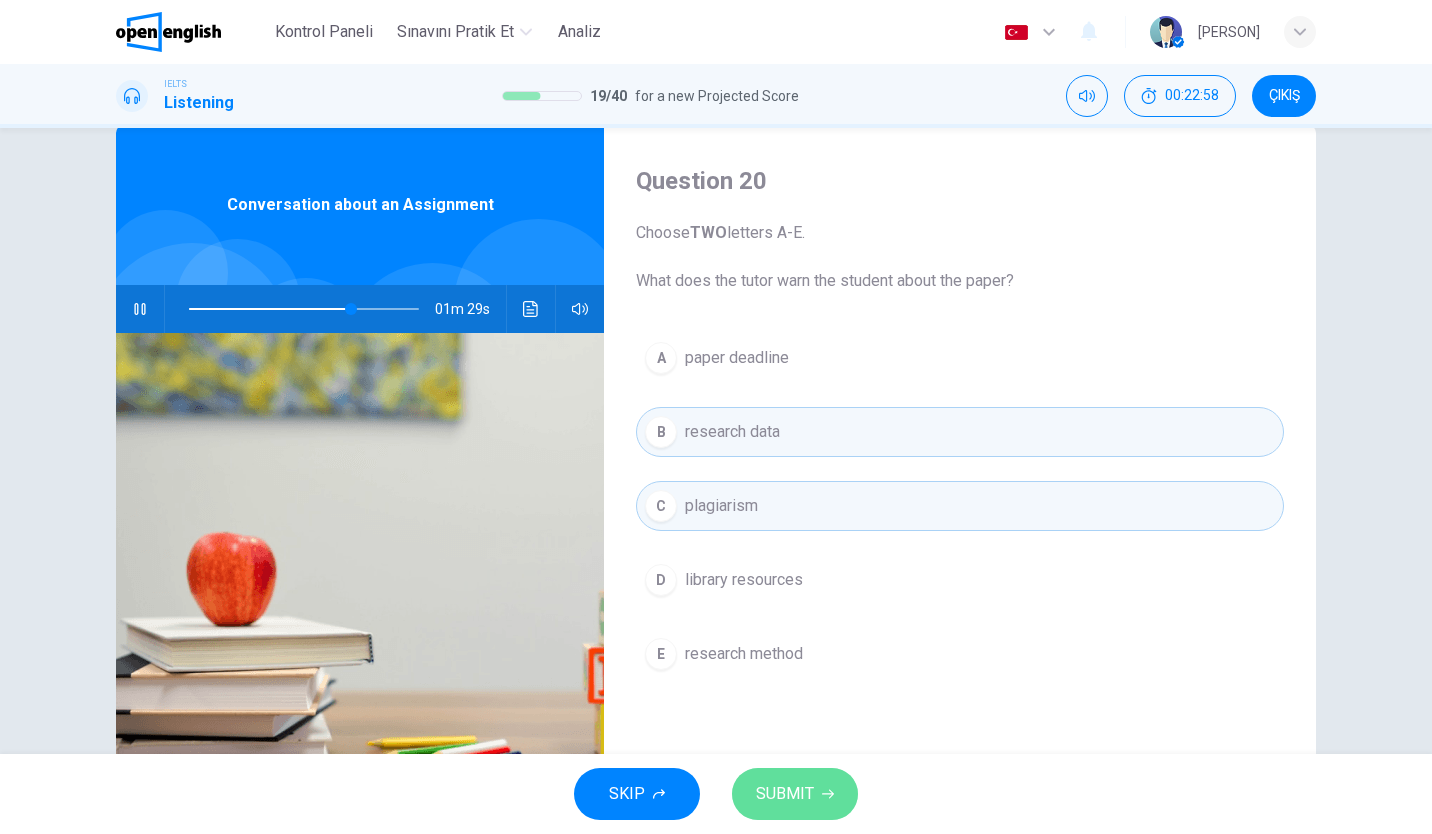 click on "SUBMIT" at bounding box center (795, 794) 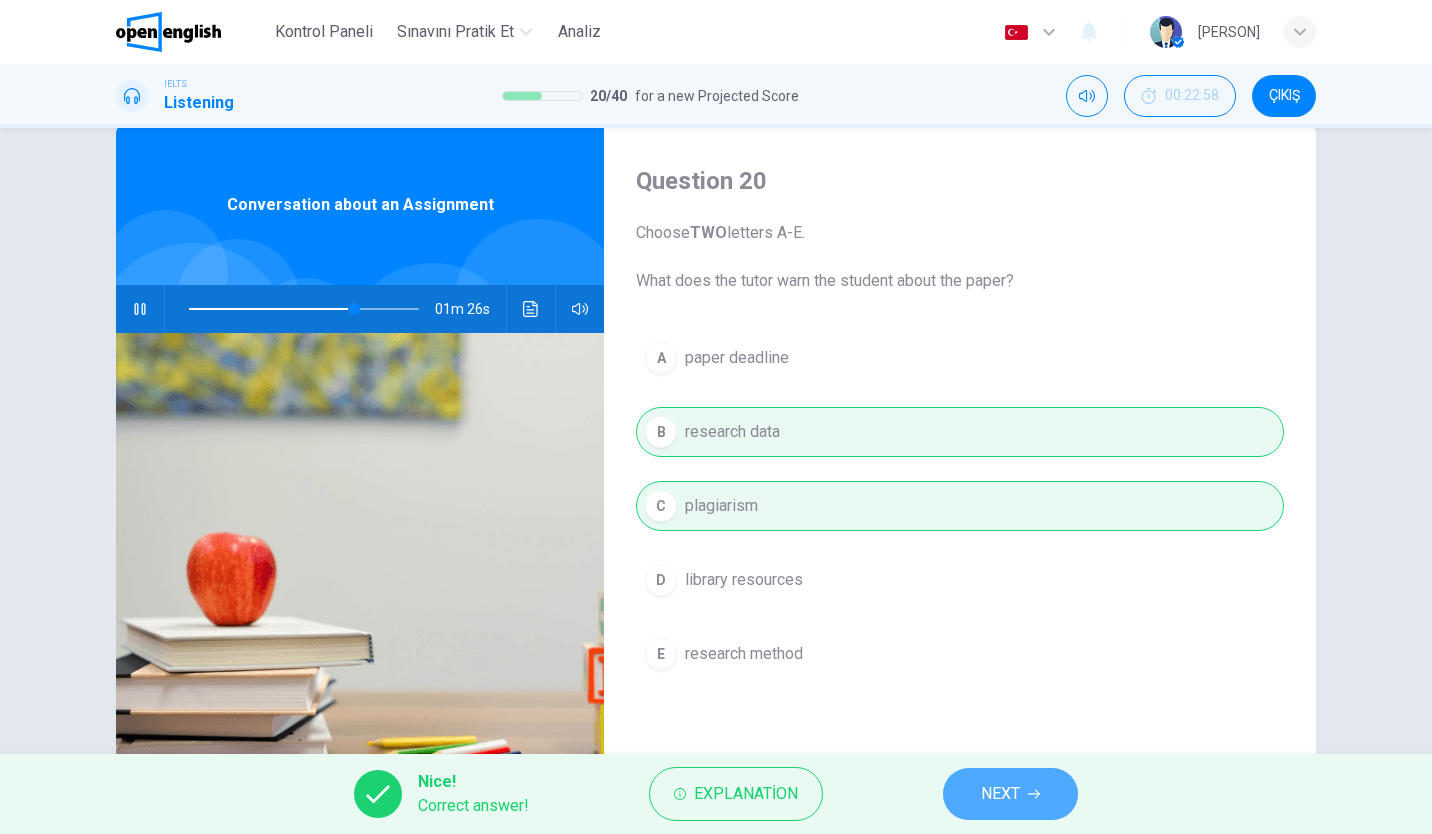 click on "NEXT" at bounding box center [1000, 794] 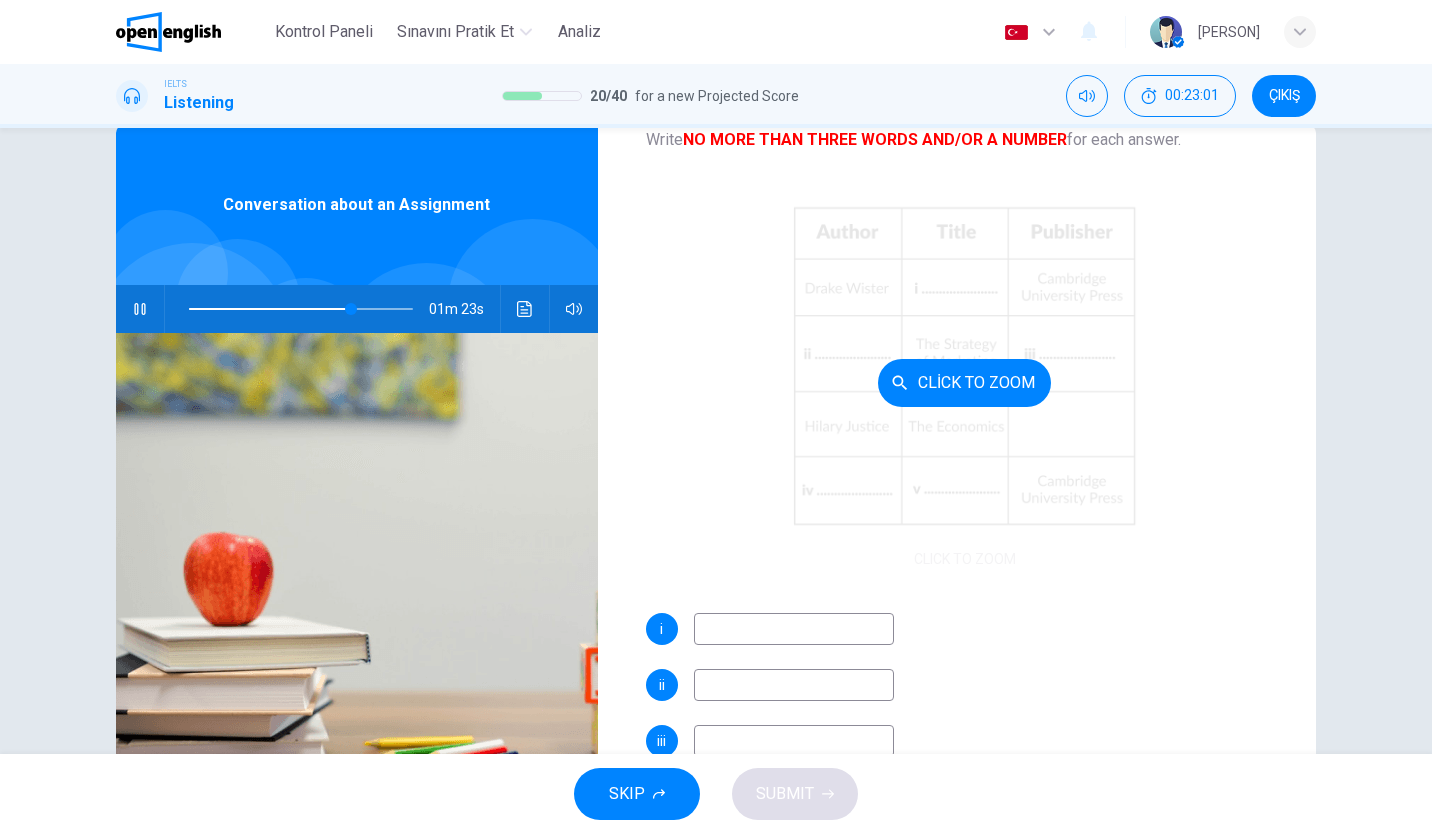 scroll, scrollTop: 142, scrollLeft: 0, axis: vertical 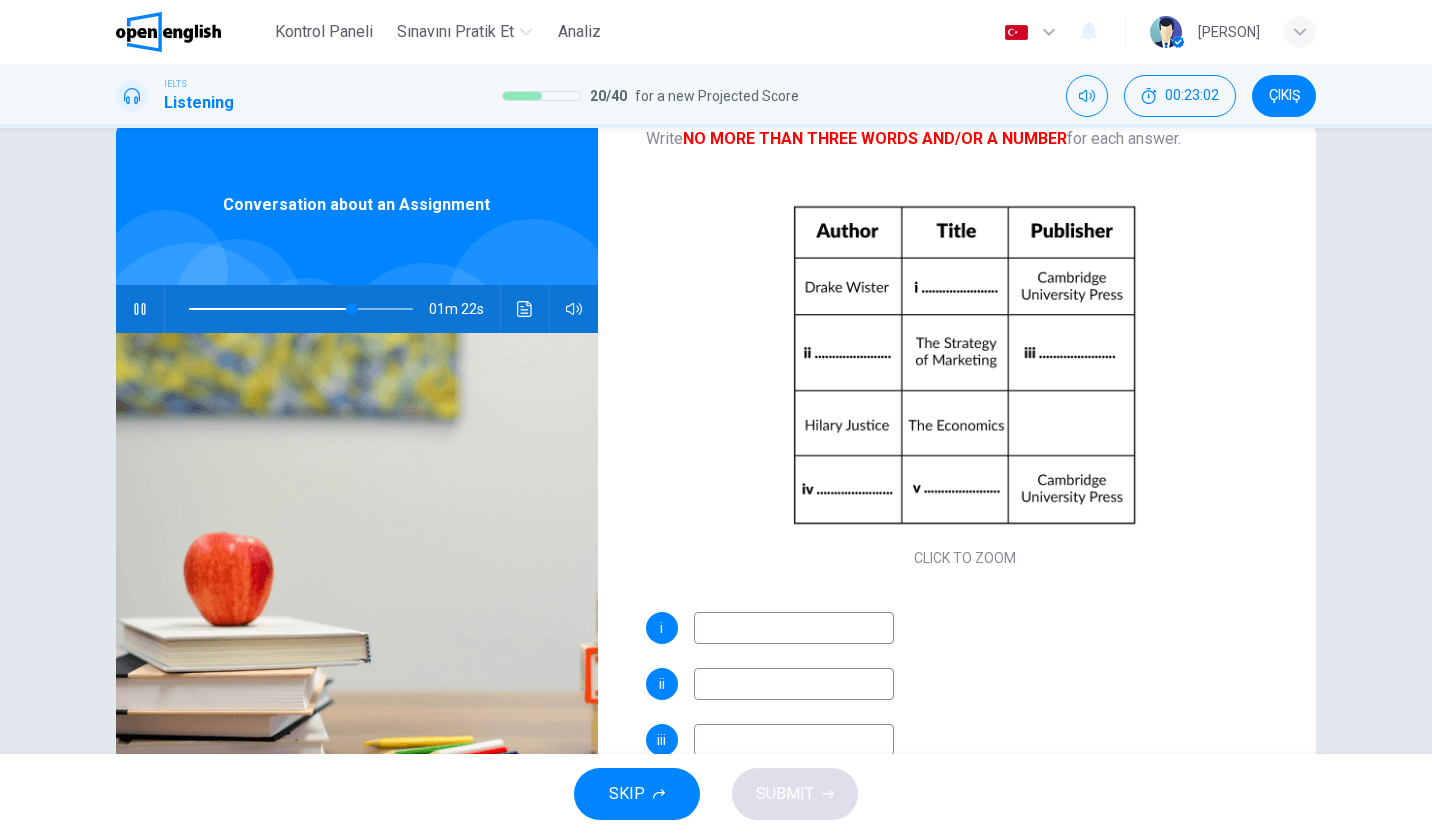 click on "i" at bounding box center [965, 628] 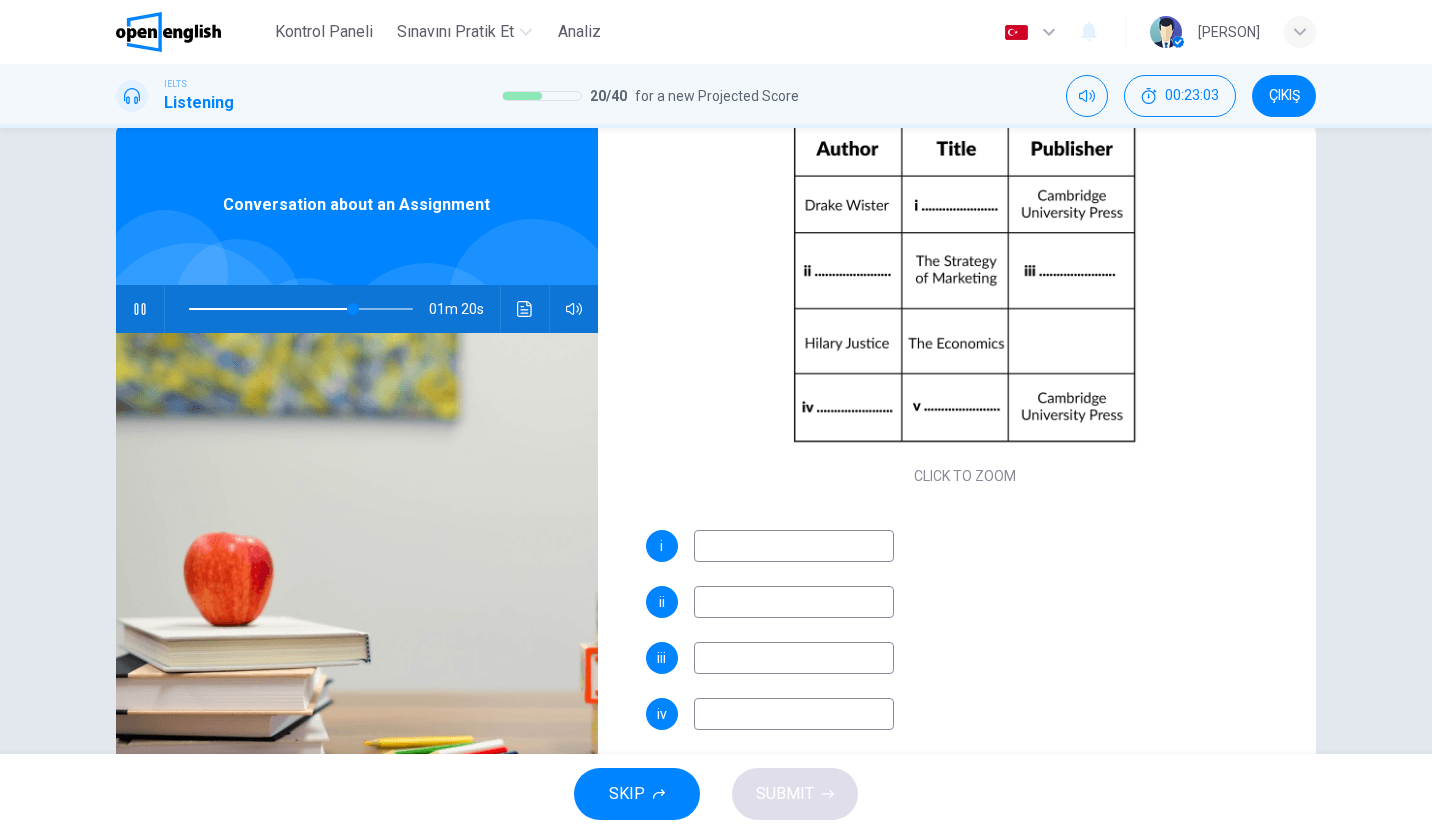 scroll, scrollTop: 225, scrollLeft: 0, axis: vertical 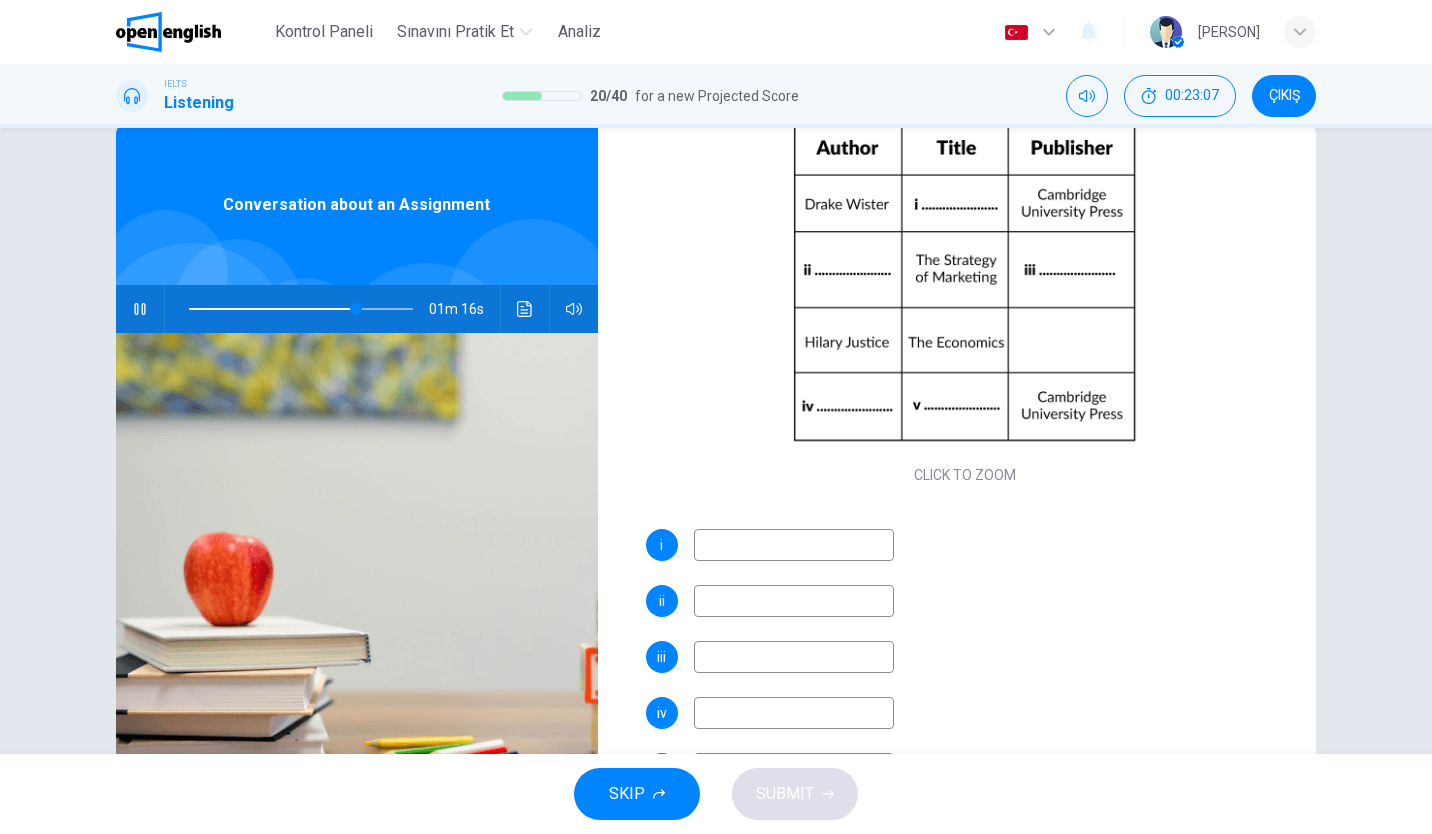 click at bounding box center (794, 545) 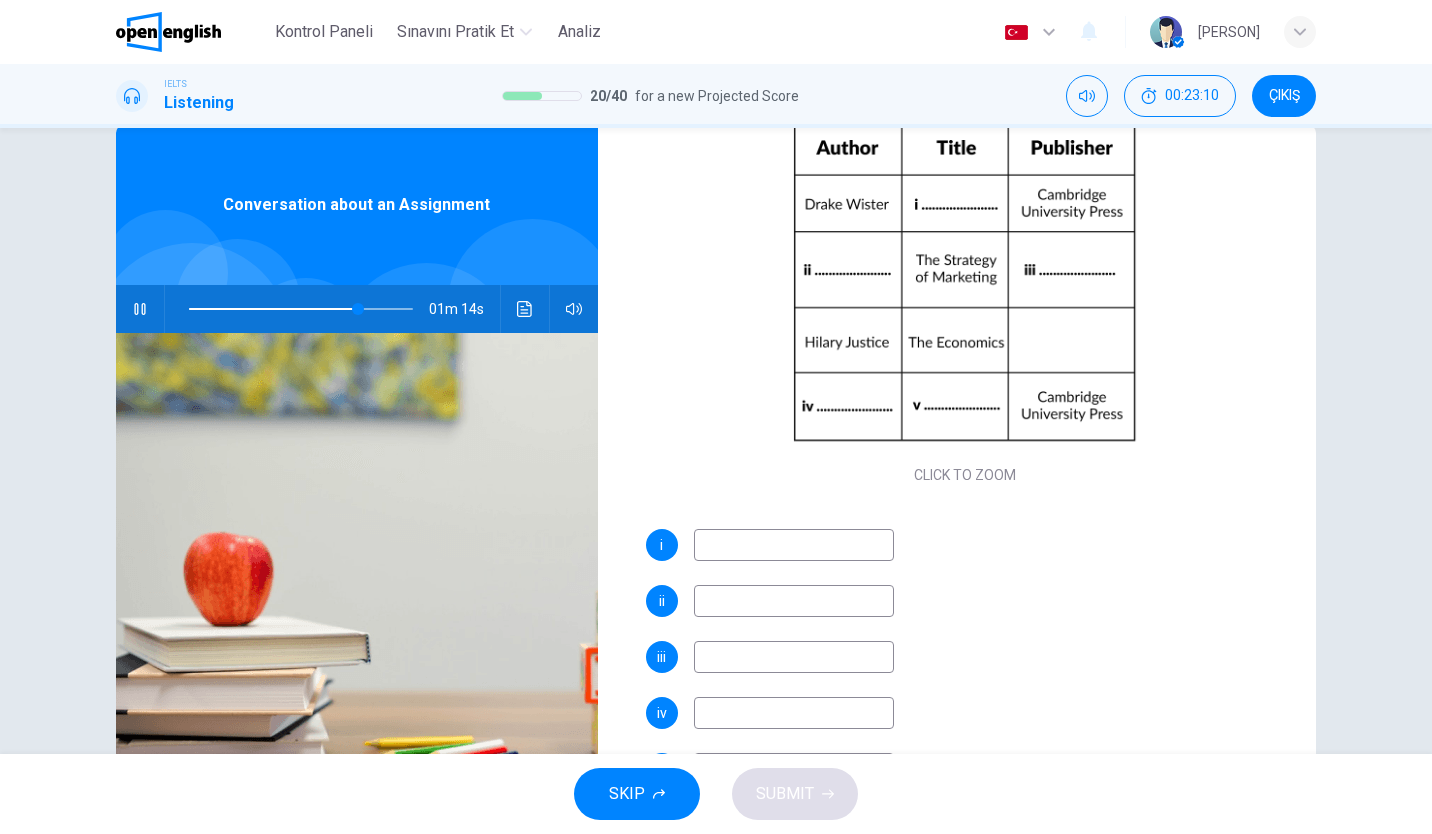 type on "**" 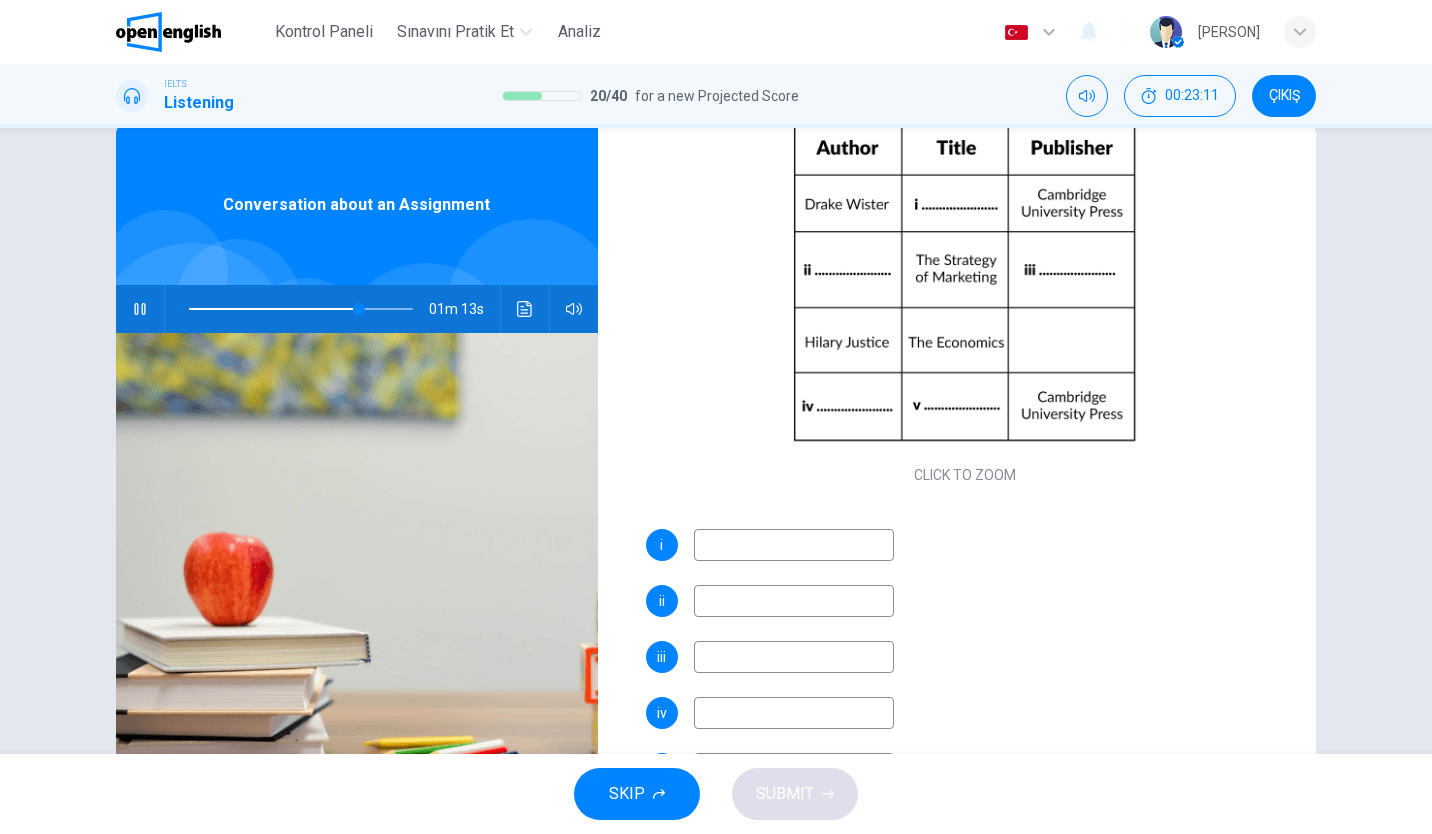 type on "*" 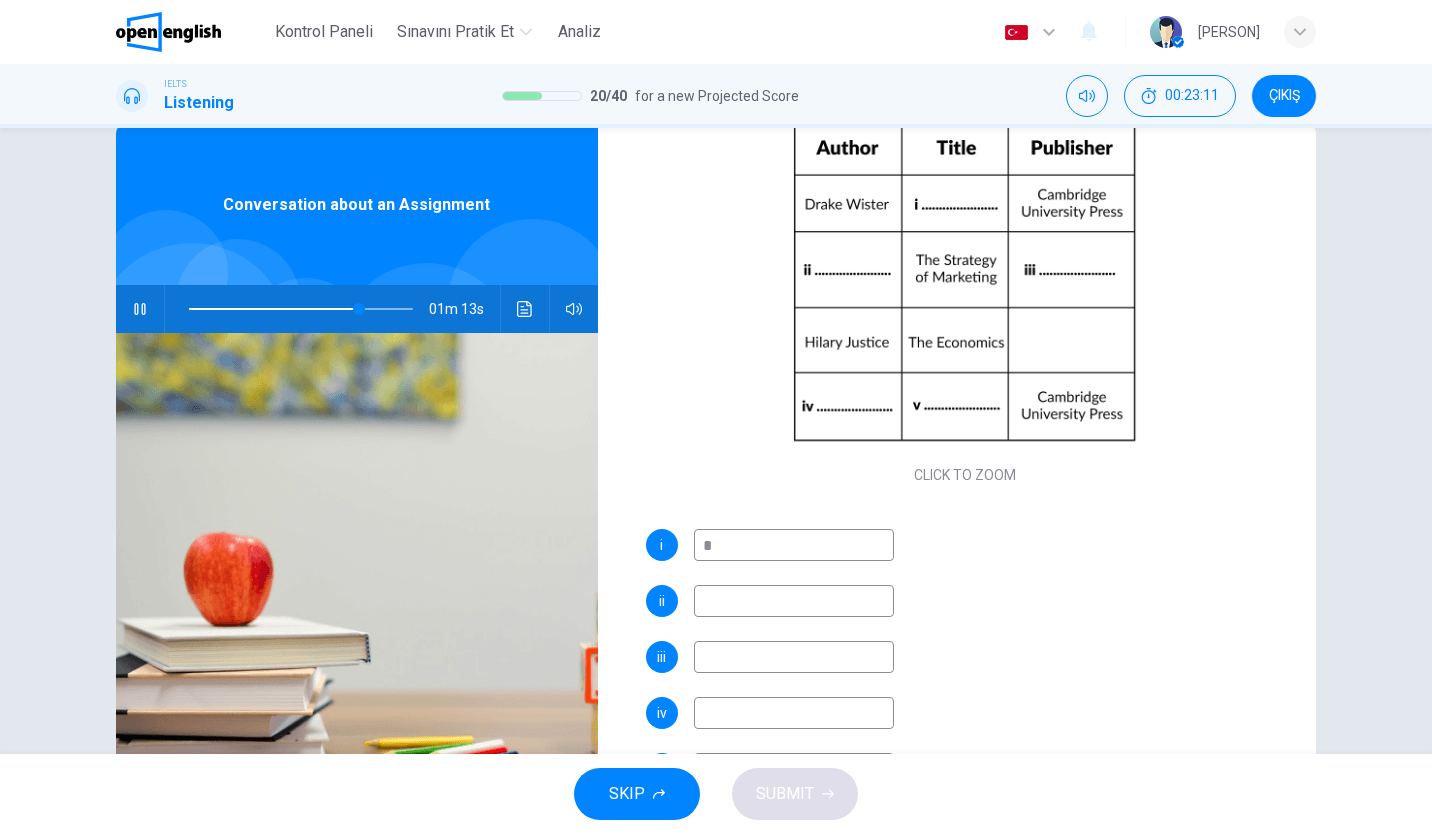 type on "**" 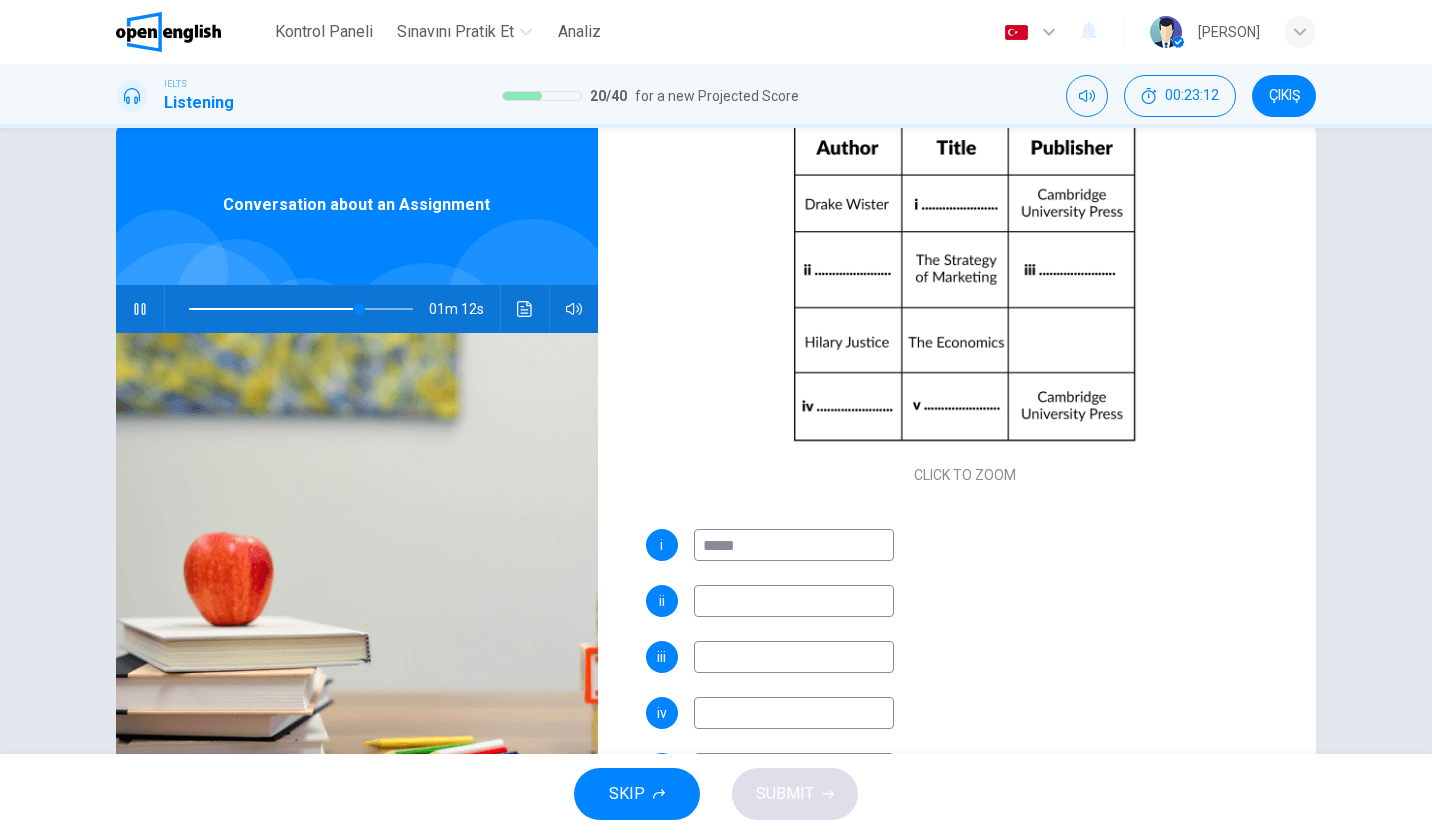 type on "******" 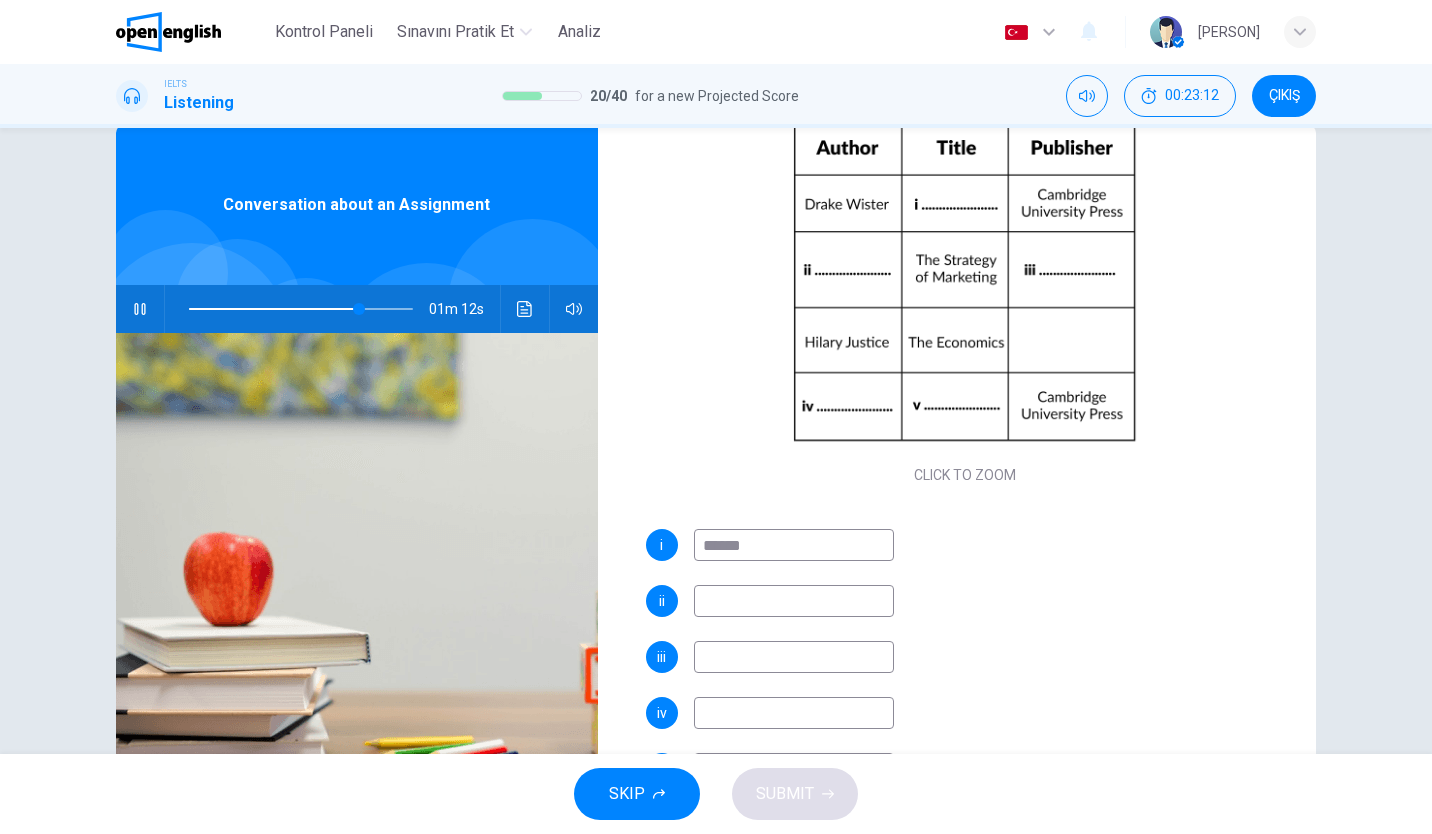 type on "**" 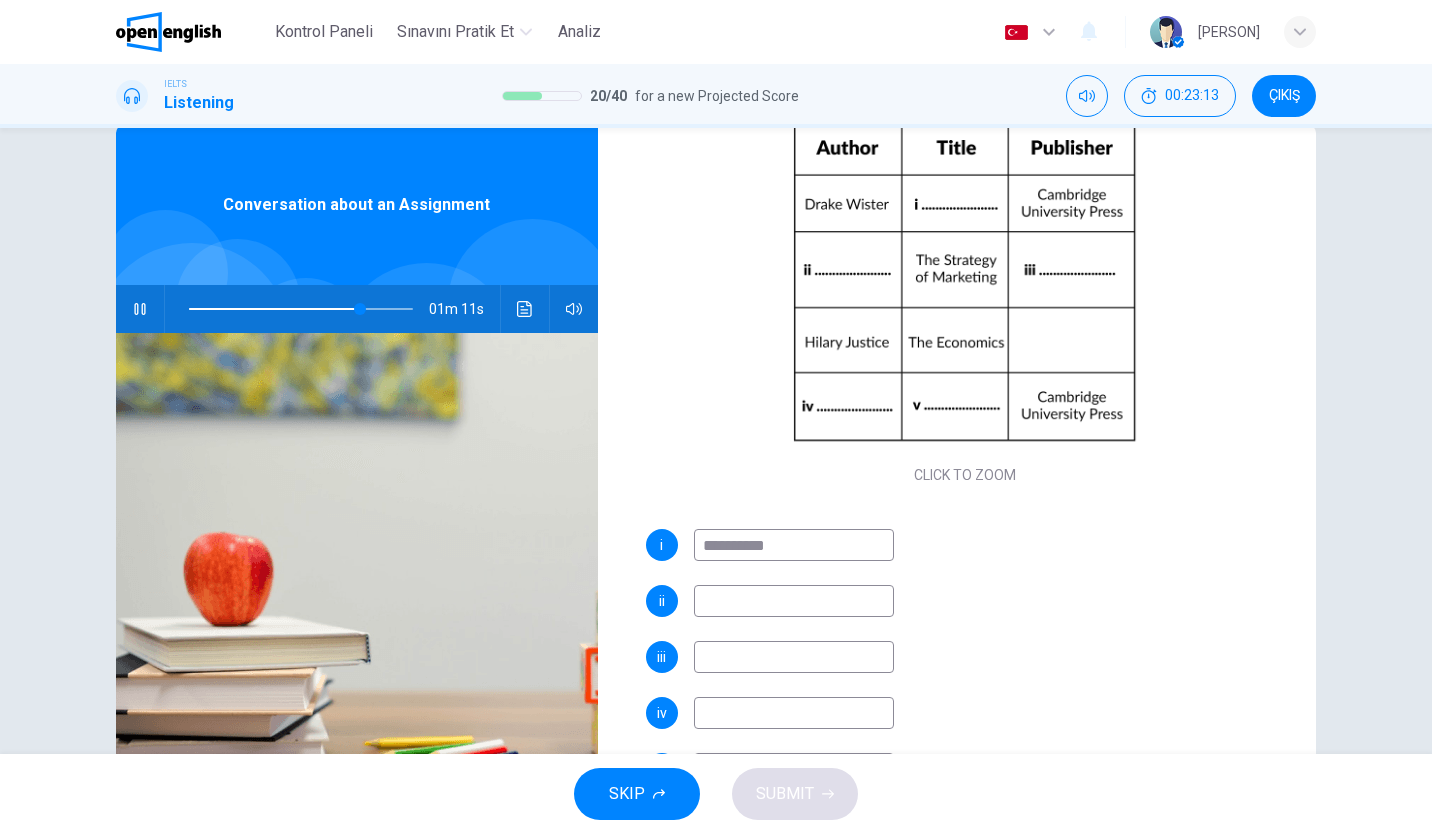 type on "**********" 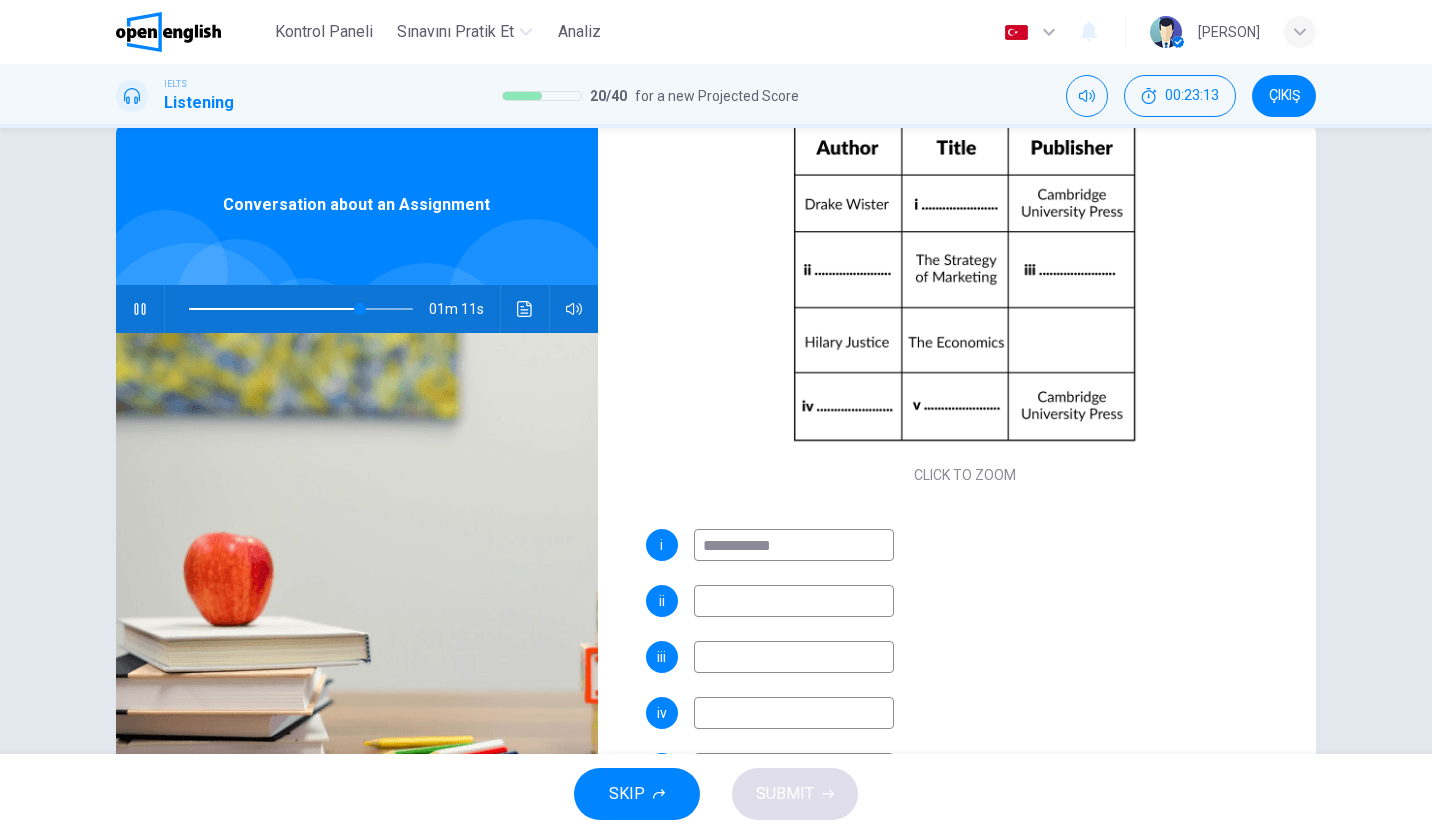 type on "**" 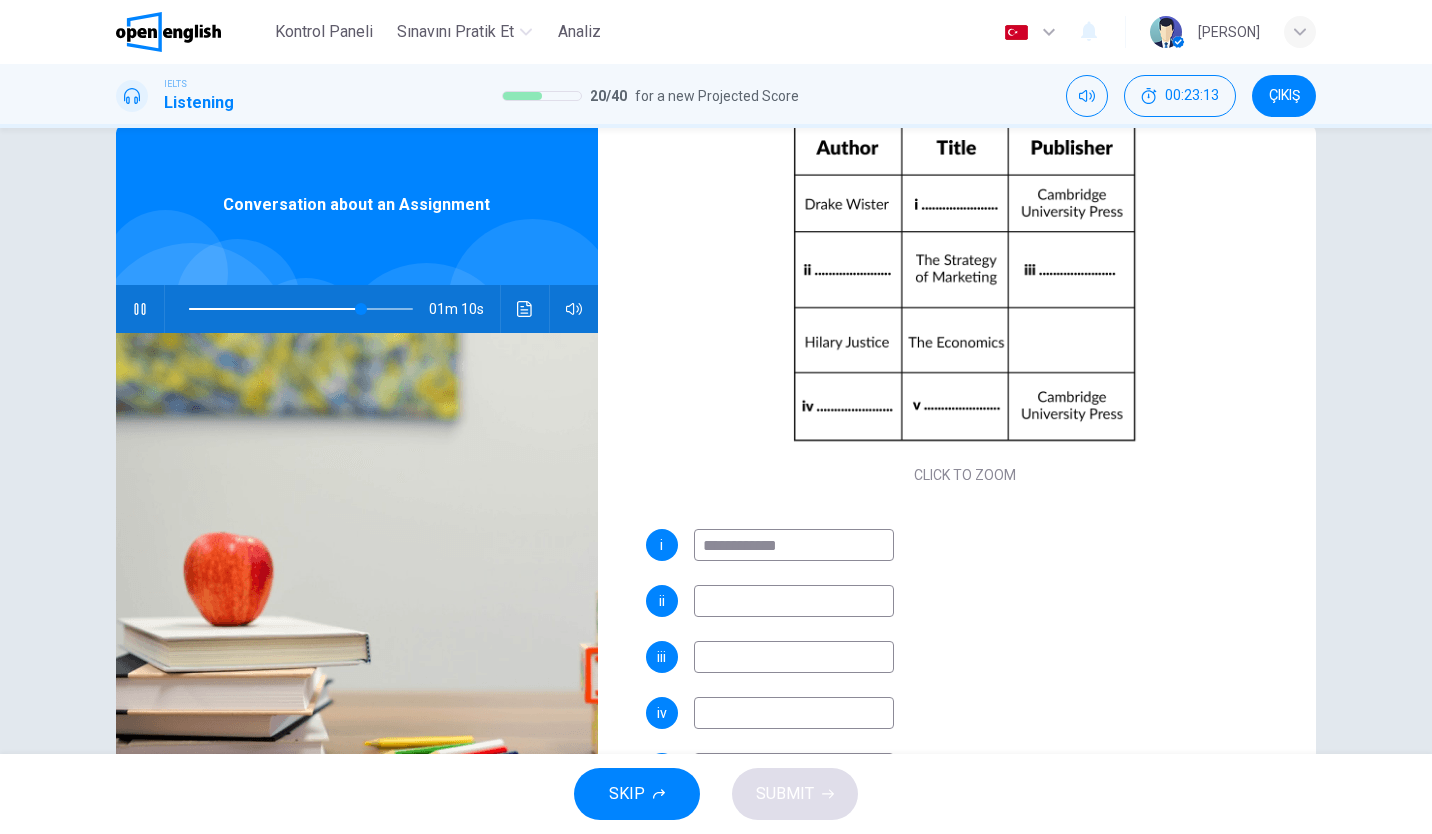 type on "**********" 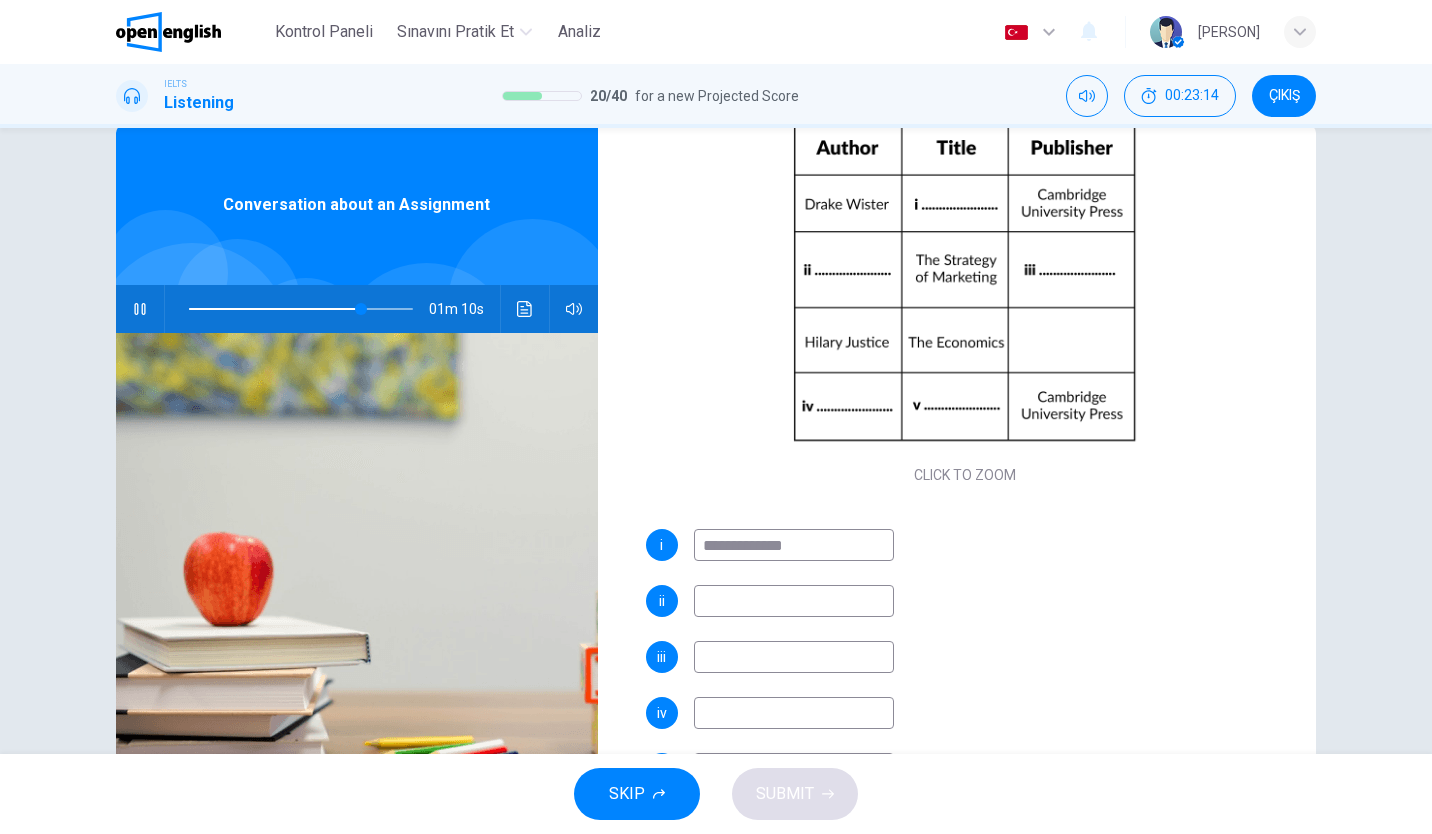 type on "**" 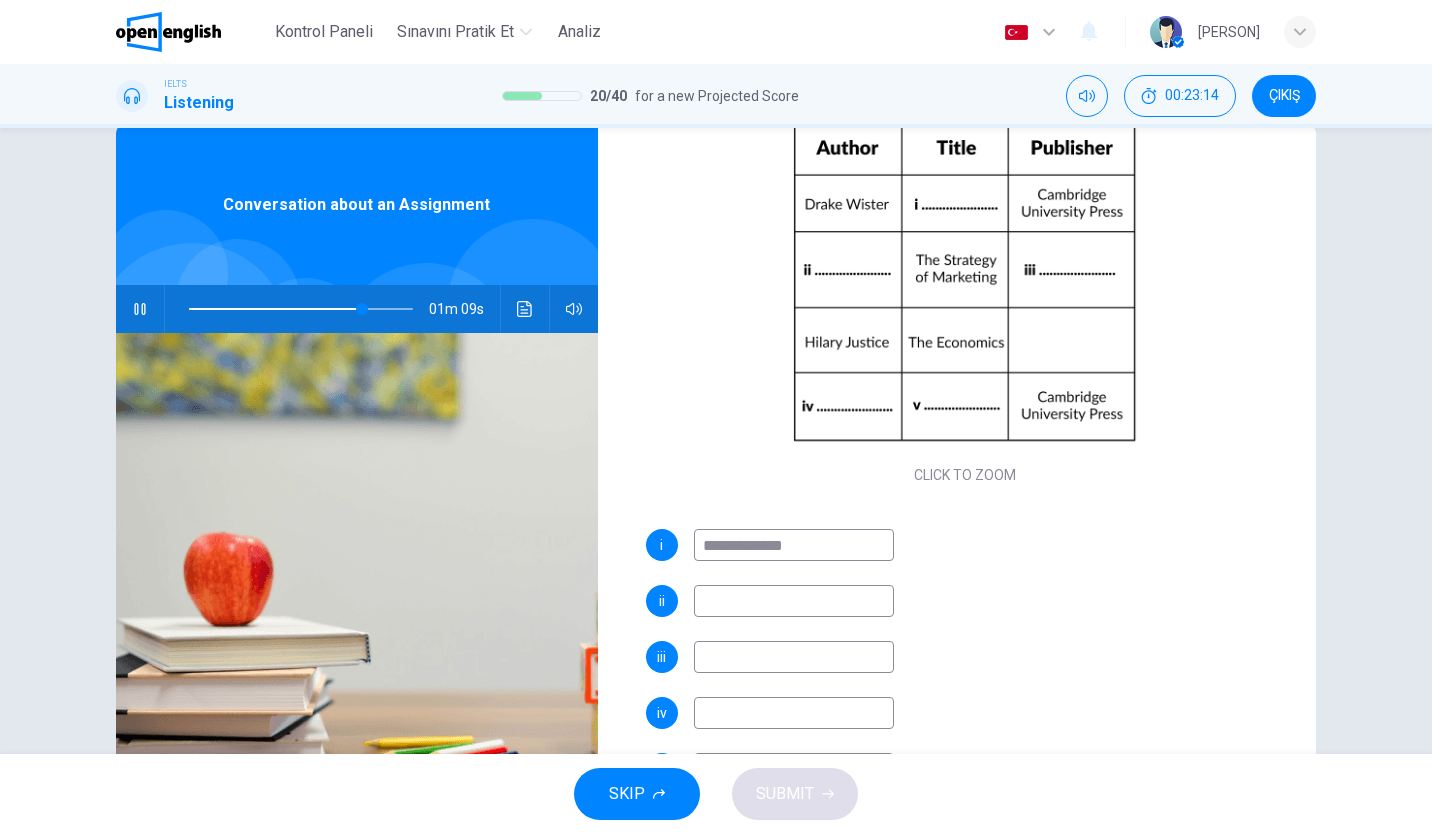 type on "**********" 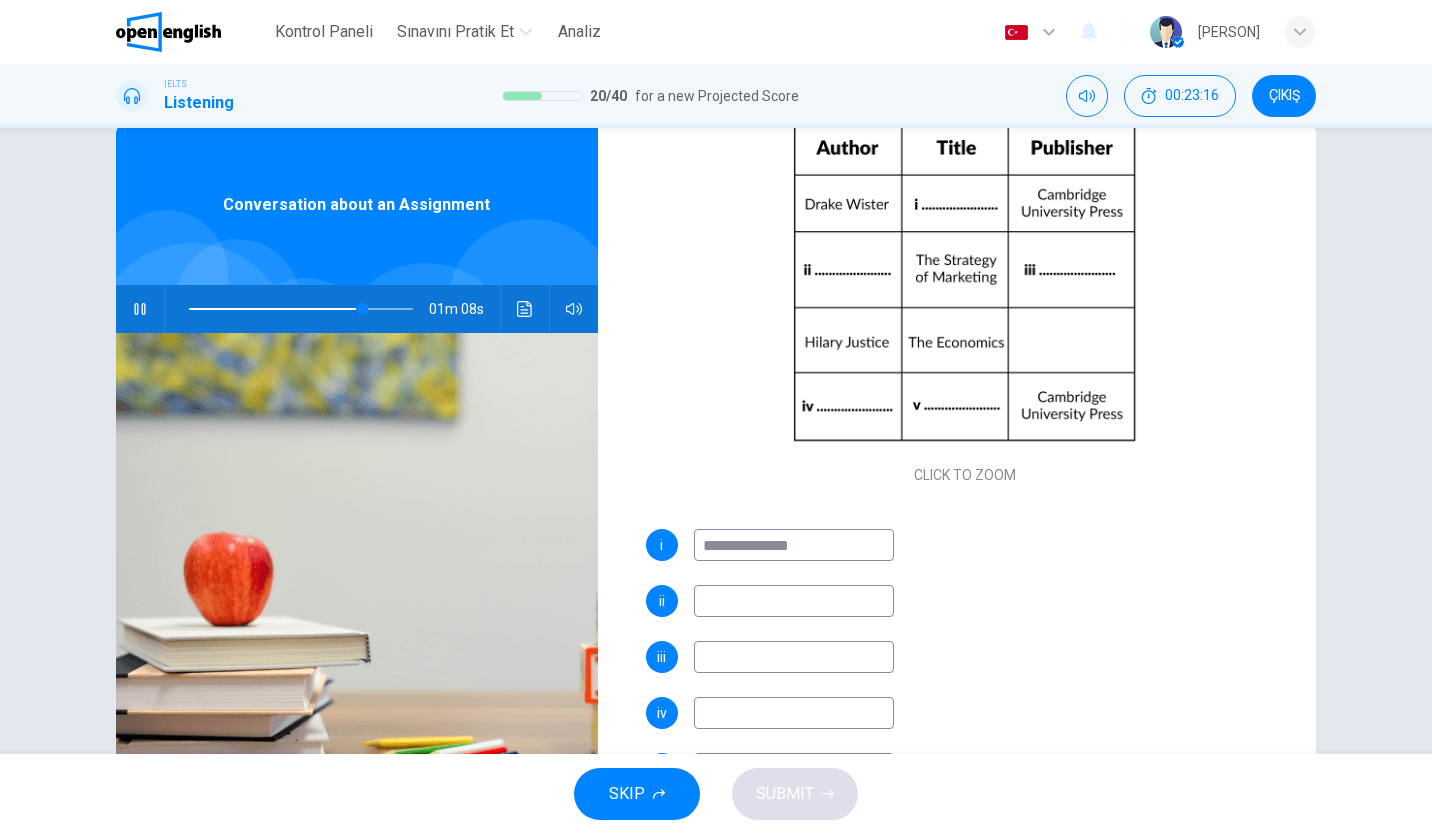 type on "**" 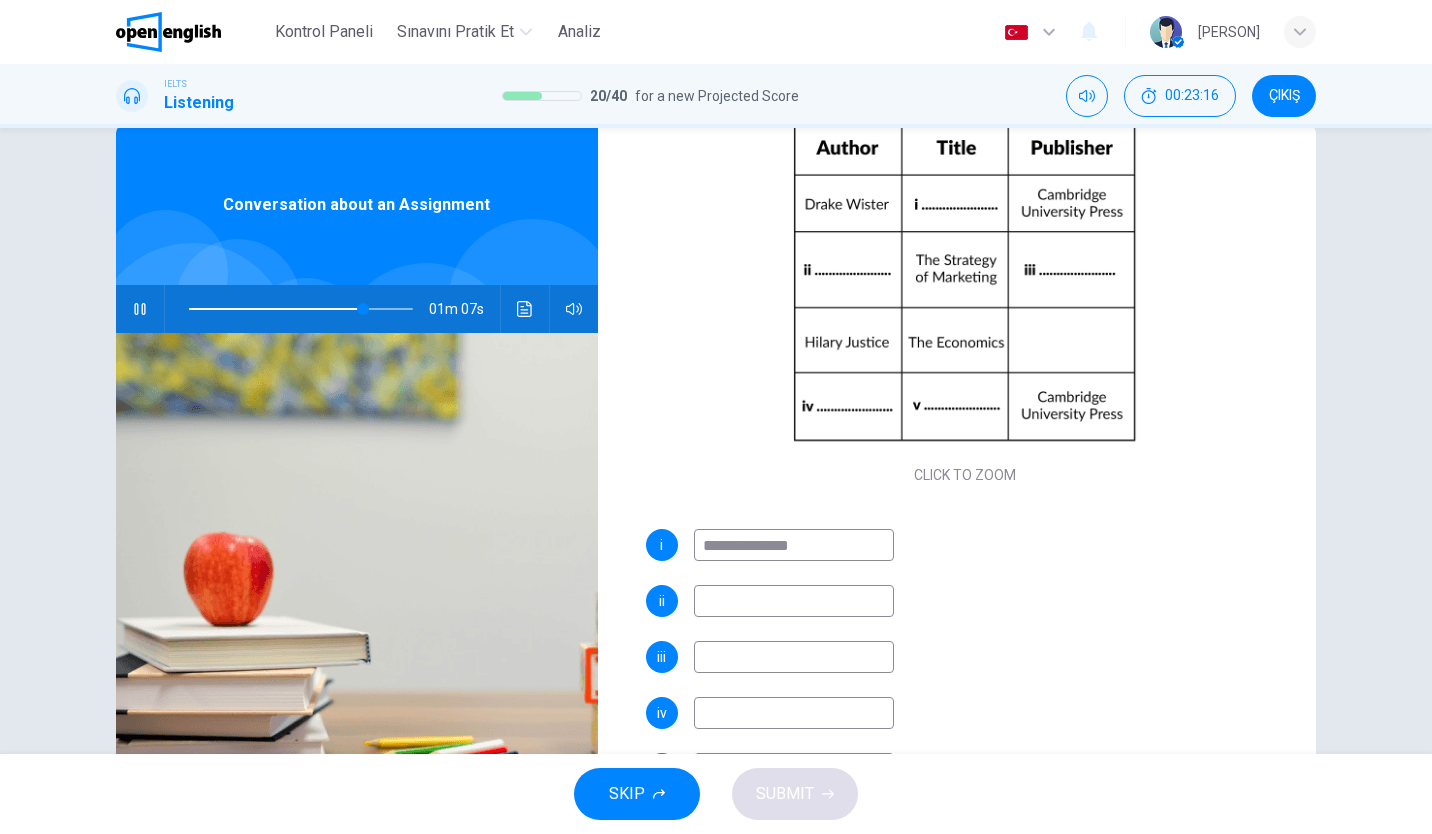 type on "**********" 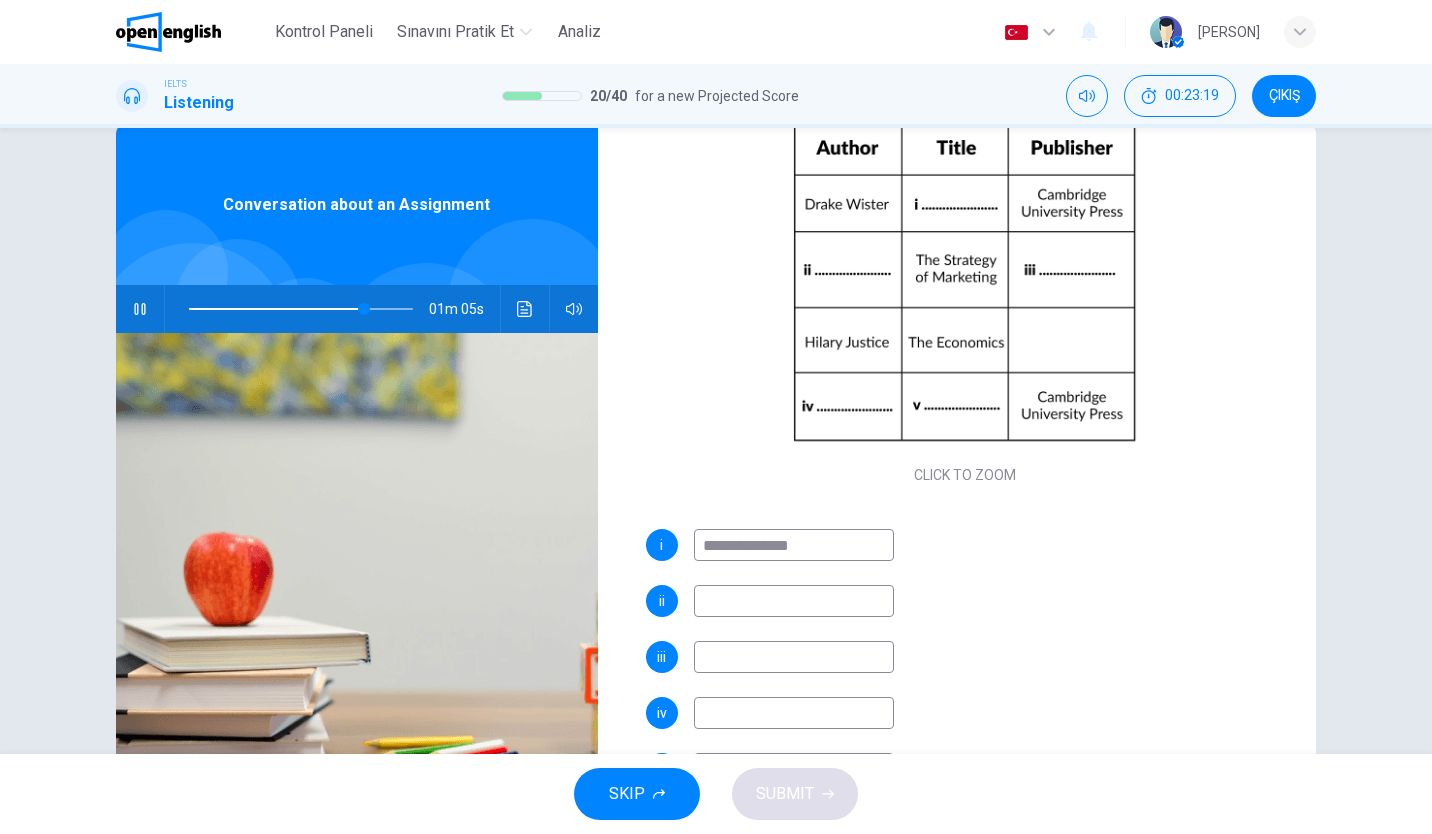 type on "**" 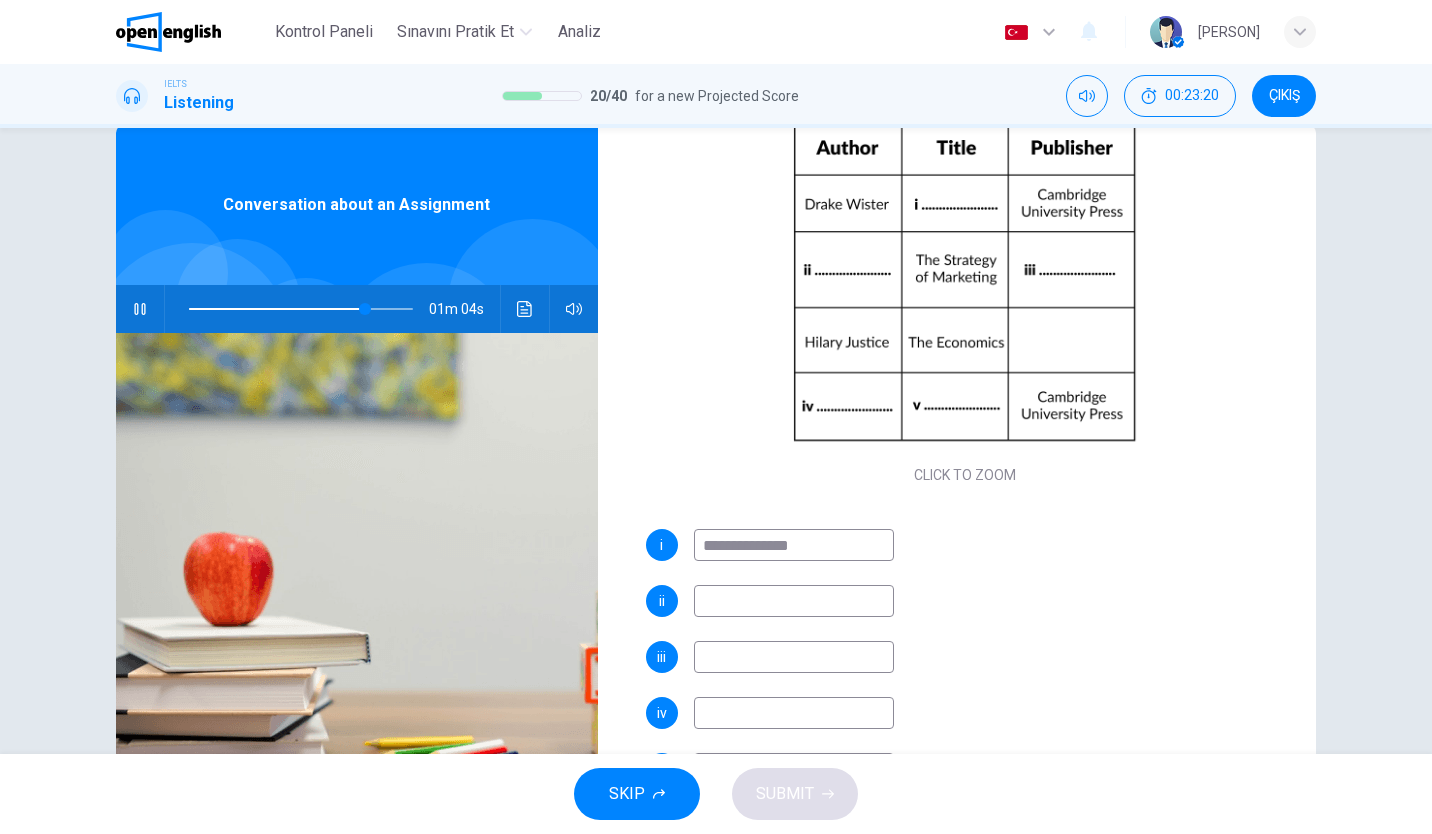 type on "*" 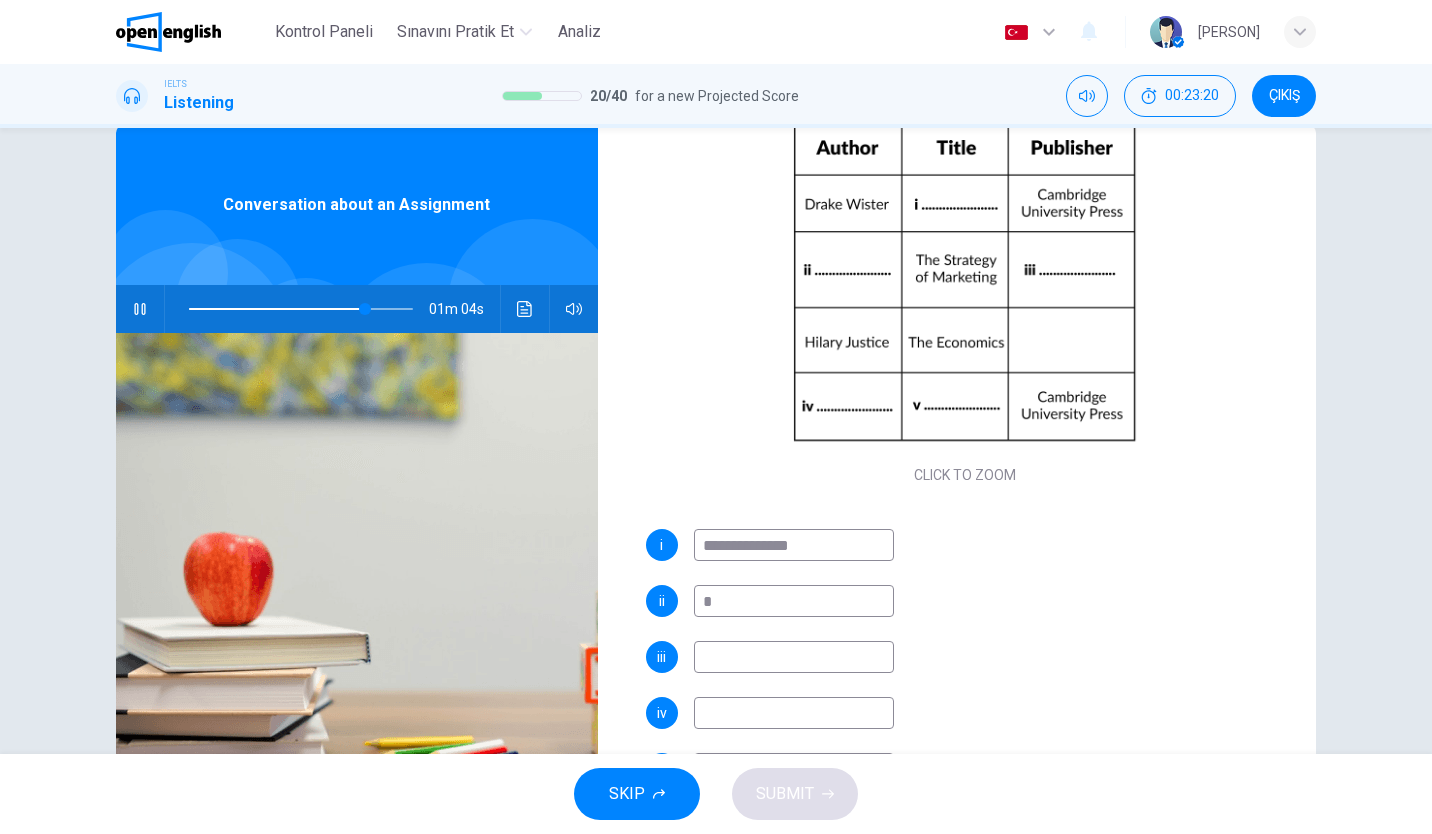 type on "**" 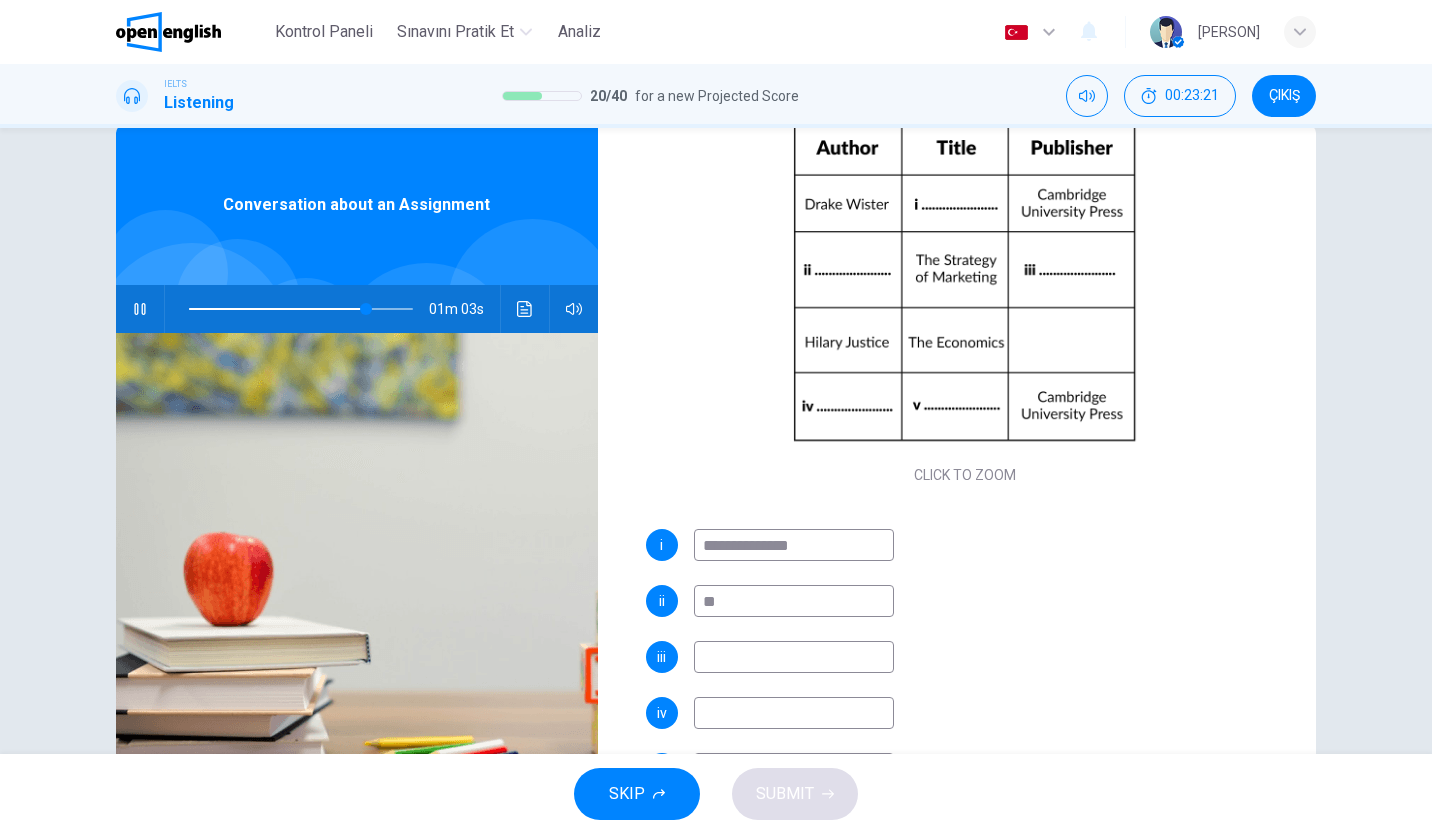 type on "**" 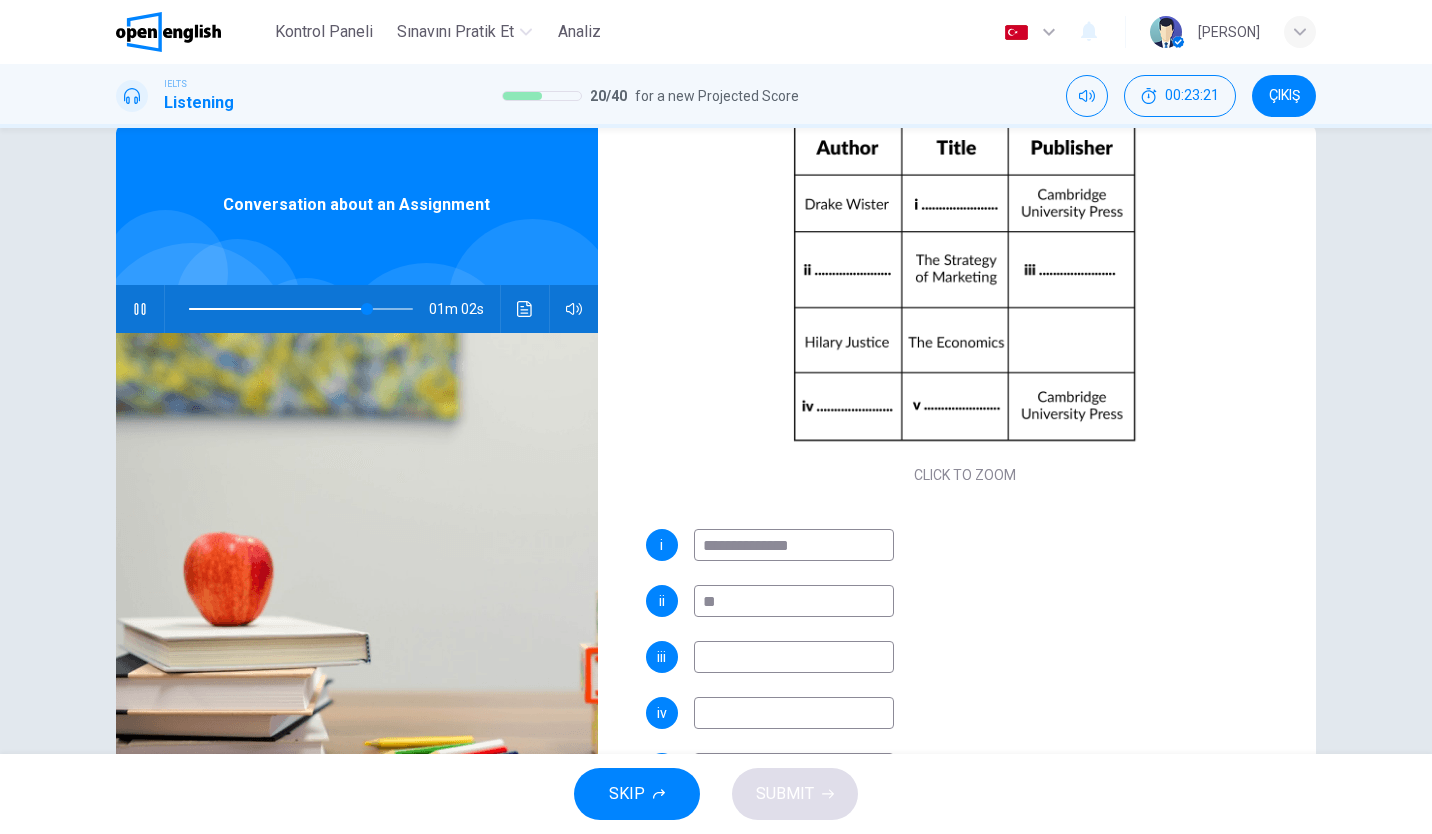 type on "*" 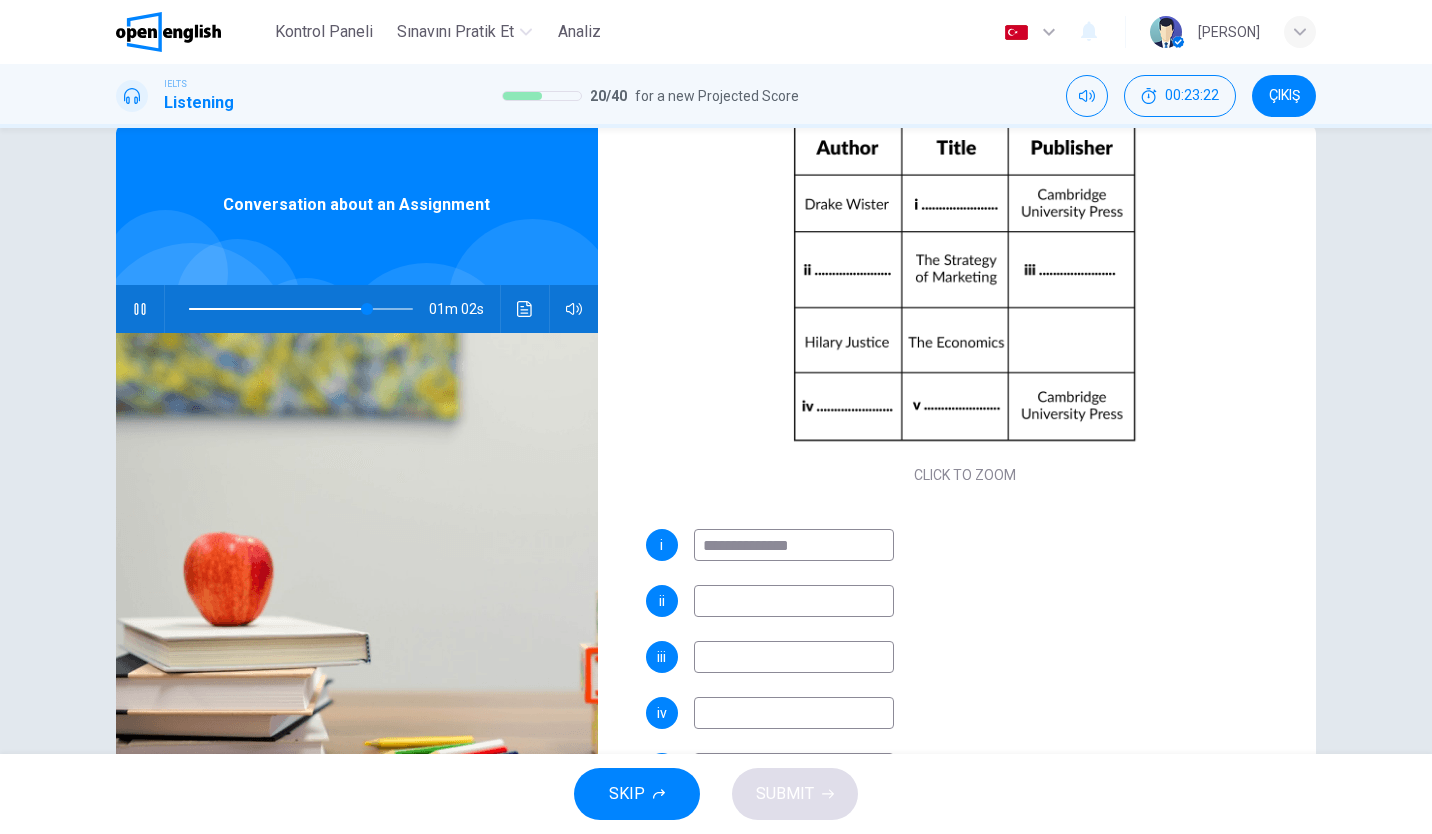 type on "*" 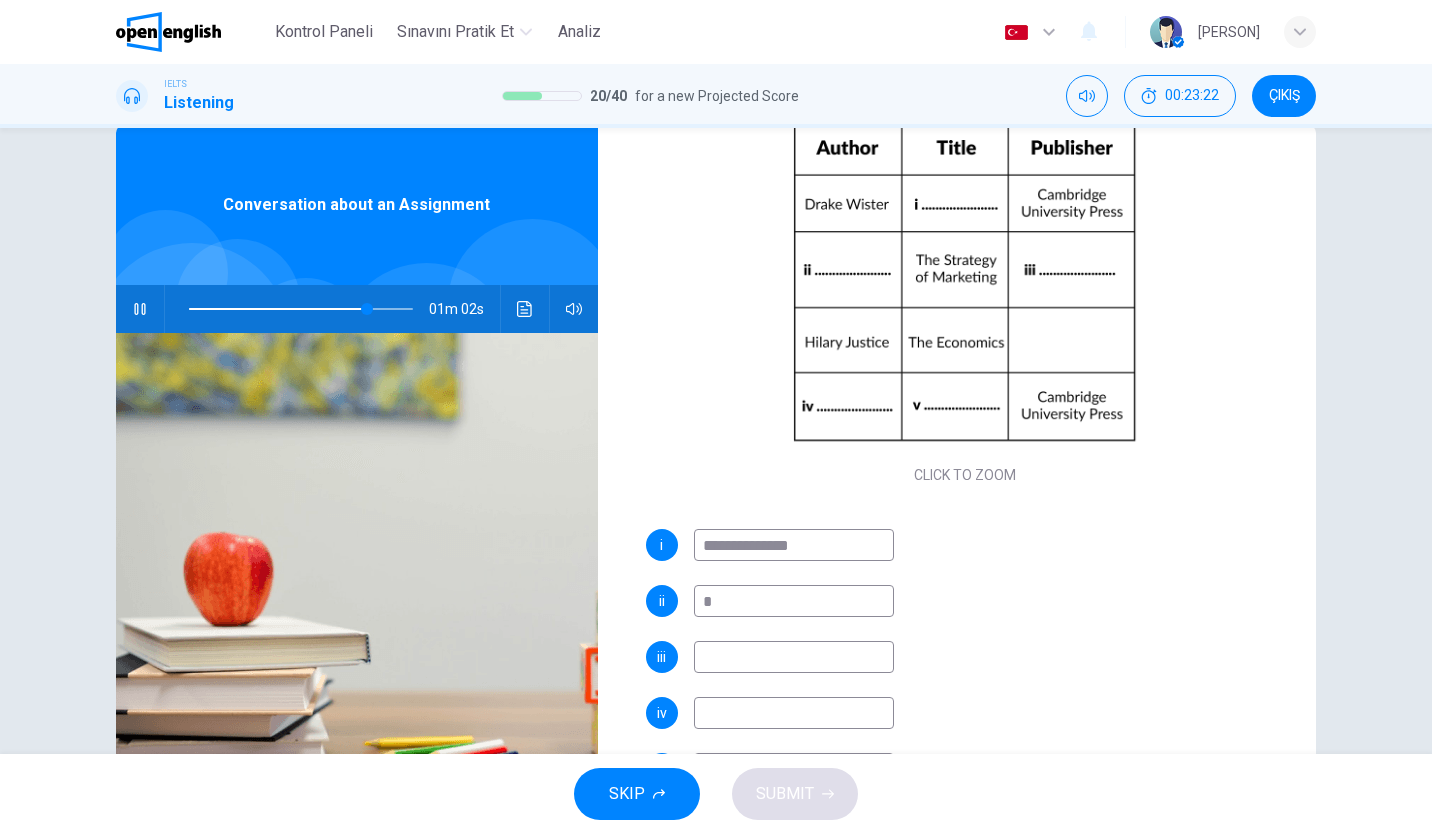type on "**" 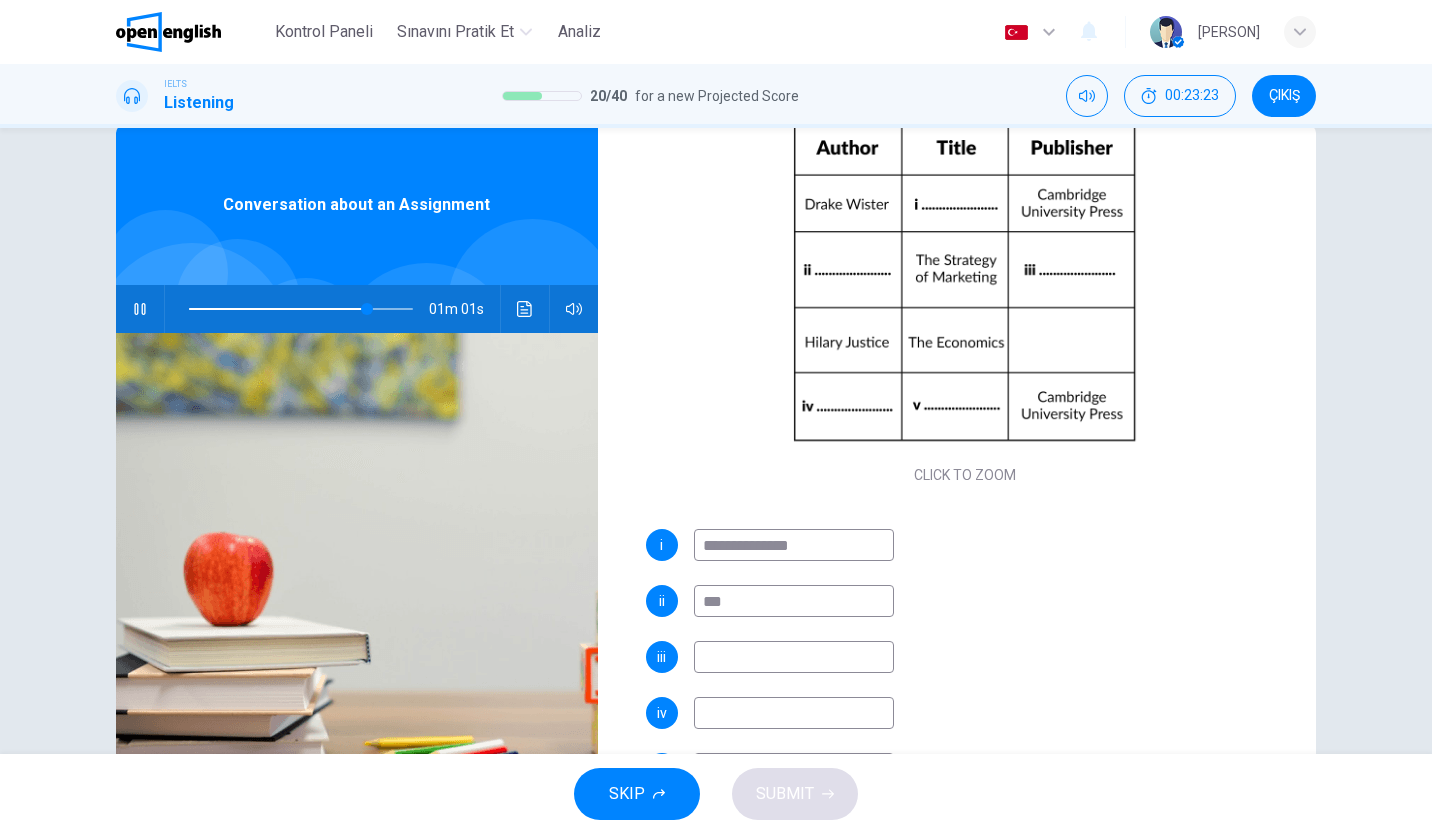type on "****" 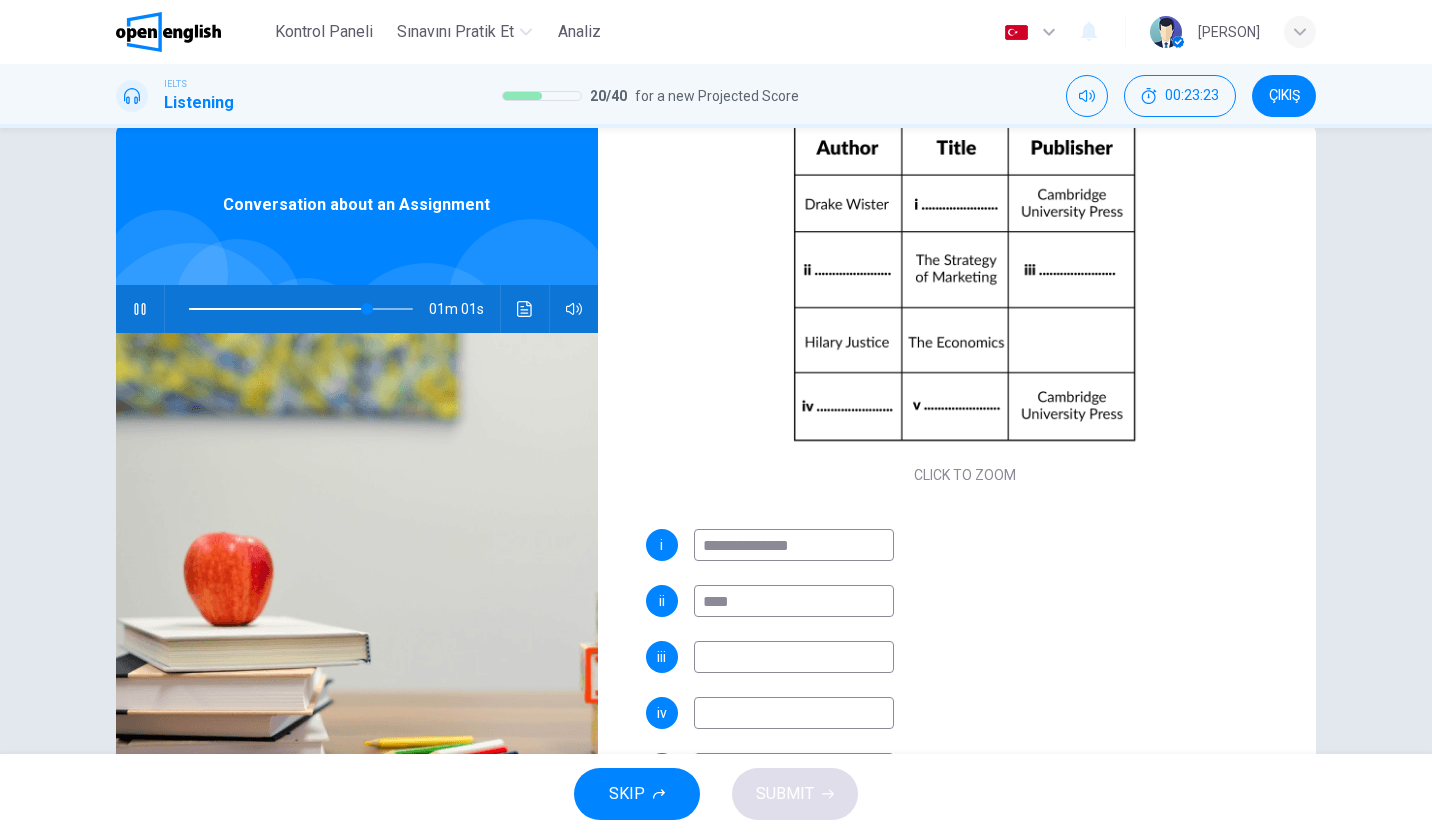type on "**" 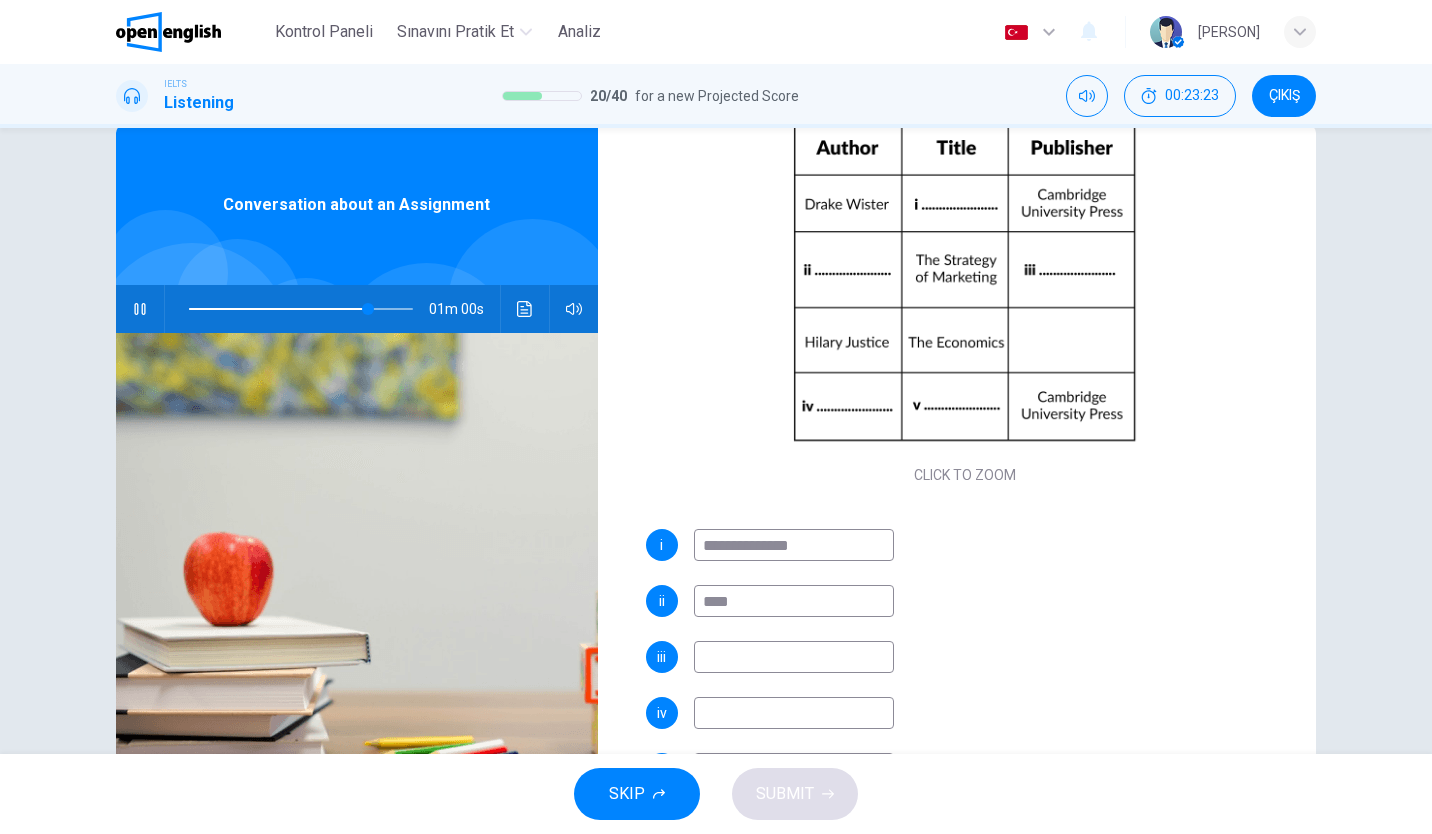 type on "*****" 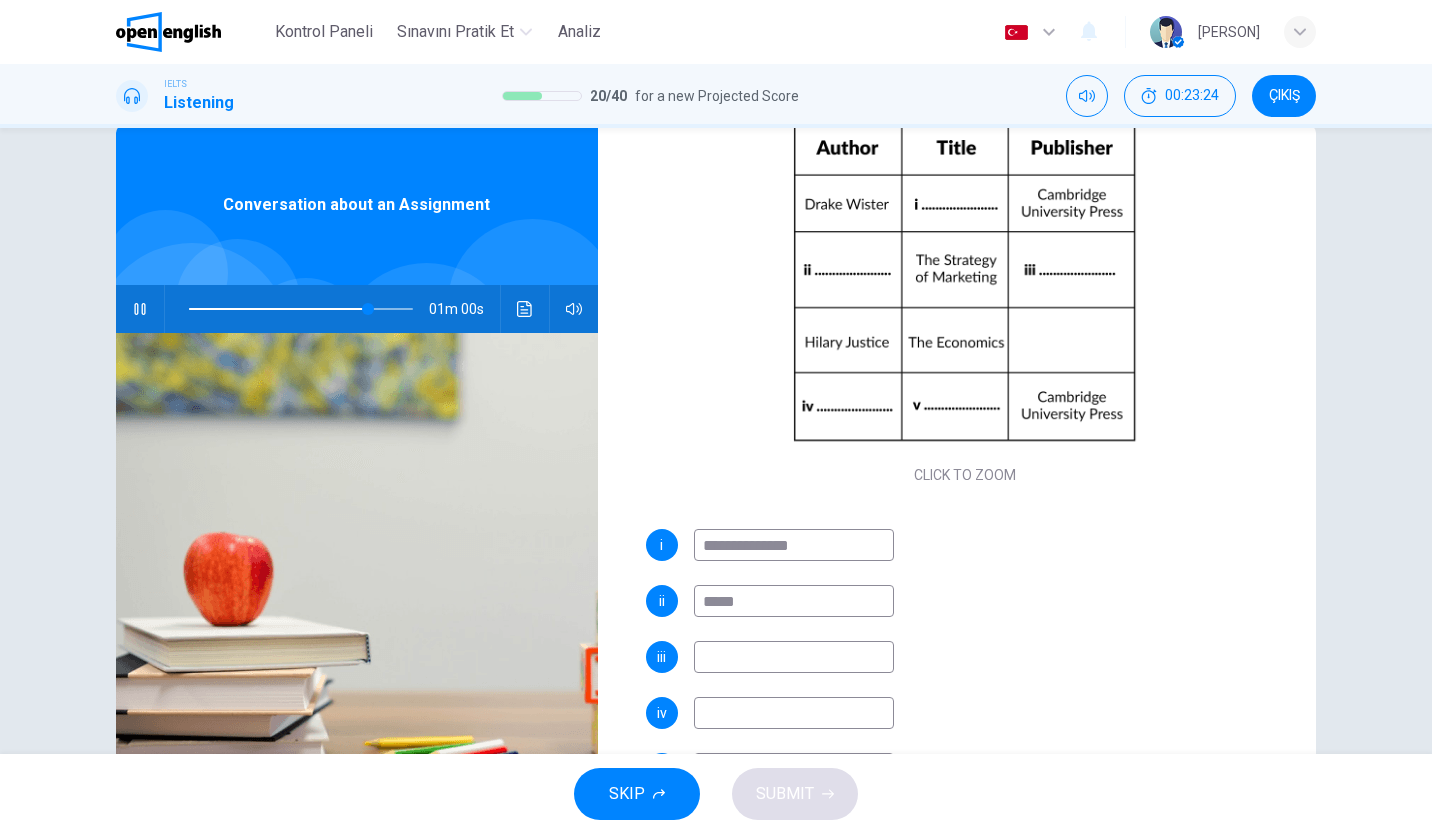 type on "**" 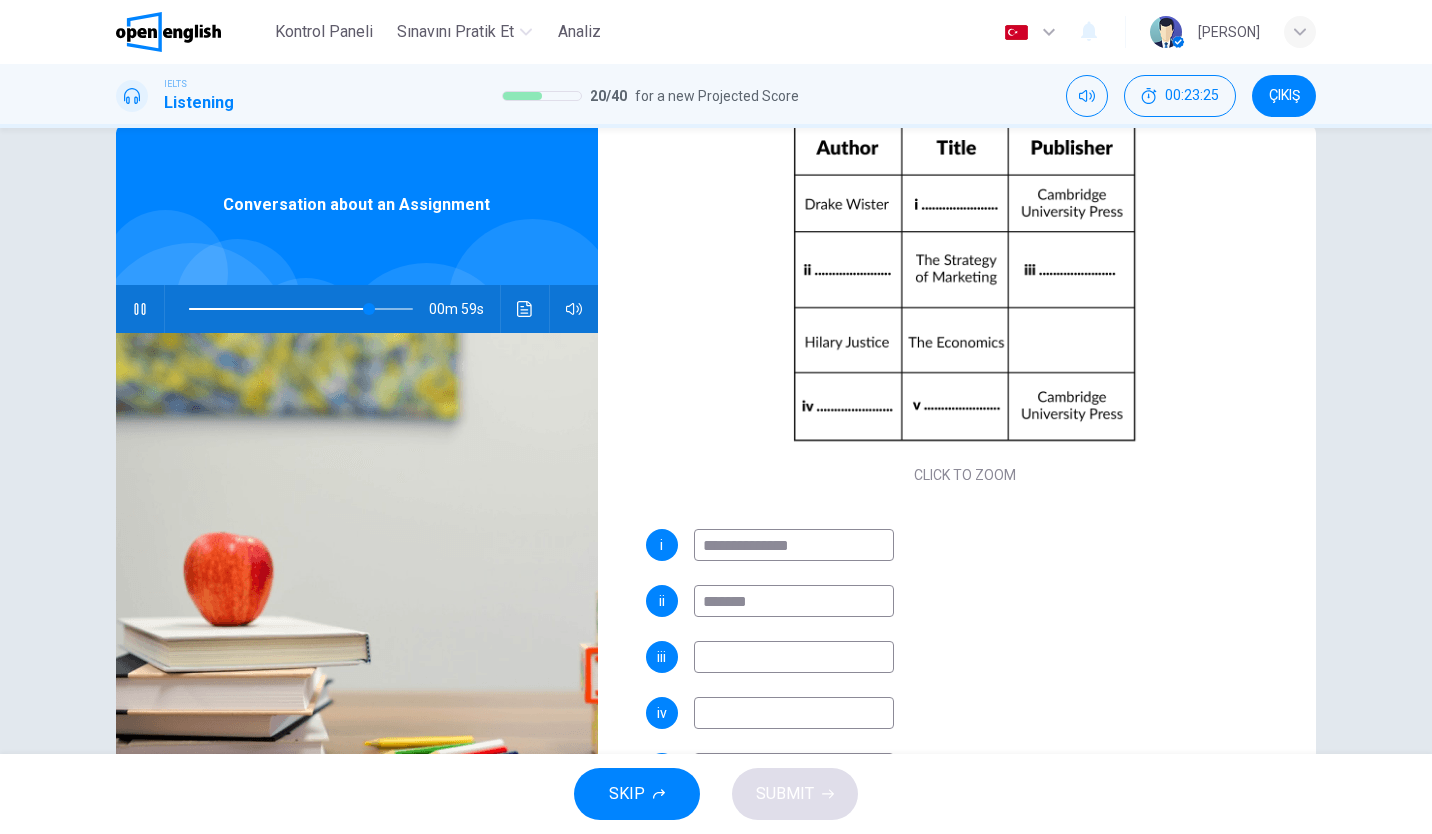 type on "********" 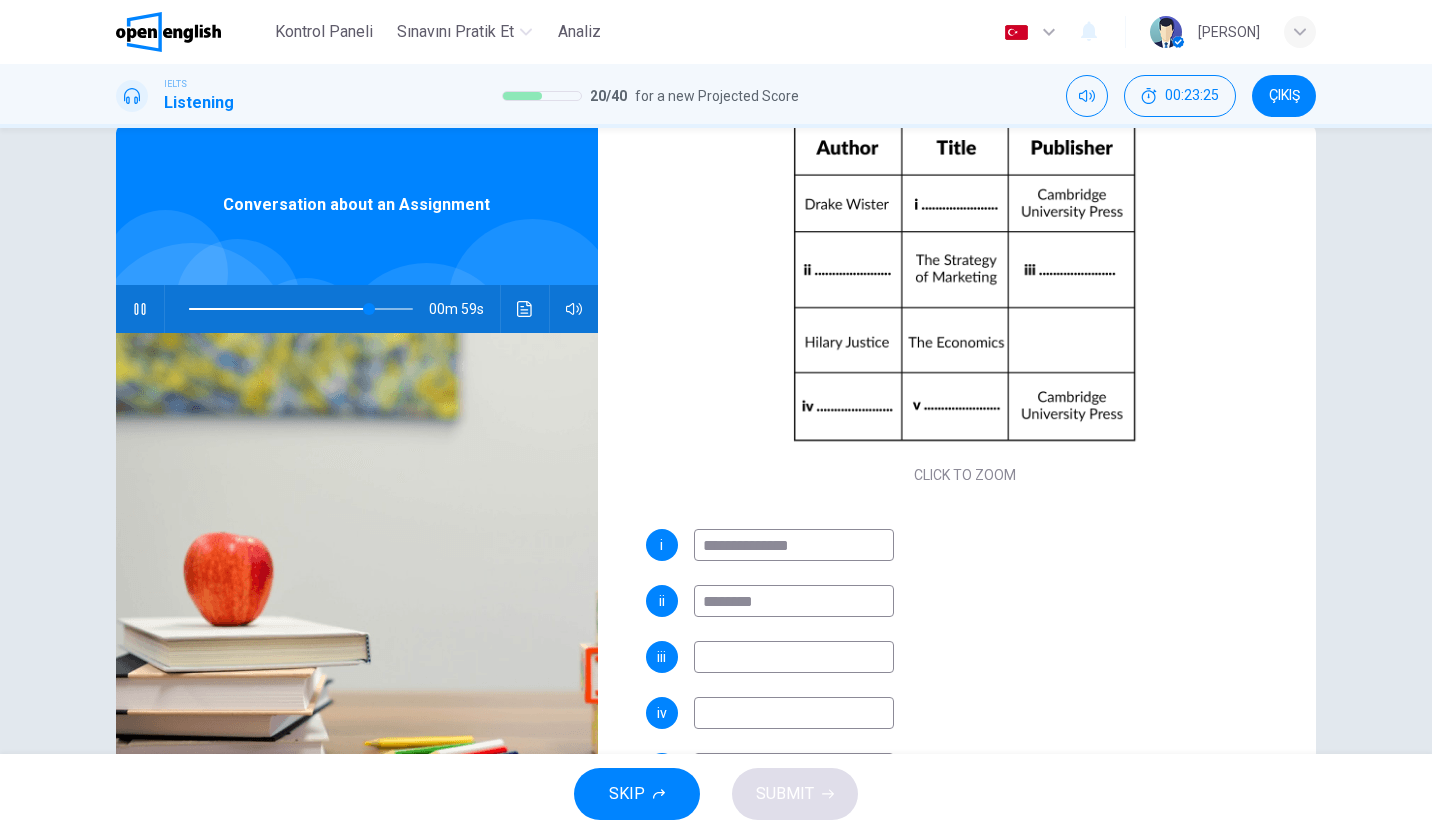 type on "**" 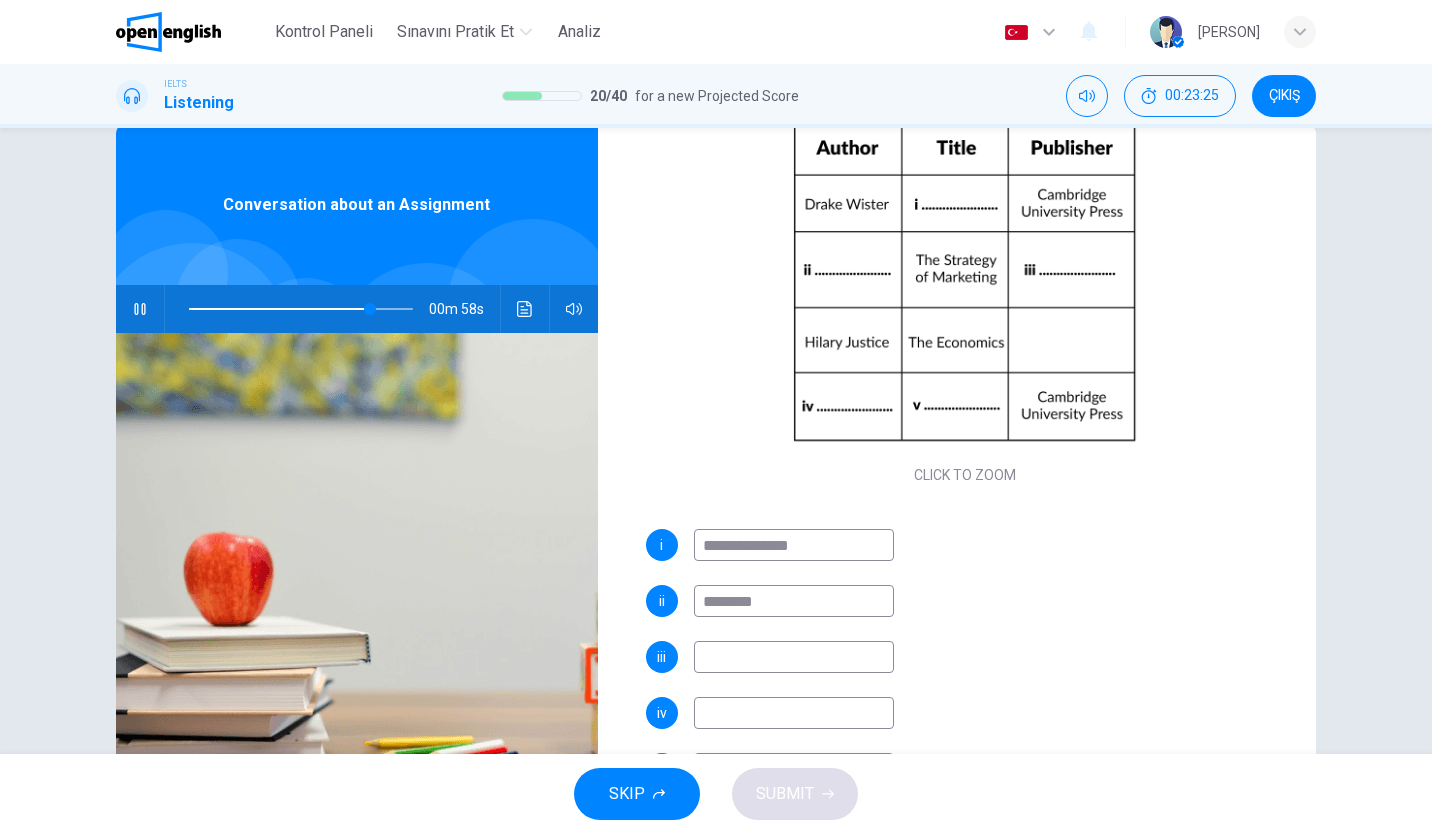 type on "********" 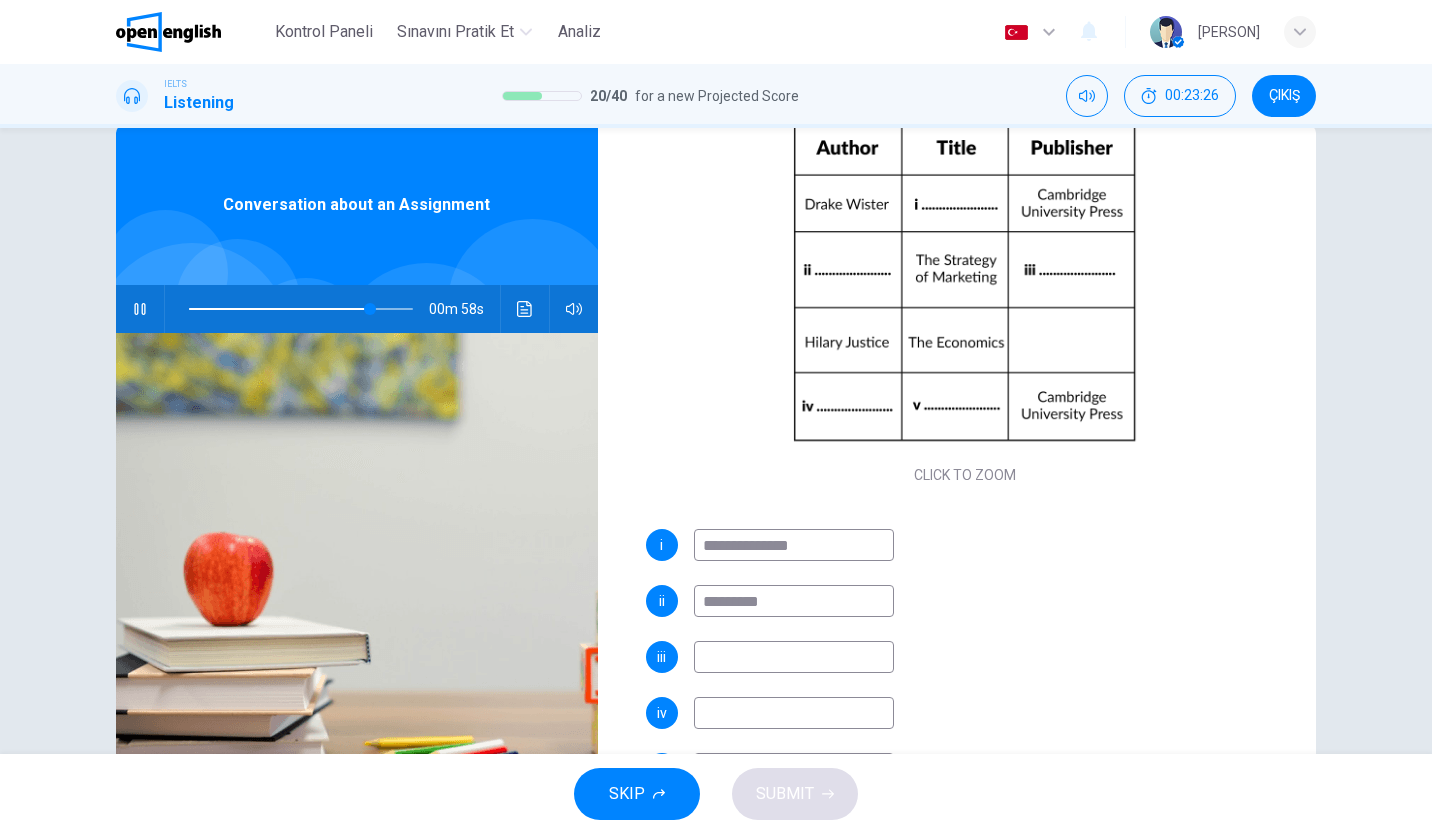 type on "**" 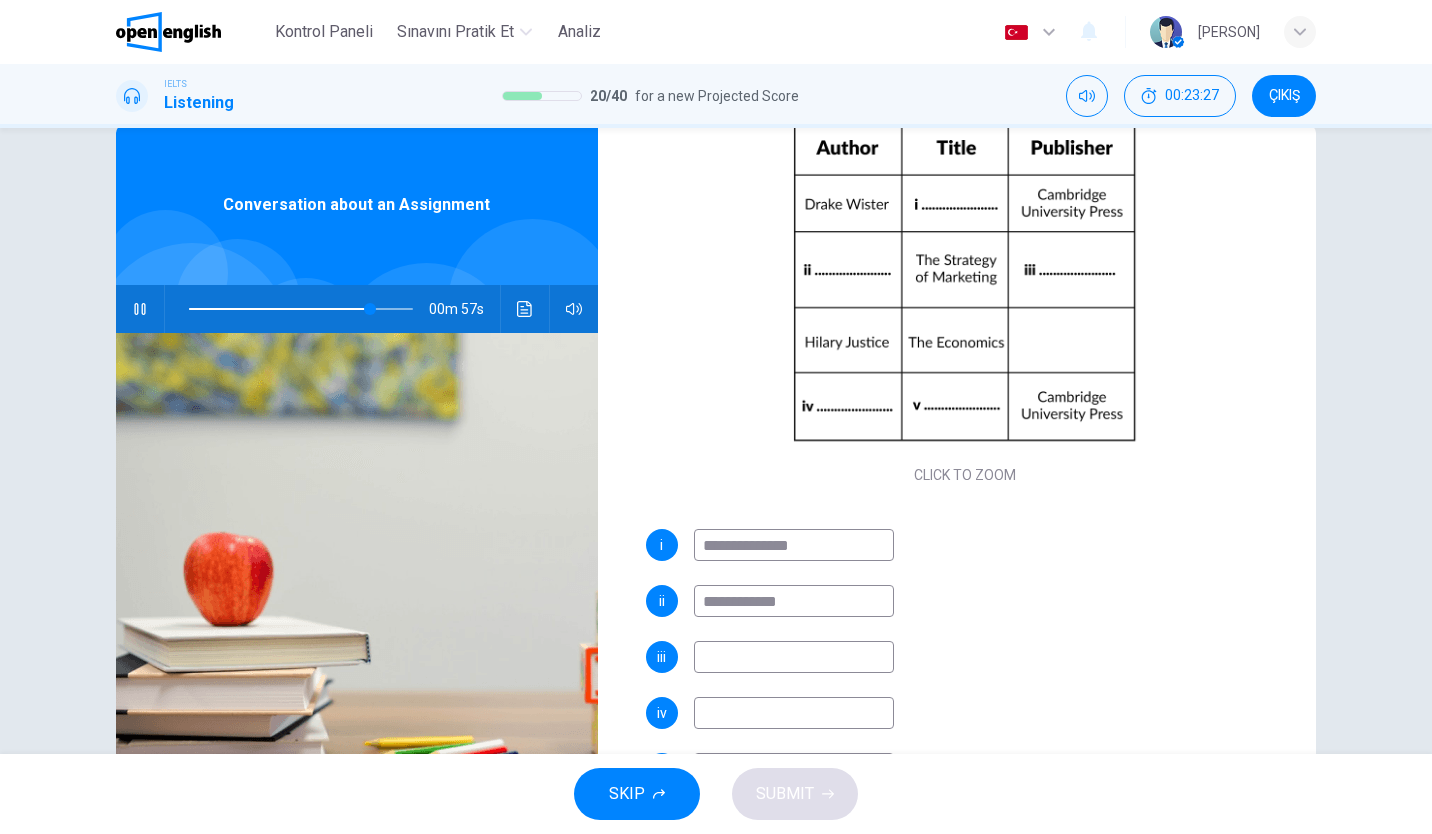 type on "**********" 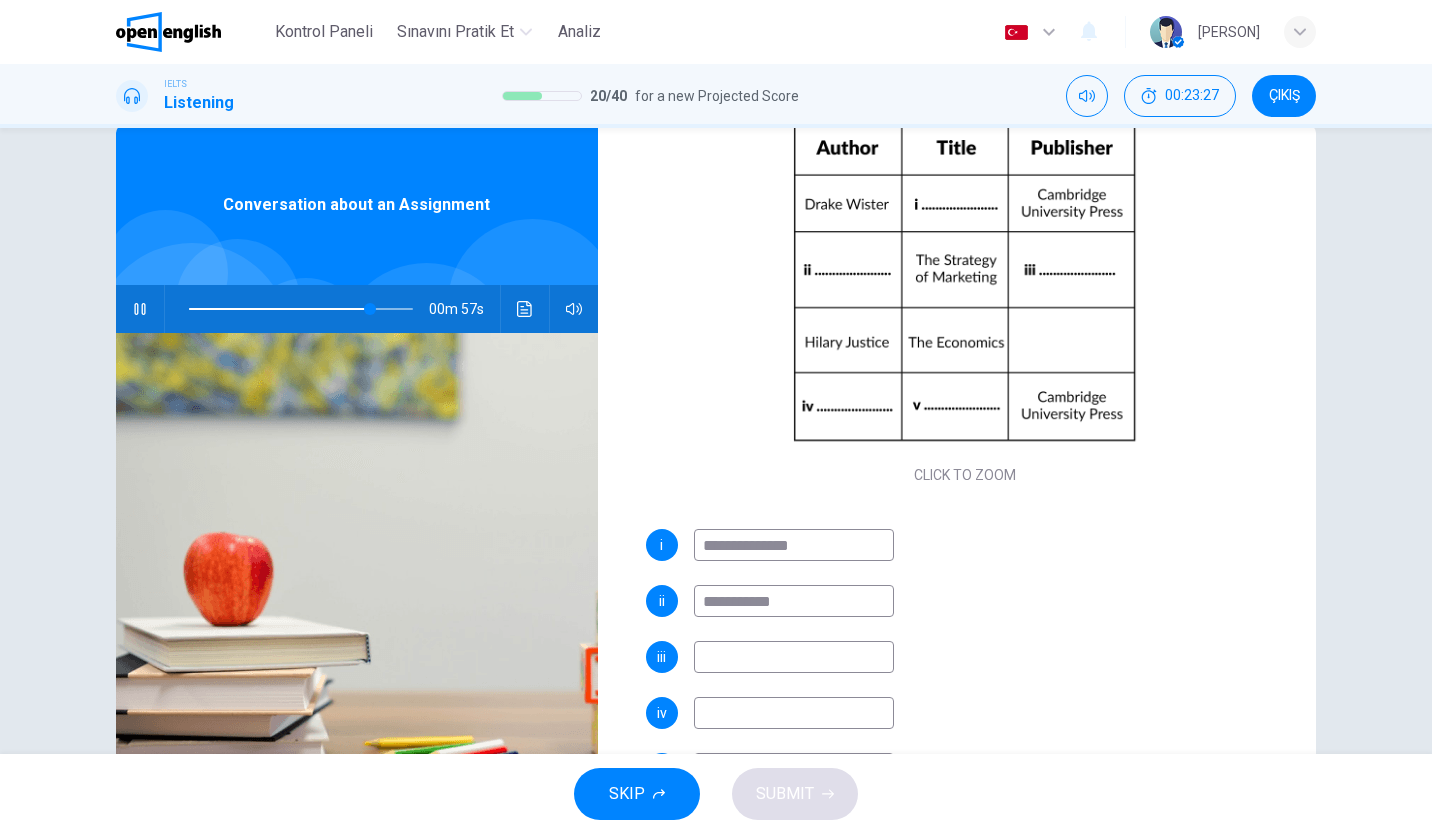 type on "**" 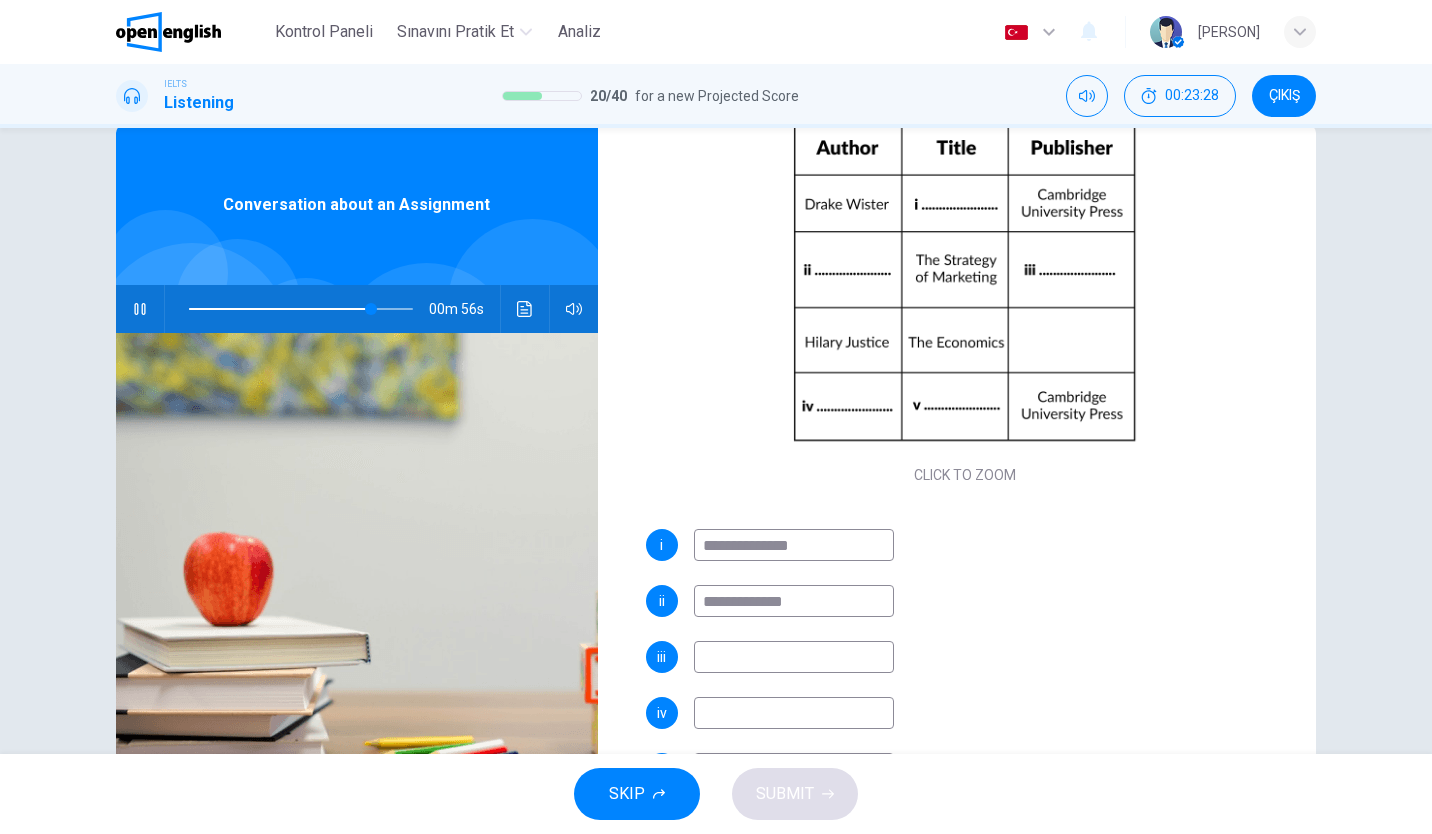type on "**********" 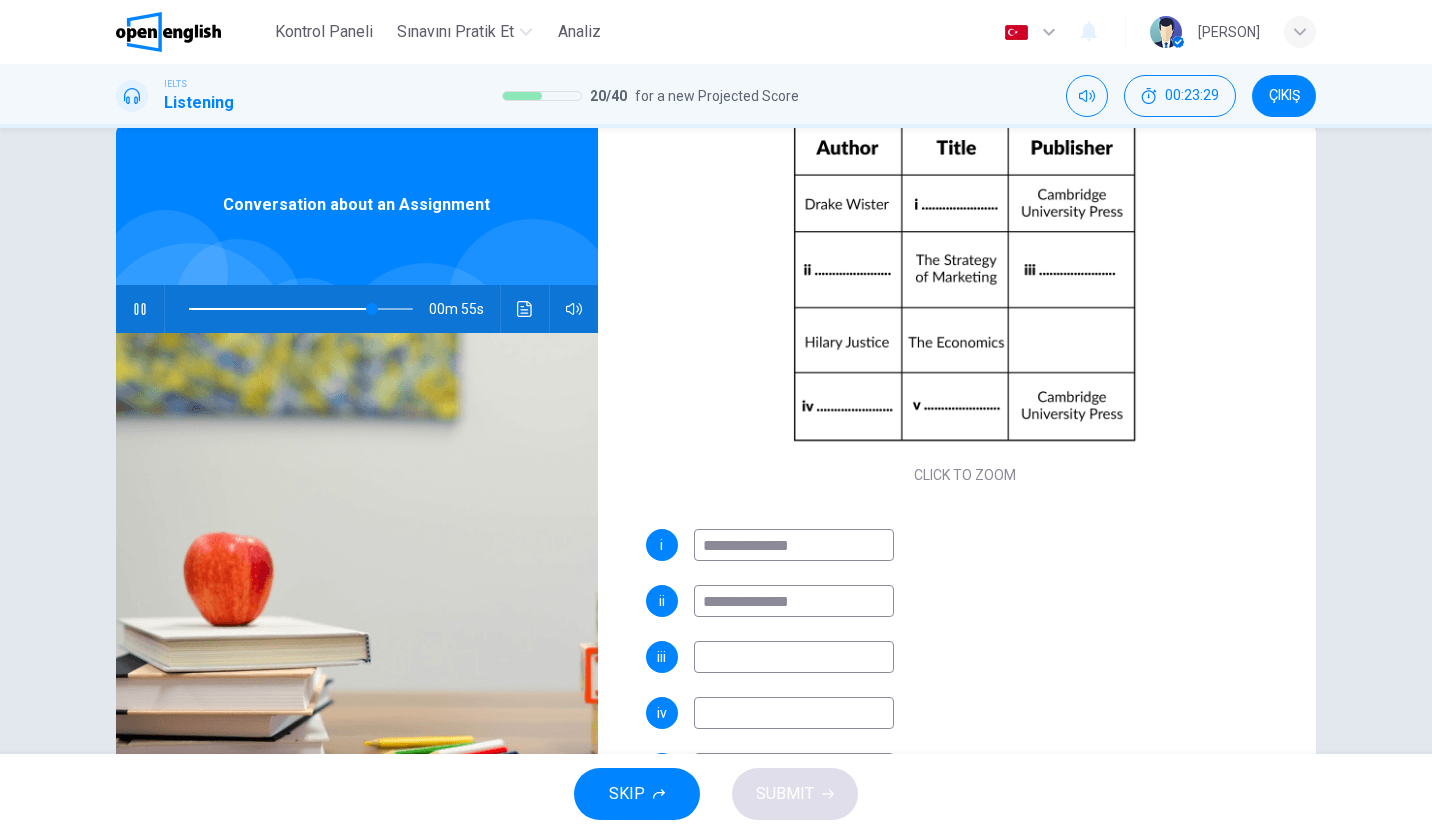 type on "**" 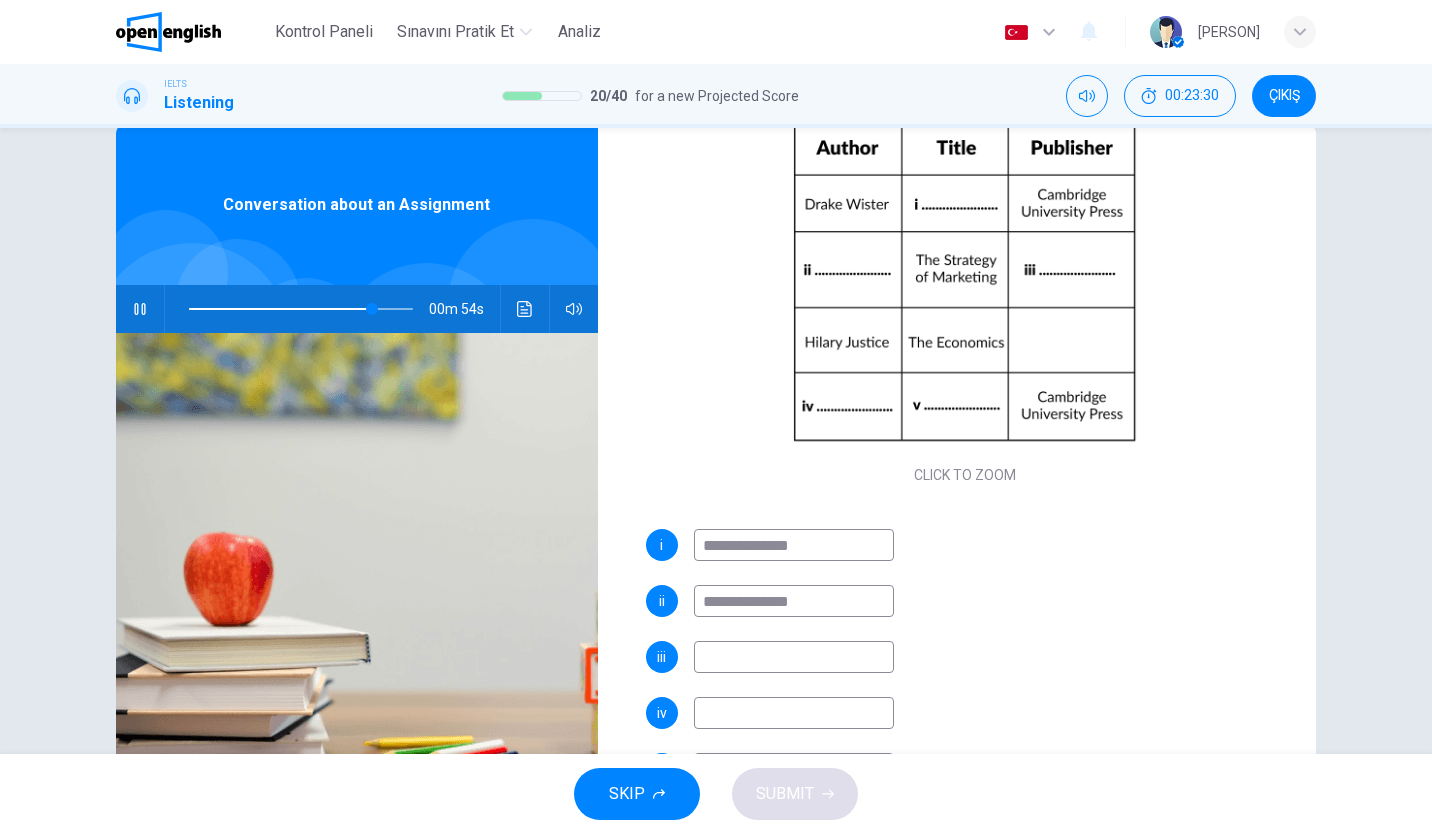 type on "**********" 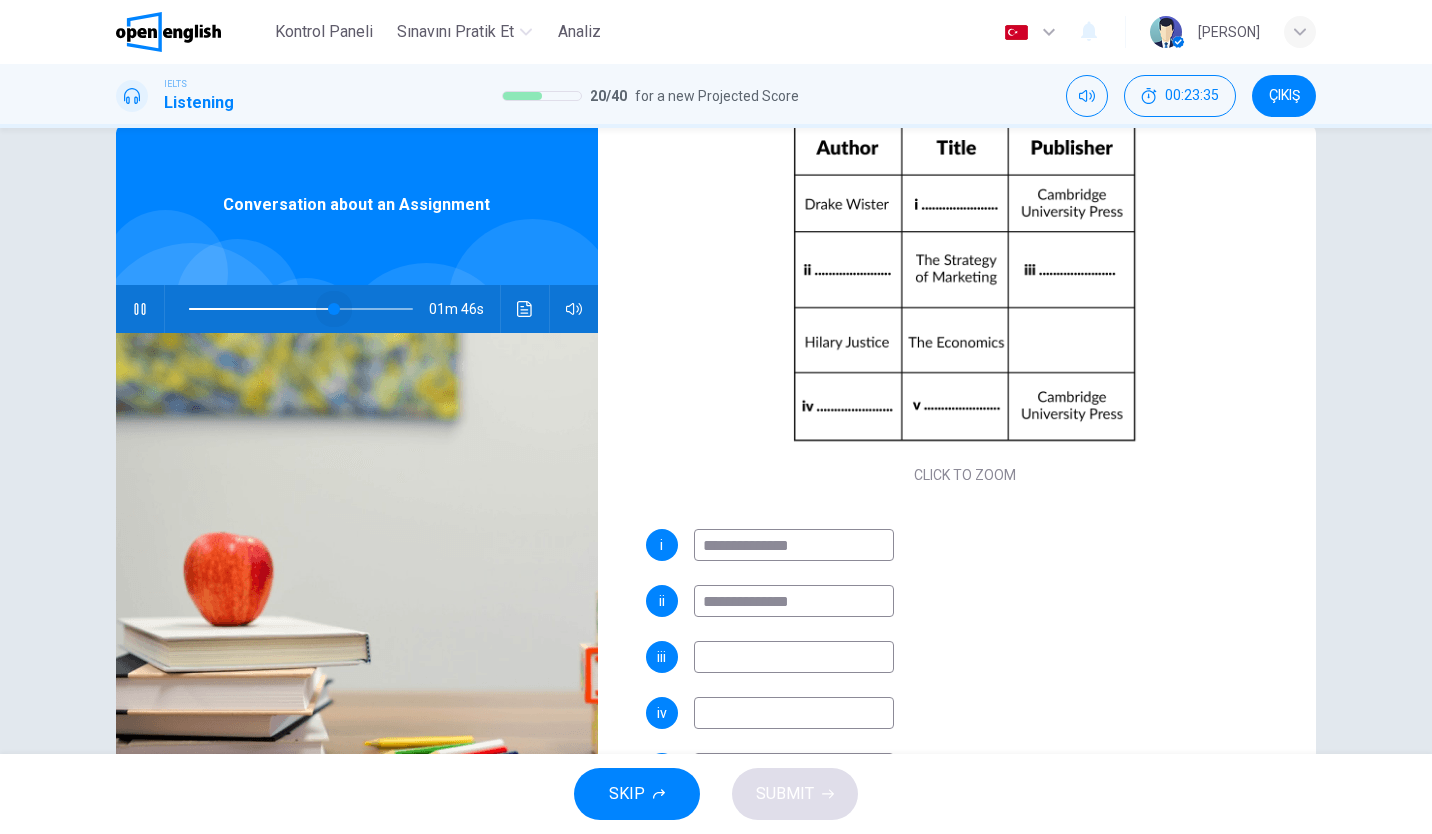 click at bounding box center (301, 309) 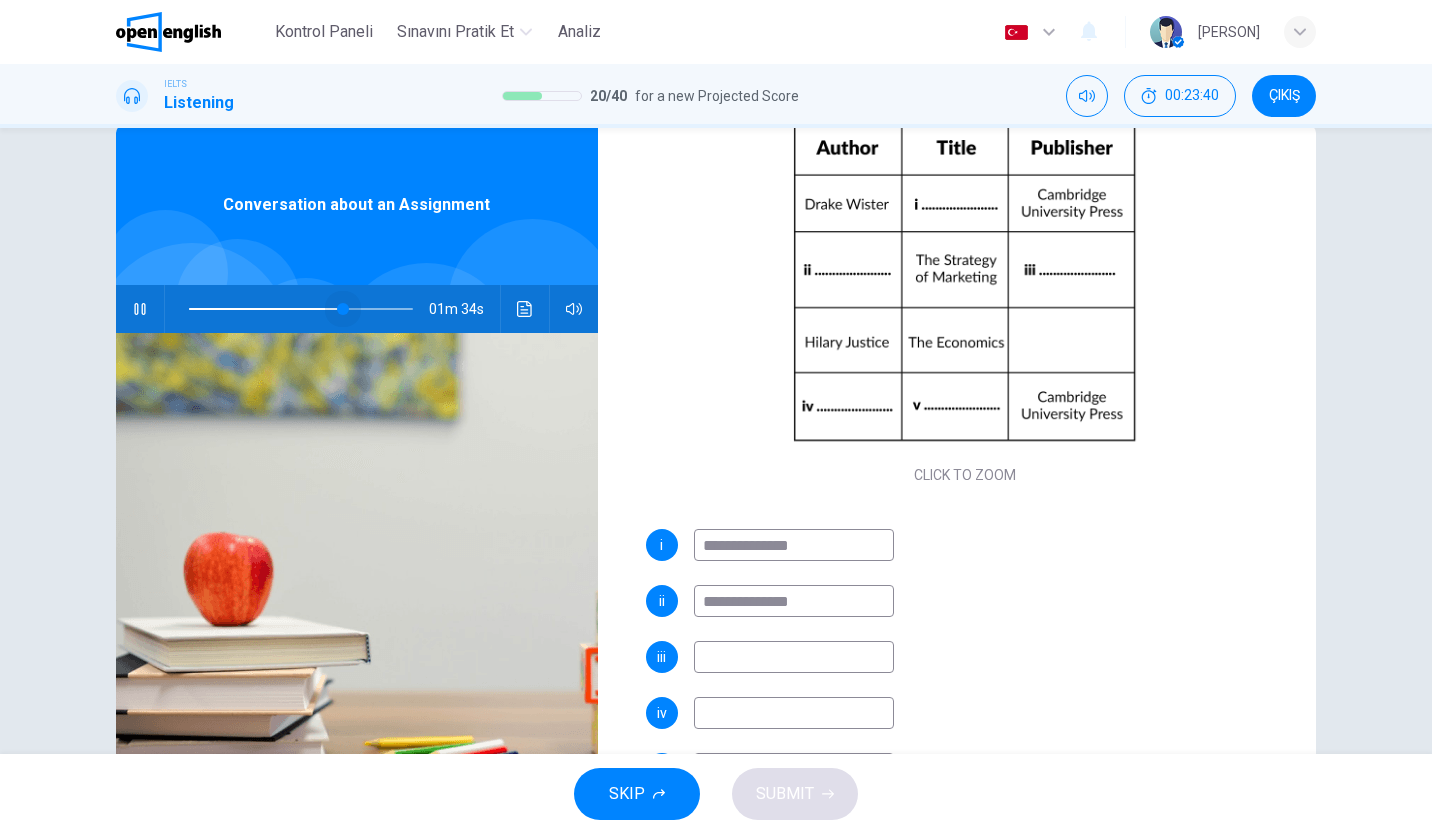 click at bounding box center [343, 309] 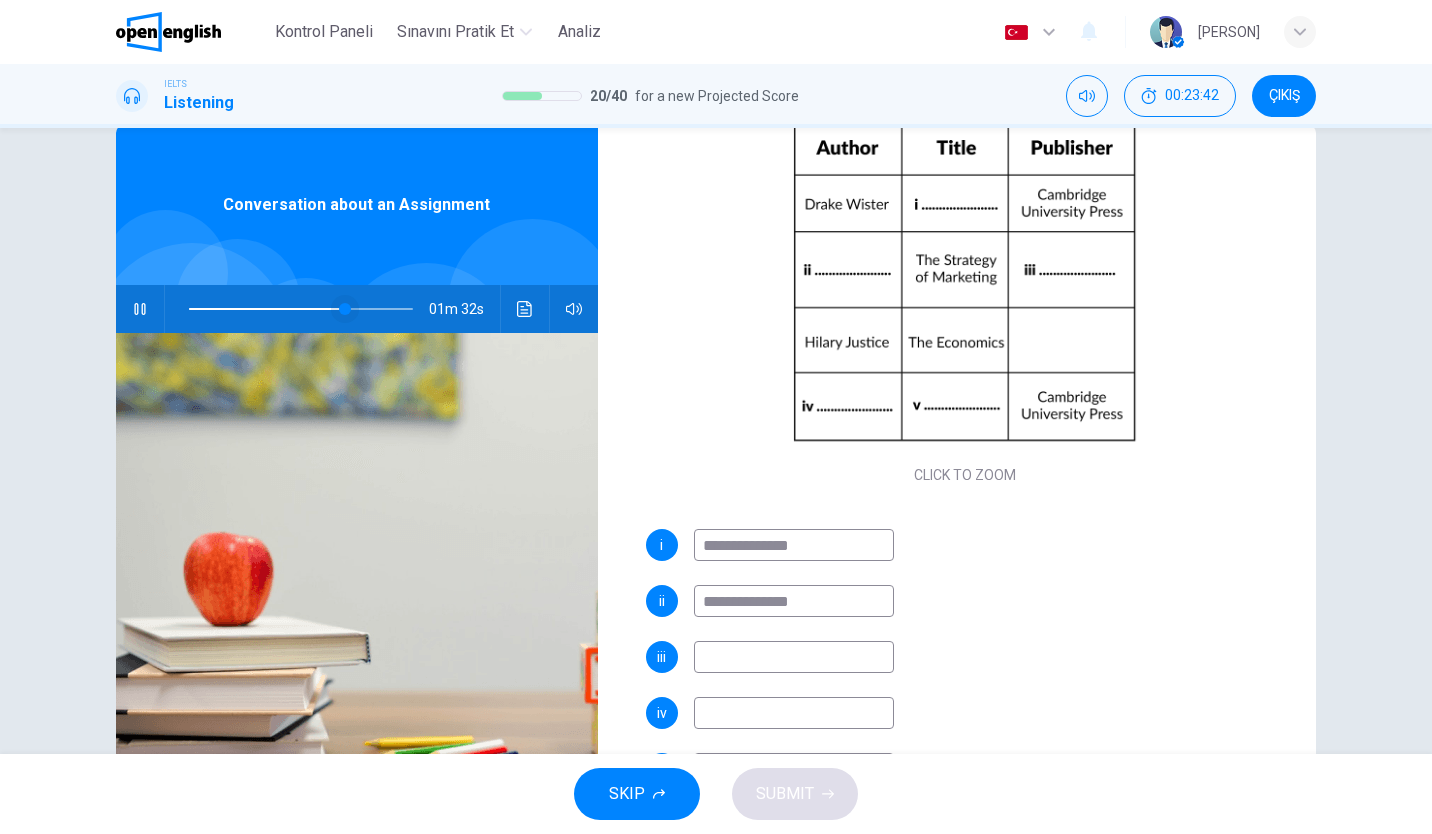click at bounding box center [345, 309] 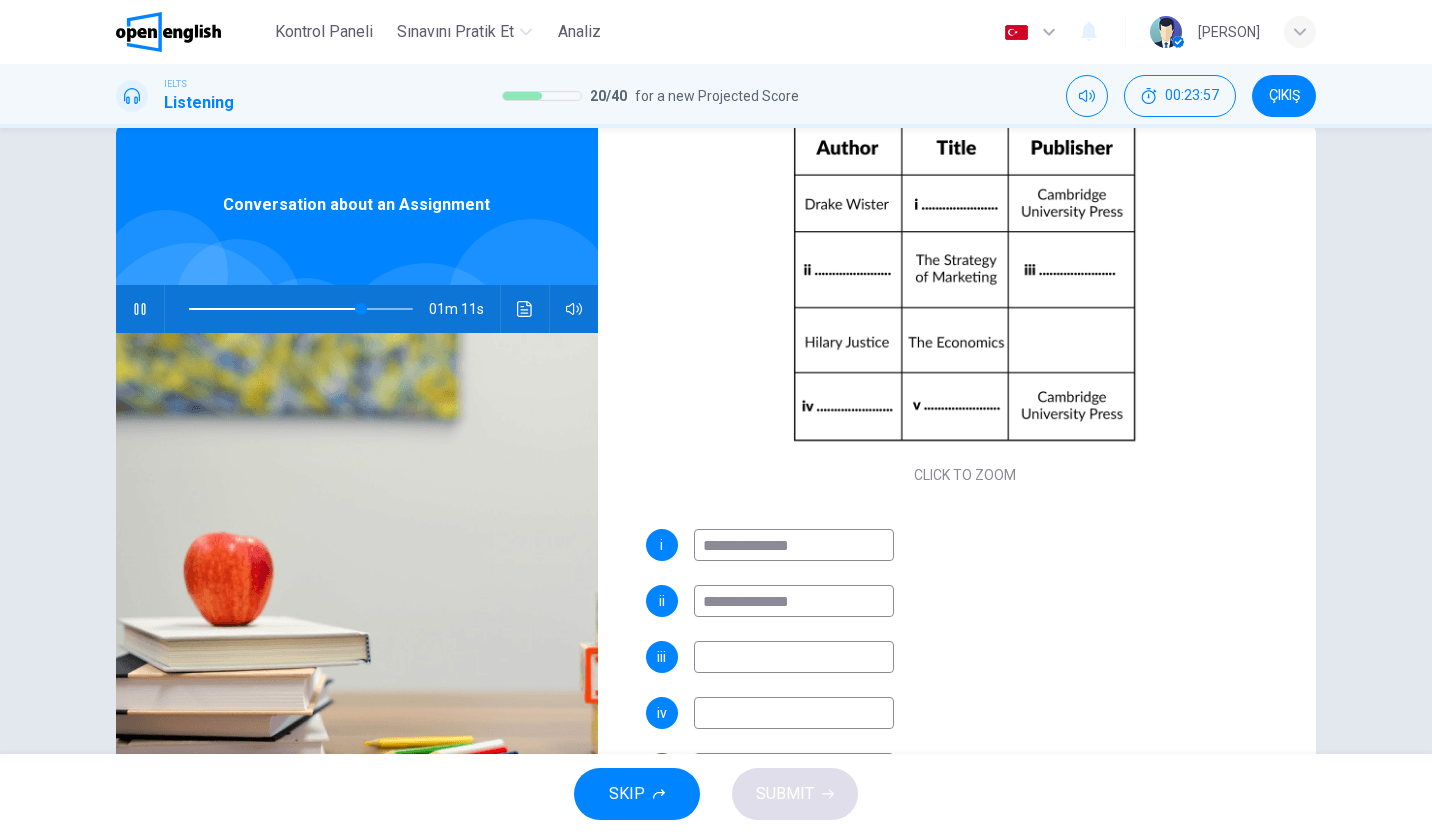 click on "**********" at bounding box center [794, 601] 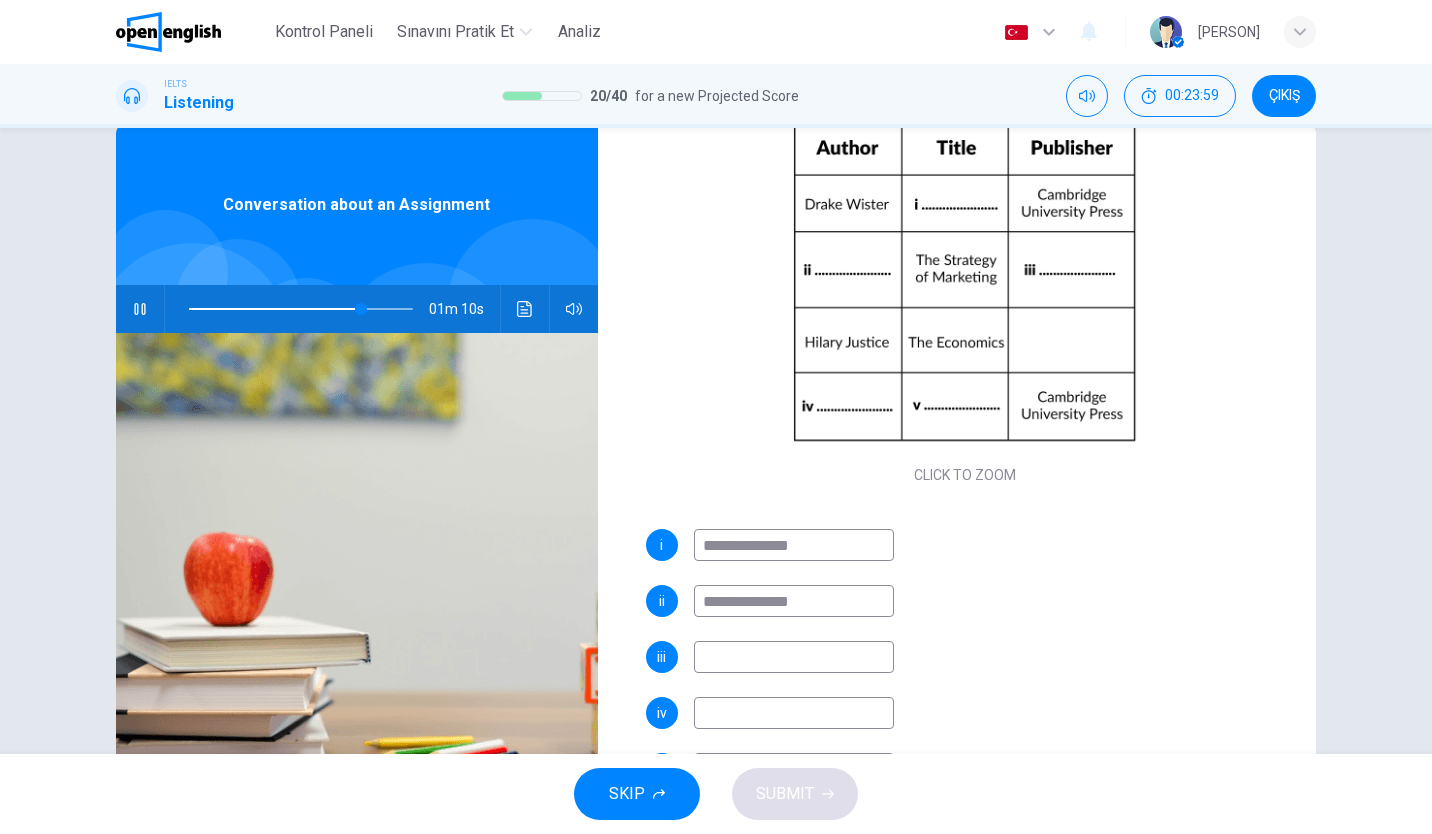 click at bounding box center [794, 657] 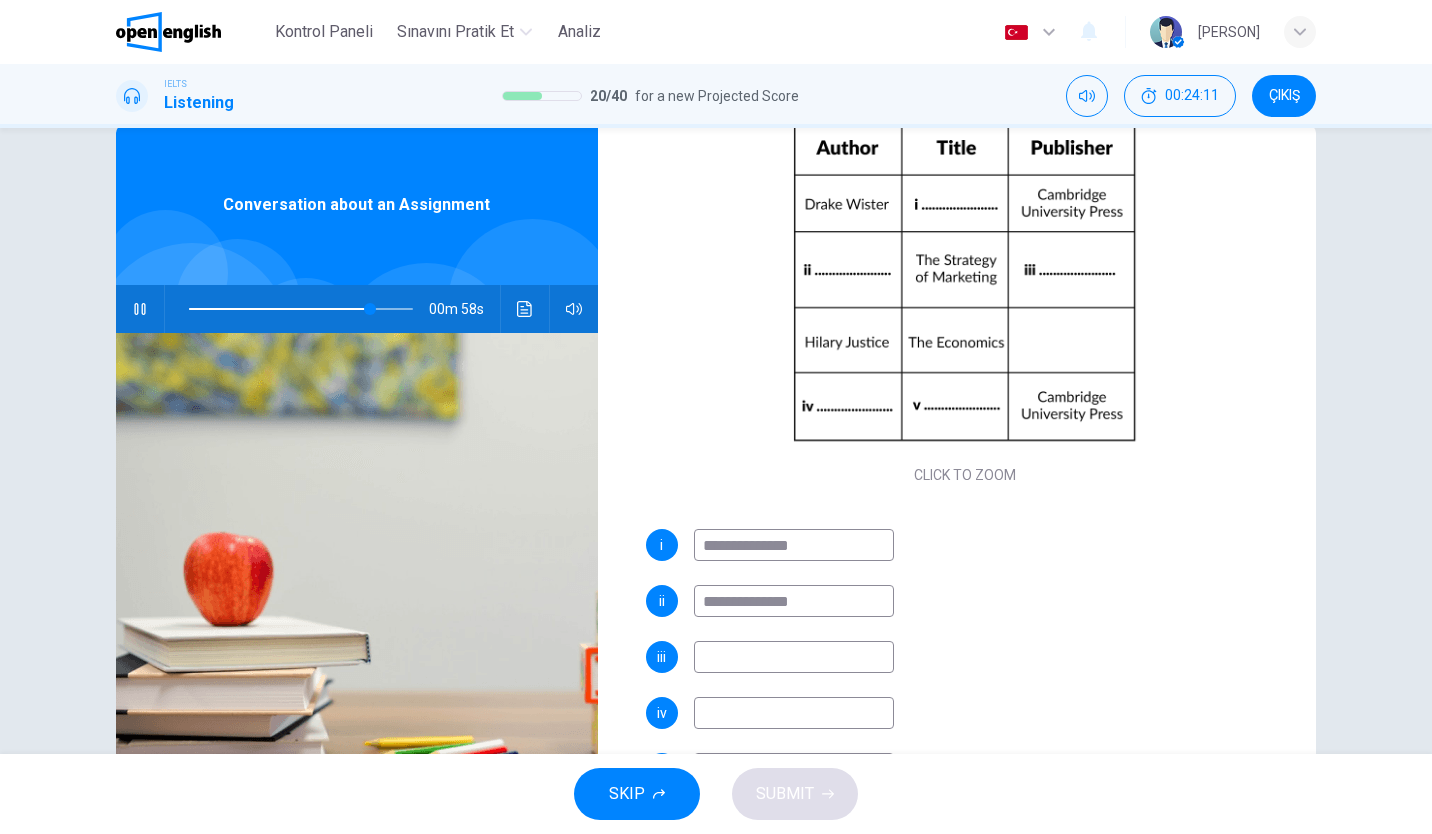 type on "**" 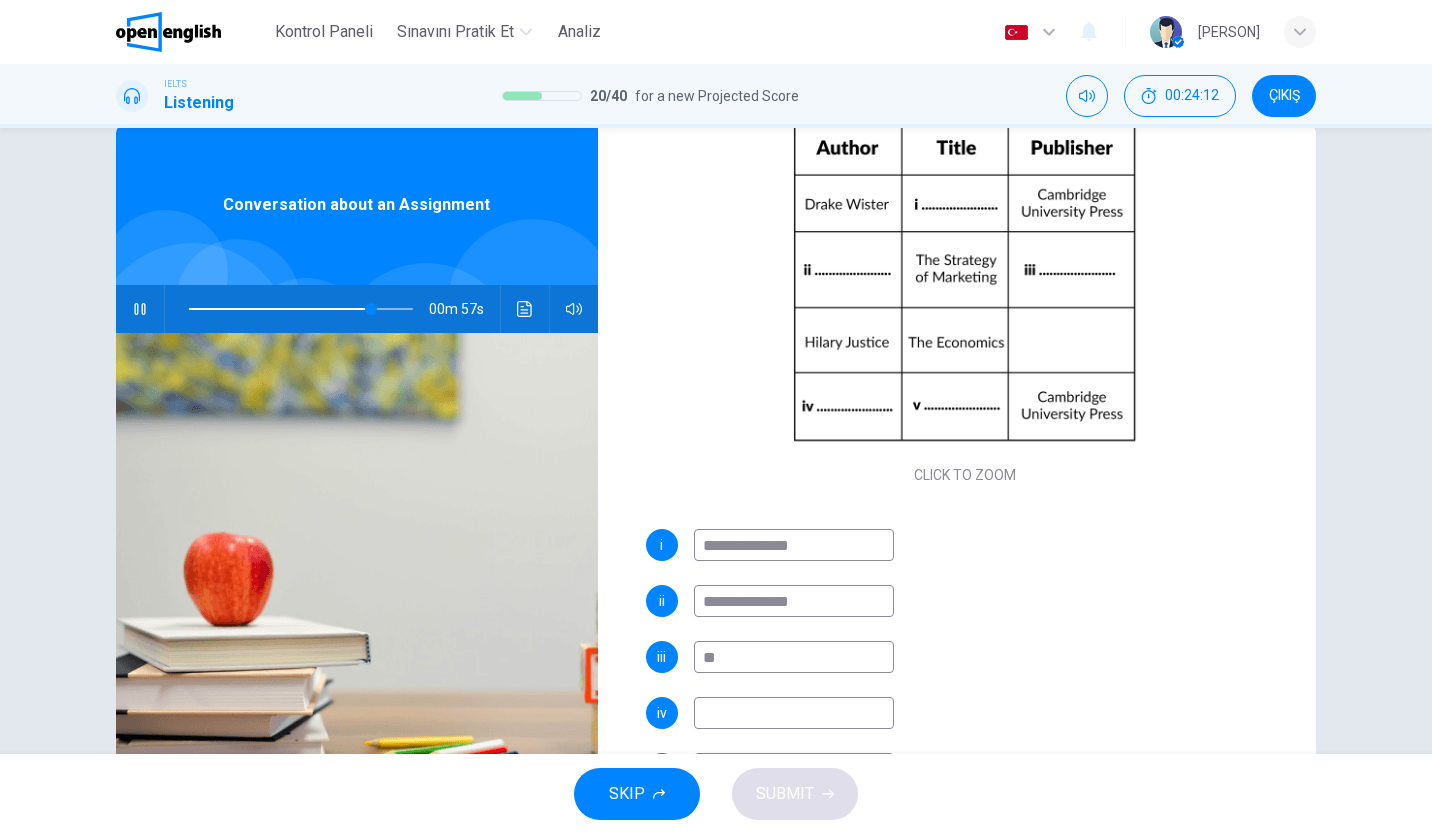 type on "***" 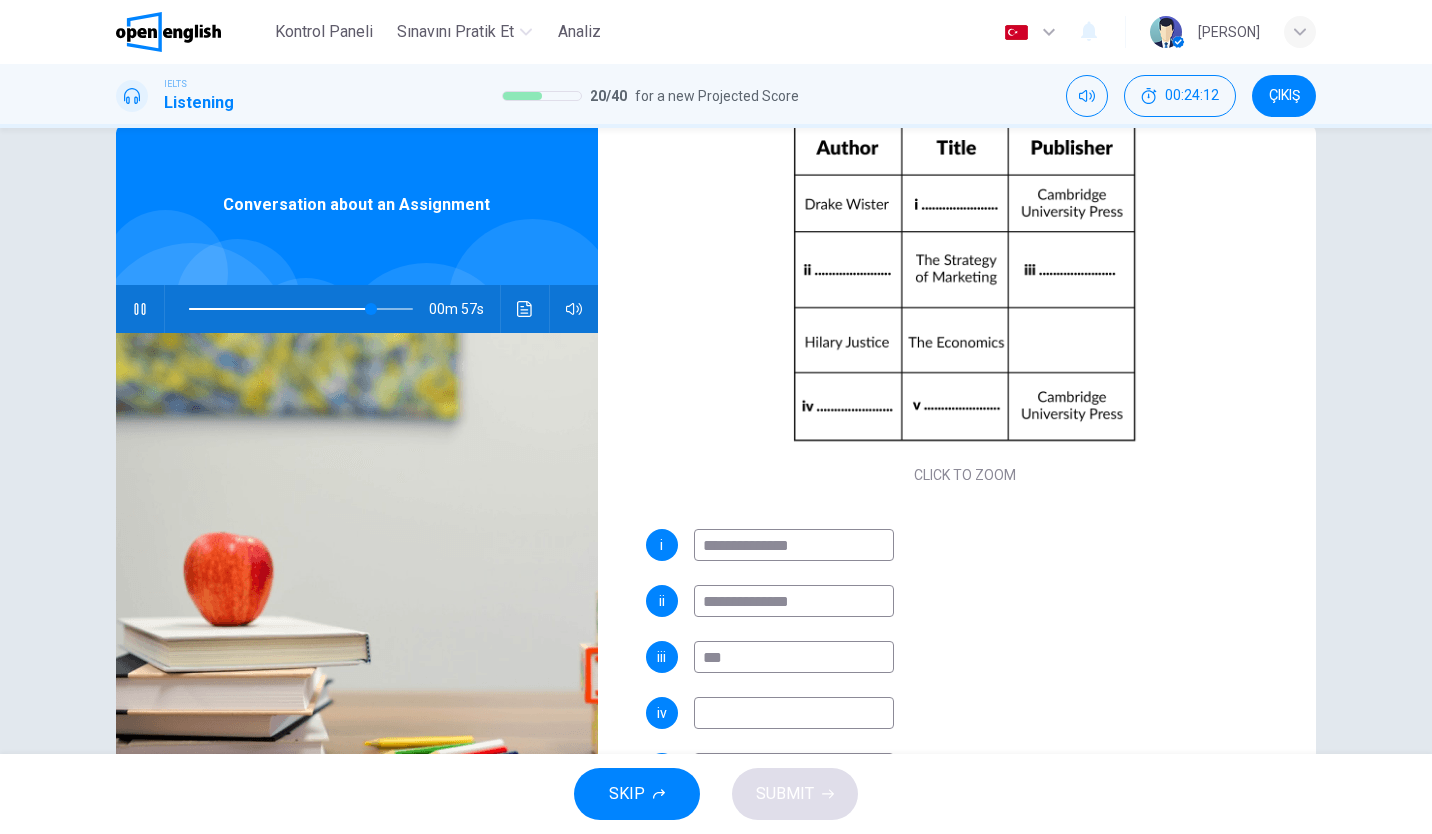 type on "**" 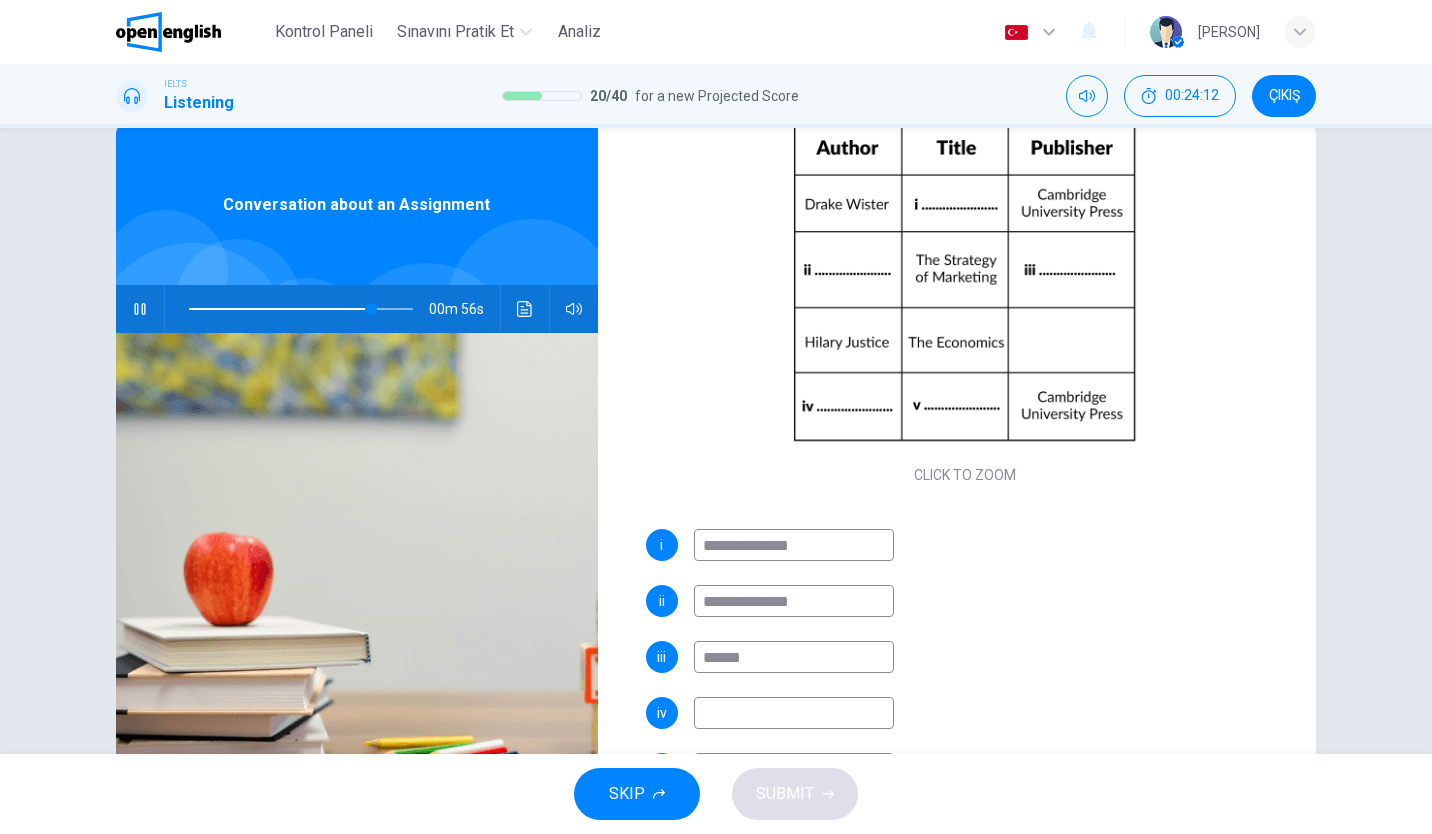 type on "******" 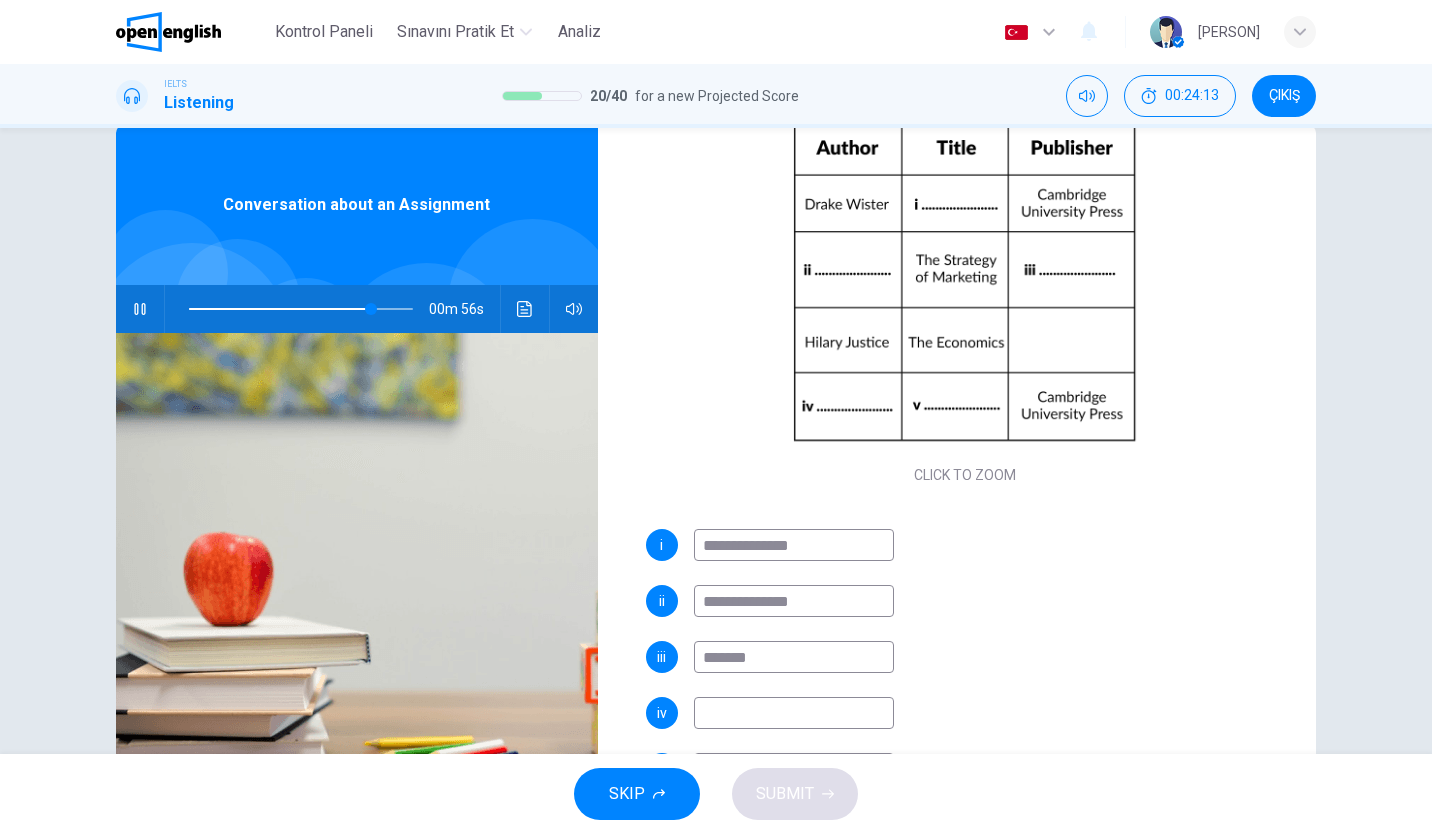 type on "**" 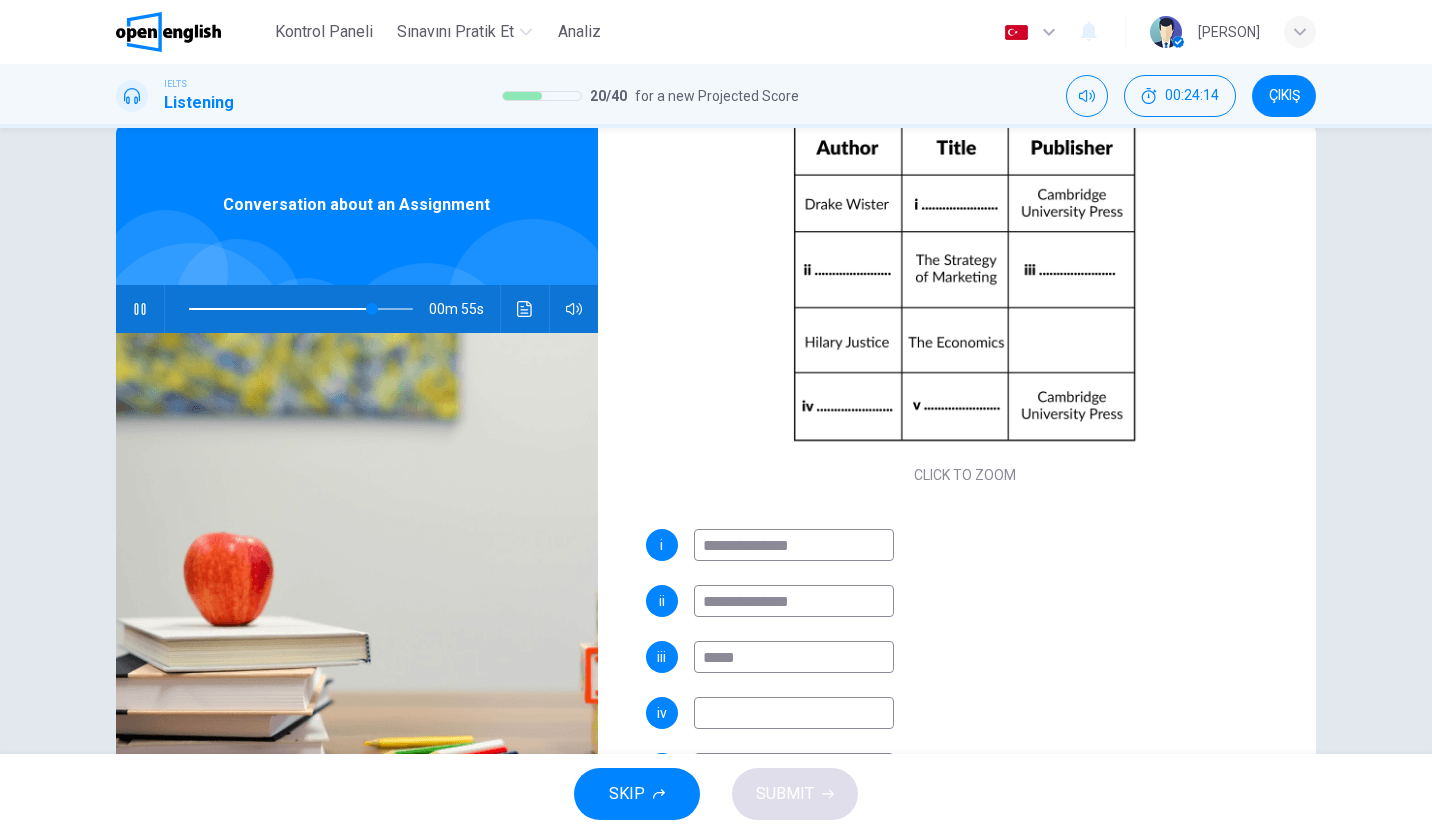 type on "******" 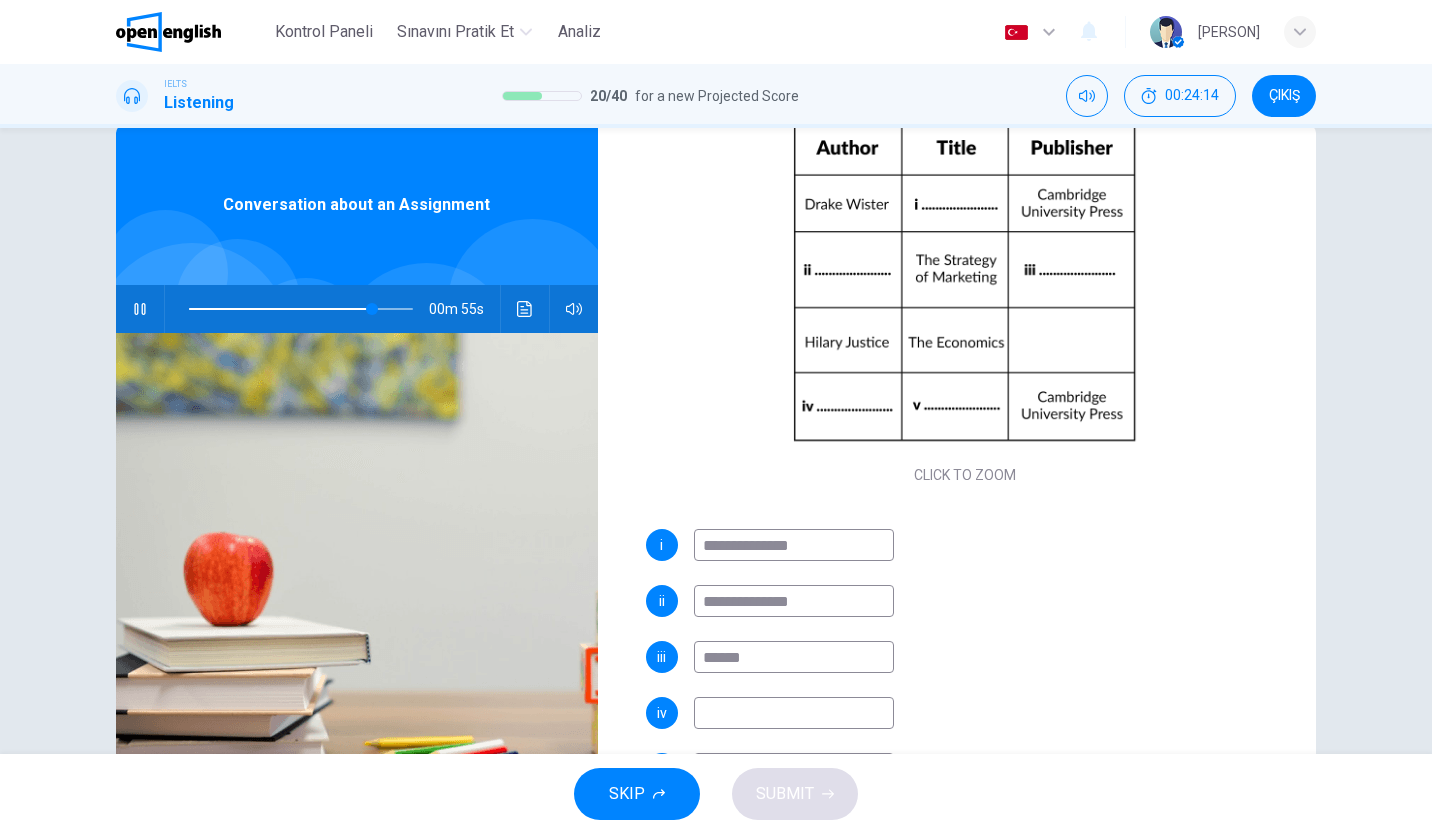 type on "**" 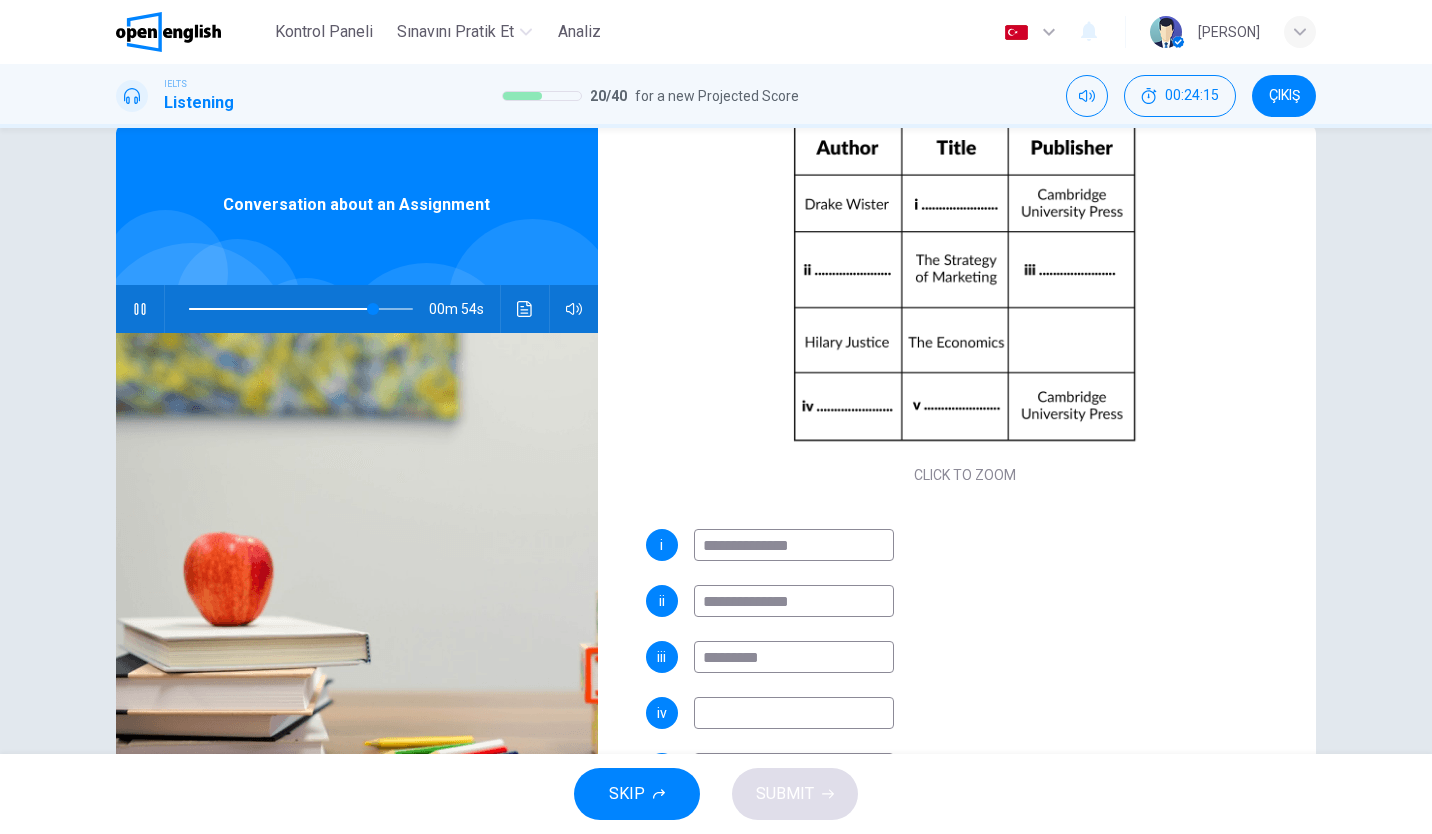 type on "**********" 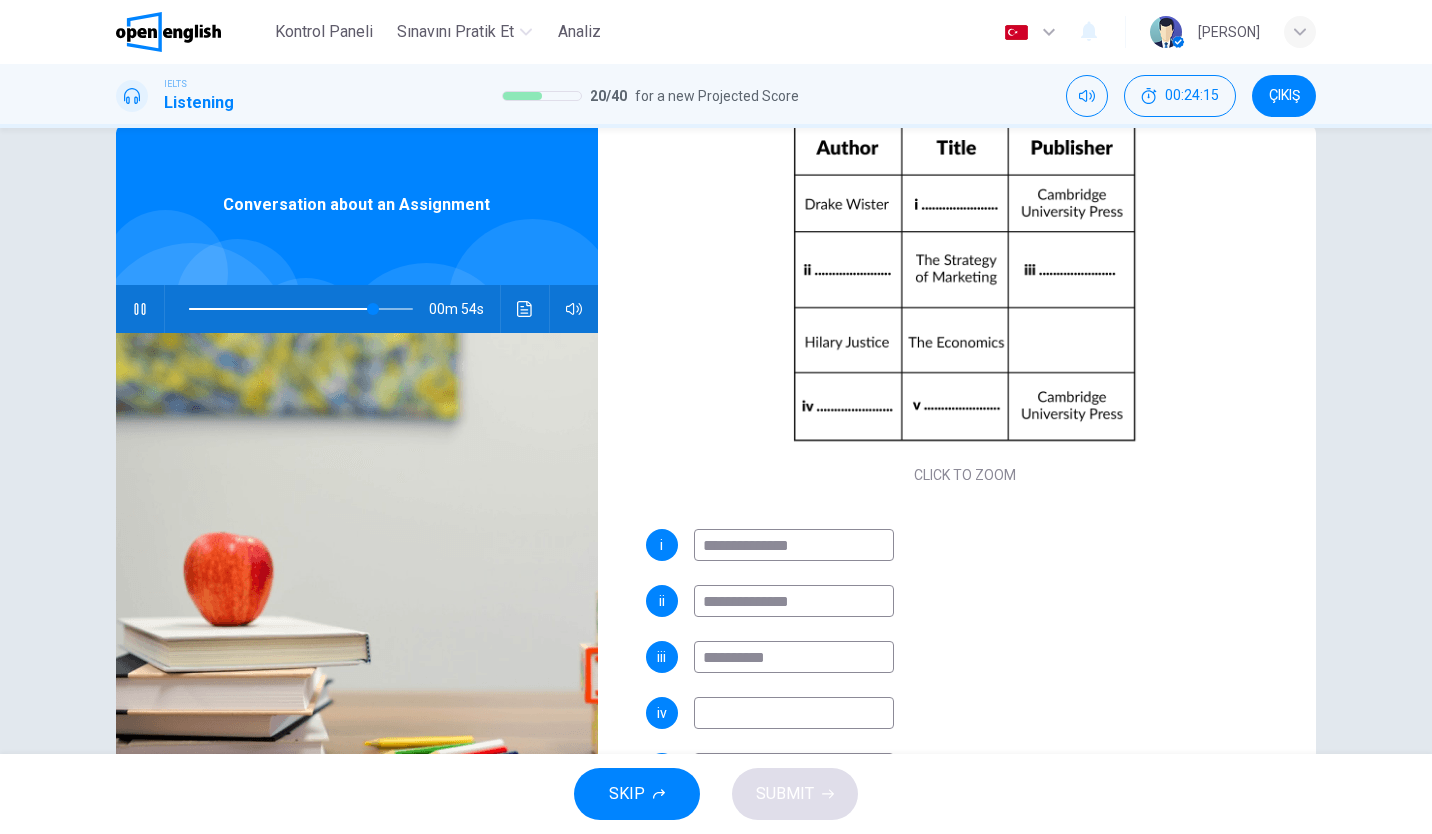 type on "**" 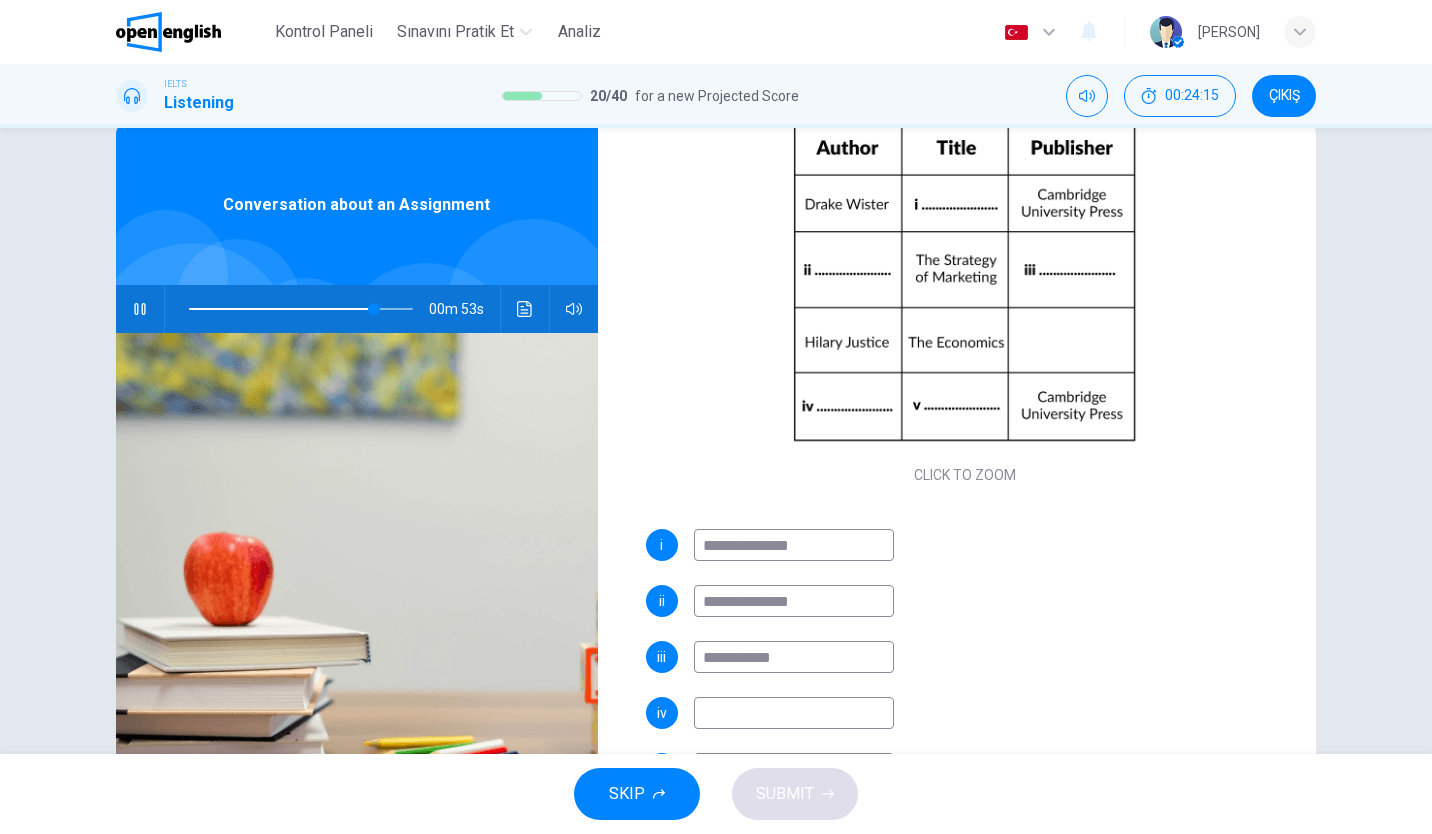 type on "**********" 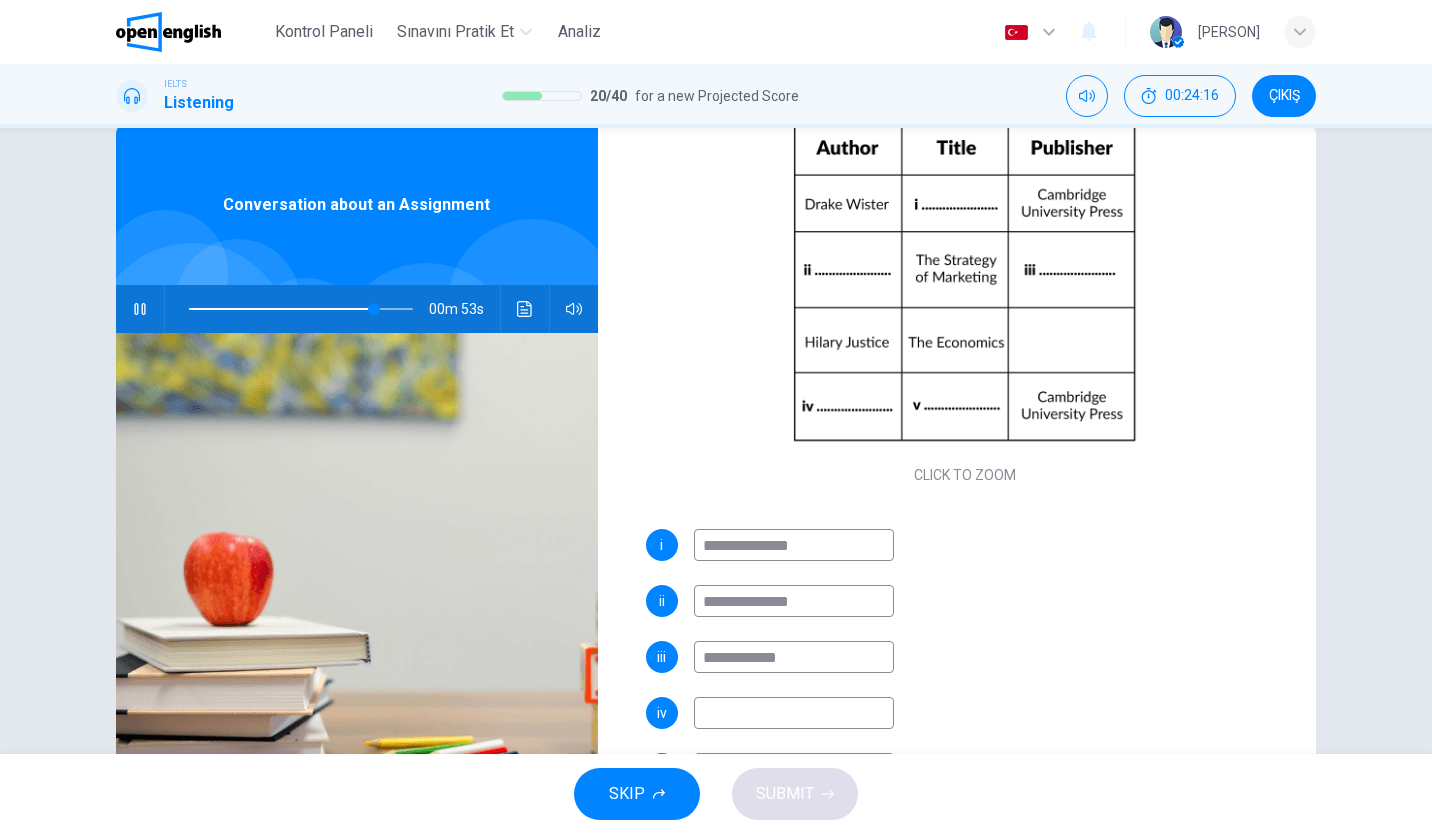 type on "**" 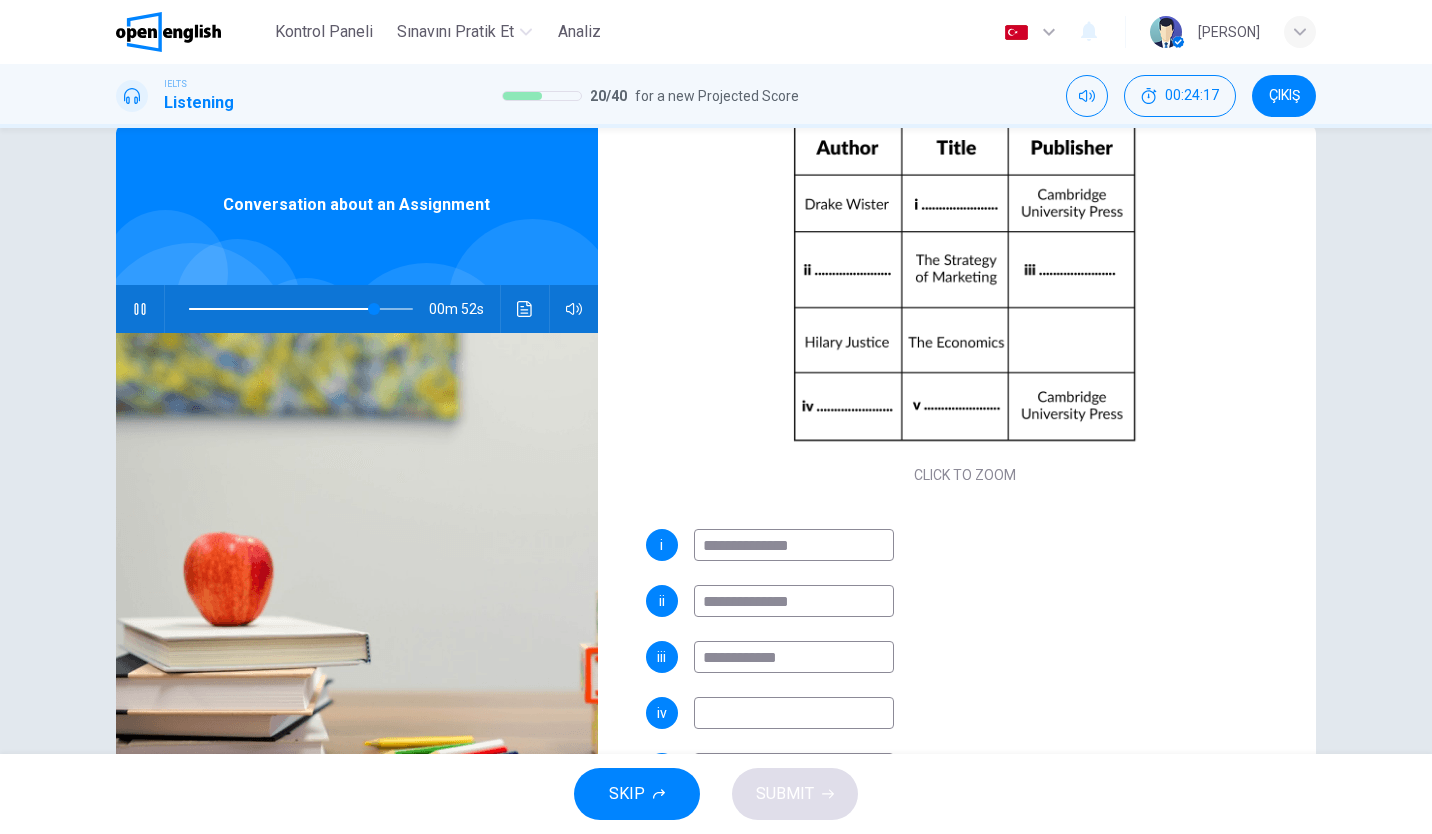 type on "**********" 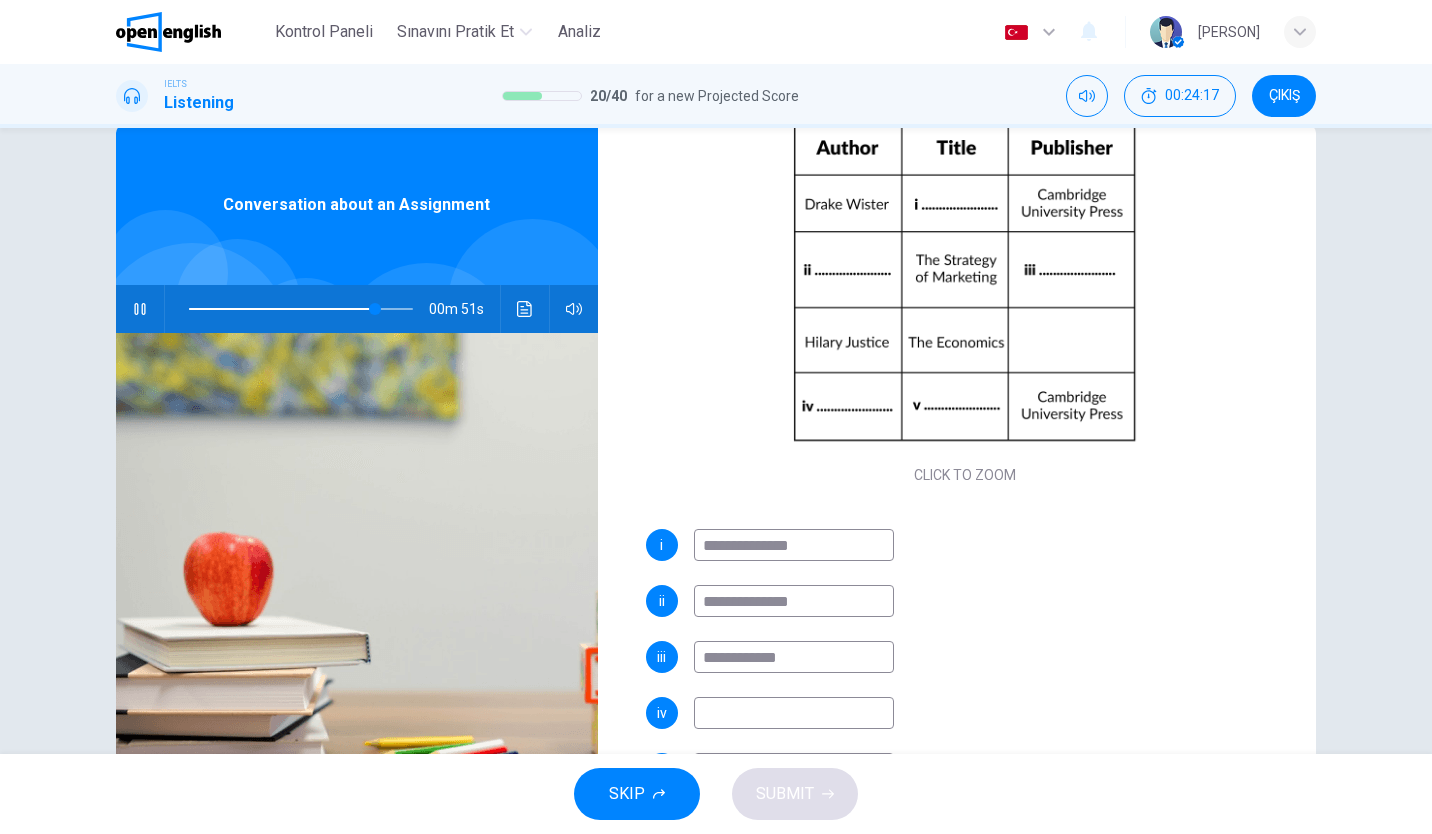 scroll, scrollTop: 230, scrollLeft: 0, axis: vertical 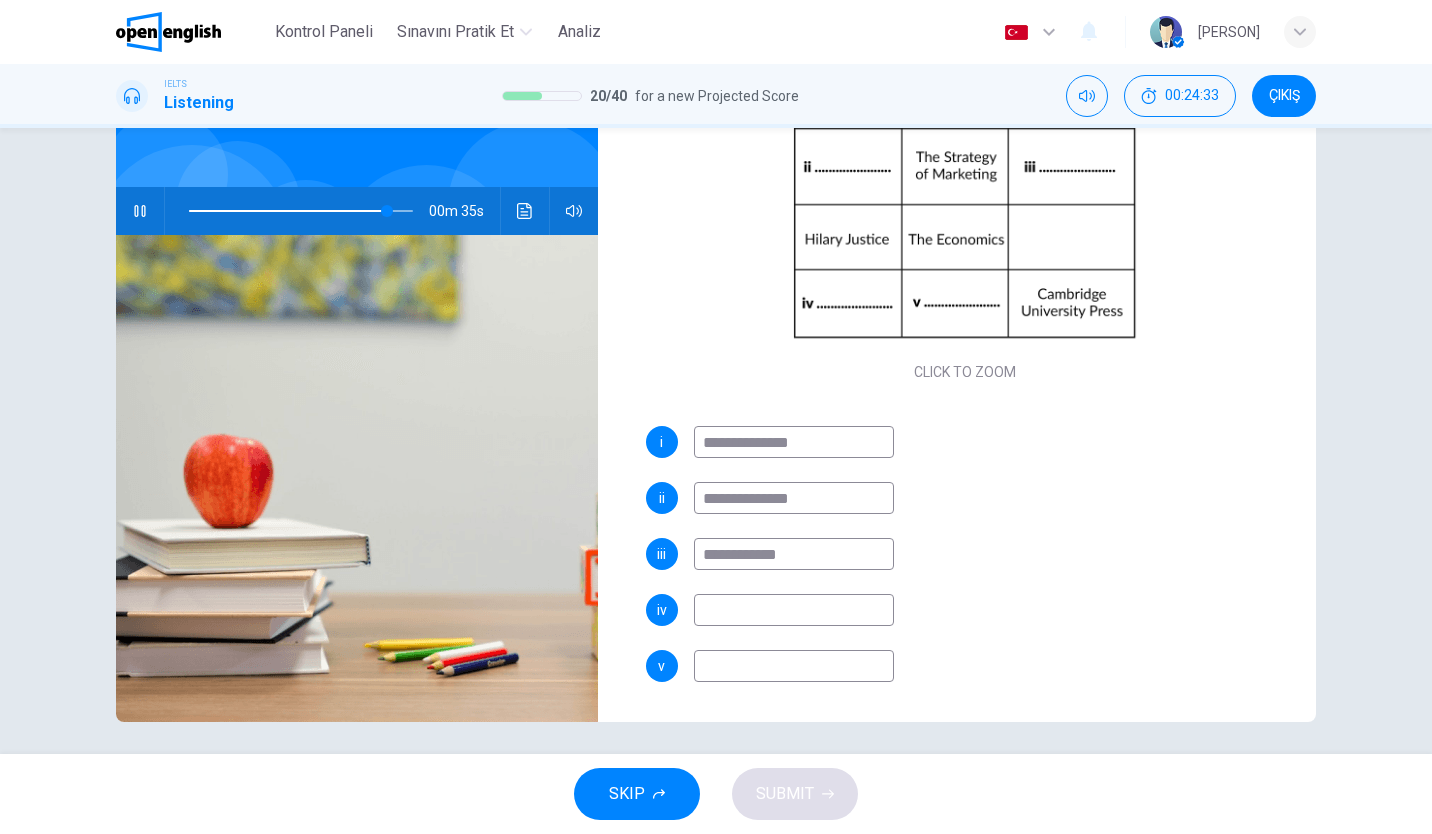 click at bounding box center (794, 610) 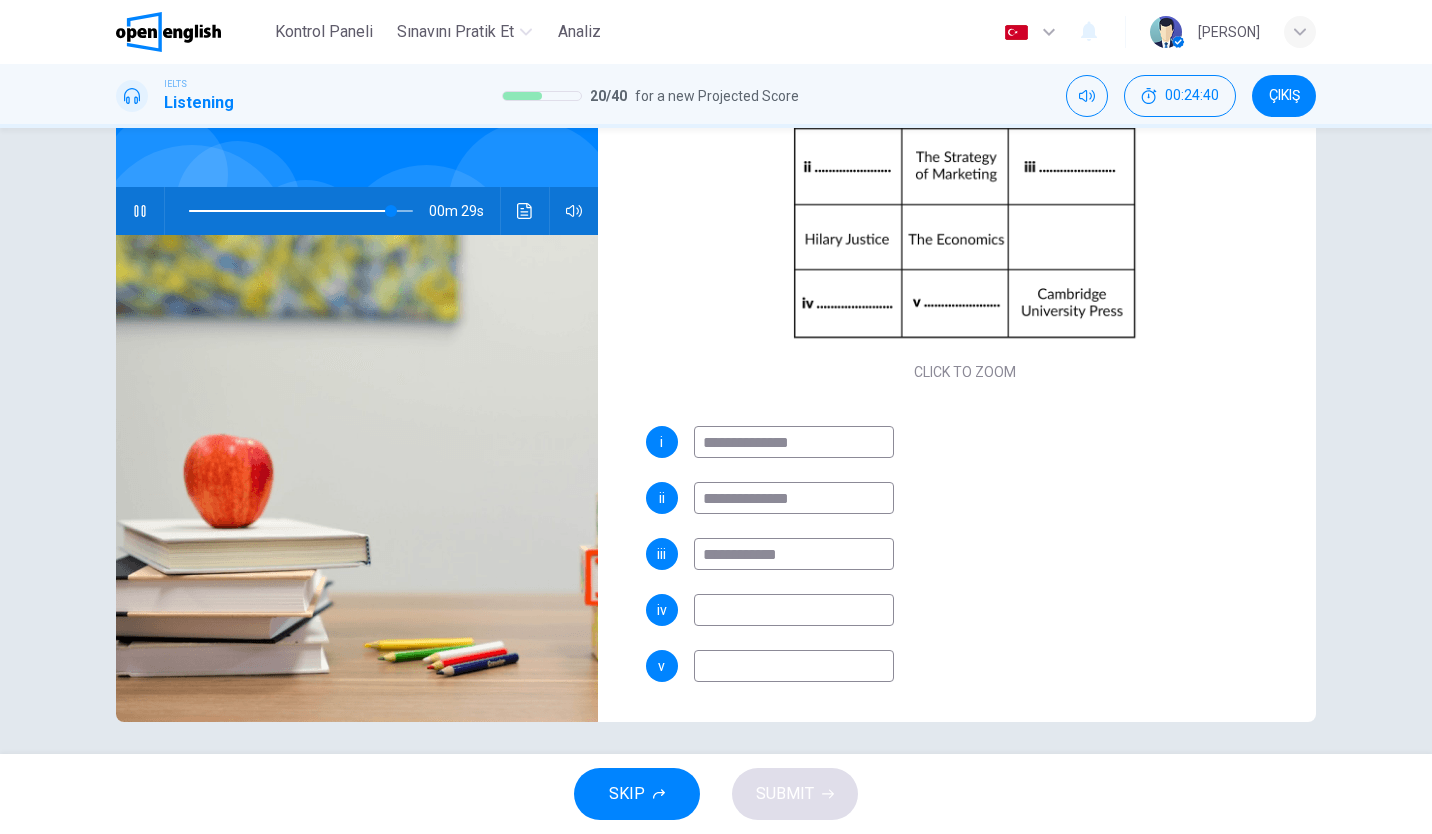type on "**" 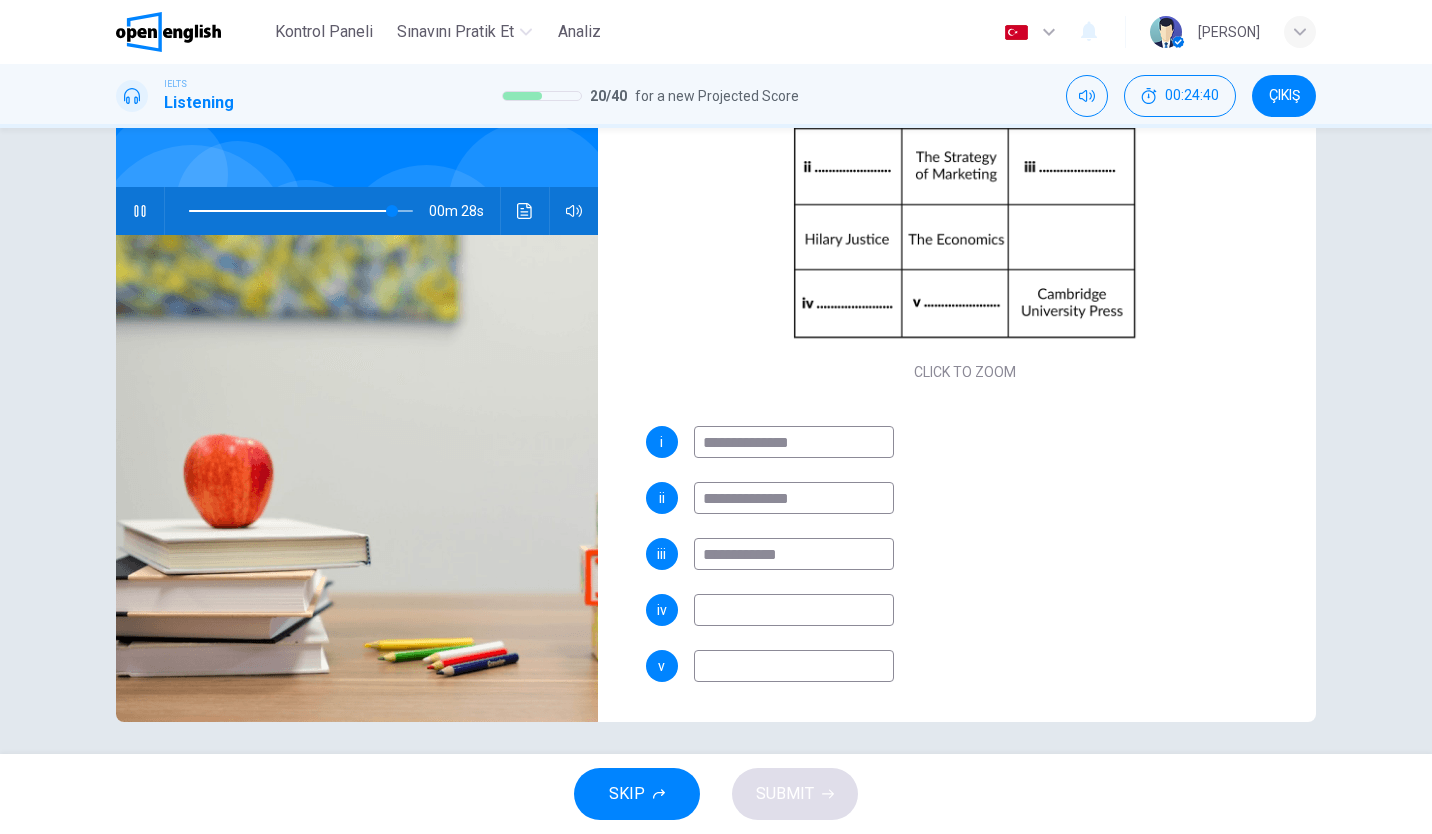 type on "*" 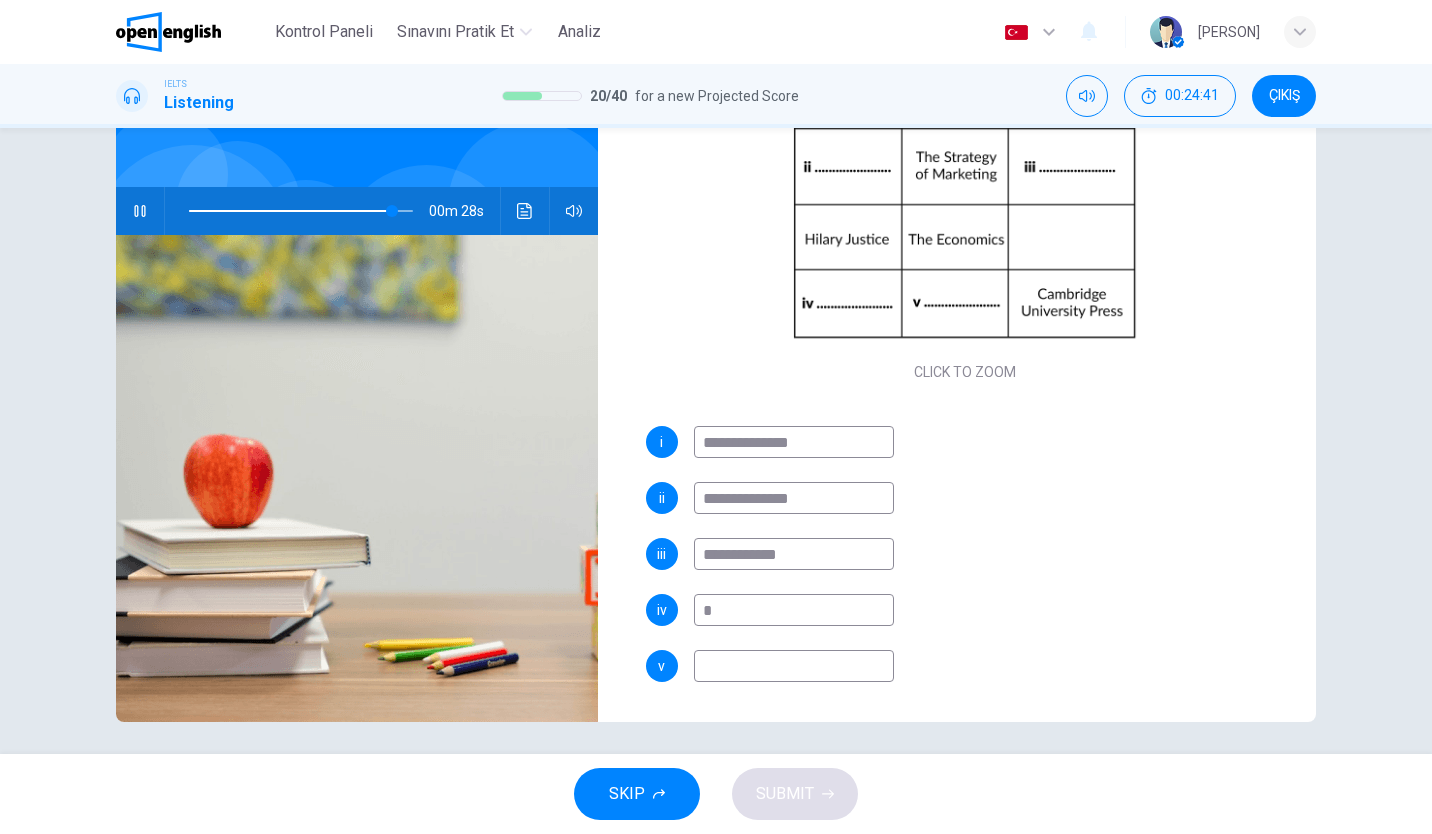 type on "**" 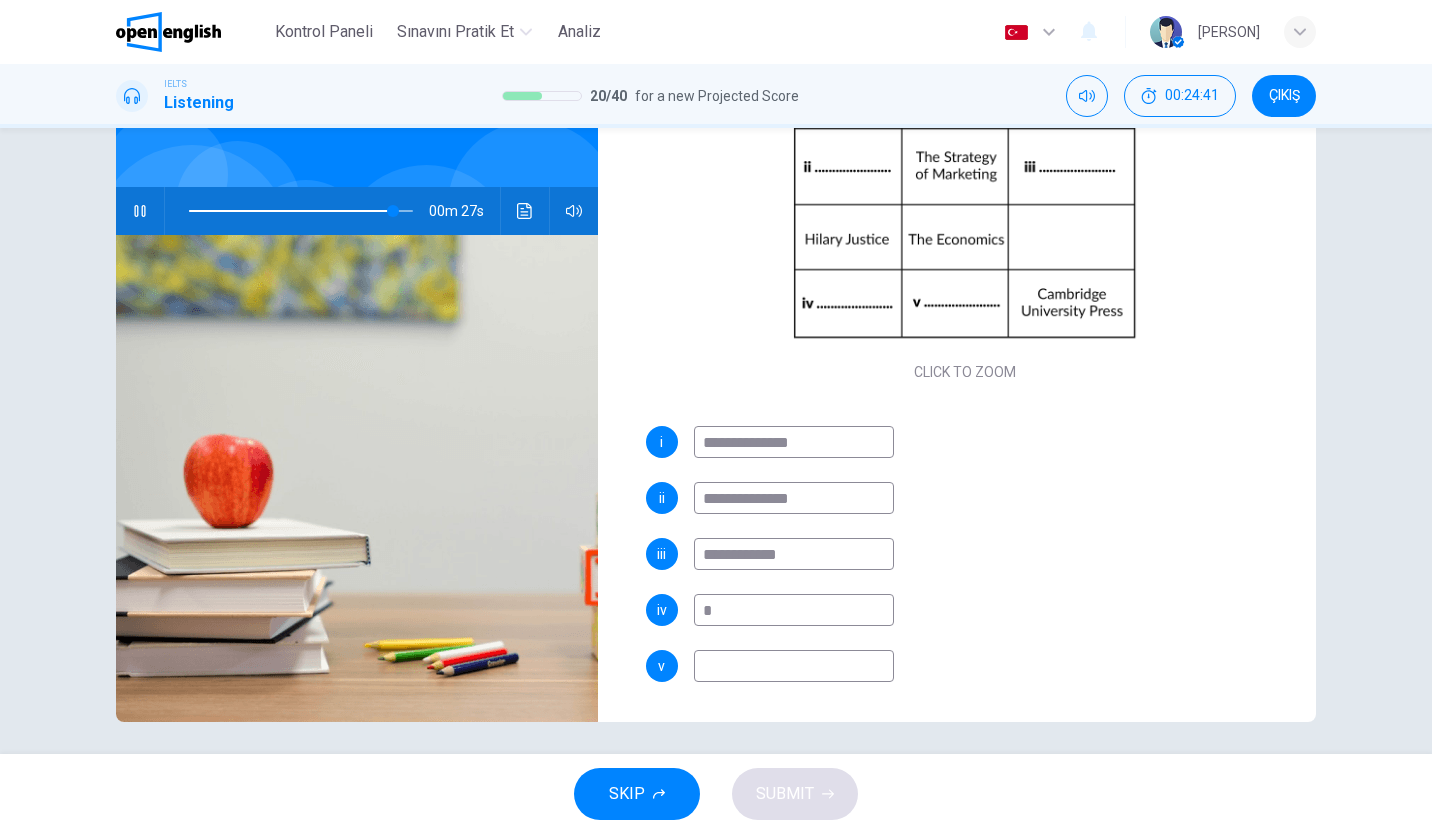 type on "**" 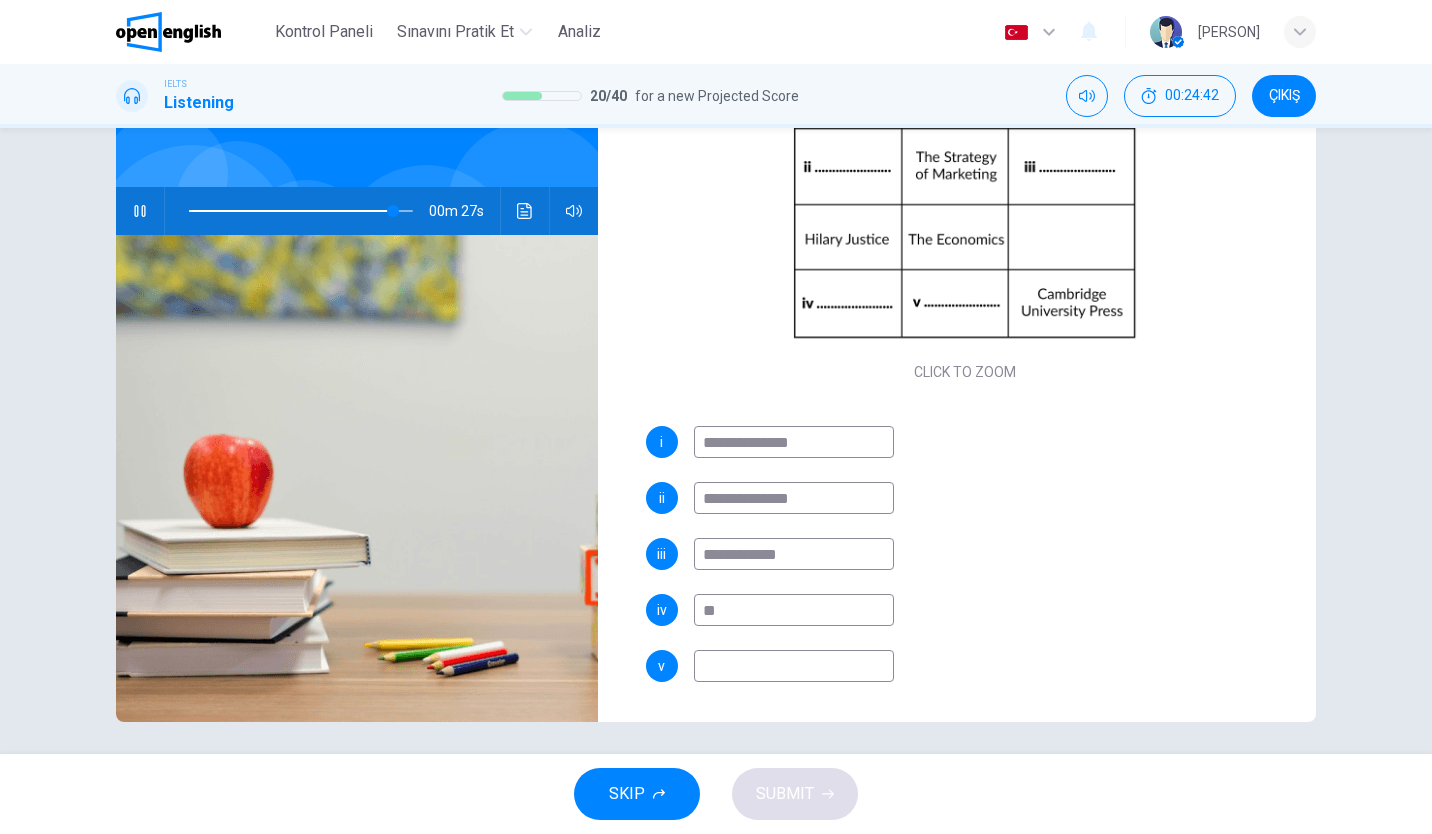 type on "**" 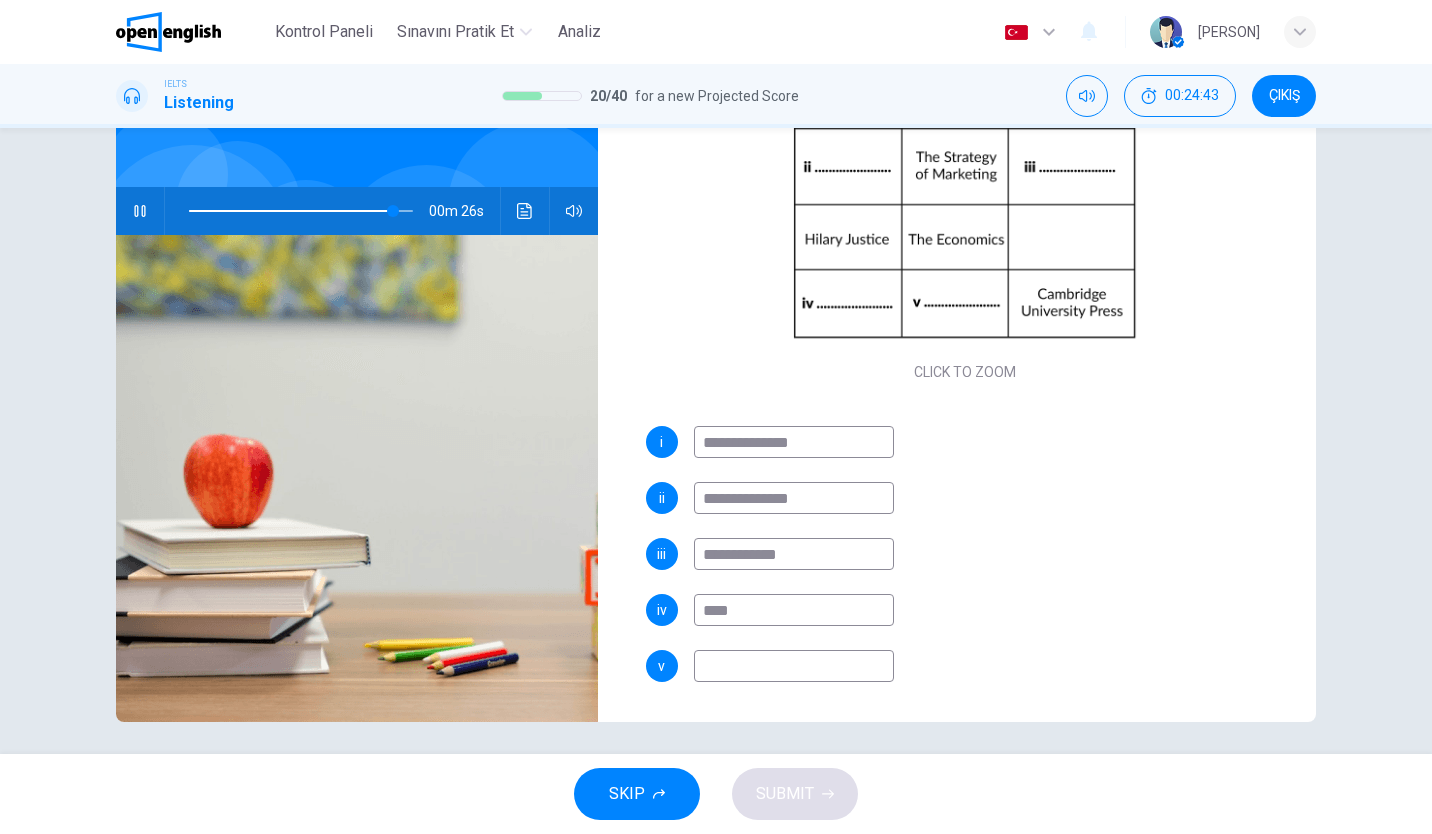 type on "*****" 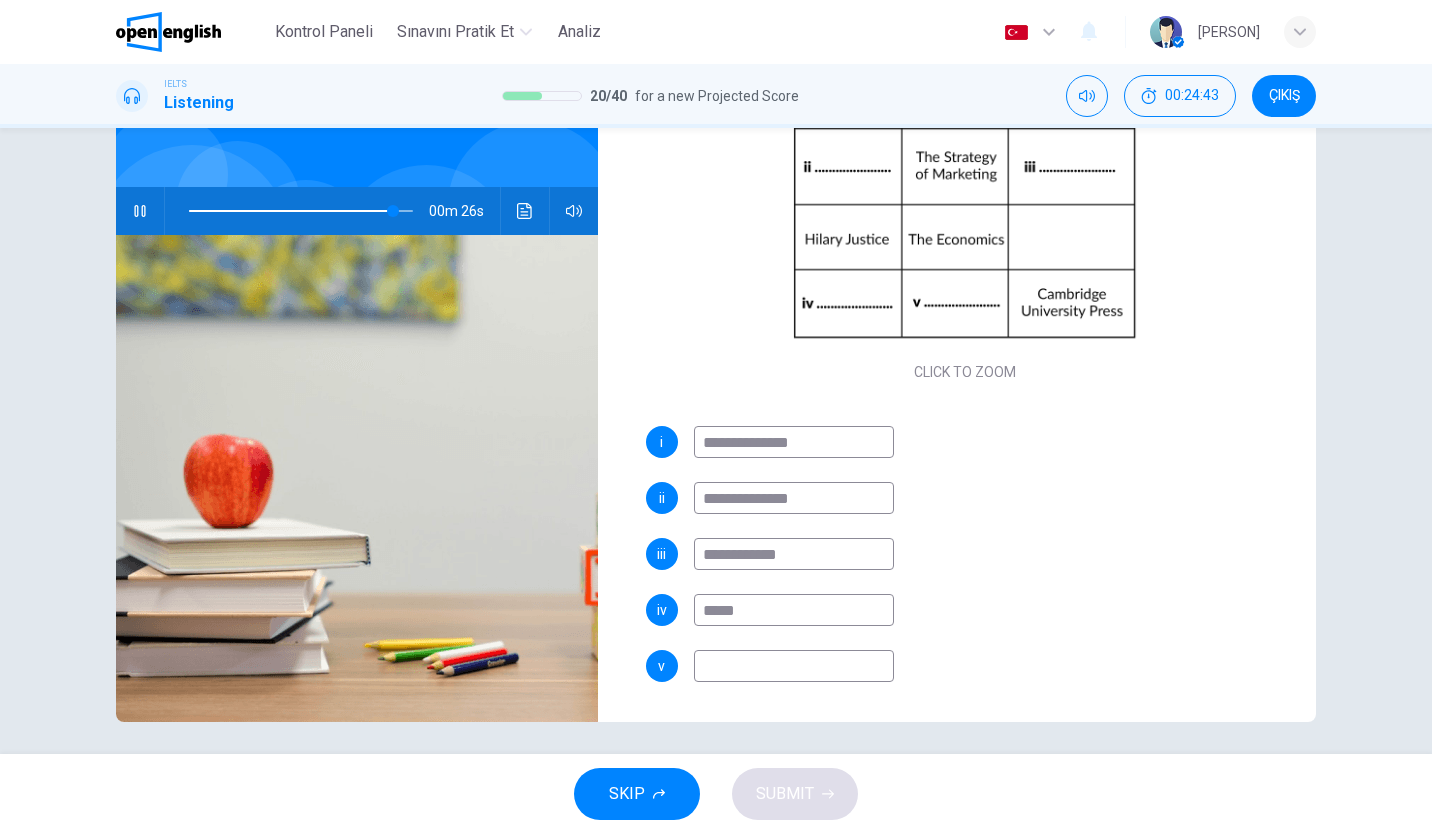 type on "**" 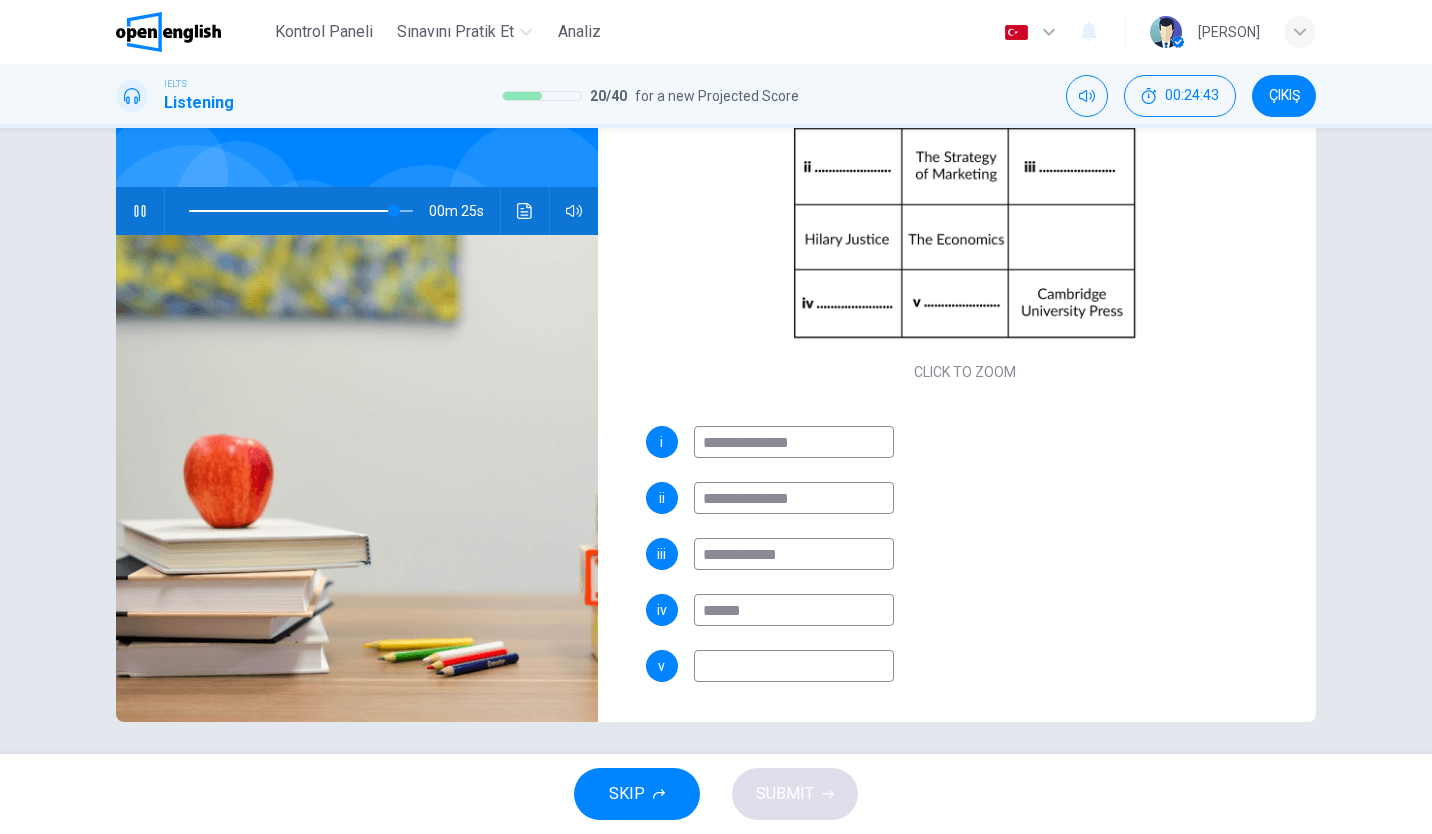 type on "*******" 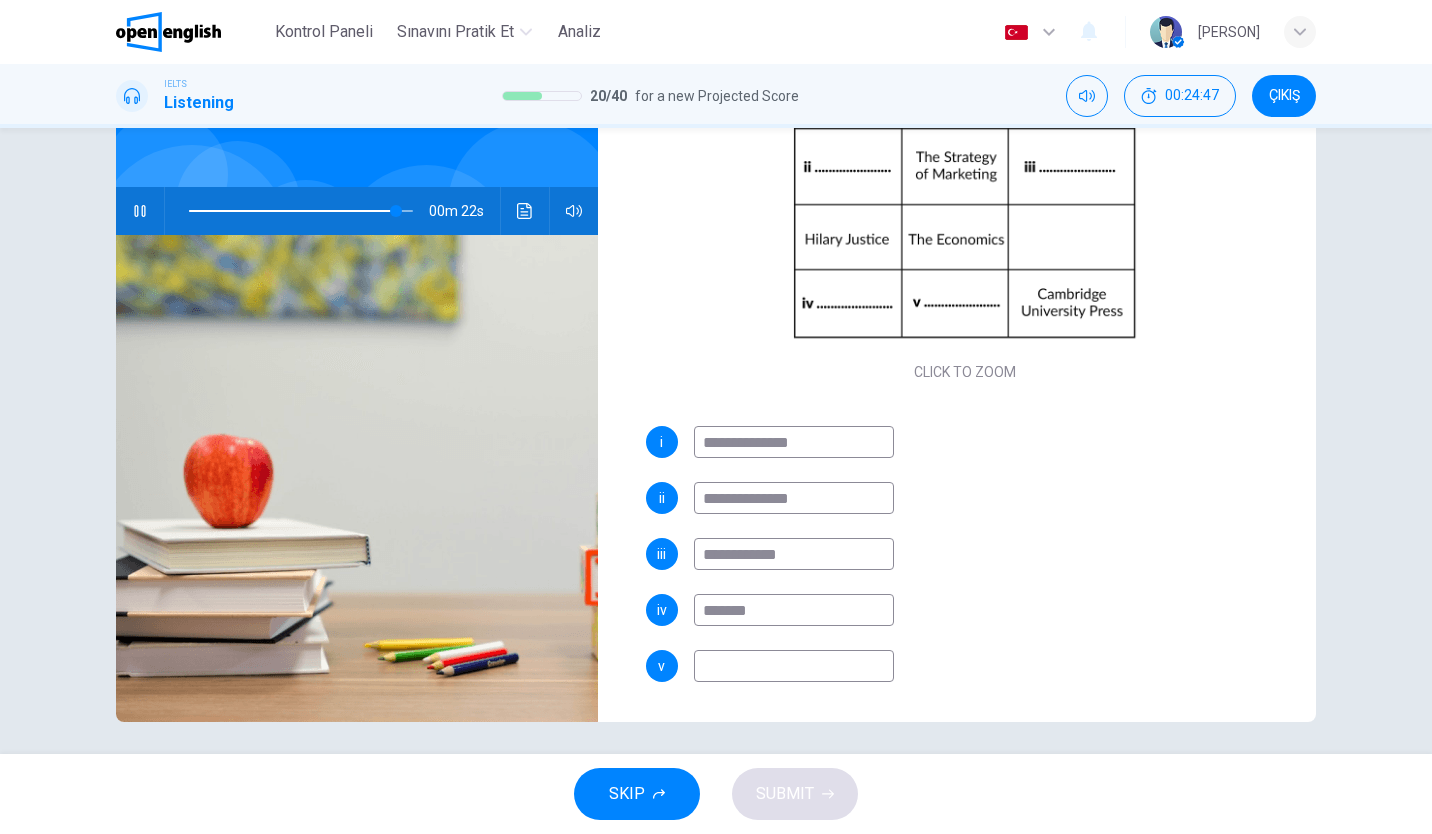 type on "**" 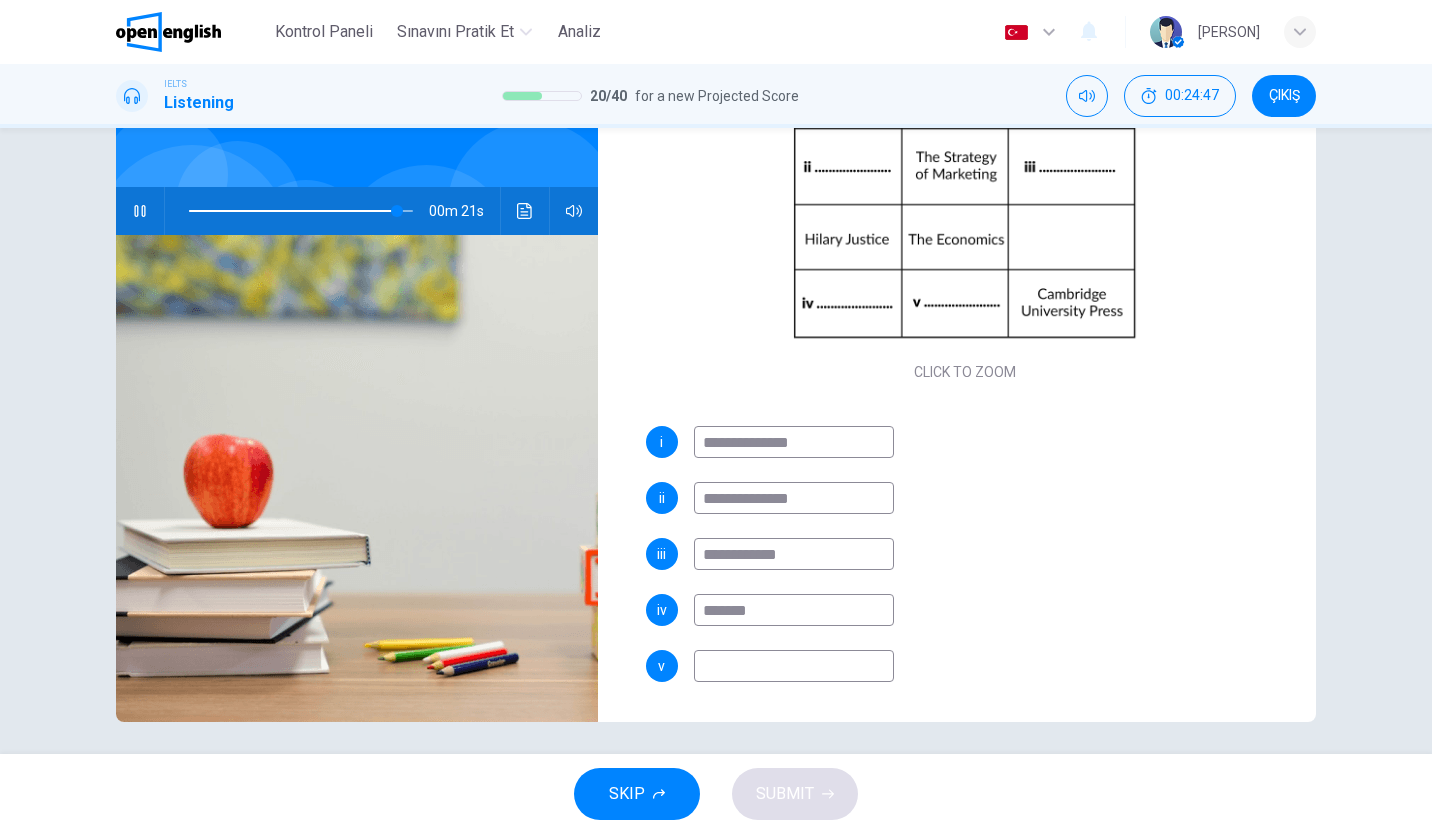 type on "*******" 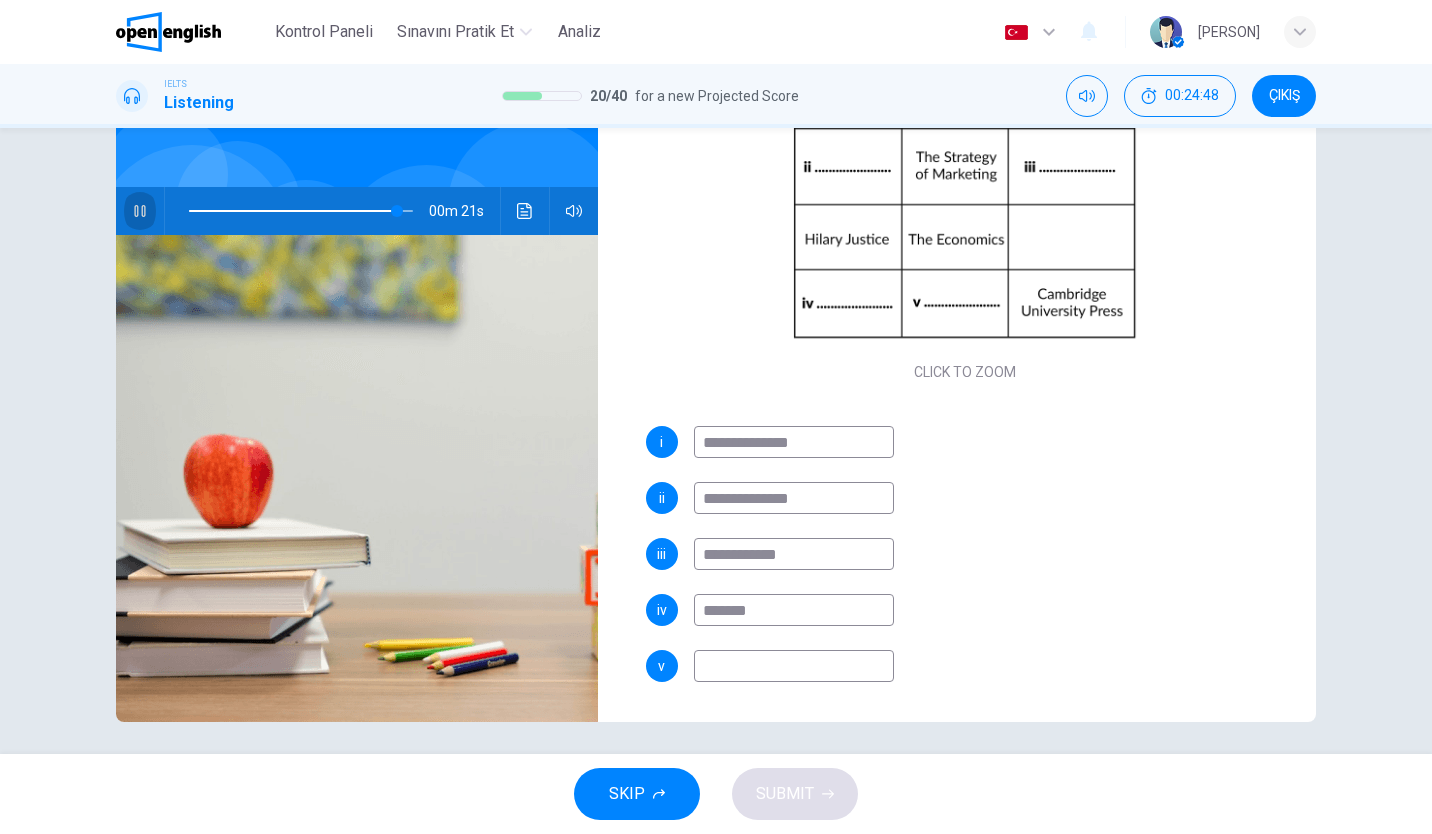 click 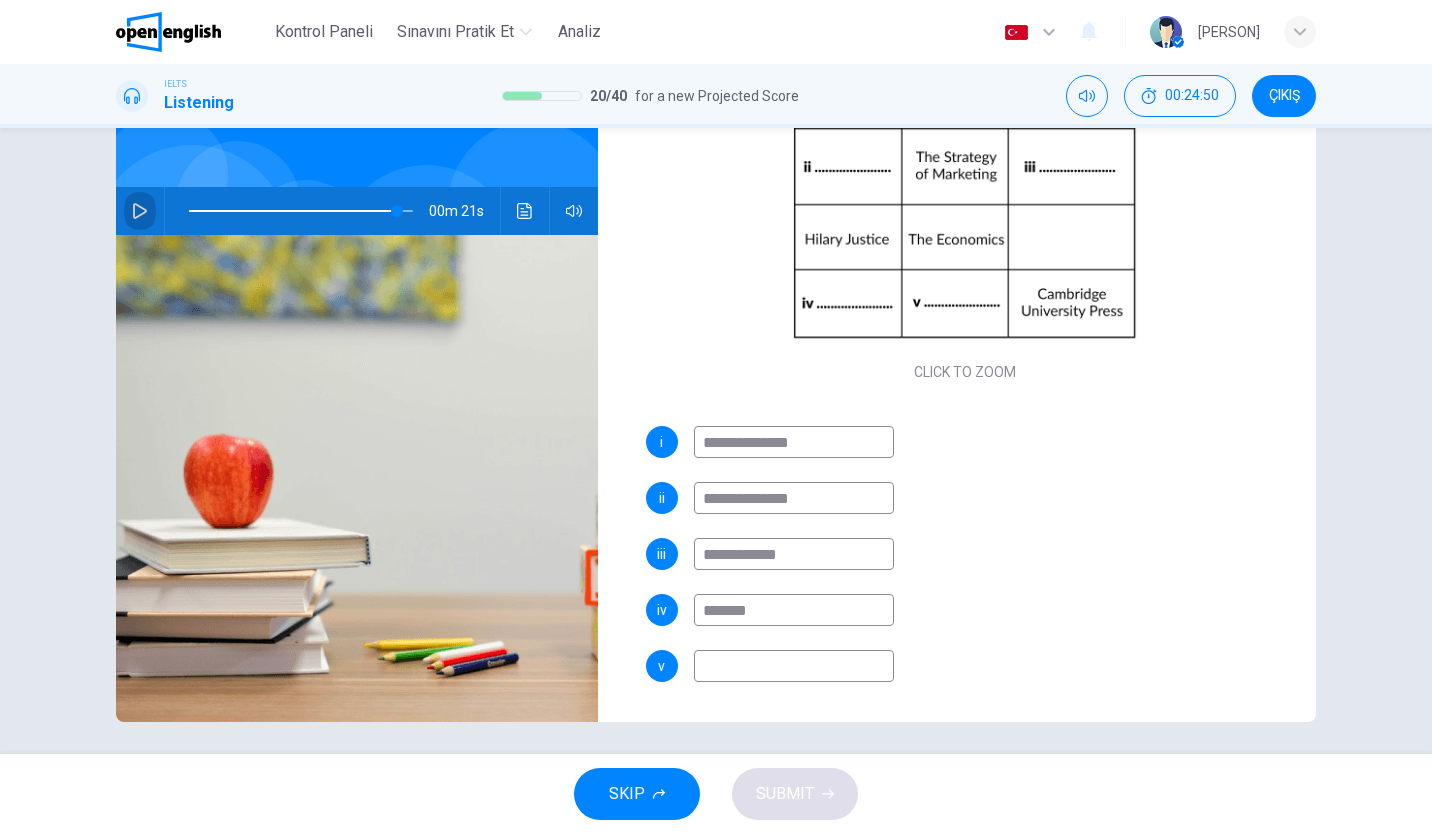 click 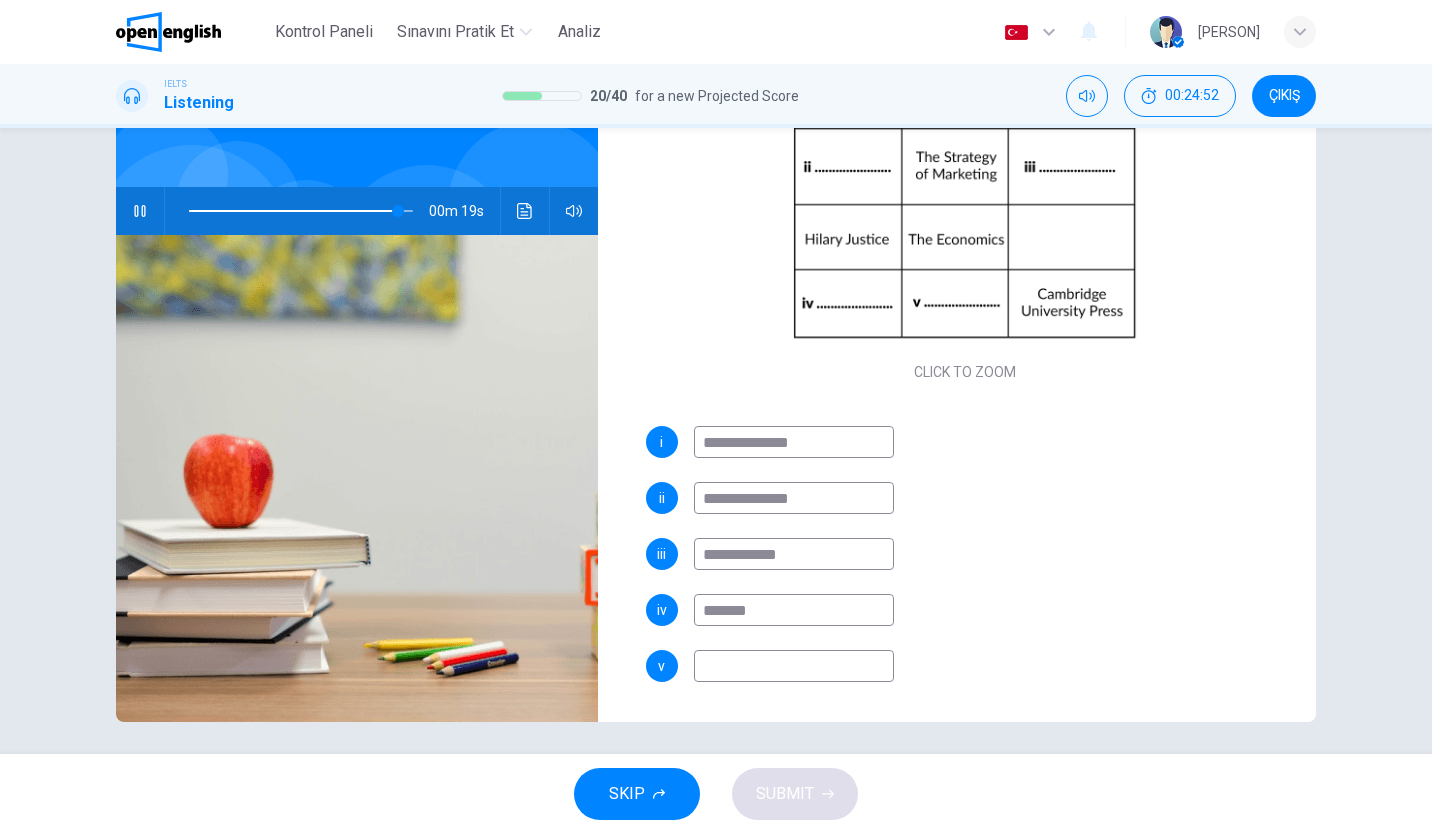 type on "**" 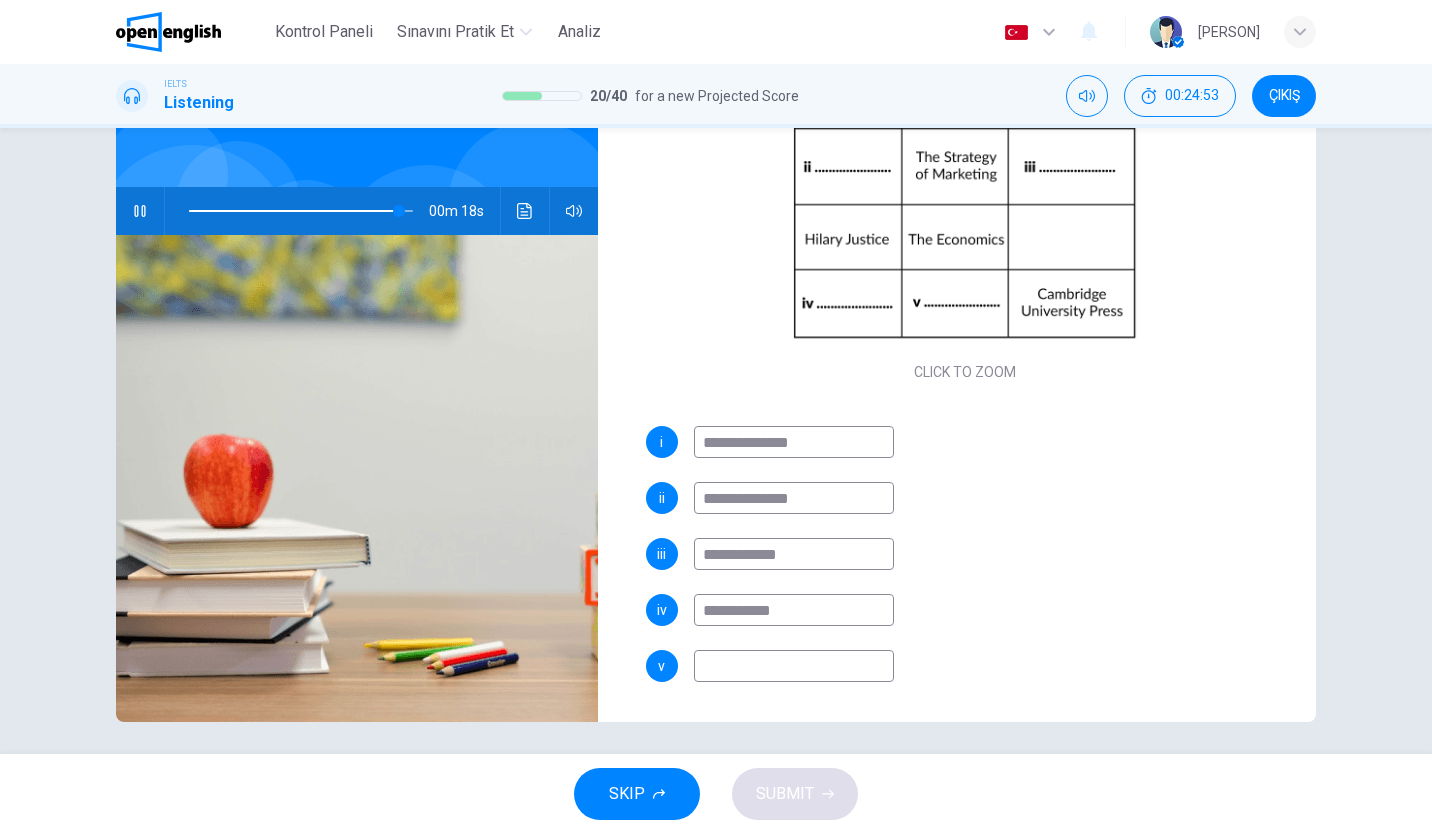 type on "**********" 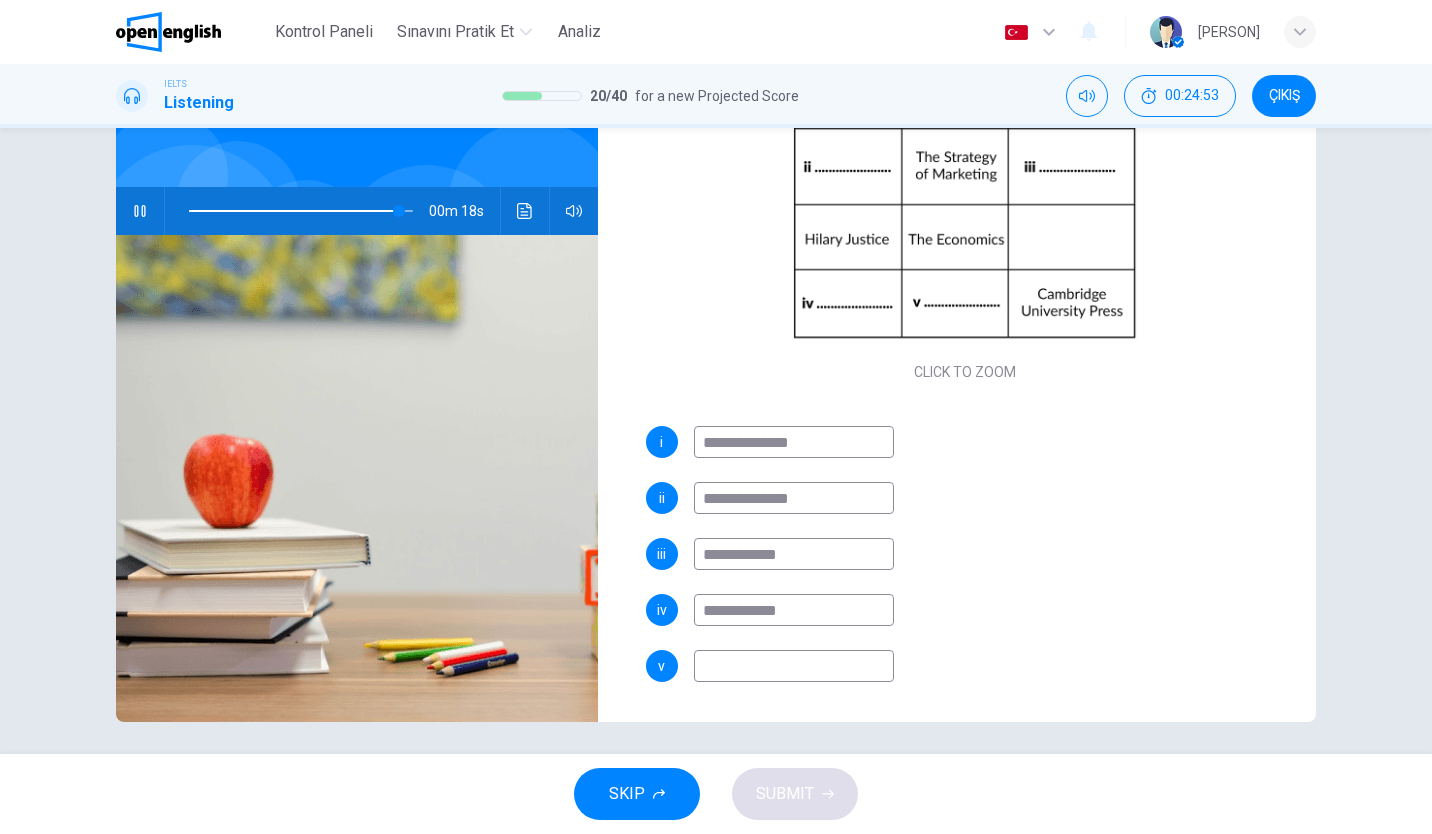 type on "**" 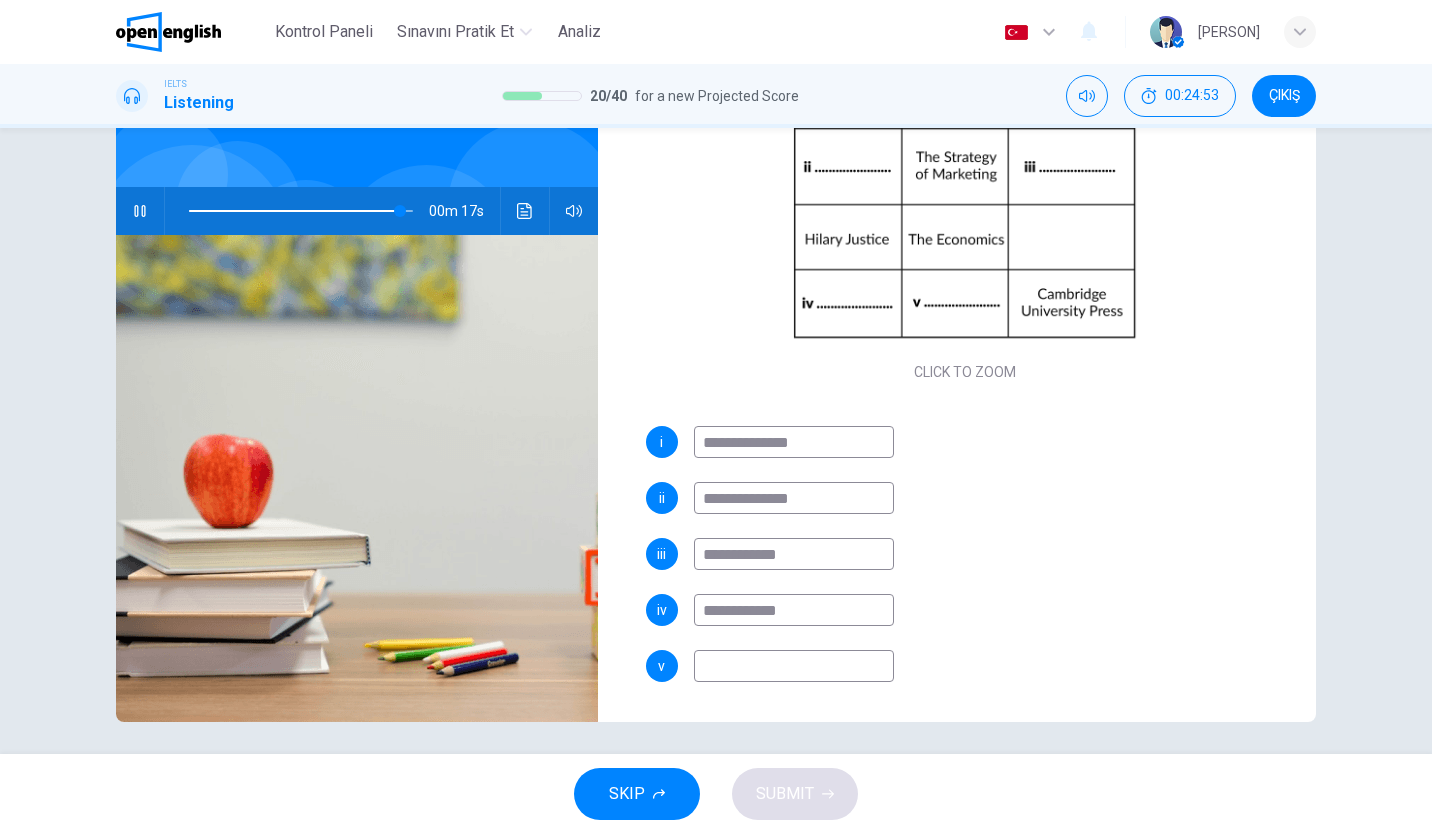 type on "**********" 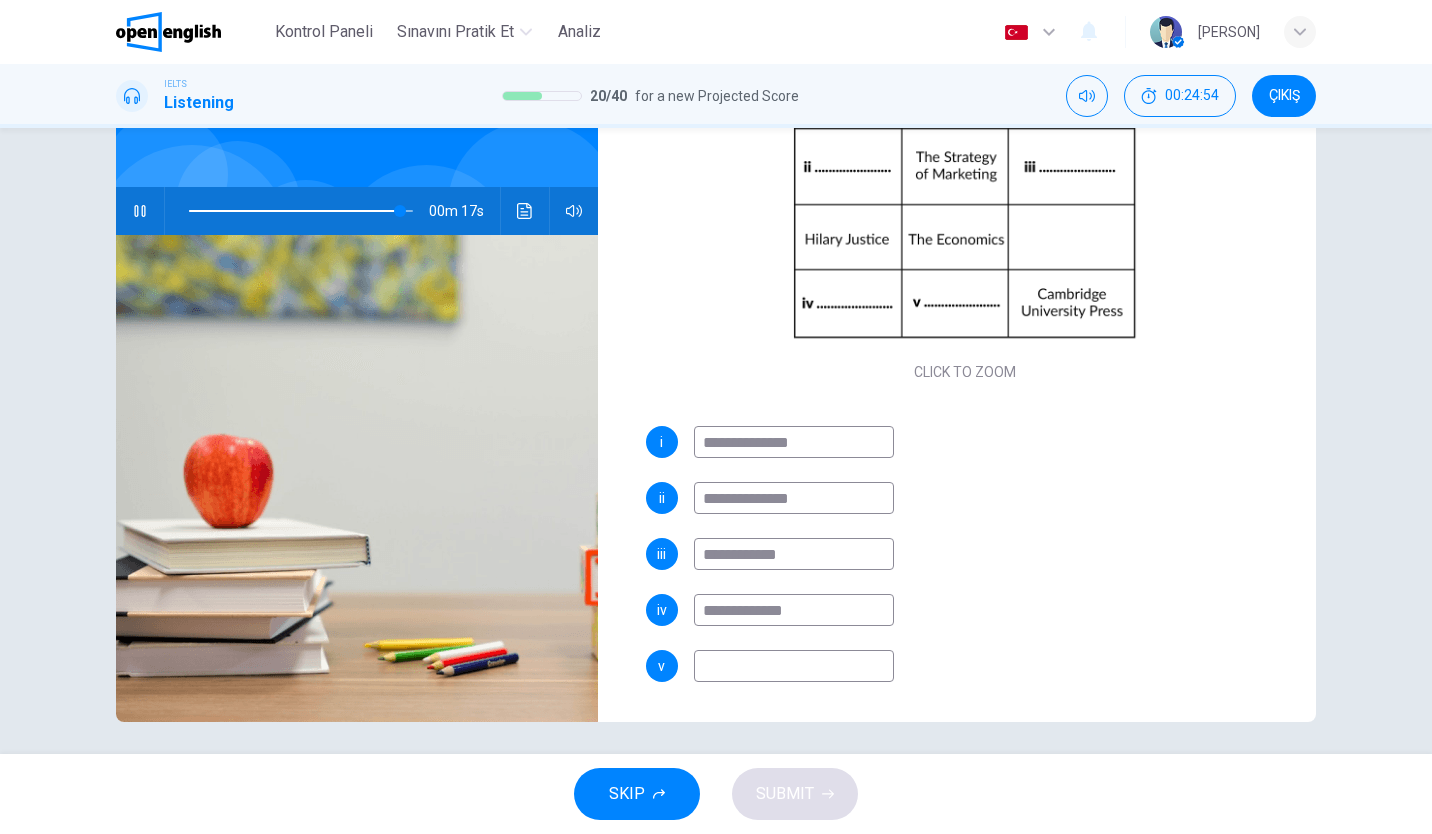 type on "**" 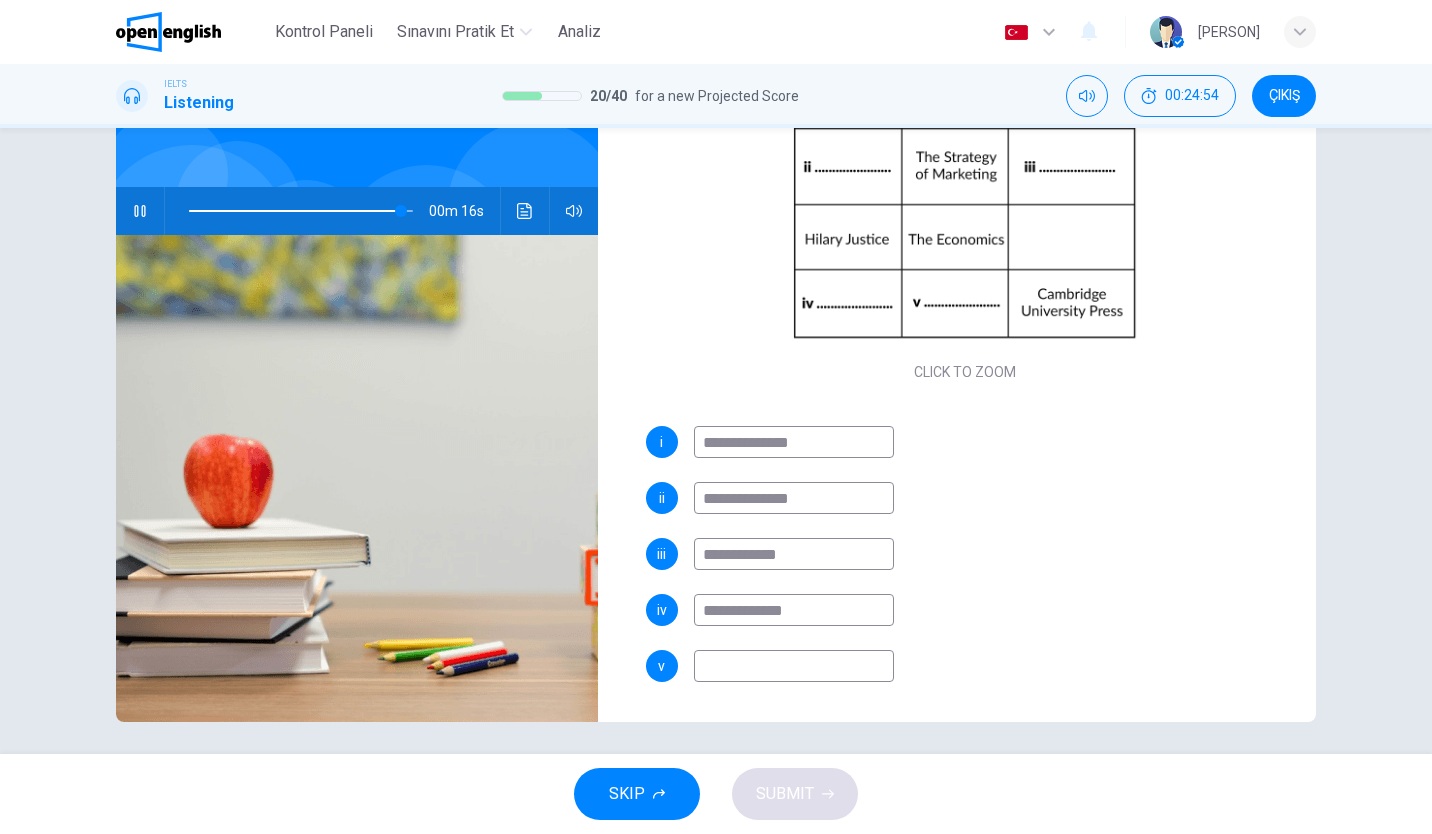 type on "**********" 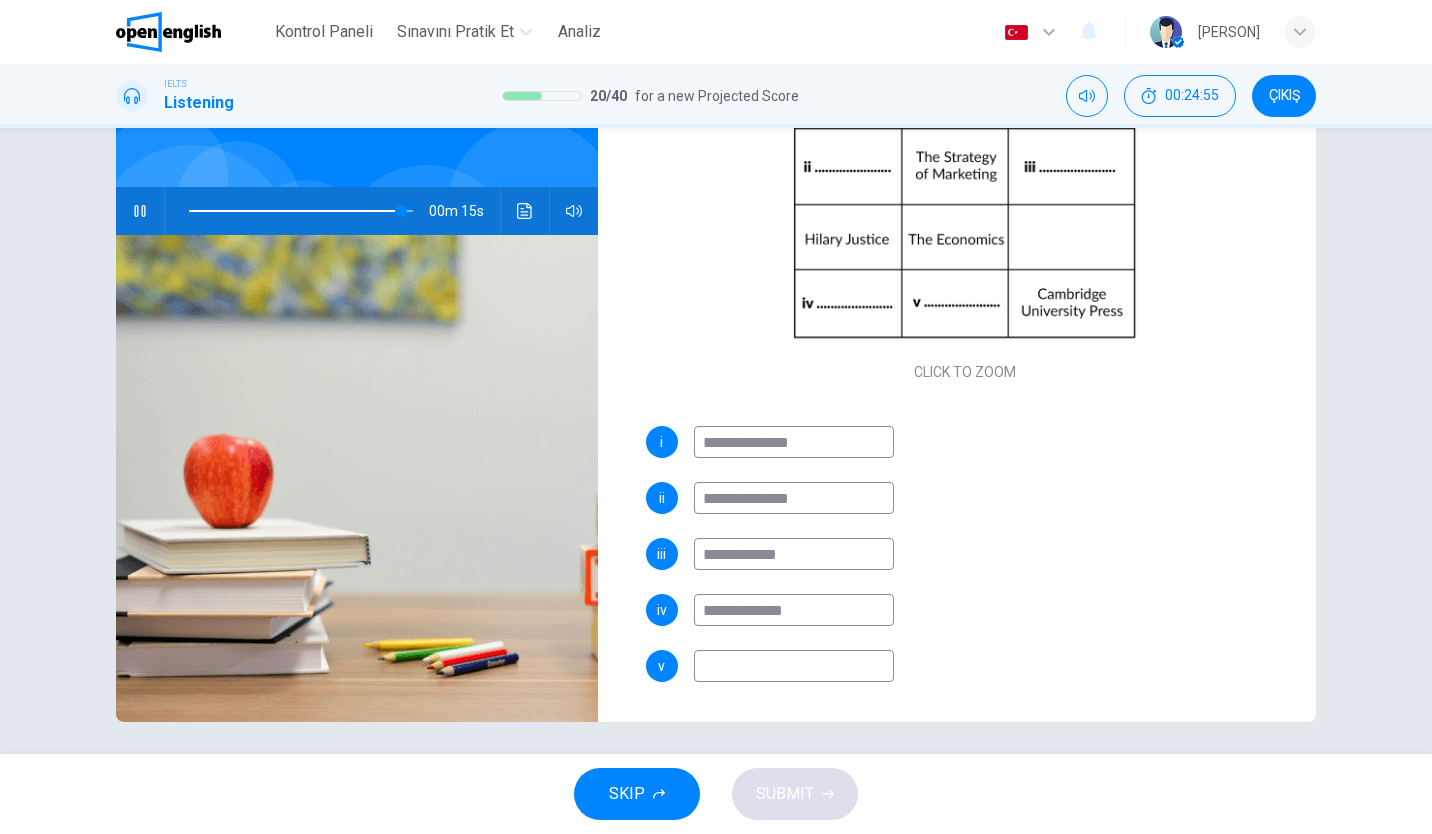 type on "**" 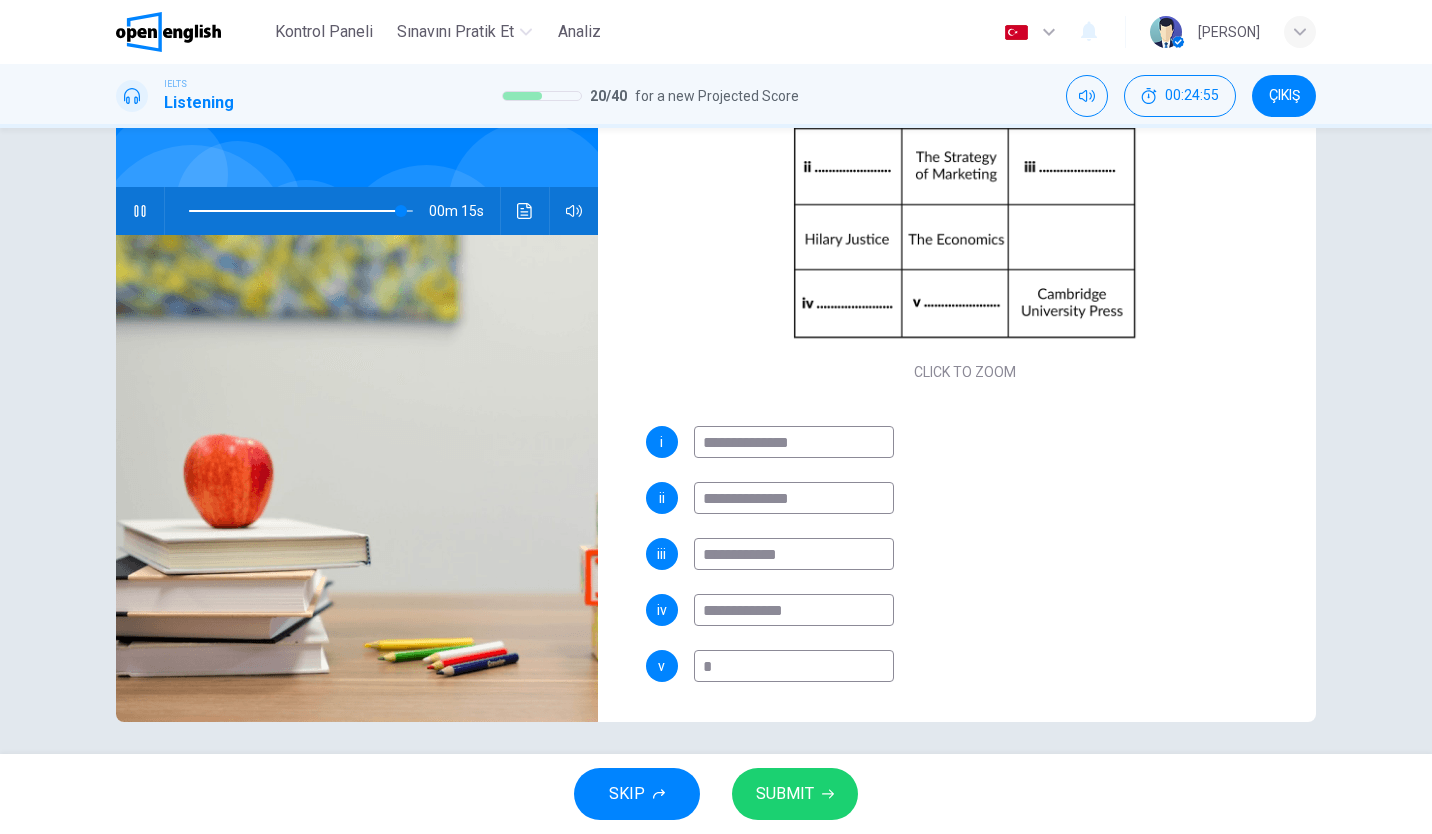 type on "**" 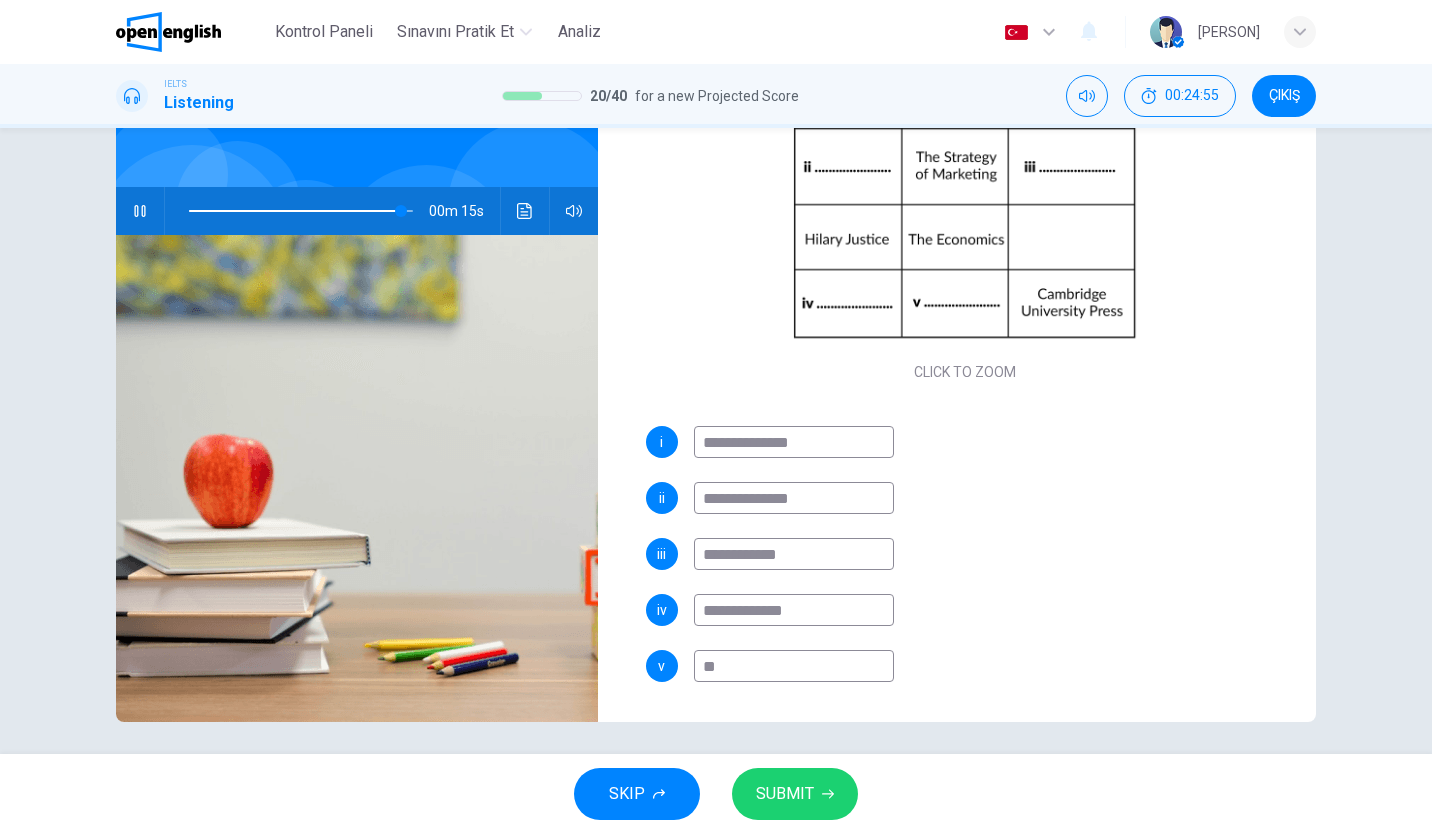 type on "**" 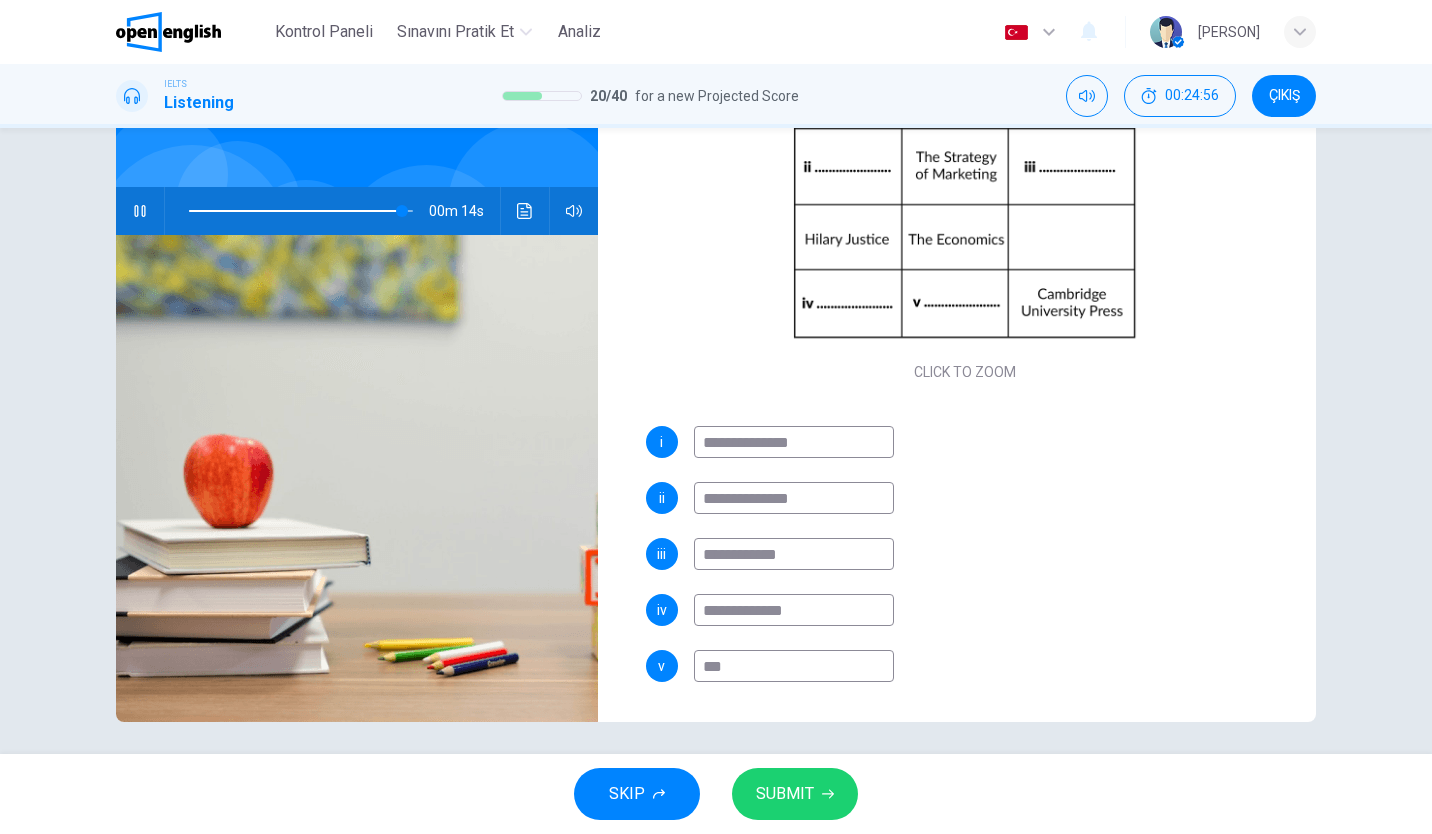 type on "**" 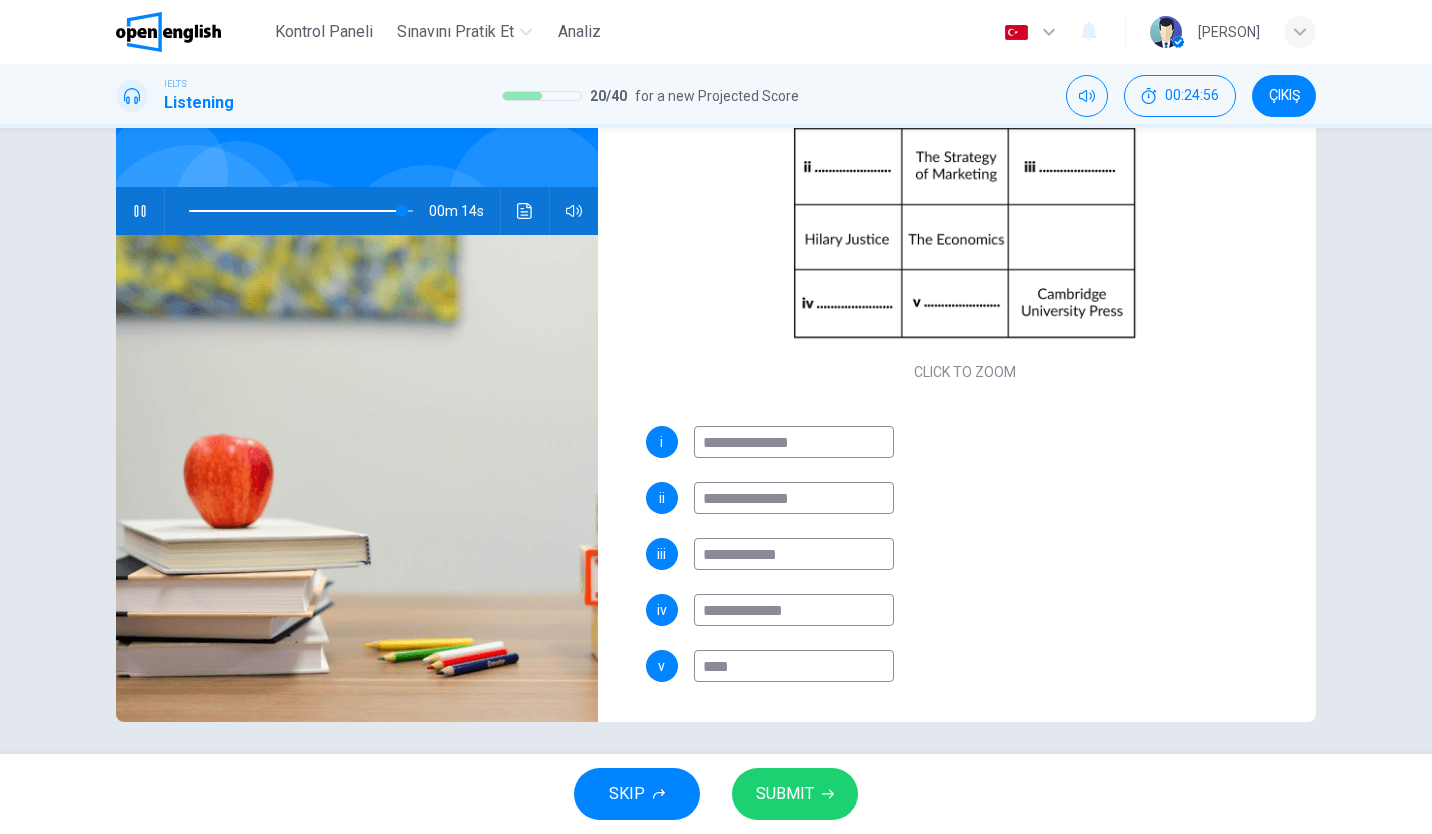 type on "**" 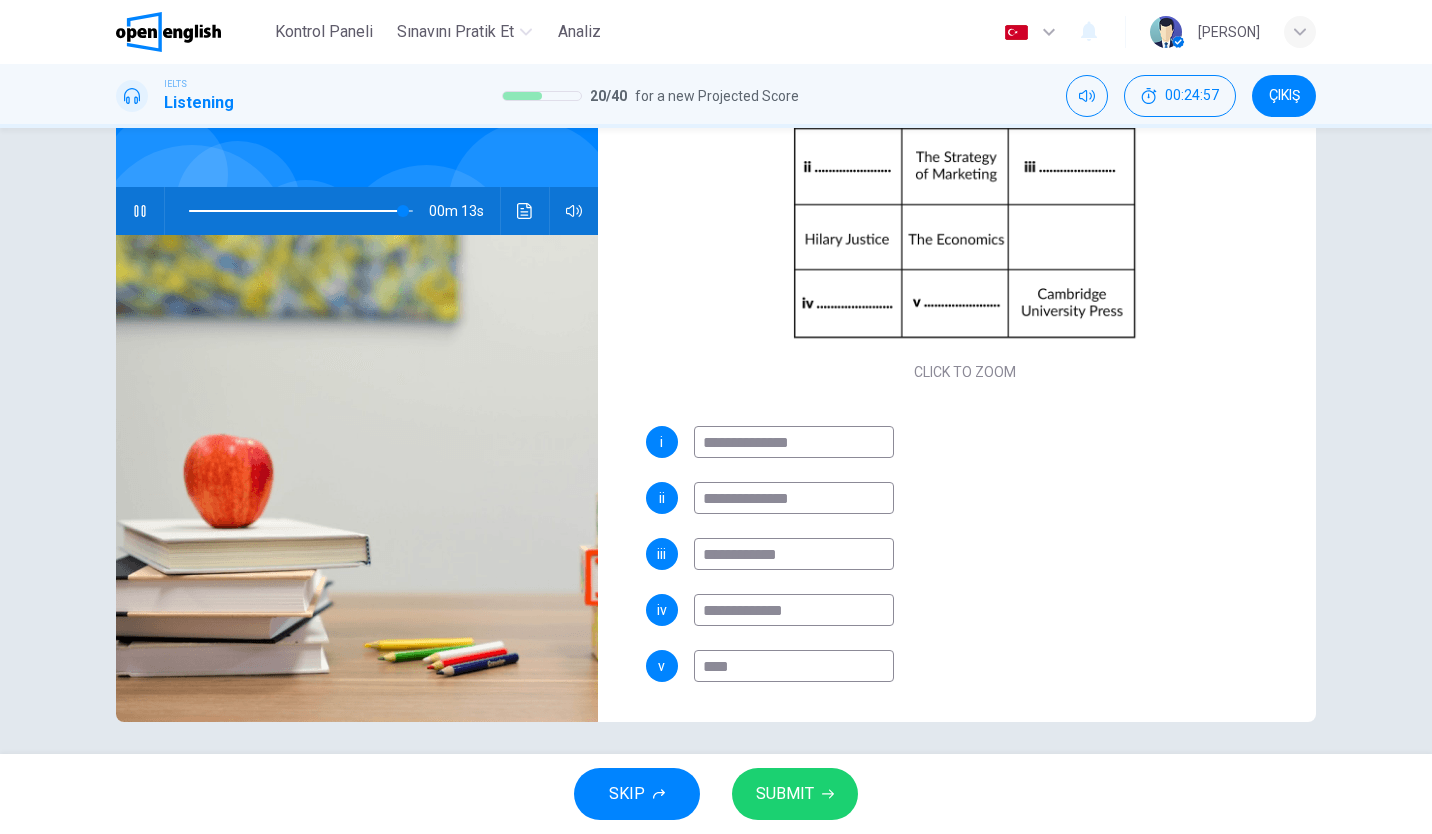 type on "*****" 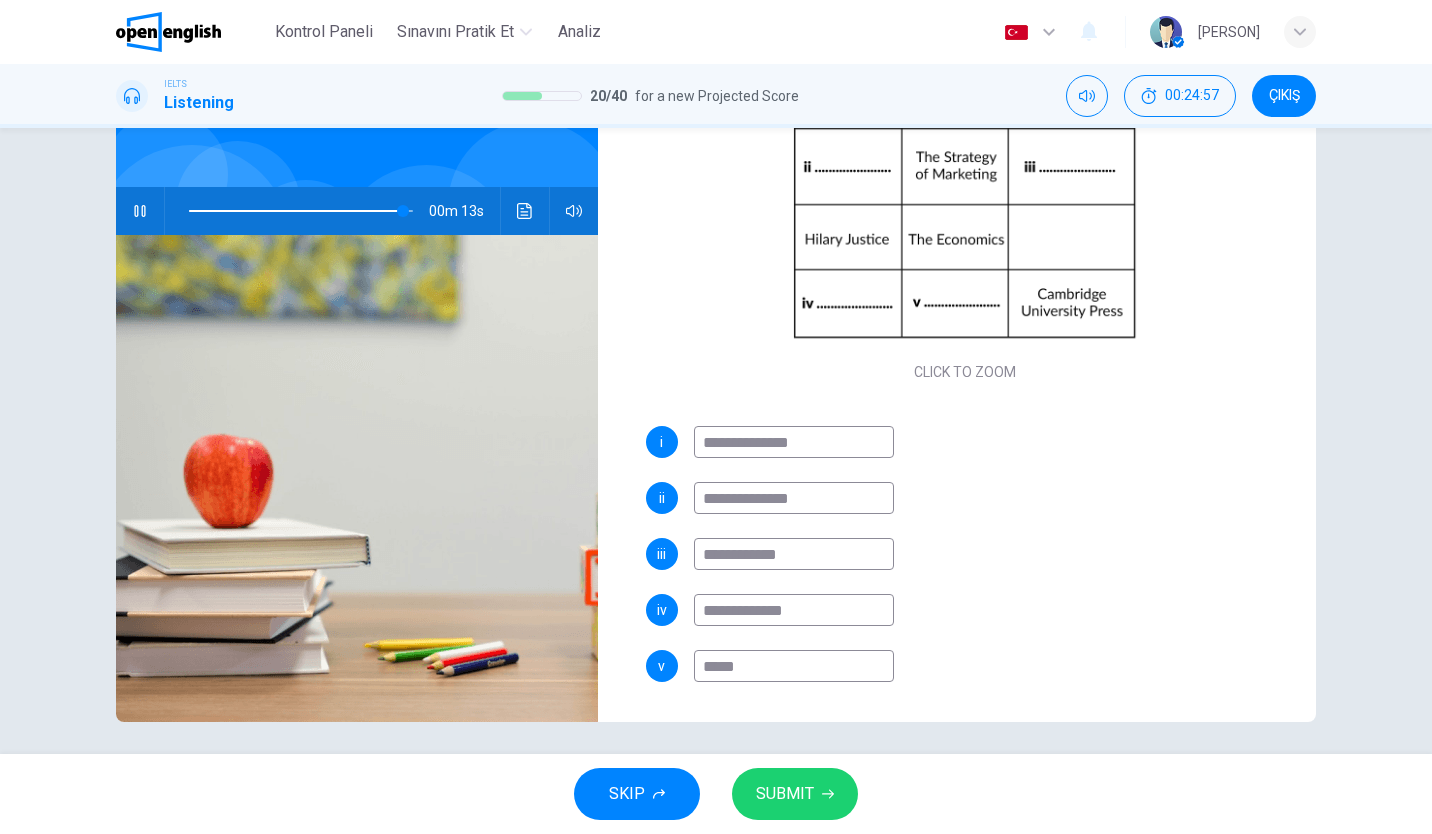 type on "**" 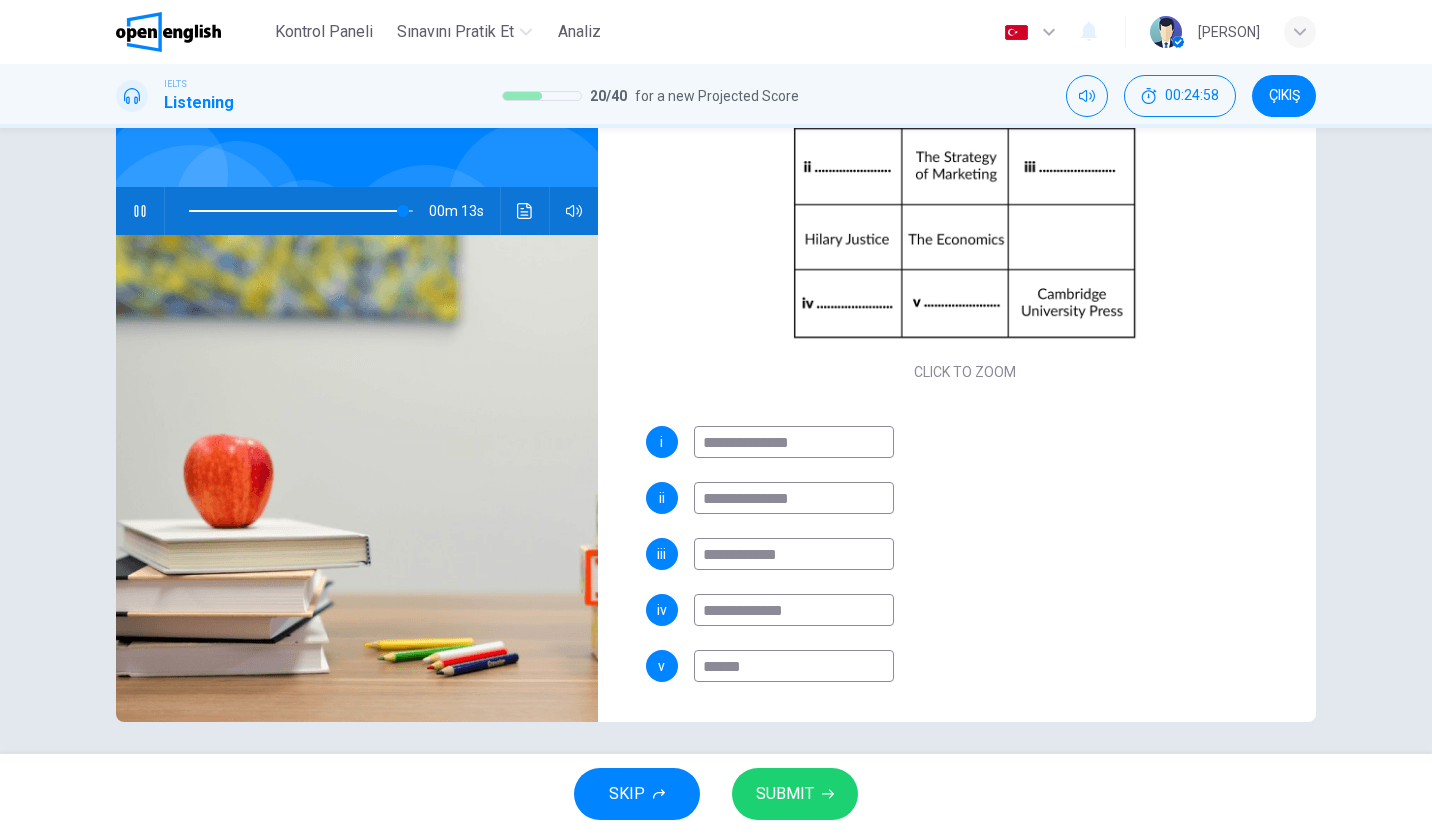 type on "**" 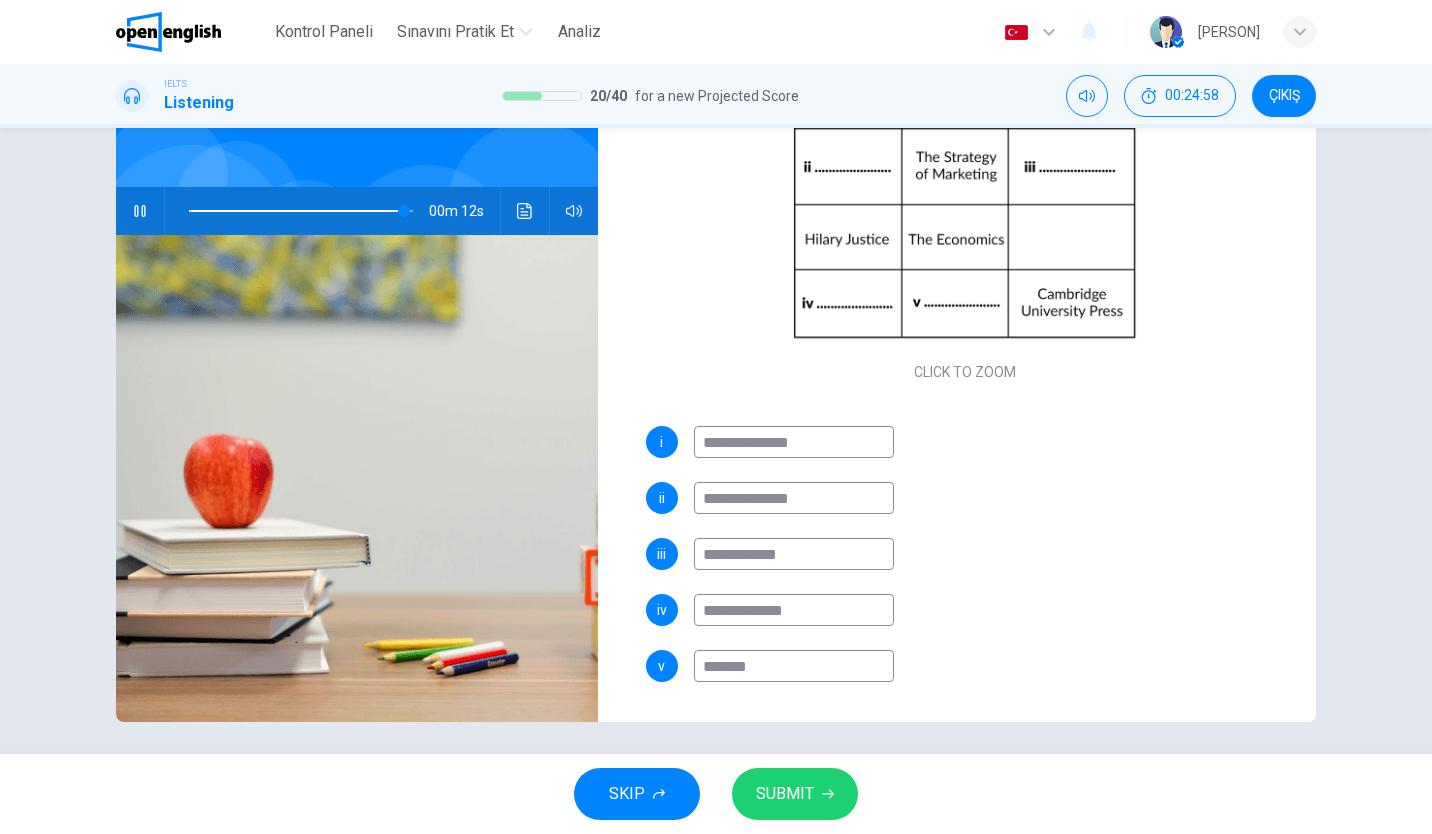 type on "**" 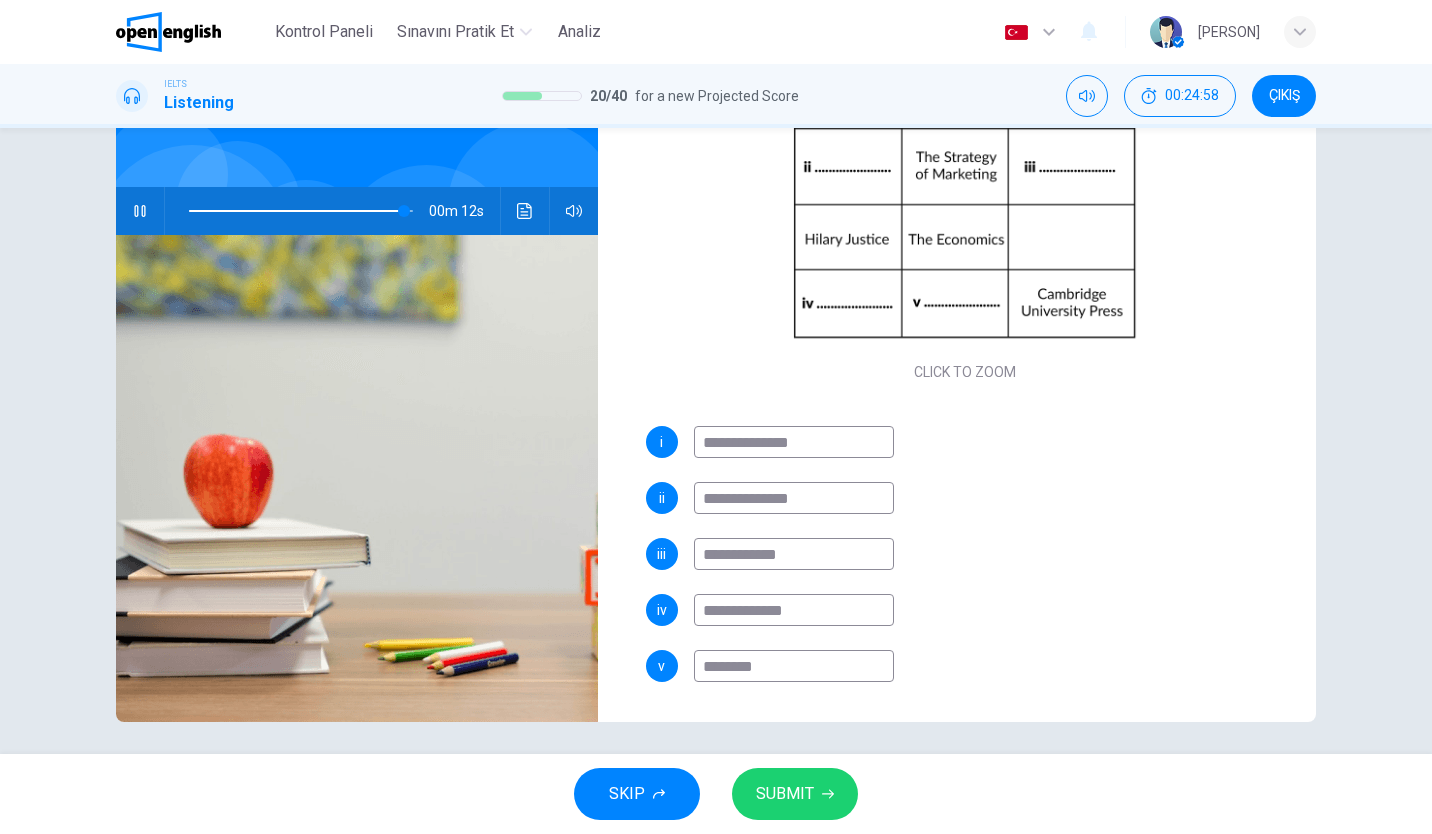 type on "********" 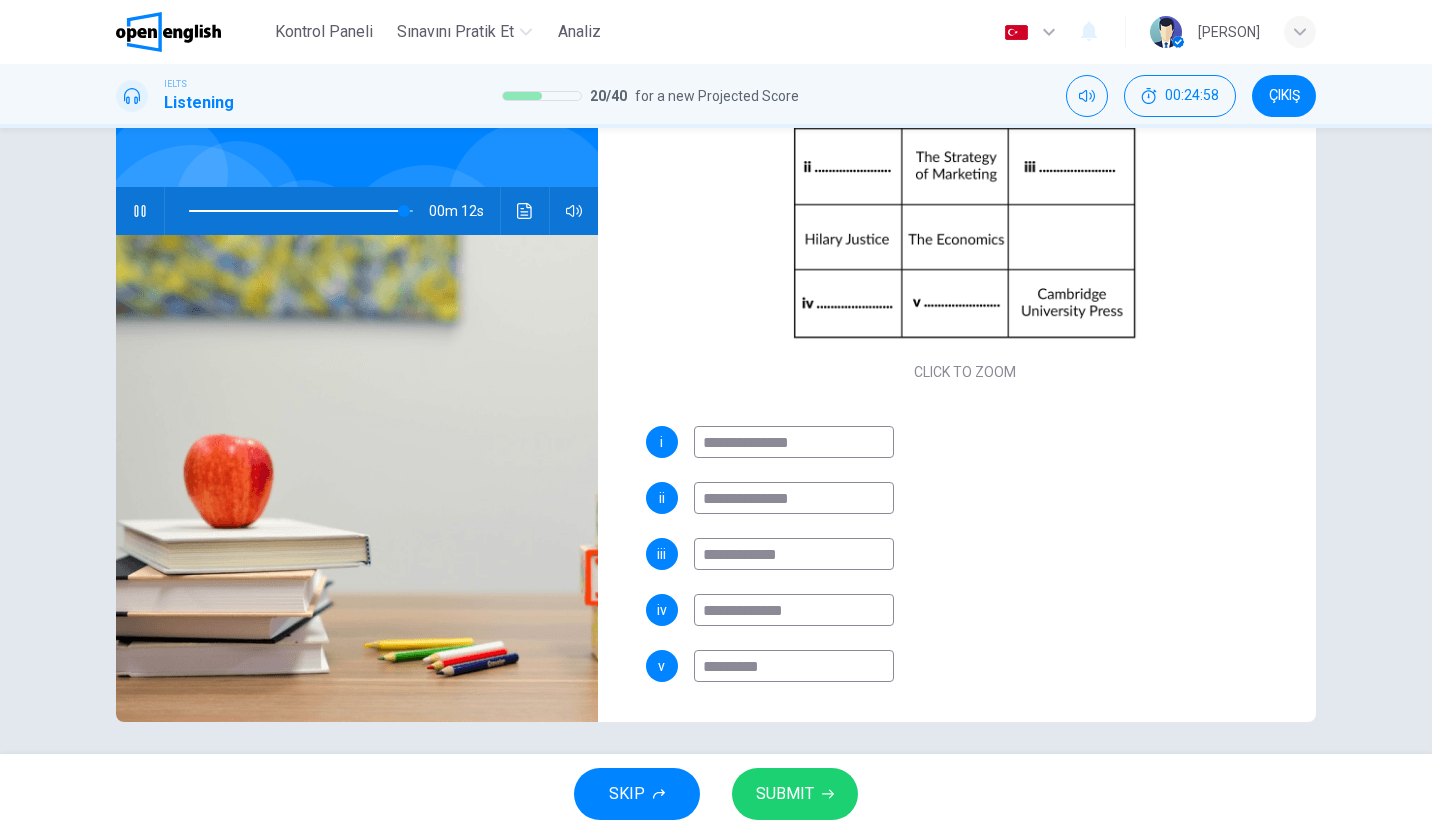 type on "**" 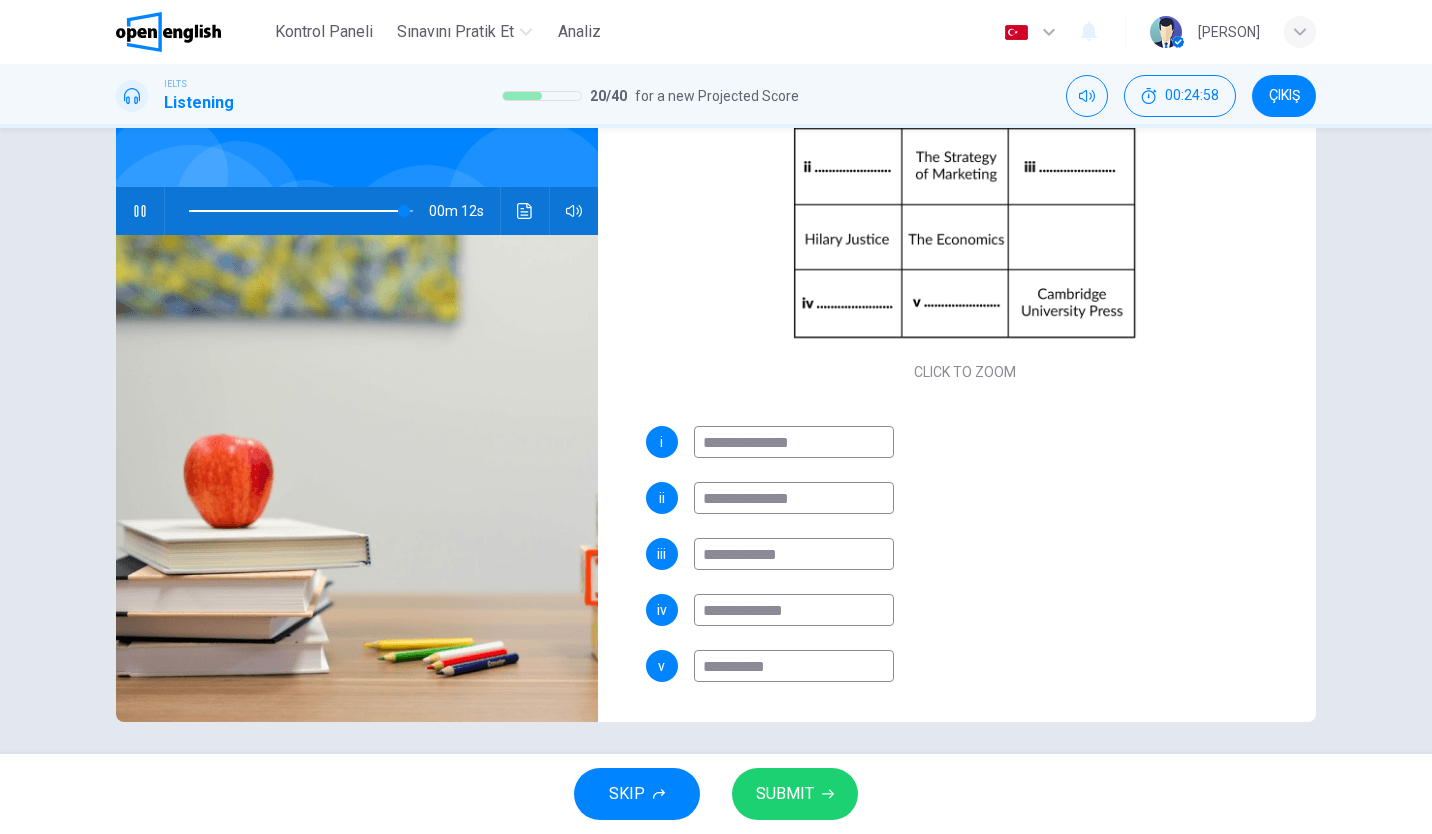 type on "**" 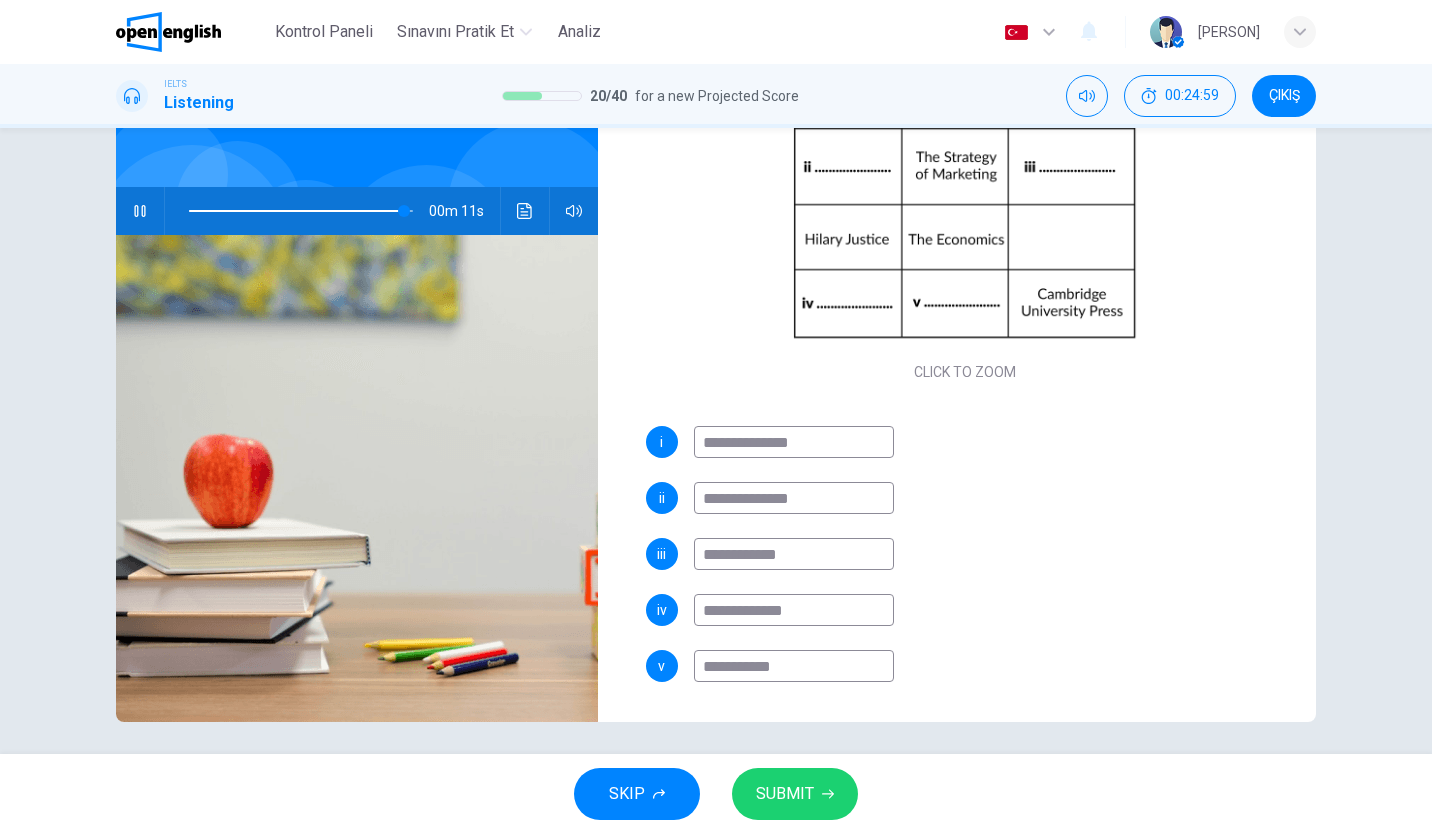 type on "**" 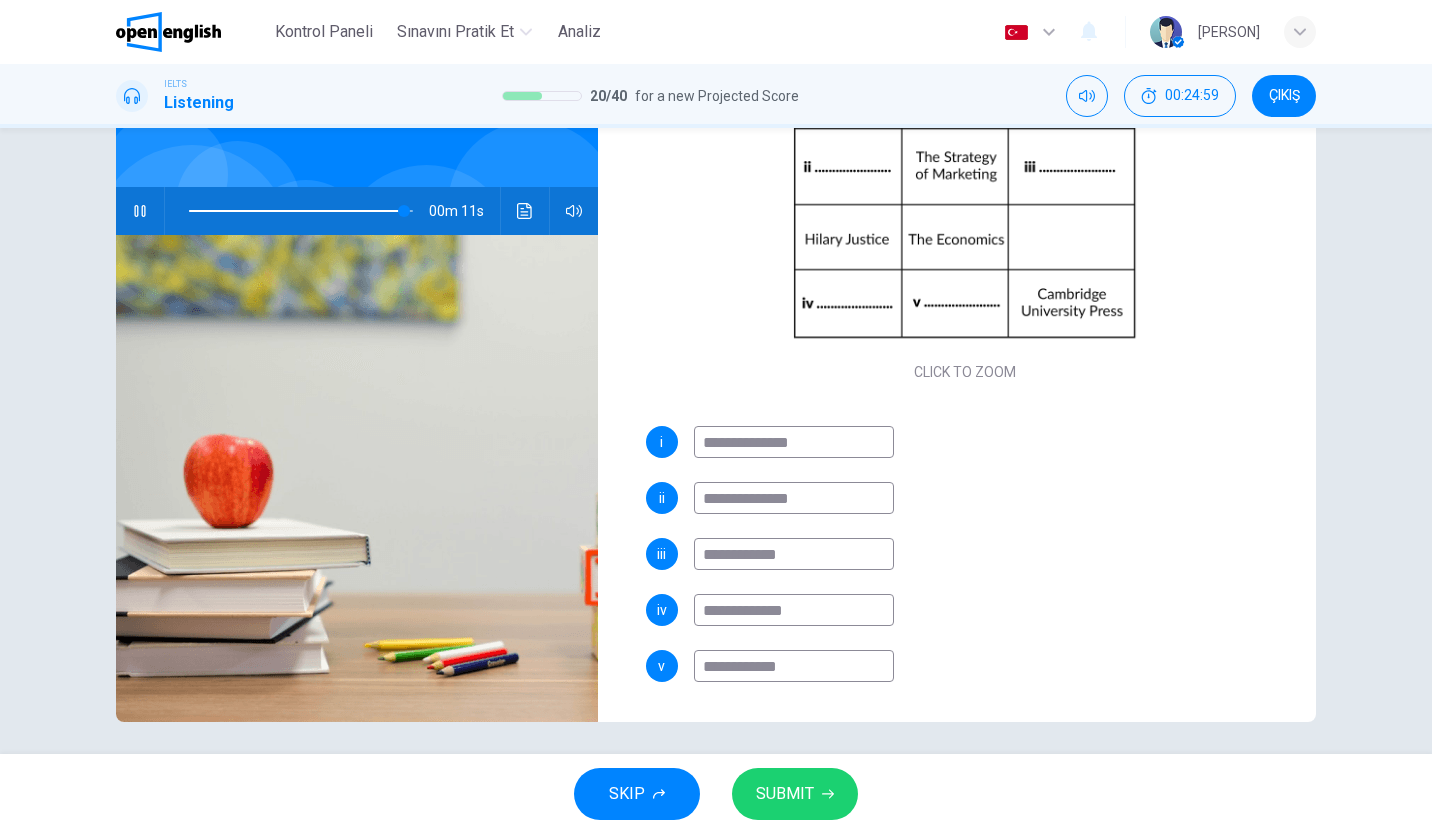 type on "**********" 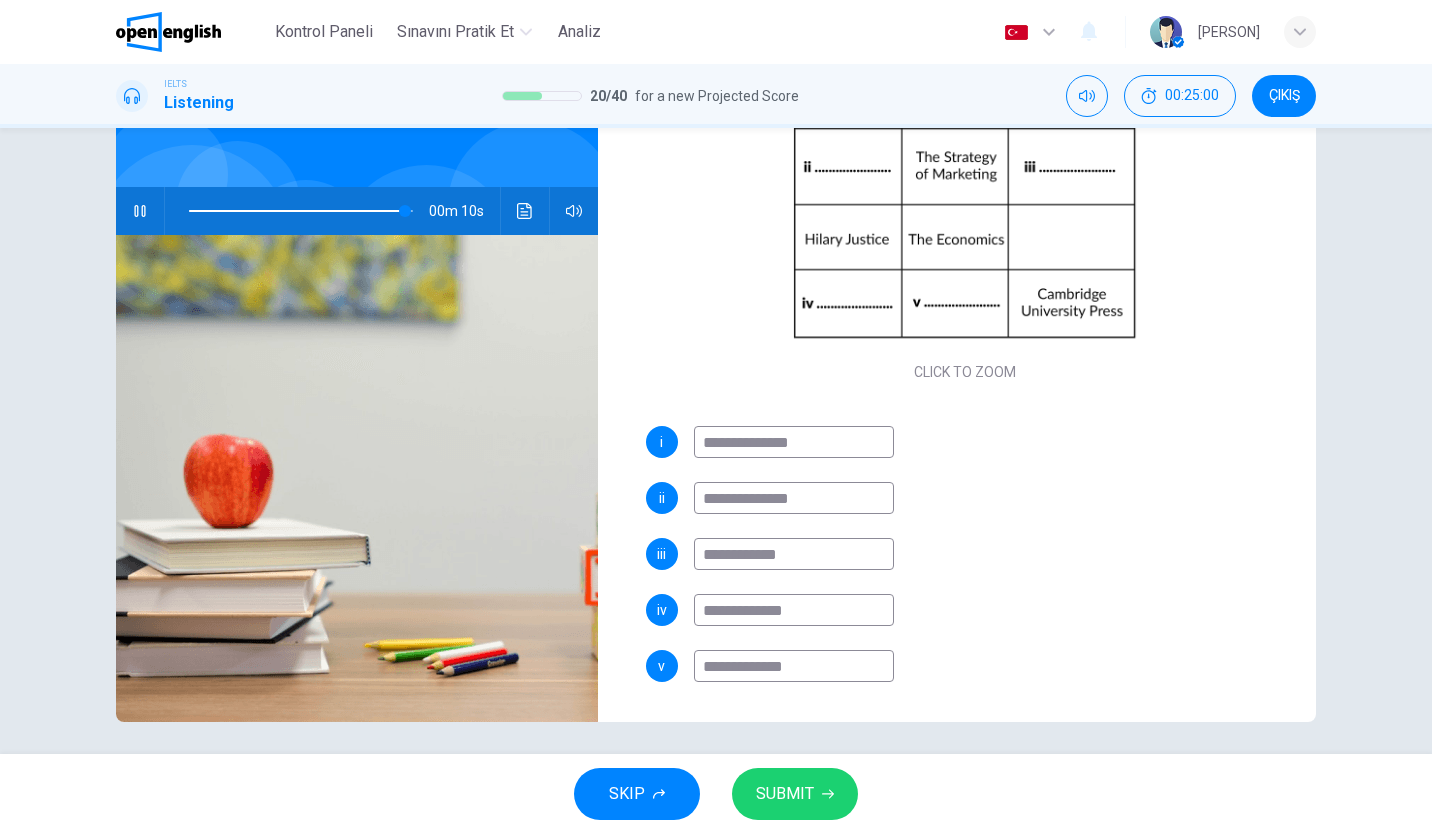 type on "**" 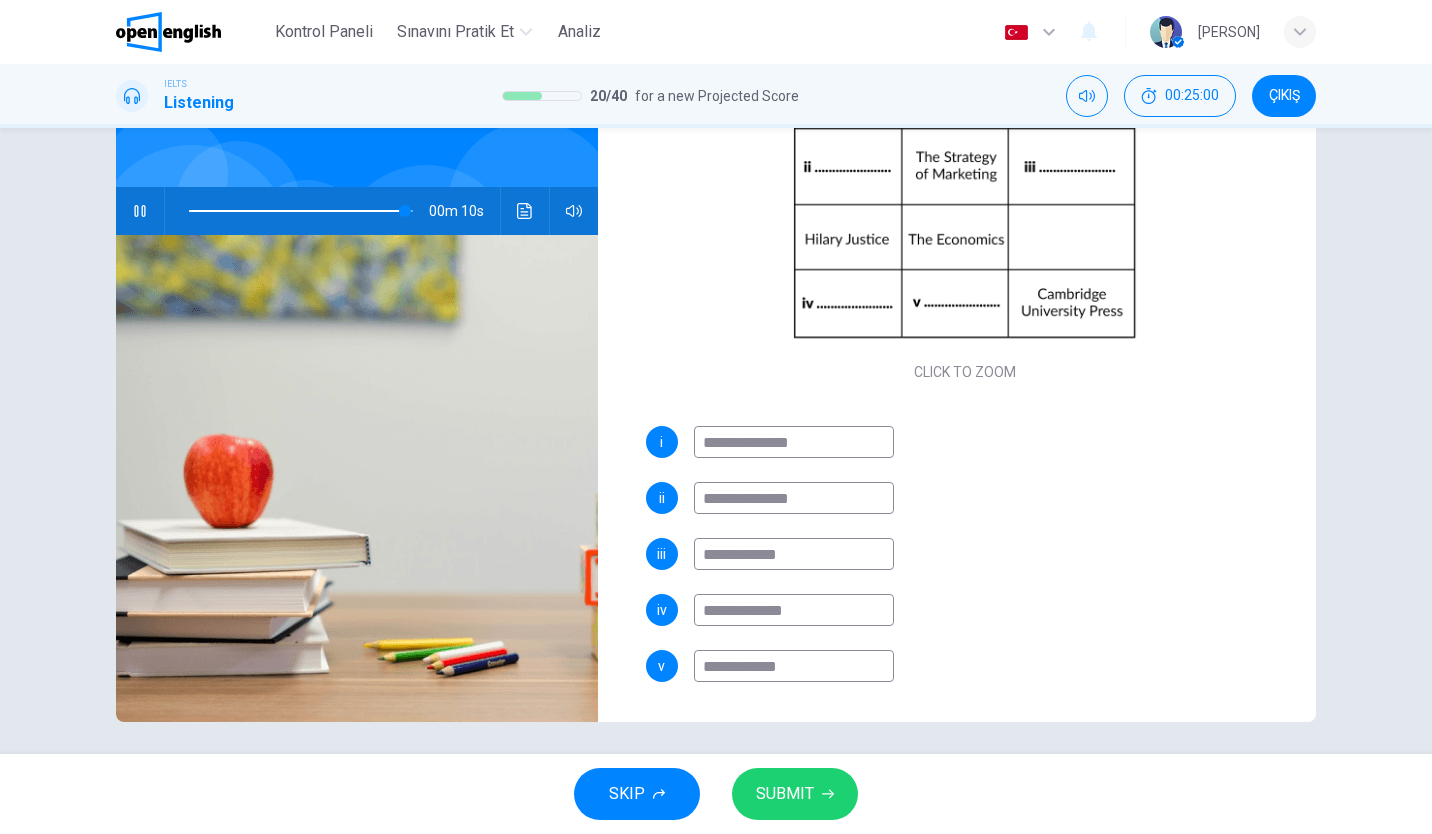type on "**********" 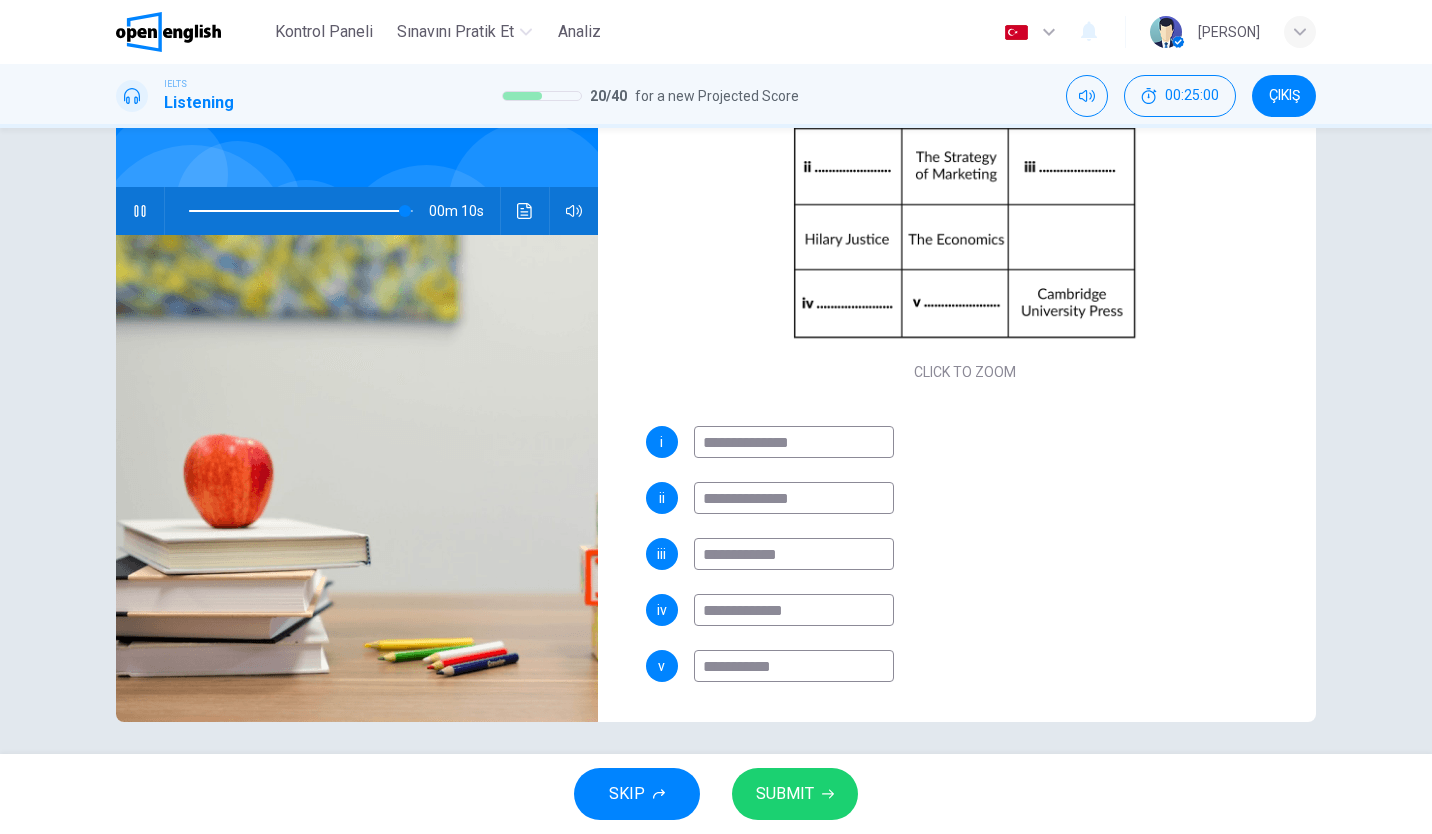 type on "**" 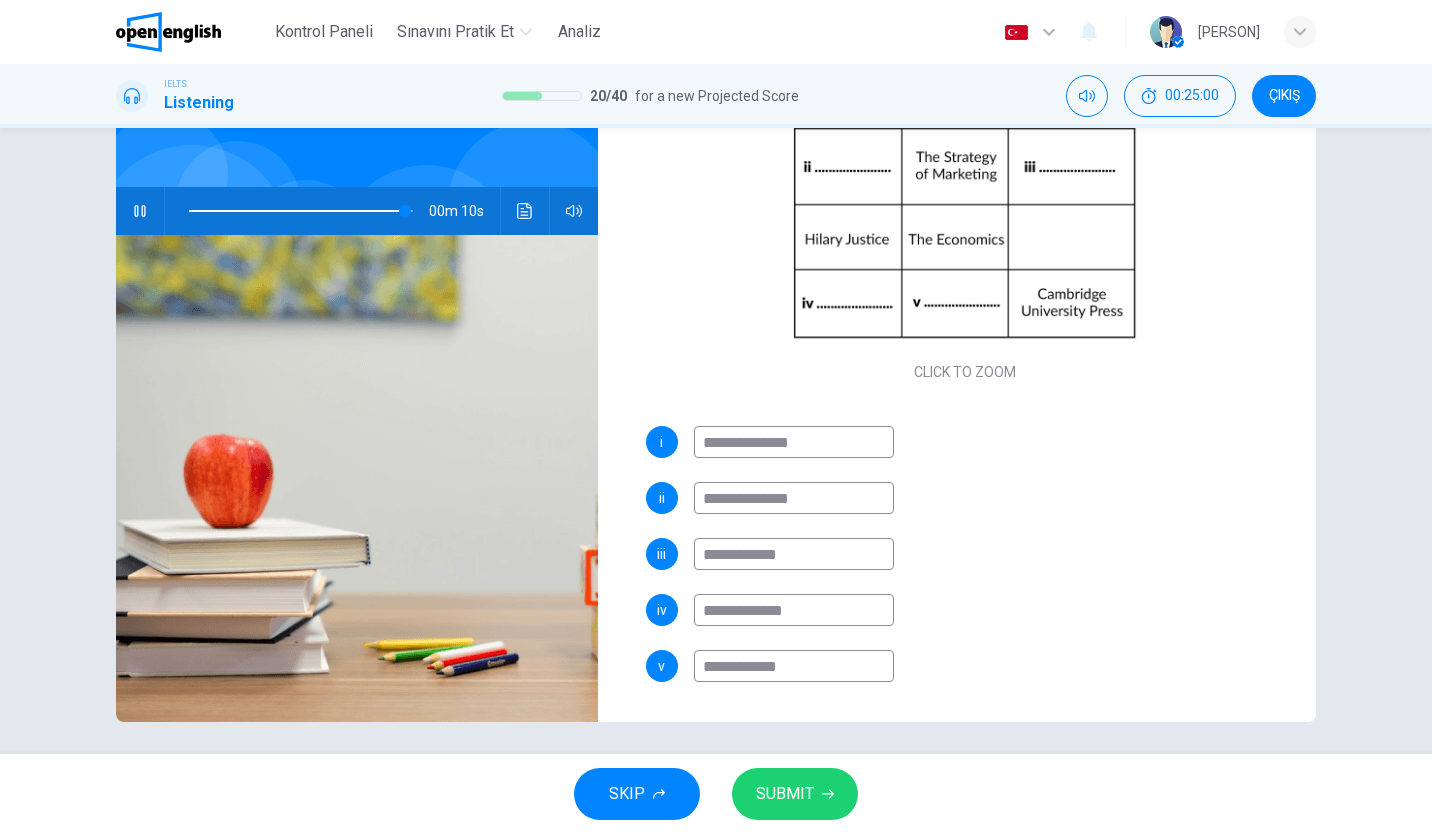type on "**" 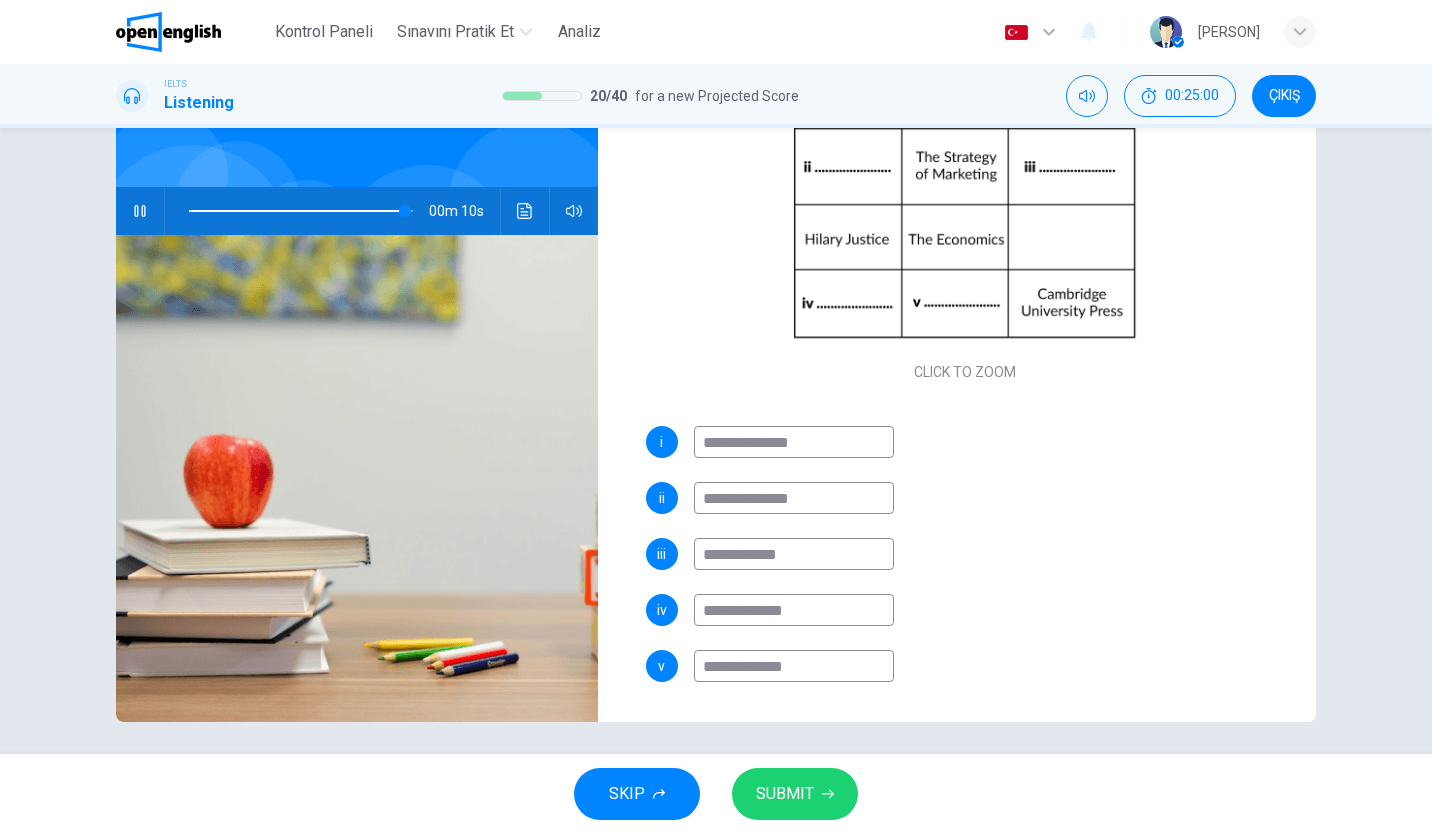 type on "**" 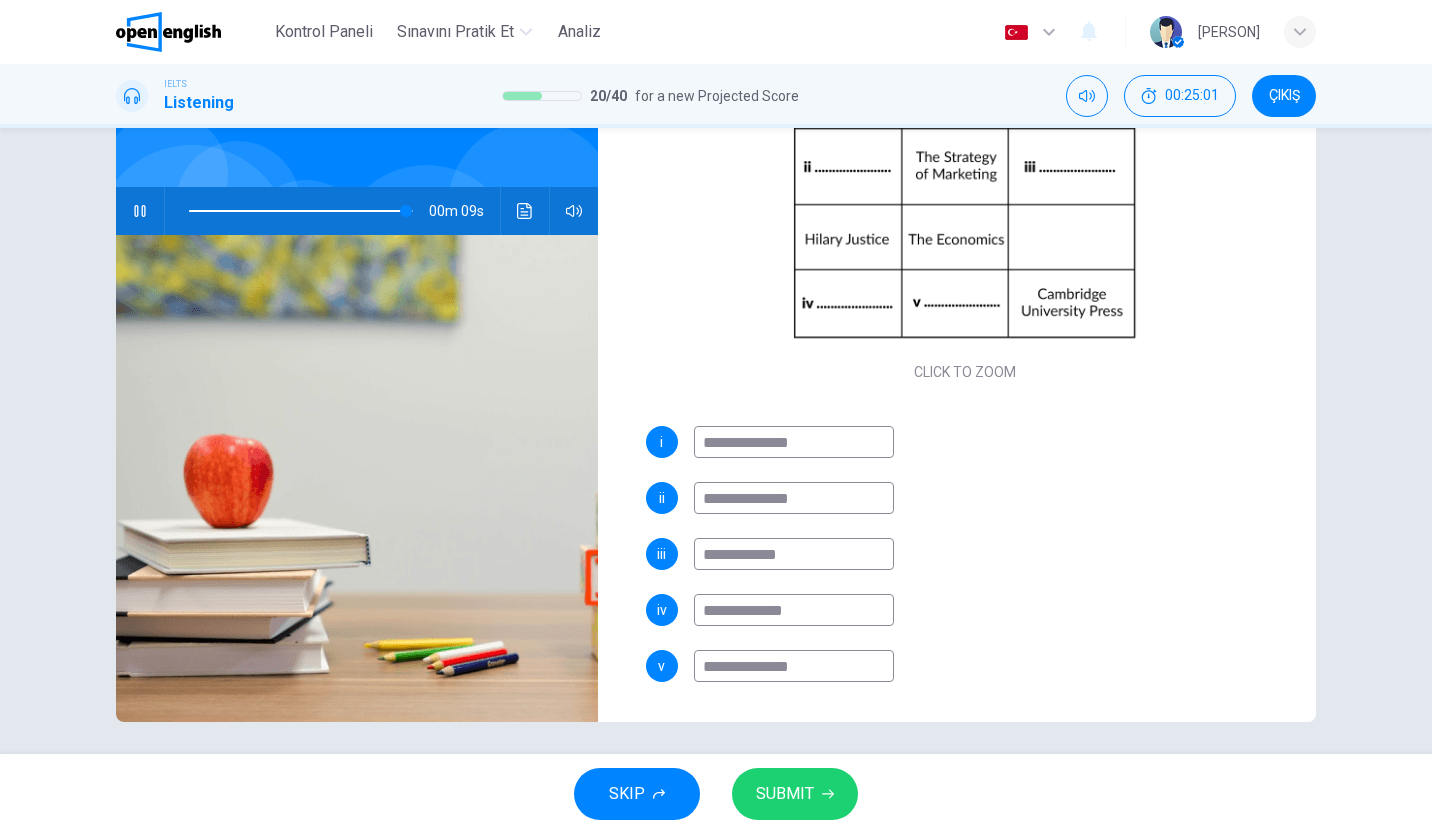 type on "**" 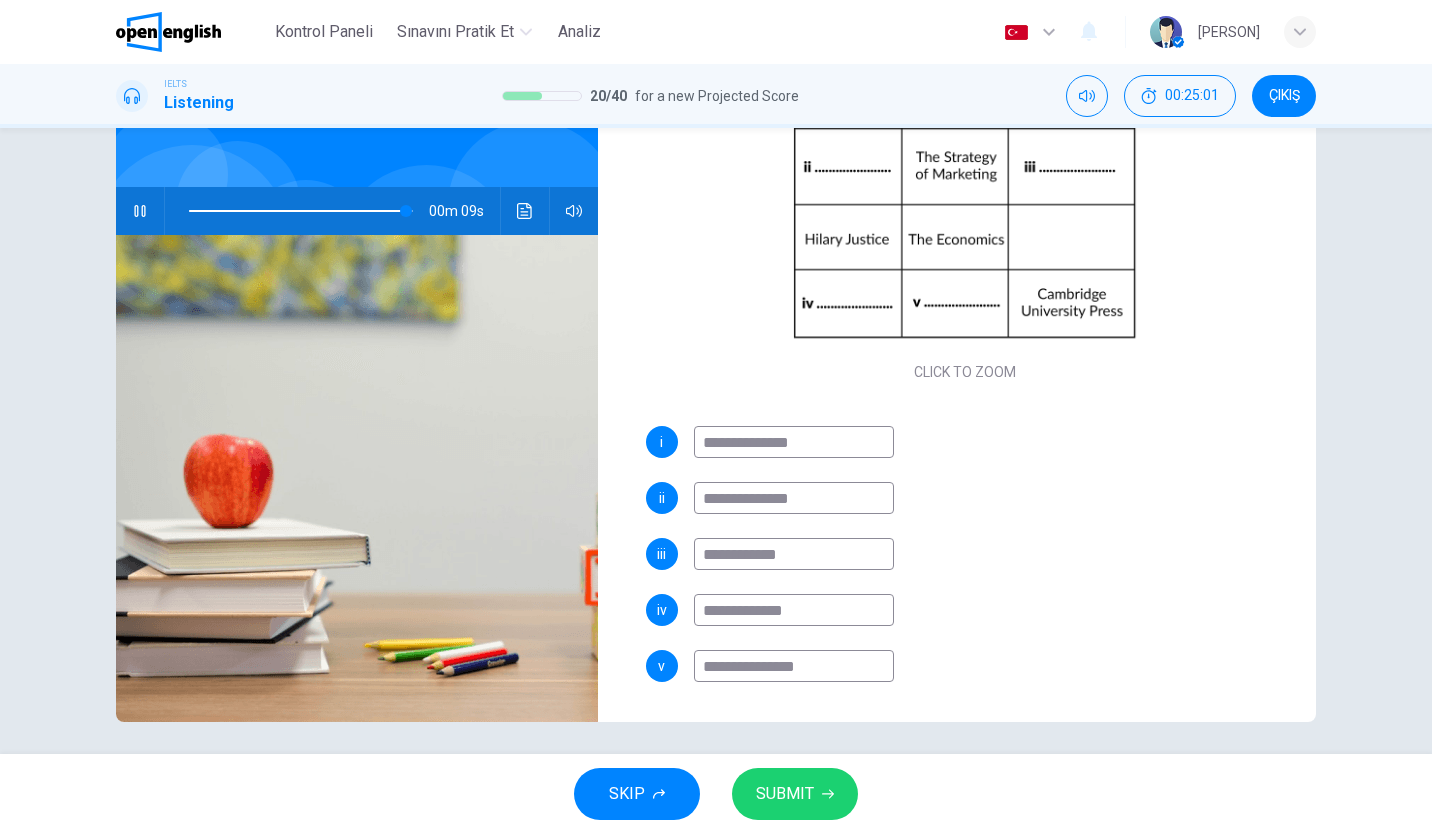 type on "**********" 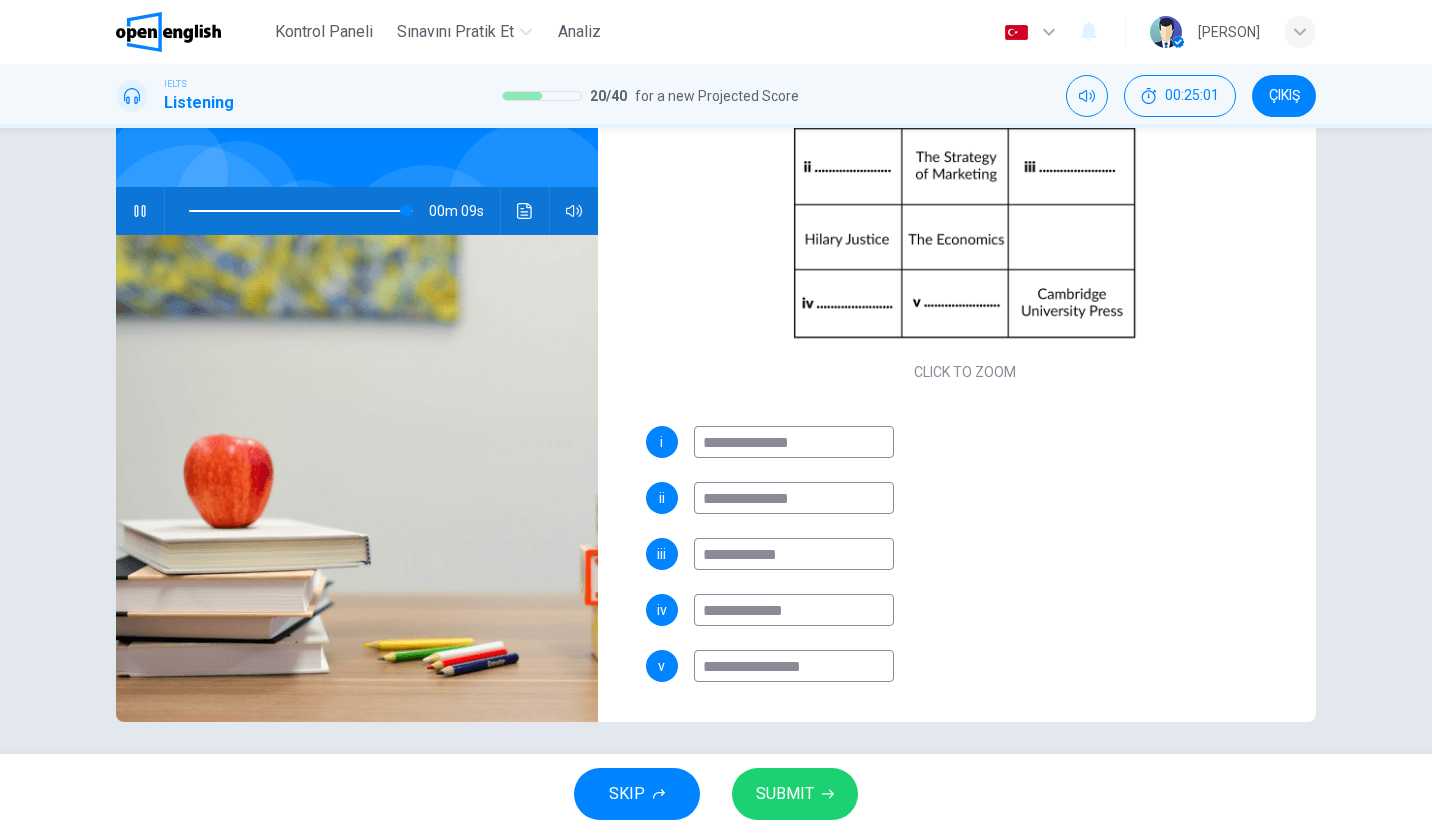 type on "**" 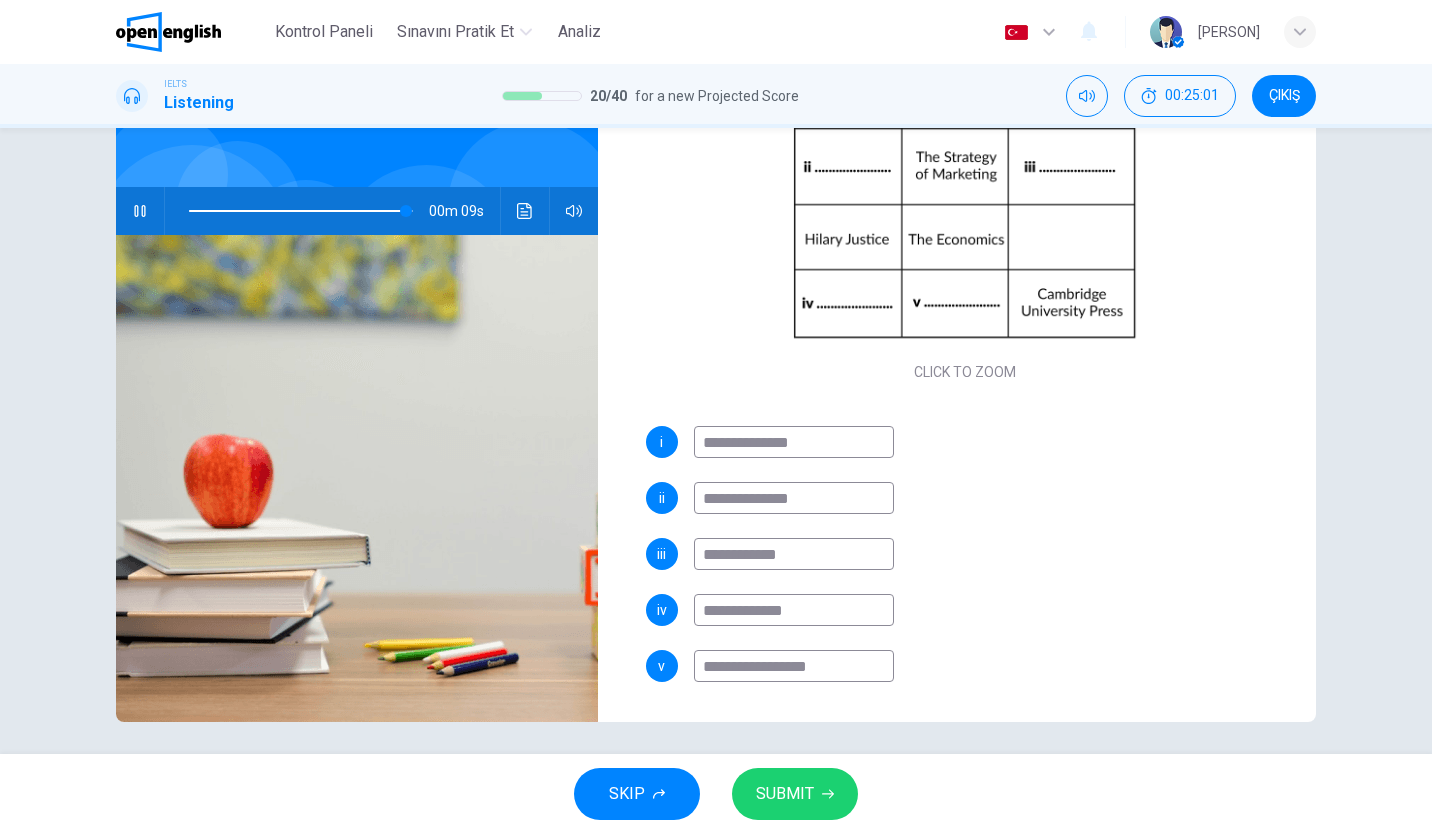 type on "**" 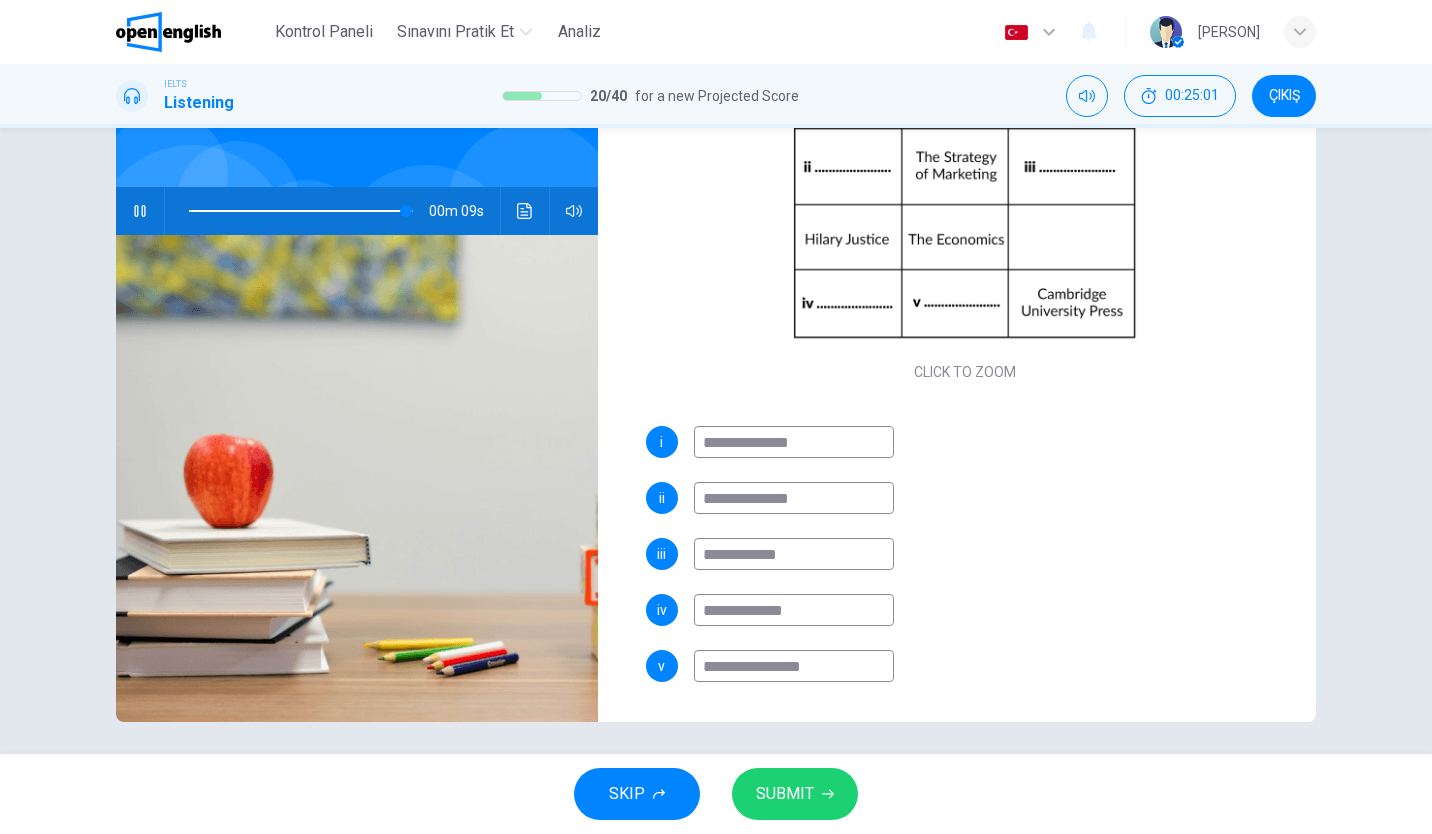 type 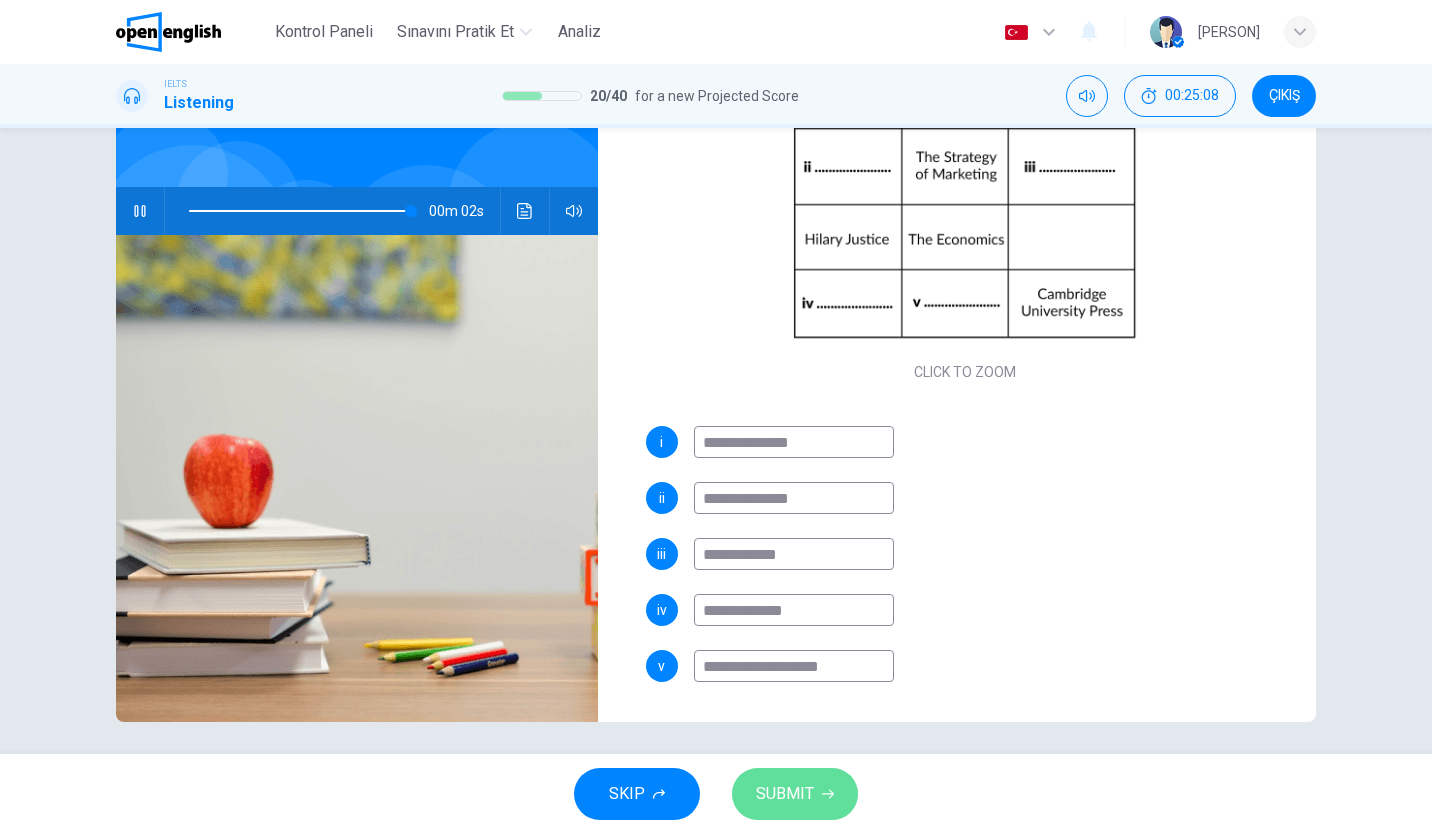 click on "SUBMIT" at bounding box center (795, 794) 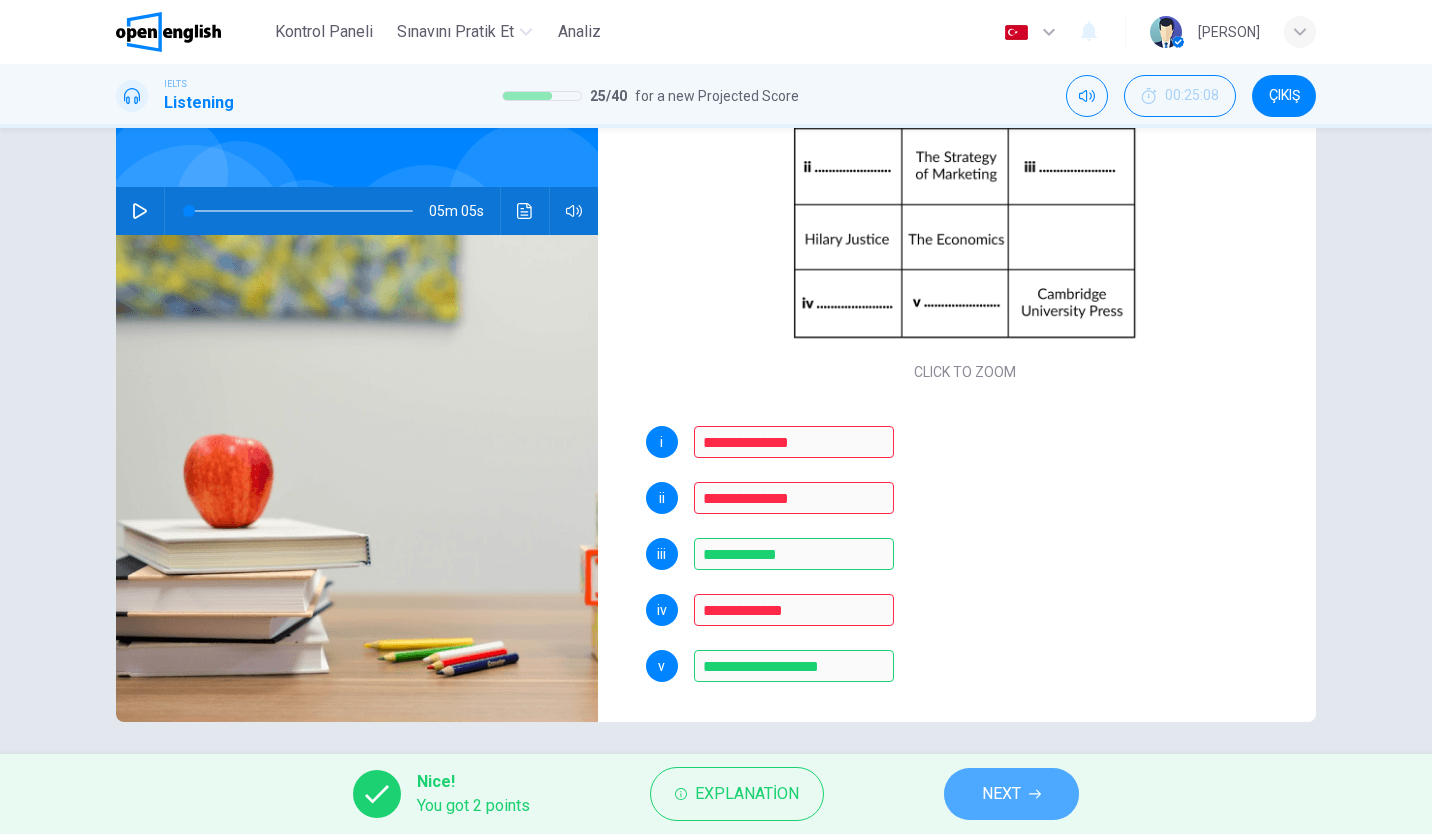 click on "NEXT" at bounding box center [1011, 794] 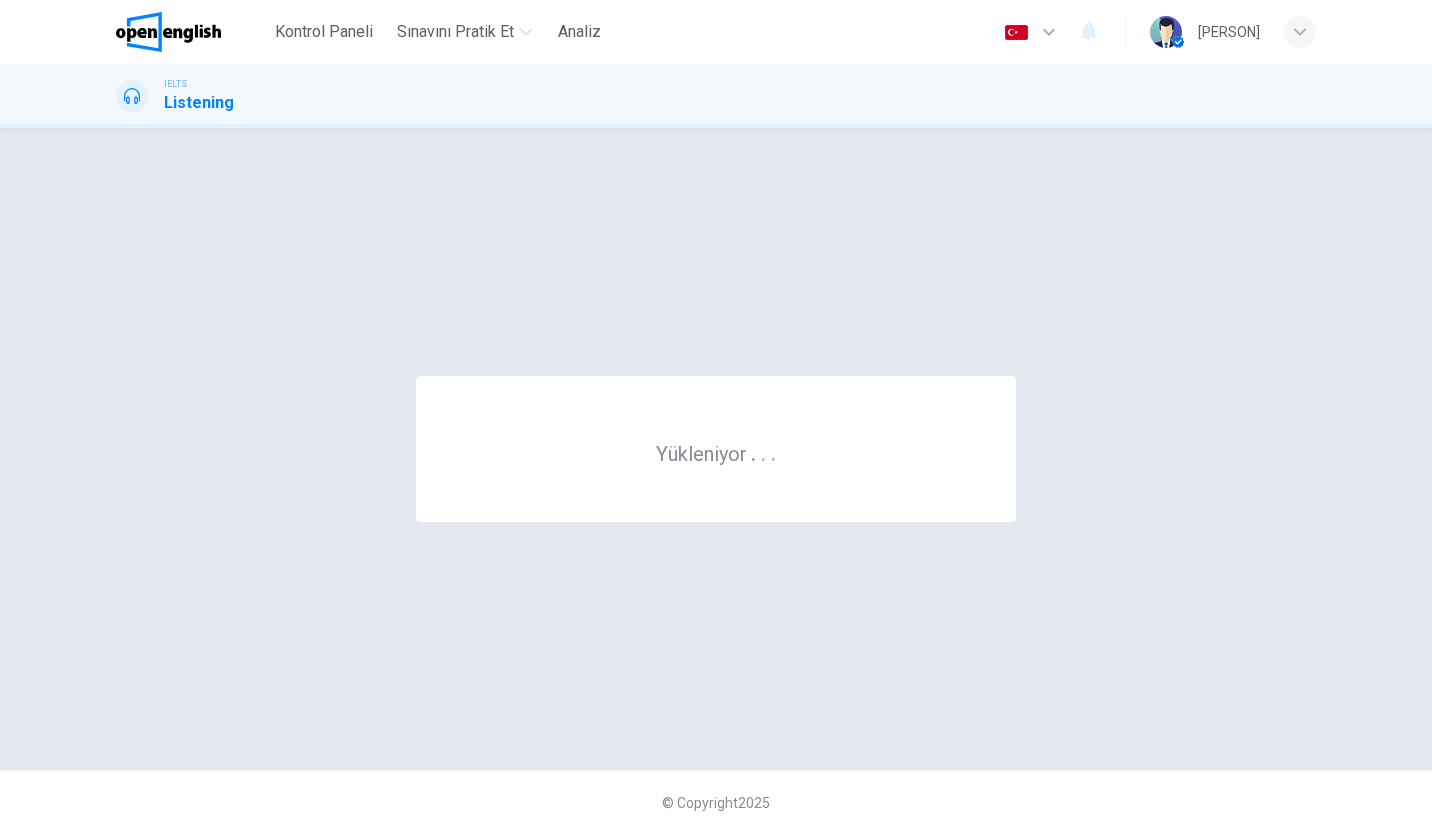 scroll, scrollTop: 0, scrollLeft: 0, axis: both 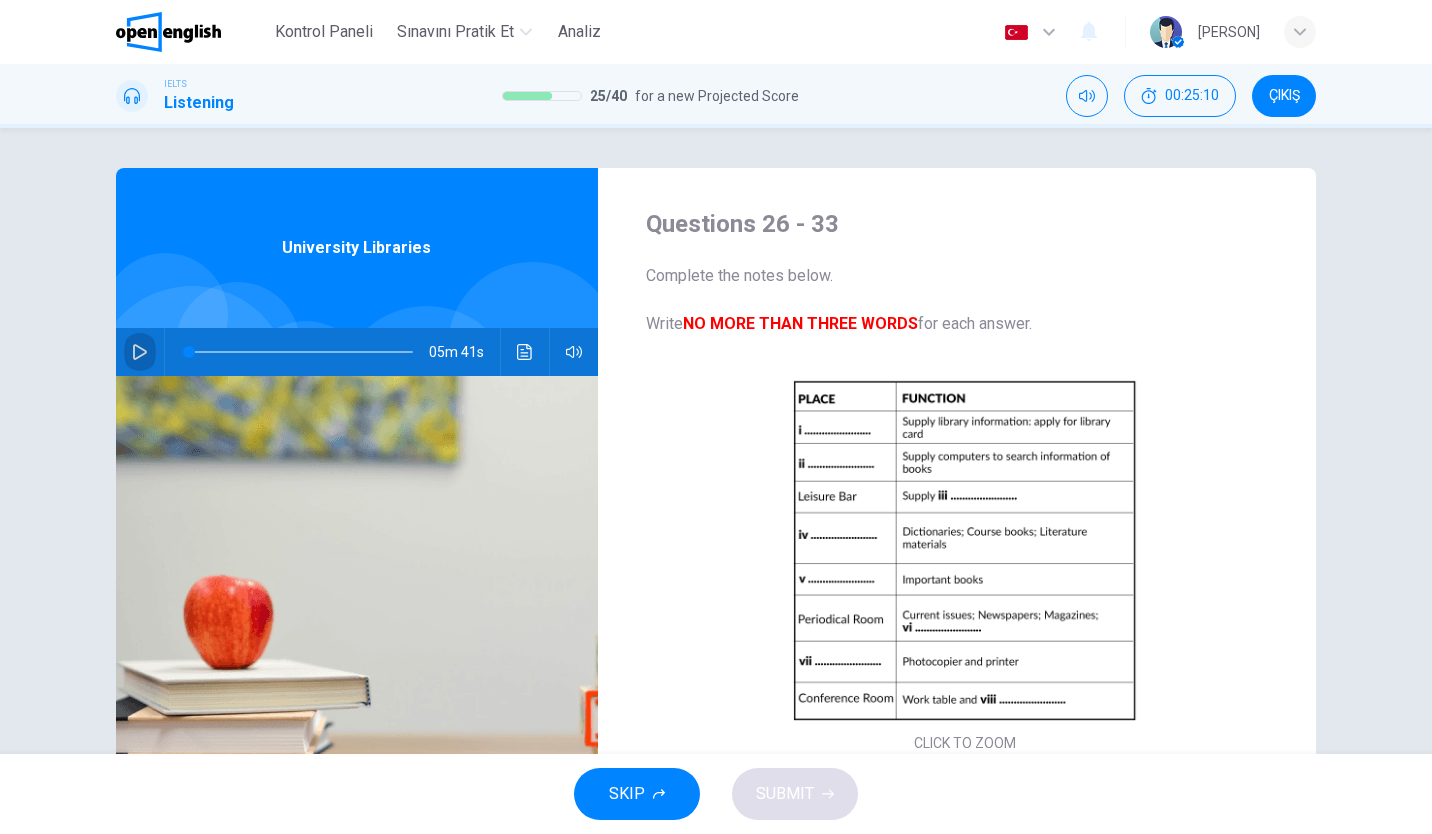 click 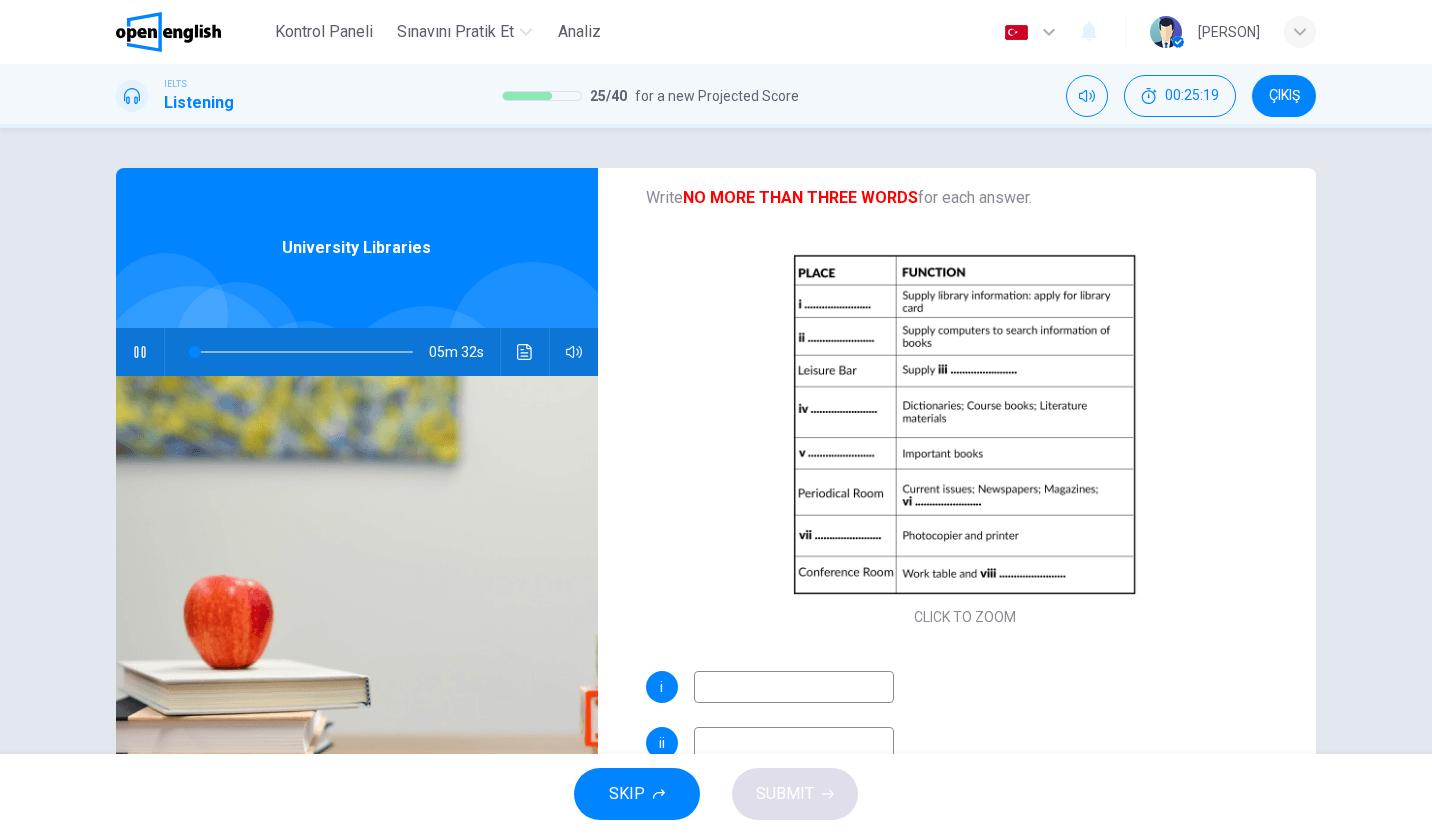 scroll, scrollTop: 139, scrollLeft: 0, axis: vertical 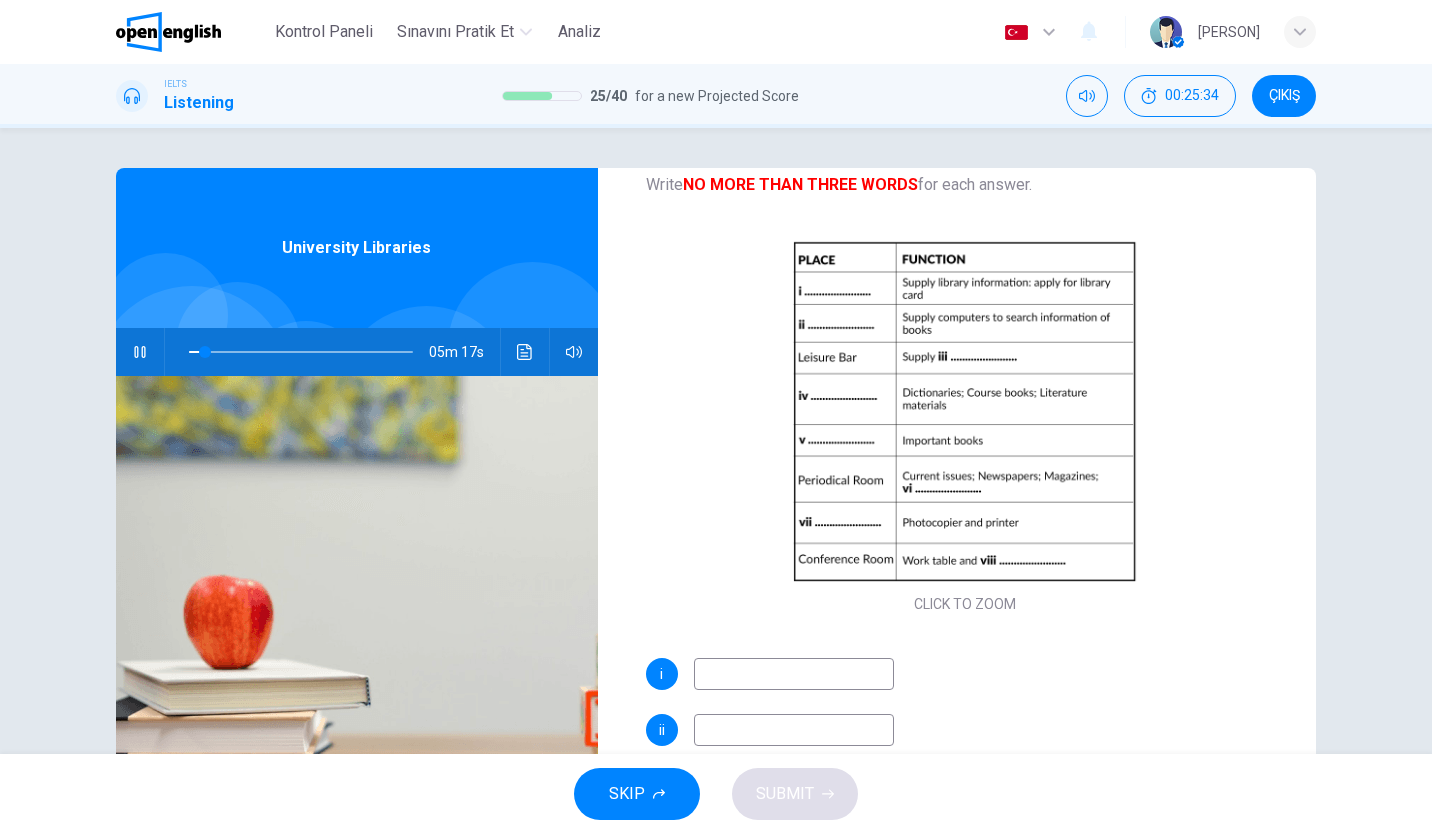 click at bounding box center (794, 674) 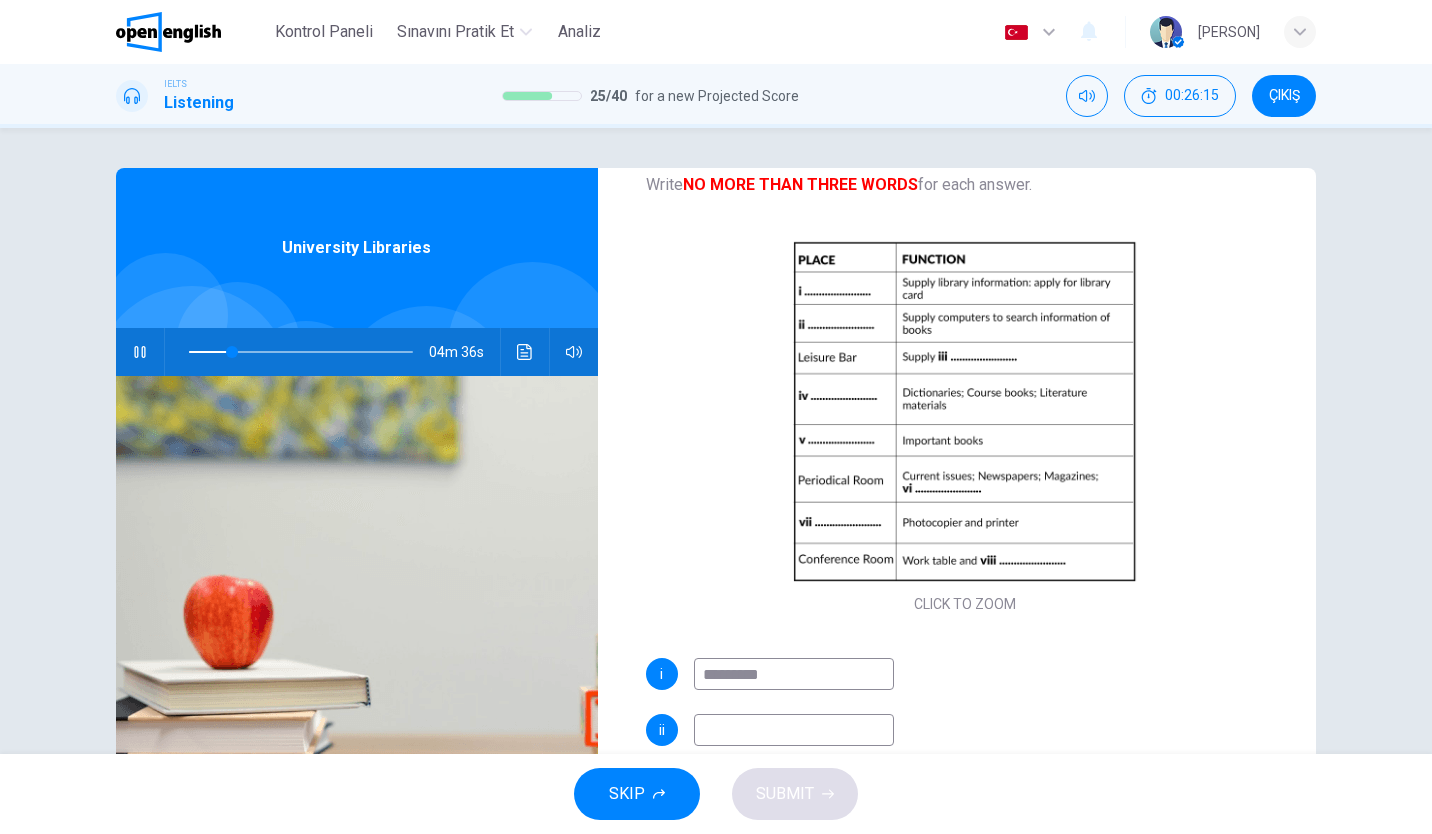 click at bounding box center (794, 730) 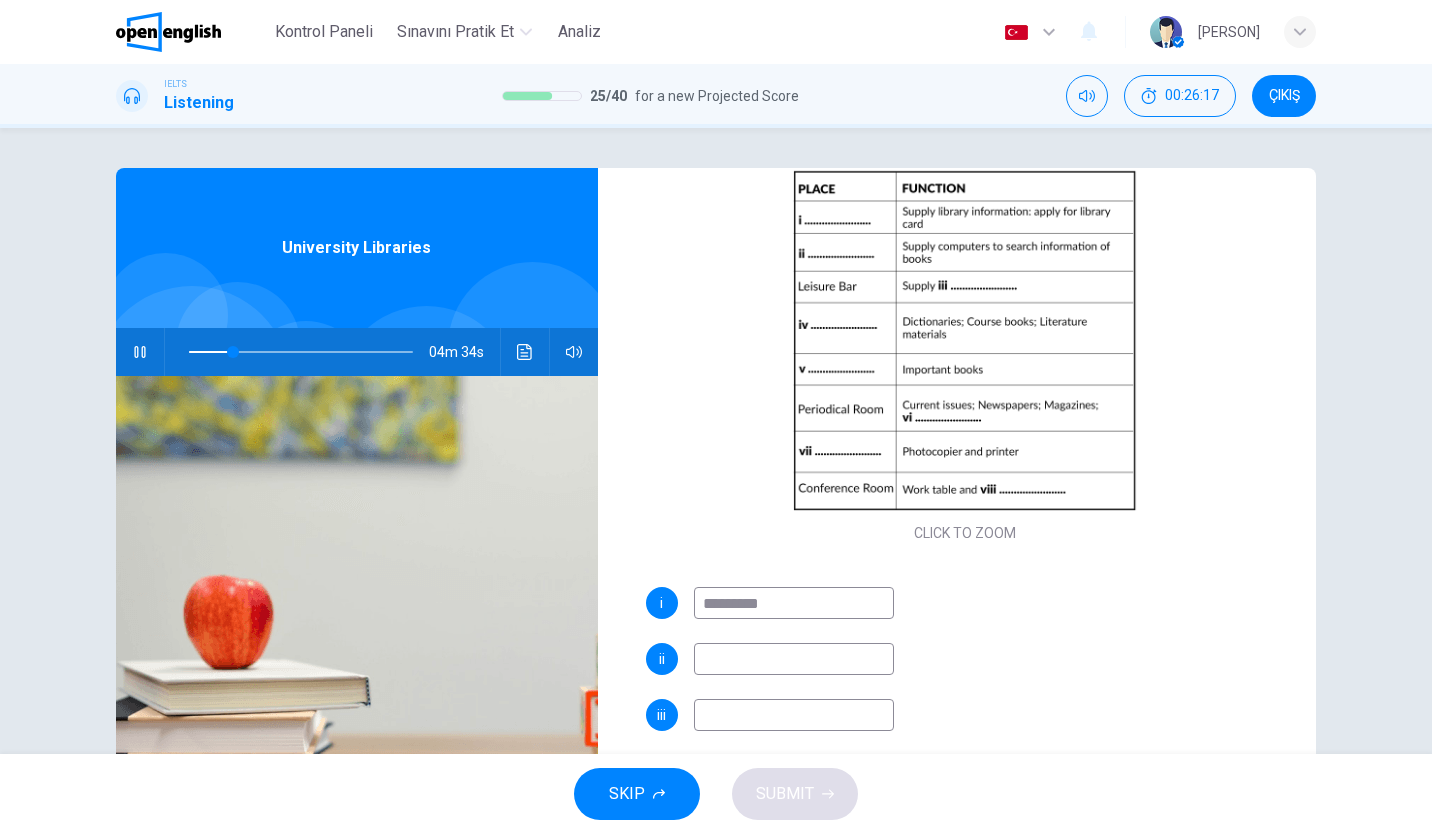 scroll, scrollTop: 211, scrollLeft: 0, axis: vertical 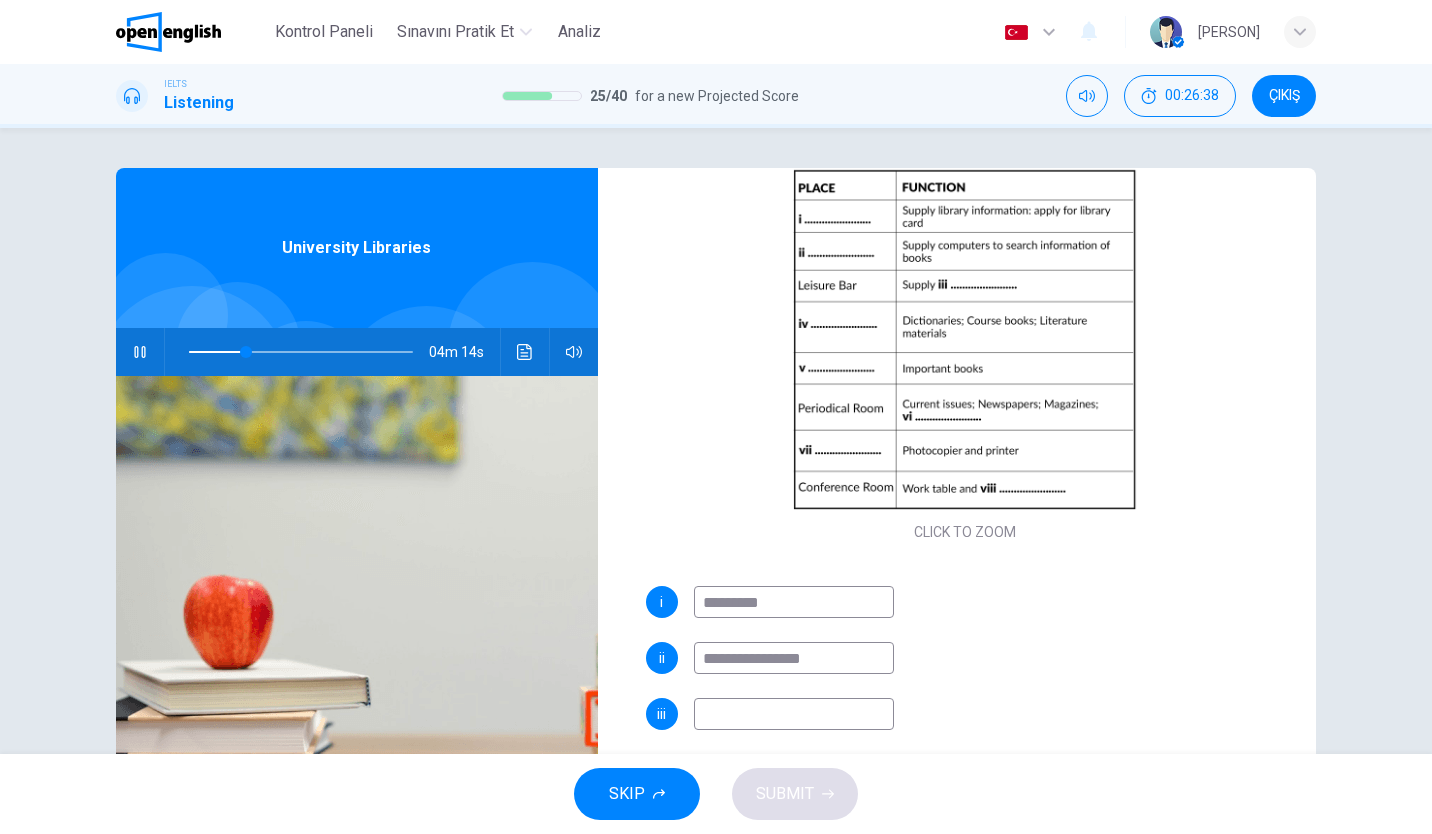 click at bounding box center (794, 714) 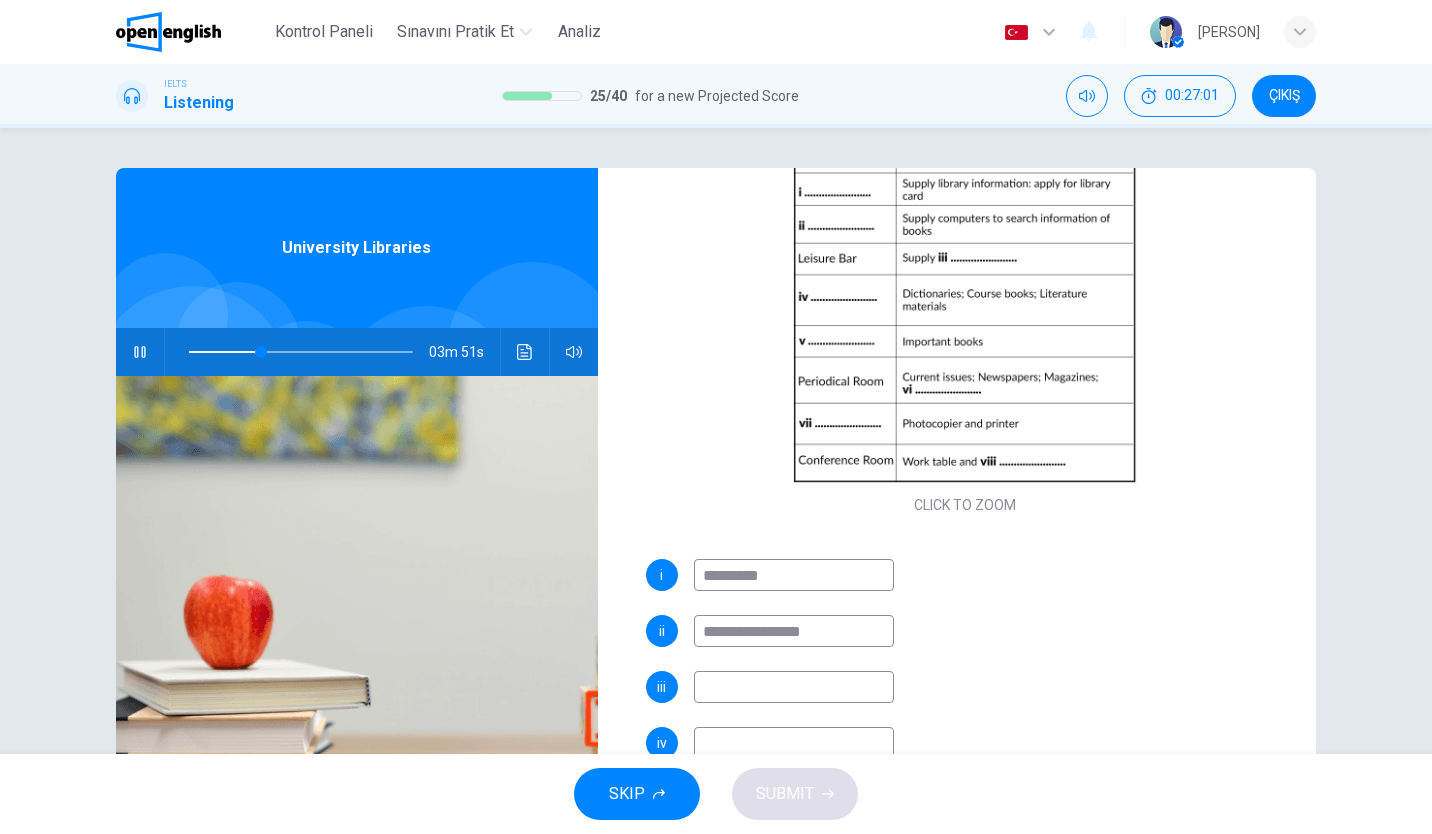 scroll, scrollTop: 255, scrollLeft: 0, axis: vertical 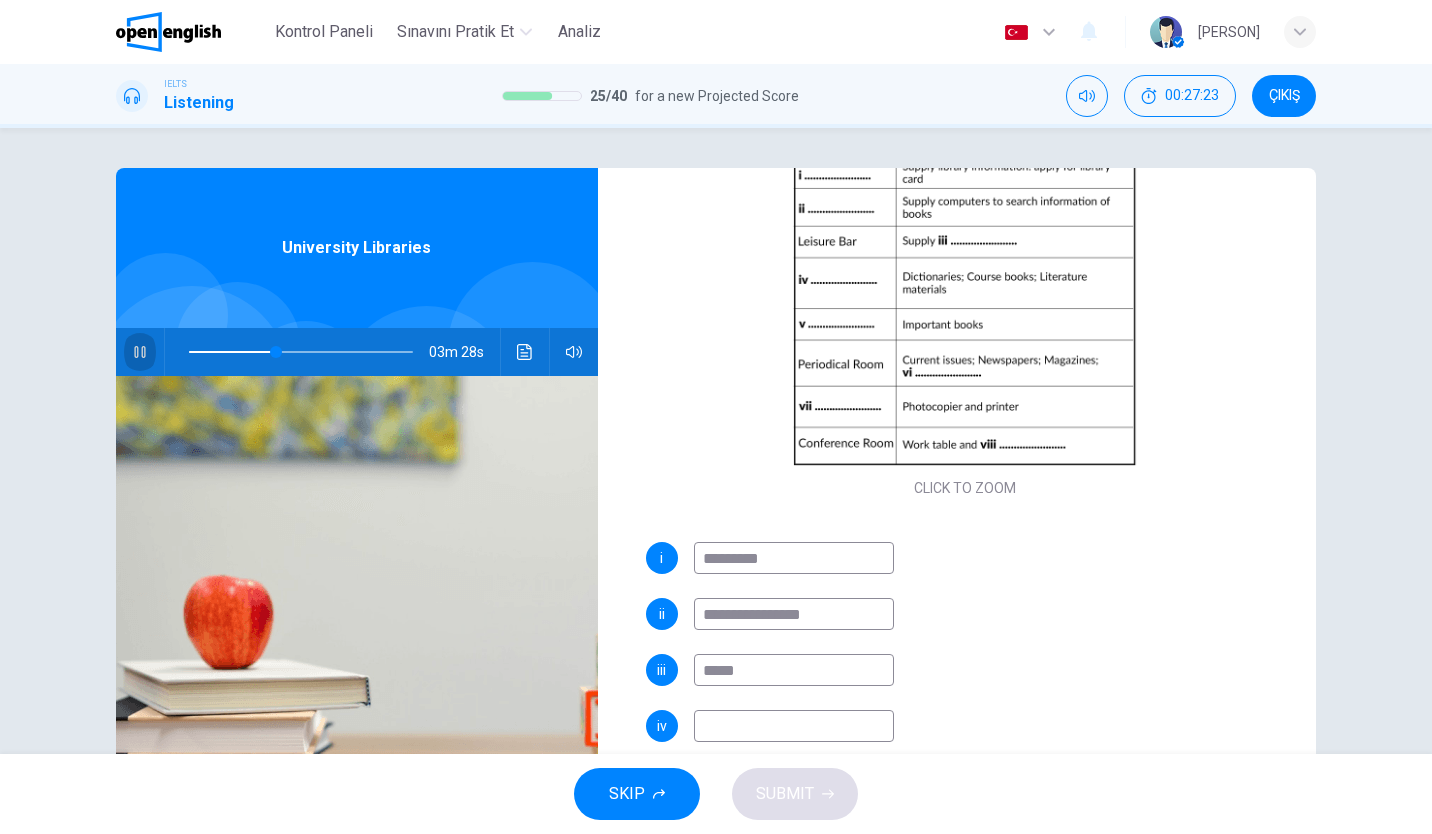 click 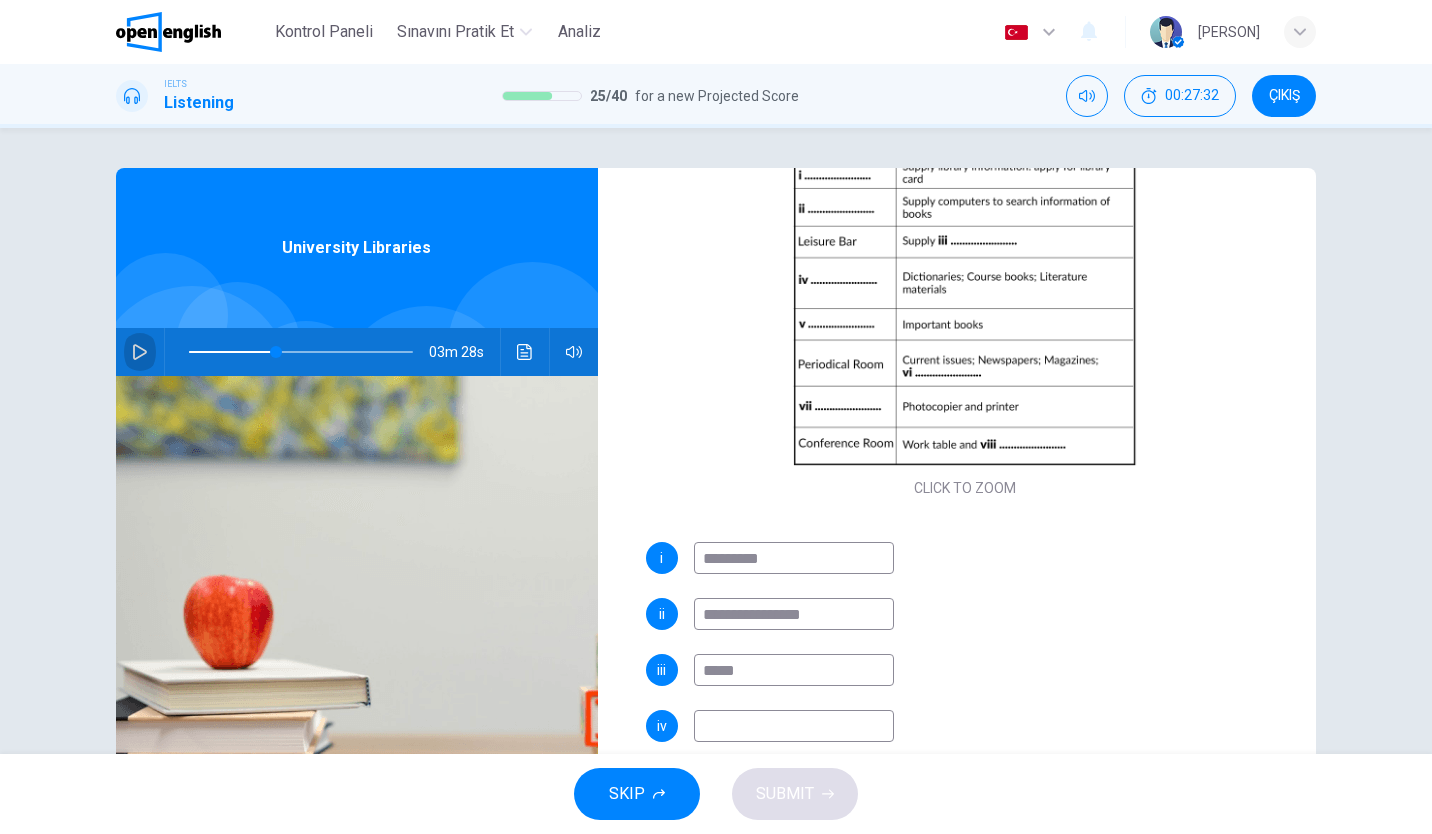 click at bounding box center [140, 352] 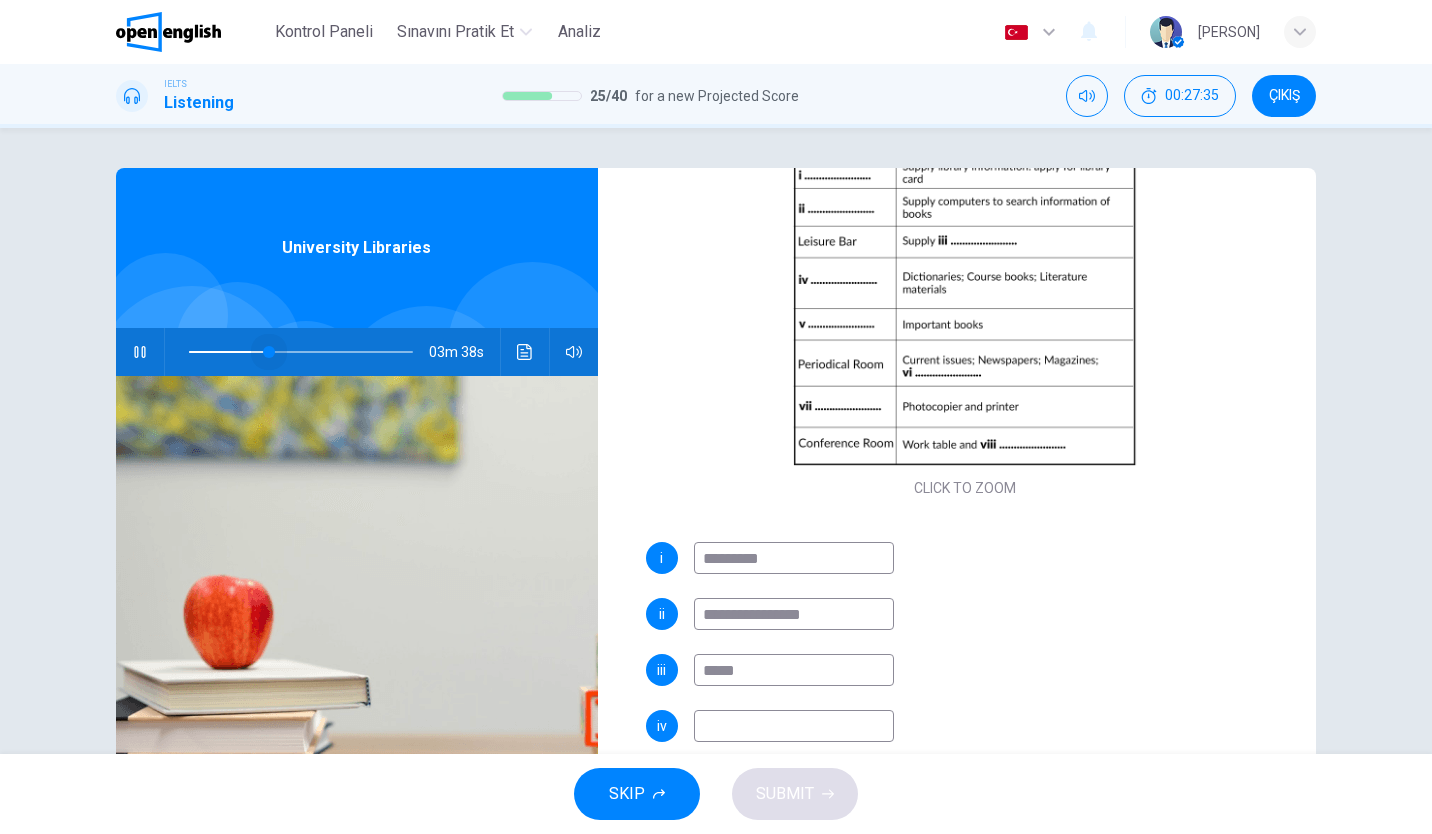 click at bounding box center [269, 352] 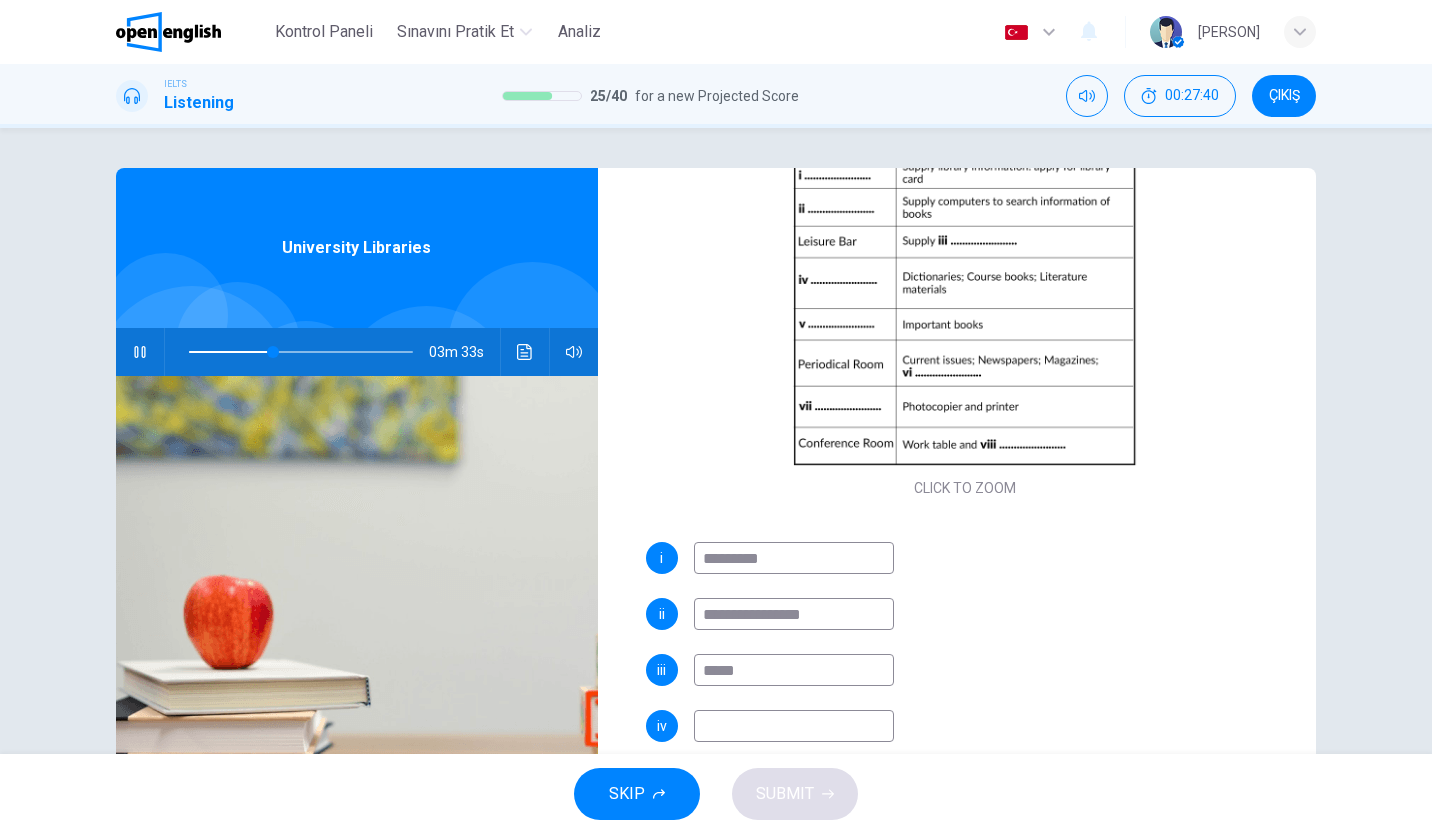 click at bounding box center (794, 726) 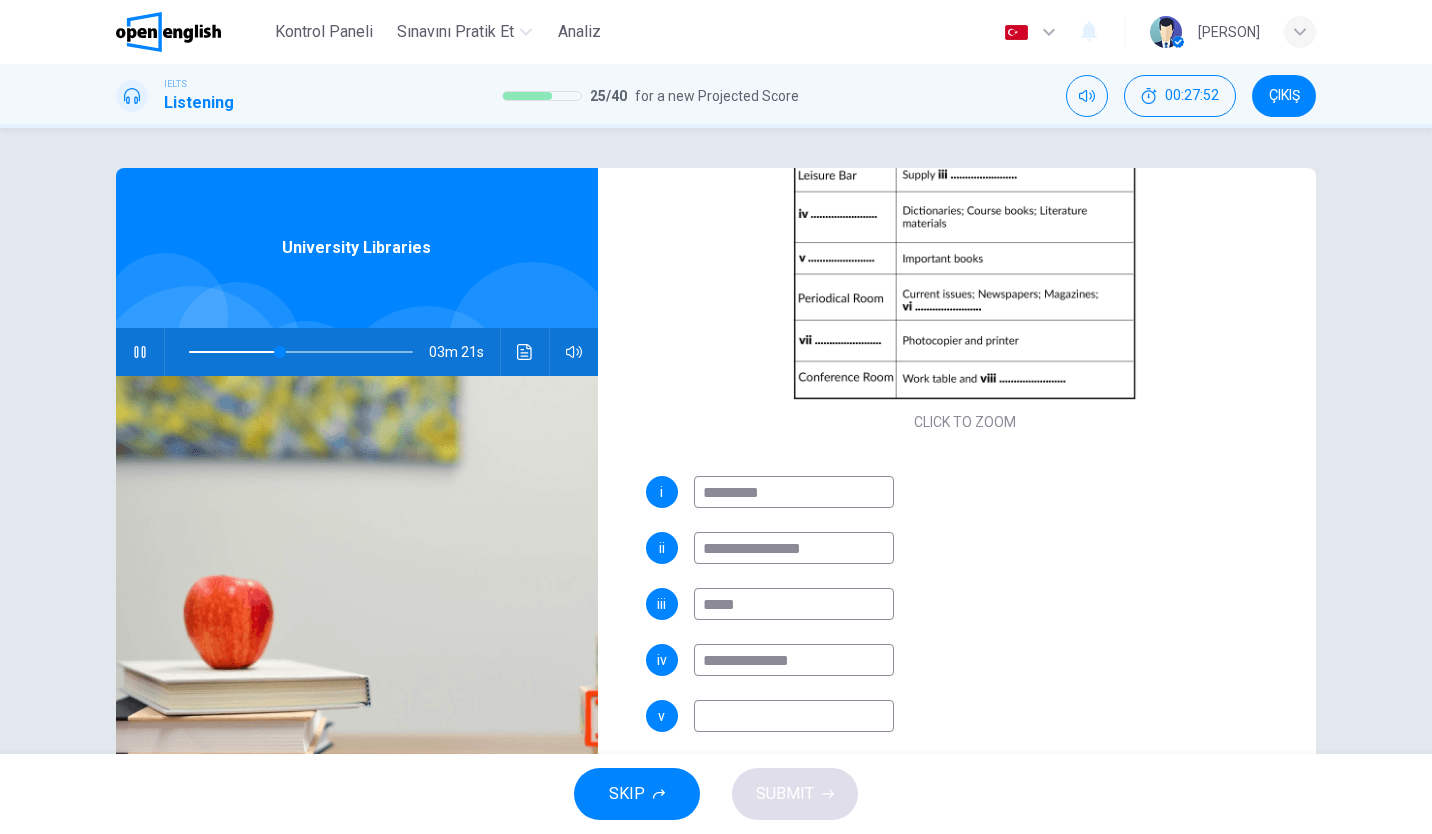 scroll, scrollTop: 322, scrollLeft: 0, axis: vertical 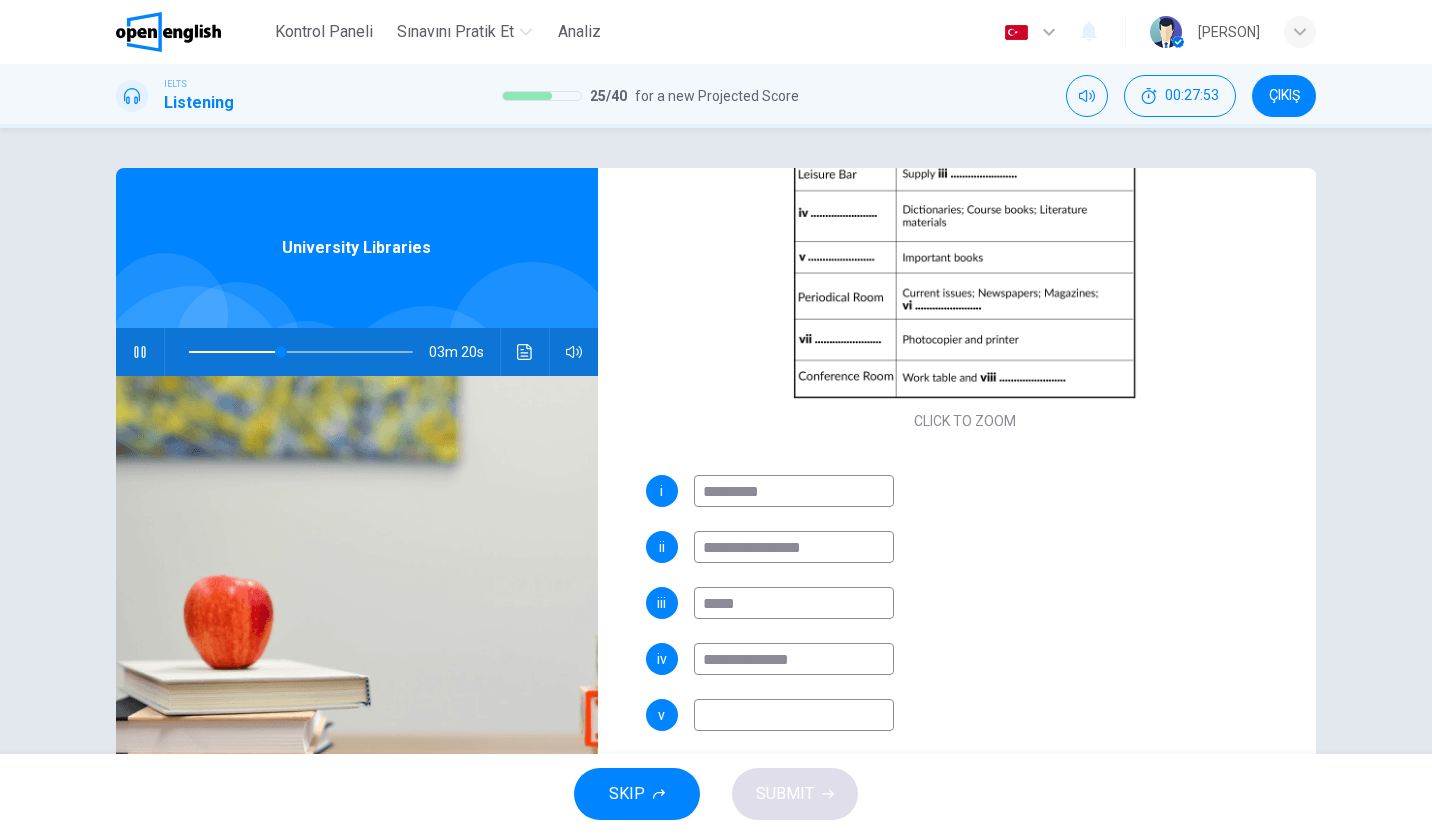 click at bounding box center [794, 715] 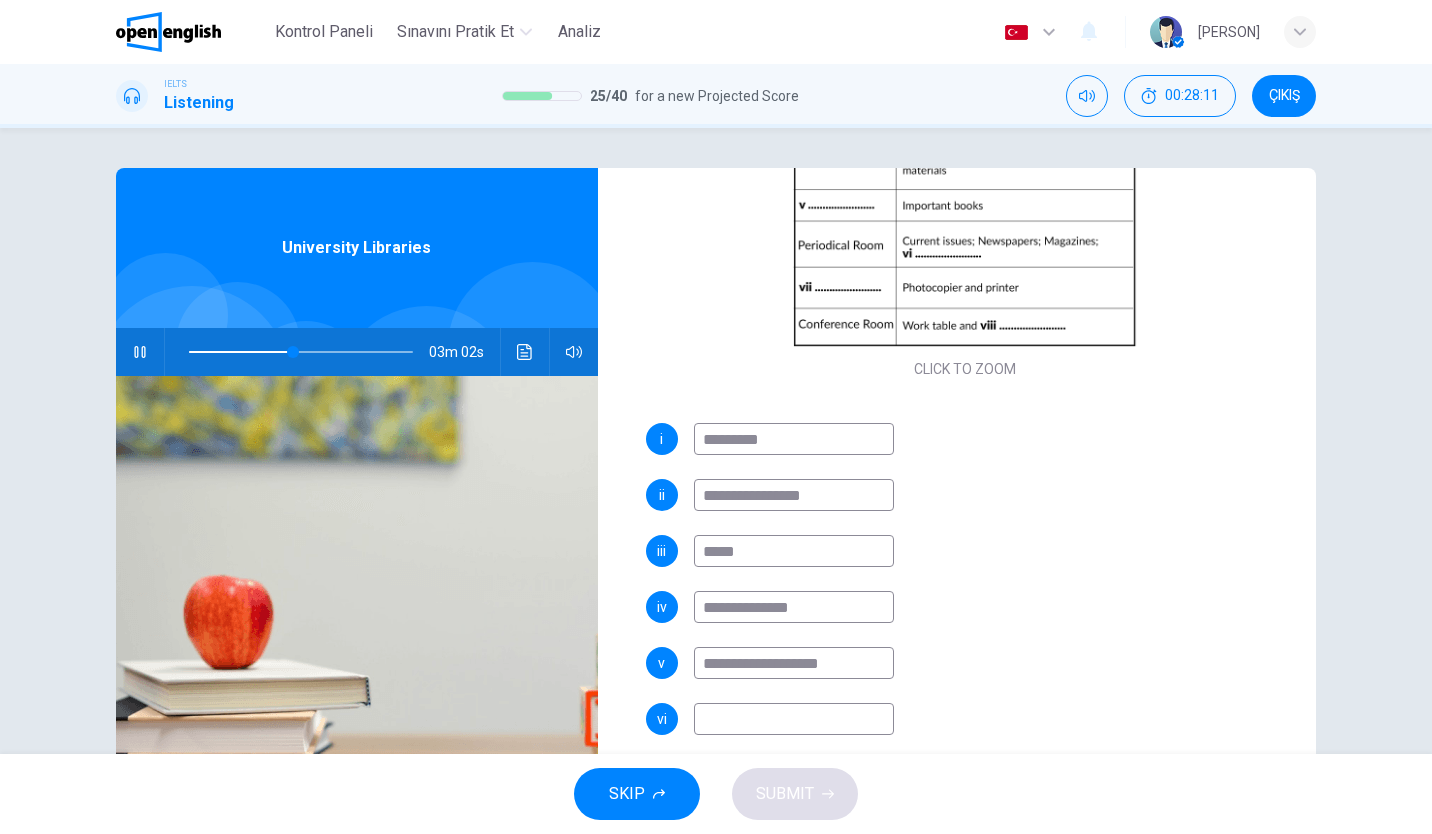 scroll, scrollTop: 376, scrollLeft: 0, axis: vertical 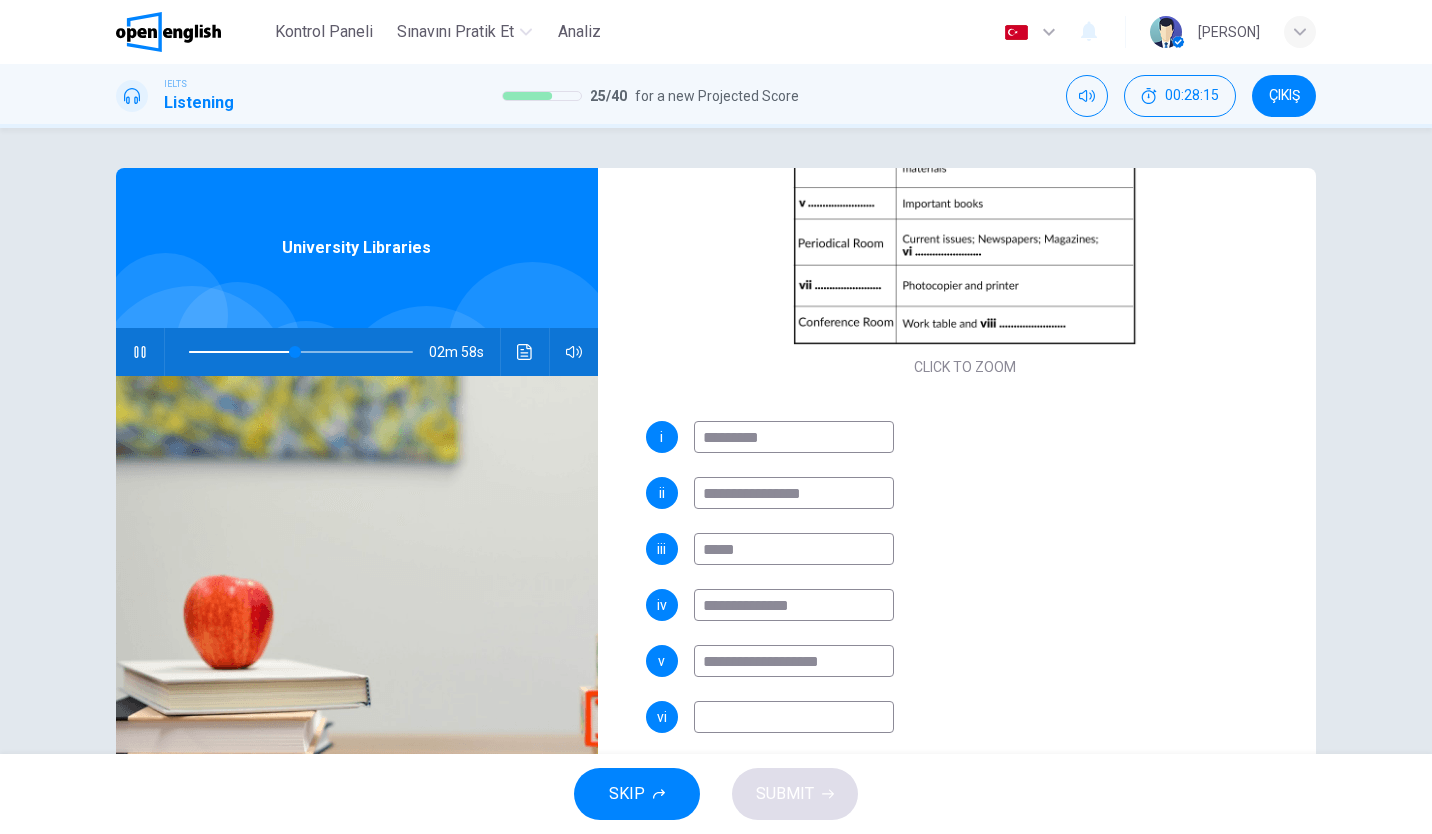 click at bounding box center (794, 717) 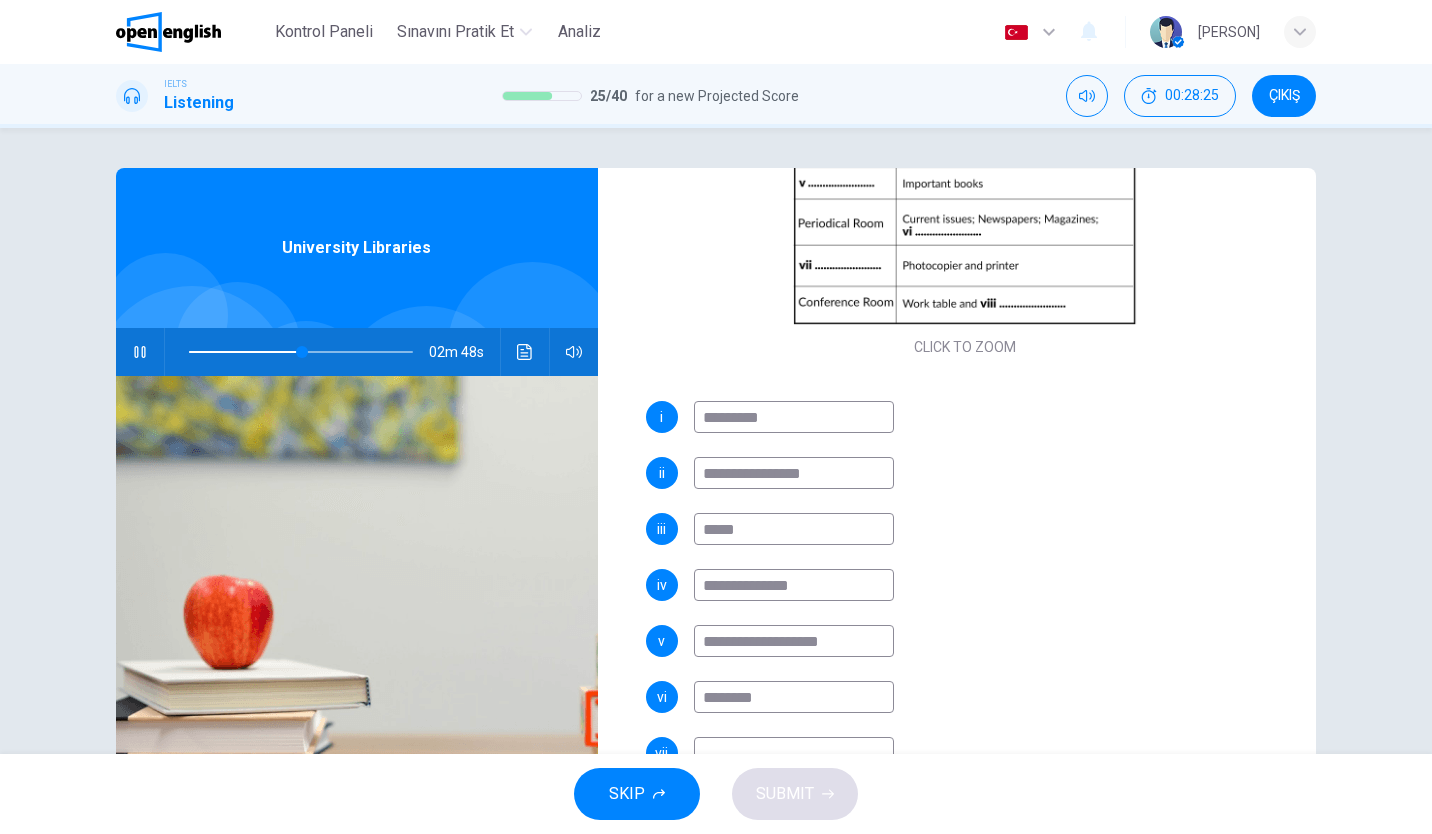 scroll, scrollTop: 398, scrollLeft: 0, axis: vertical 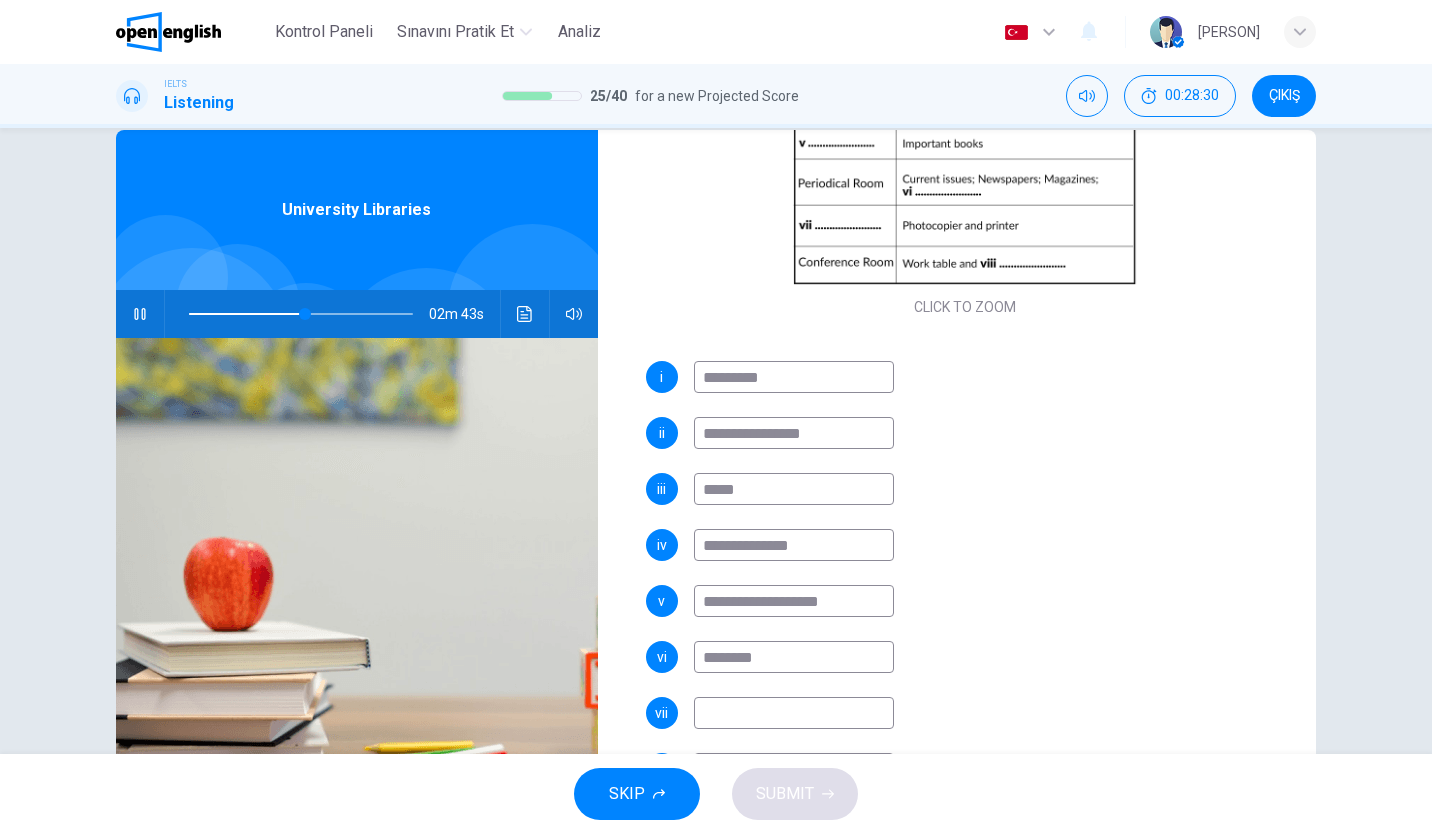 click at bounding box center (794, 713) 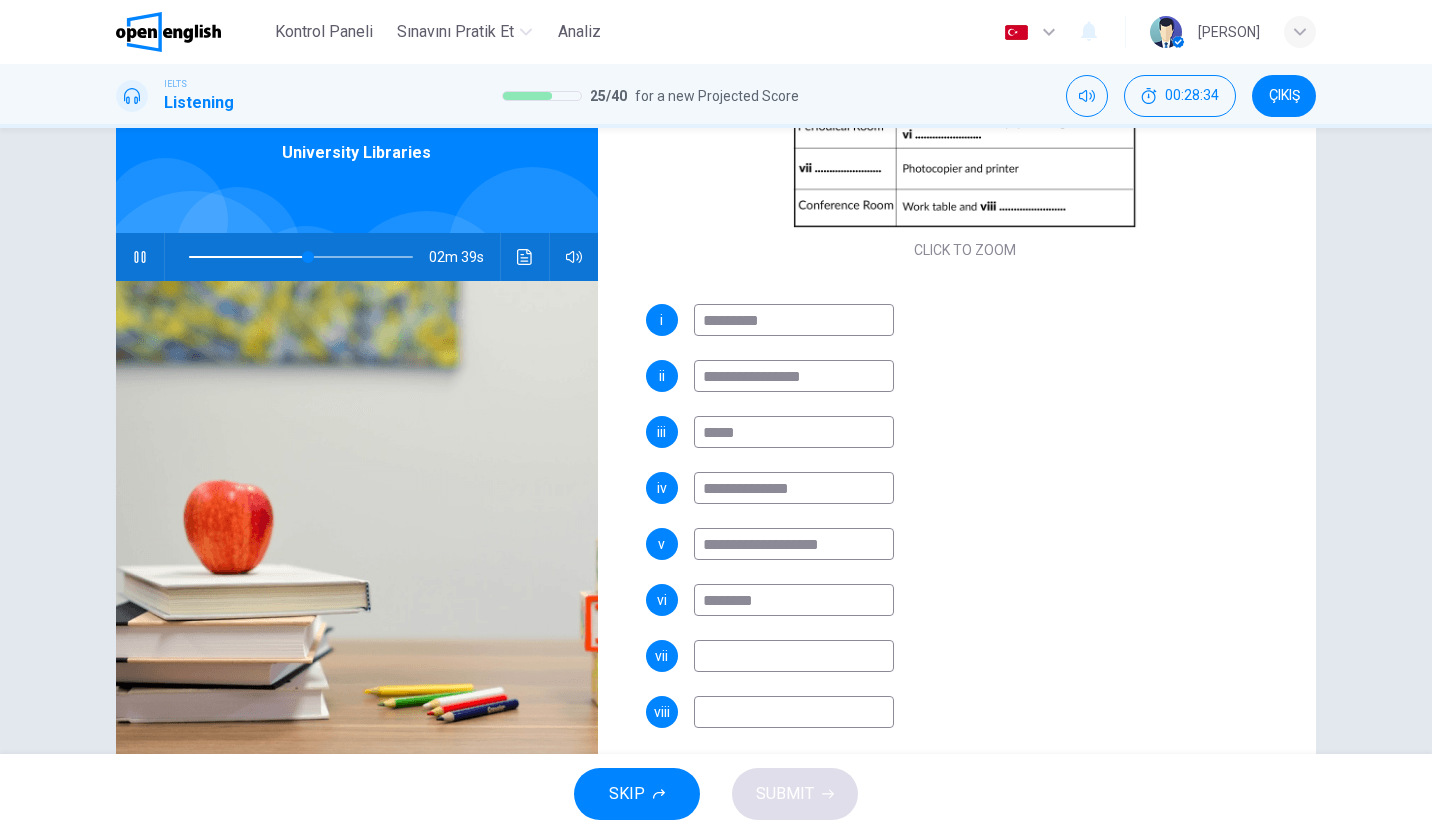 scroll, scrollTop: 96, scrollLeft: 0, axis: vertical 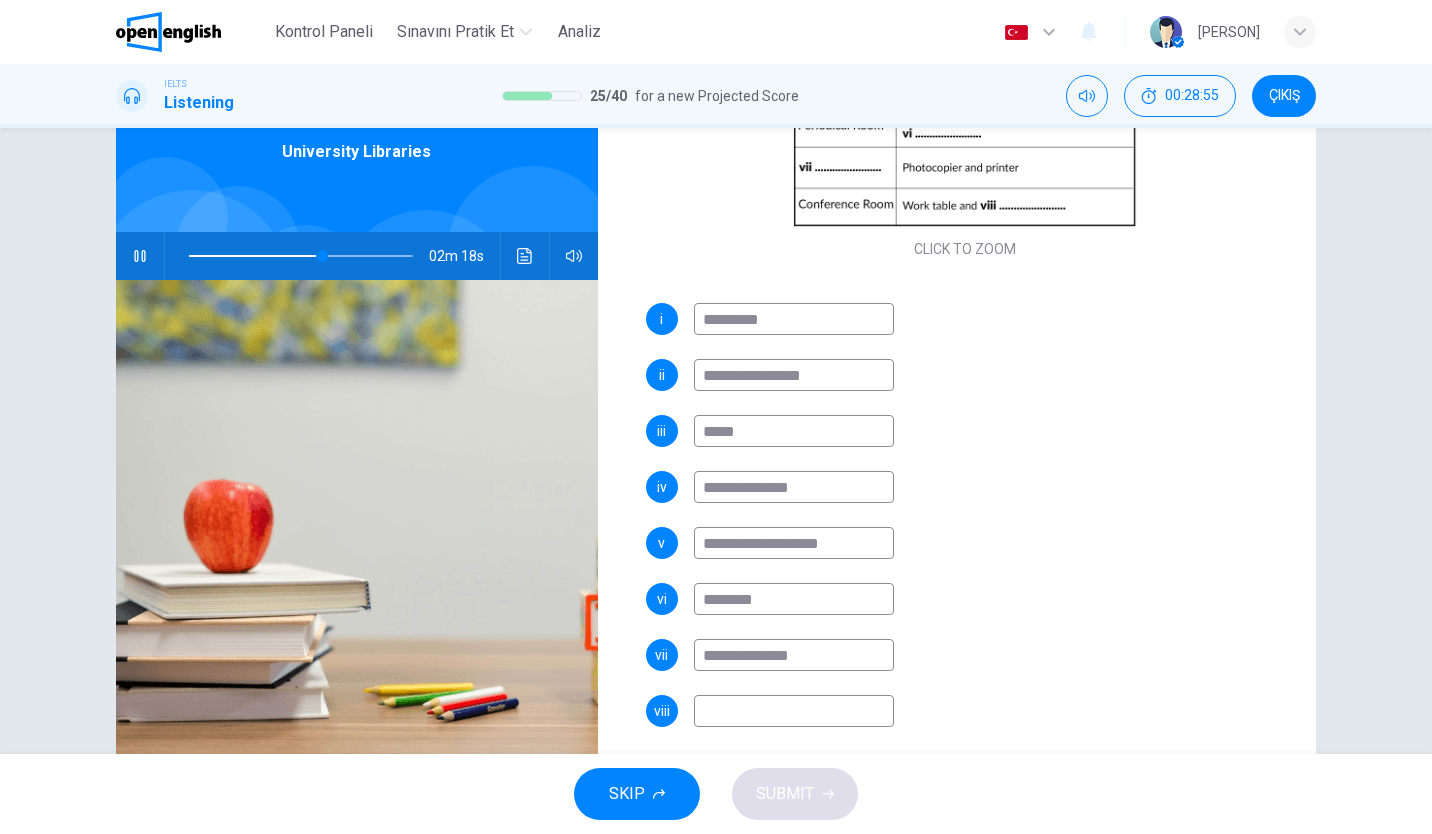 click at bounding box center [794, 711] 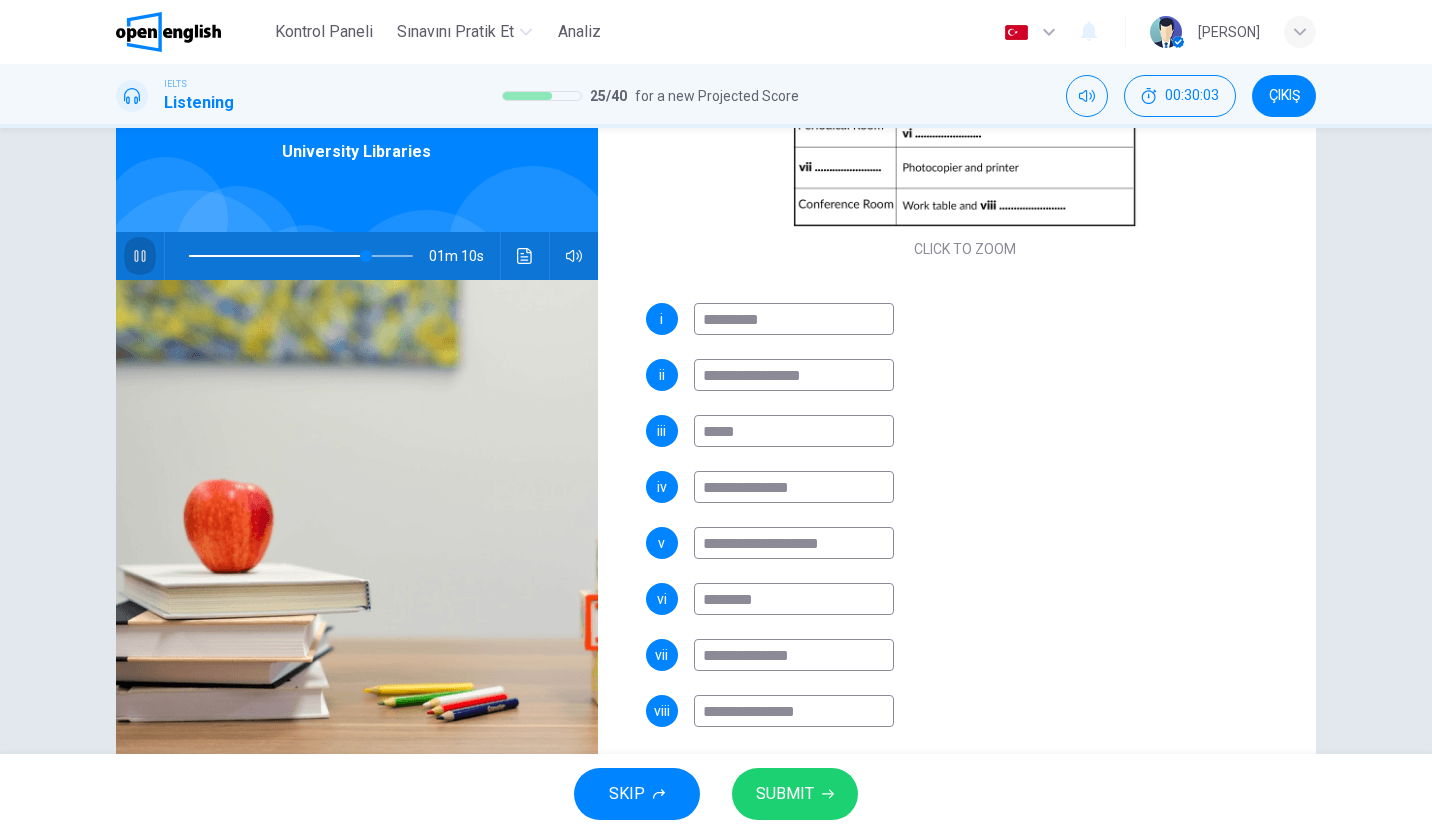click 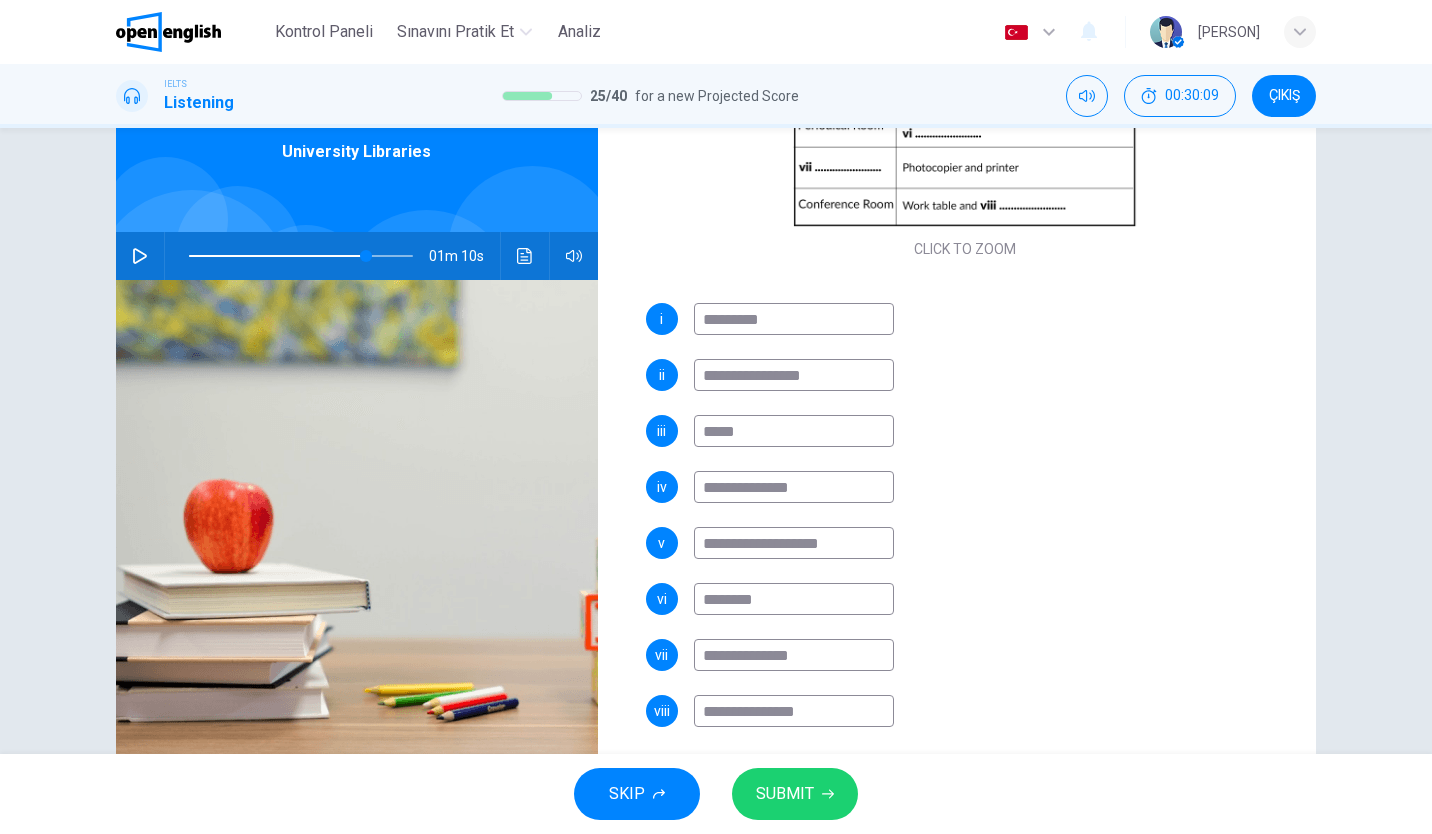click on "**********" at bounding box center [794, 711] 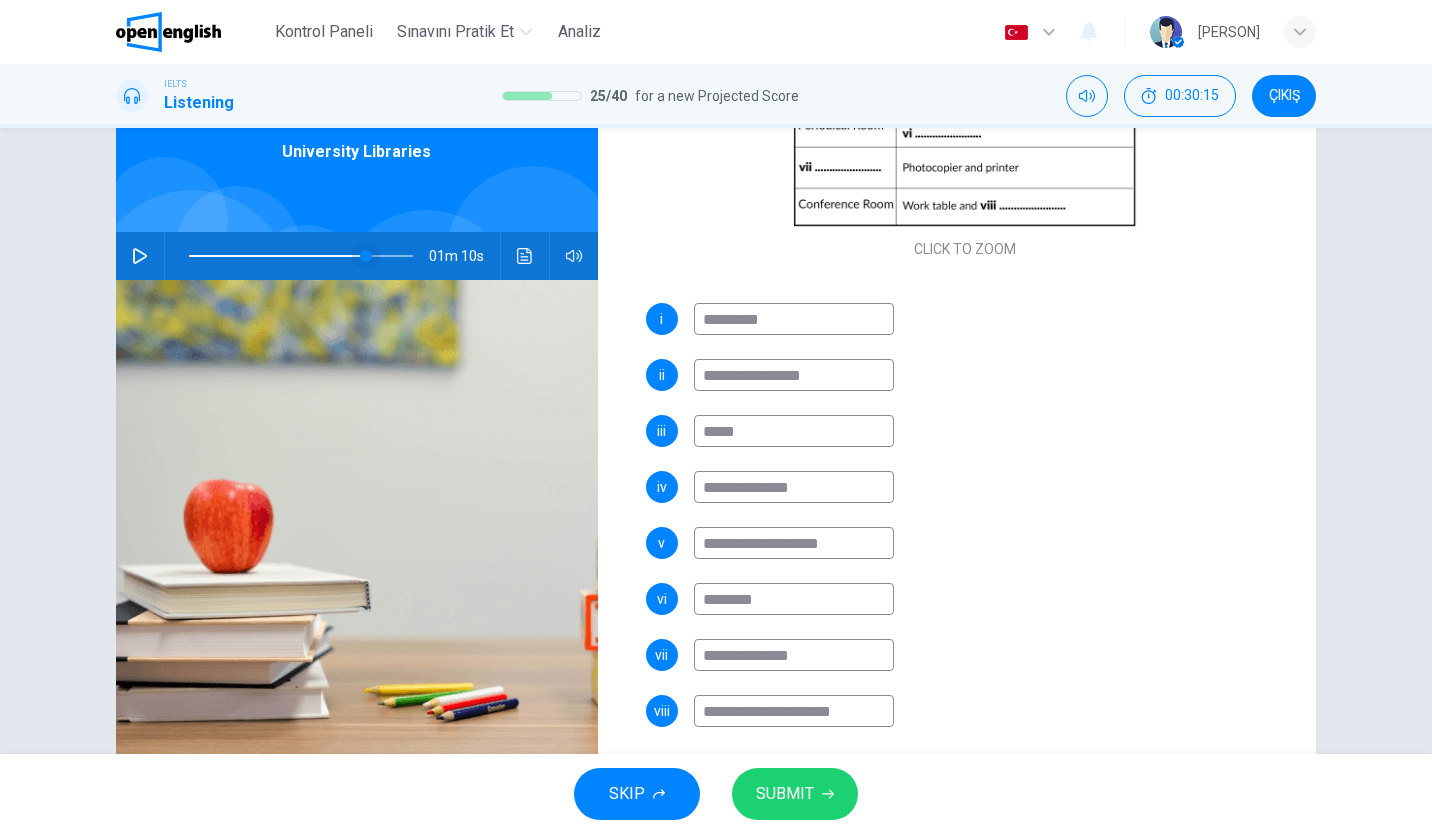 click at bounding box center (366, 256) 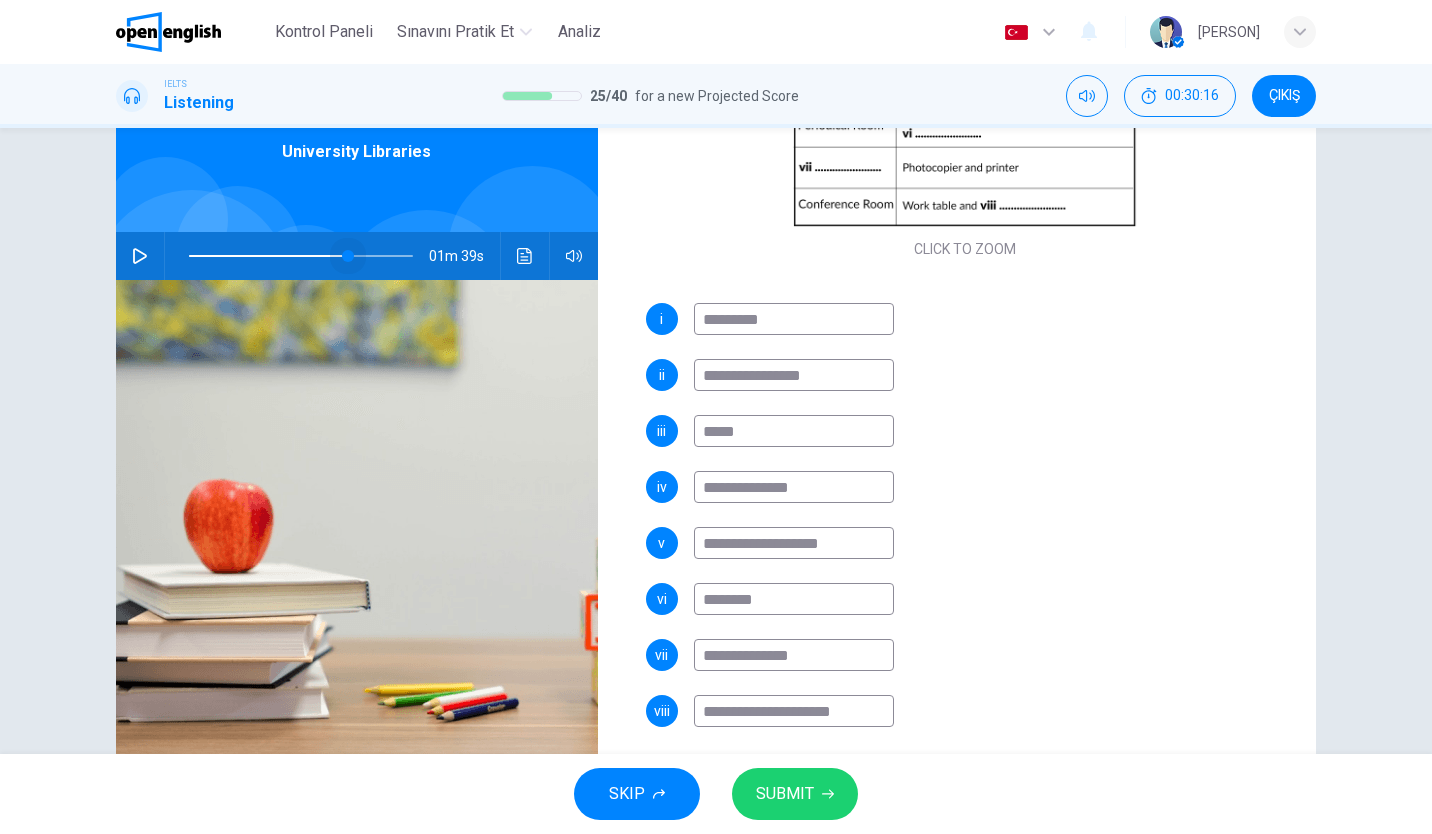 click at bounding box center (348, 256) 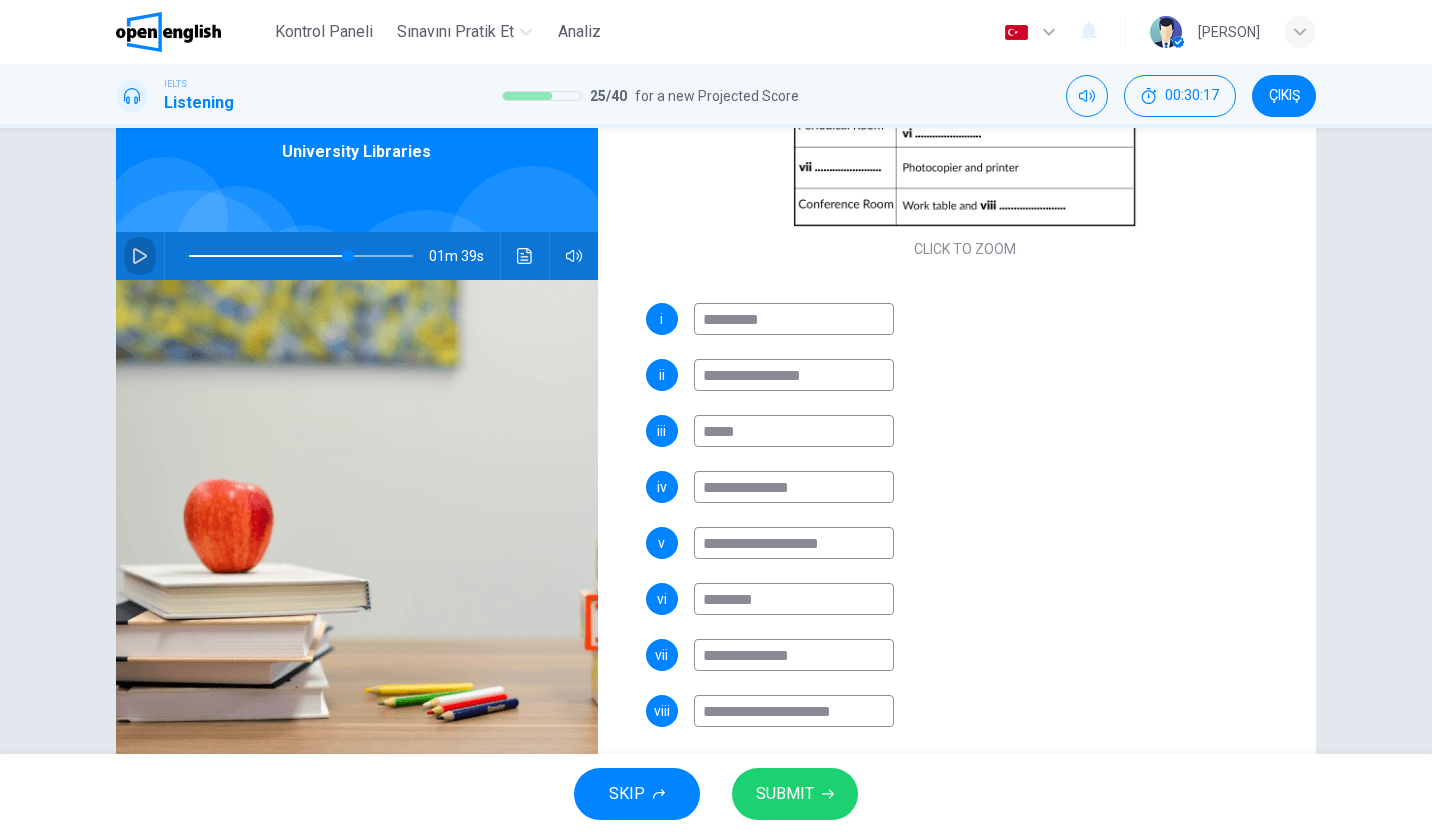 click at bounding box center [140, 256] 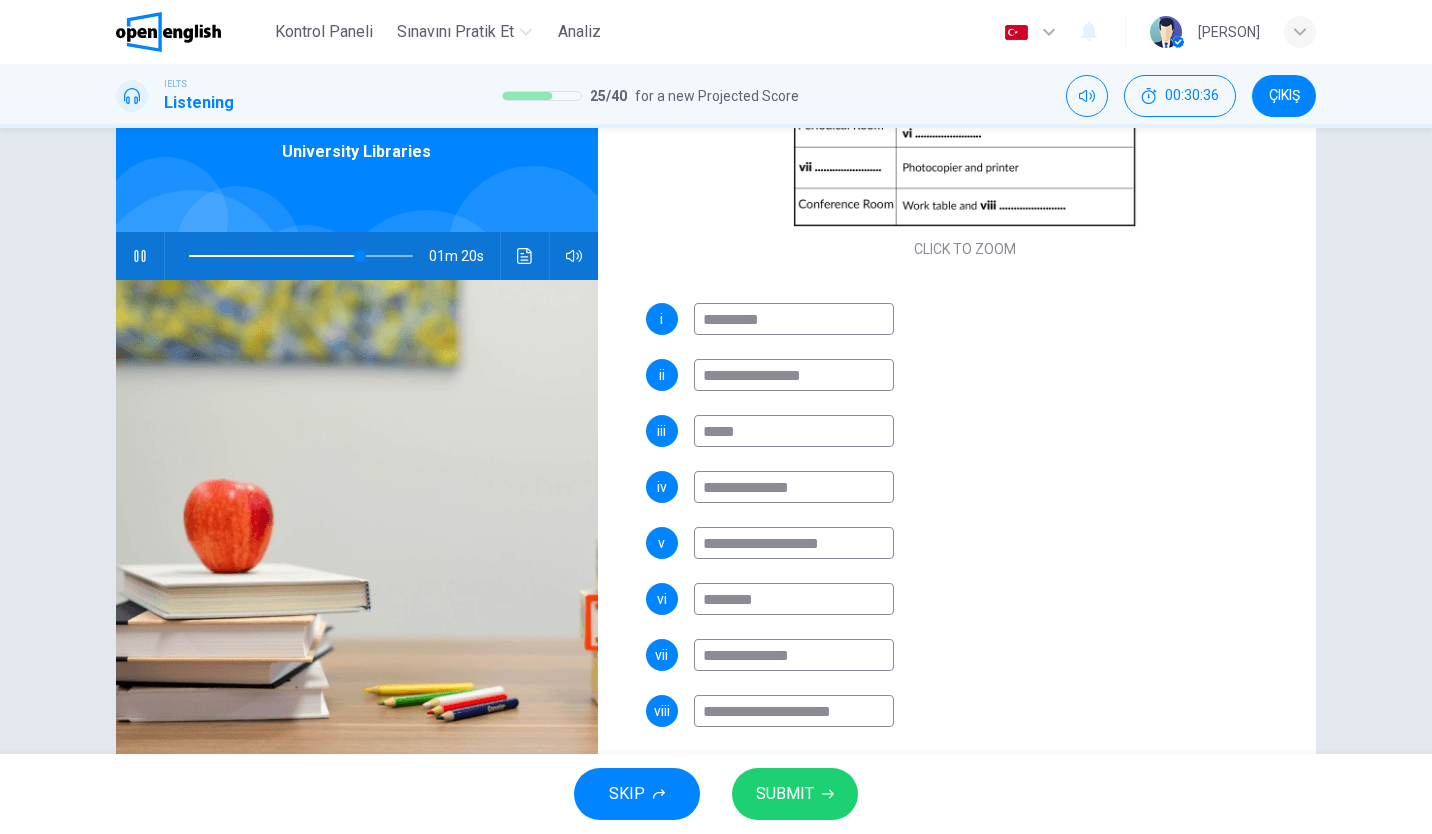 click on "**********" at bounding box center (794, 711) 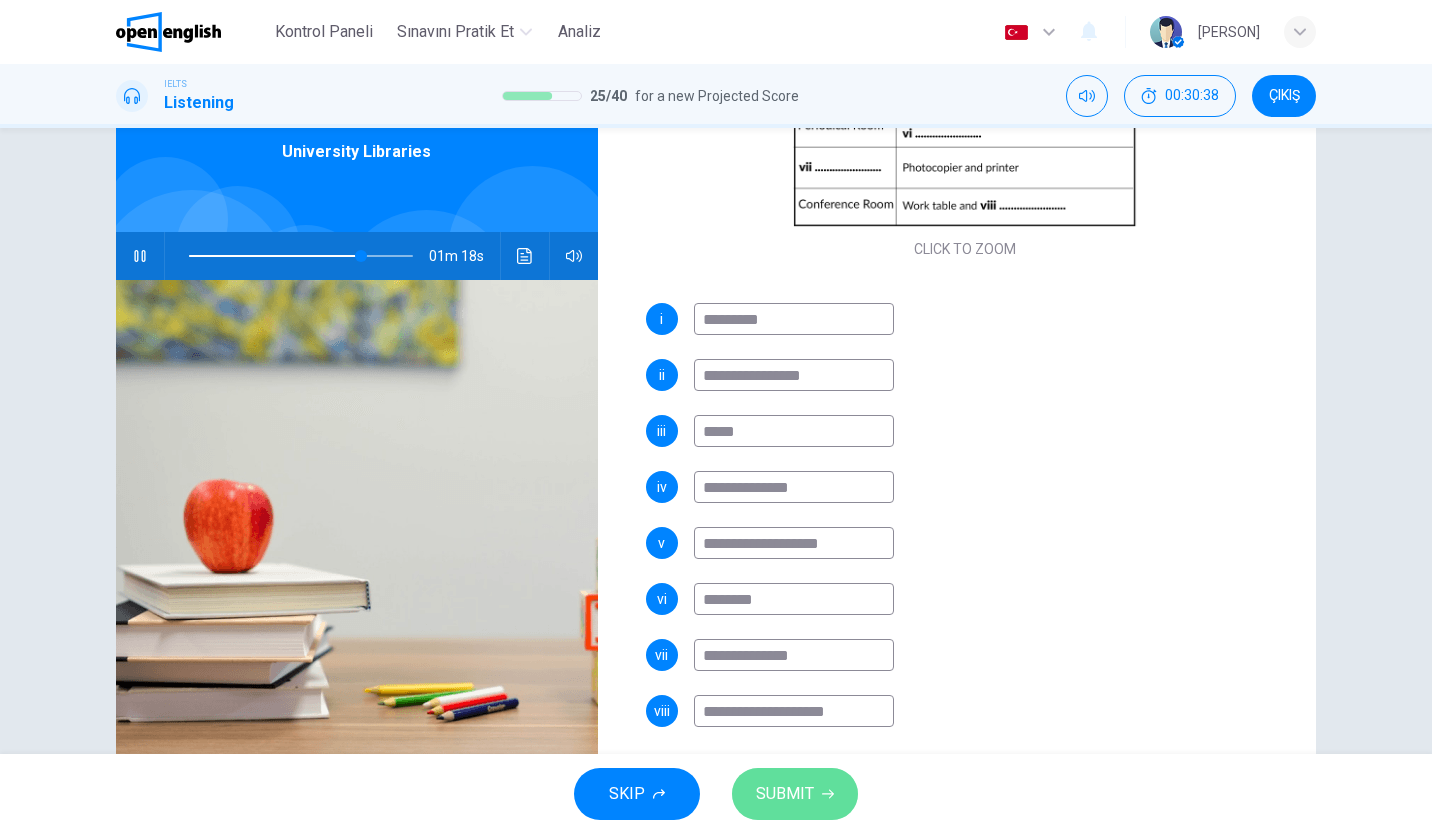 click on "SUBMIT" at bounding box center (795, 794) 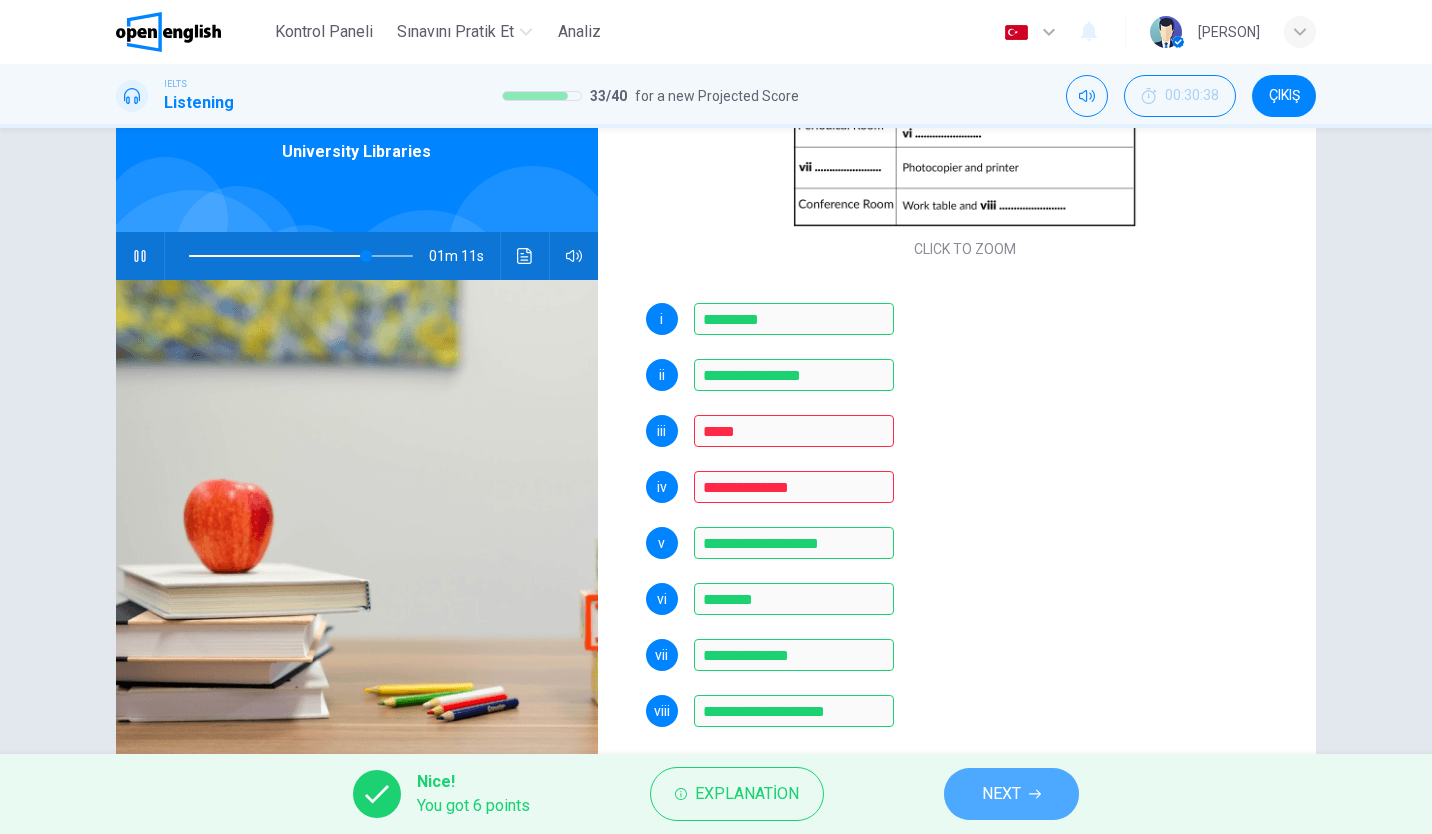 click on "NEXT" at bounding box center (1011, 794) 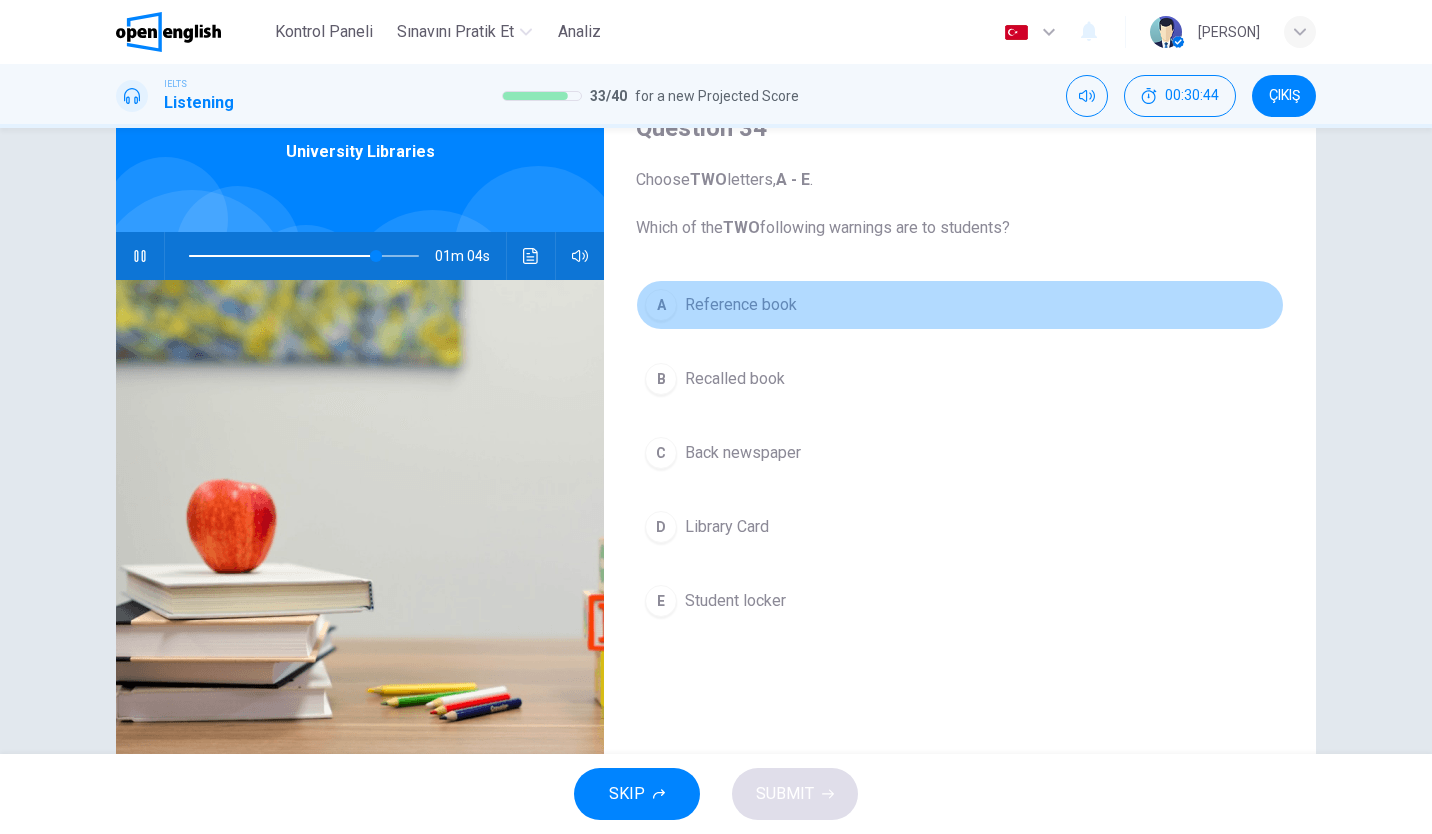 click on "A Reference book" at bounding box center [960, 305] 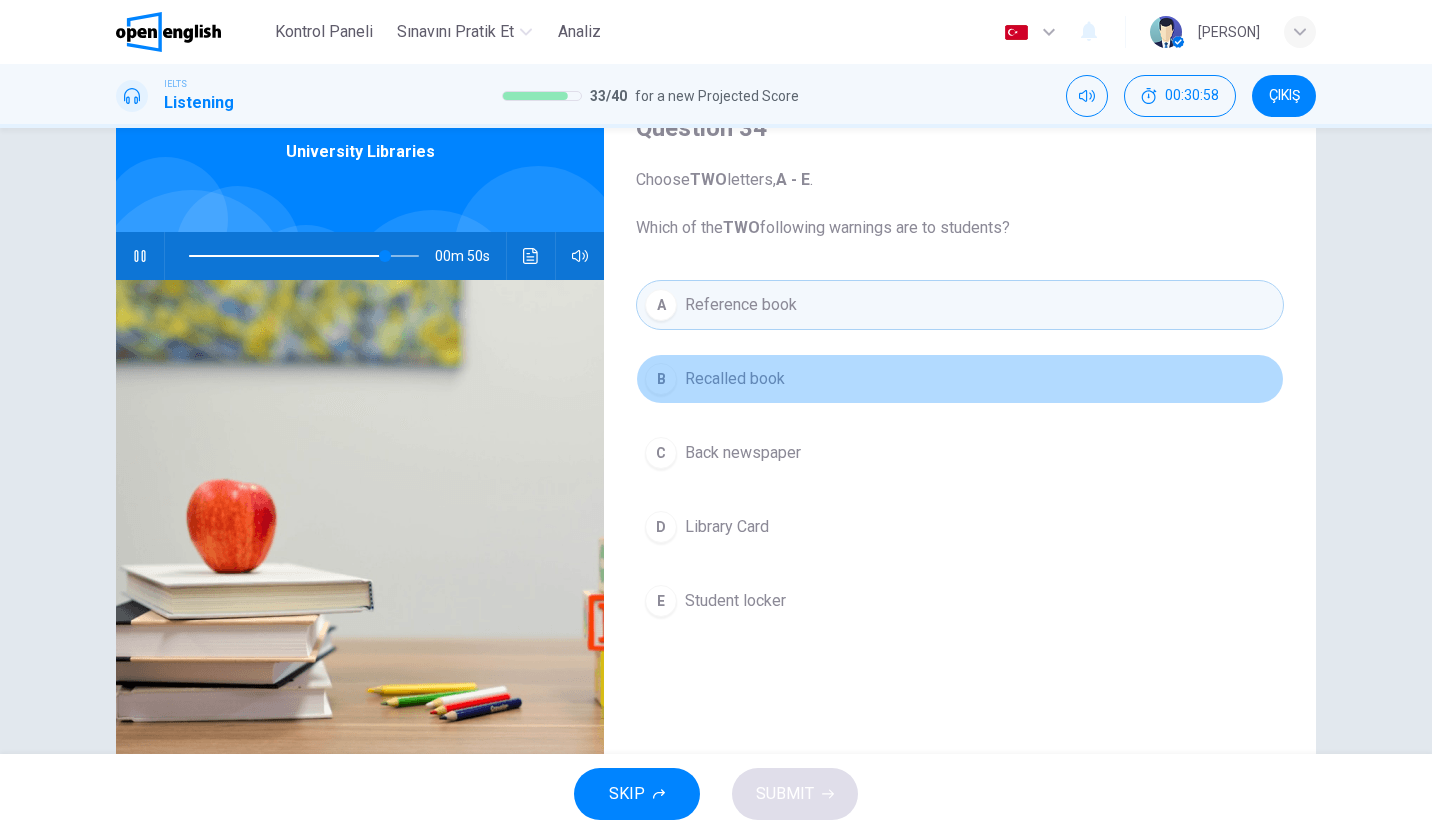 click on "B" at bounding box center (661, 379) 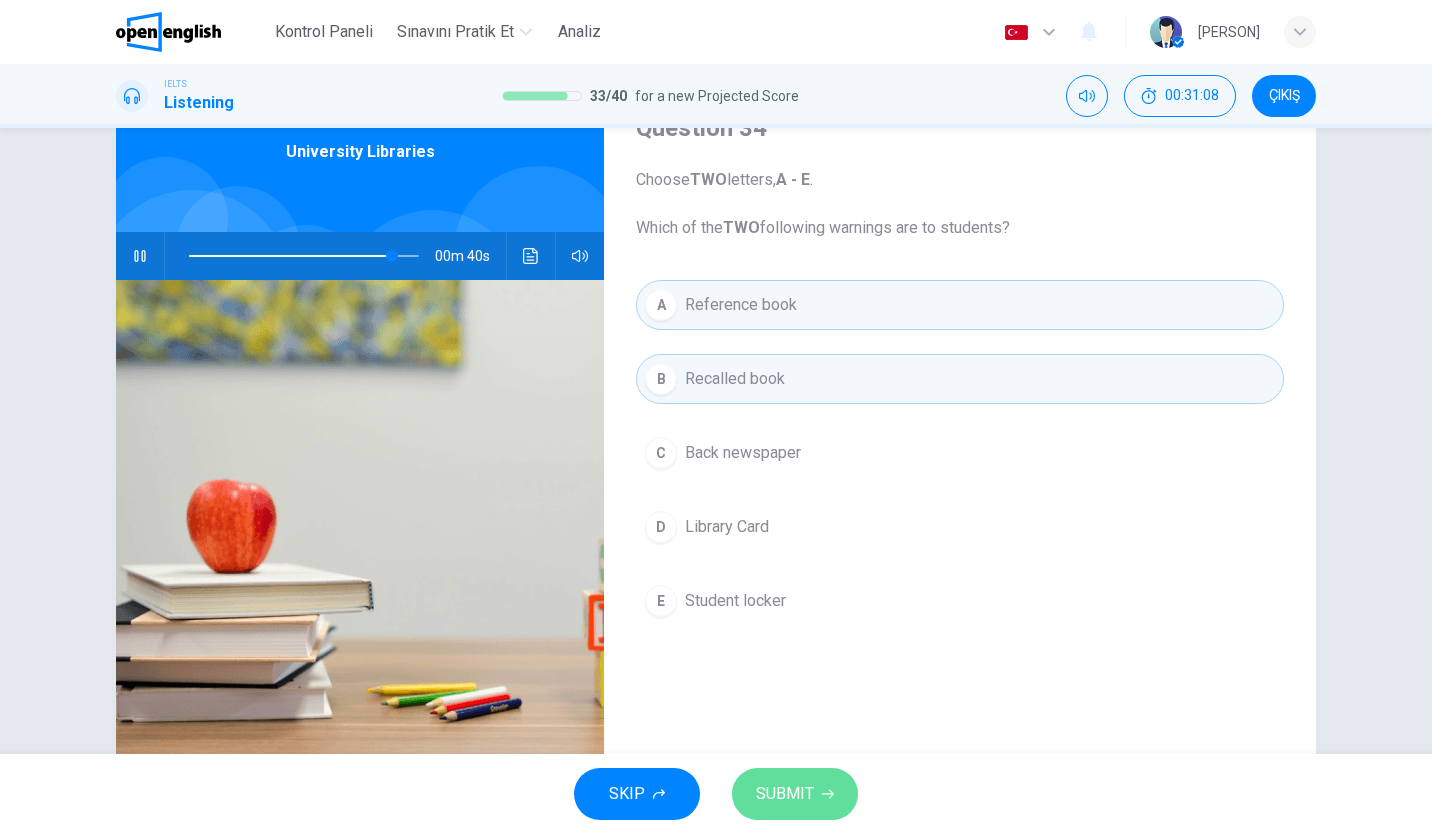click on "SUBMIT" at bounding box center (795, 794) 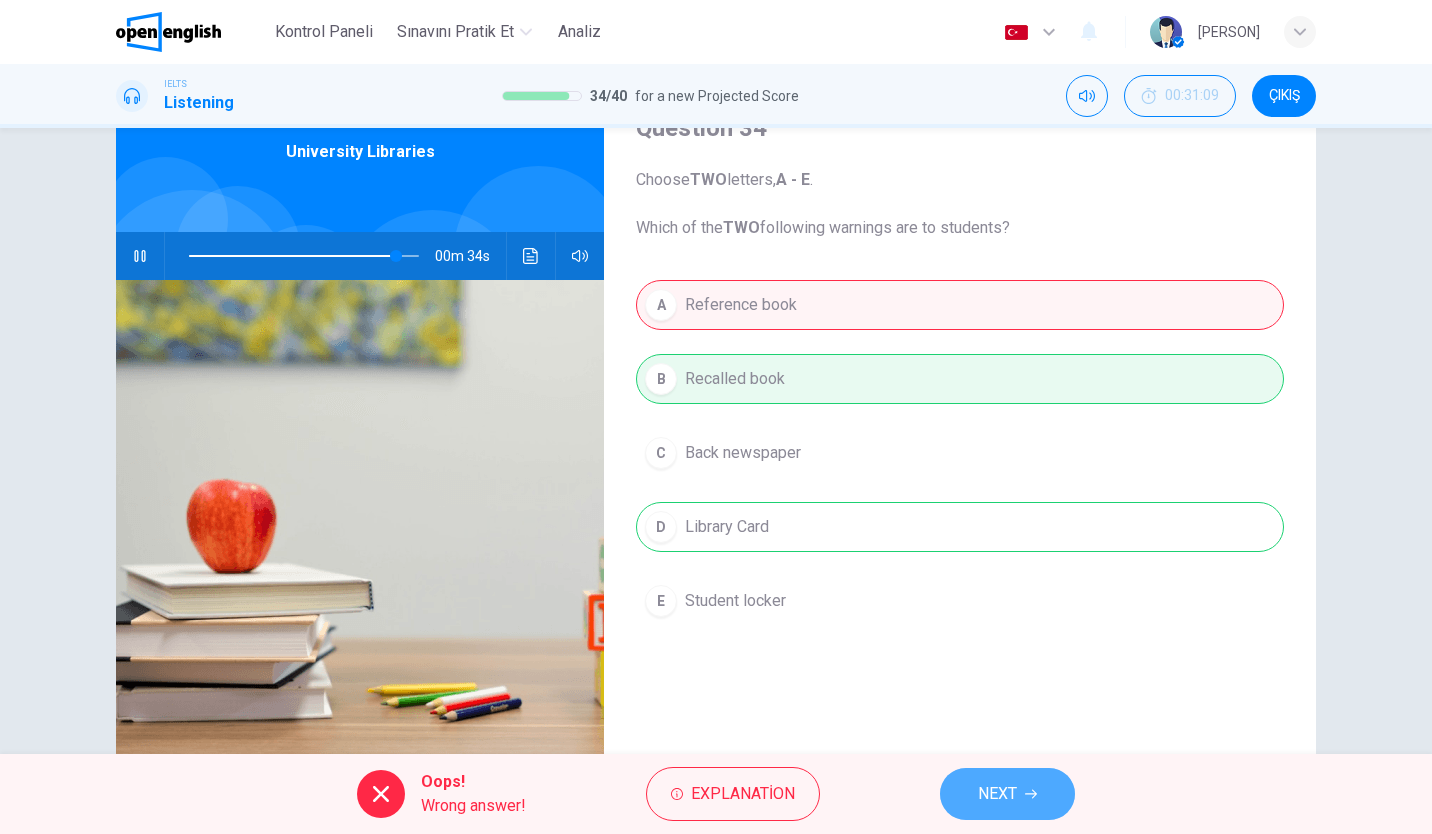 click on "NEXT" at bounding box center (1007, 794) 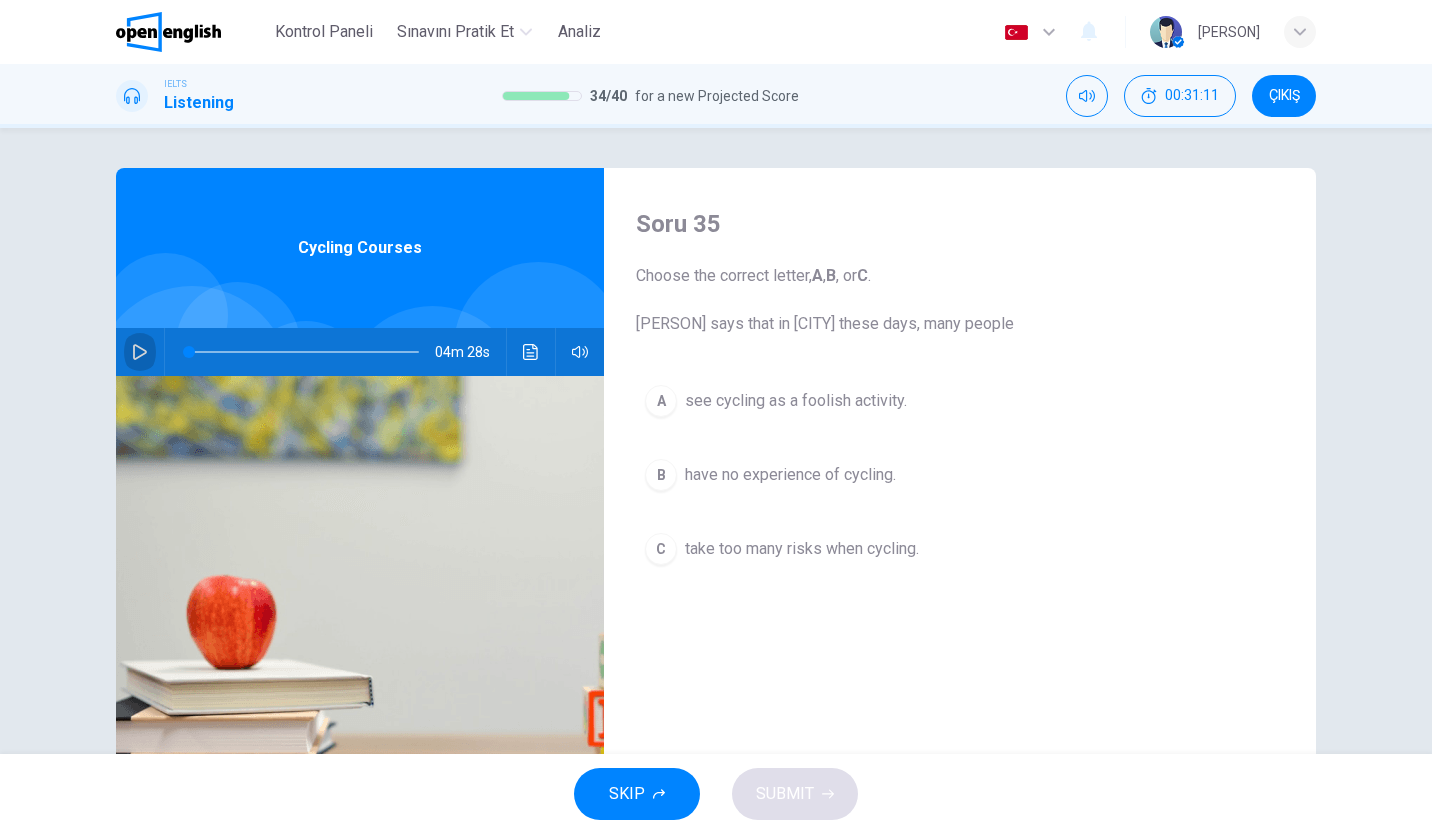 click at bounding box center [140, 352] 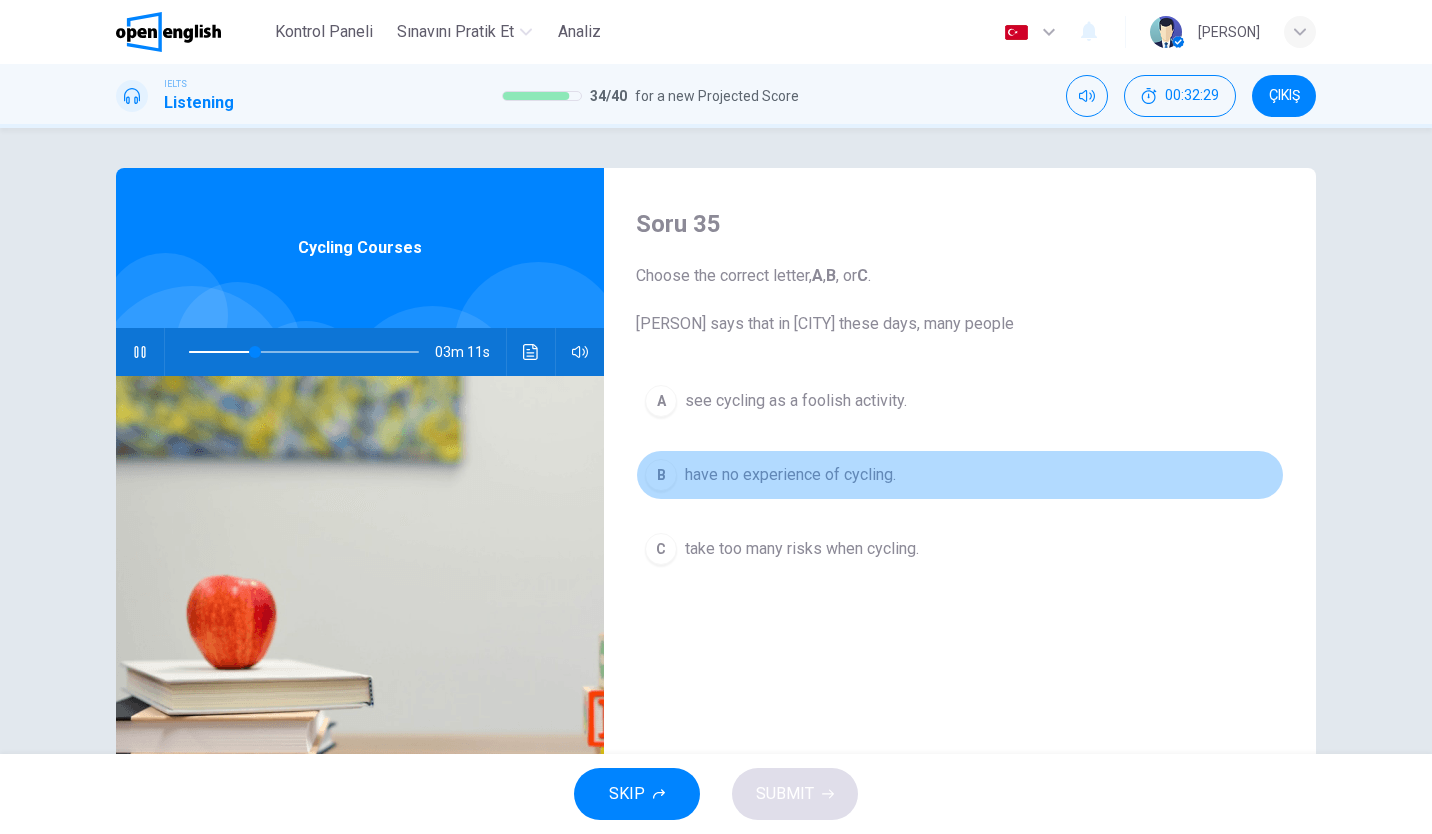 click on "have no experience of cycling." at bounding box center (790, 475) 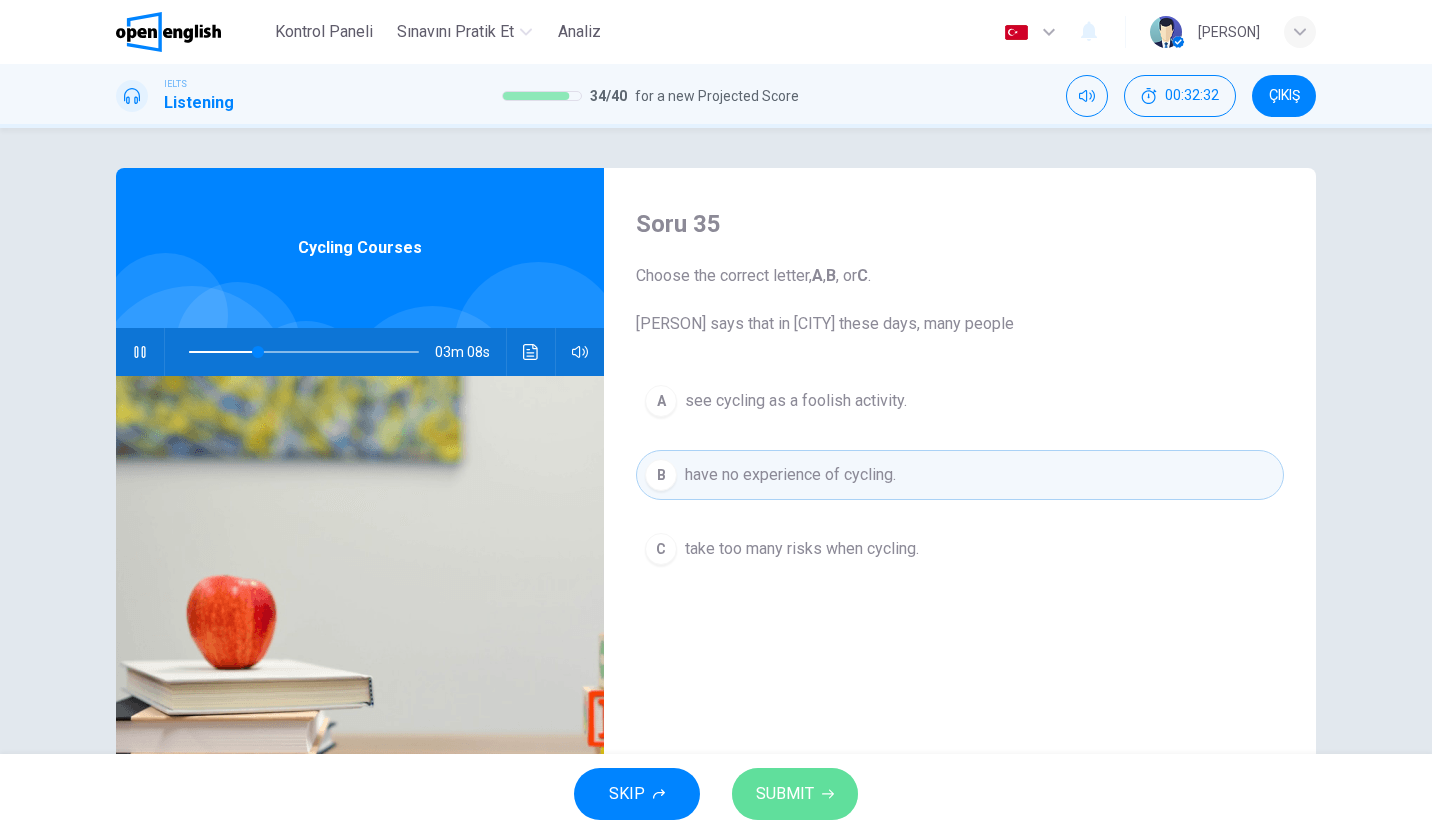 click on "SUBMIT" at bounding box center [795, 794] 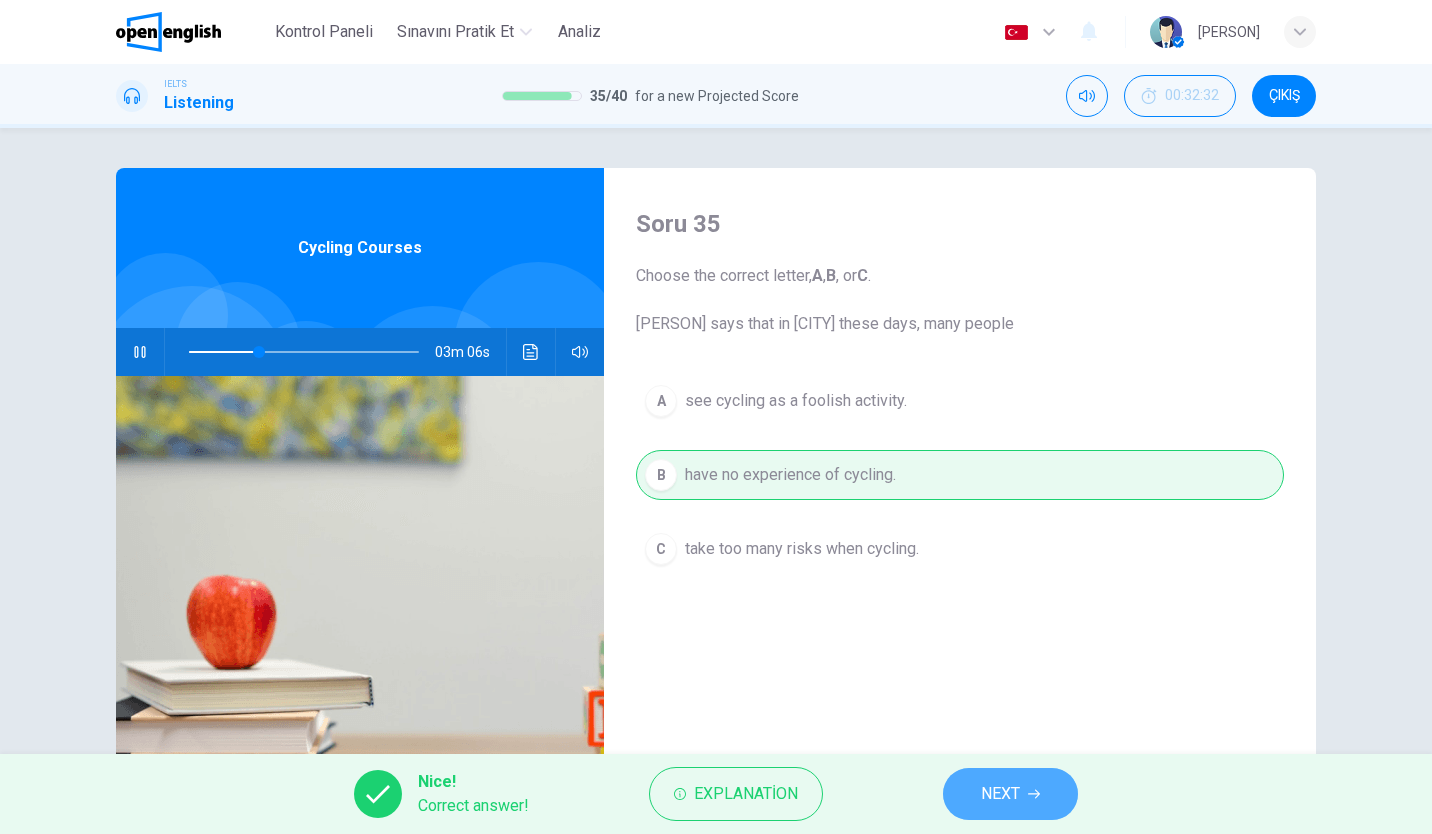 click on "NEXT" at bounding box center [1010, 794] 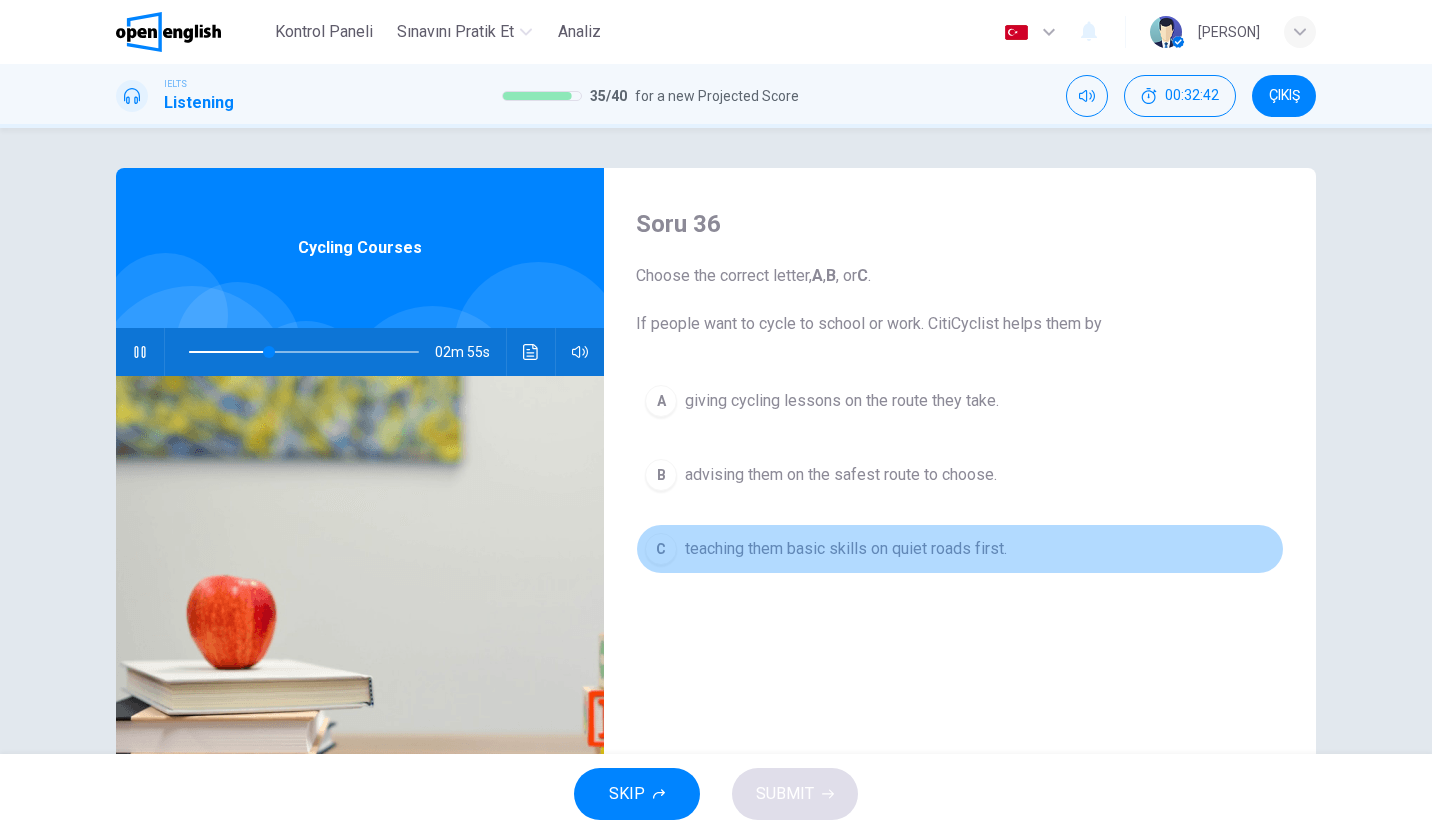 click on "C teaching them basic skills on quiet roads first." at bounding box center (960, 549) 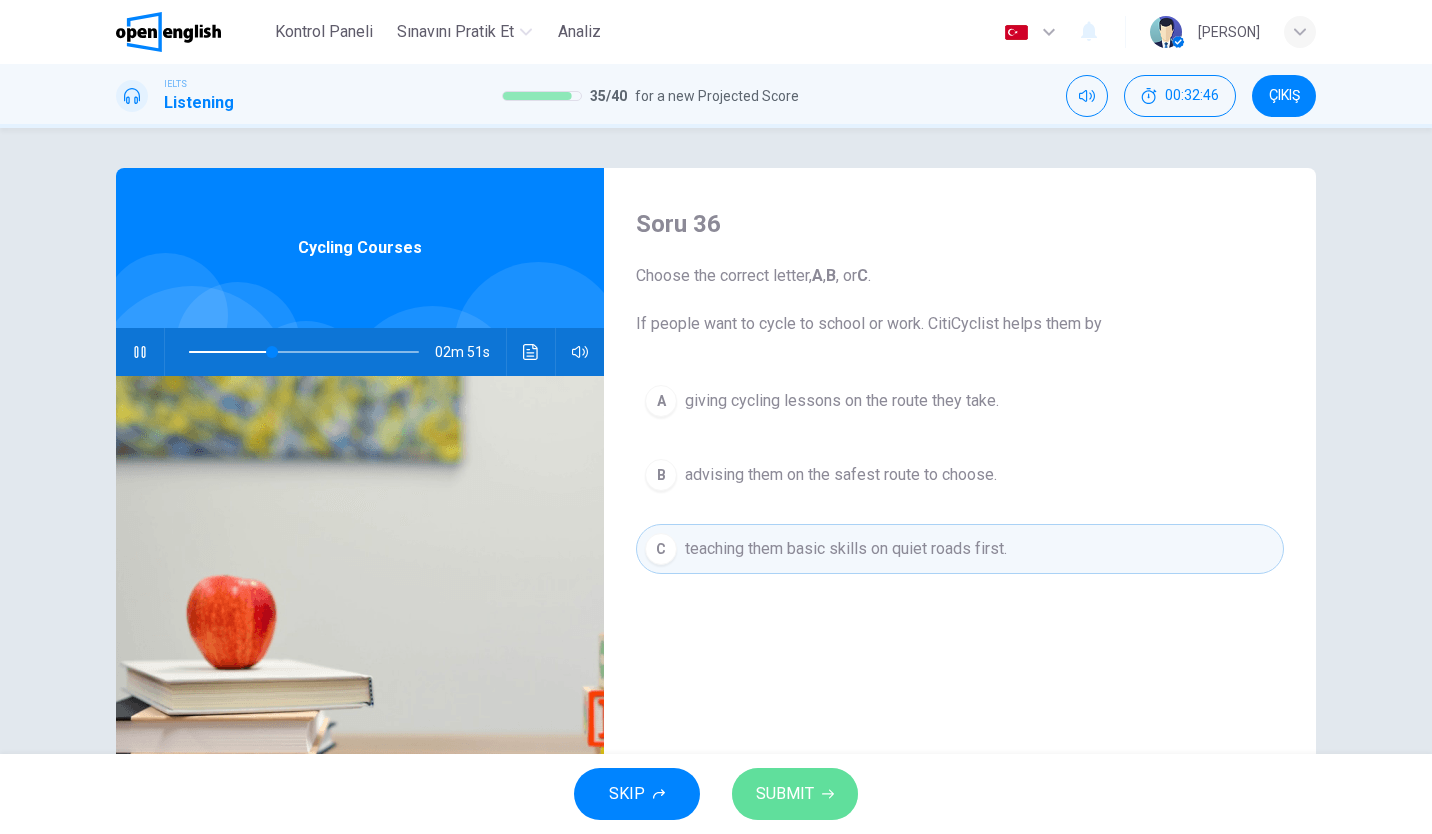 click on "SUBMIT" at bounding box center [795, 794] 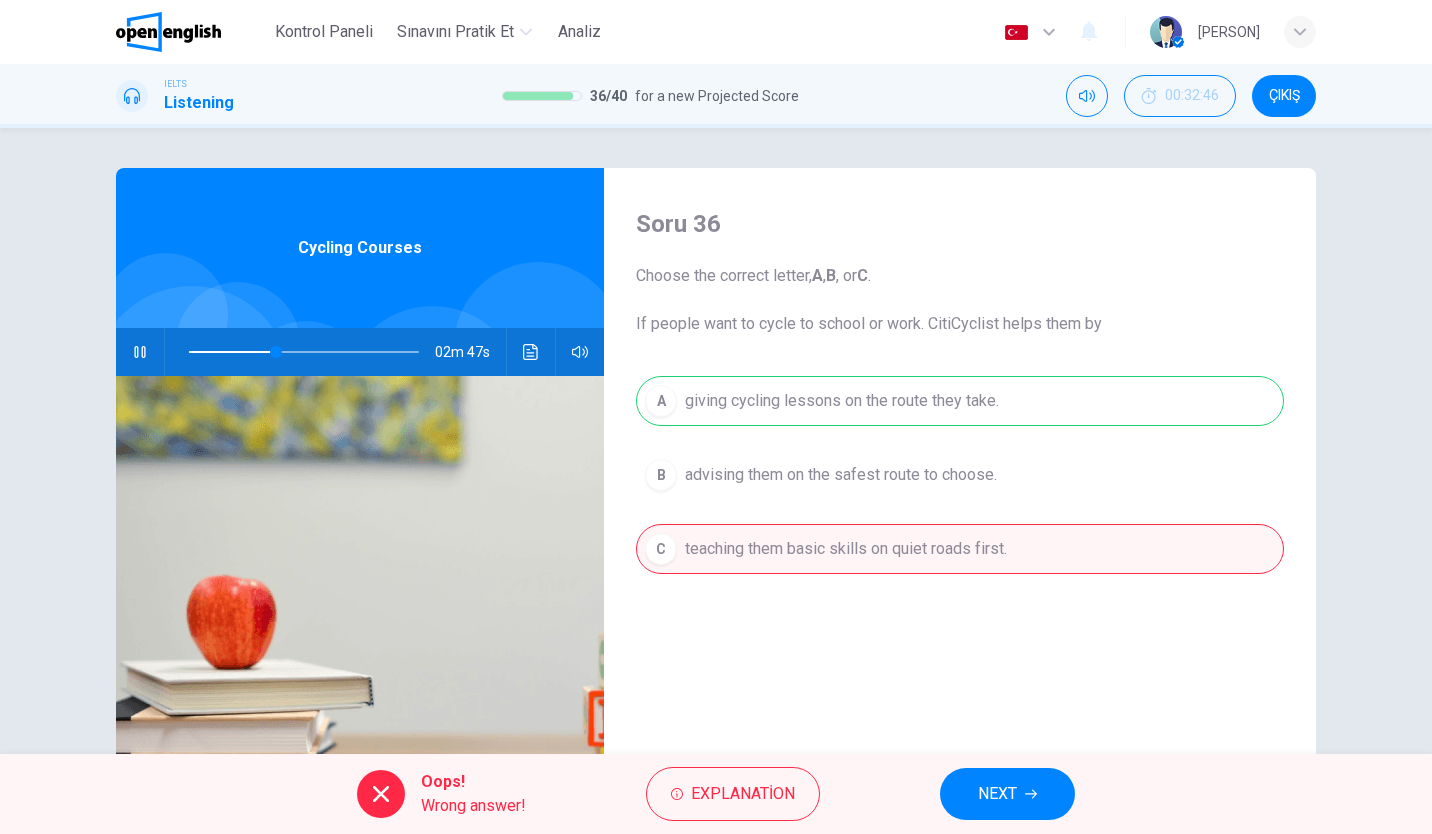 click on "Oops! Wrong answer! Explanation NEXT" at bounding box center (716, 794) 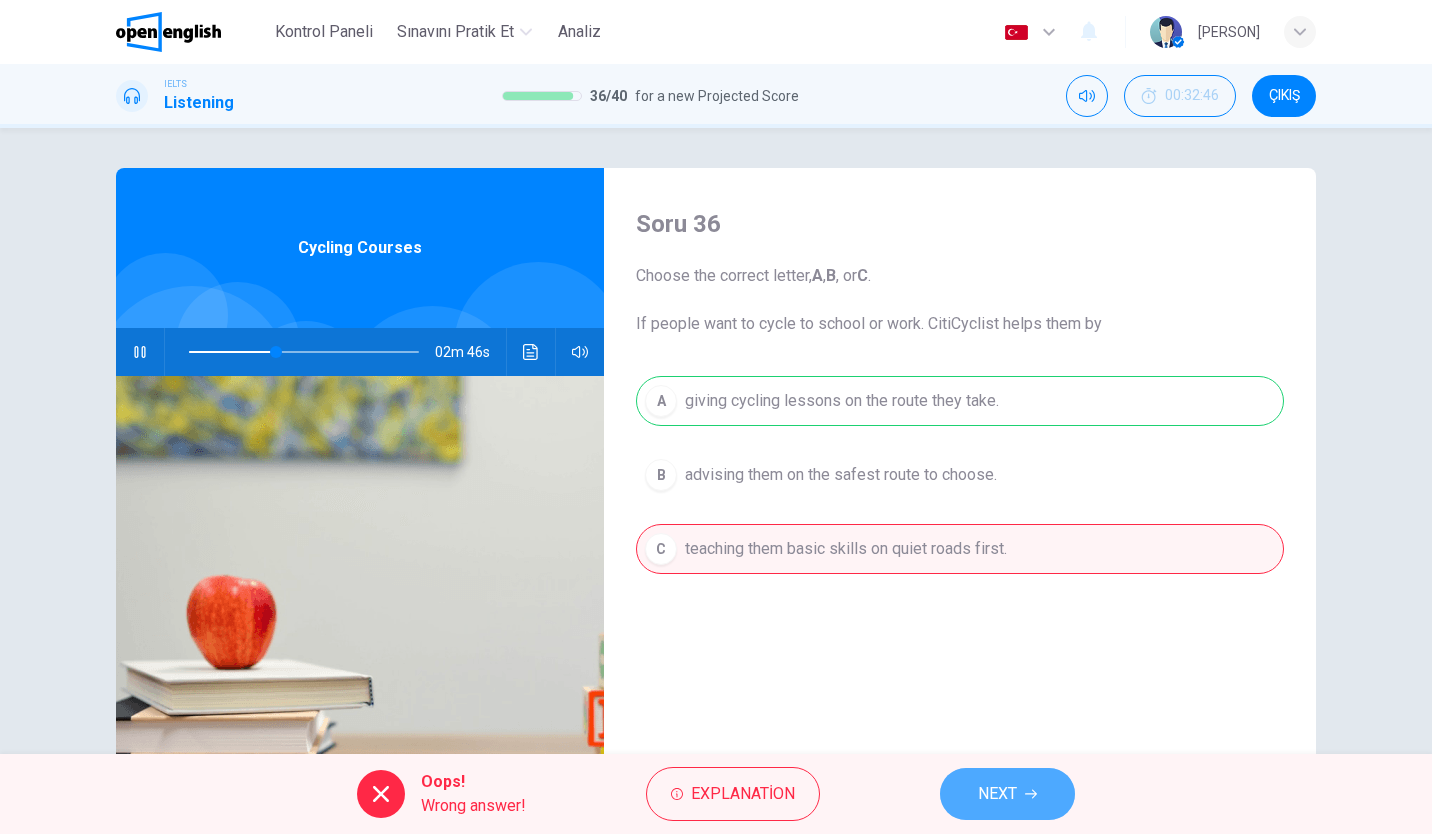 click on "NEXT" at bounding box center (997, 794) 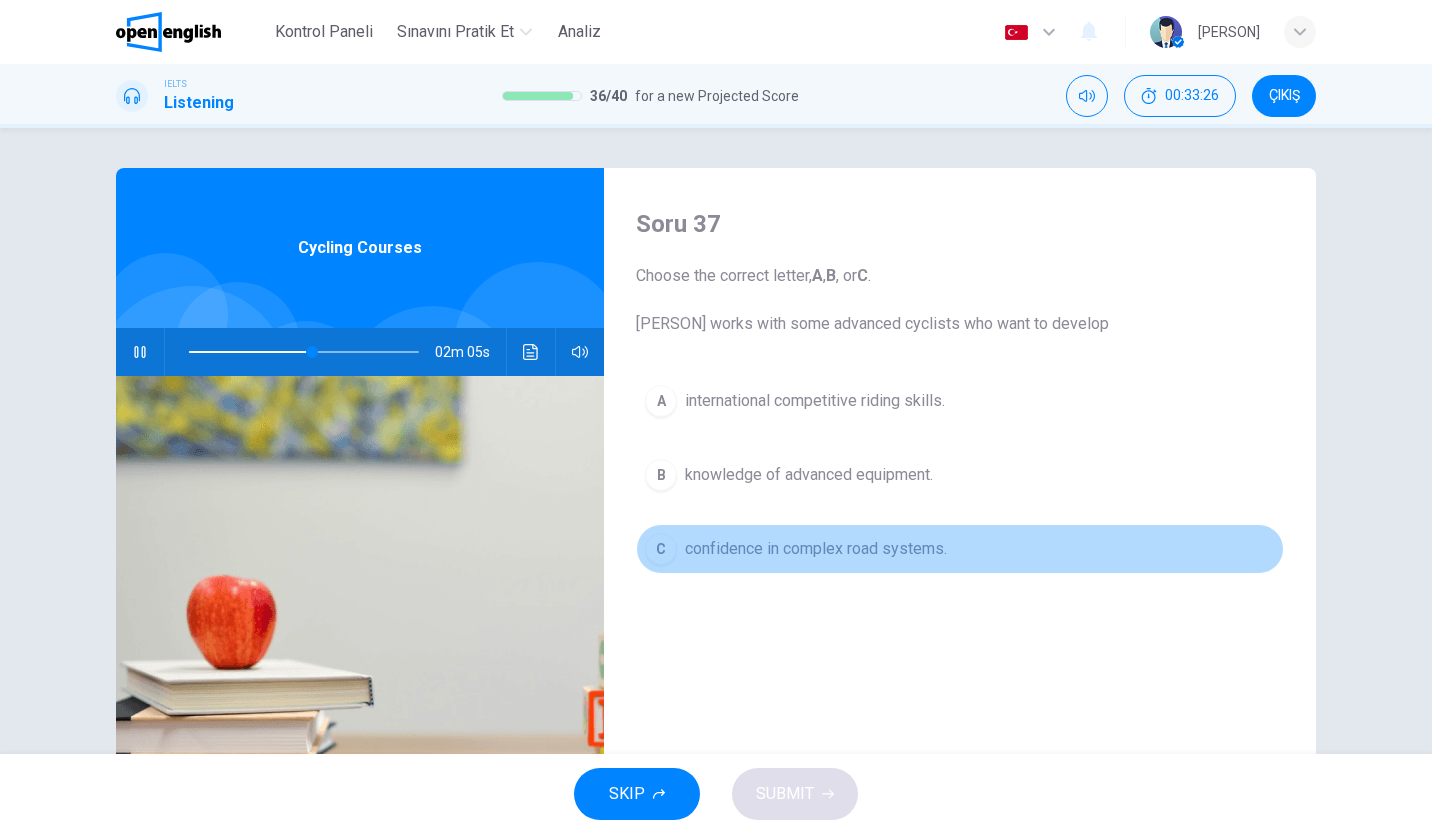 click on "C confidence in complex road systems." at bounding box center [960, 549] 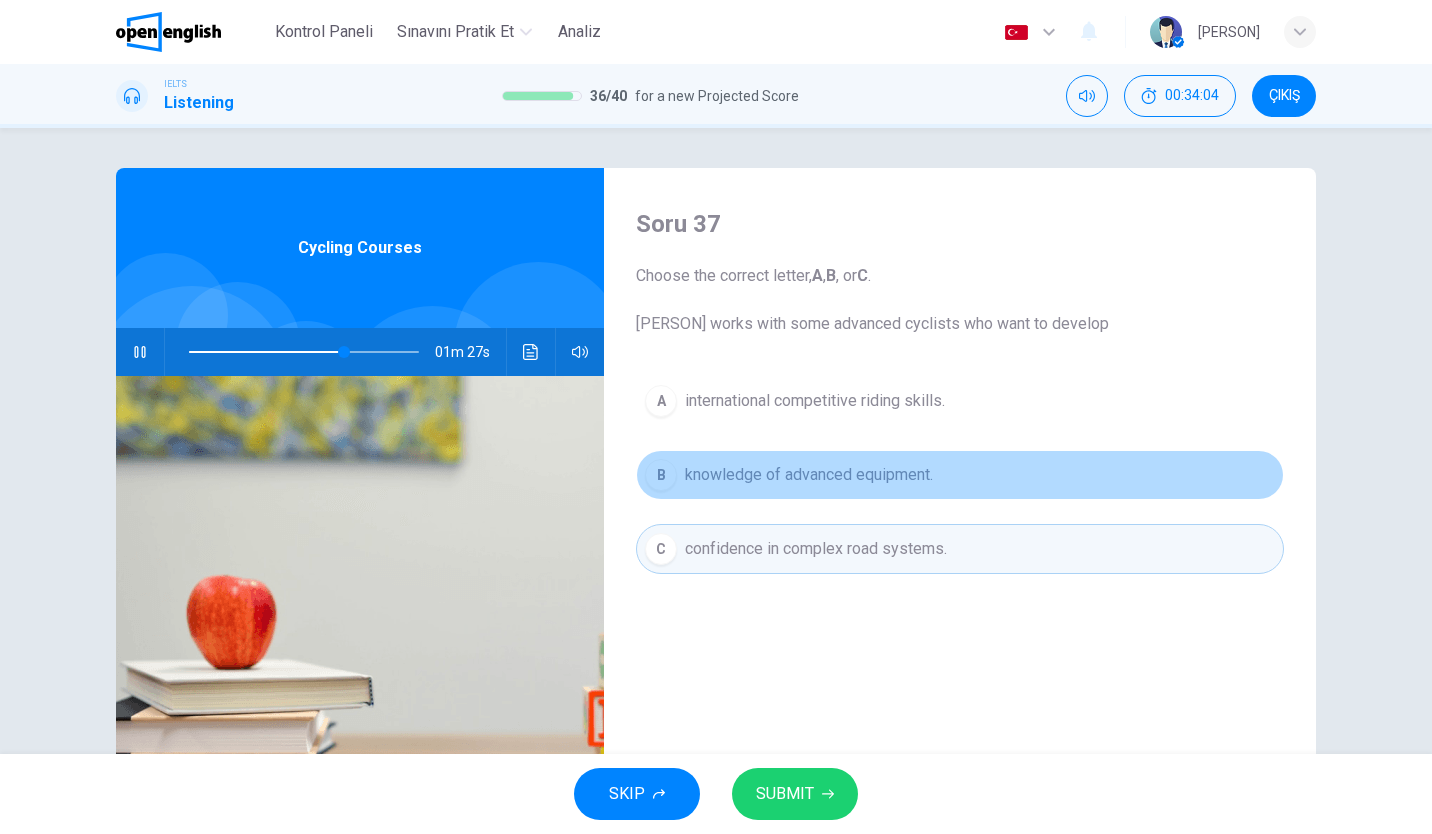 click on "B knowledge of advanced equipment." at bounding box center (960, 475) 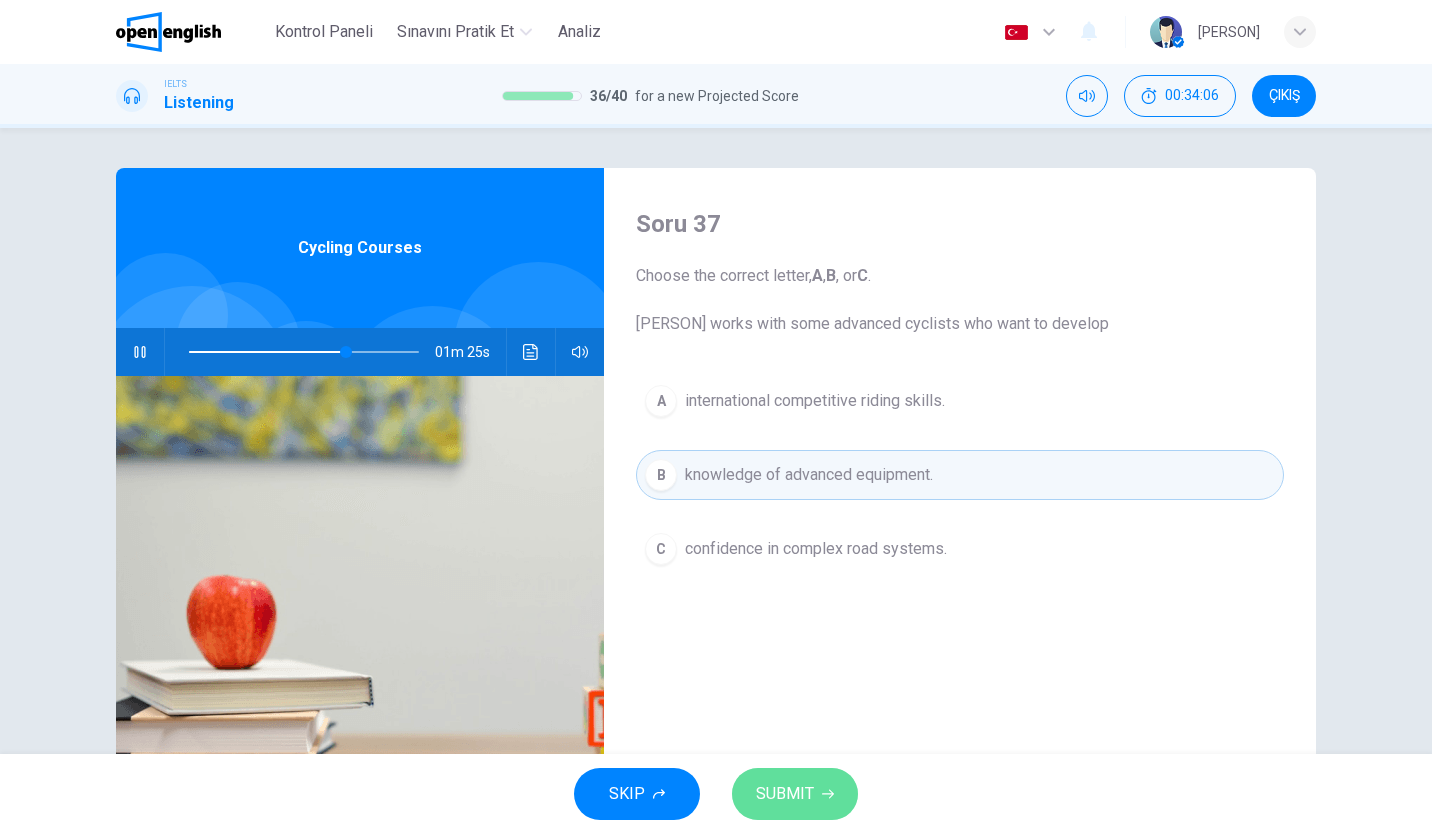 click on "SUBMIT" at bounding box center [785, 794] 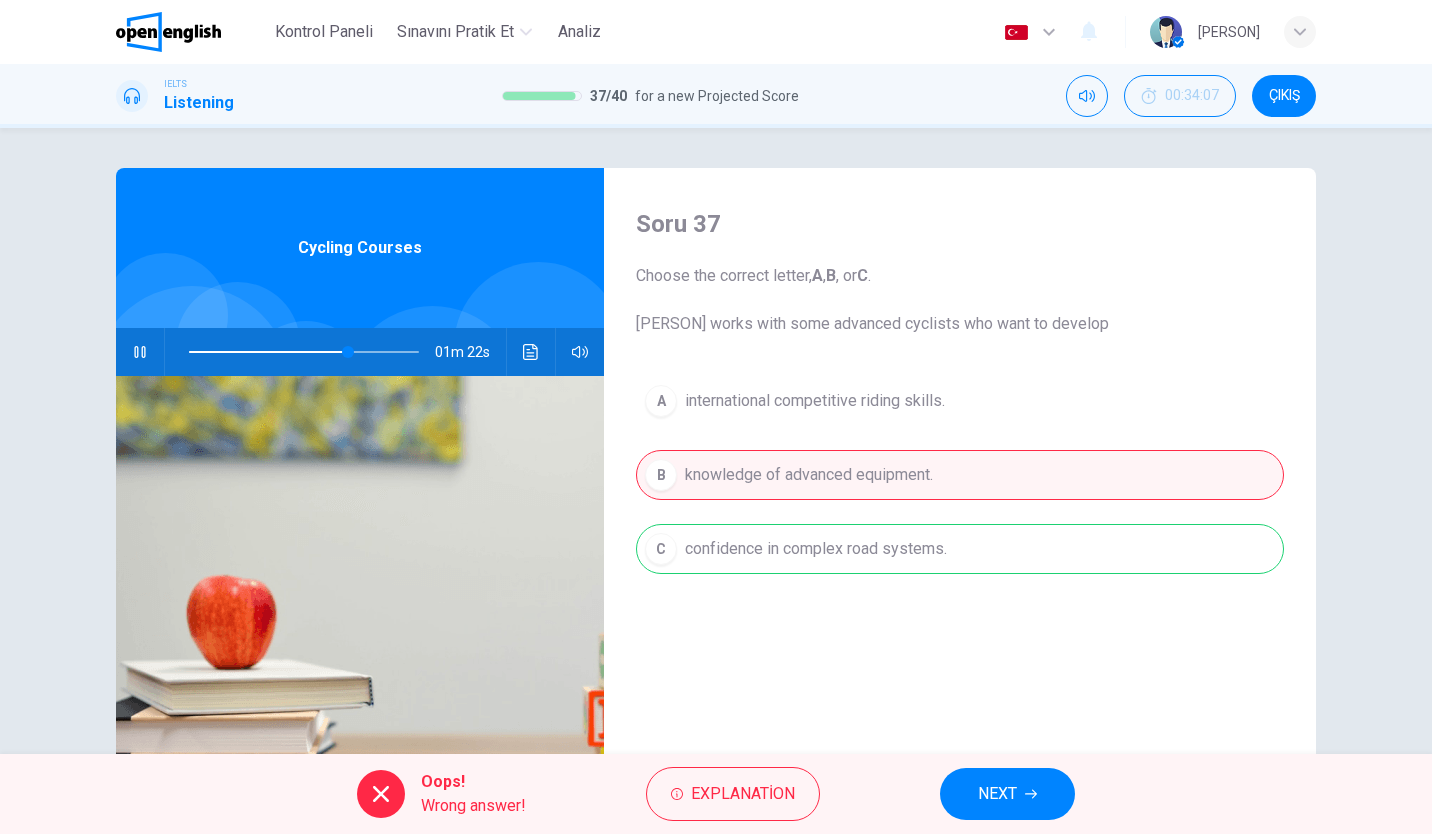click on "Oops! Wrong answer! Explanation NEXT" at bounding box center (716, 794) 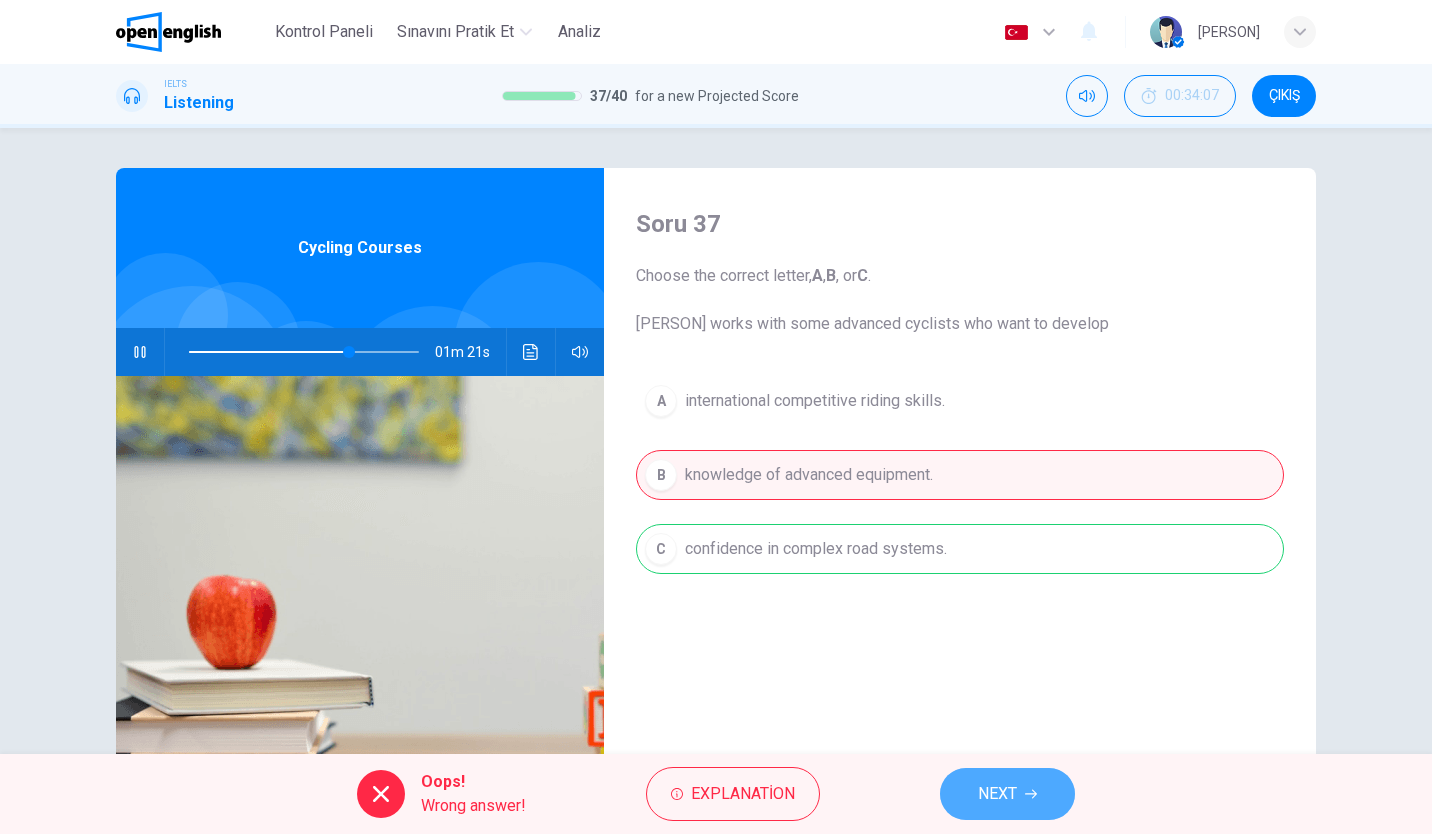 click on "NEXT" at bounding box center [1007, 794] 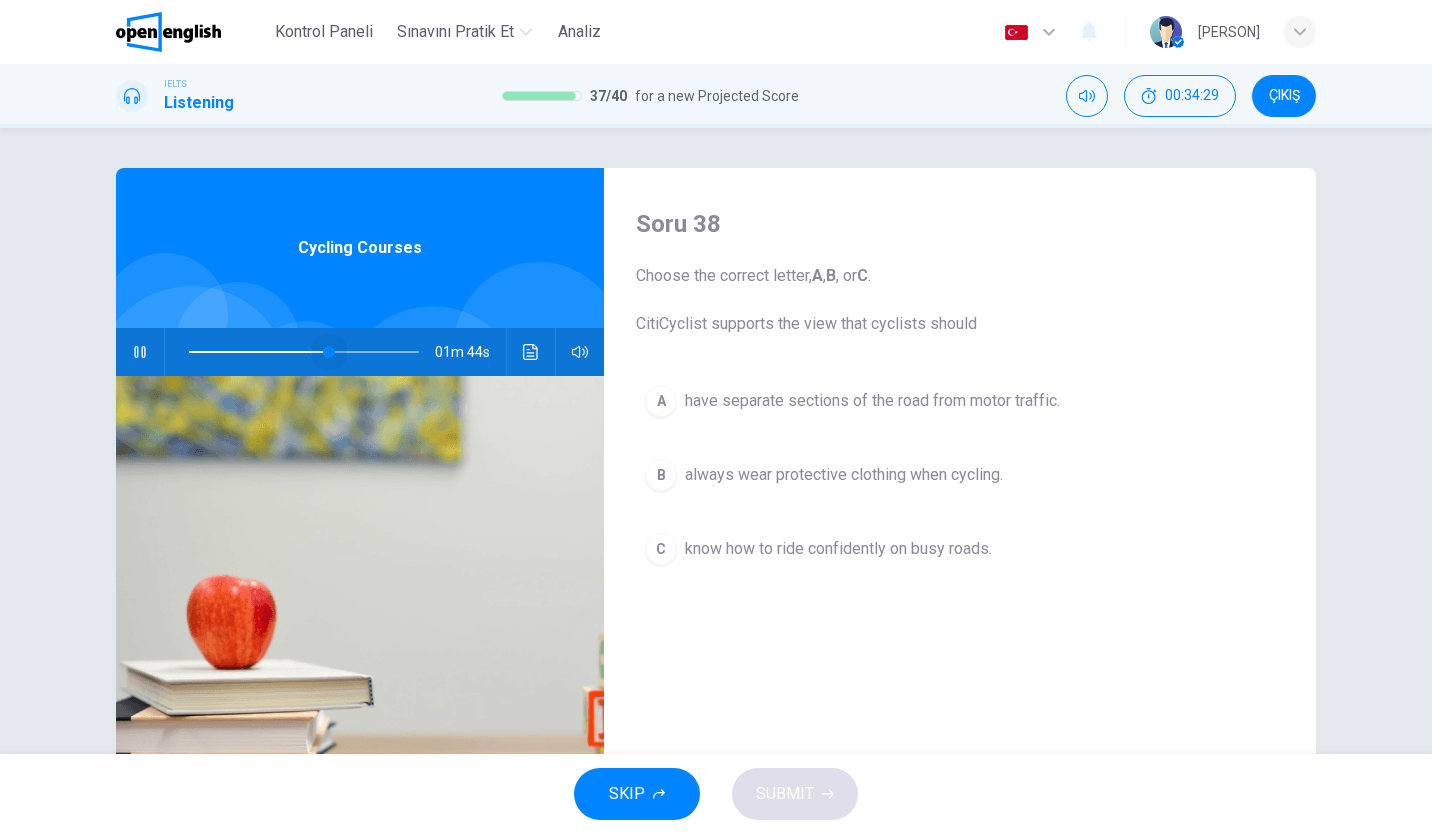 click at bounding box center (304, 352) 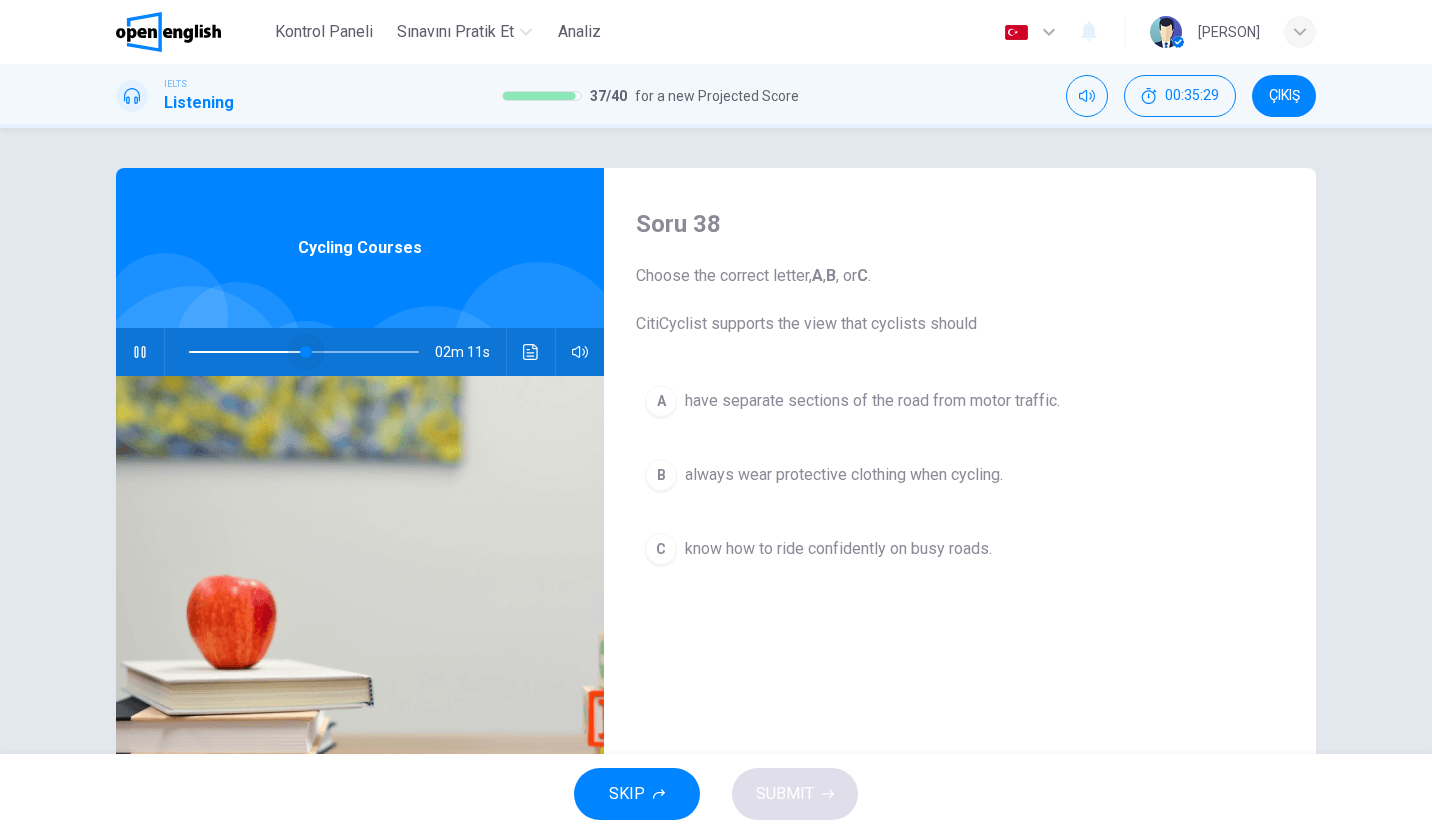 click at bounding box center (304, 352) 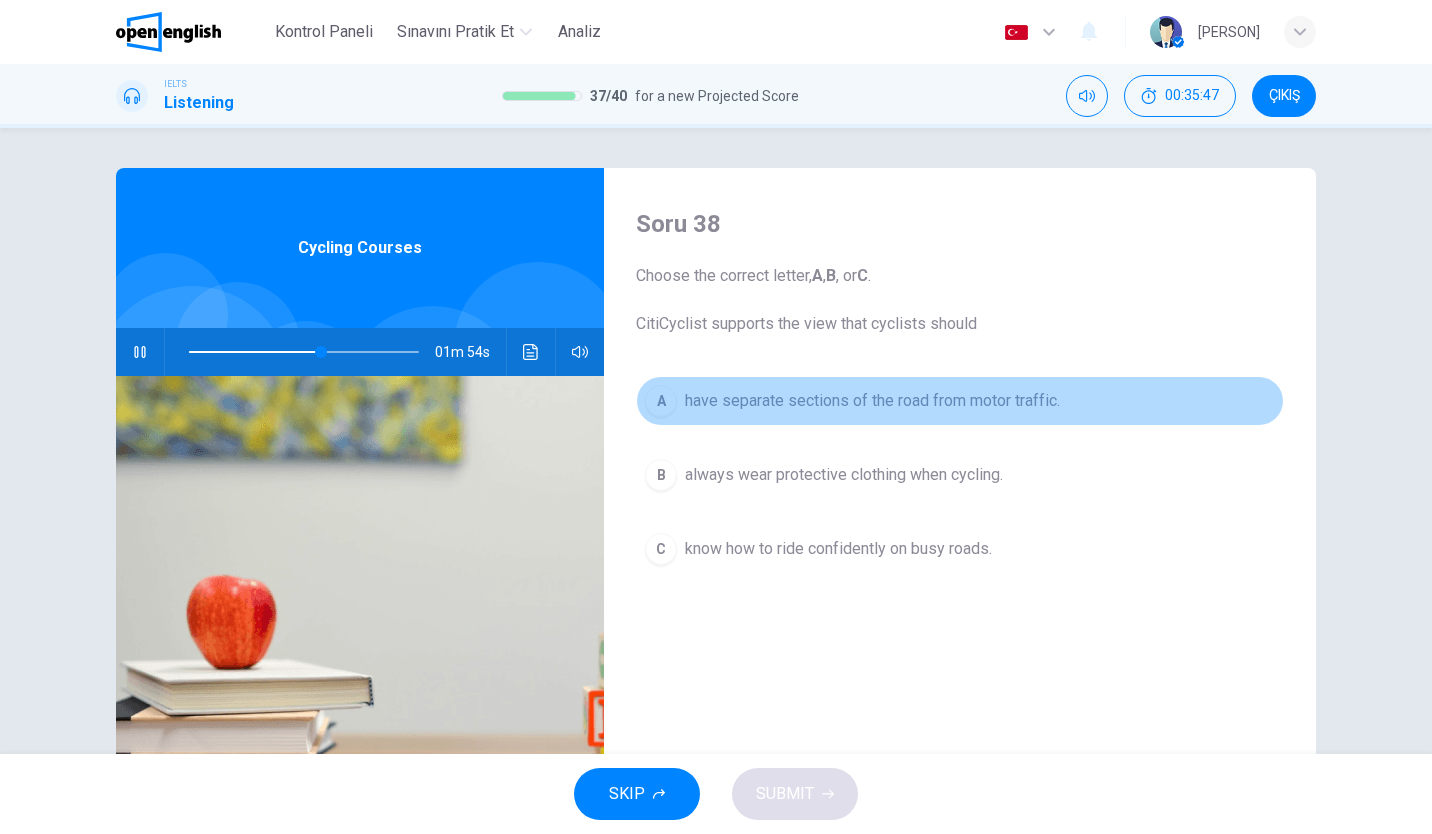 click on "A have separate sections of the road from motor traffic." at bounding box center (960, 401) 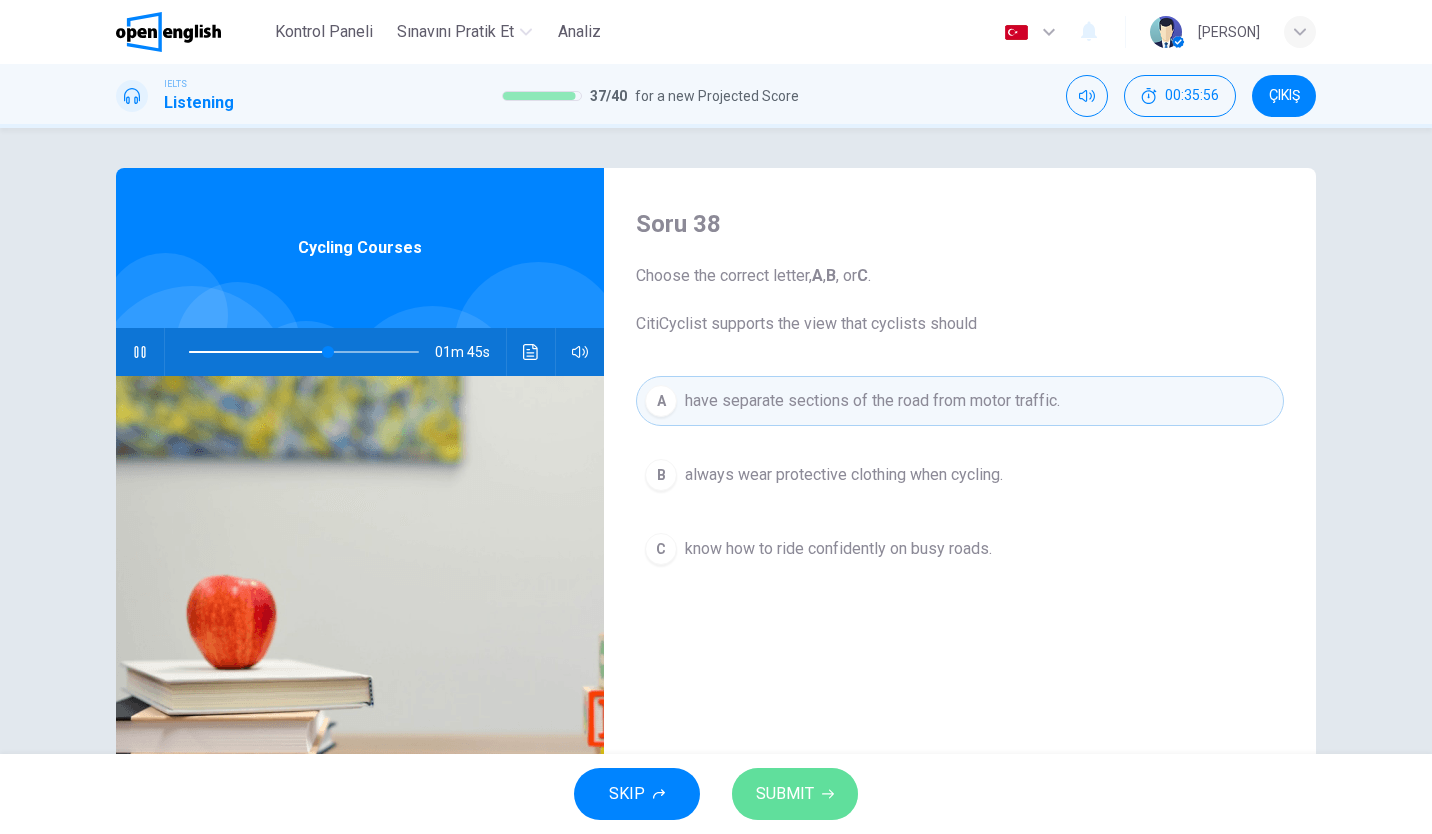 click on "SUBMIT" at bounding box center [795, 794] 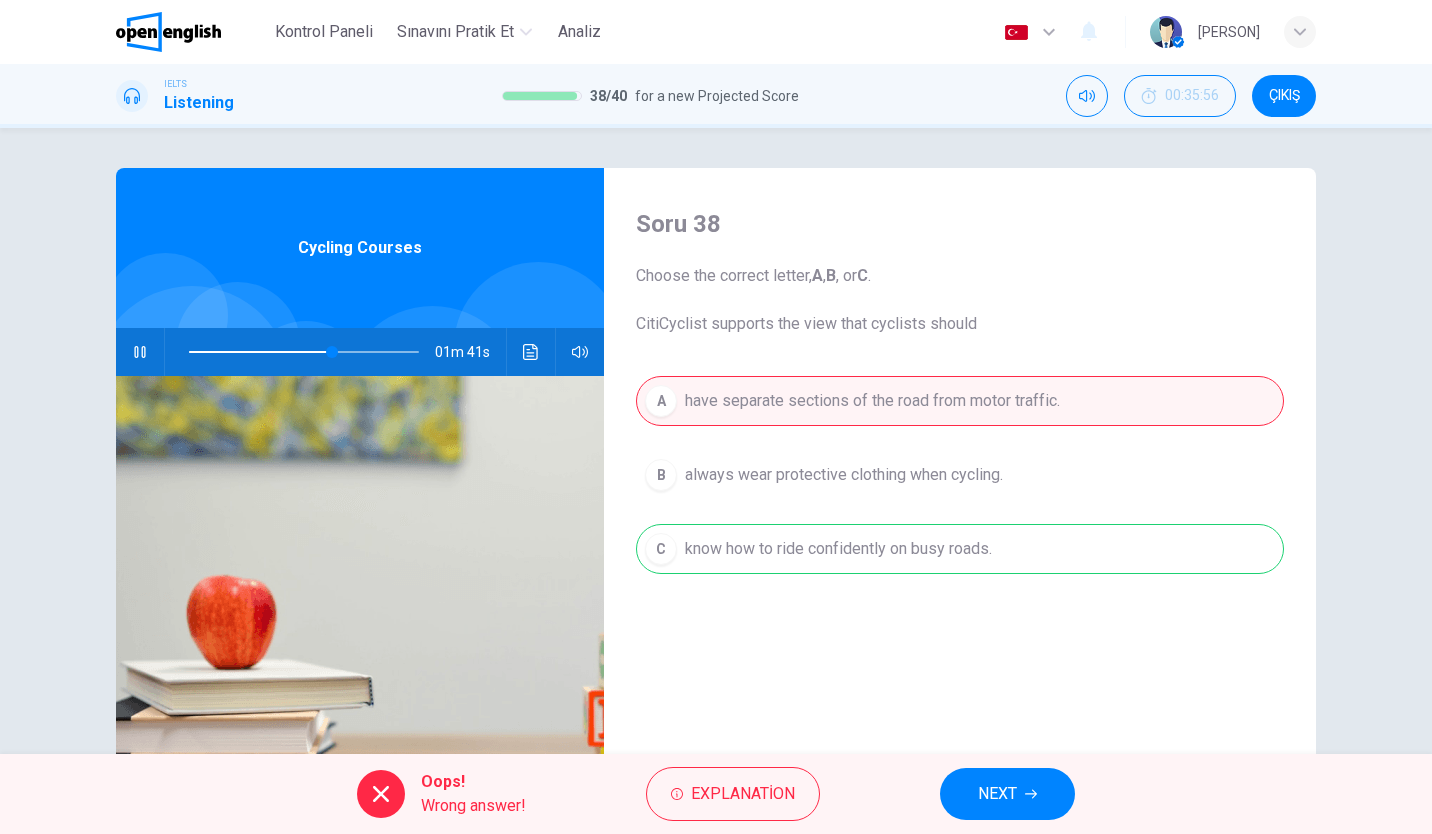 click on "NEXT" at bounding box center [1007, 794] 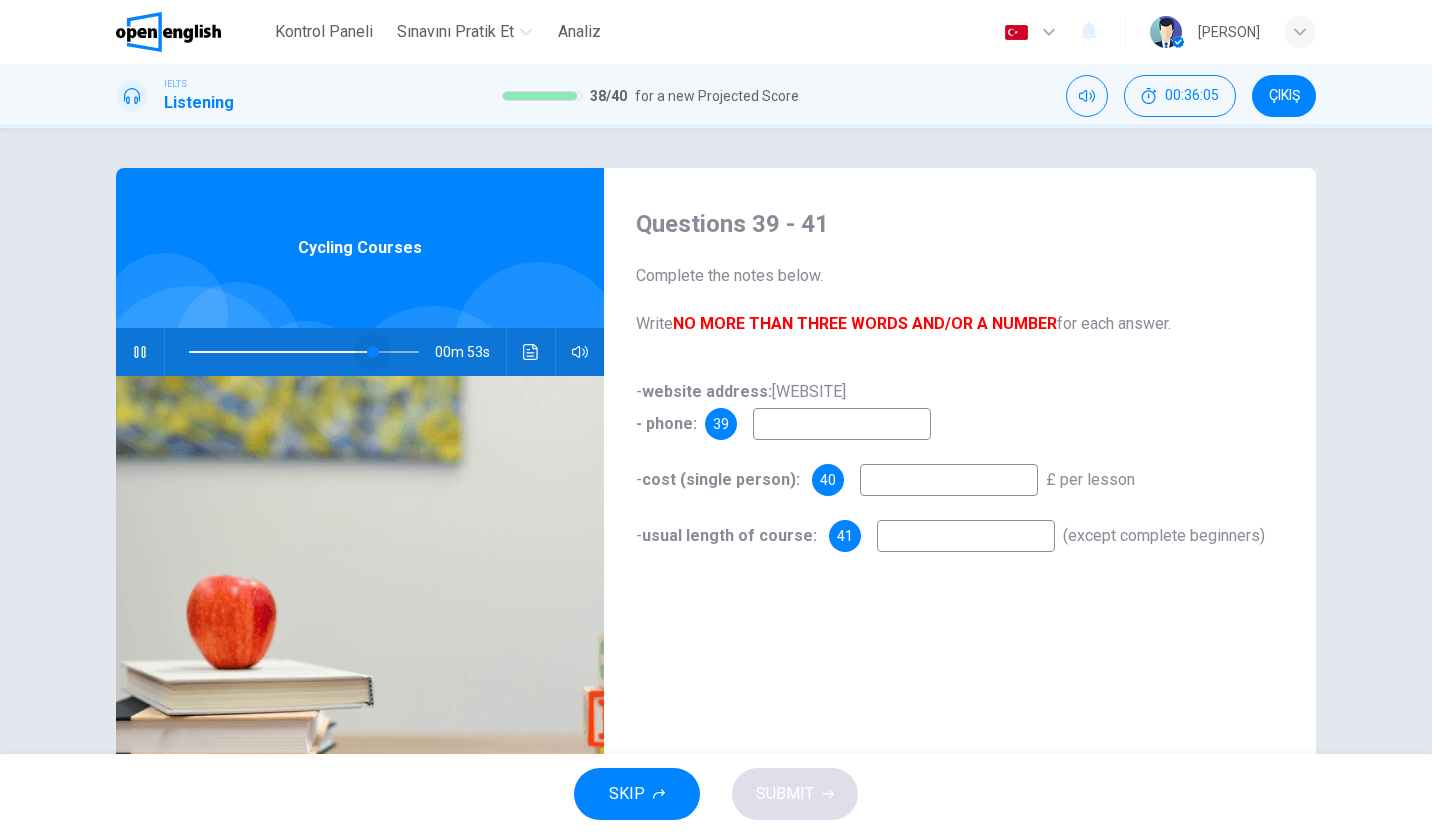 click at bounding box center [304, 352] 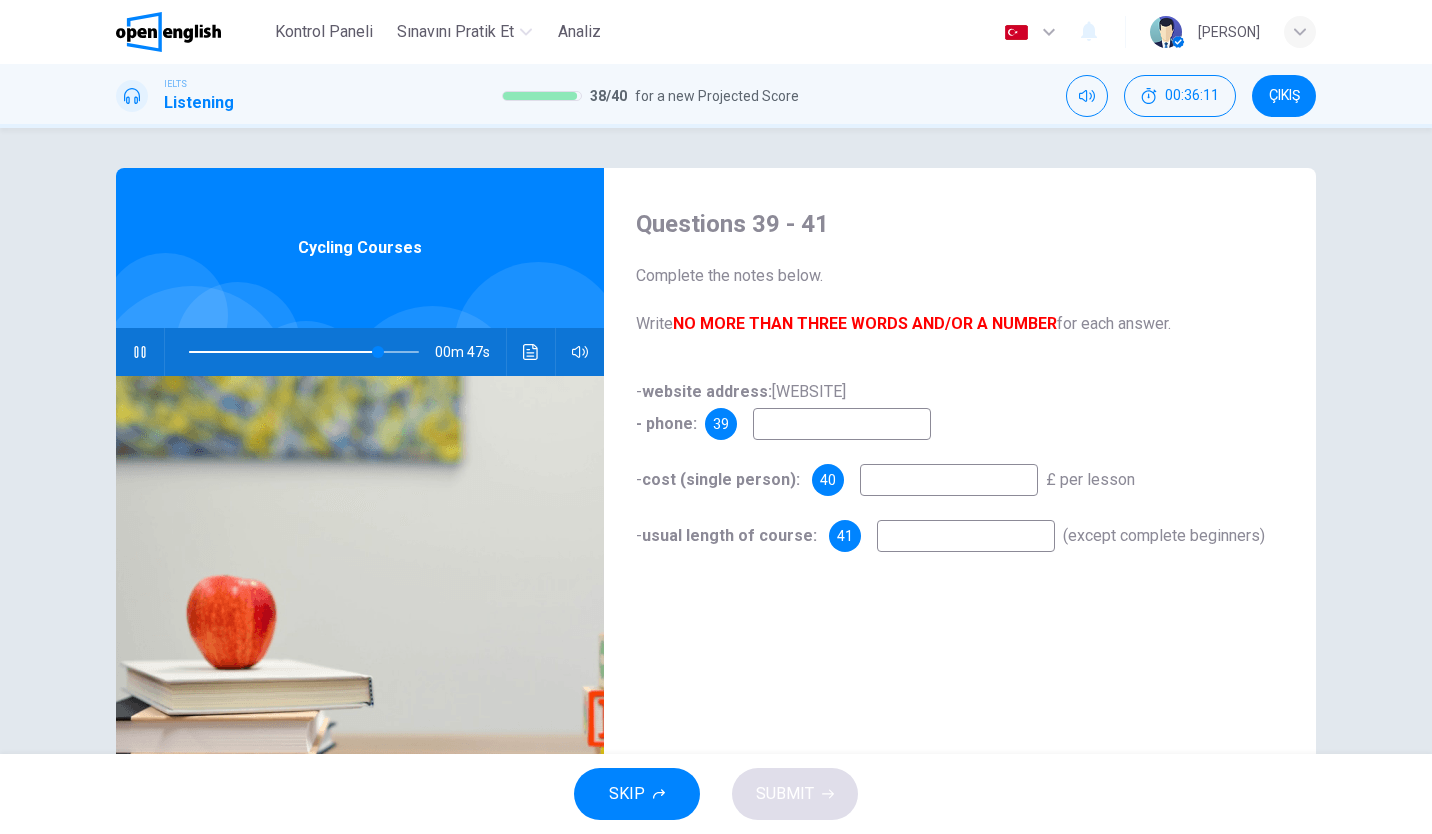 click at bounding box center (842, 424) 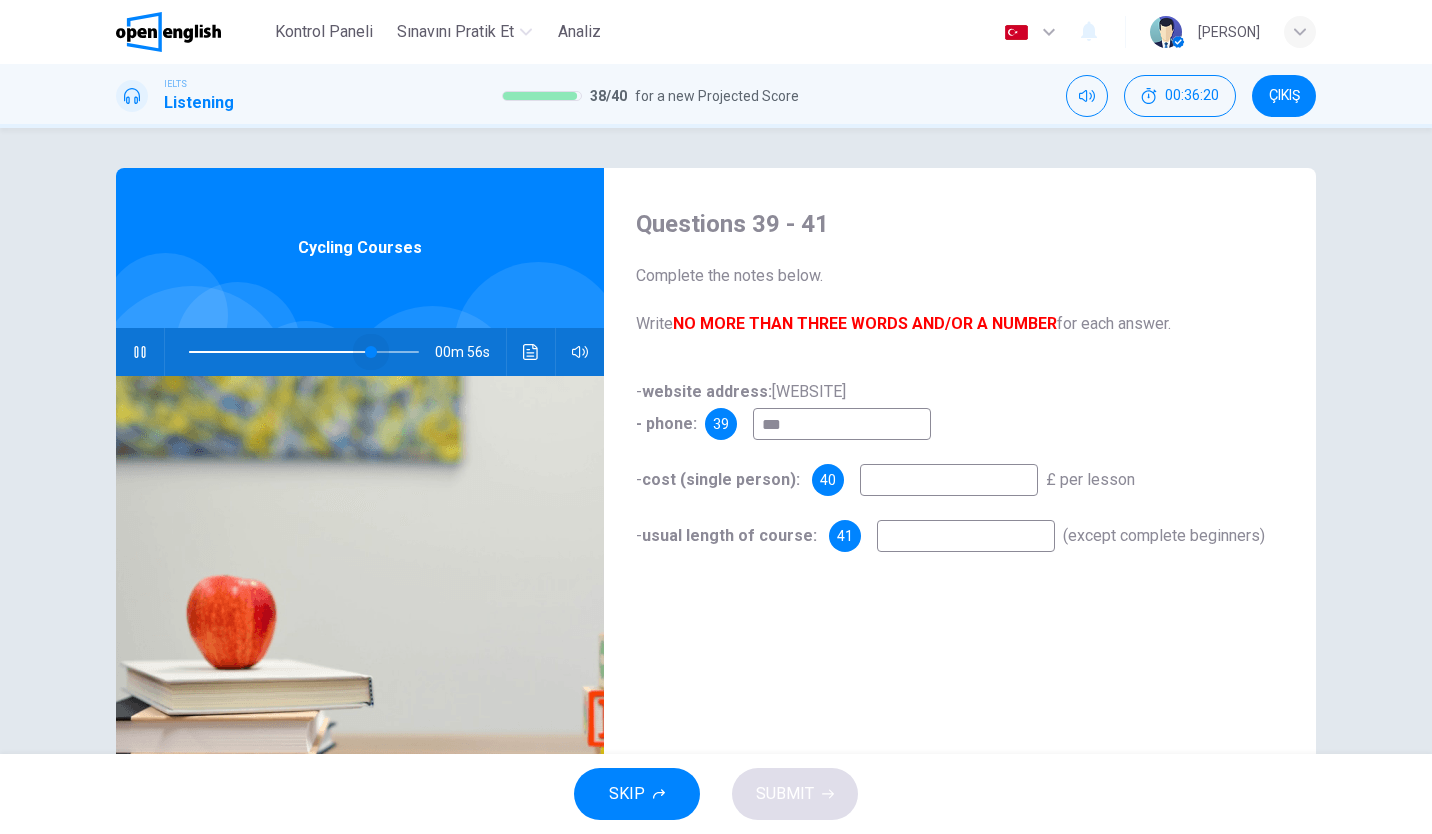 click at bounding box center (371, 352) 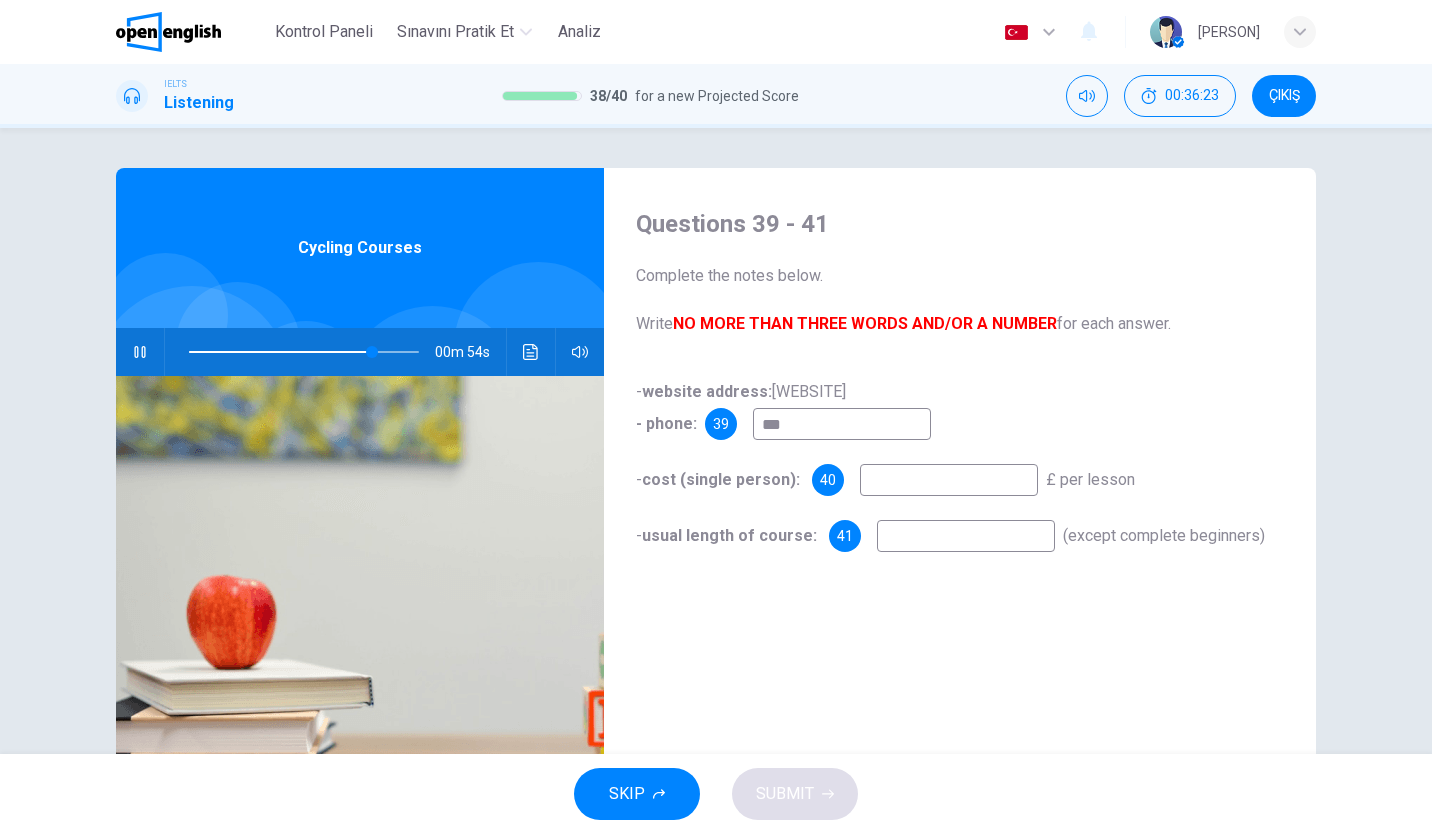 click on "***" at bounding box center [842, 424] 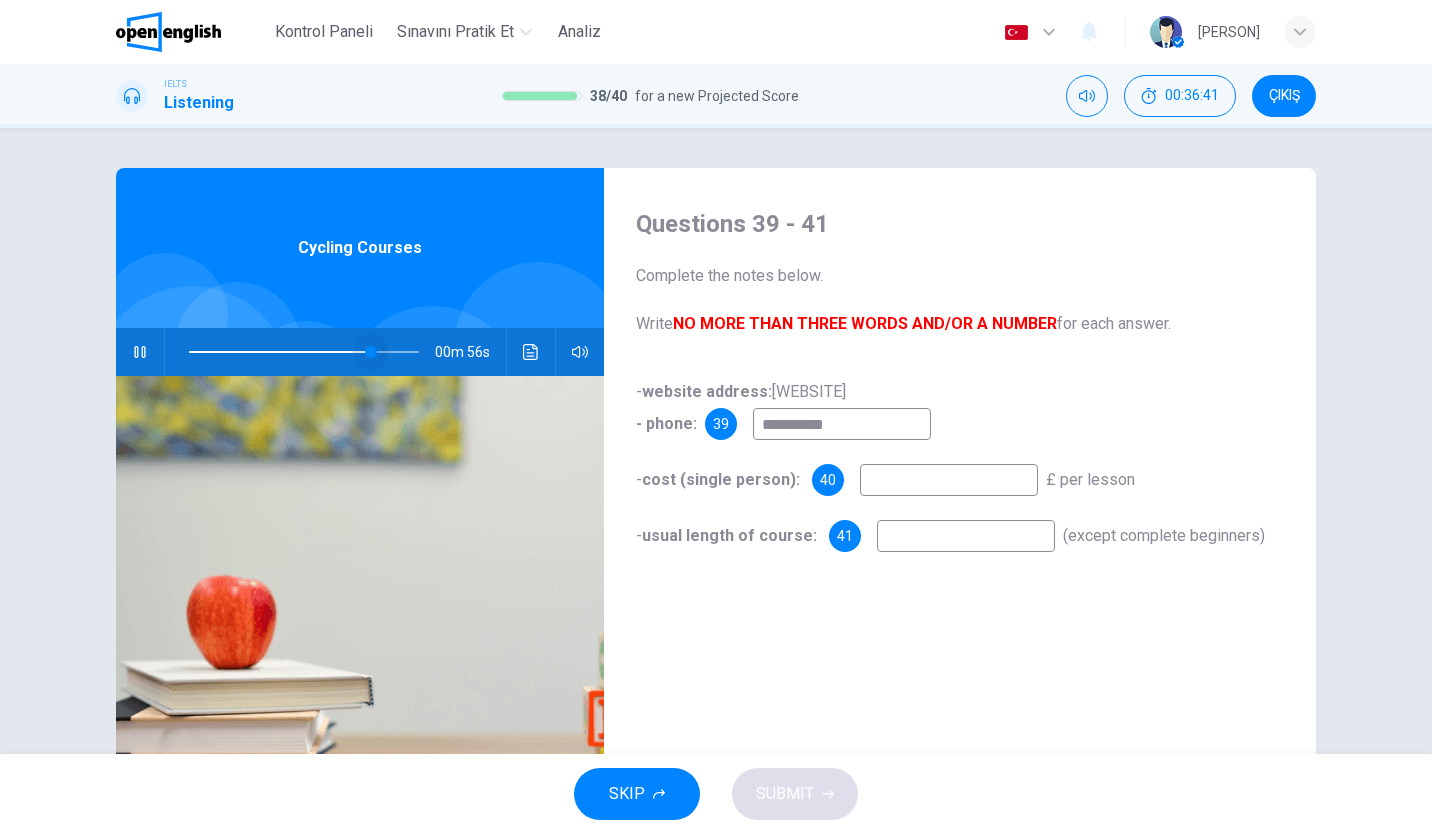click at bounding box center [371, 352] 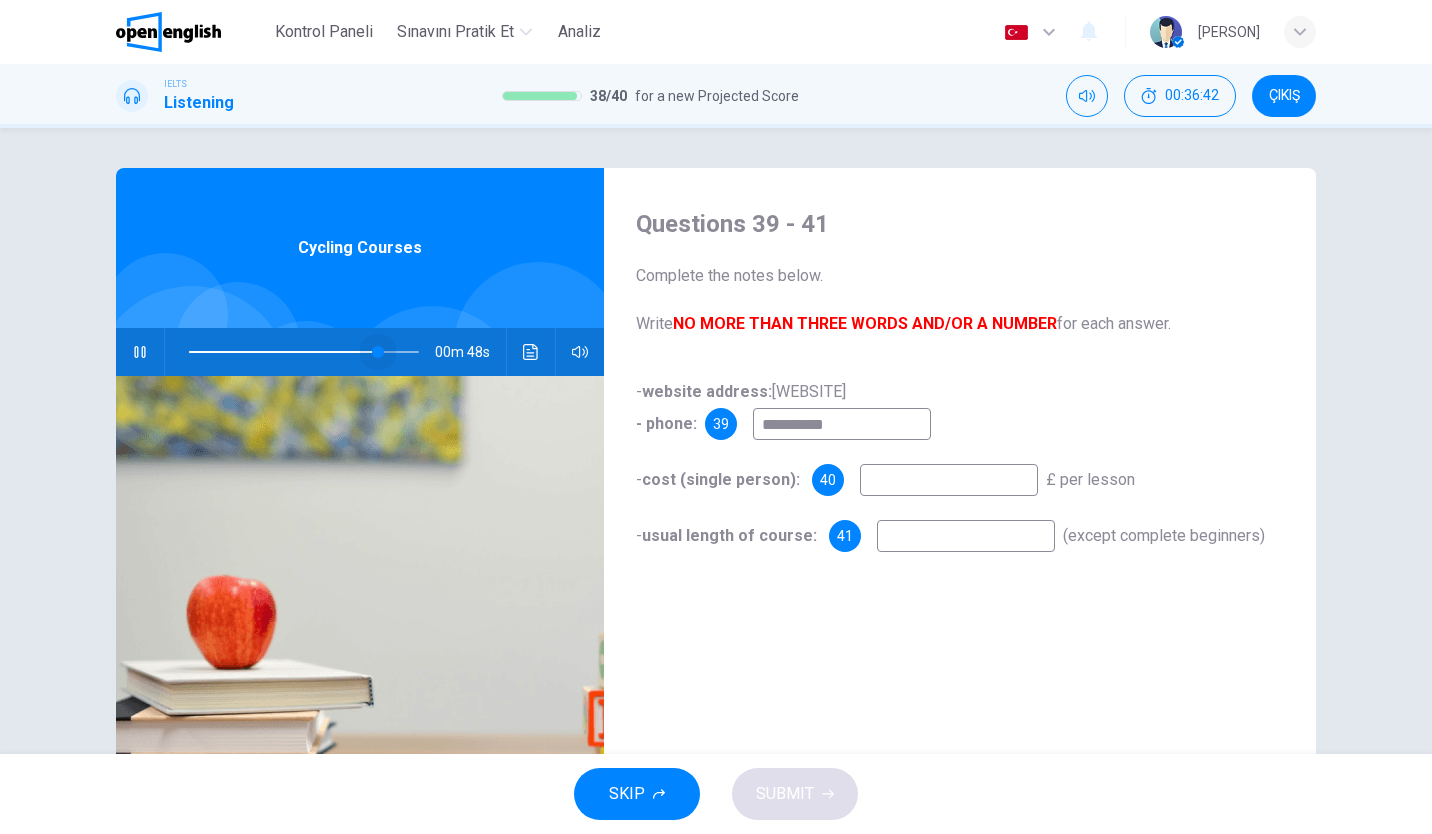 click at bounding box center [378, 352] 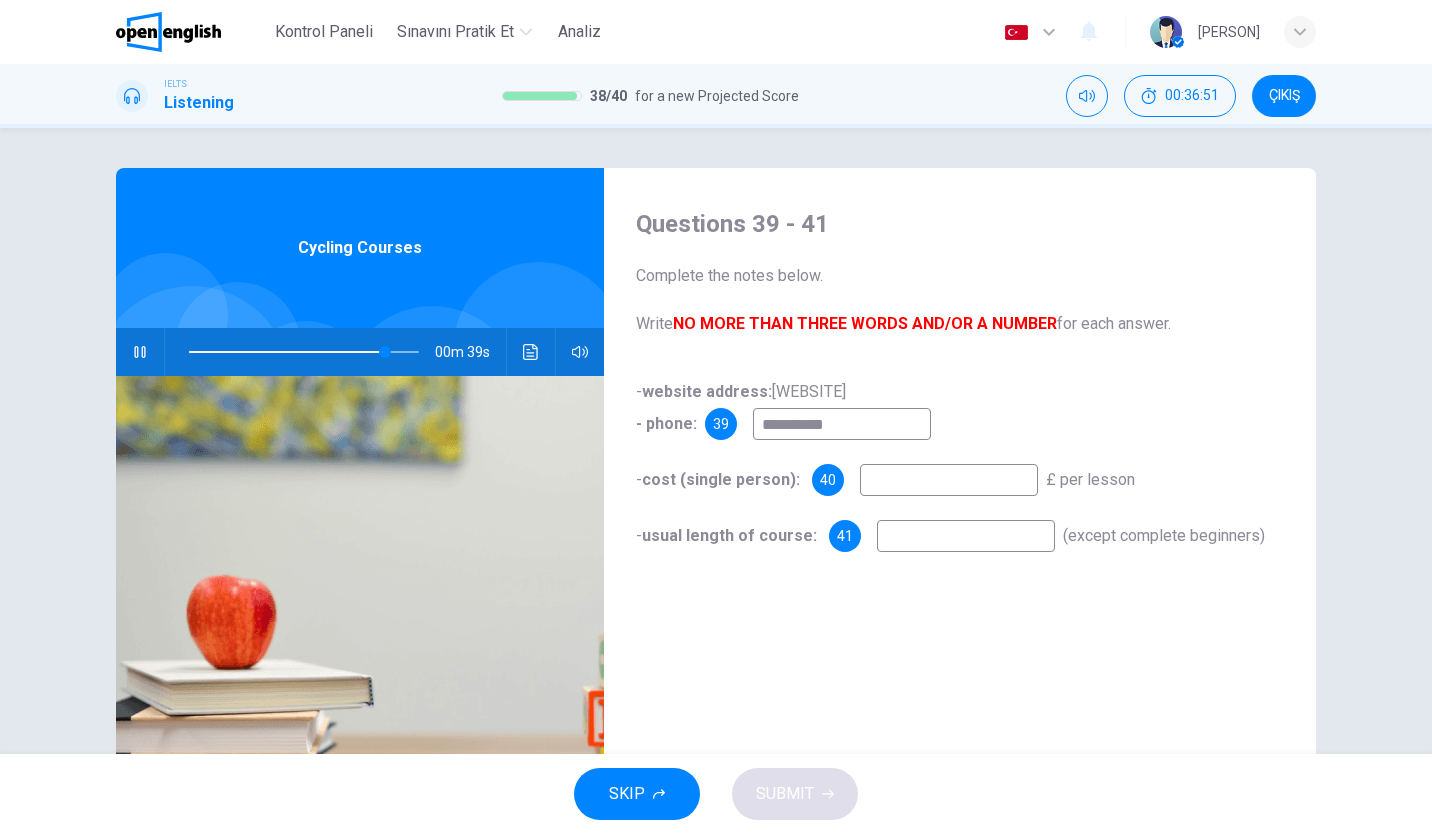 click on "**********" at bounding box center (842, 424) 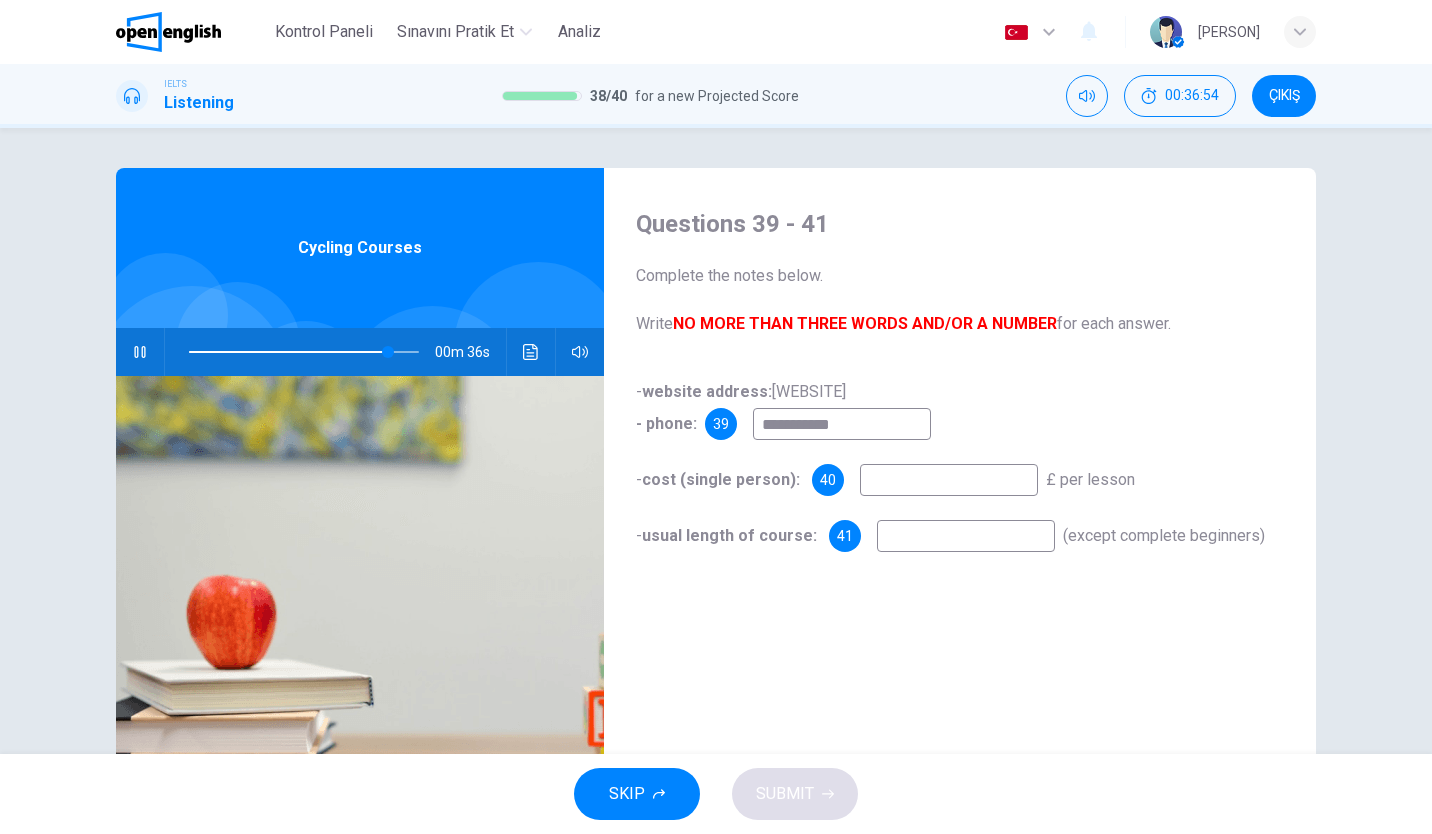 click at bounding box center (949, 480) 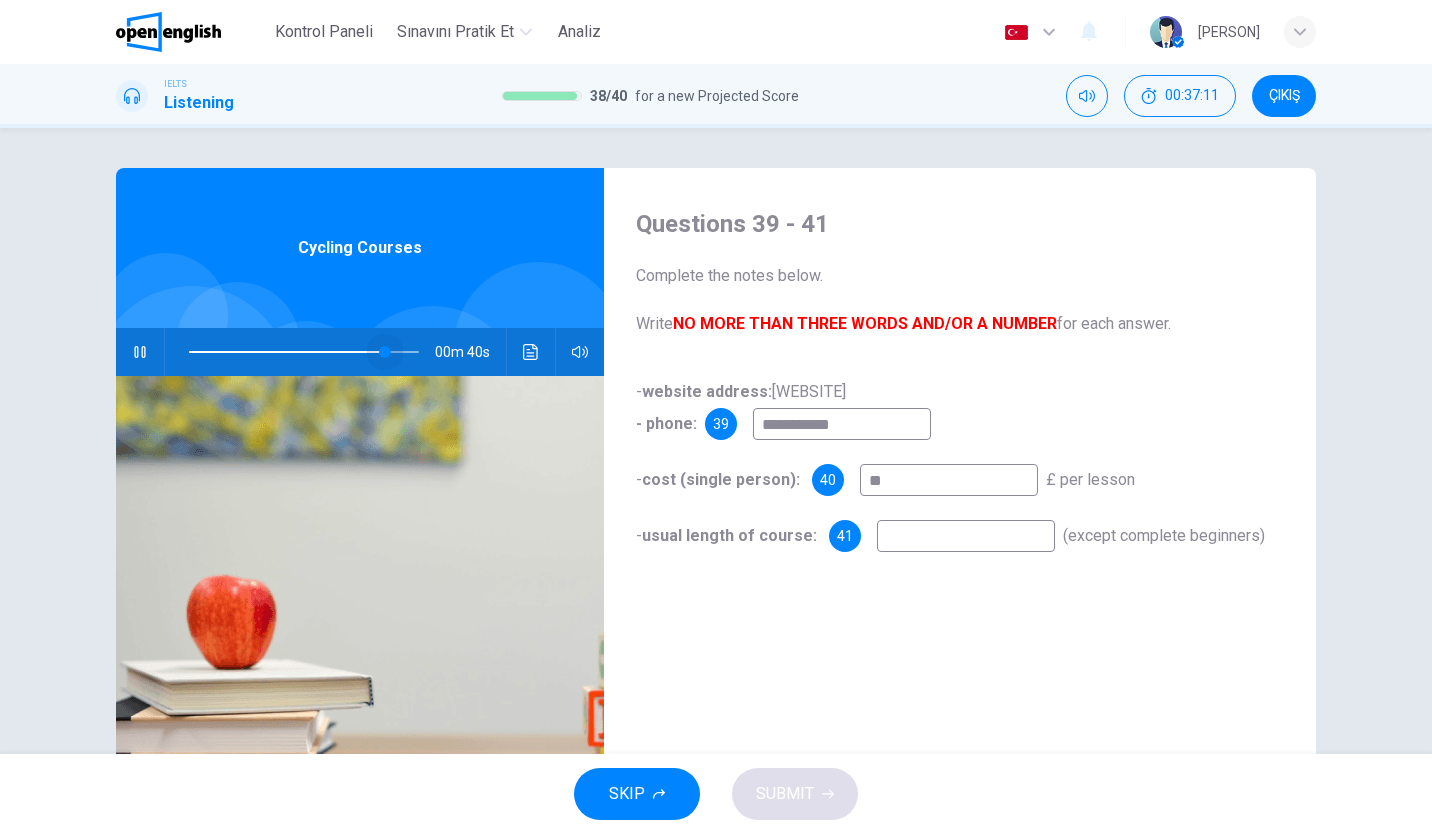 click at bounding box center (385, 352) 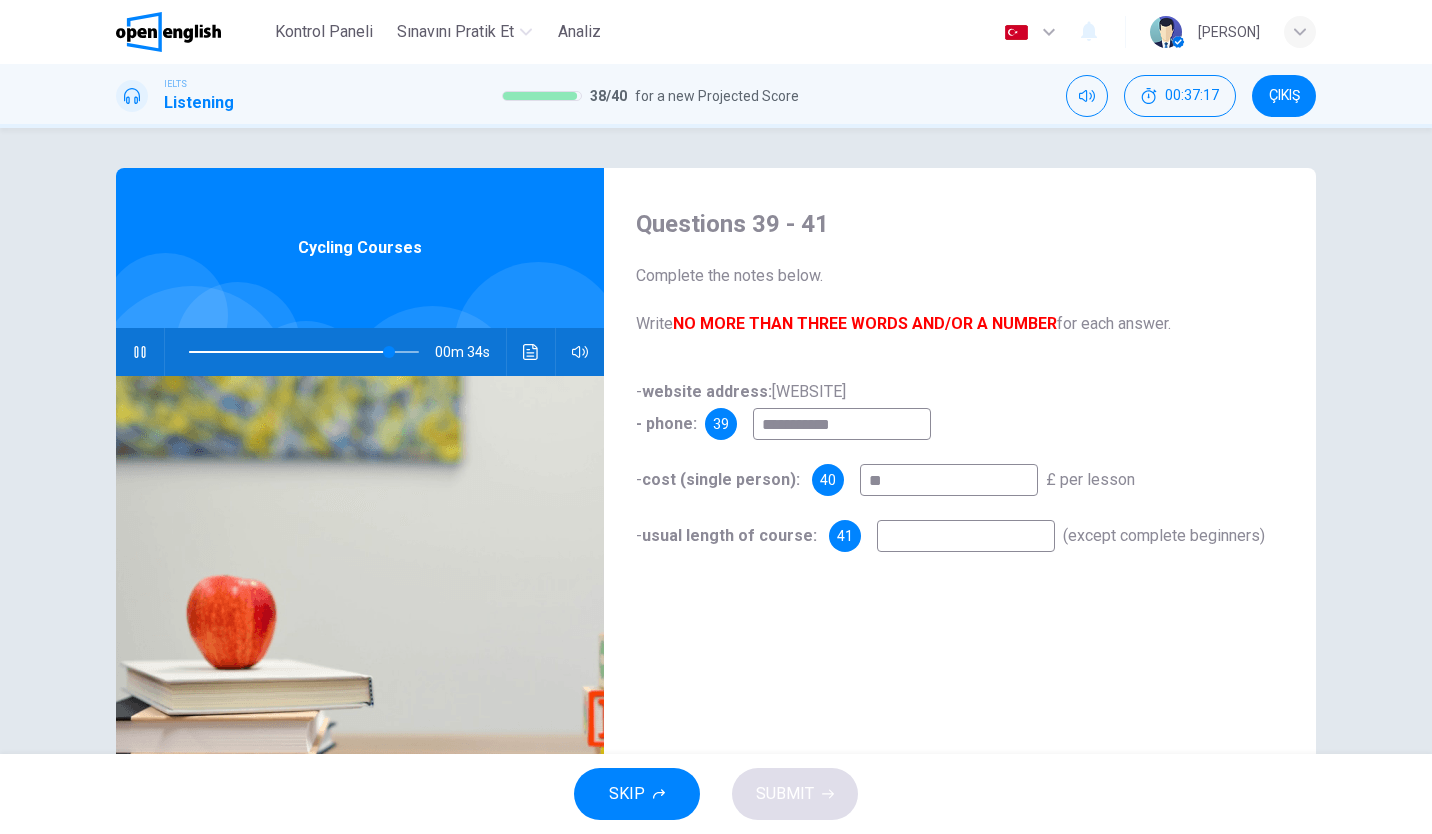 click on "**" at bounding box center (949, 480) 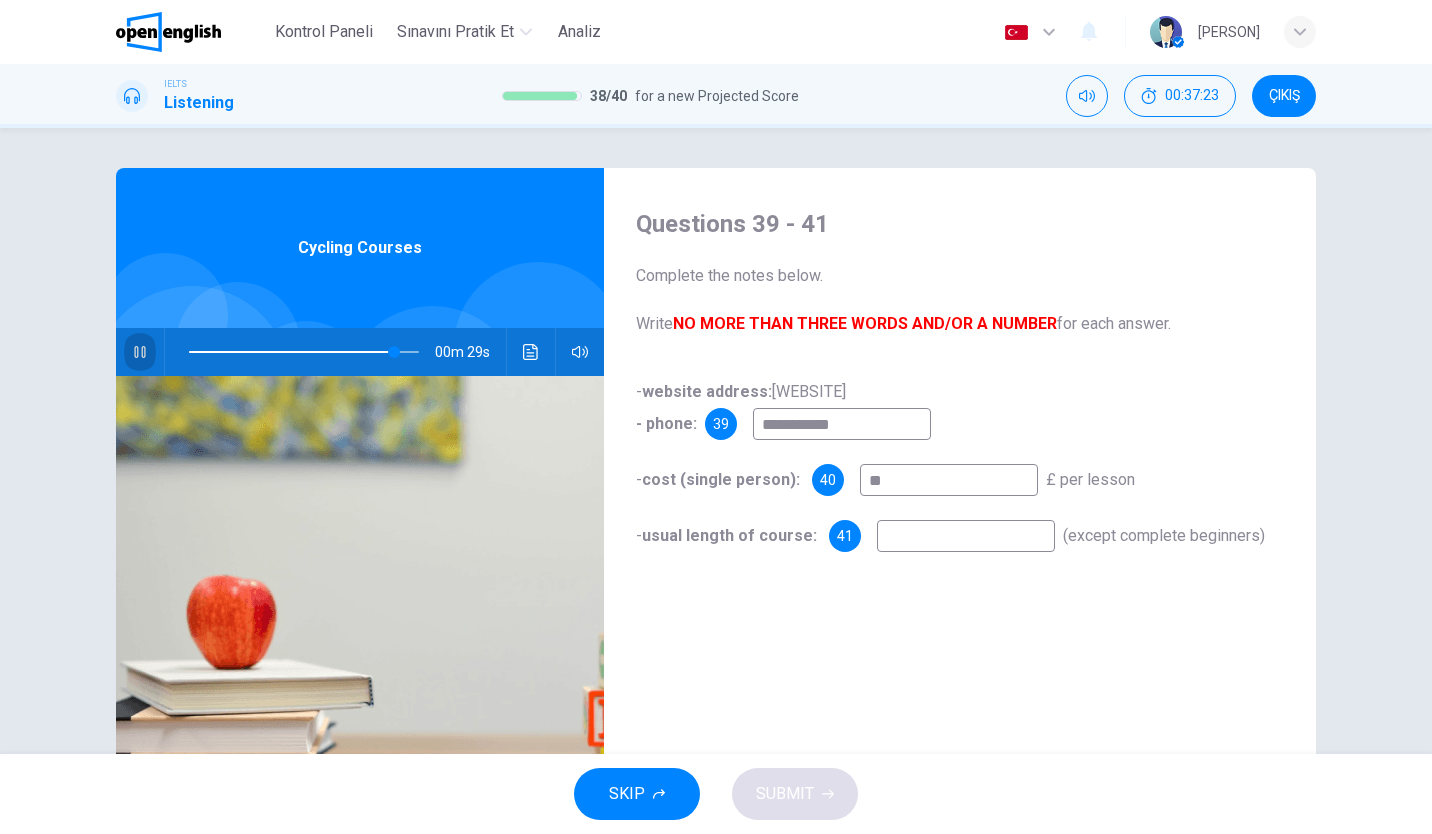 click at bounding box center [140, 352] 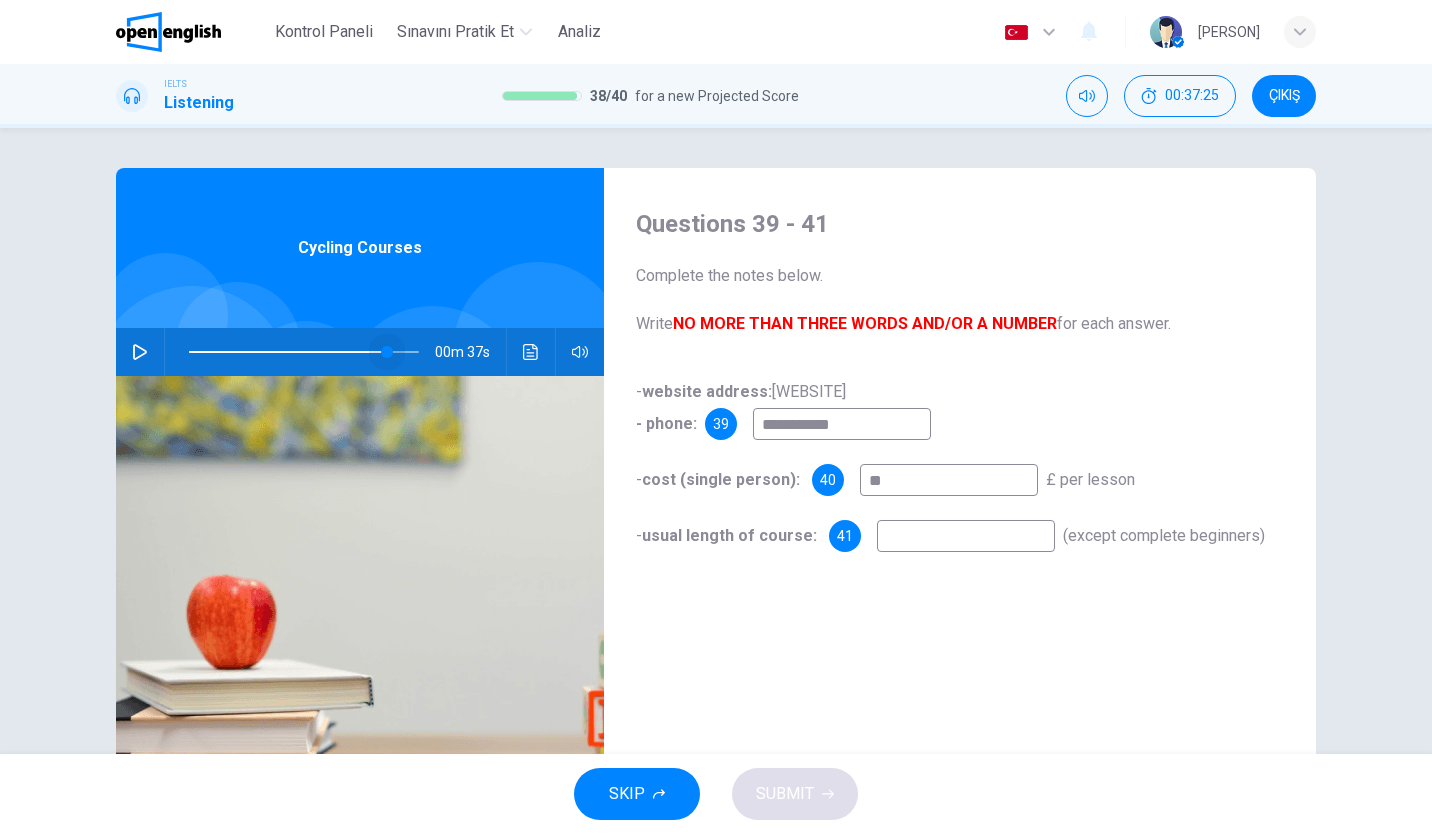 click at bounding box center (387, 352) 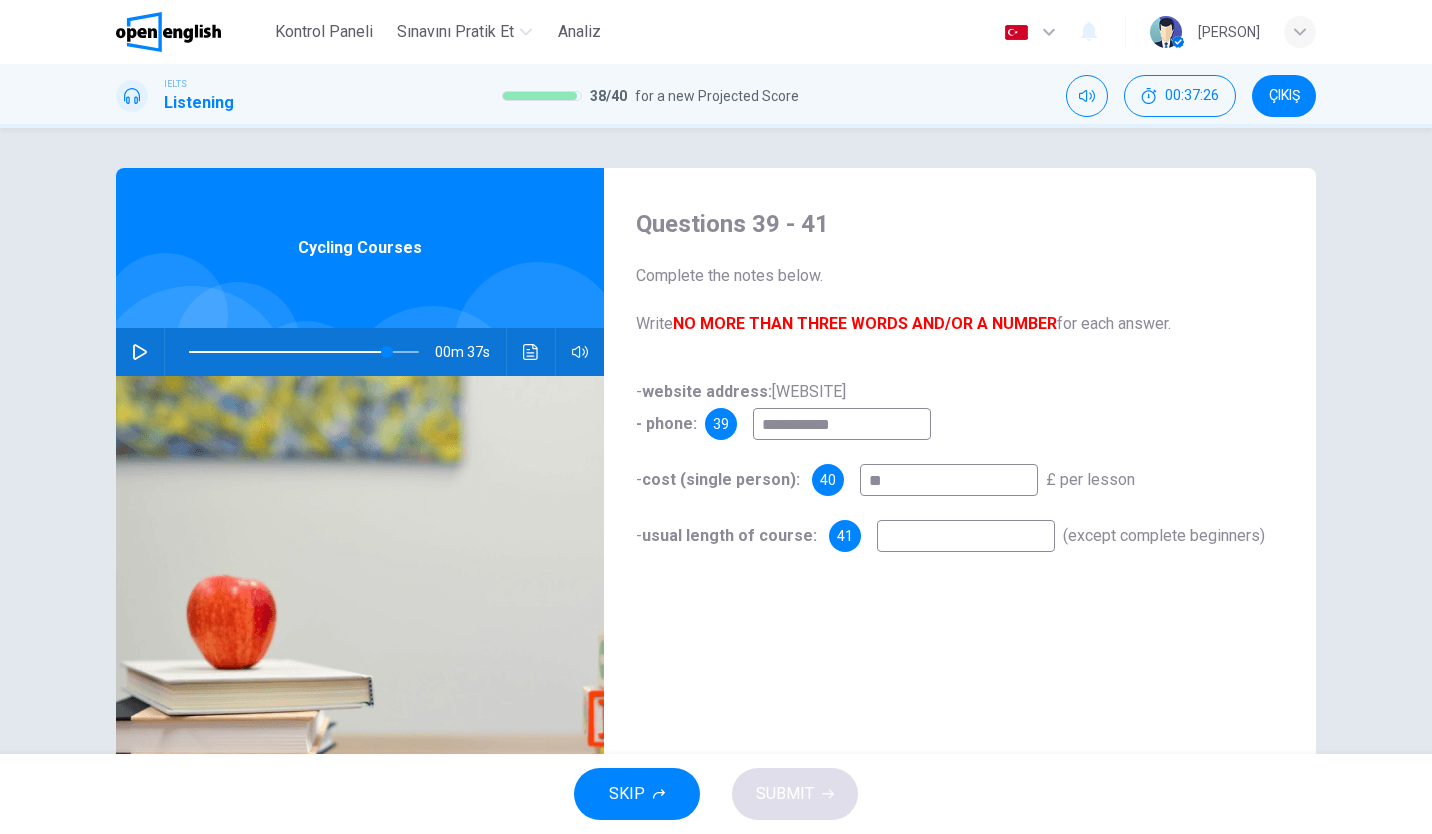 click at bounding box center (140, 352) 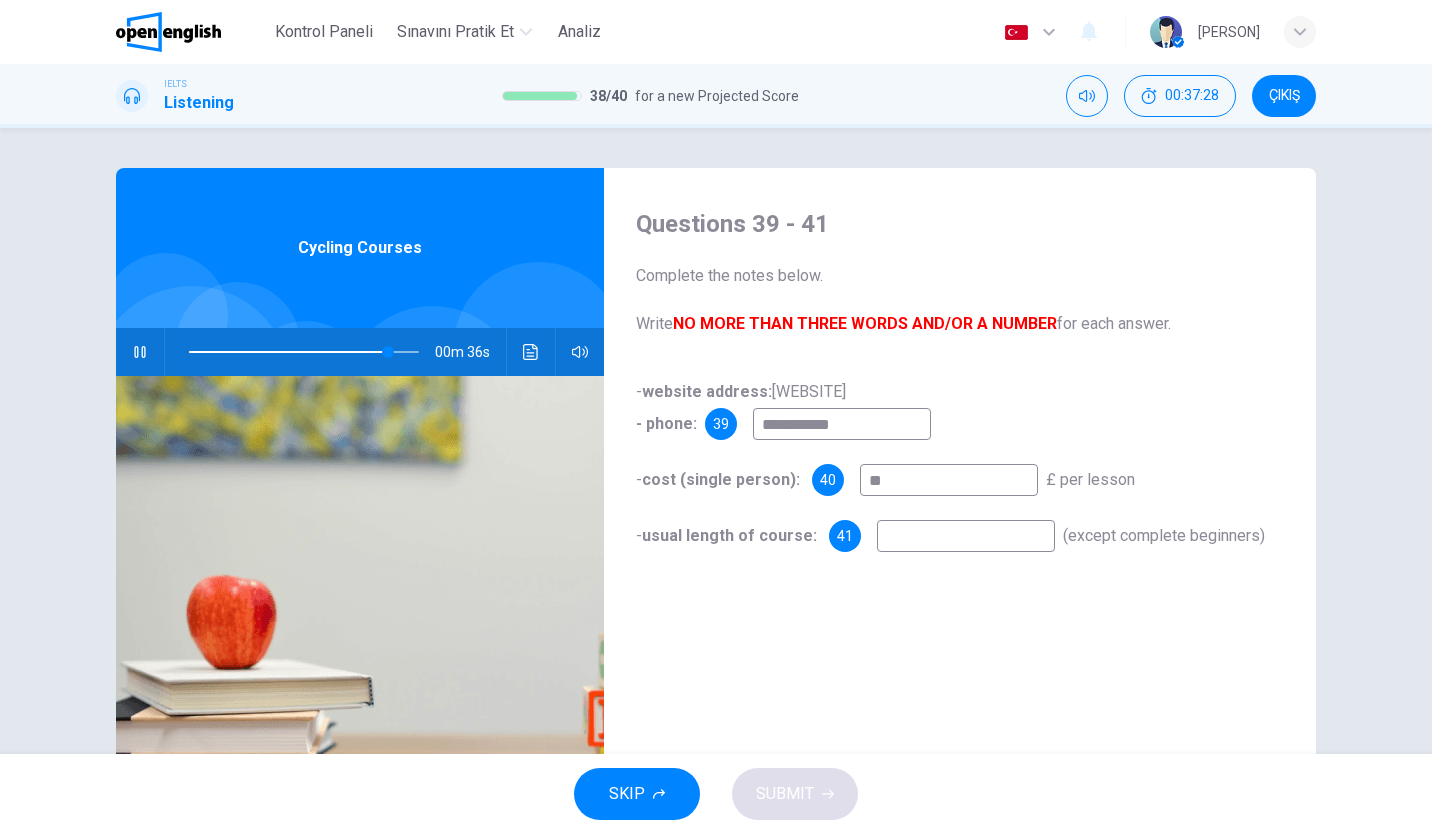 click on "**" at bounding box center [949, 480] 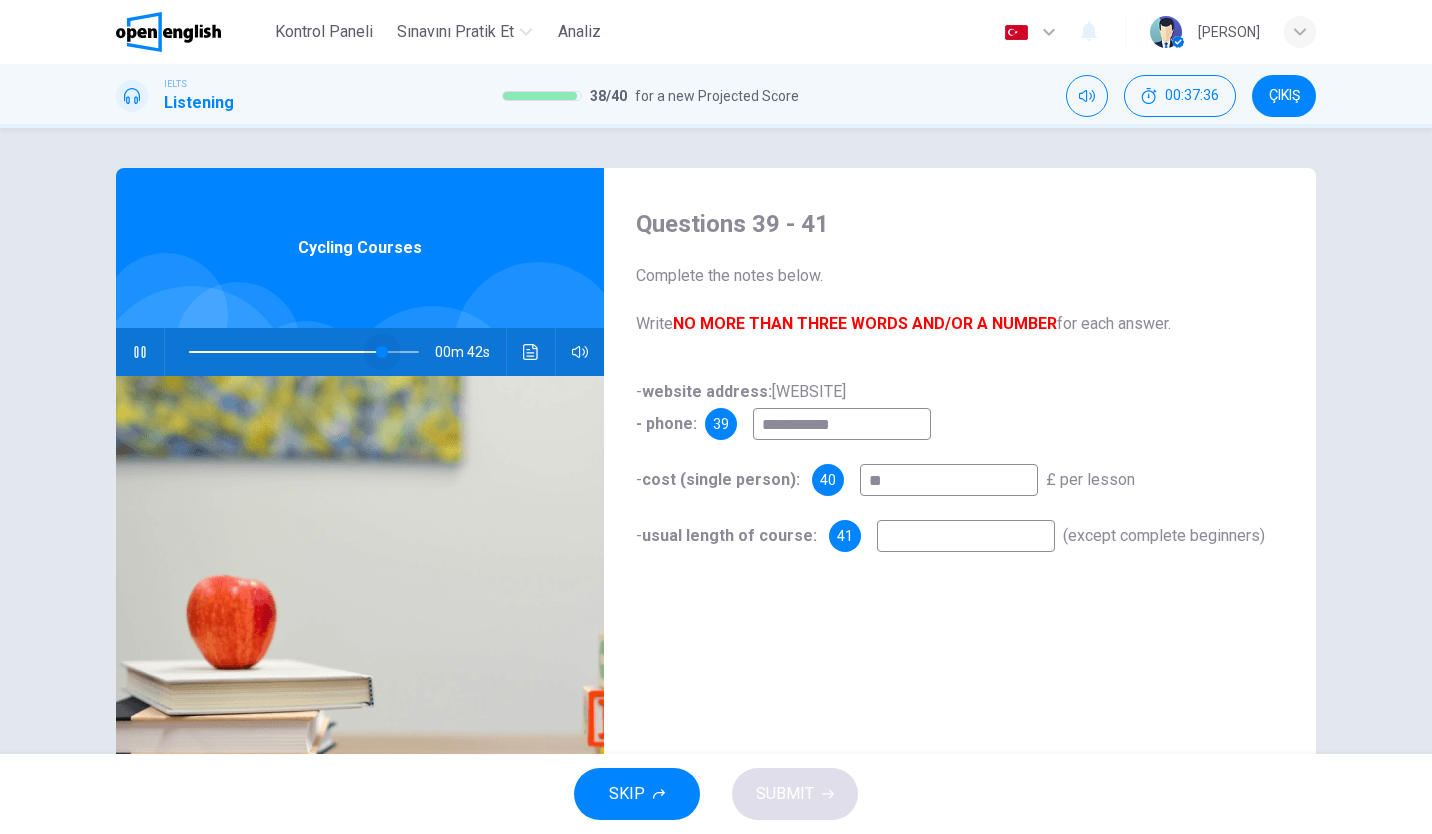 click at bounding box center [382, 352] 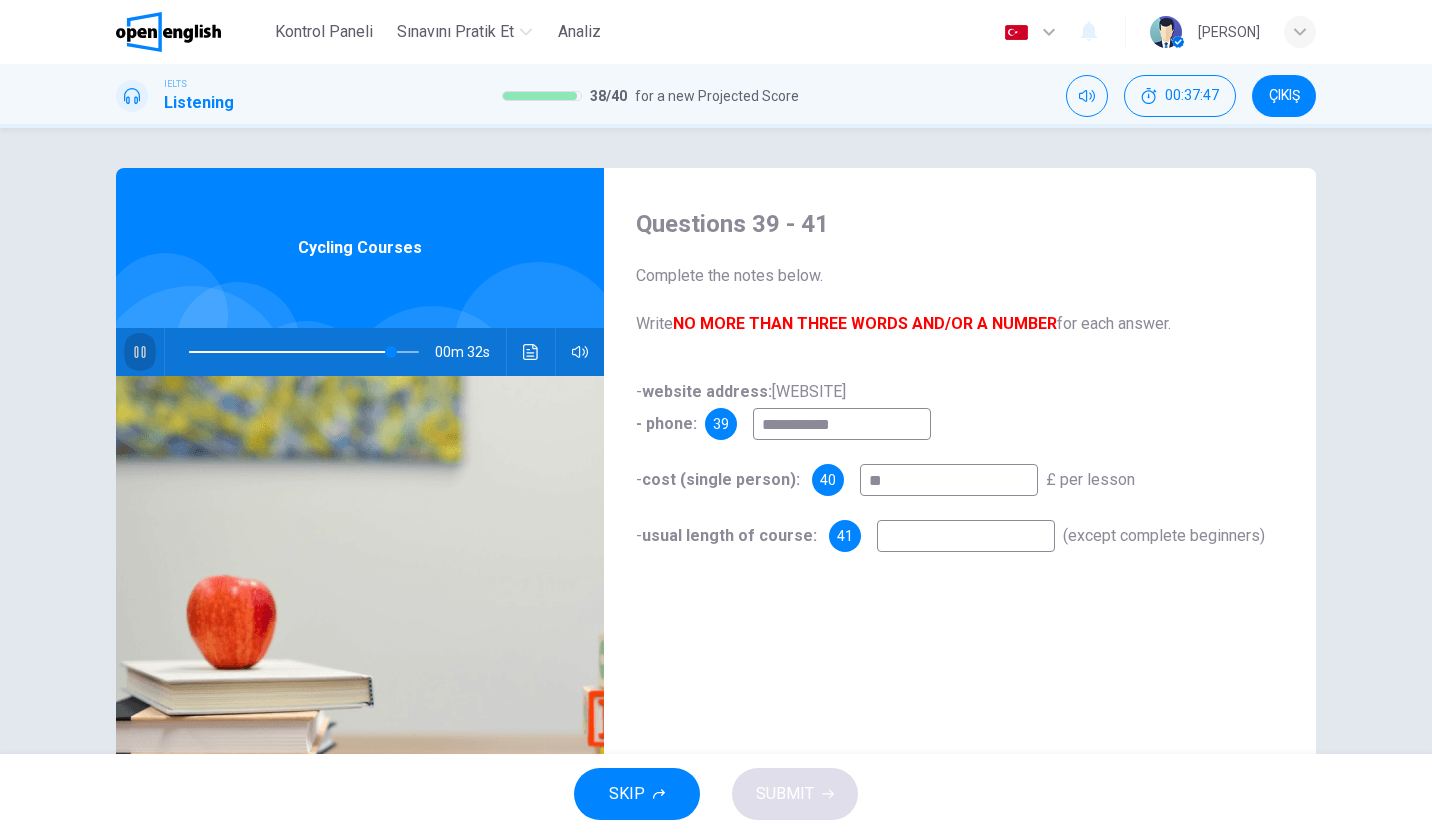 click 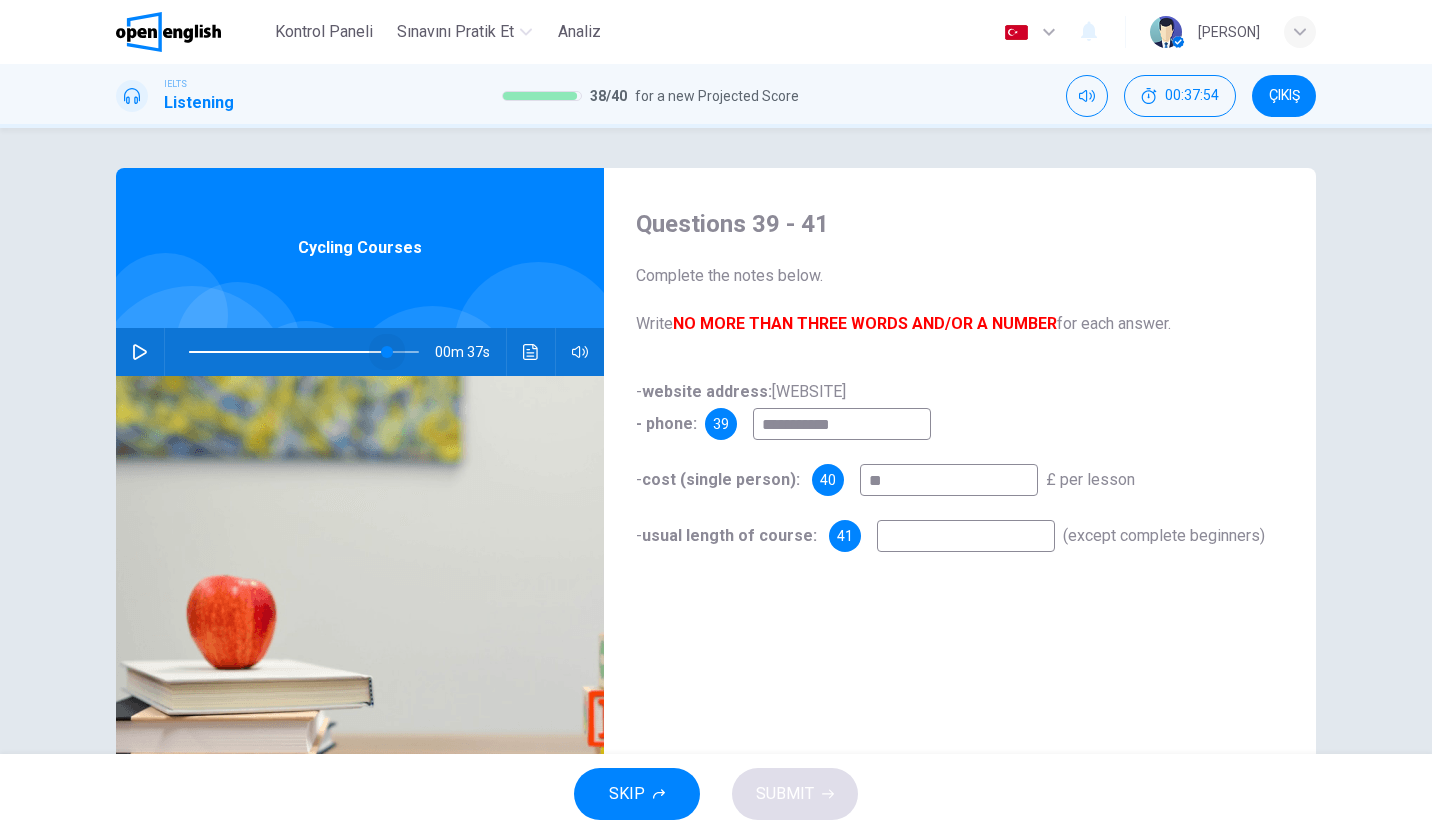 click at bounding box center (387, 352) 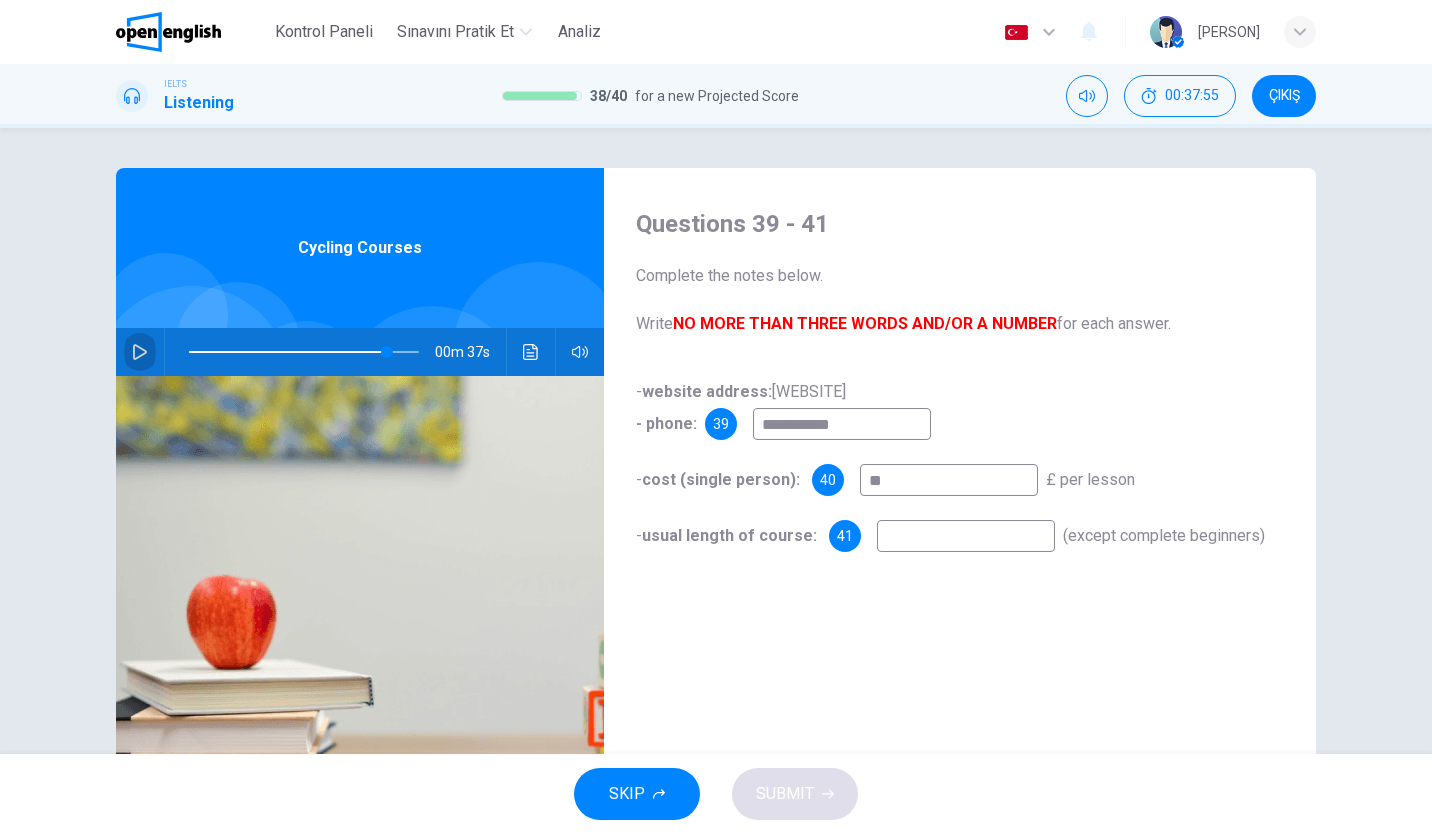 click at bounding box center (140, 352) 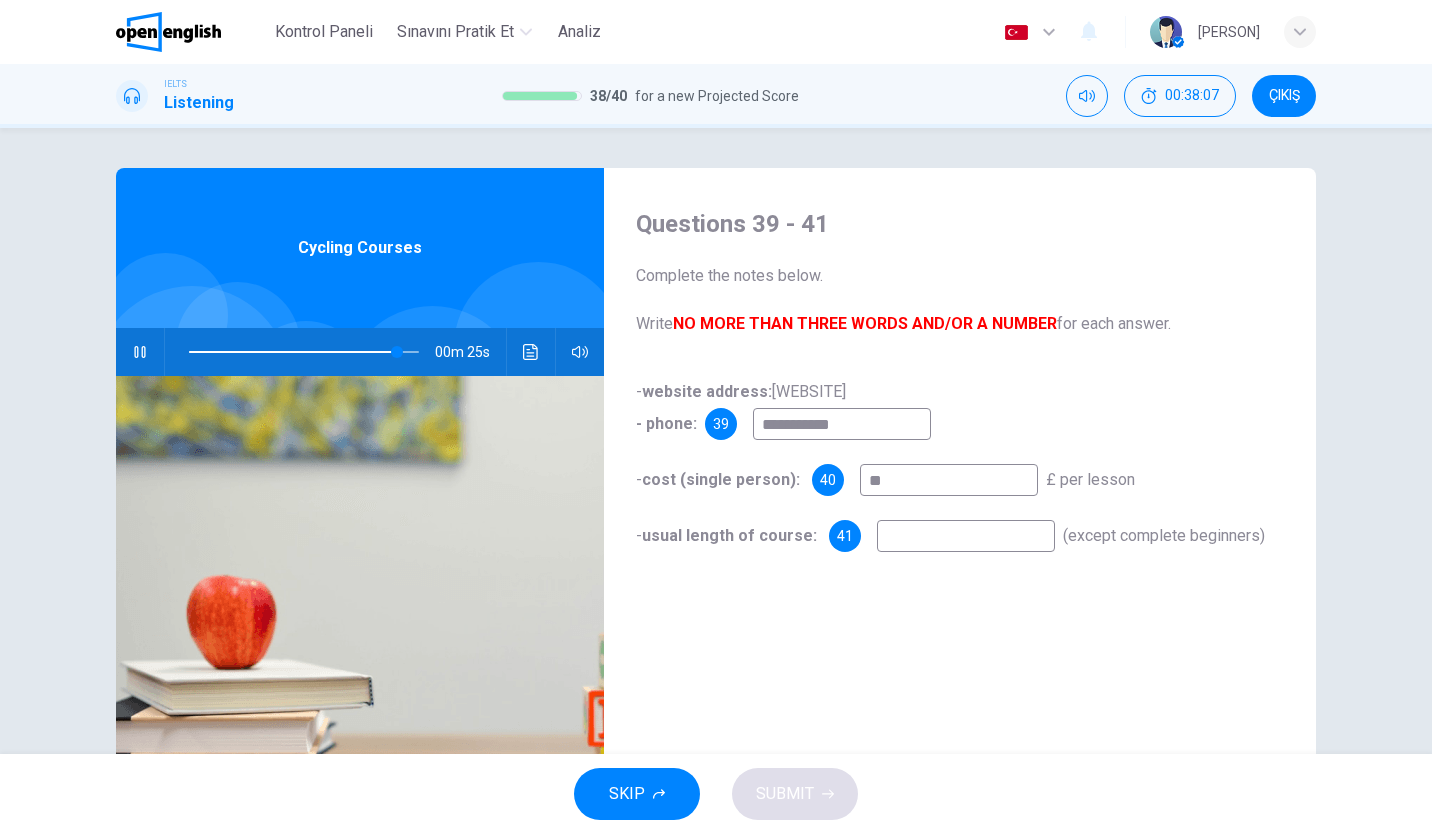 click on "**" at bounding box center (949, 480) 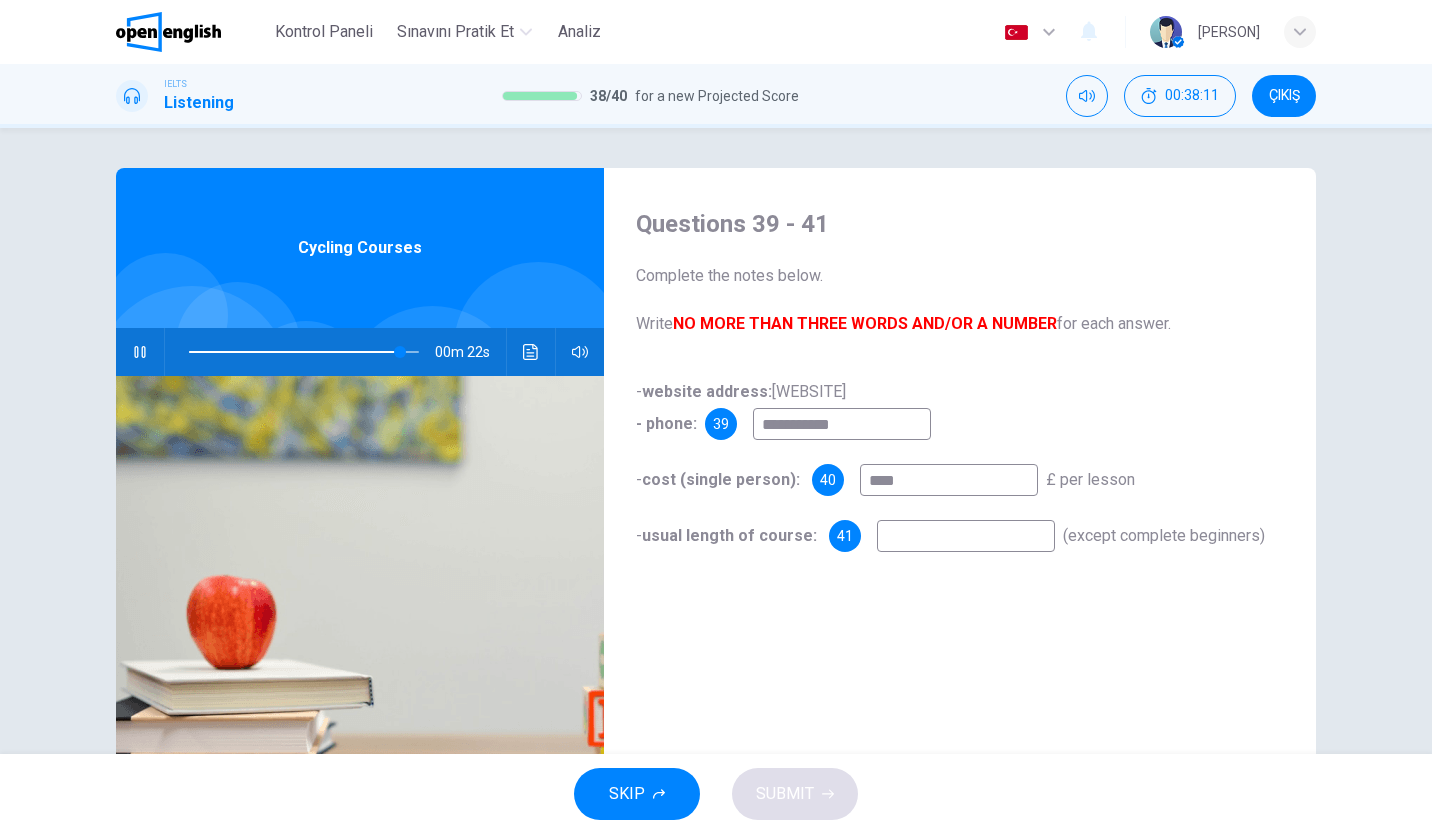 click at bounding box center [966, 536] 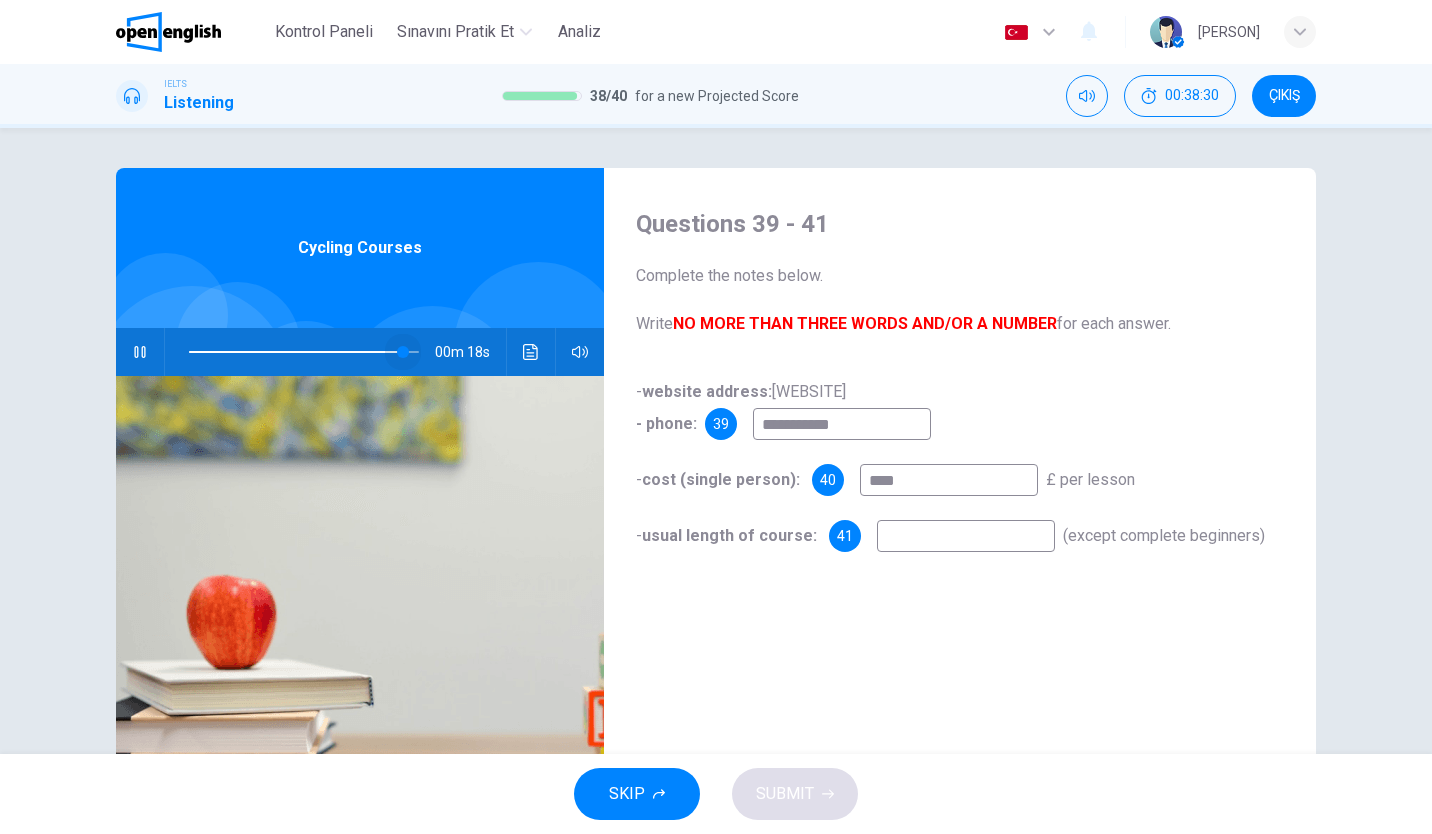 click at bounding box center [403, 352] 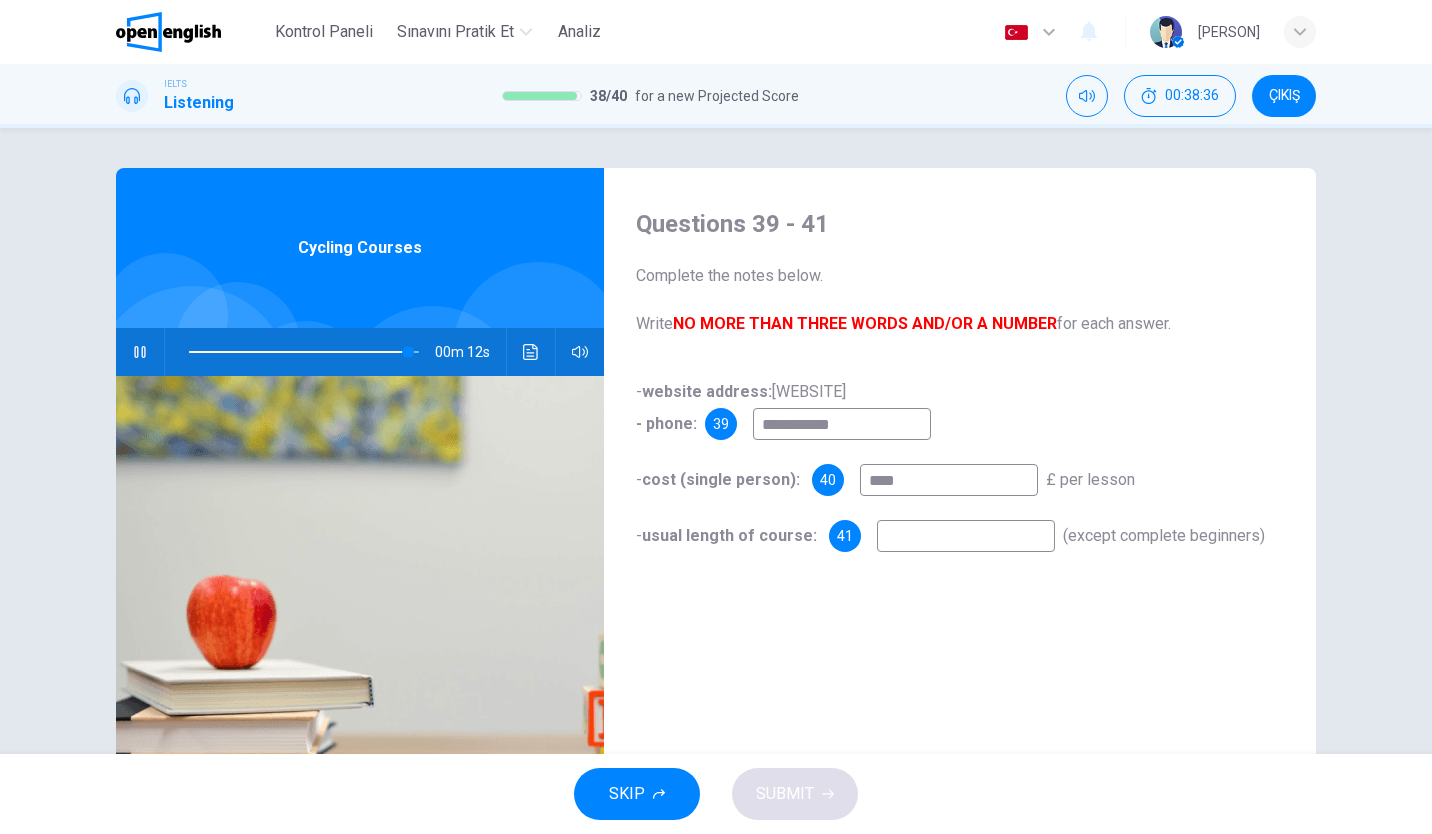 click at bounding box center [966, 536] 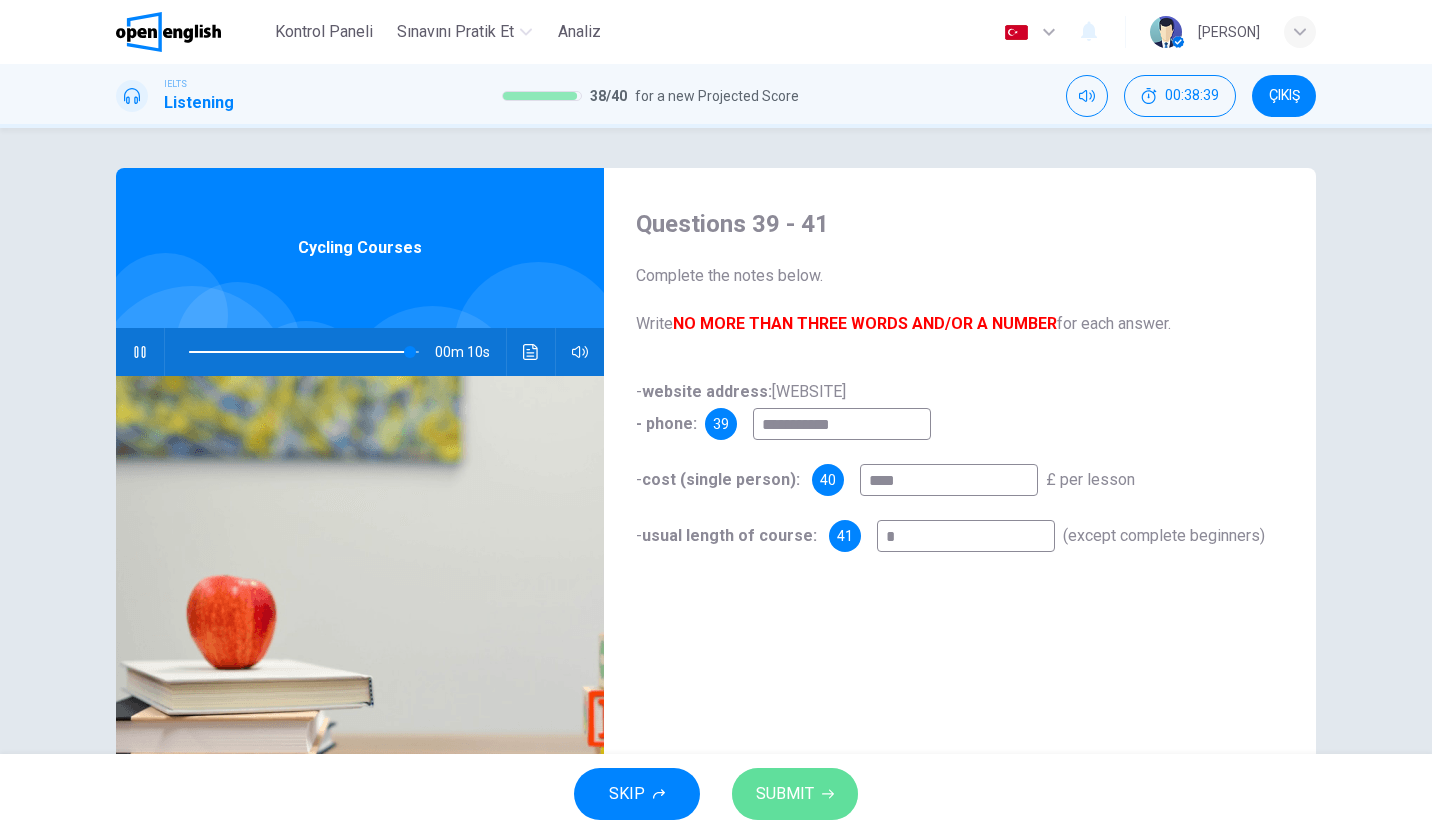 click on "SUBMIT" at bounding box center [795, 794] 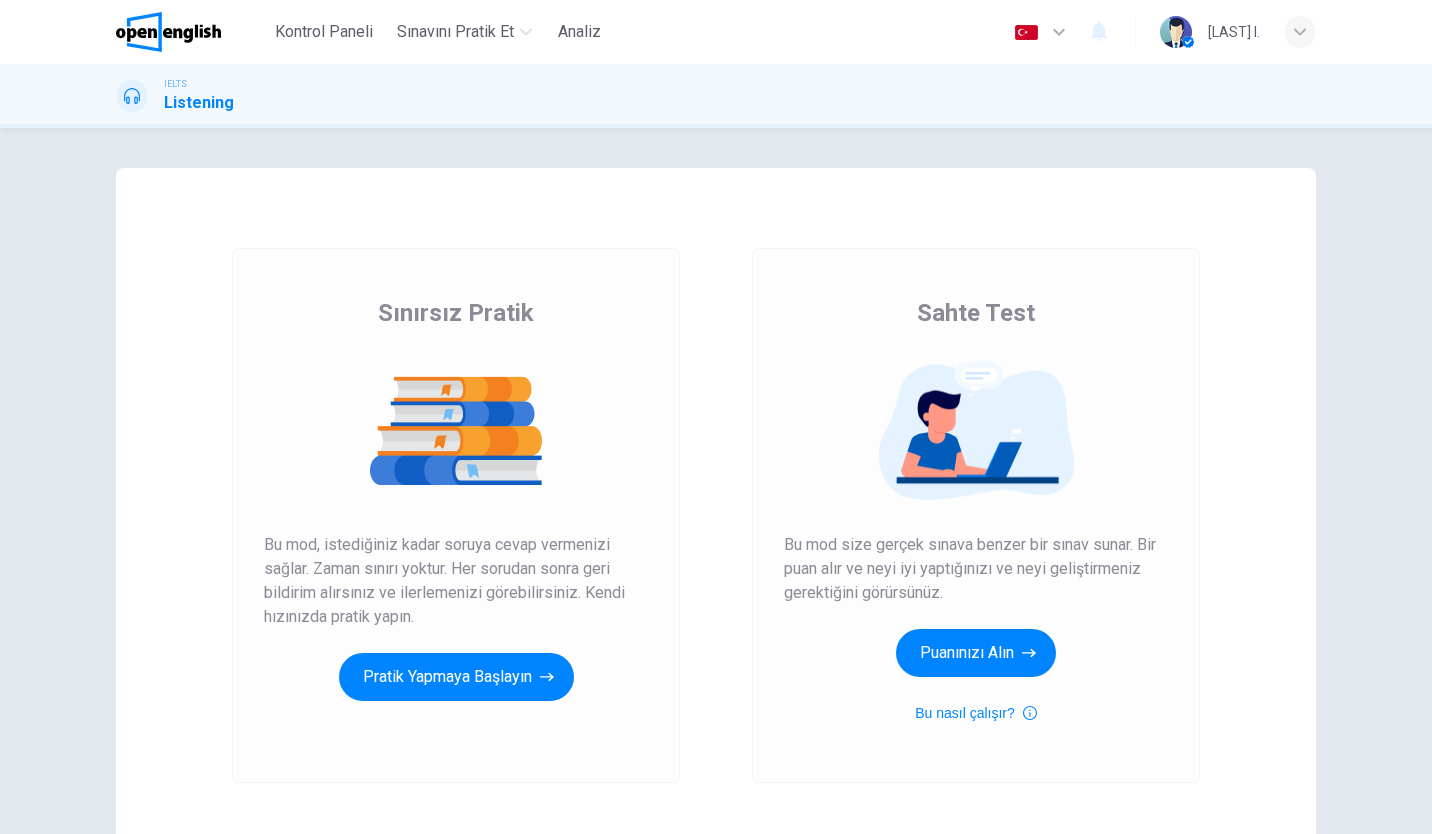 scroll, scrollTop: 0, scrollLeft: 0, axis: both 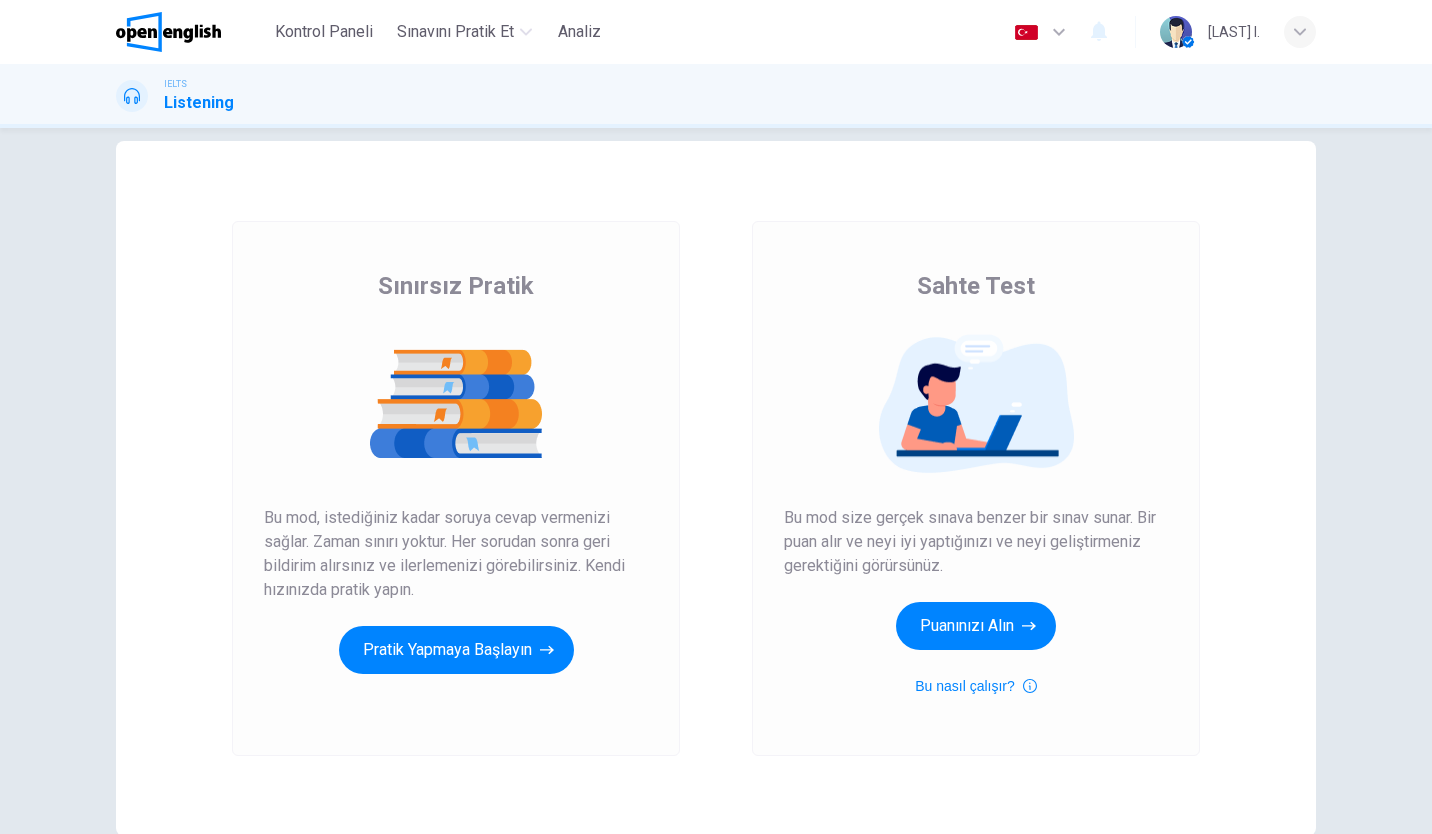click on "Sınırsız Pratik Sahte Test Sınırsız Pratik Bu mod, istediğiniz kadar soruya cevap vermenizi sağlar. Zaman sınırı yoktur. Her sorudan sonra geri bildirim alırsınız ve ilerlemenizi görebilirsiniz. Kendi hızınızda pratik yapın. Pratik Yapmaya Başlayın Sahte Test Bu mod size gerçek sınava benzer bir sınav sunar. Bir puan alır ve neyi iyi yaptığınızı ve neyi geliştirmeniz gerektiğini görürsünüz. Puanınızı Alın Bu nasıl çalışır?" at bounding box center [716, 488] 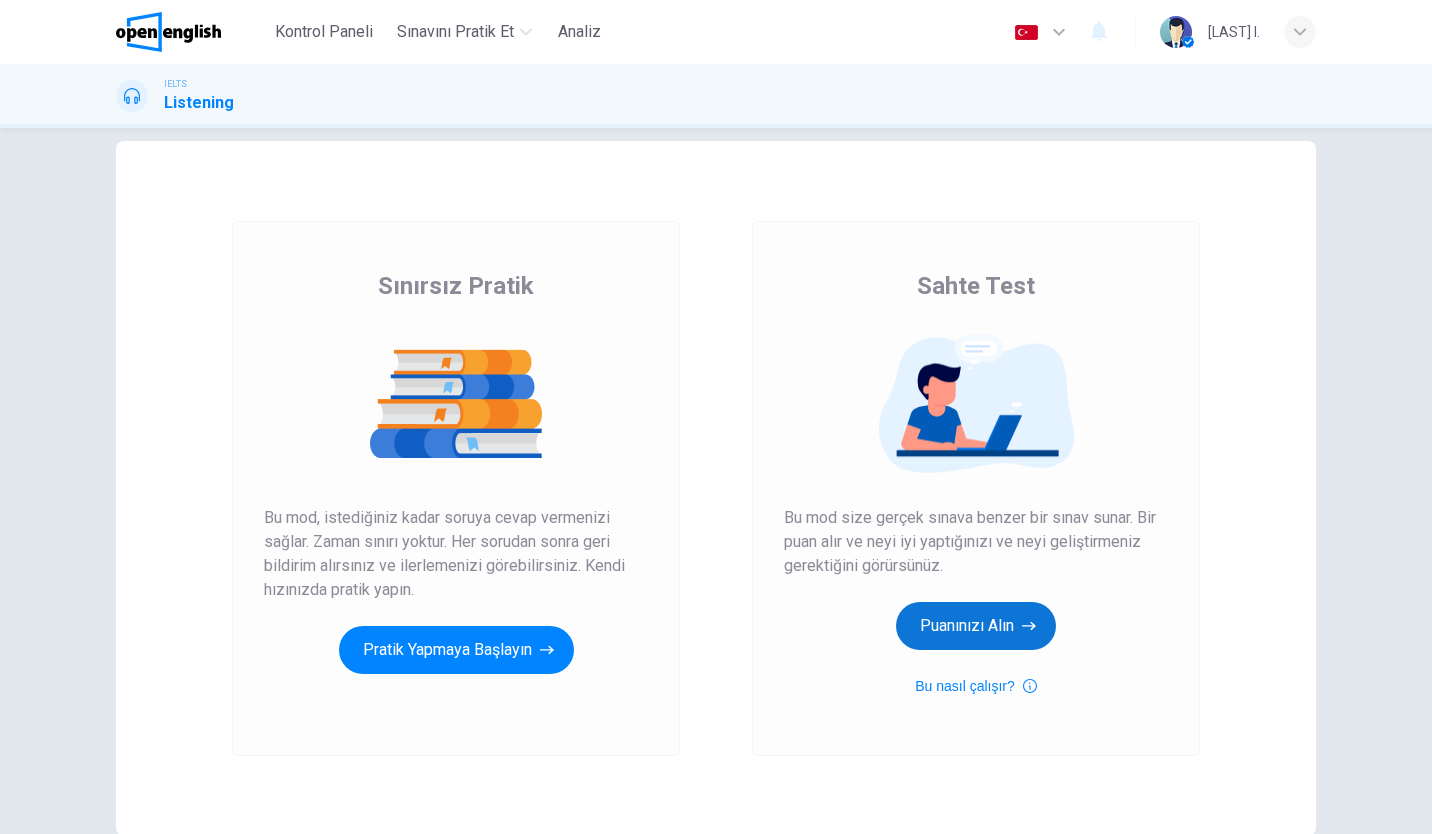click on "Puanınızı Alın" at bounding box center (976, 626) 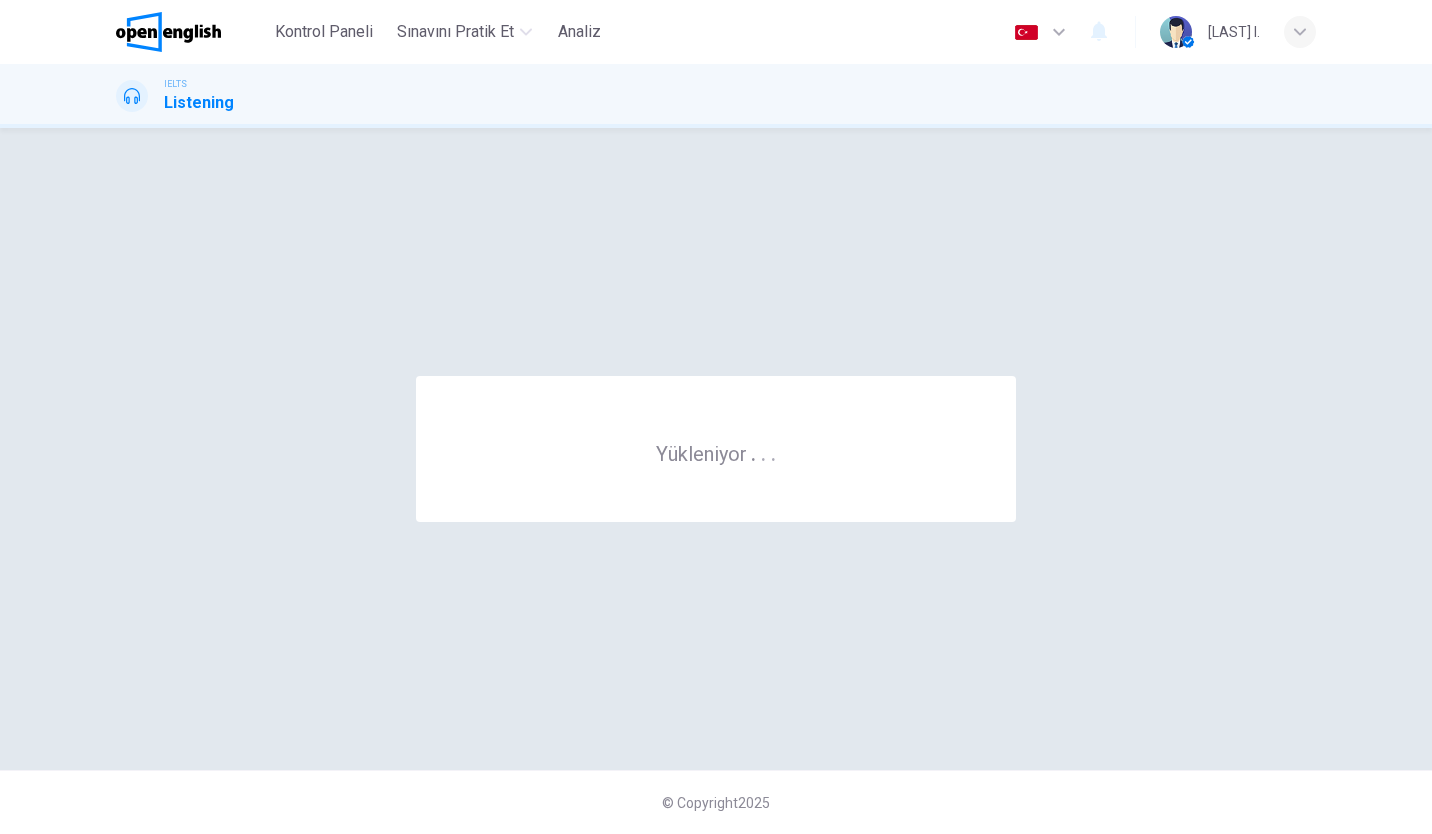 scroll, scrollTop: 0, scrollLeft: 0, axis: both 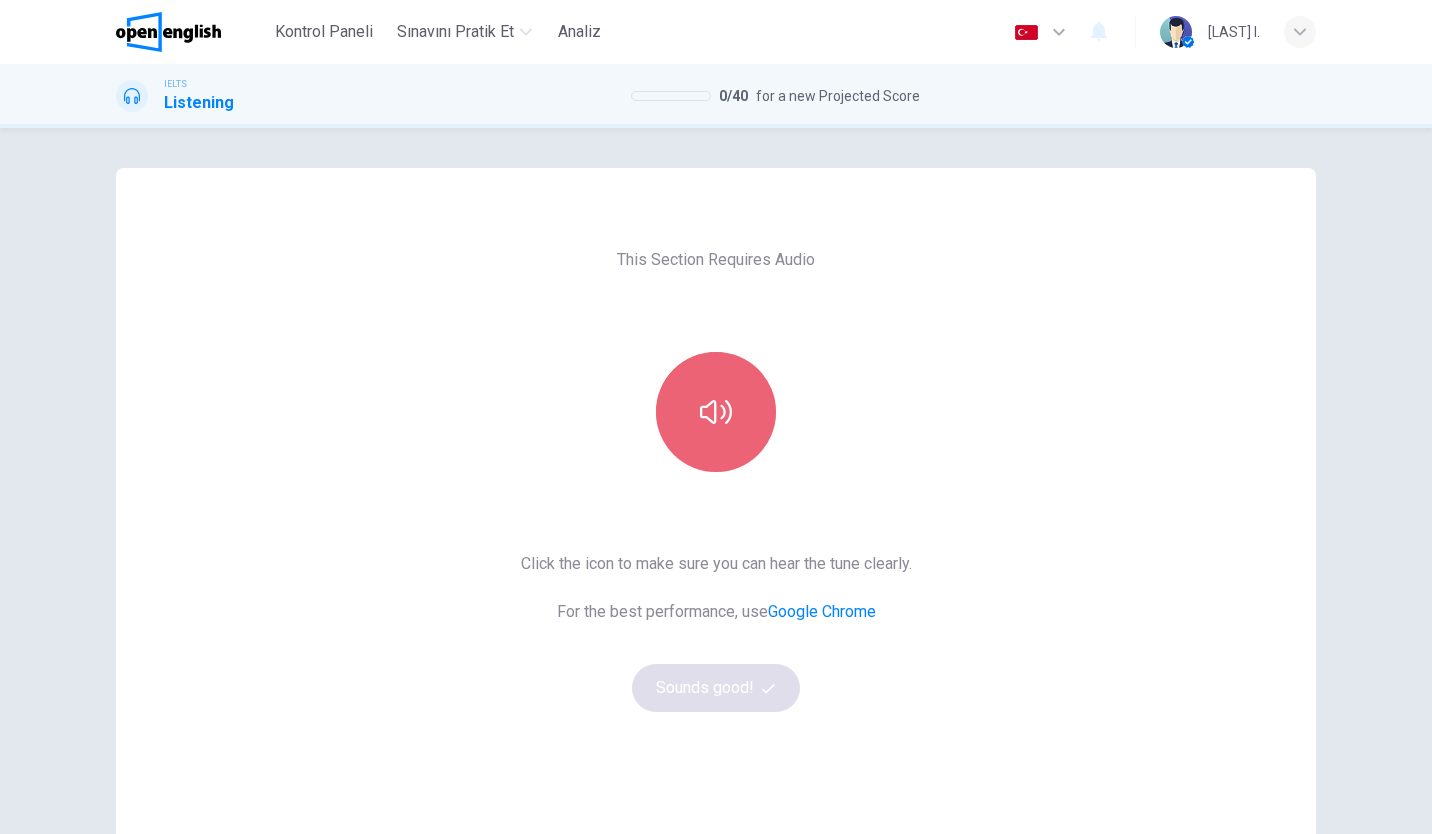 click at bounding box center (716, 412) 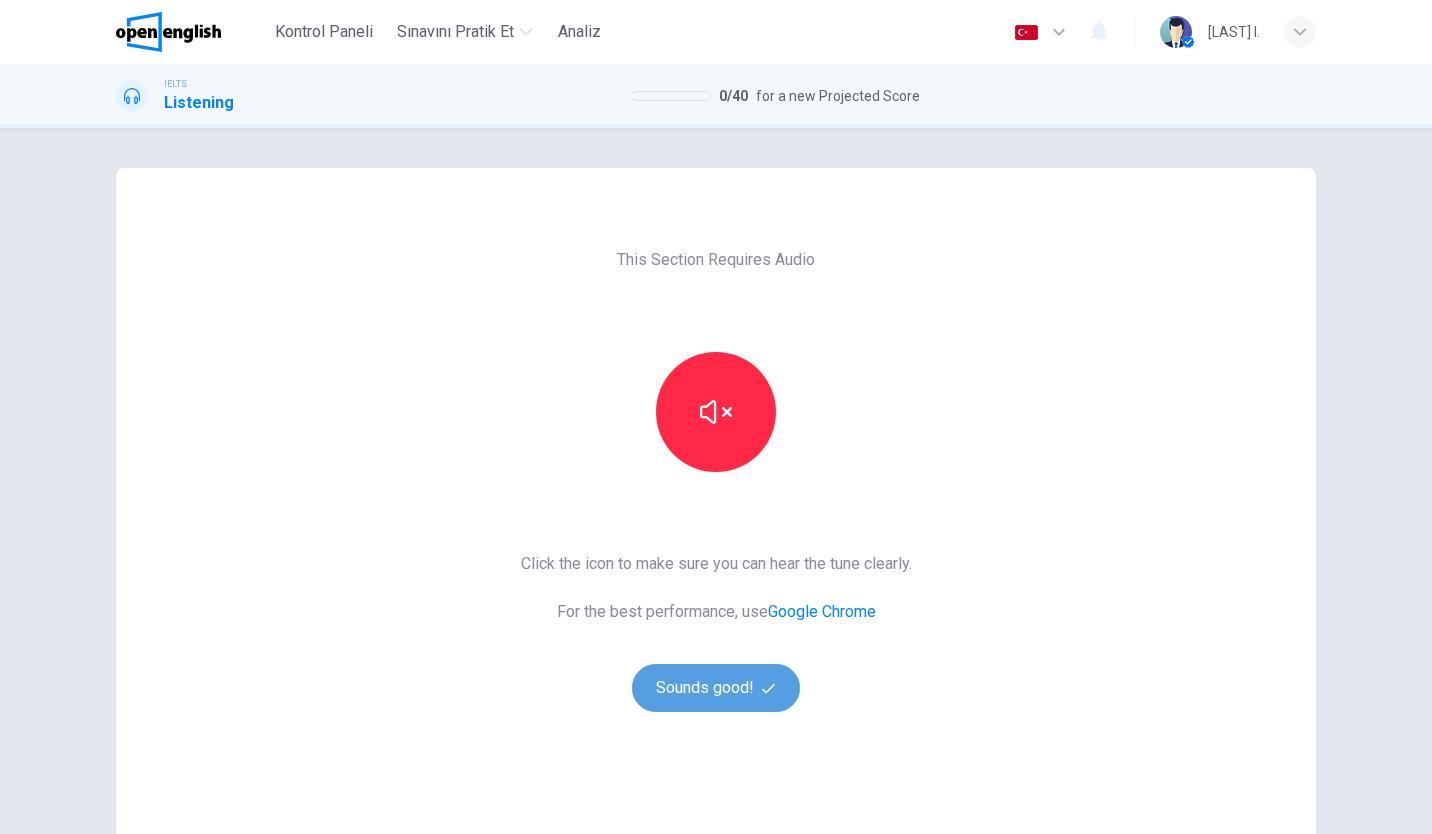 click on "Sounds good!" at bounding box center (716, 688) 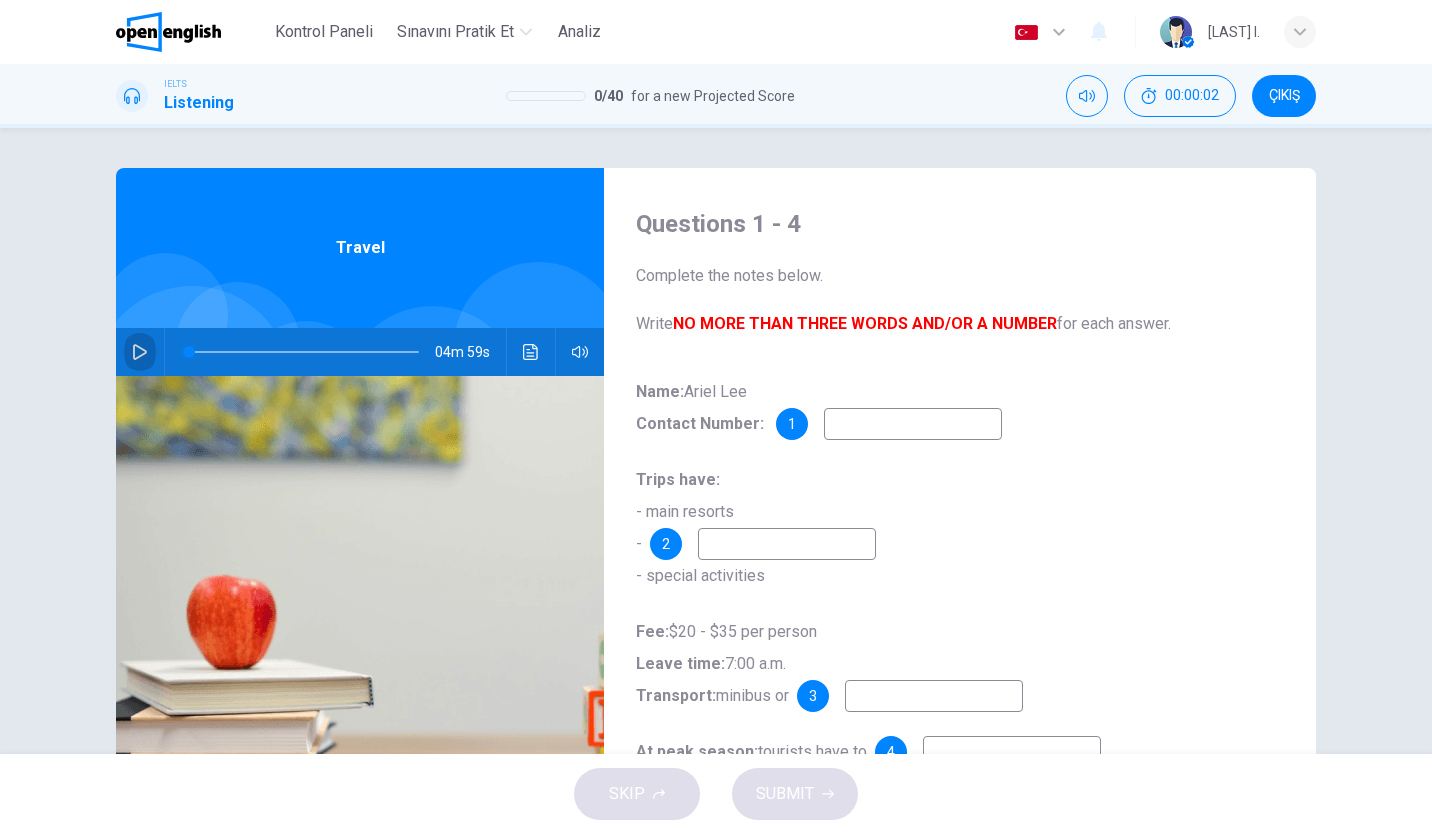 click at bounding box center (140, 352) 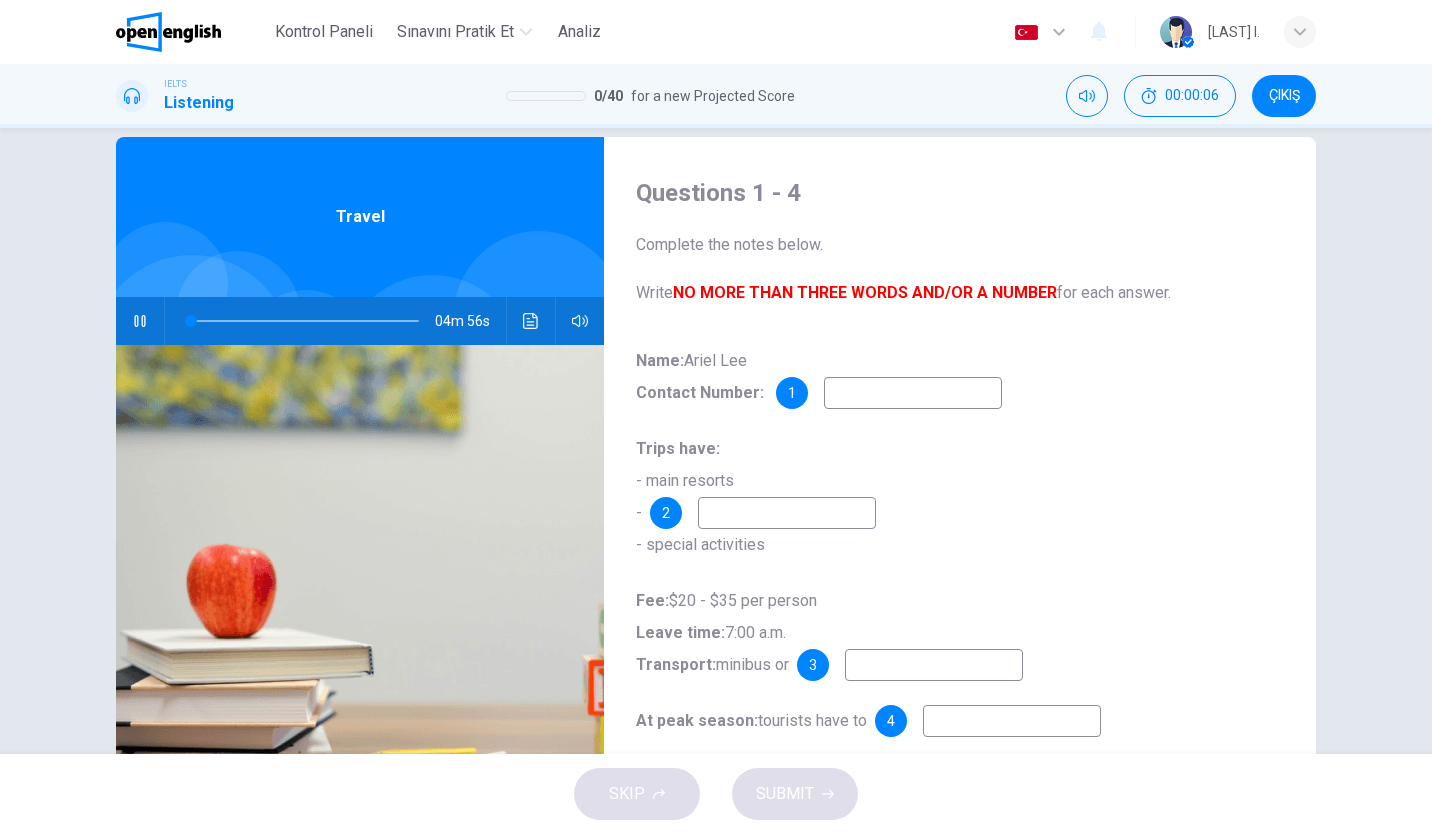 scroll, scrollTop: 48, scrollLeft: 0, axis: vertical 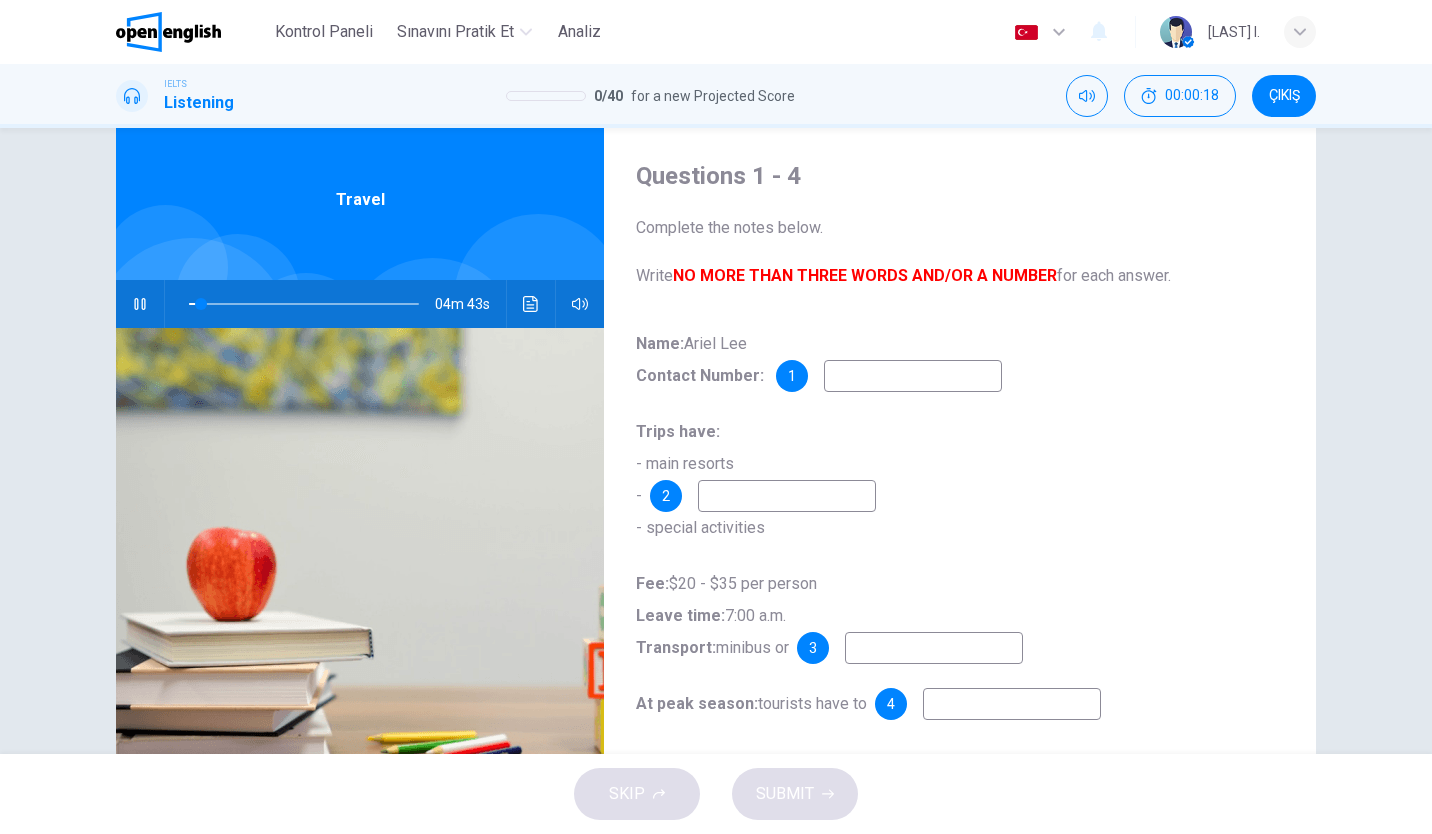 click at bounding box center [913, 376] 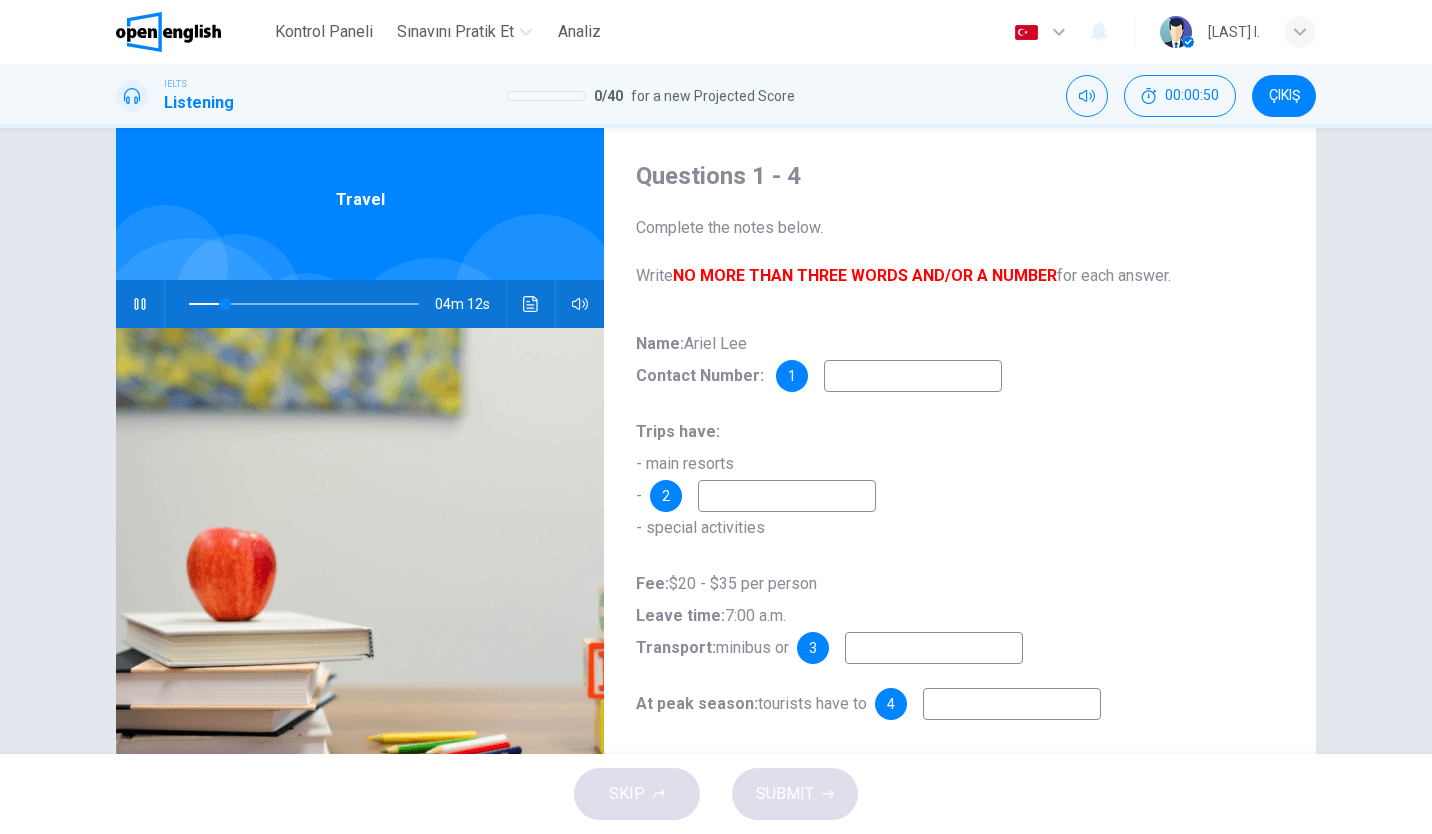 type on "**" 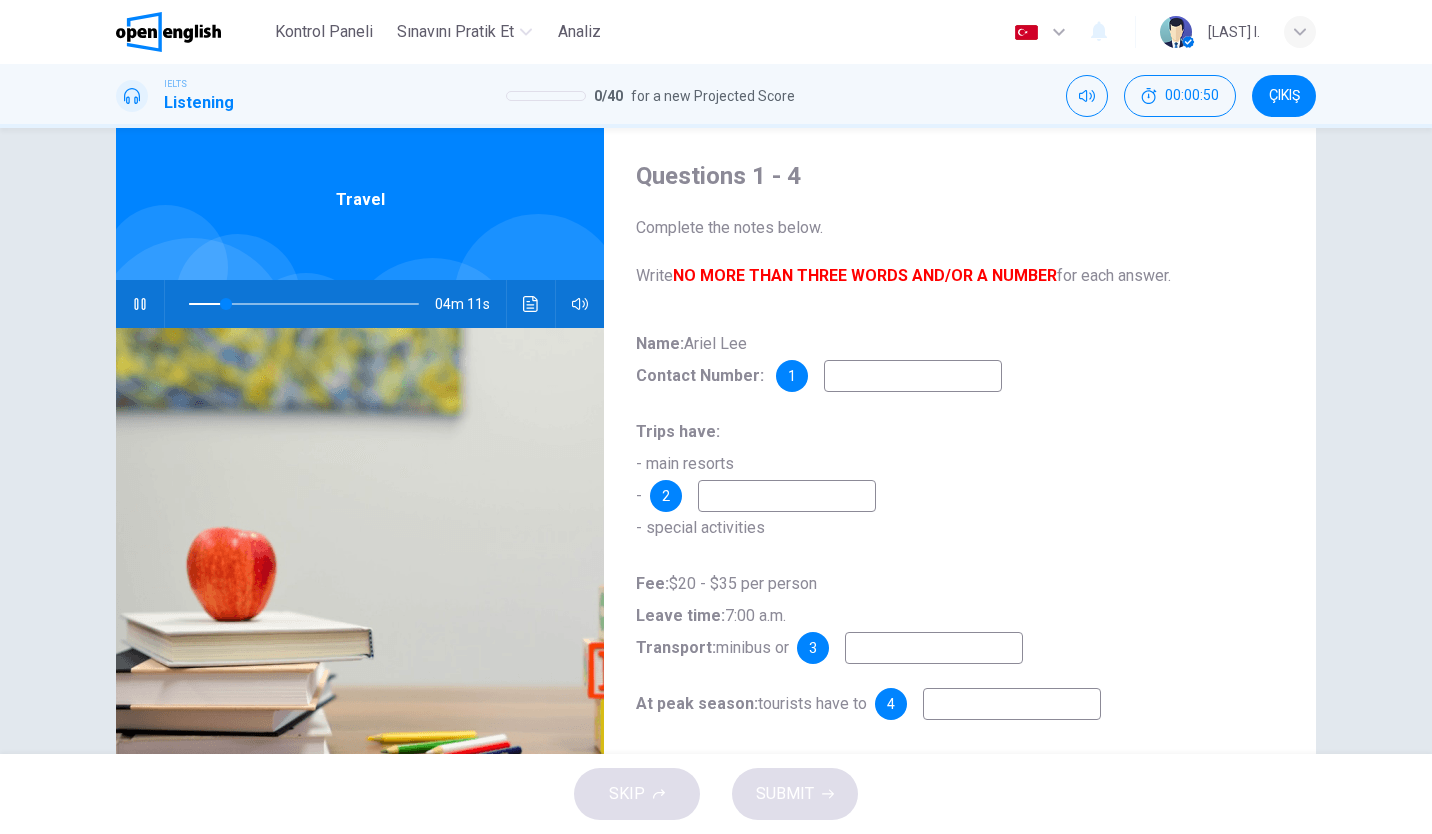type on "*" 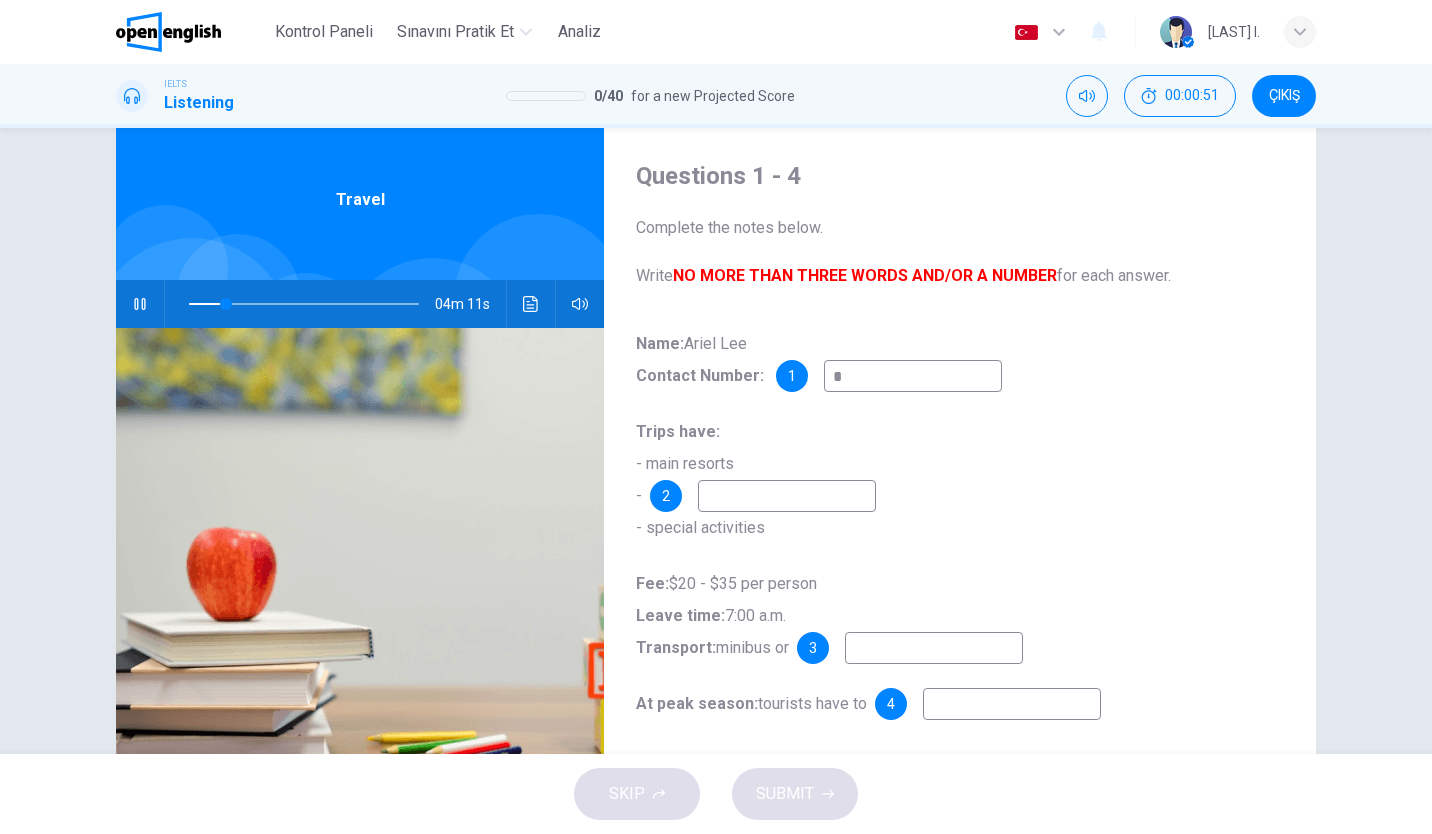 type on "**" 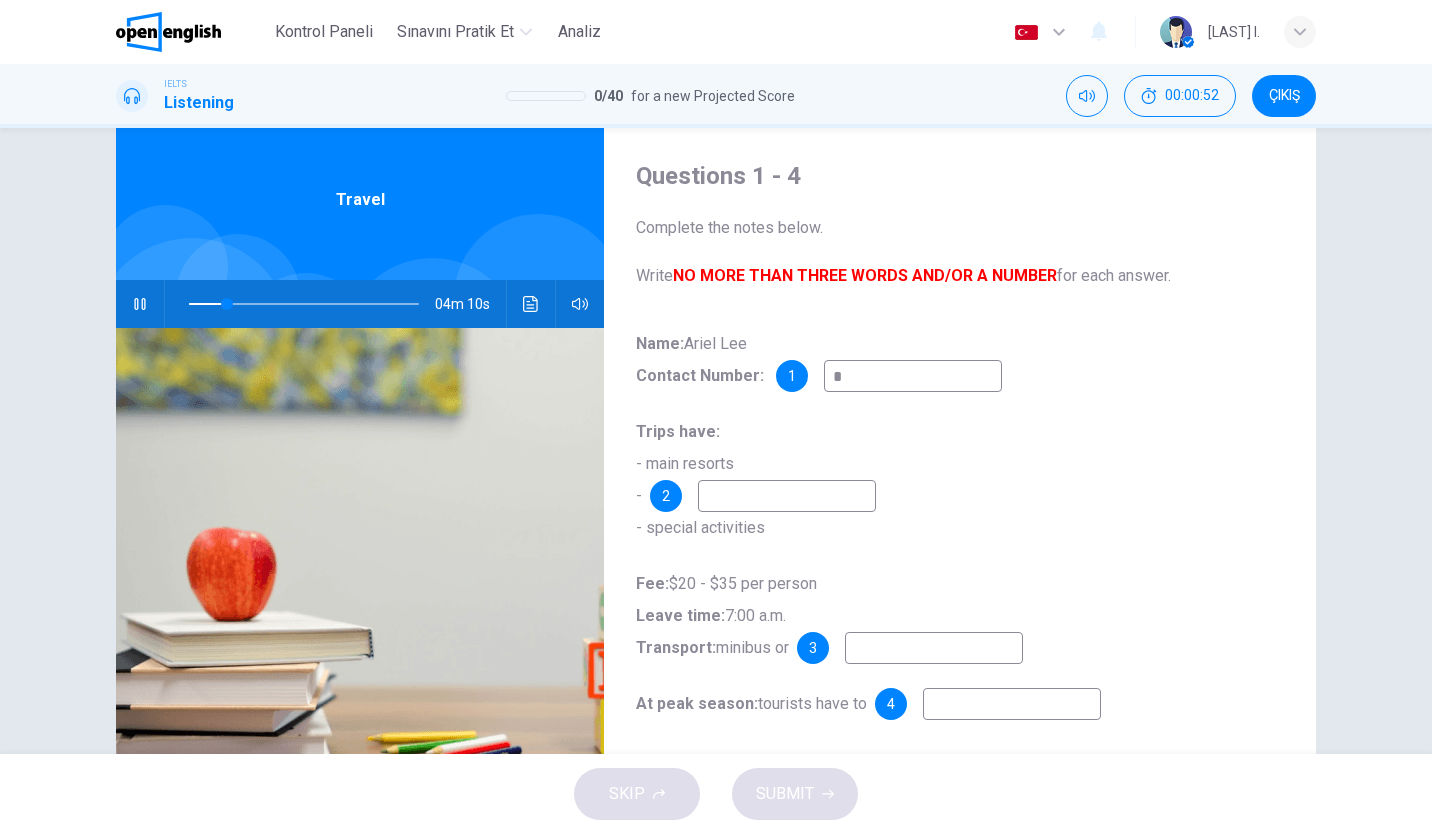type on "**" 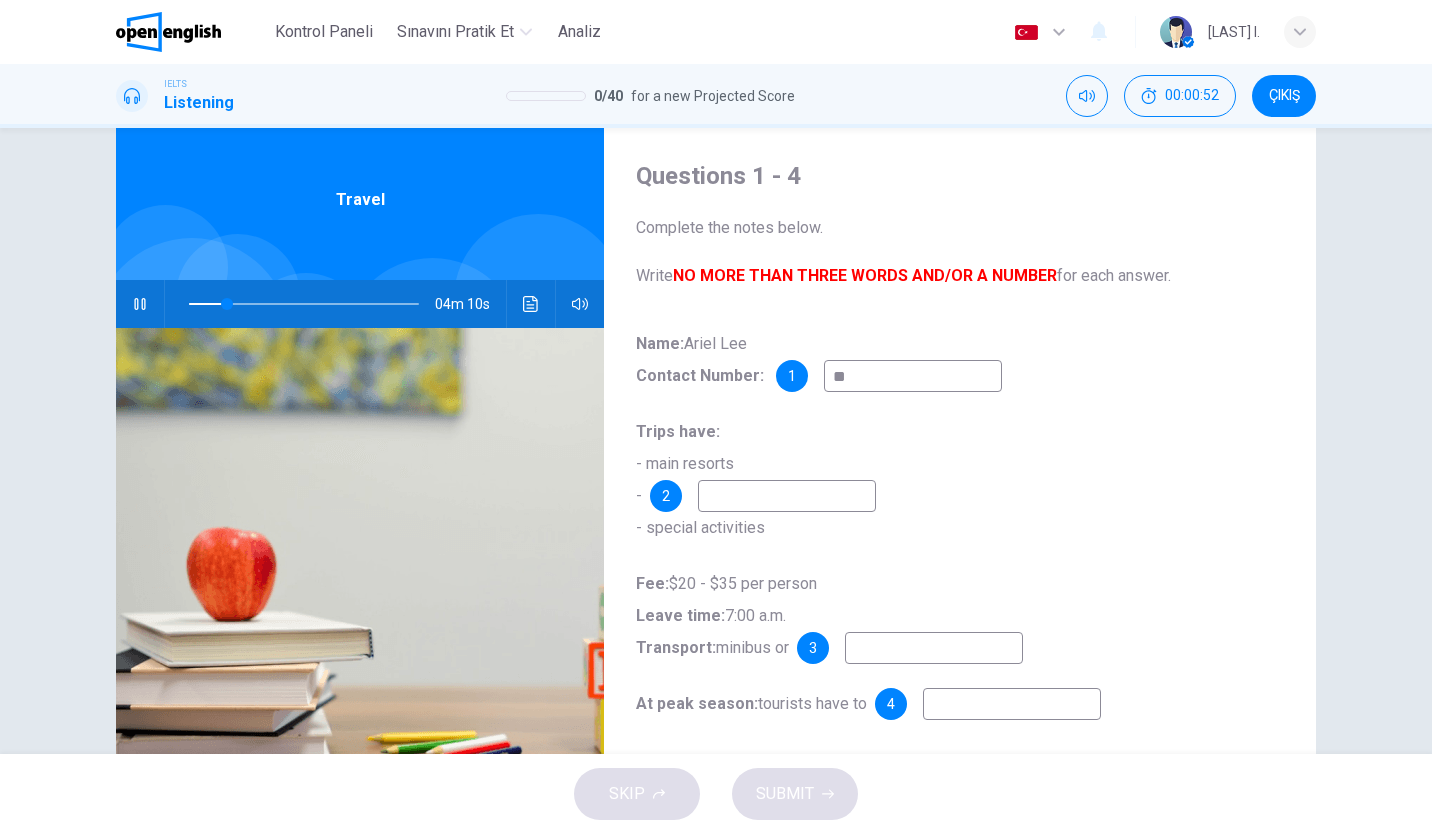 type on "**" 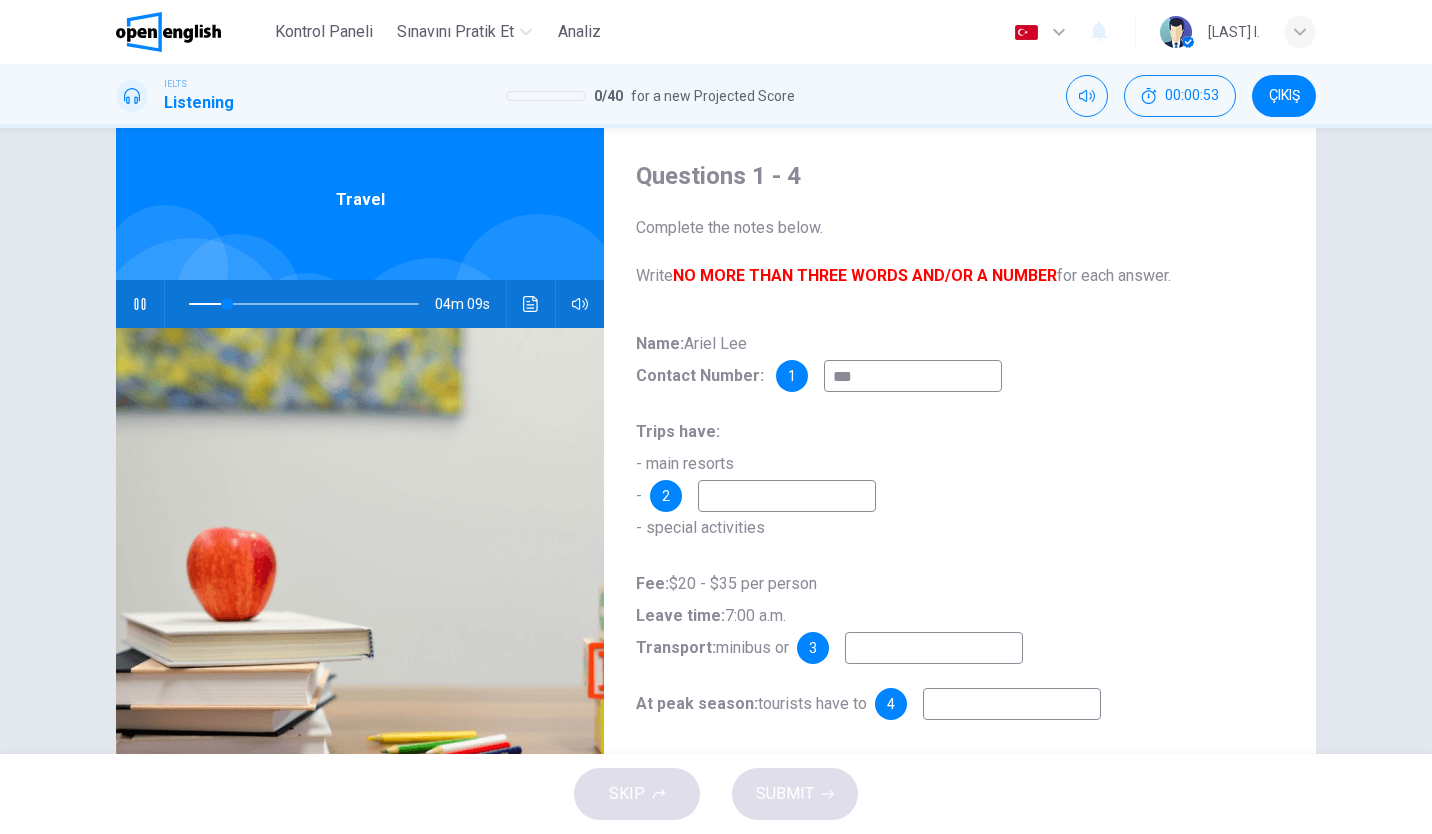 type on "**" 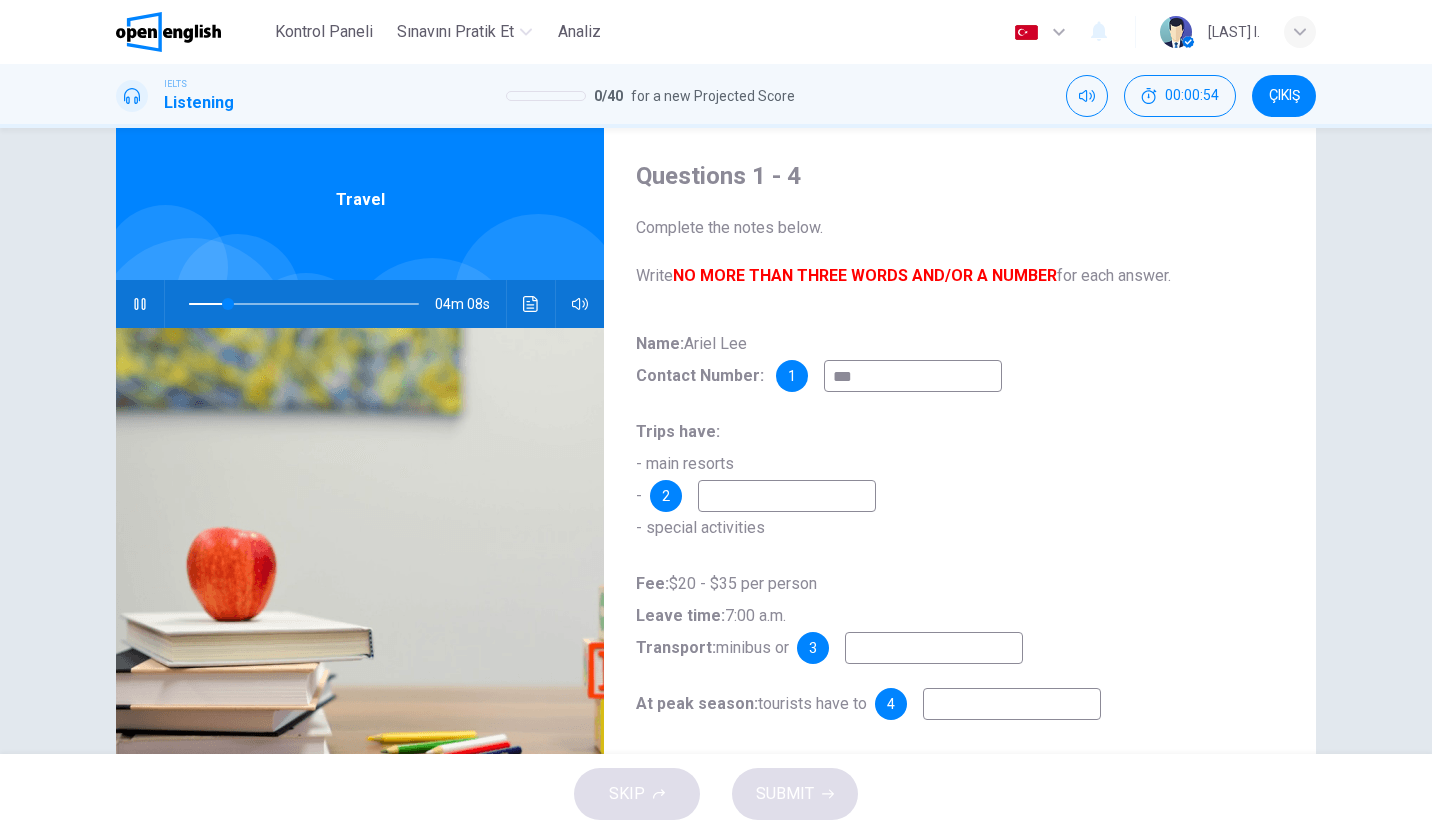 type on "****" 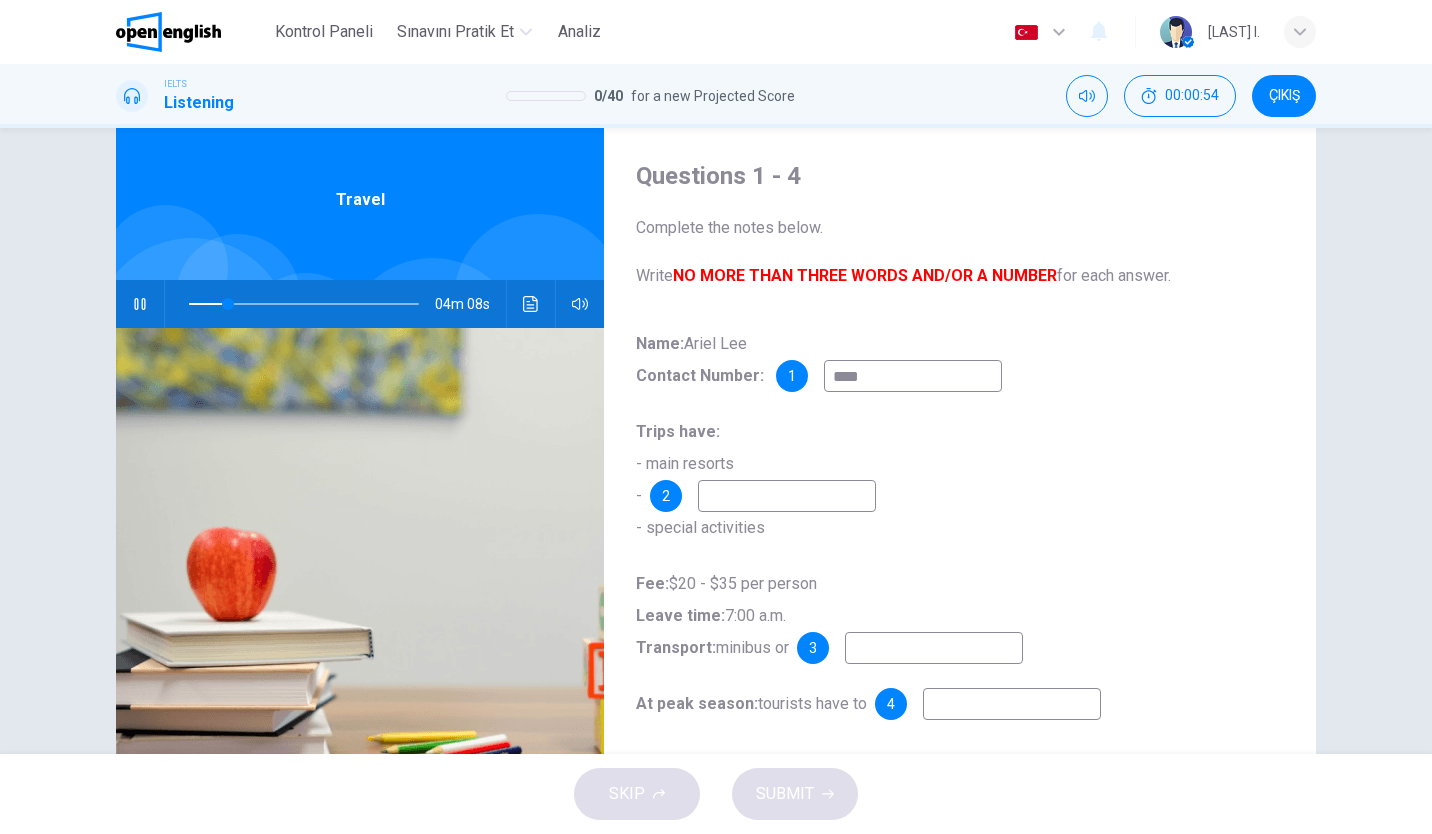 type on "**" 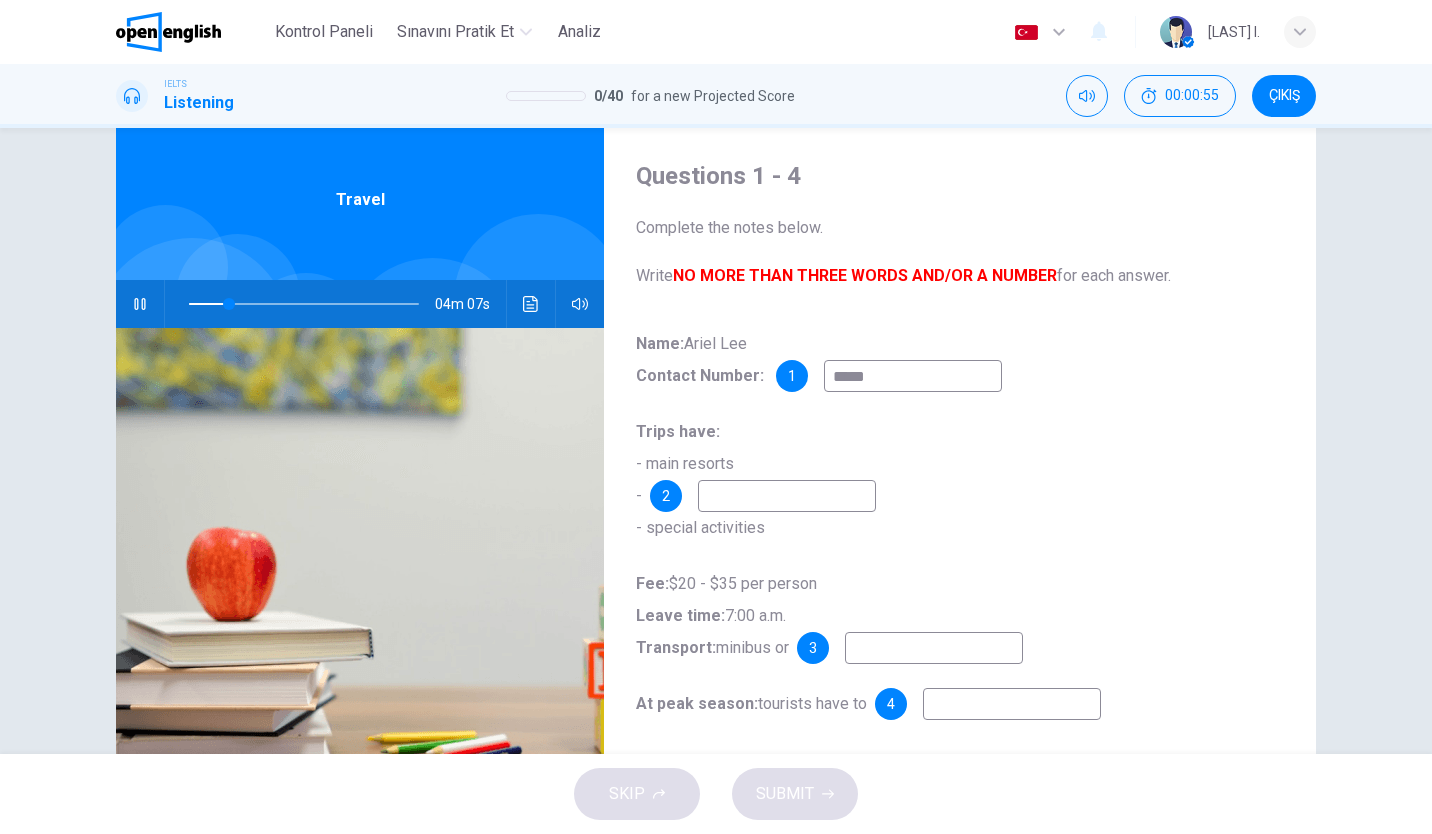 type on "**" 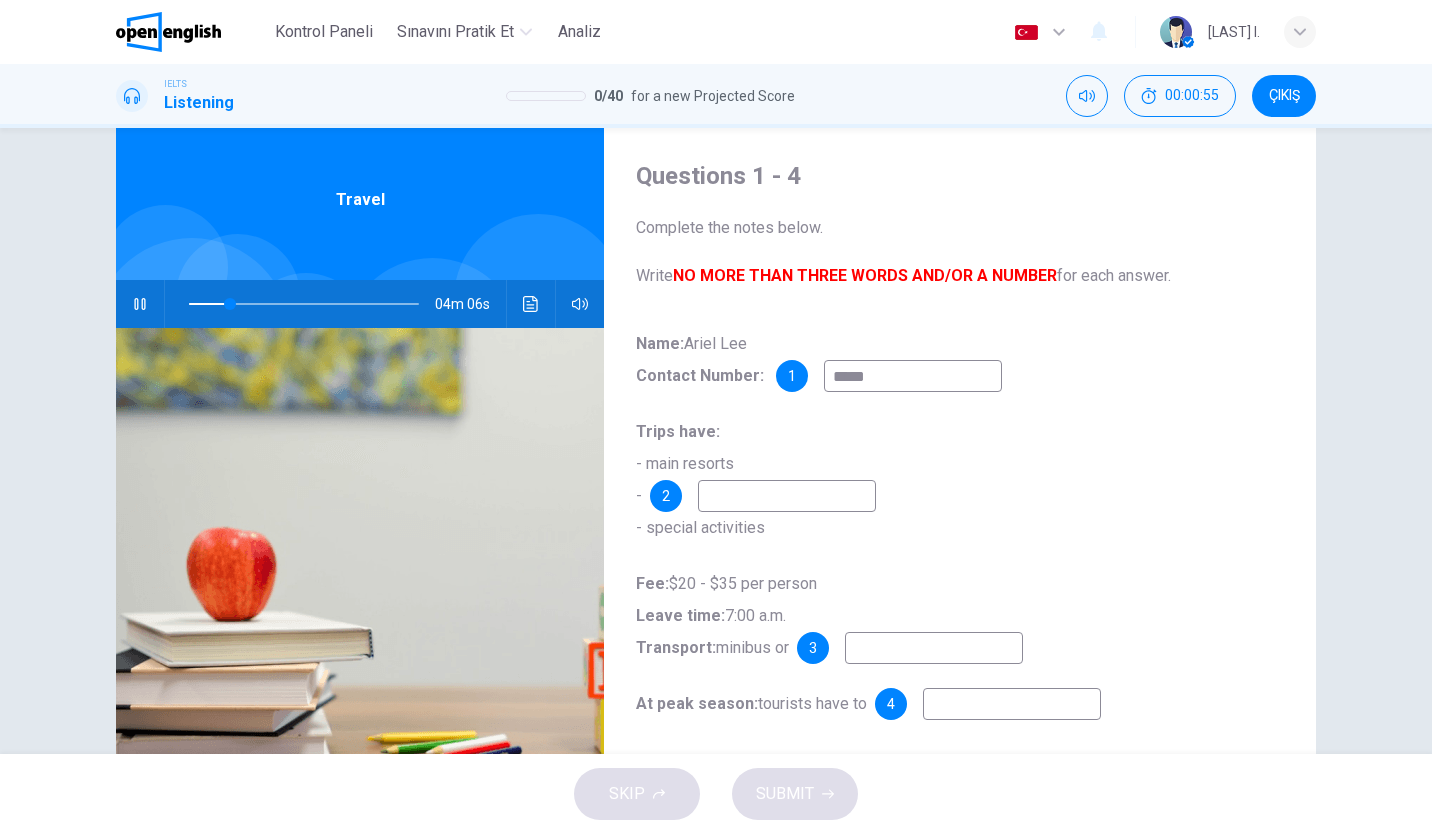 type on "******" 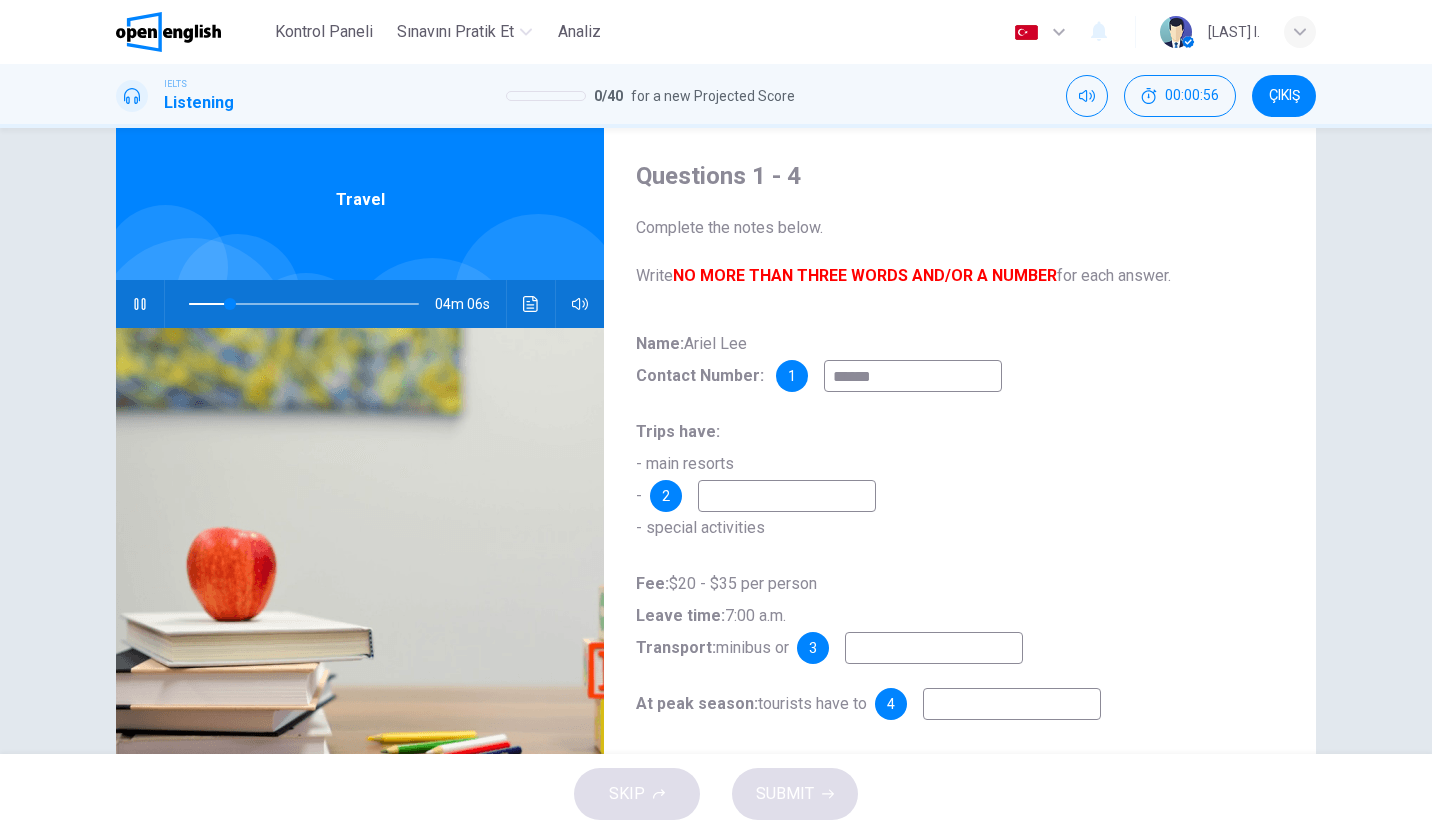 type on "**" 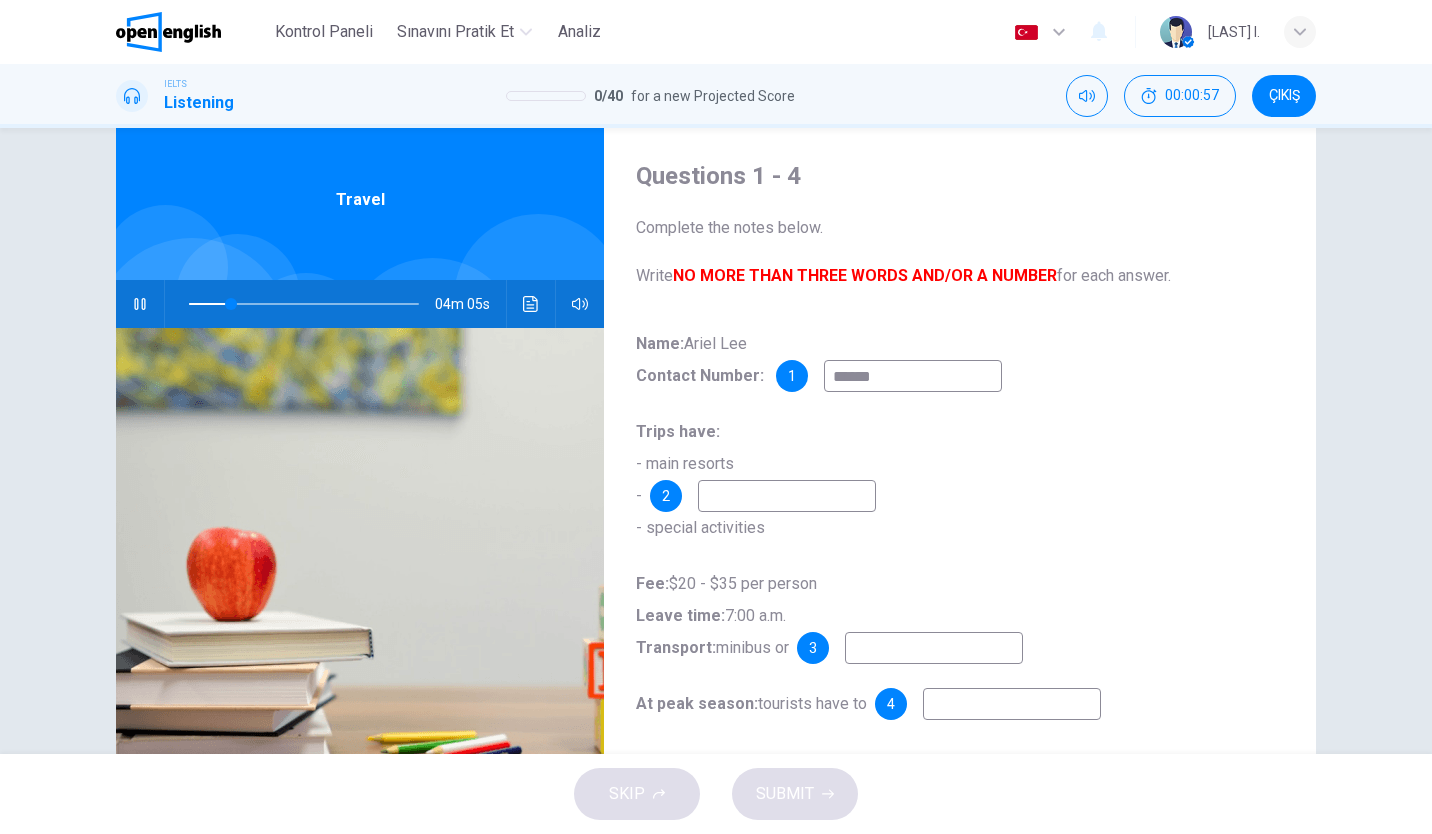 type on "*******" 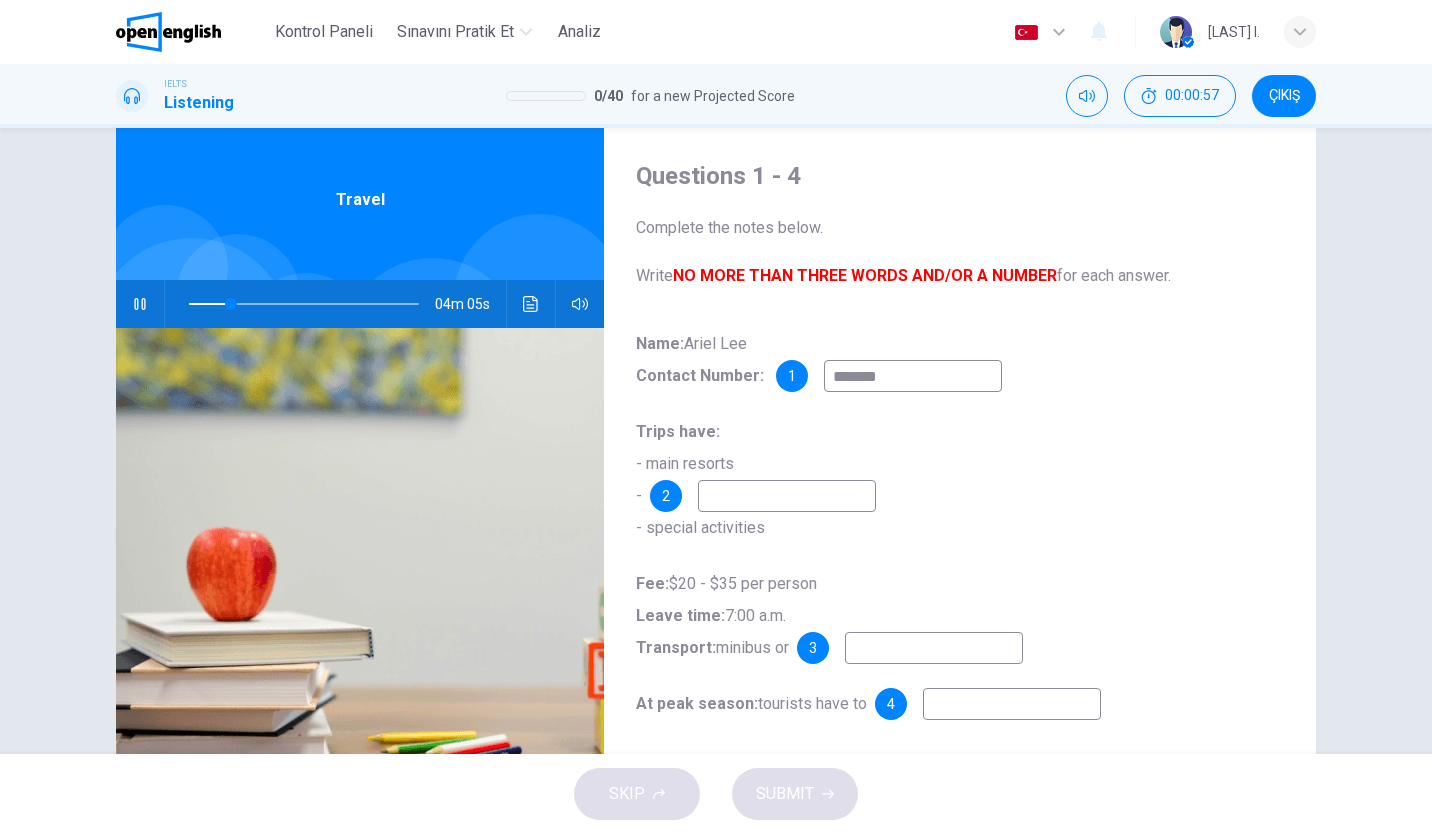 type on "**" 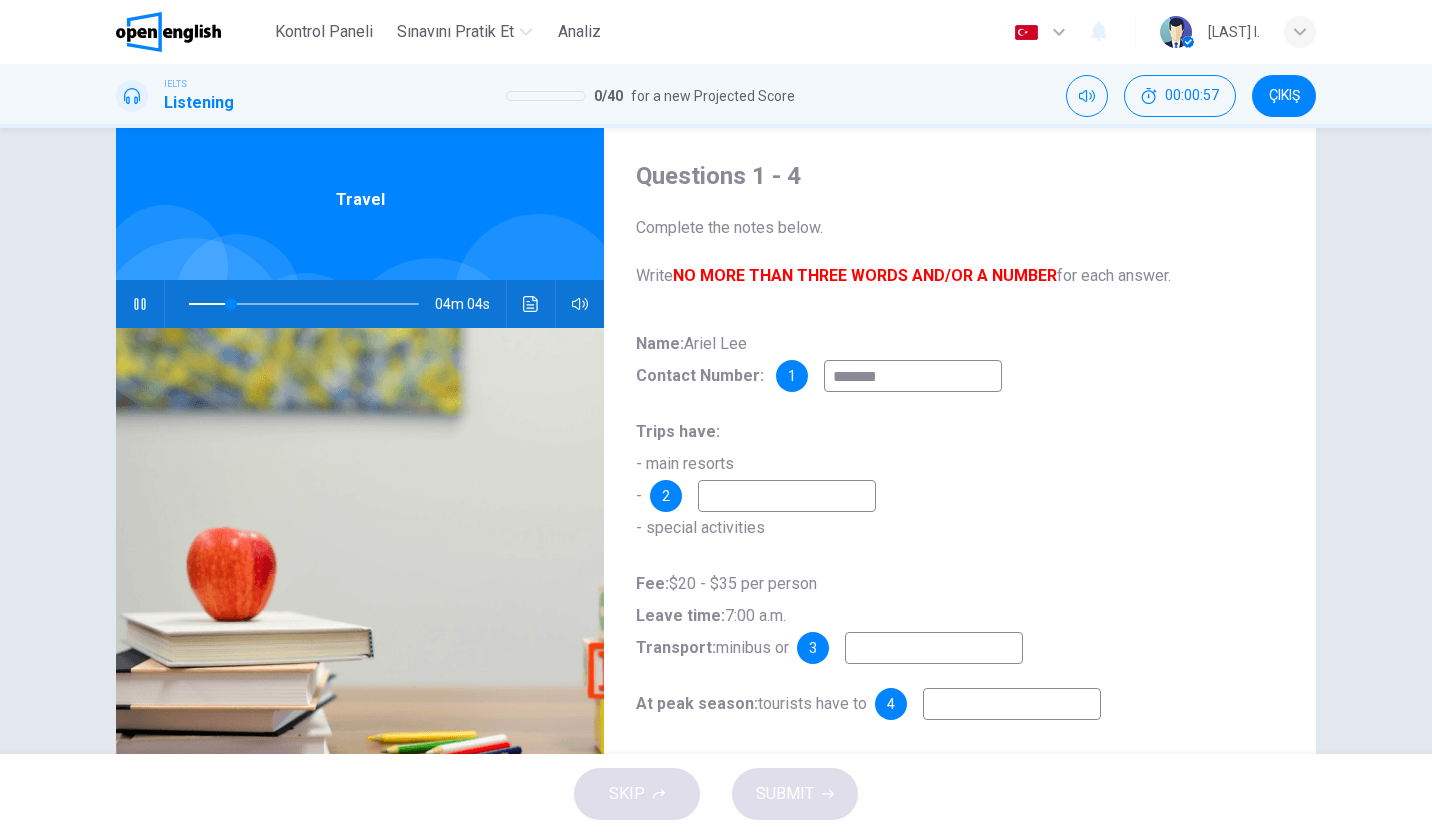 type on "********" 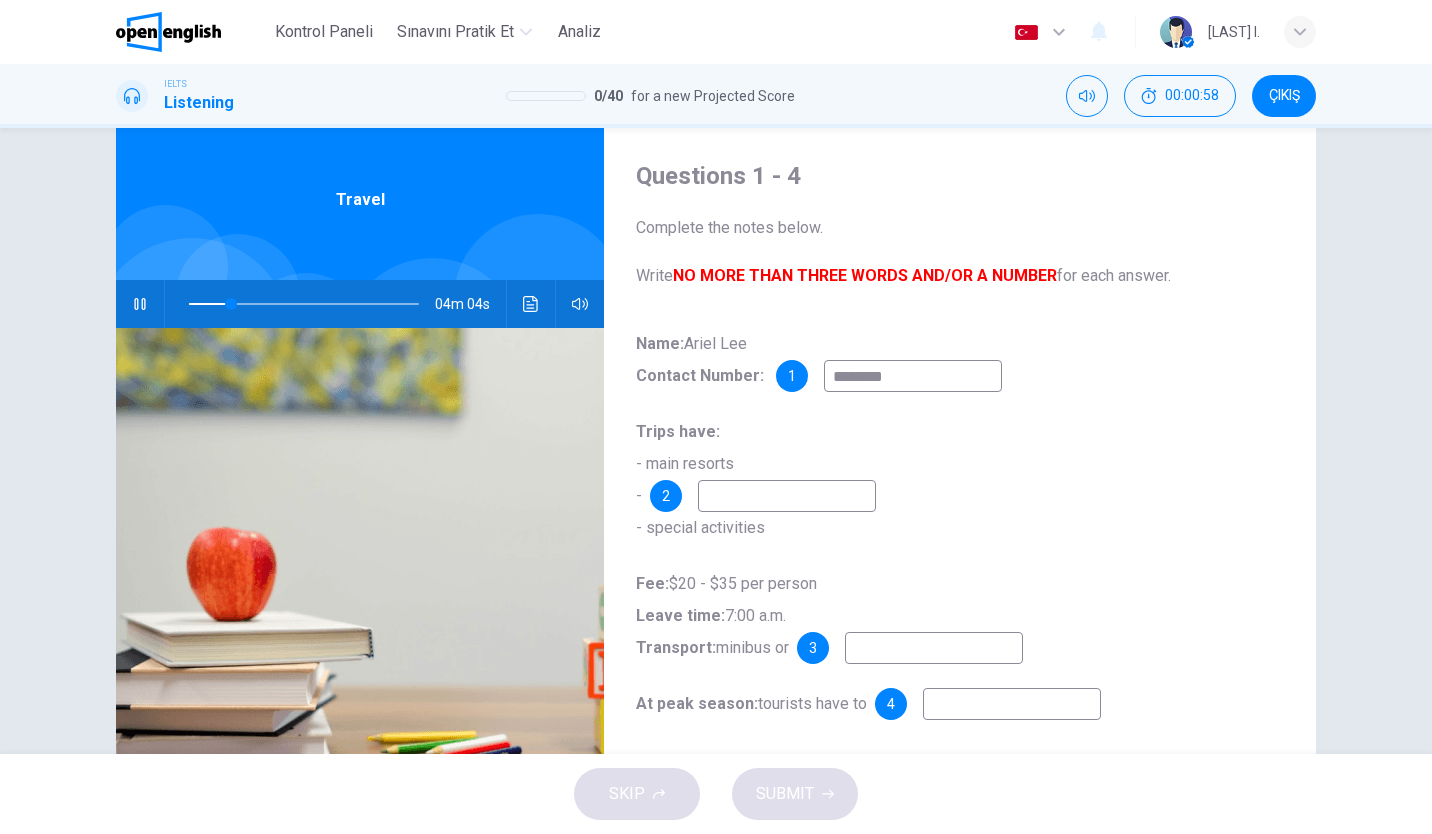 type on "**" 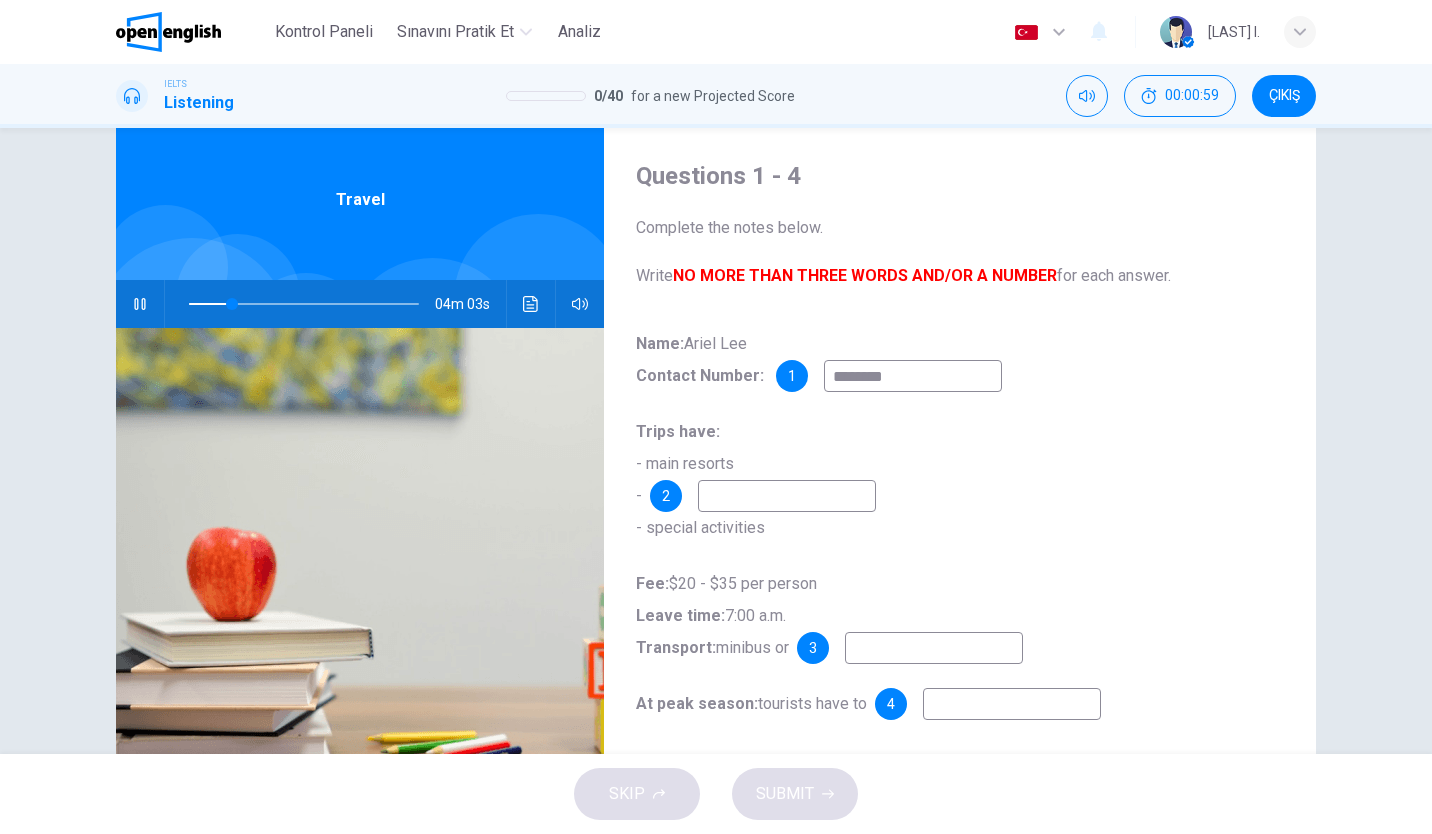 type on "********" 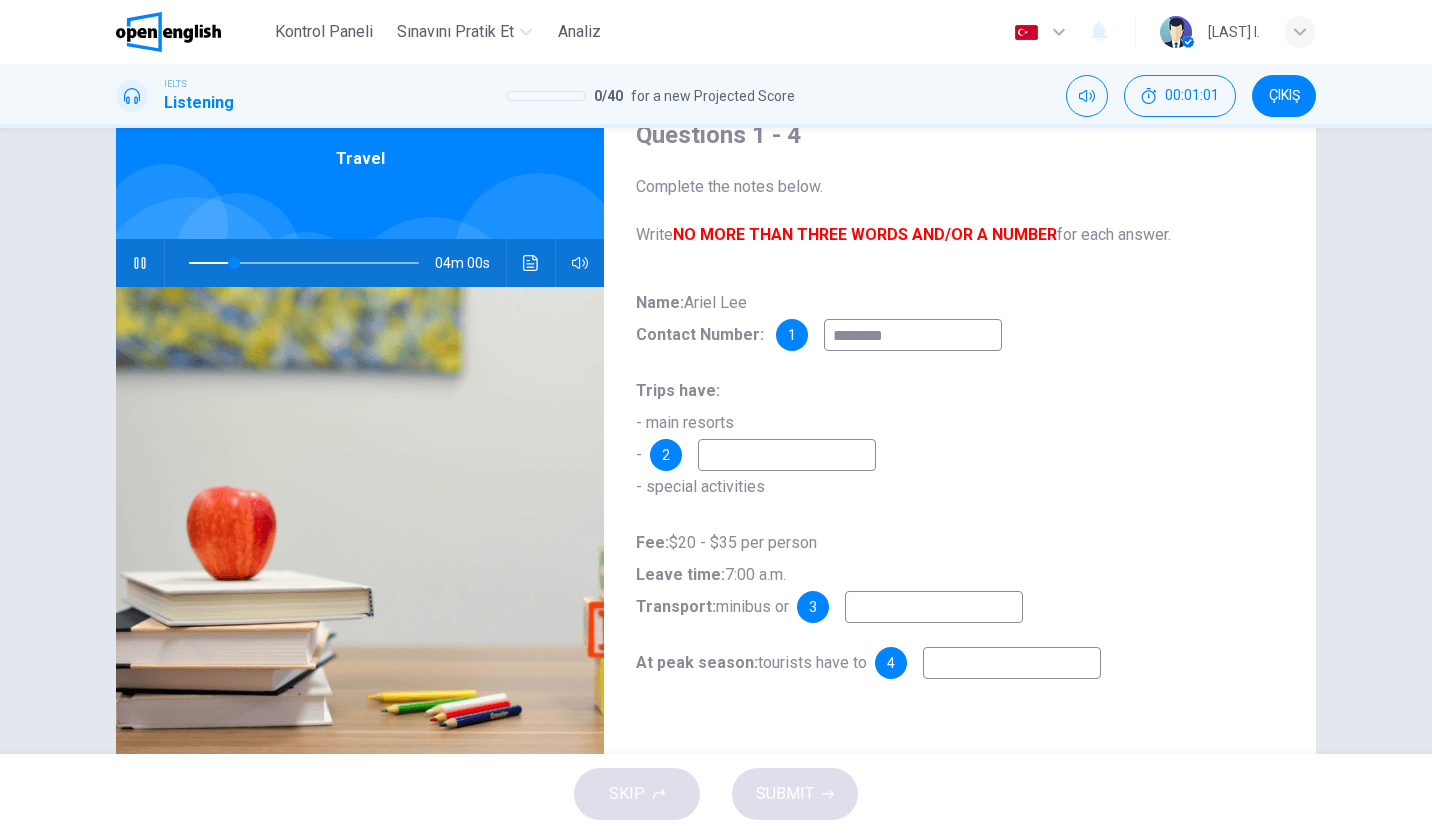 scroll, scrollTop: 90, scrollLeft: 0, axis: vertical 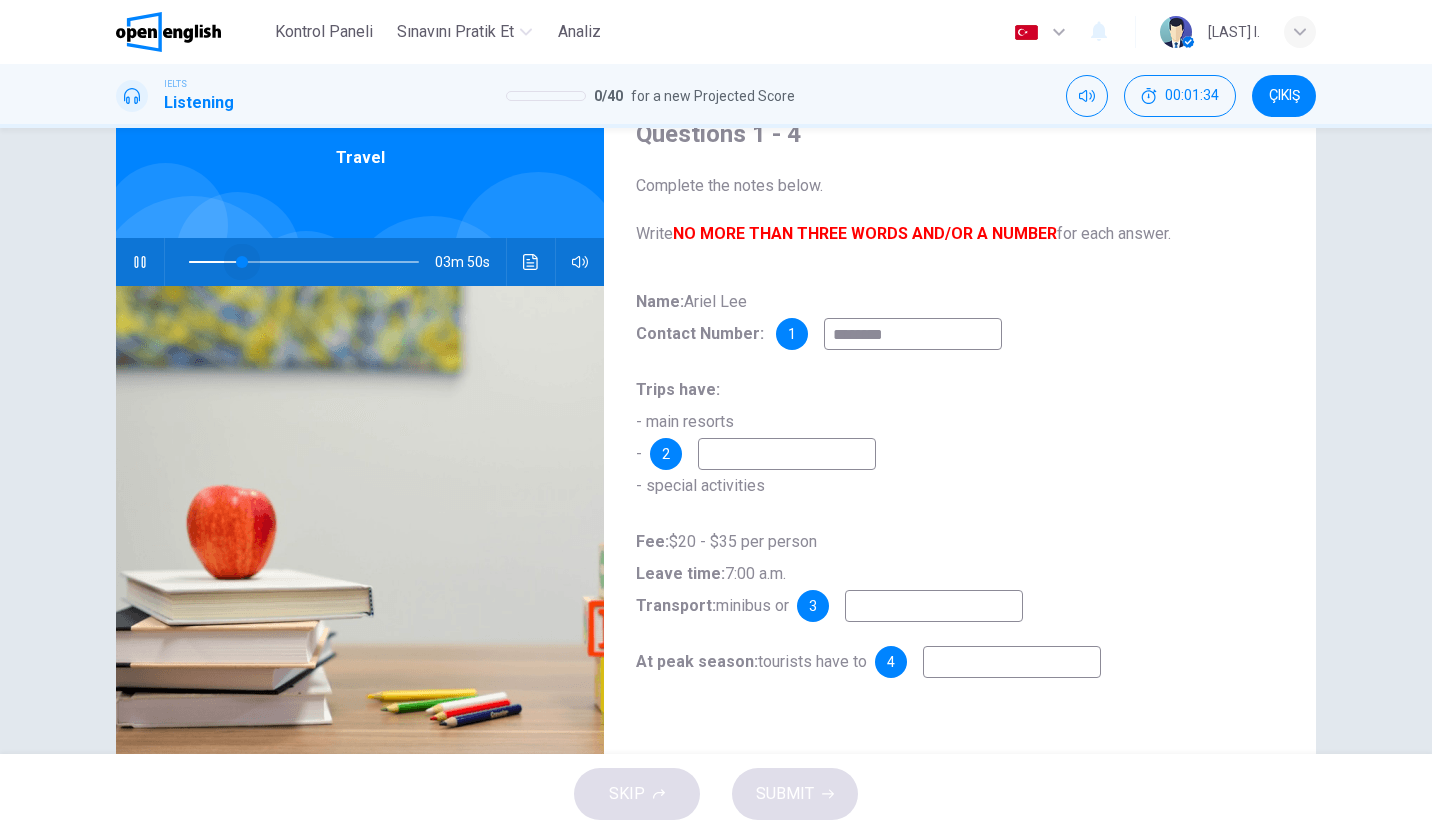 click at bounding box center [242, 262] 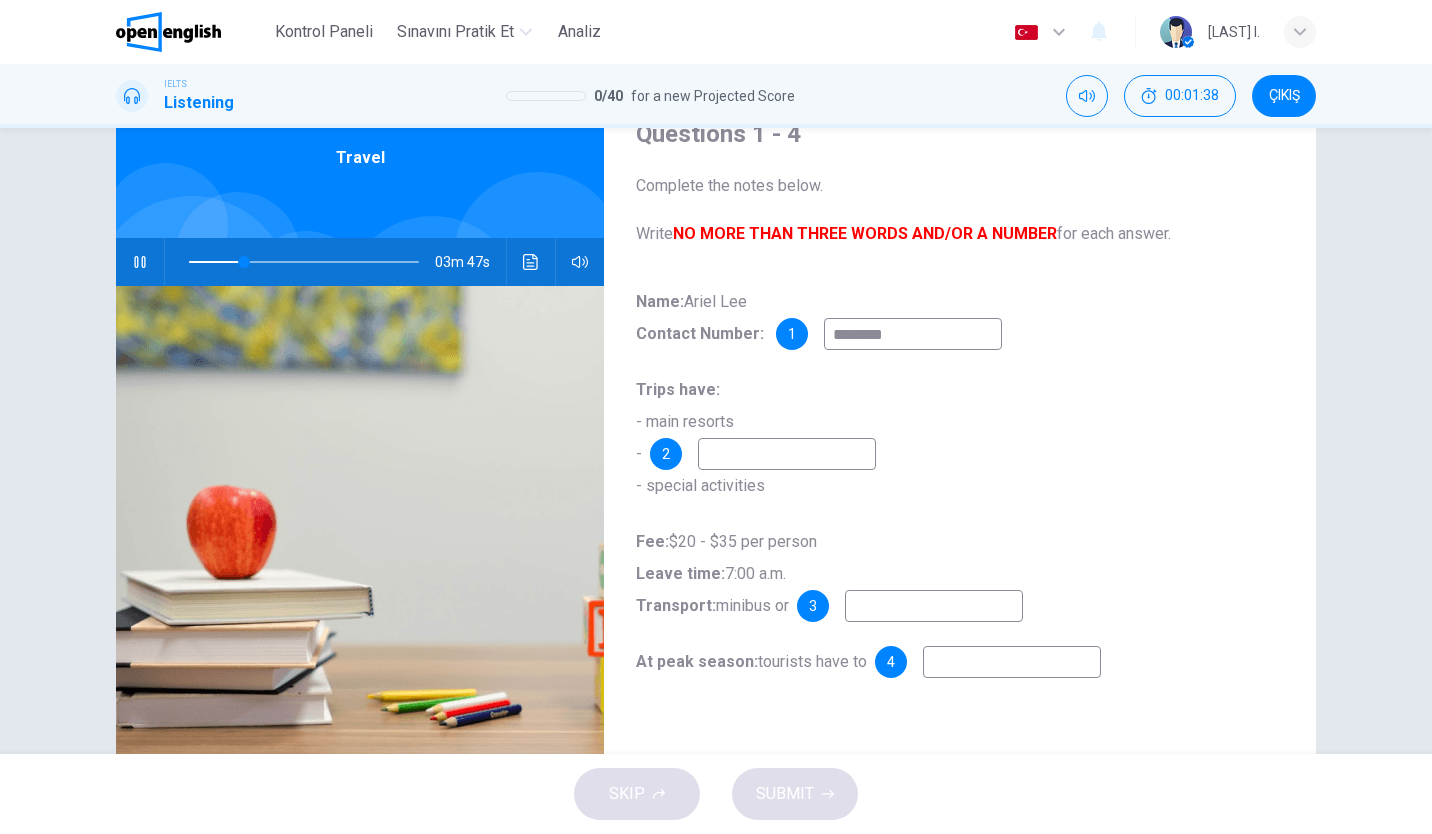 click at bounding box center (787, 454) 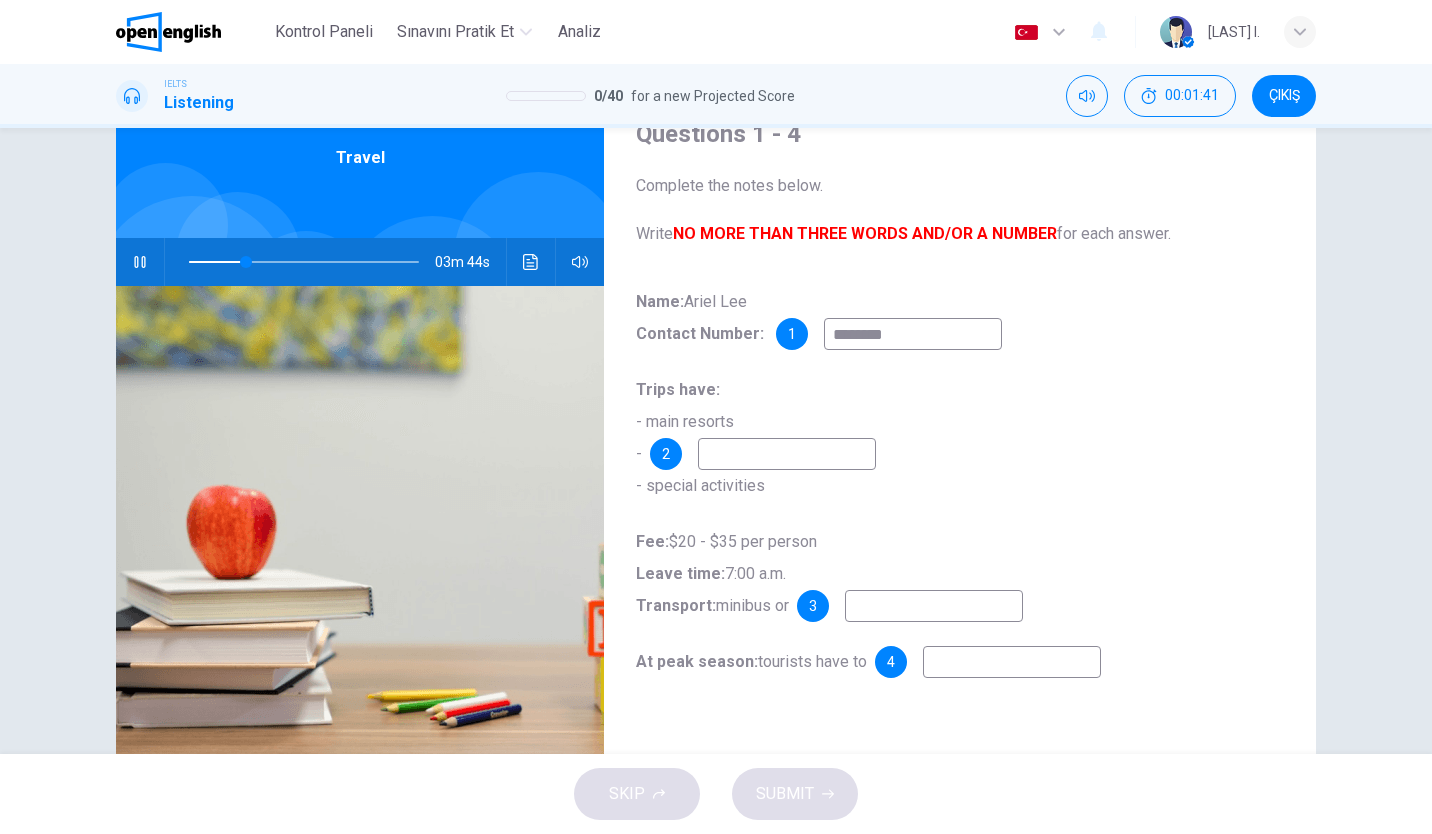 type on "**" 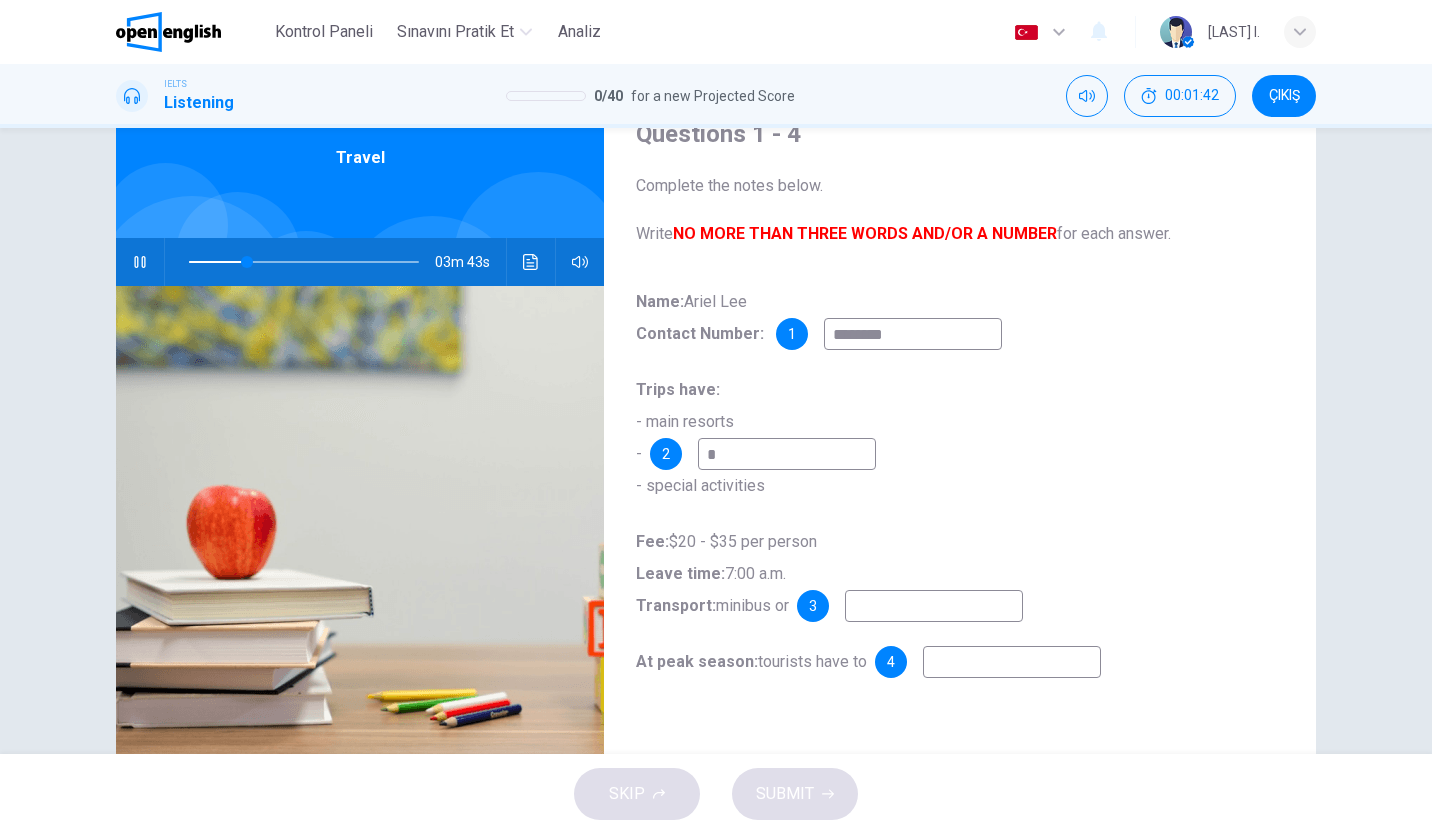 type on "**" 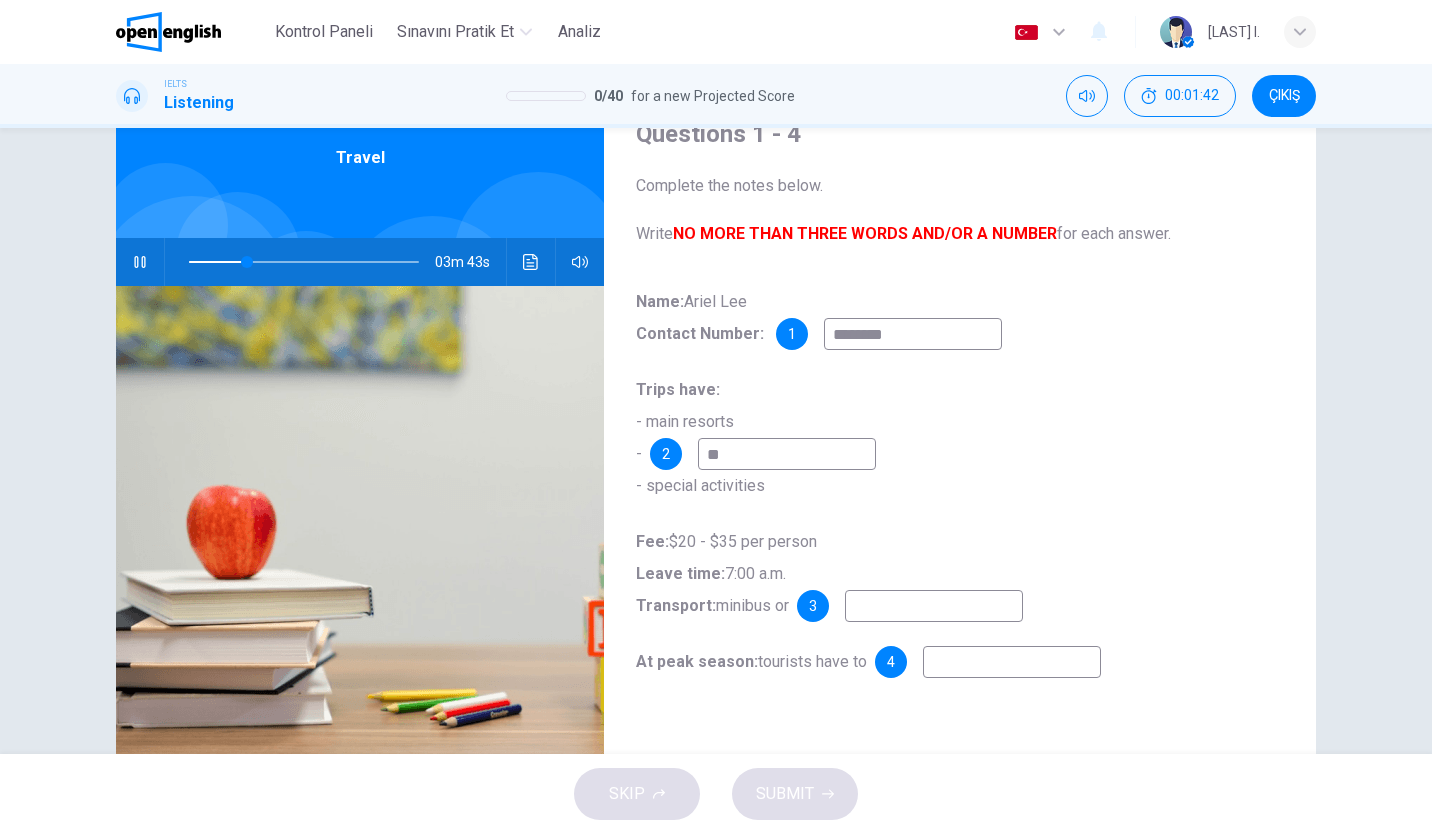 type on "**" 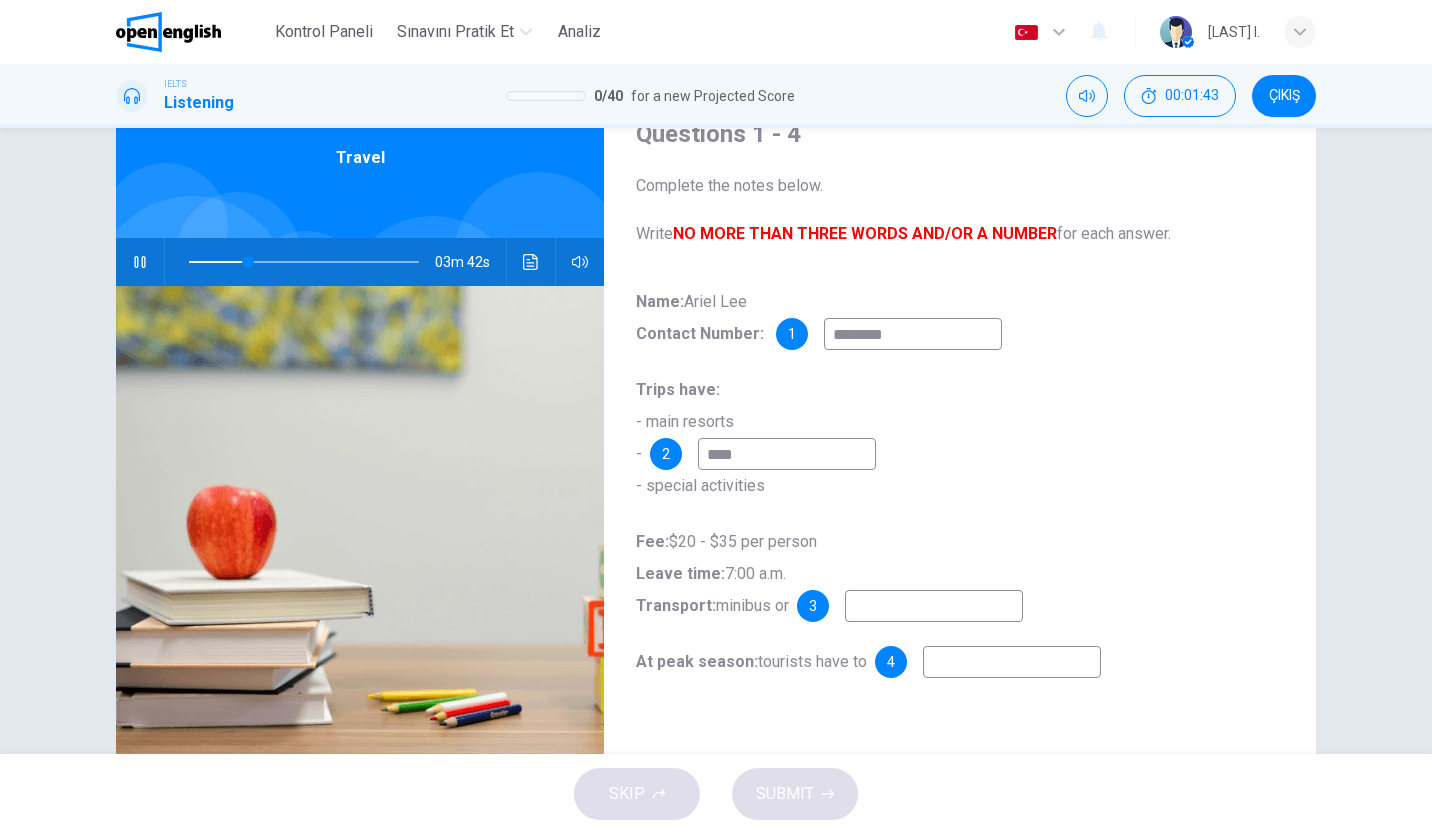 type on "****" 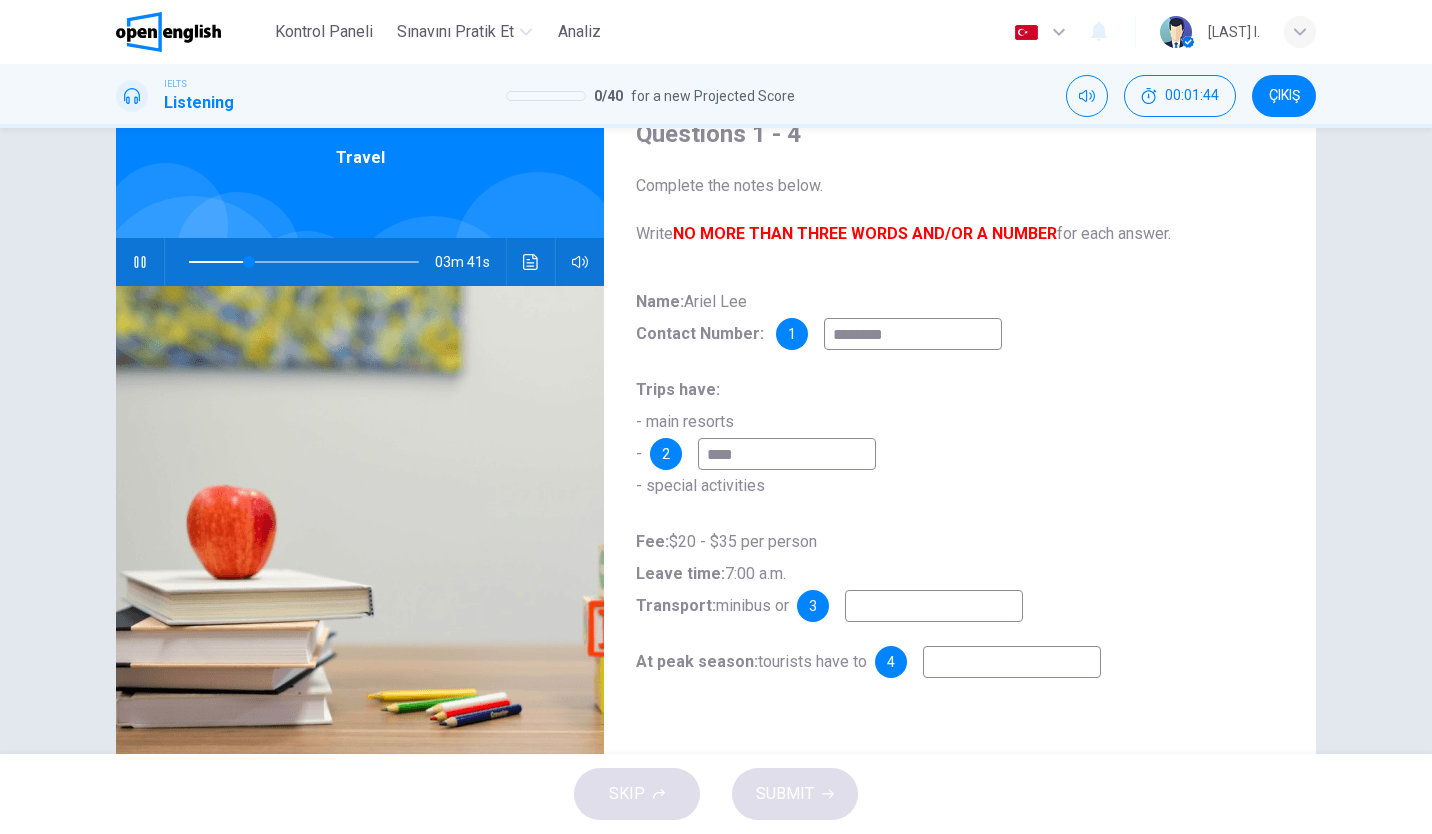 type on "**" 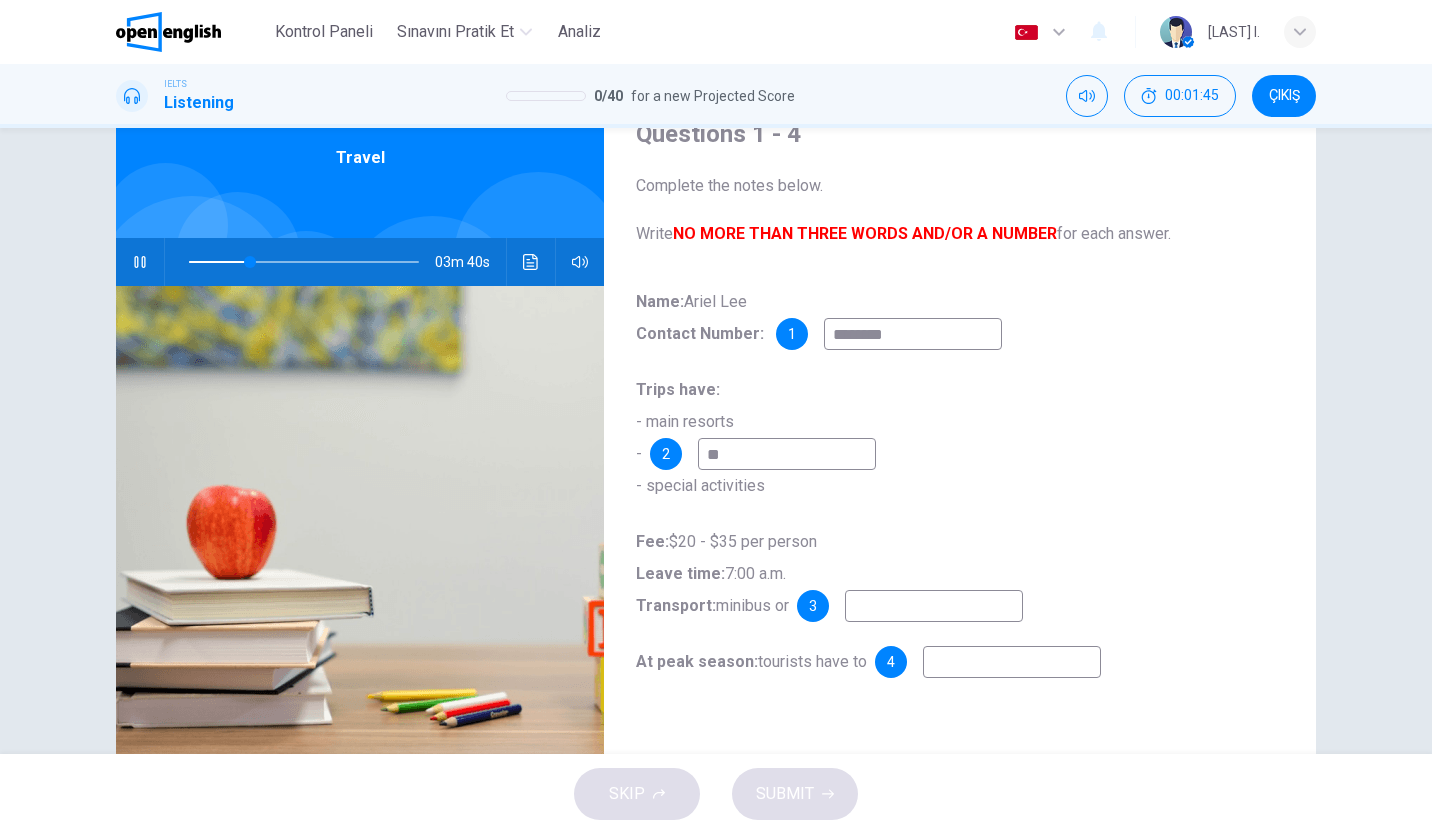 type on "***" 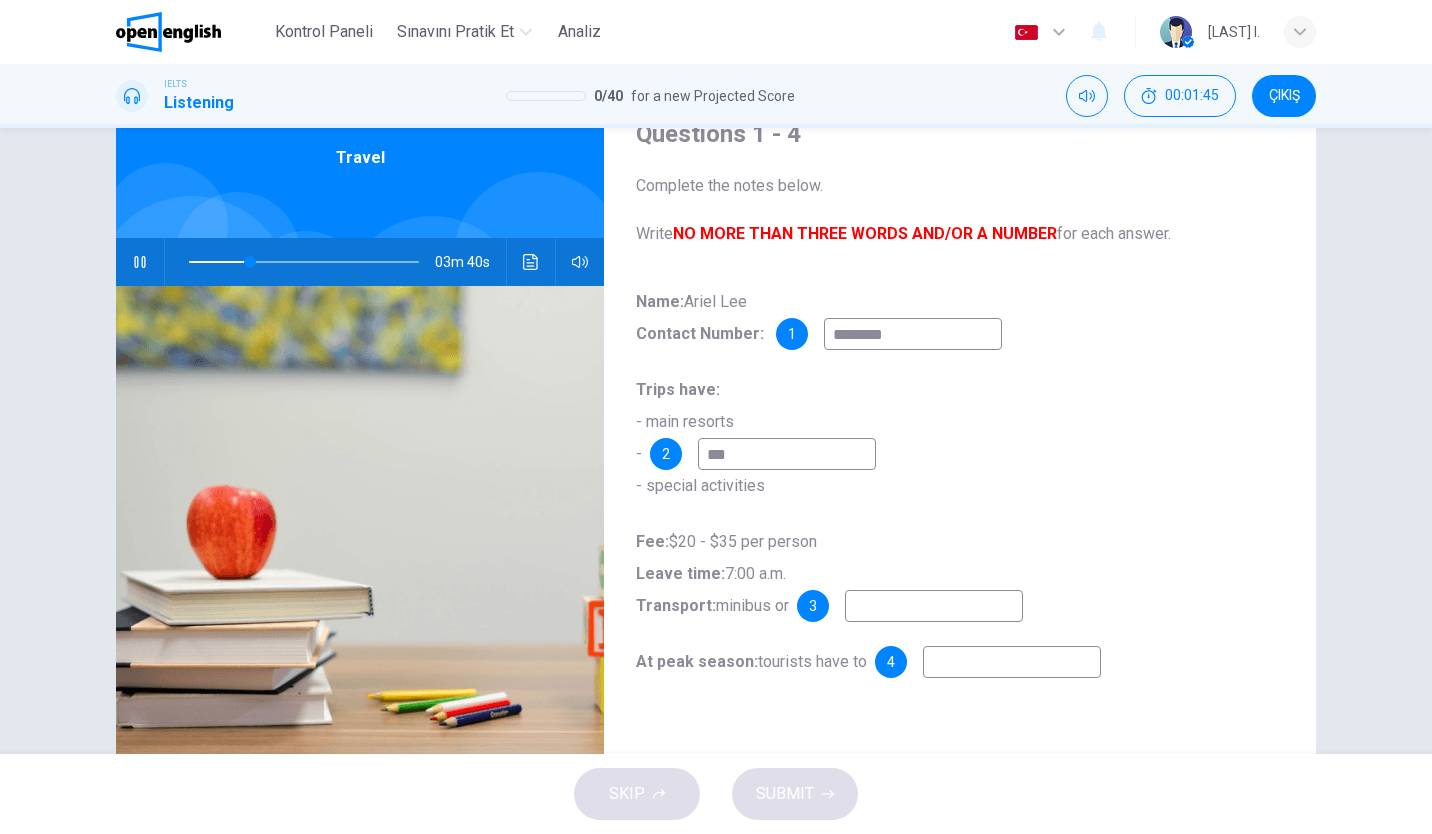 type on "**" 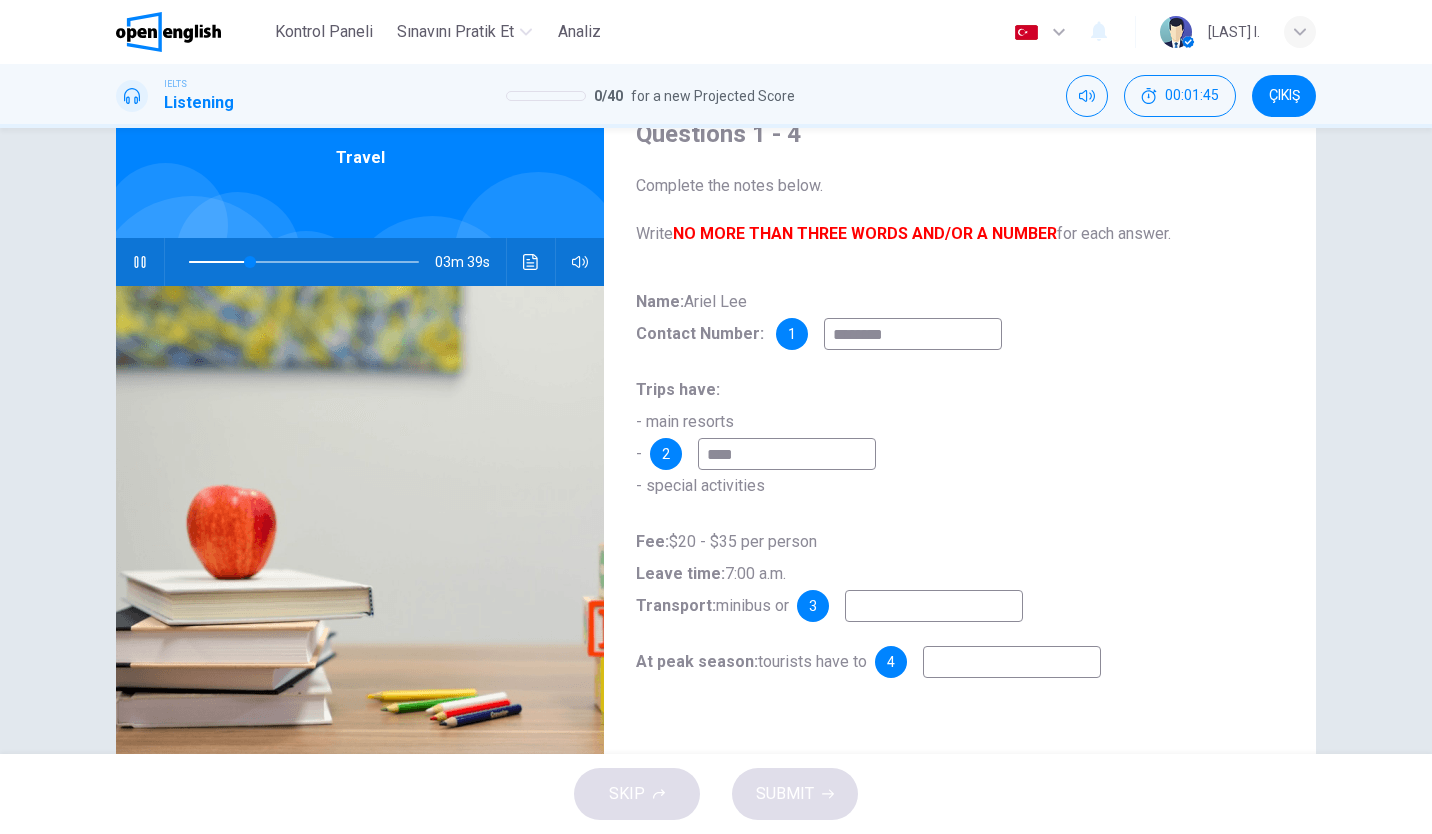 type on "****" 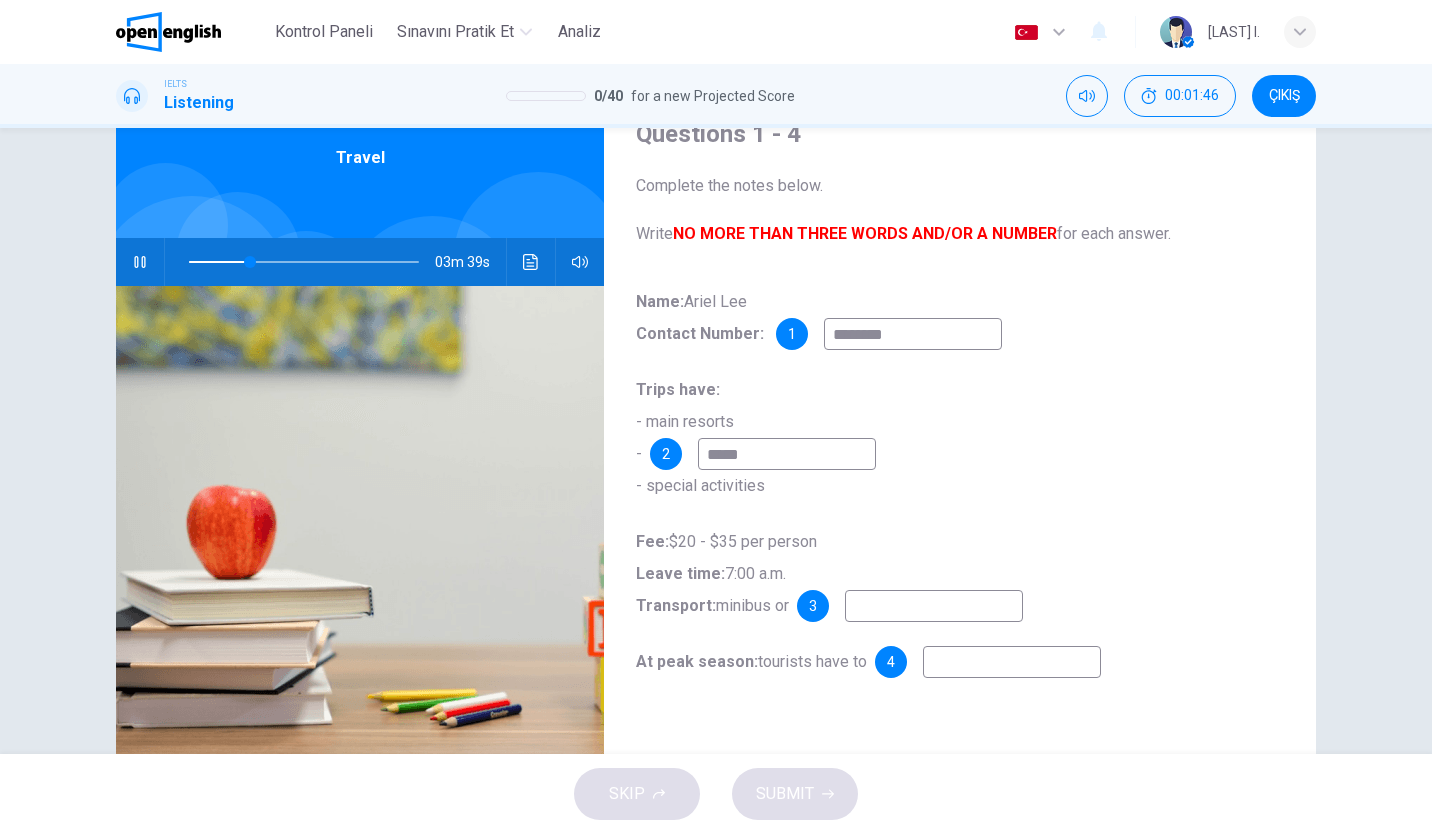 type on "**" 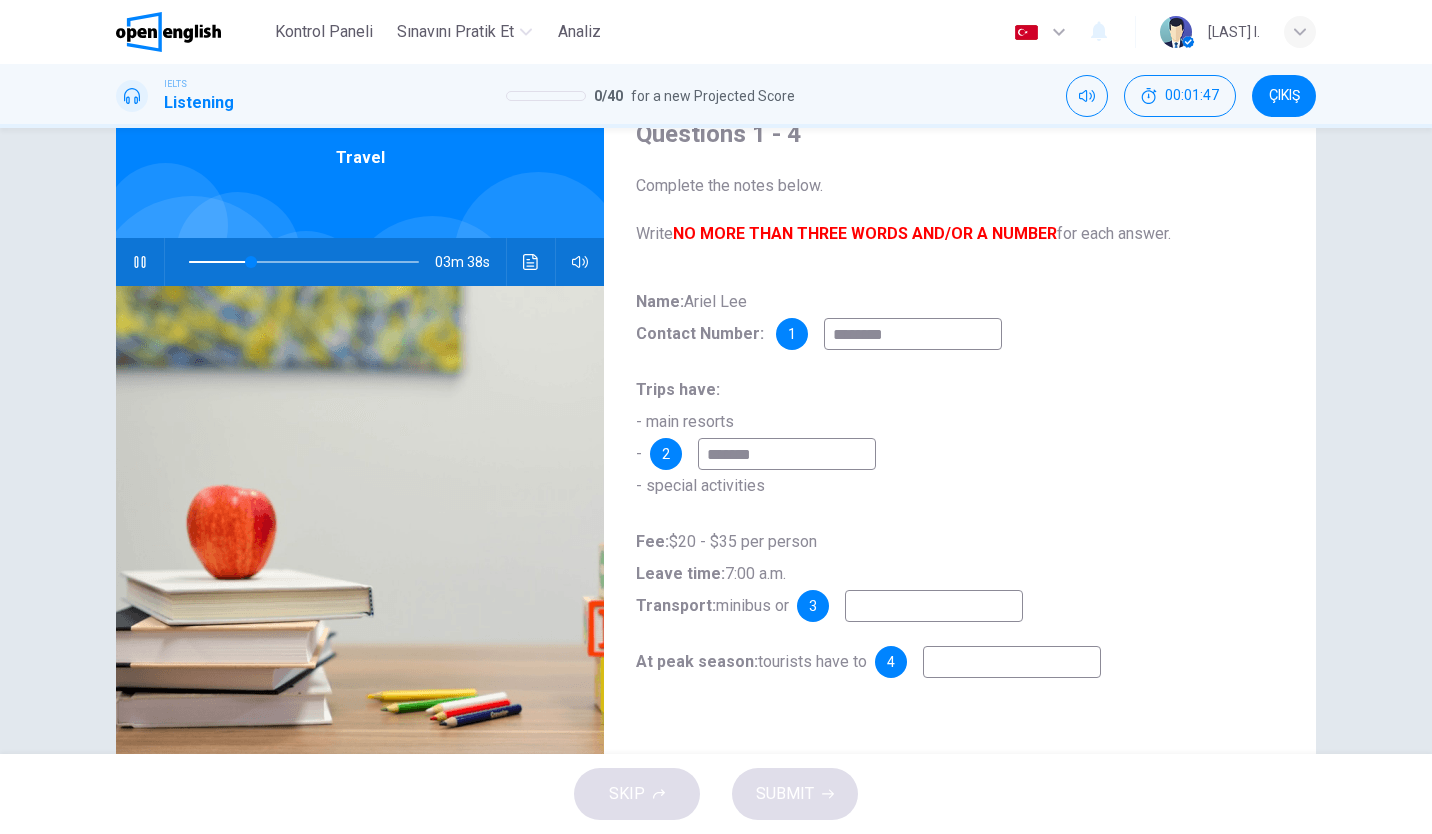type on "********" 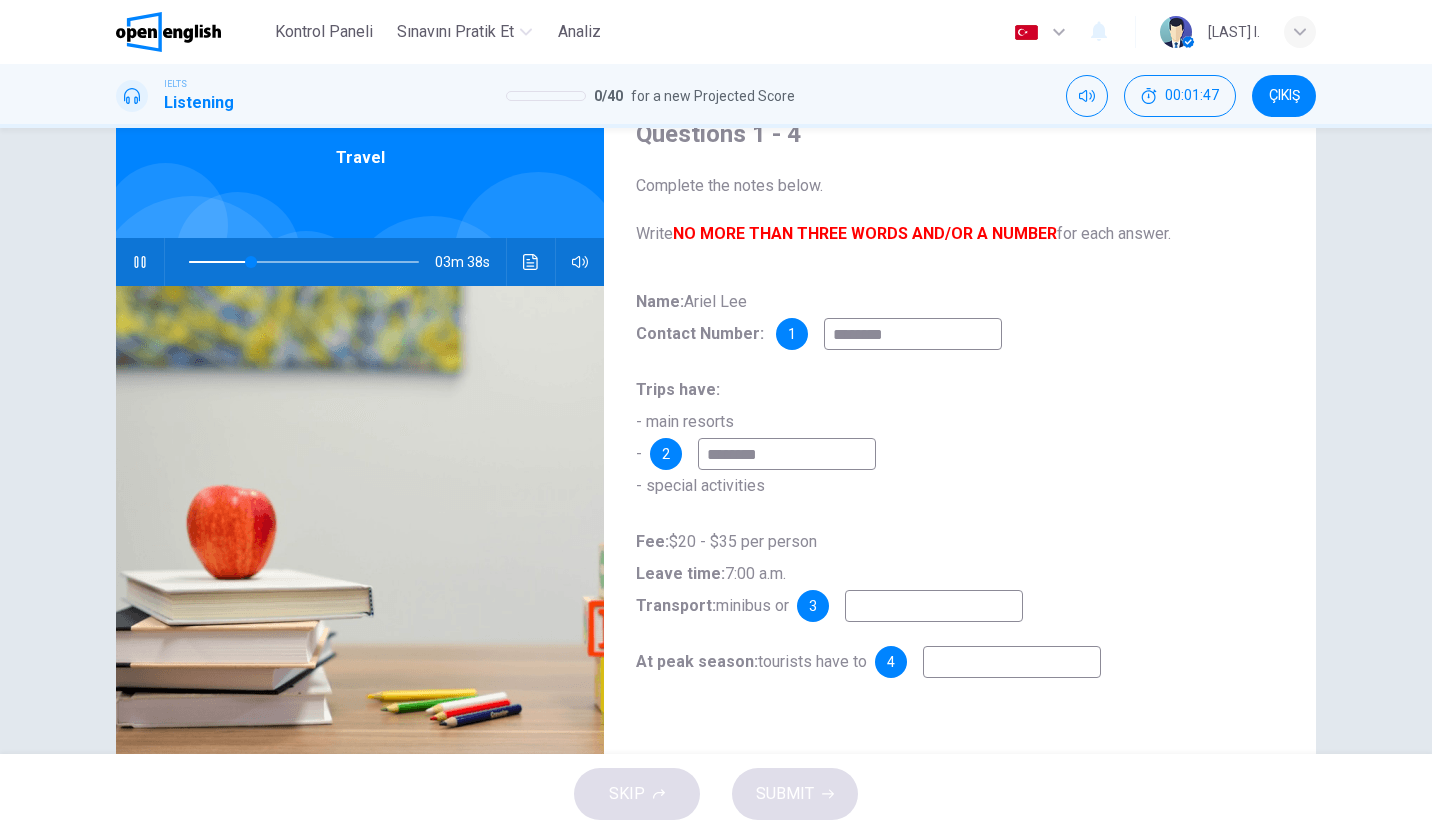 type on "**" 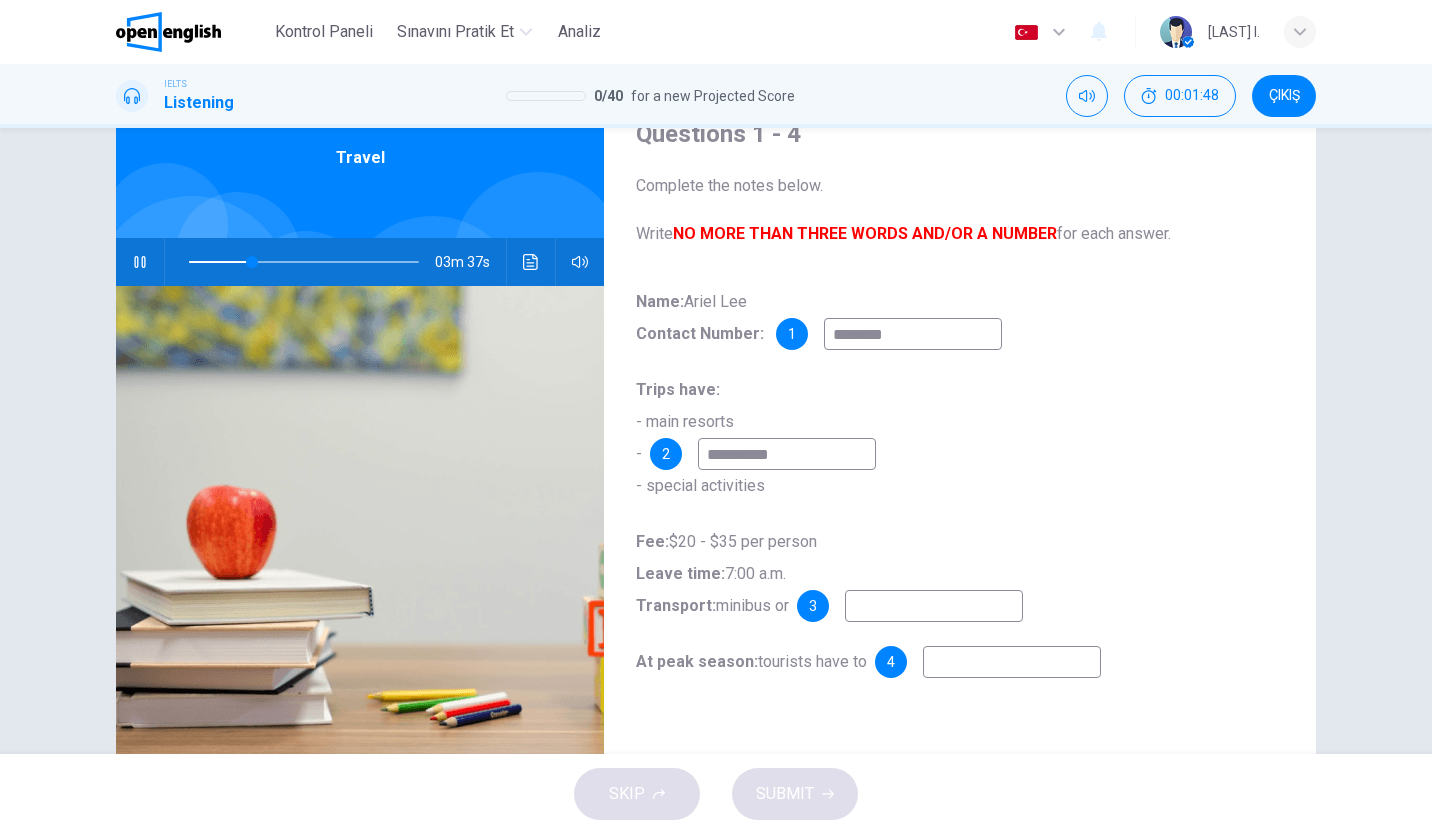type on "**********" 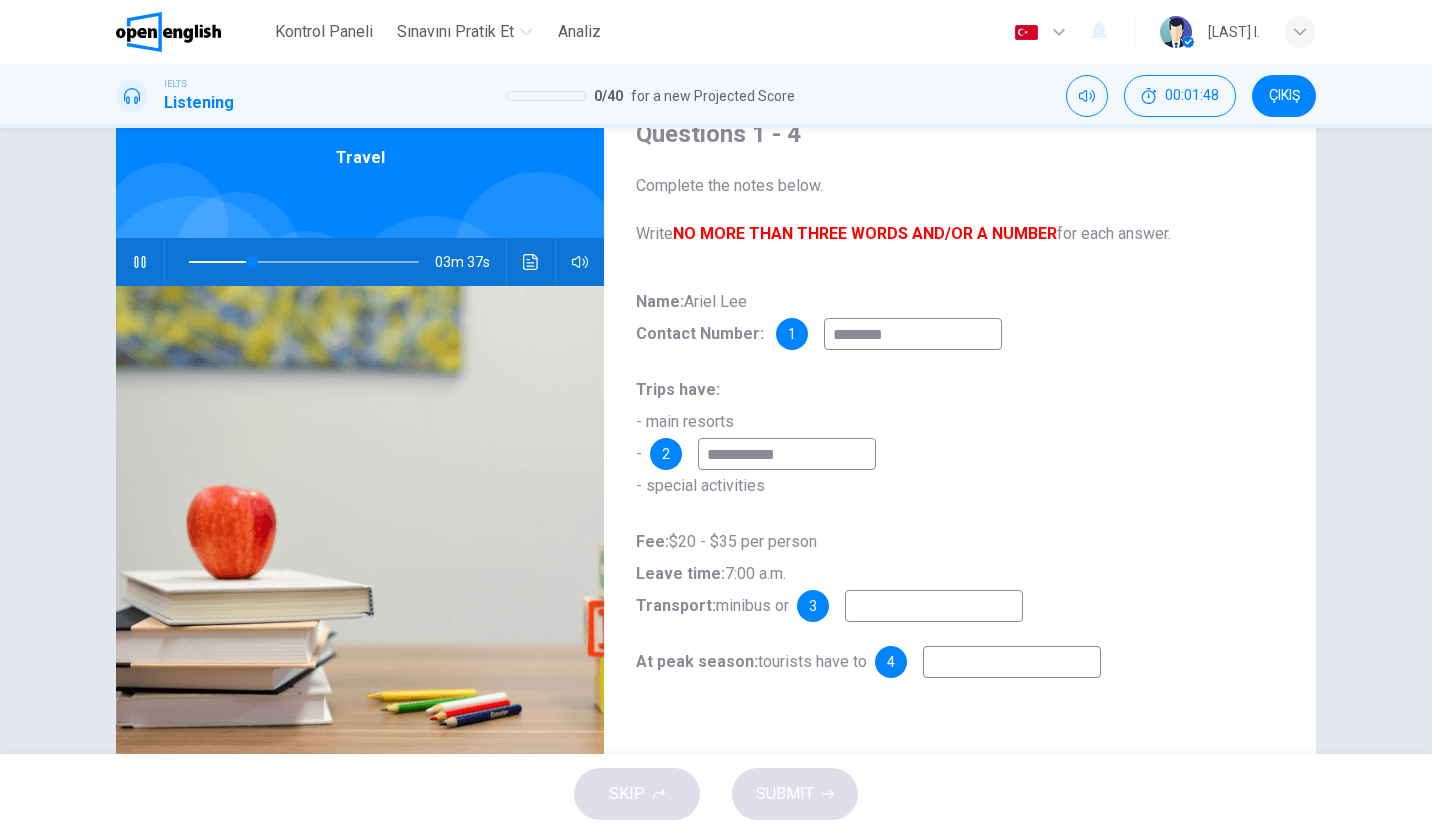 type on "**" 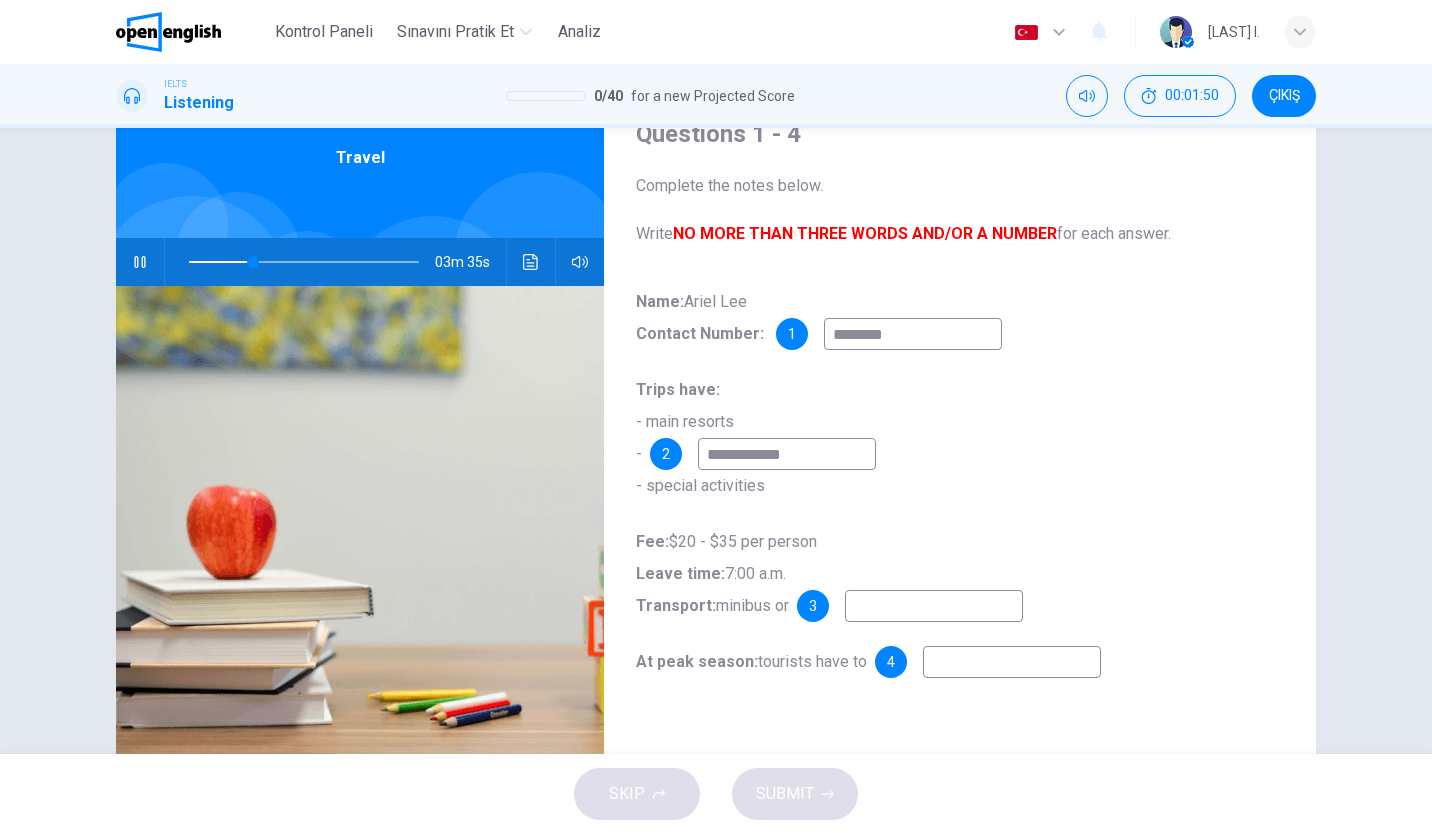 type on "**" 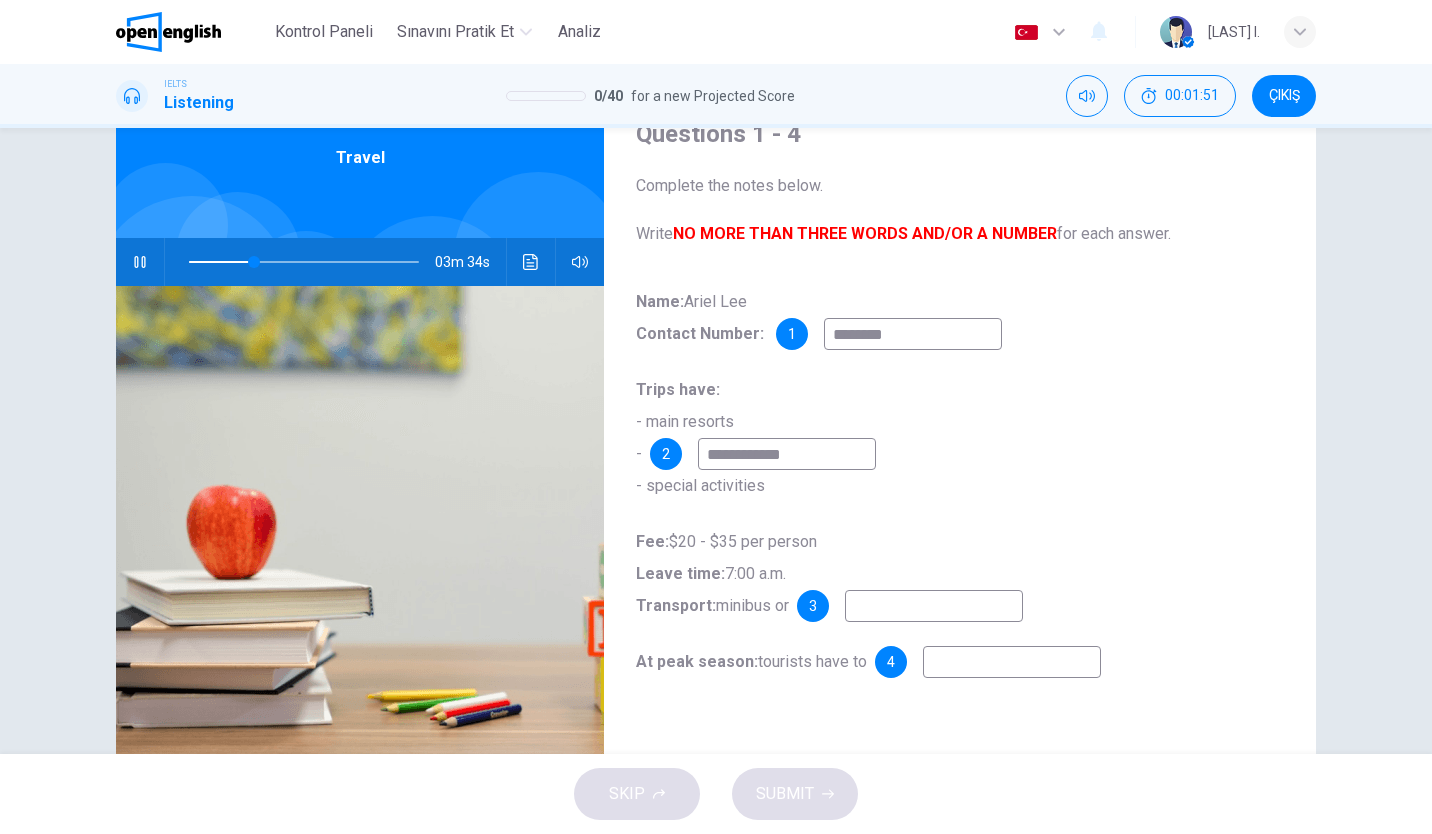 type on "**********" 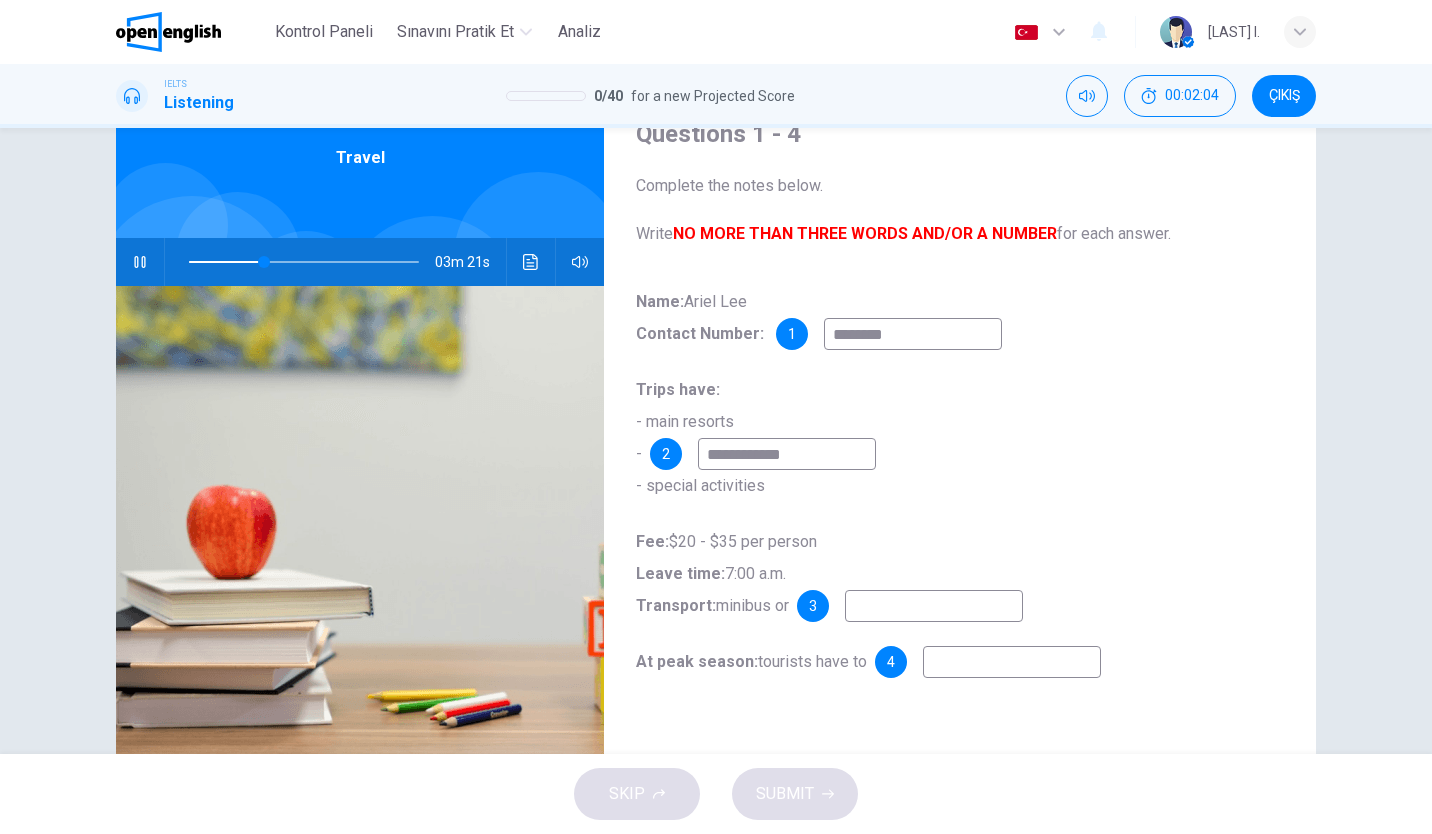 click at bounding box center (934, 606) 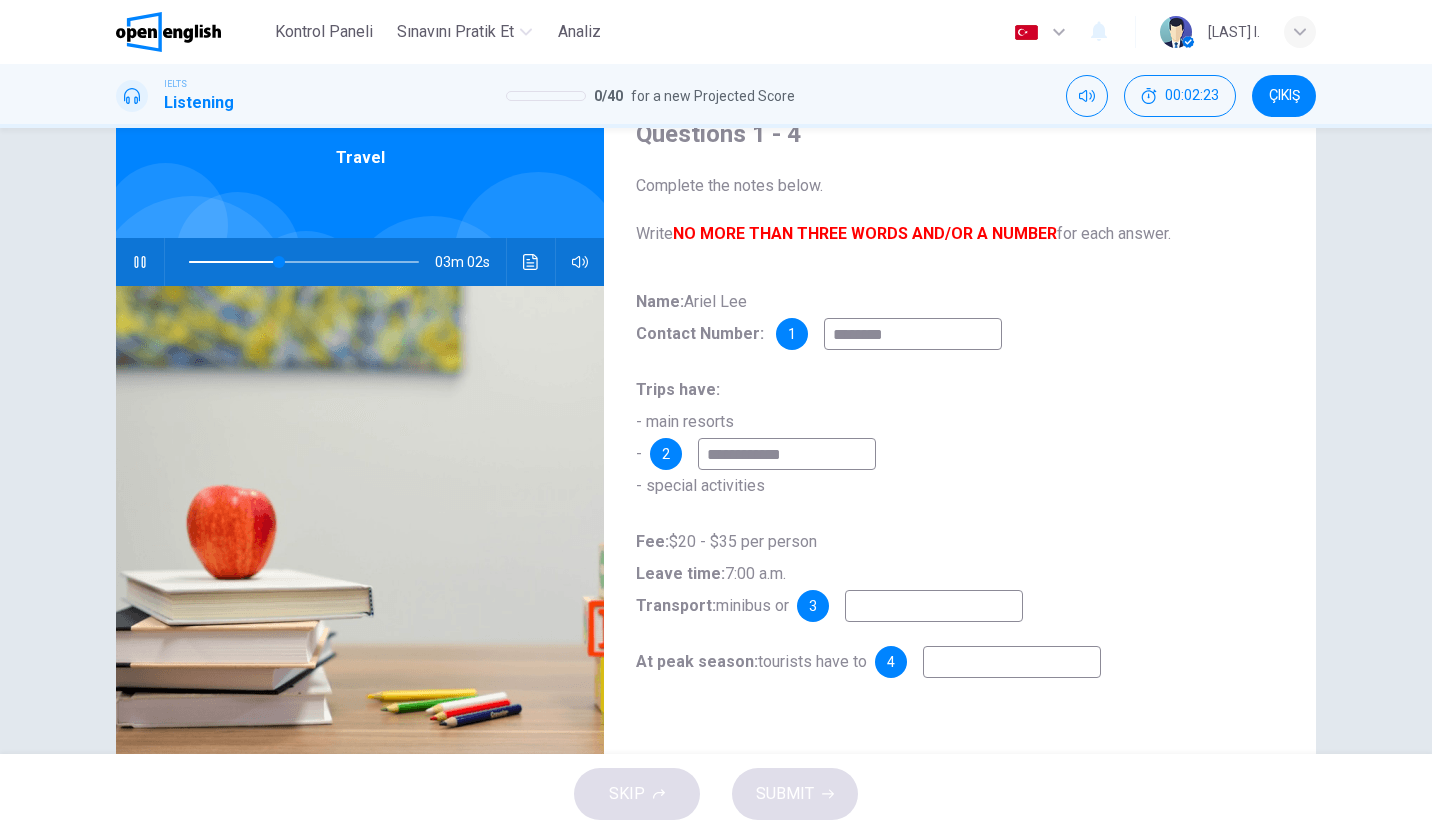 type on "**" 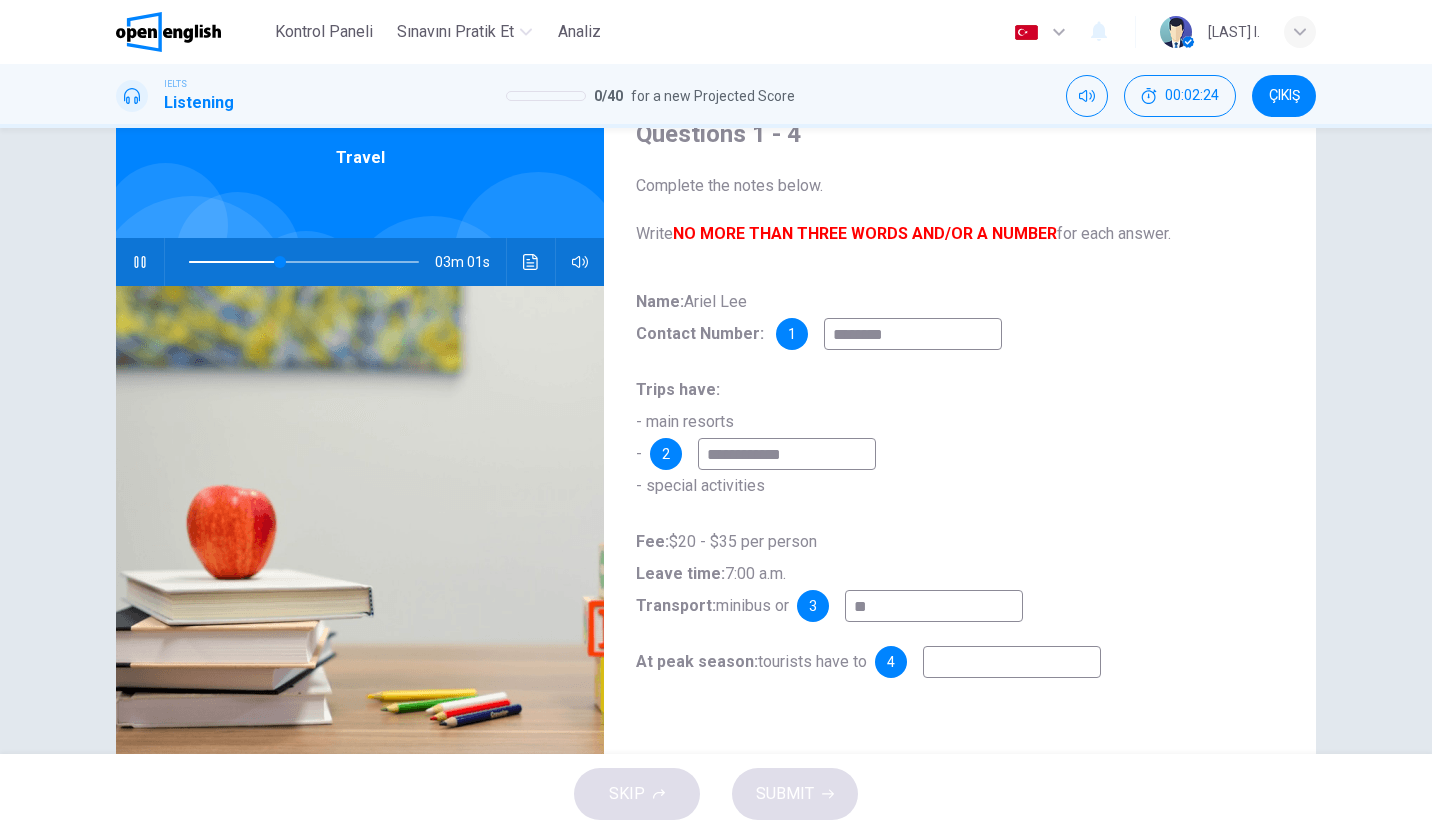 type on "***" 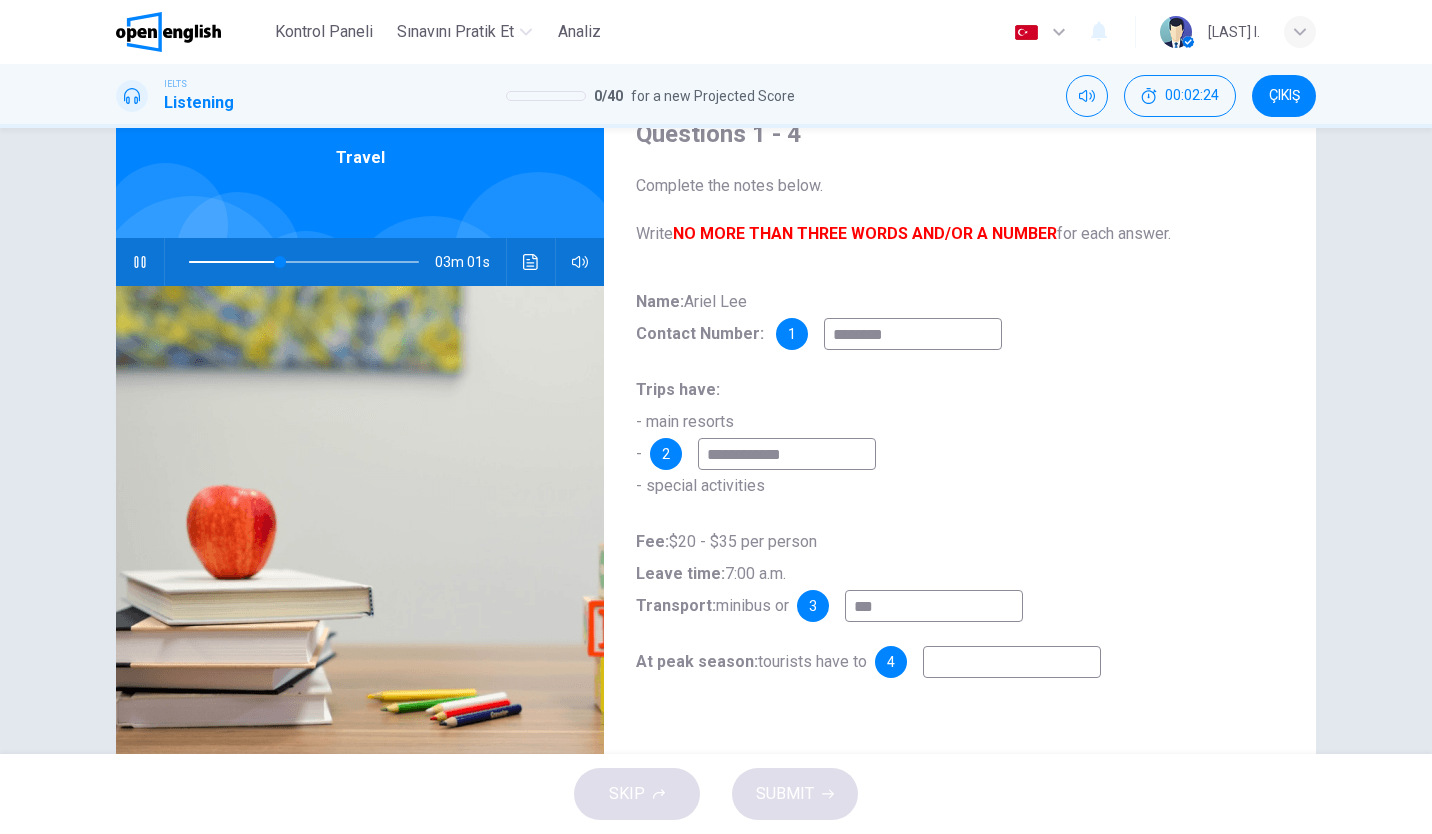 type on "**" 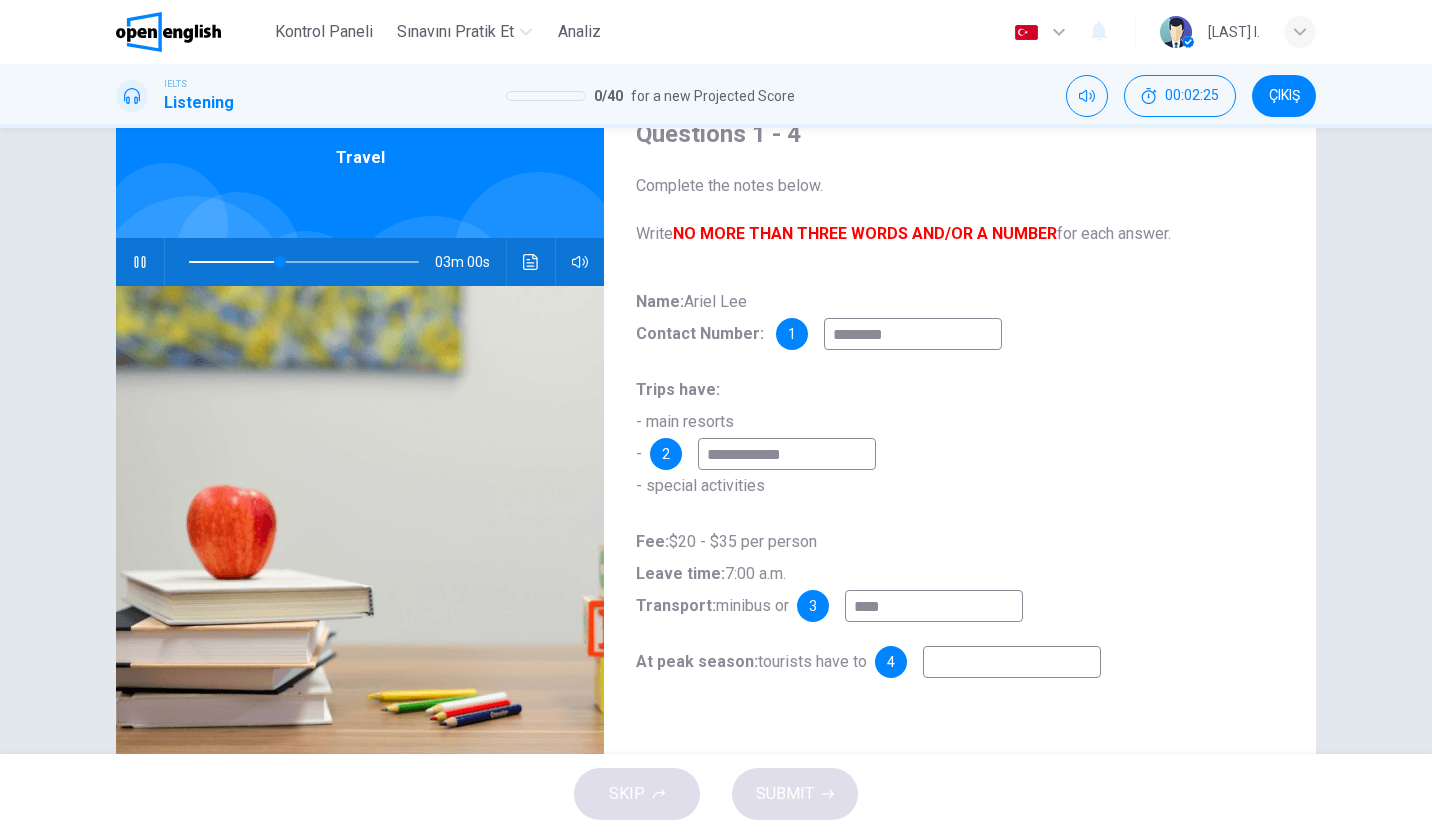 type on "*****" 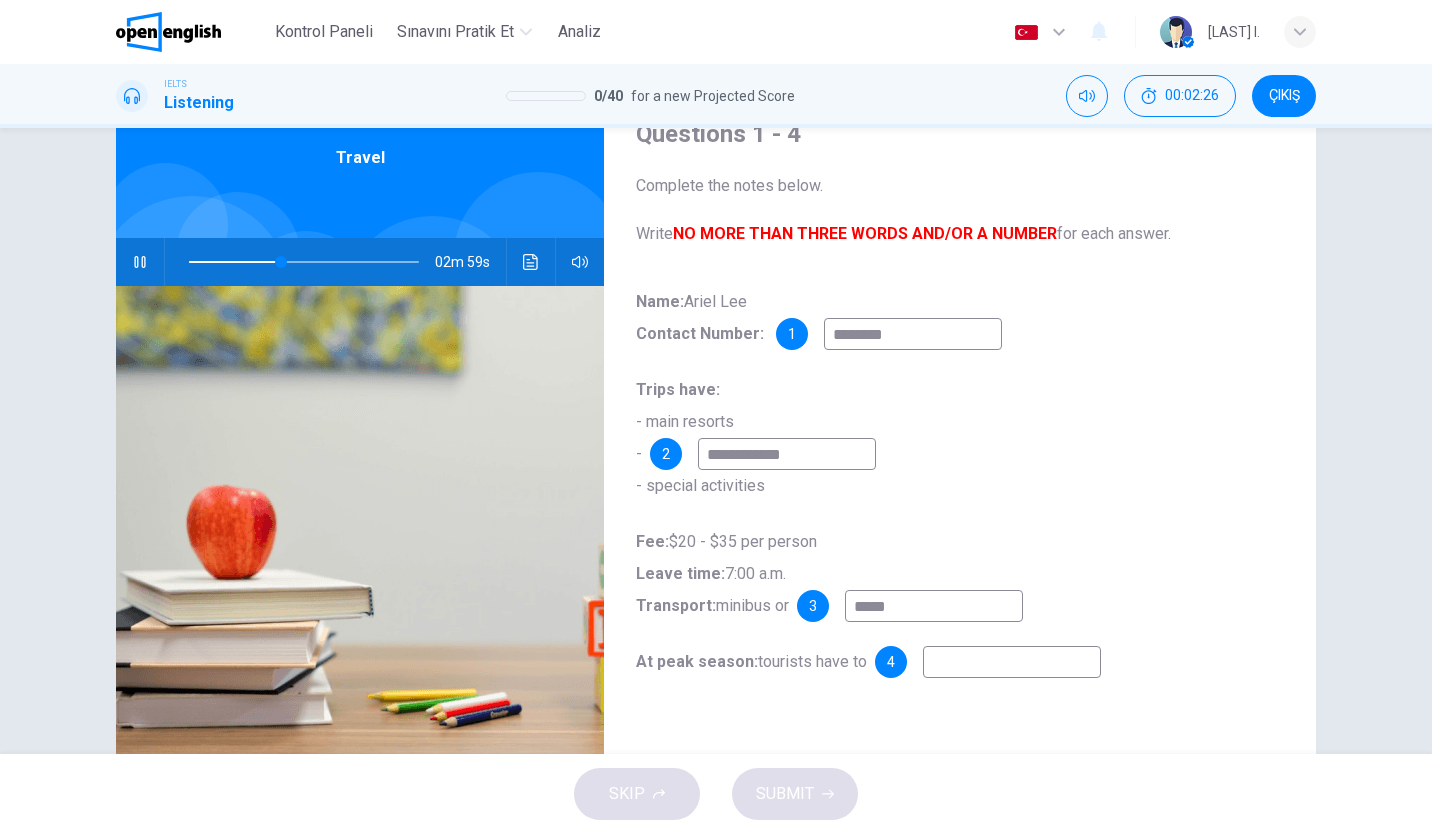 type on "**" 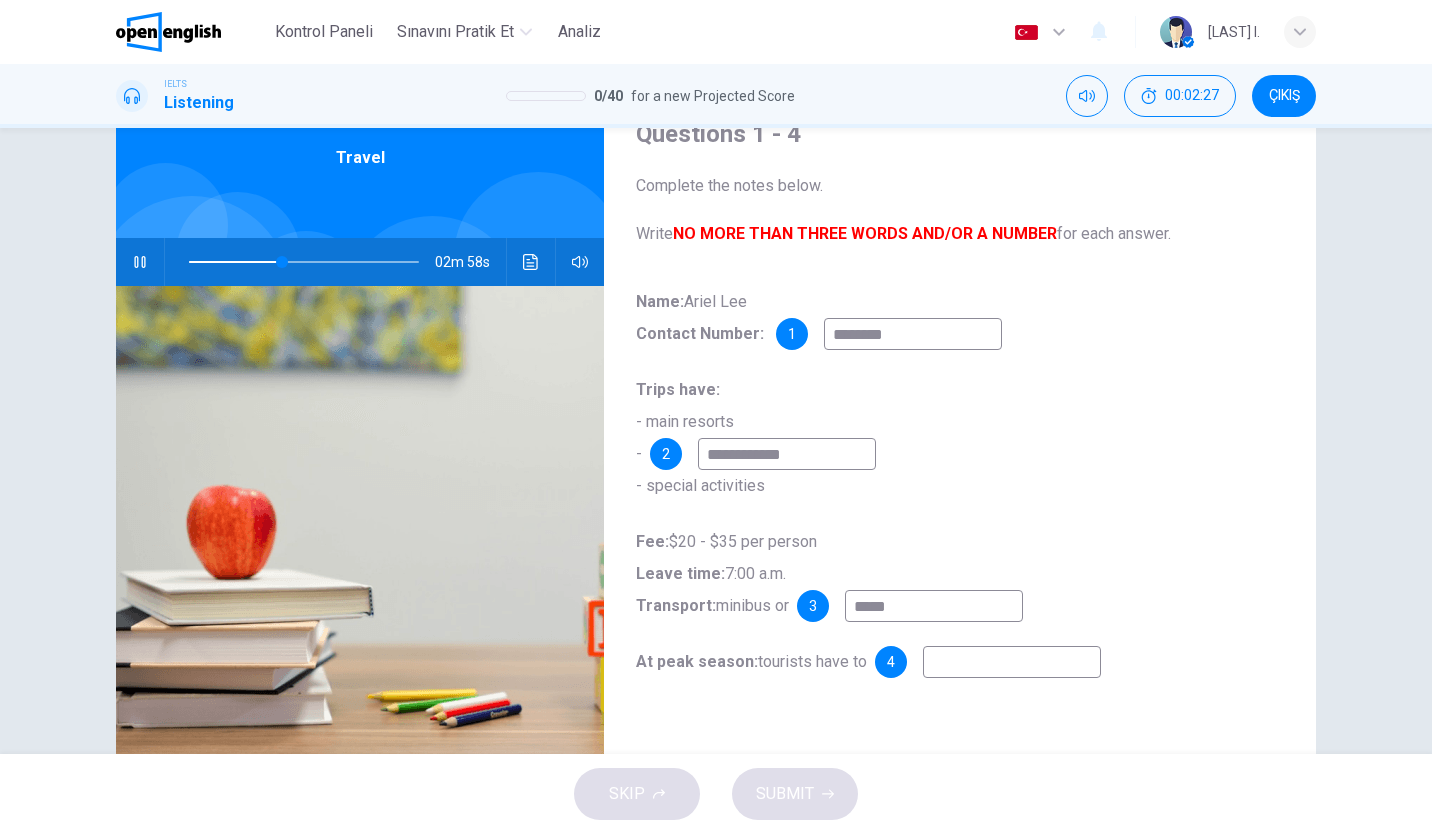 type on "*****" 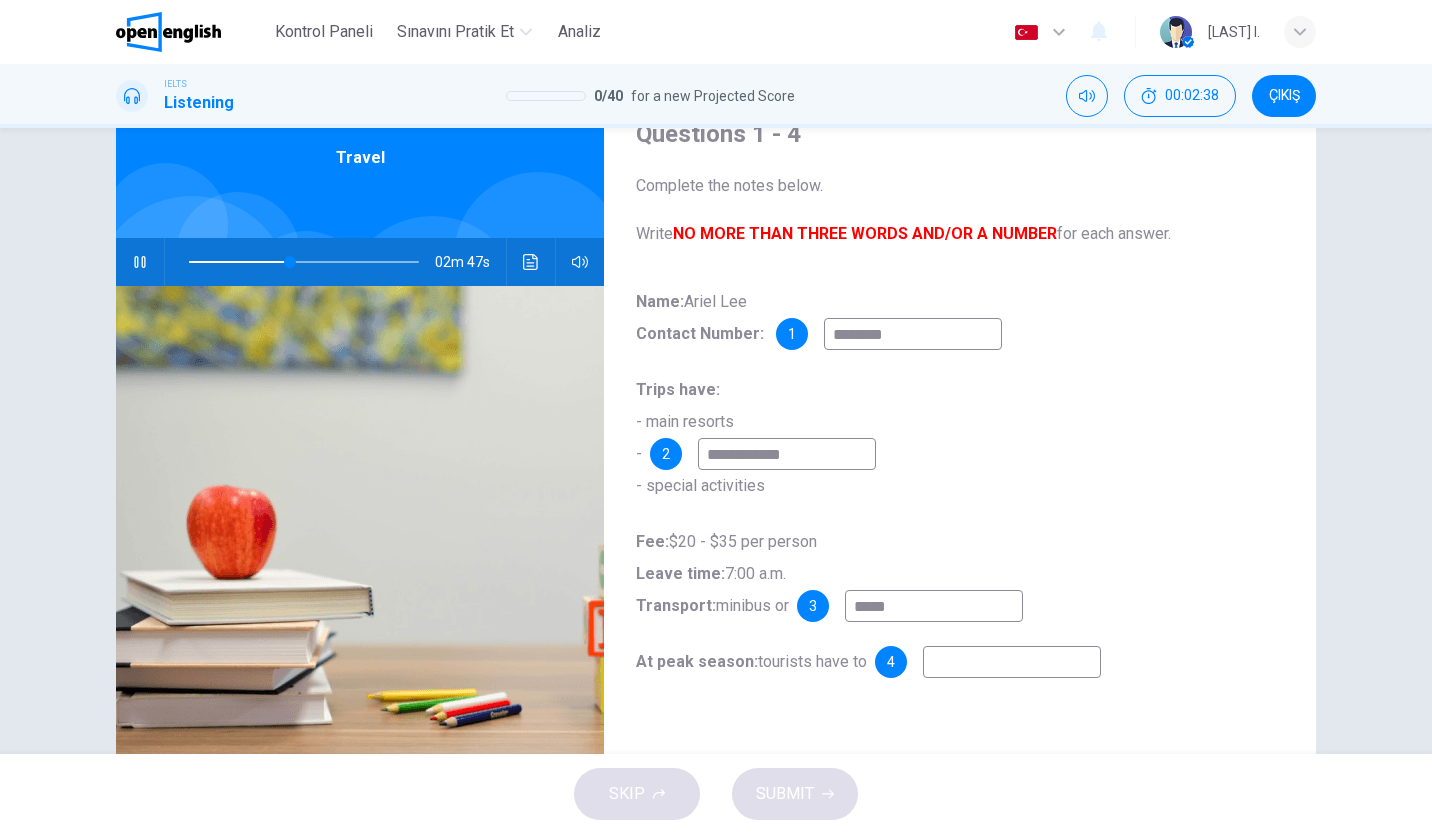 type on "**" 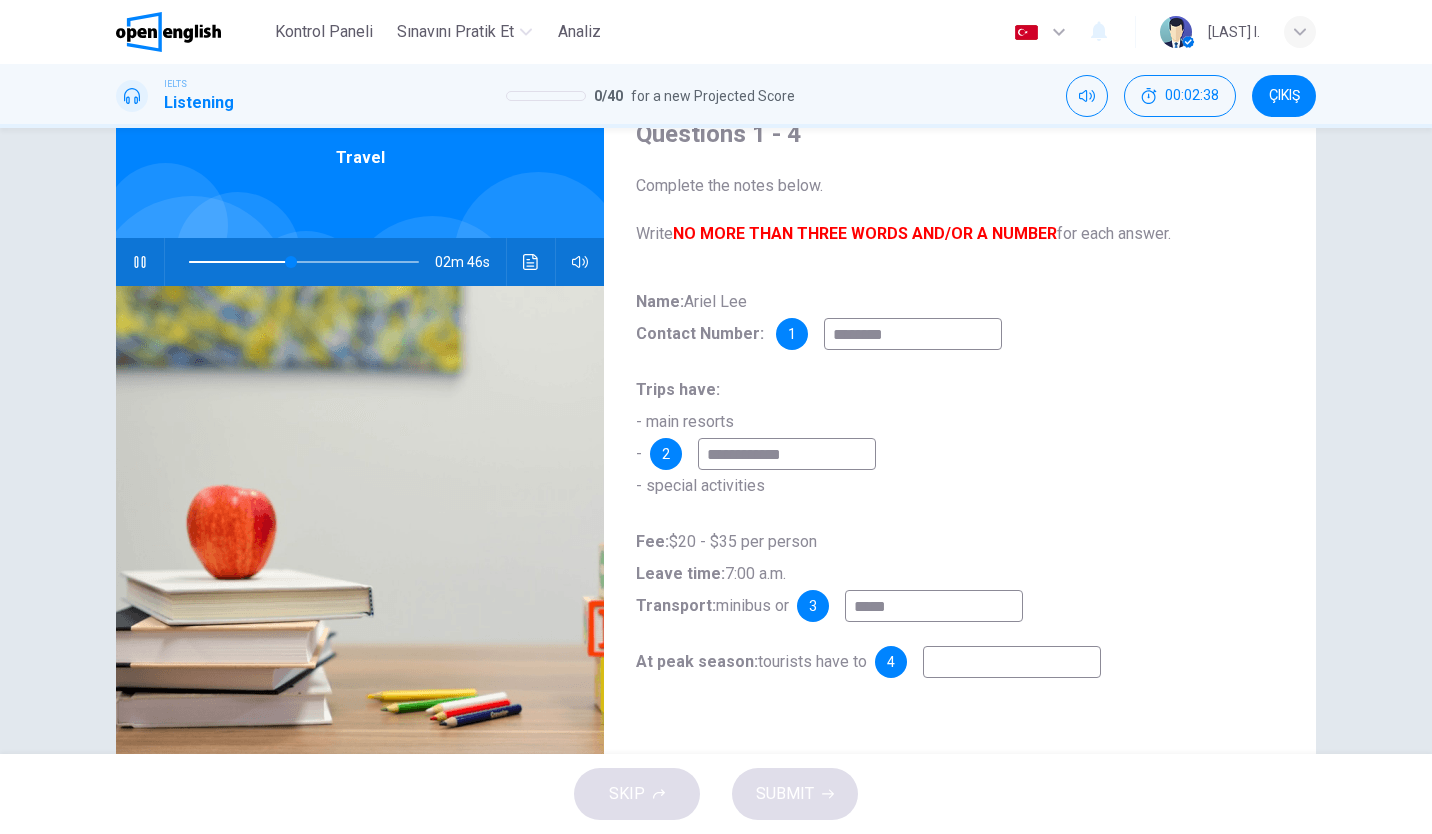 type on "*" 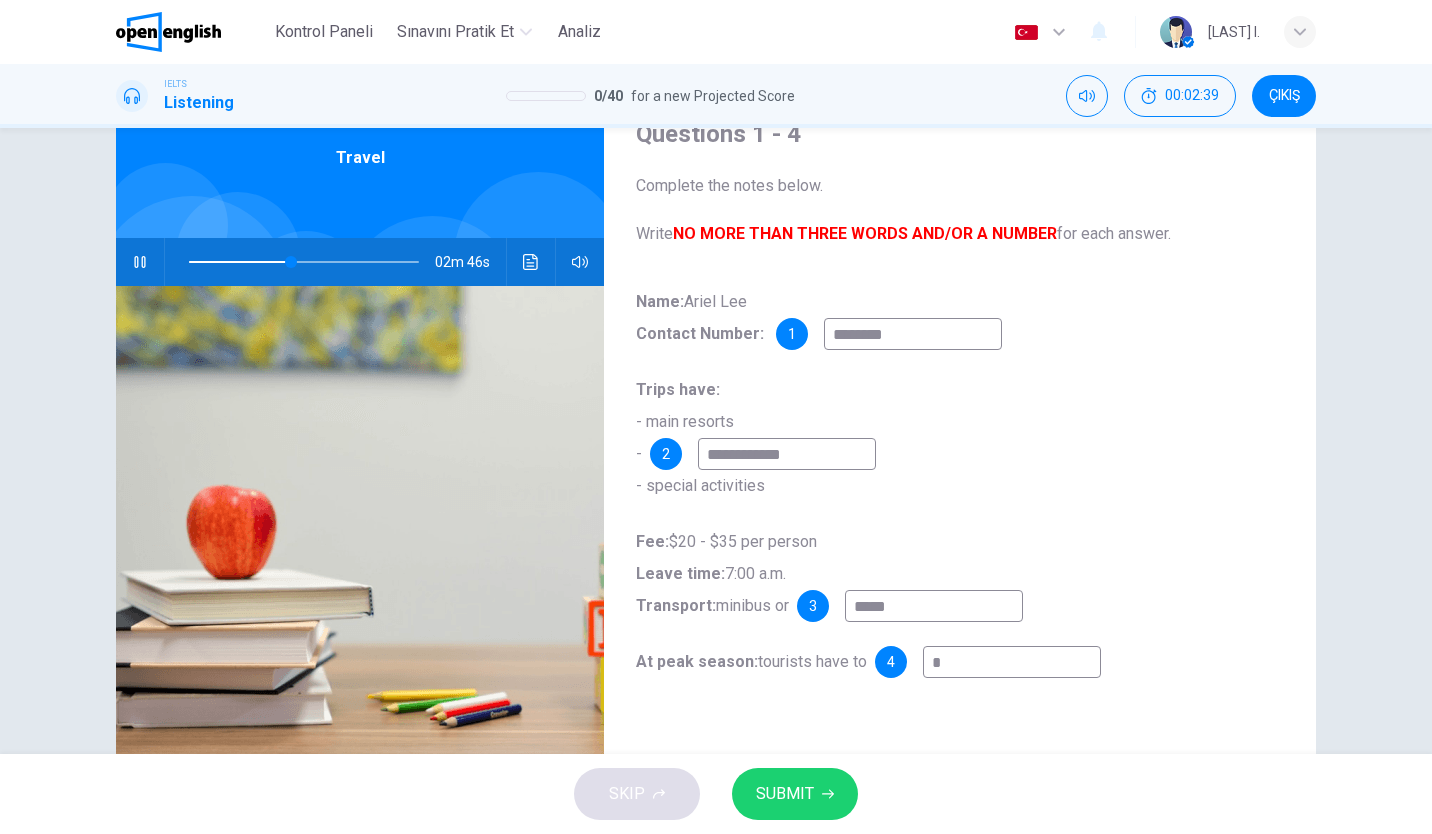 type on "**" 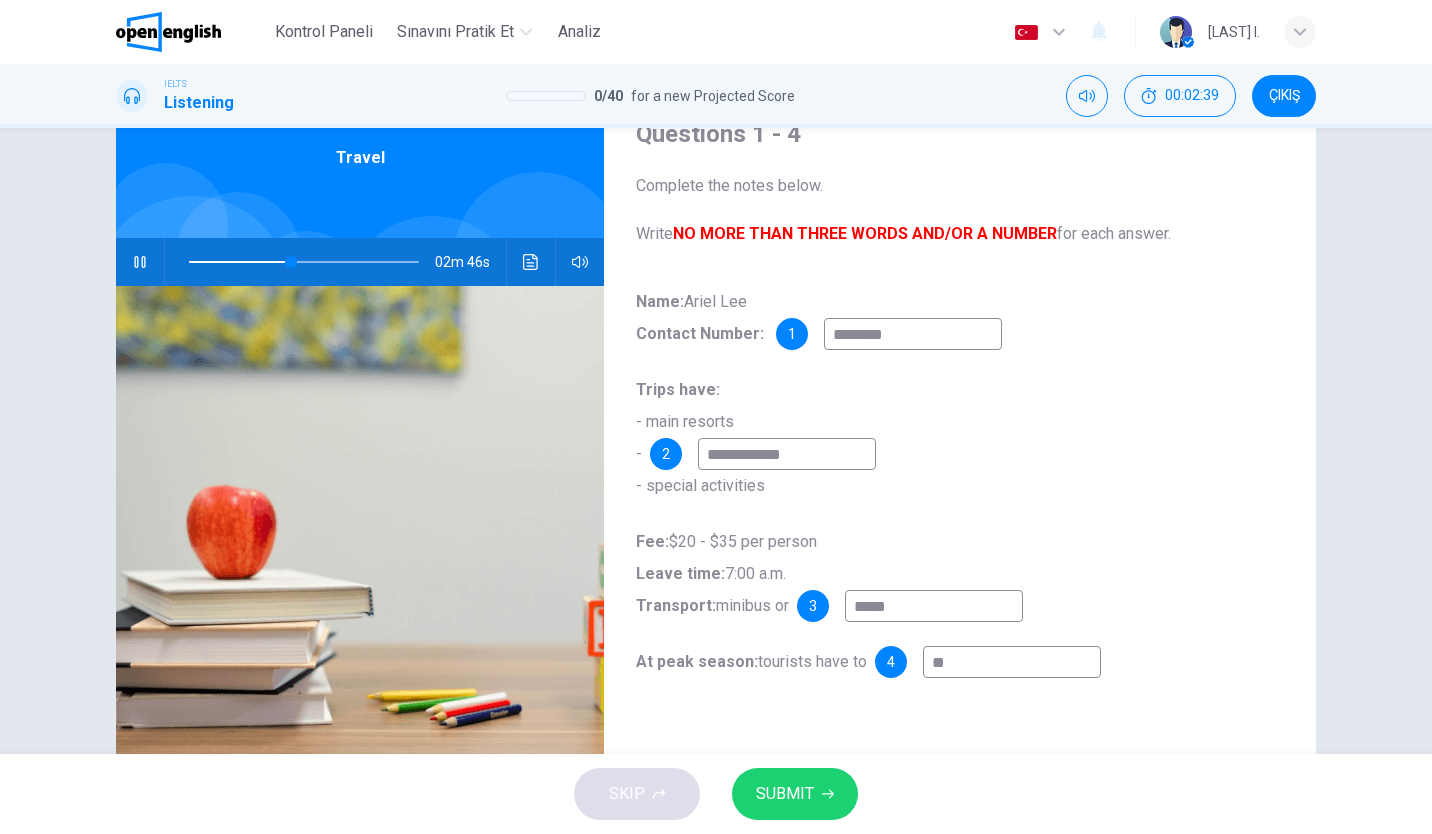 type on "**" 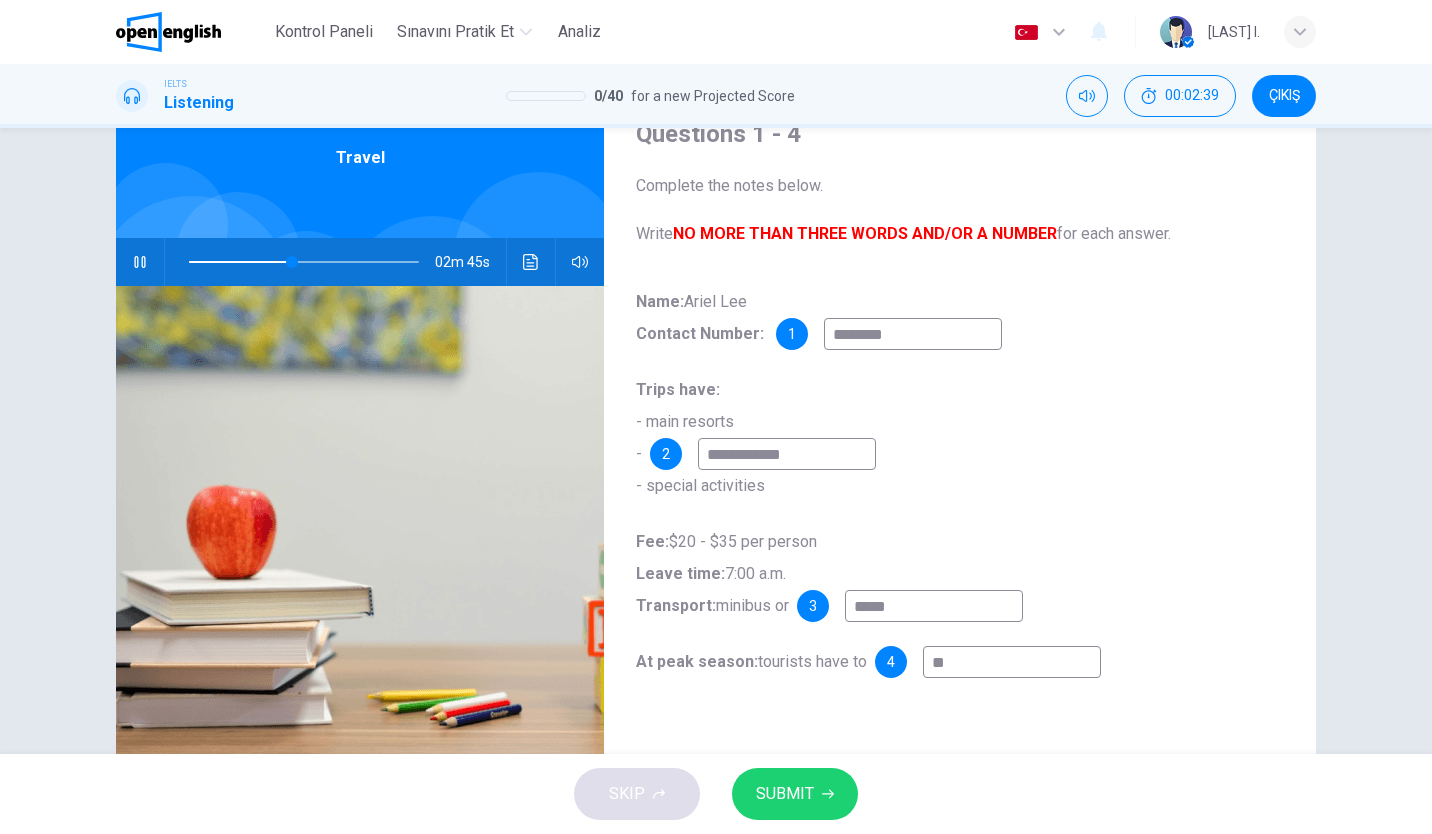 type on "***" 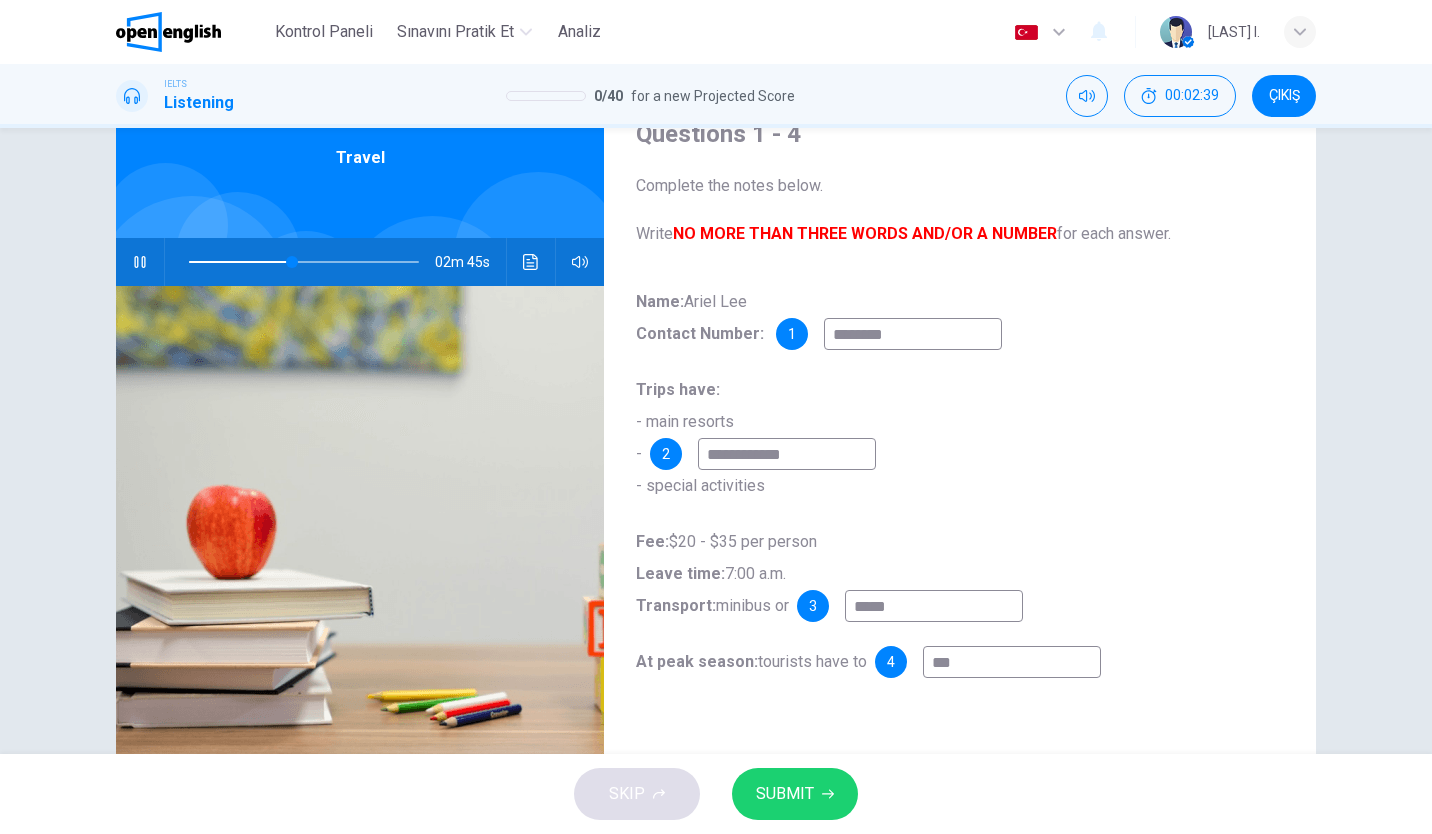 type on "**" 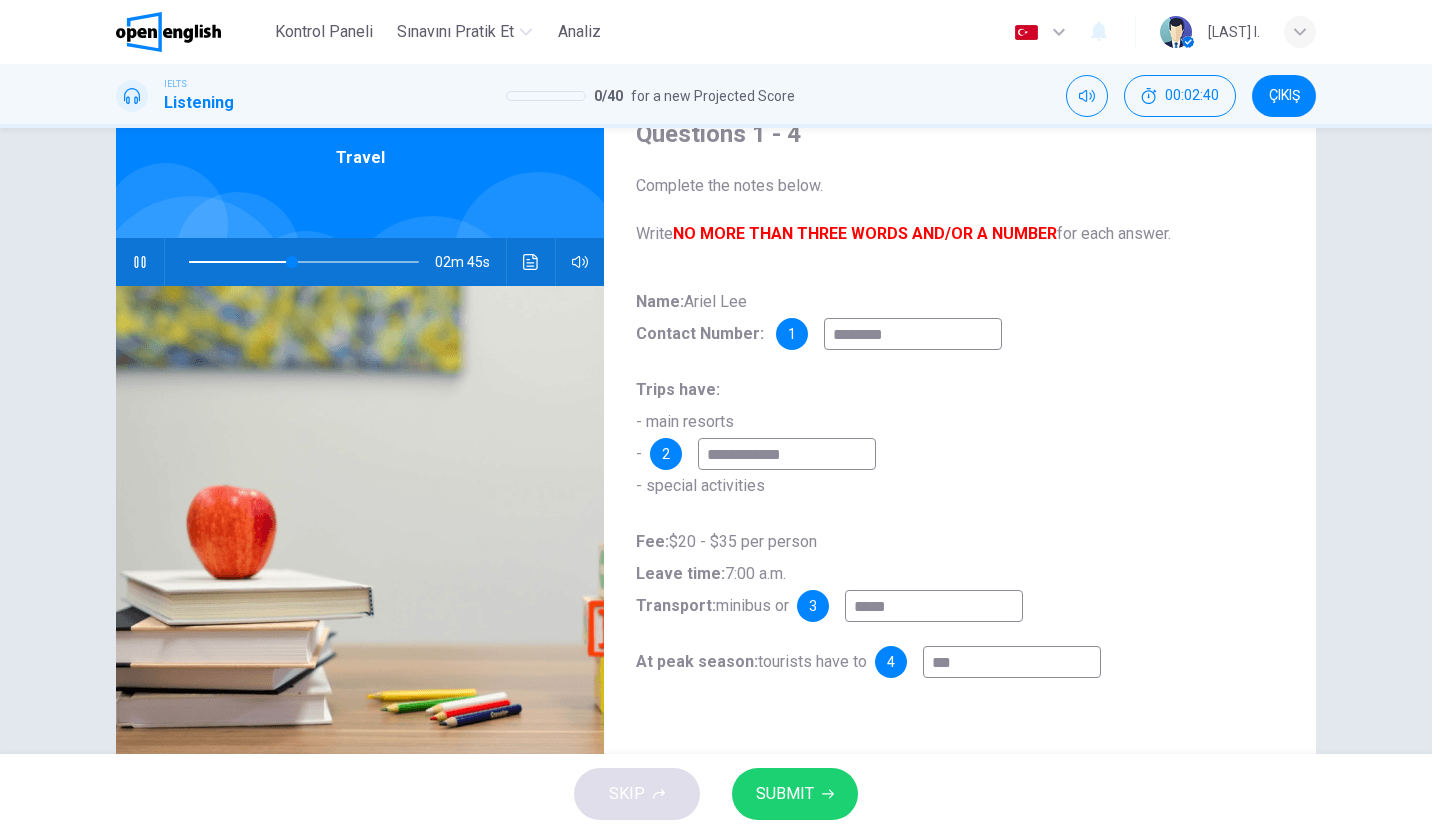 type on "****" 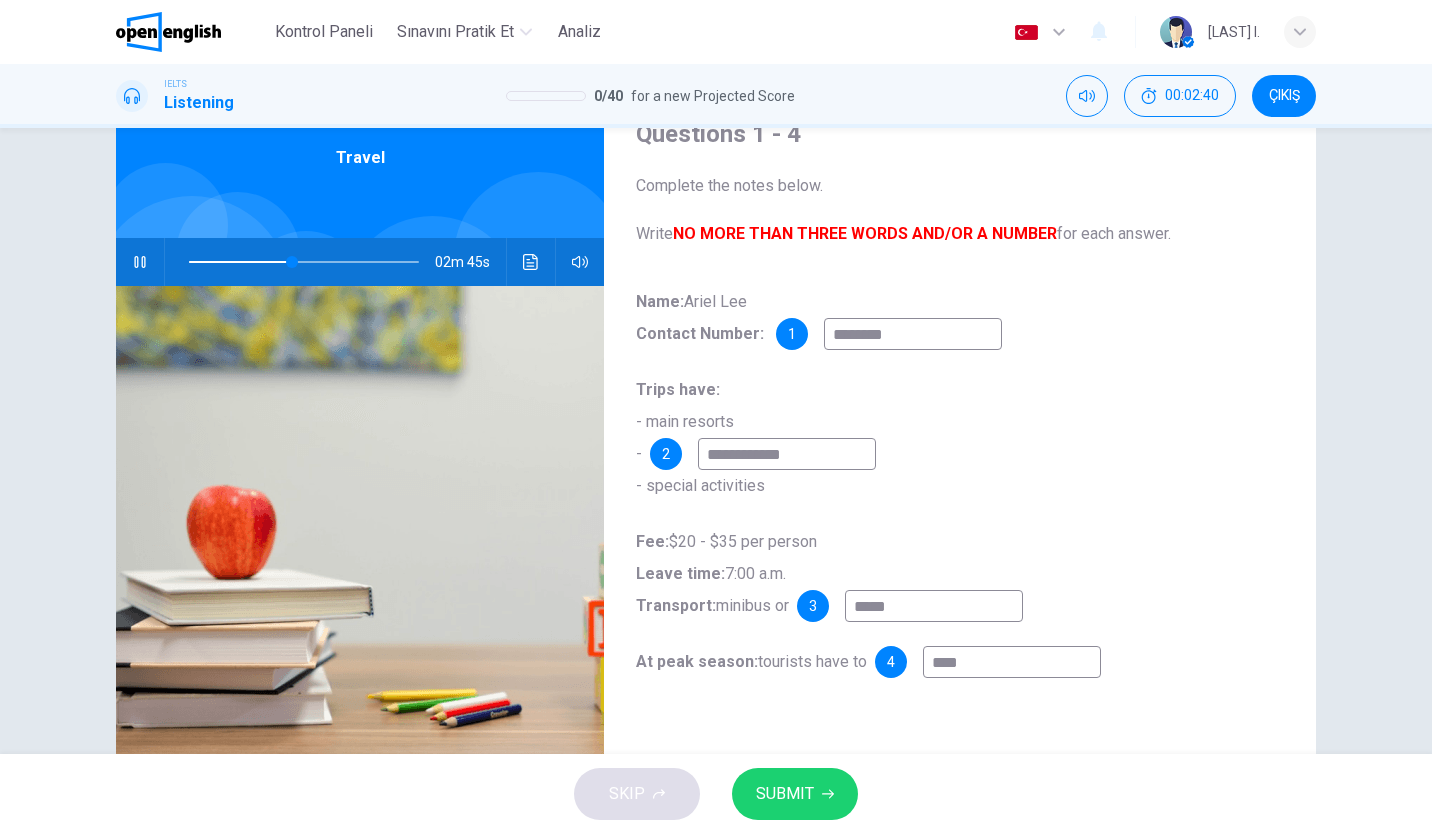 type on "**" 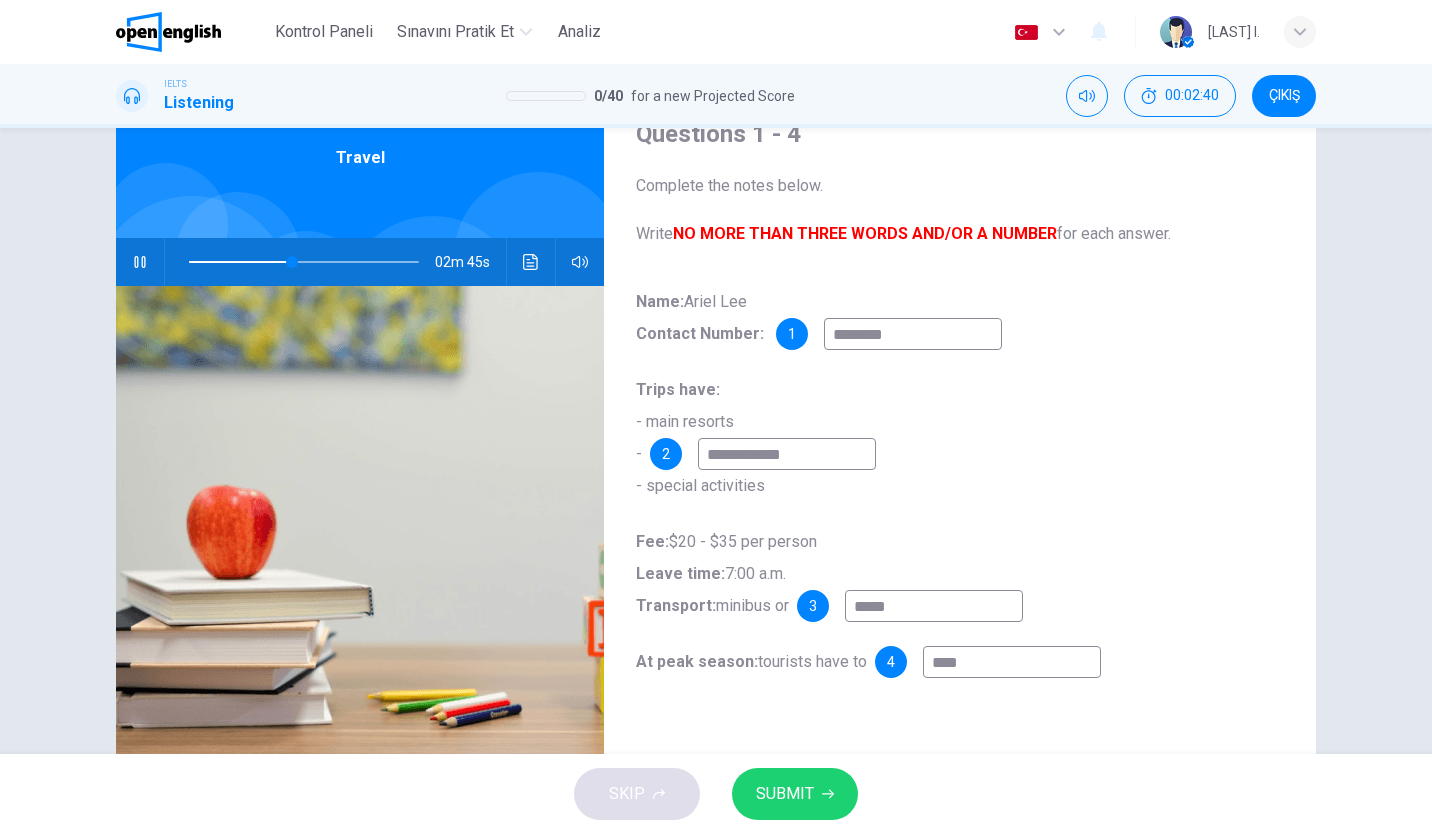 type on "*****" 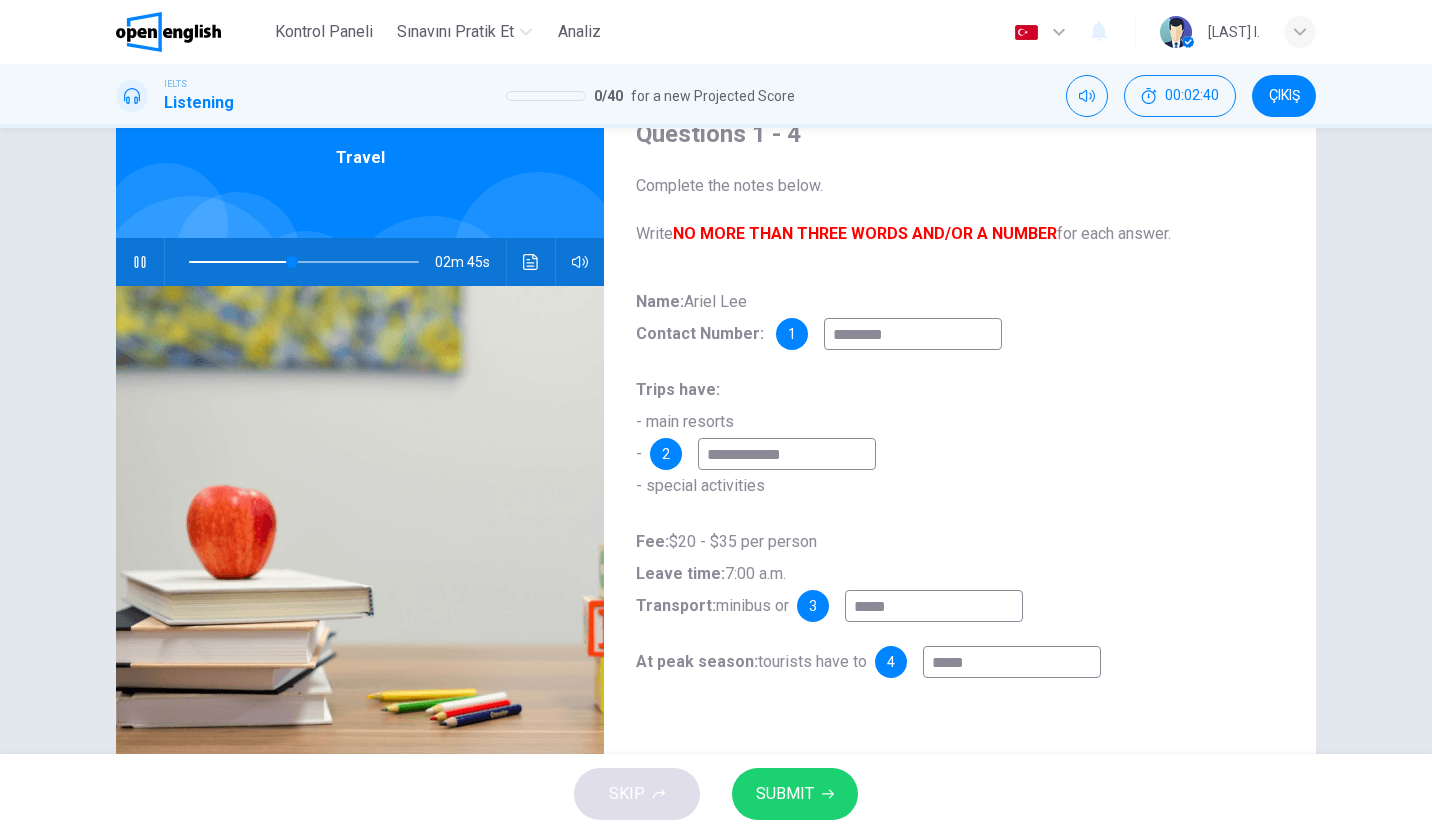 type on "**" 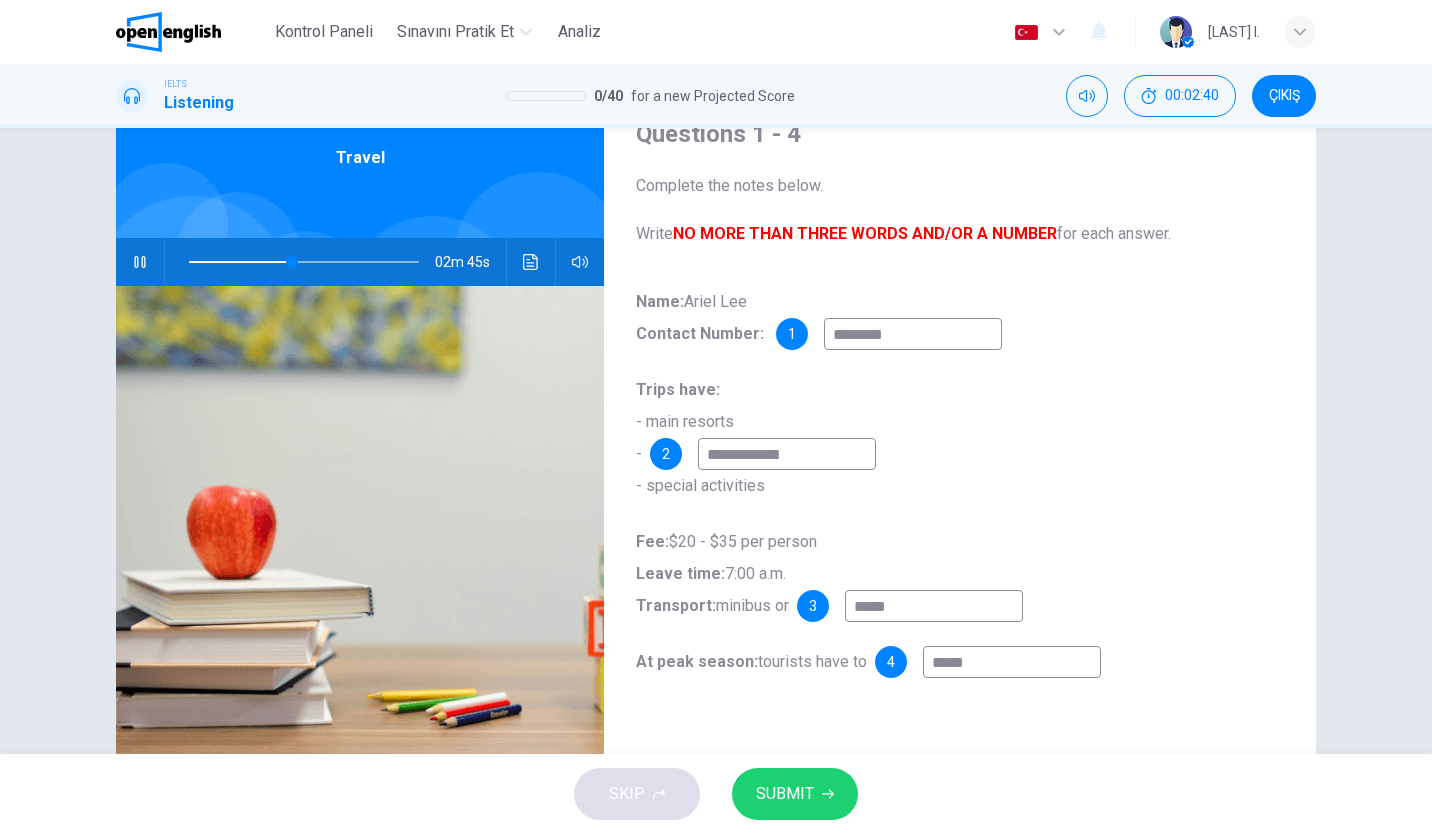 type on "******" 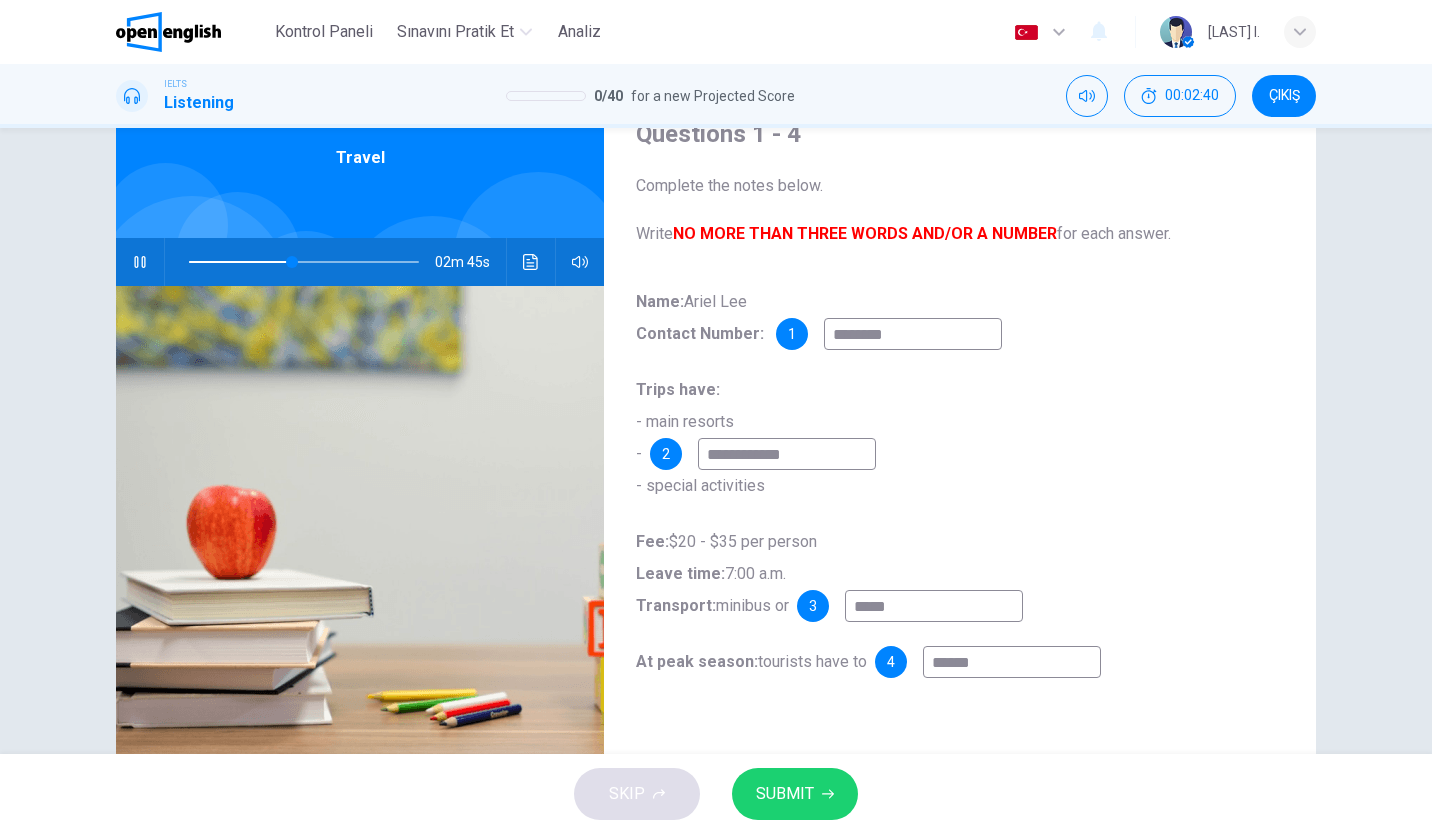 type on "**" 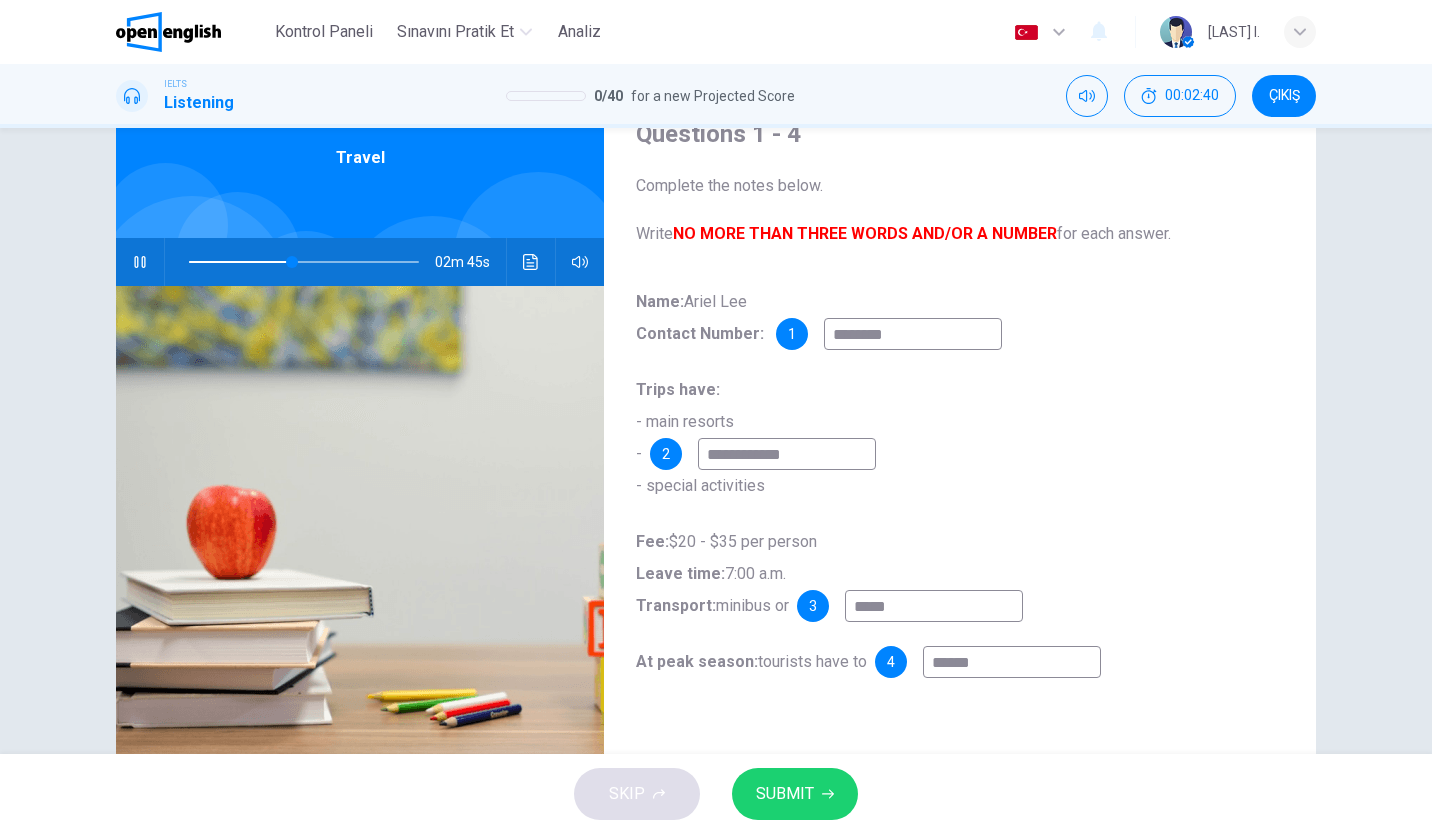 type on "*******" 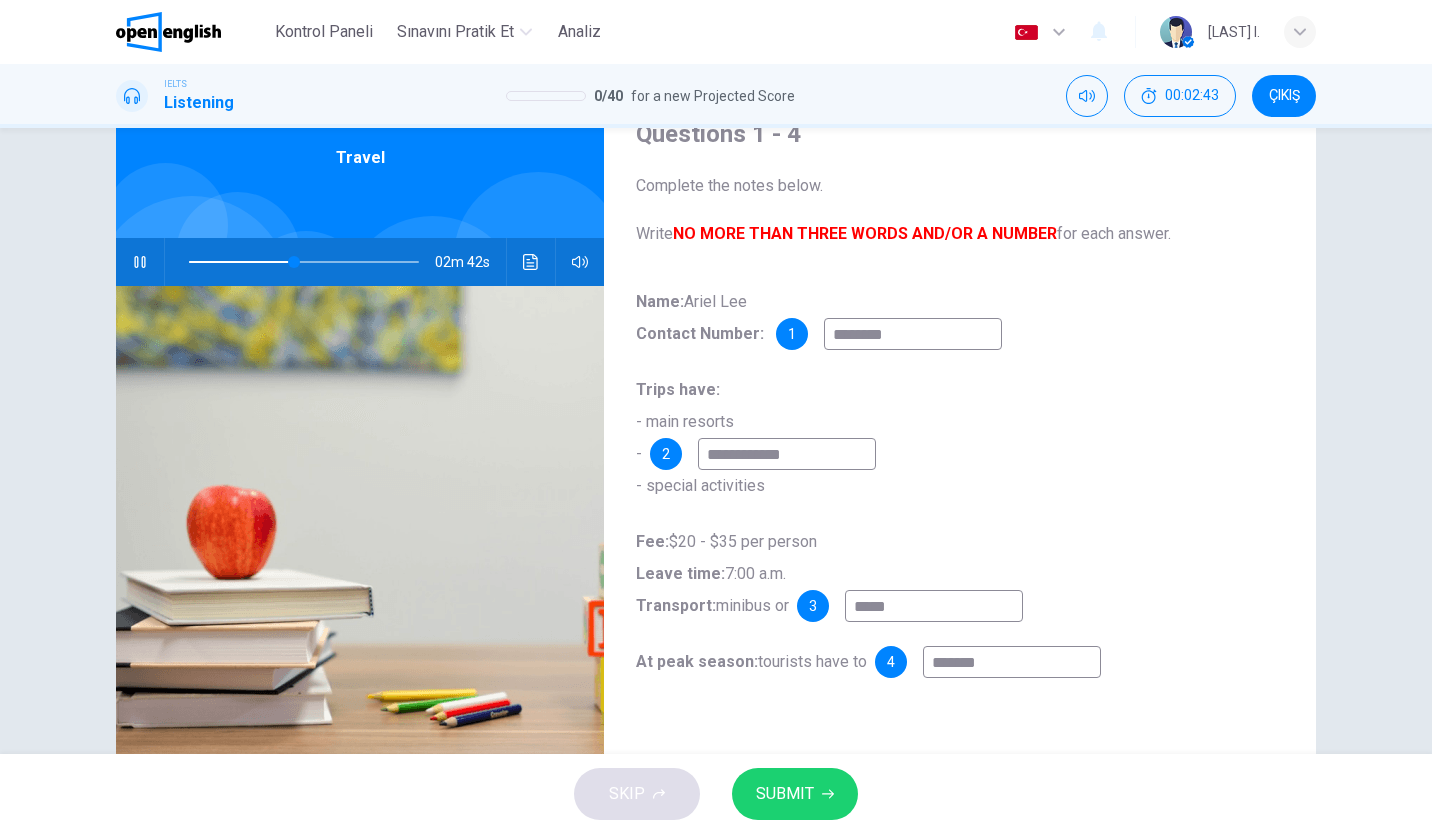 type on "**" 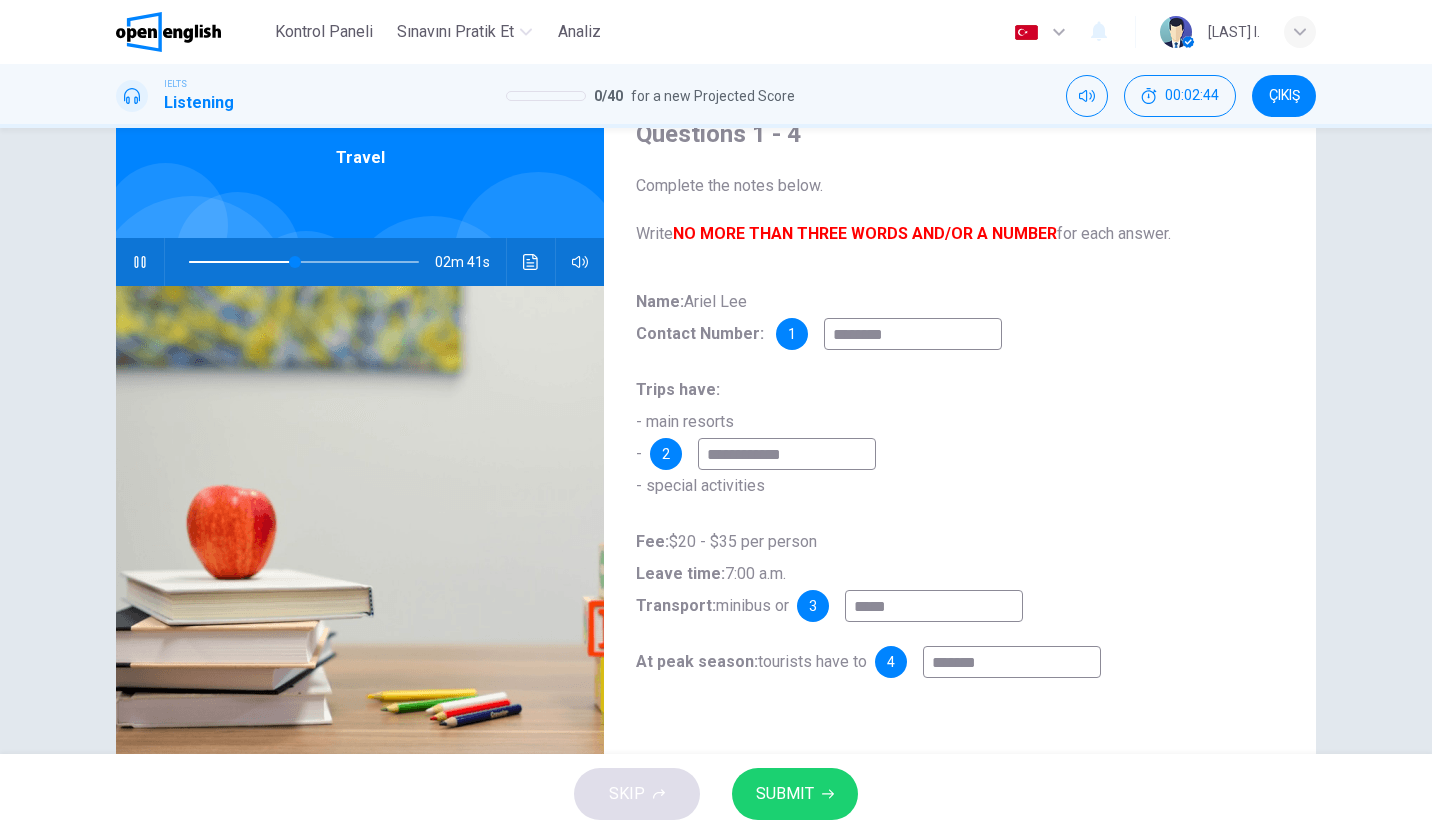 type on "*******" 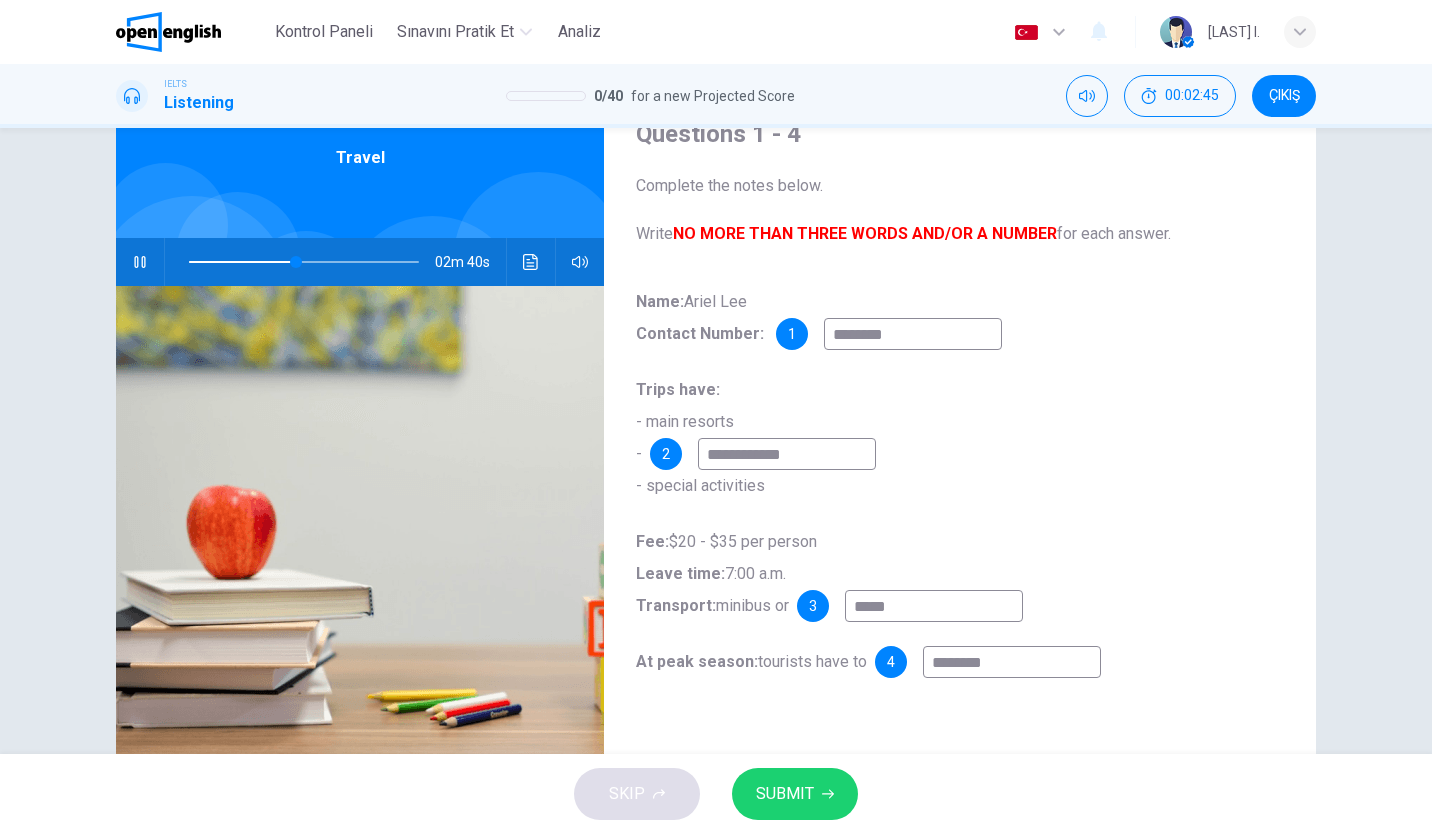 type on "**" 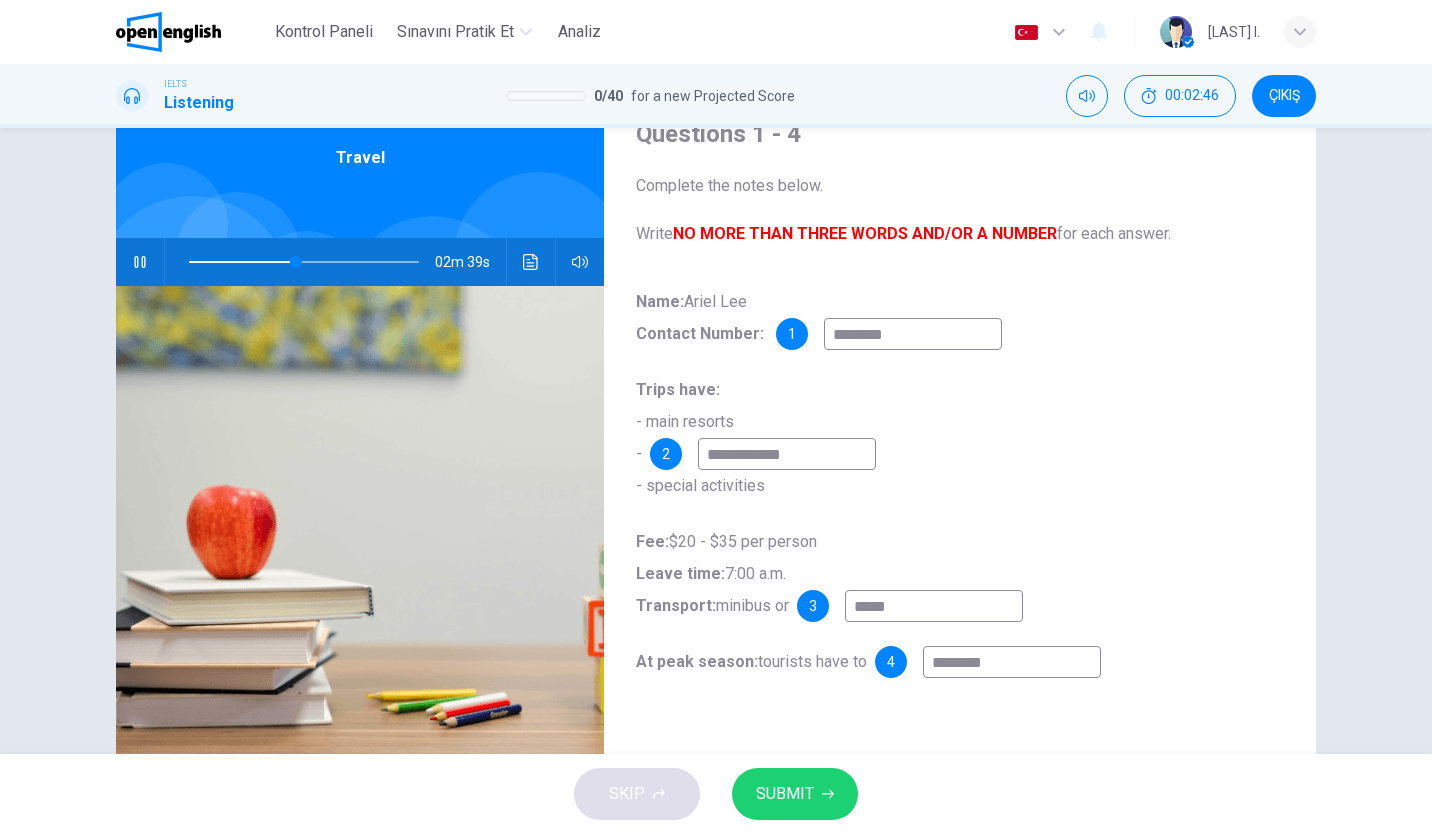 type on "*********" 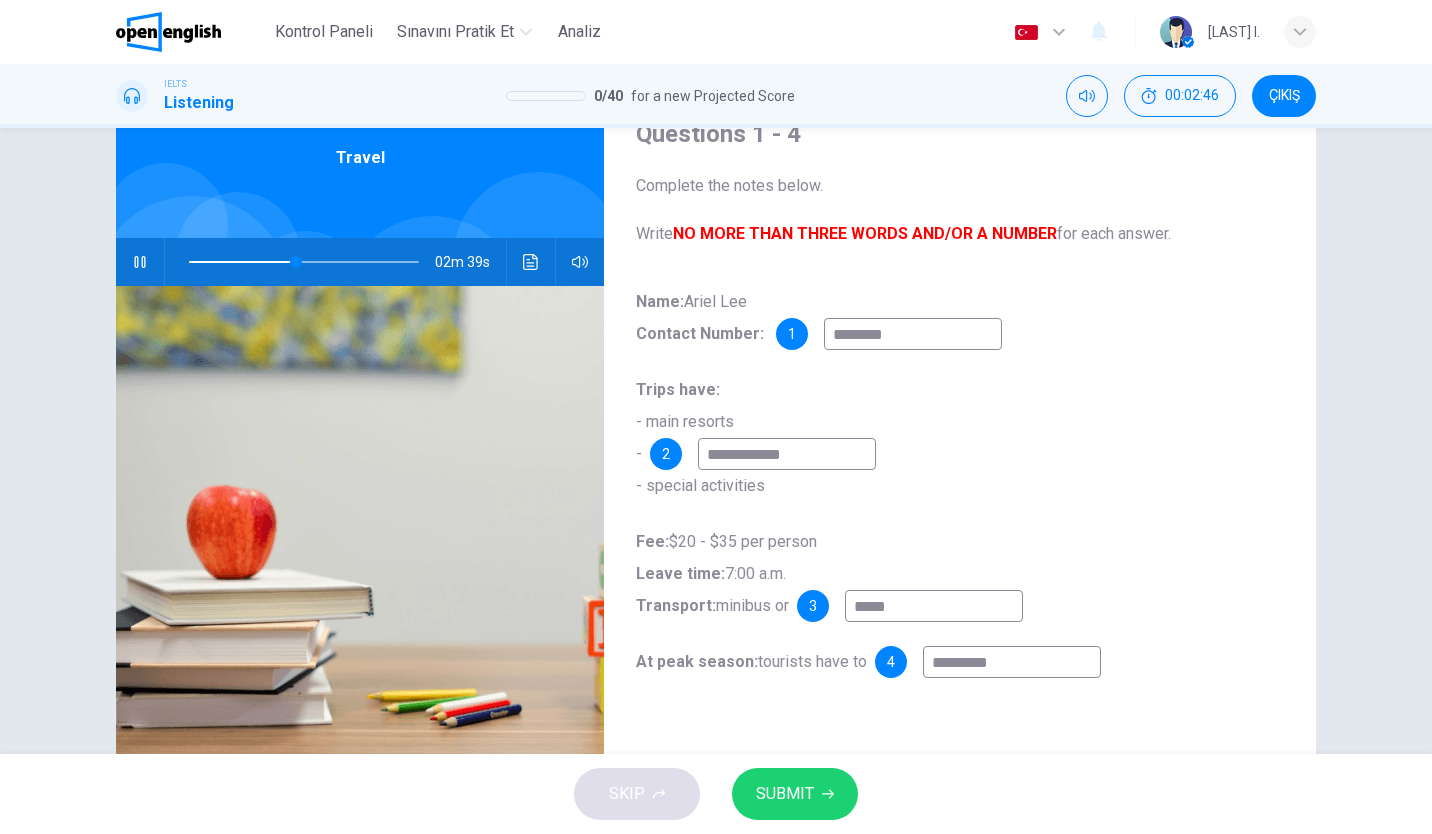 type on "**" 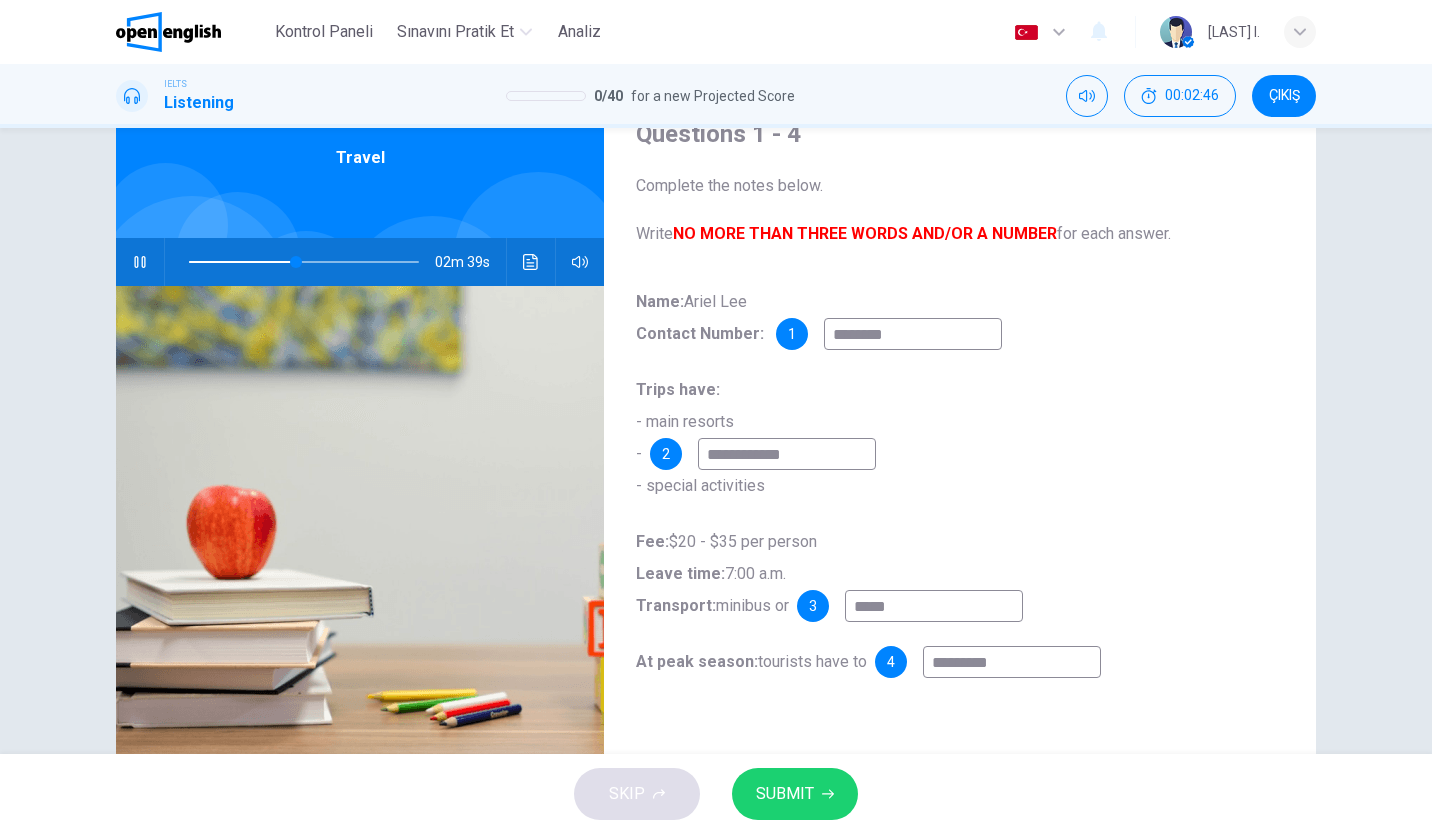 type on "**********" 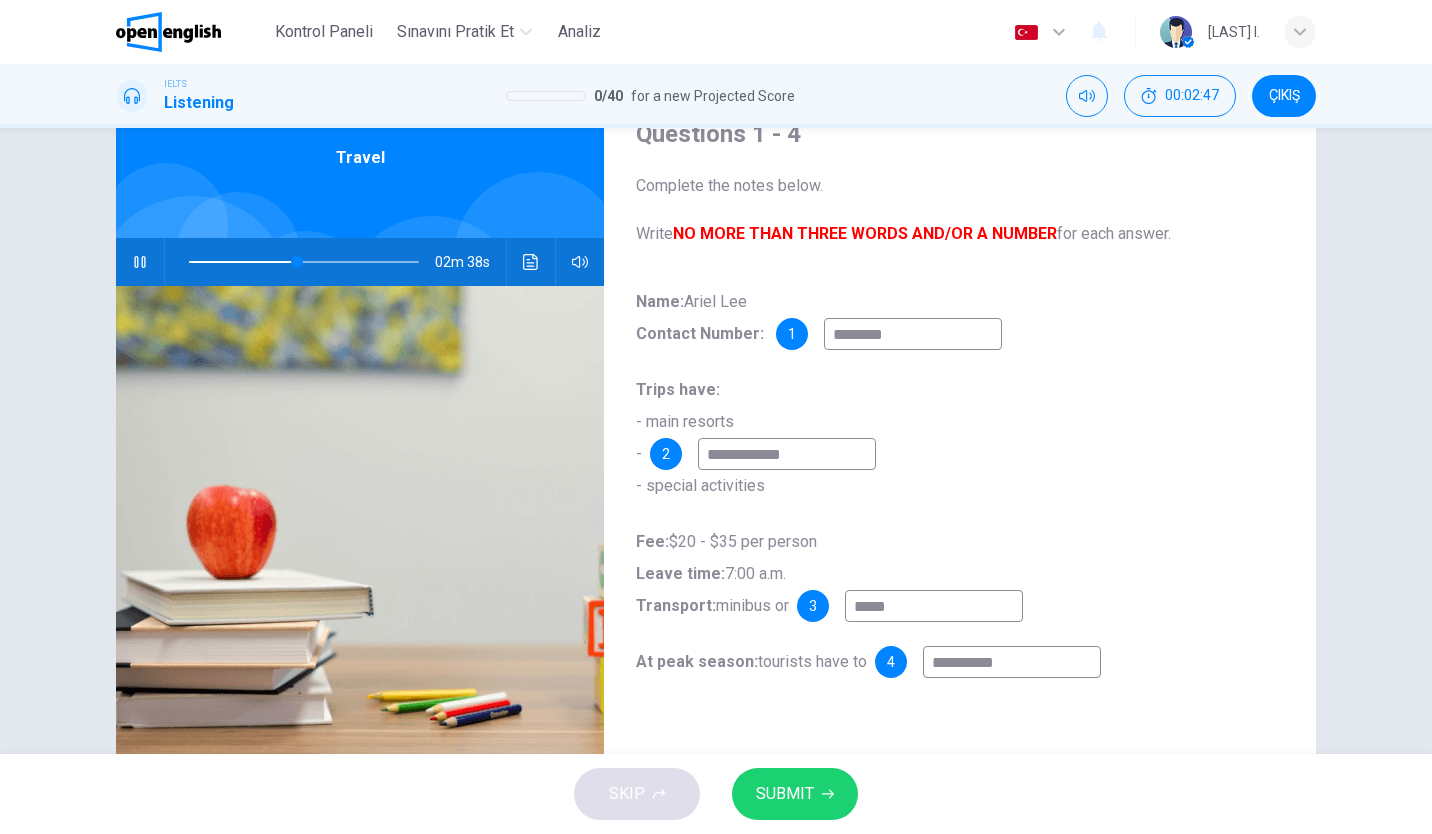 type on "**********" 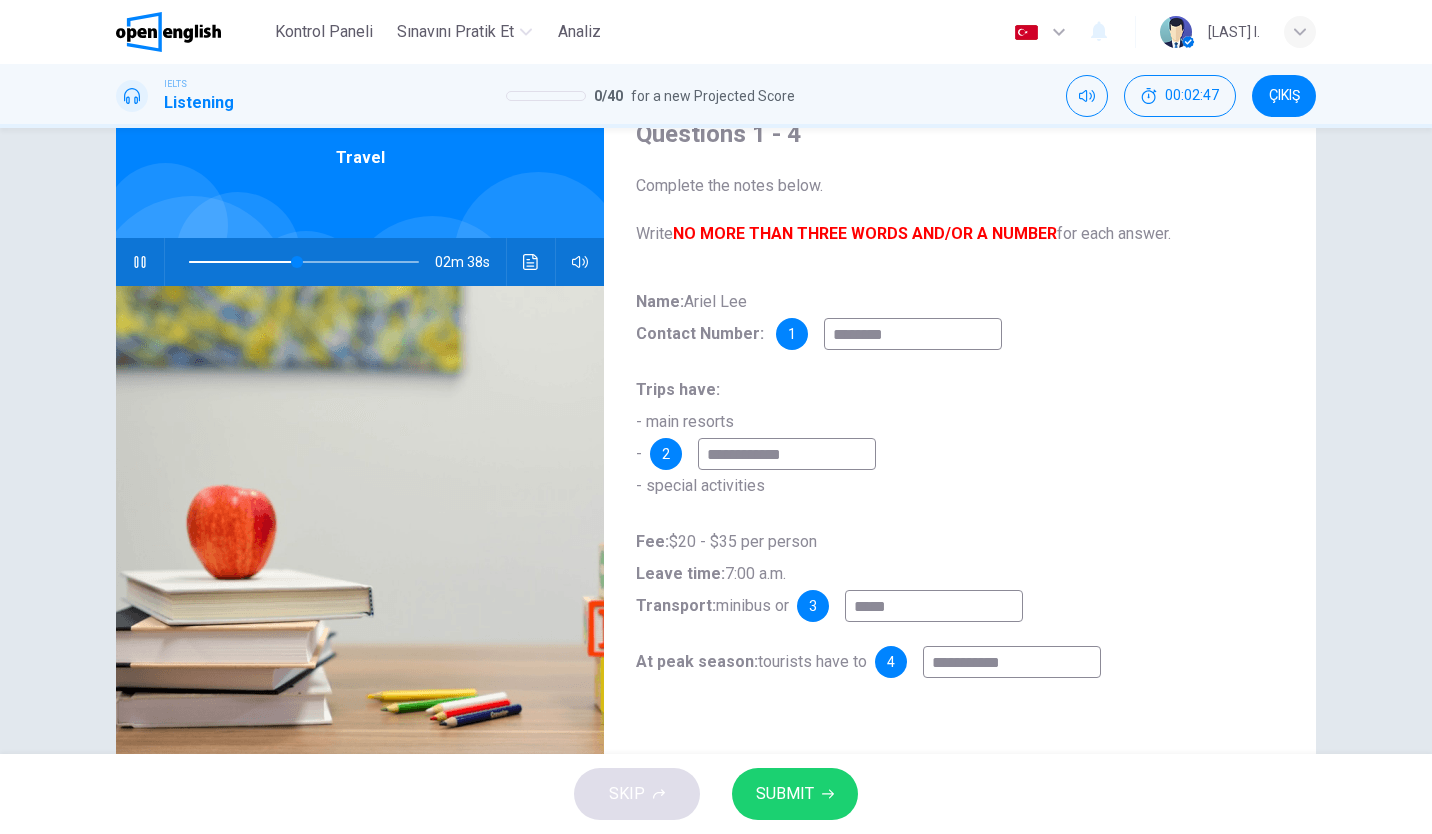 type on "**" 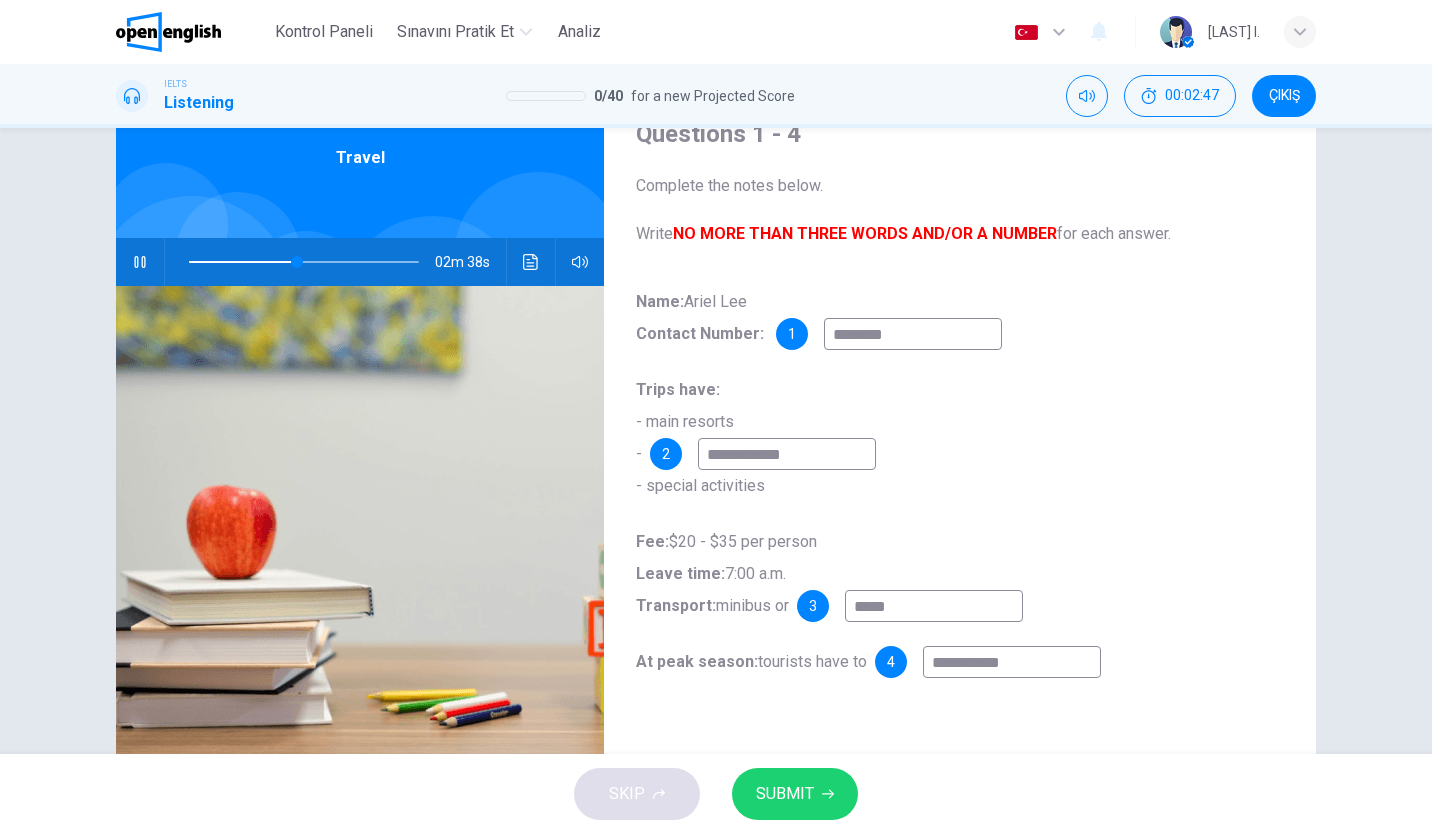 type on "**********" 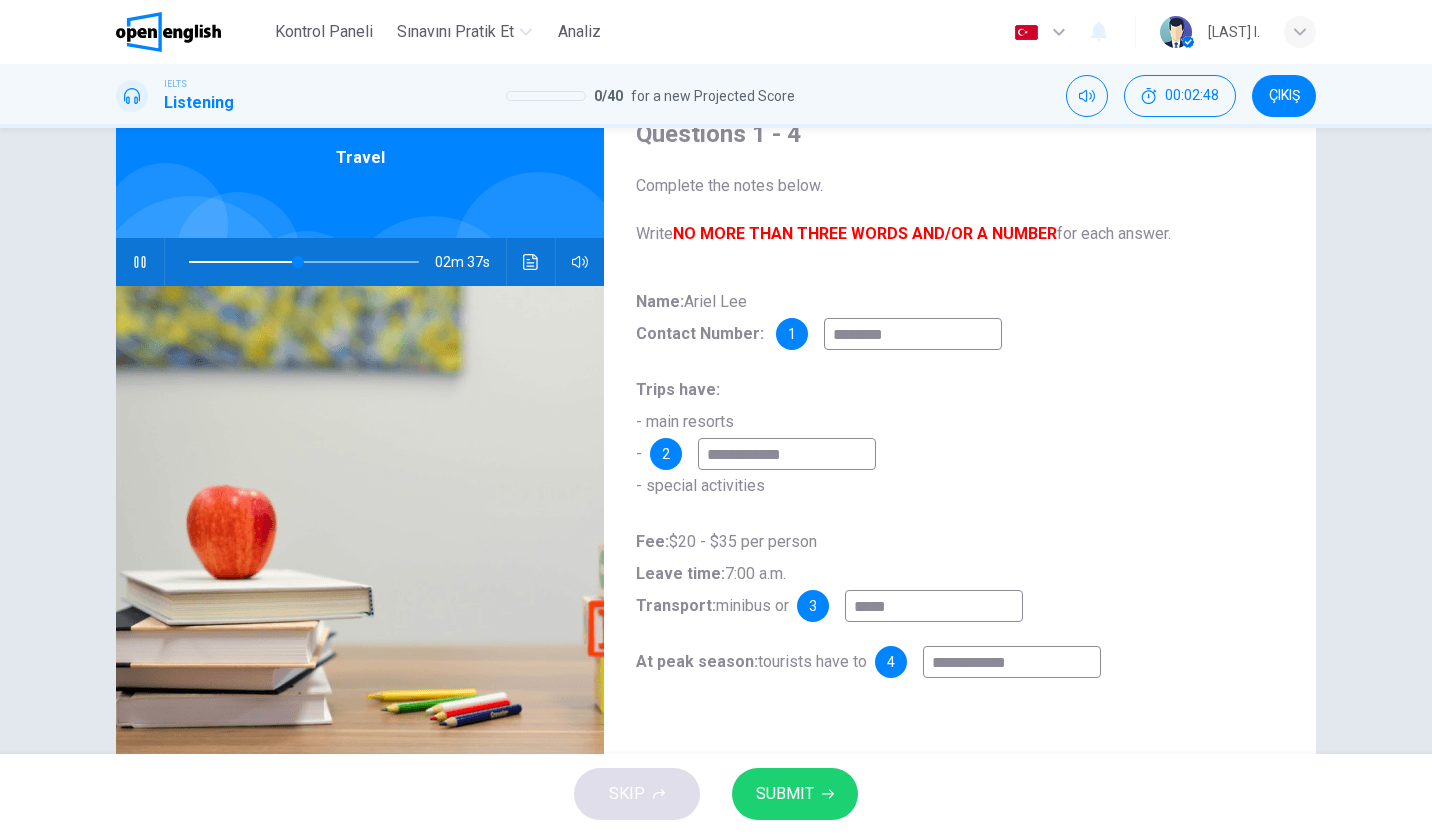 type on "**" 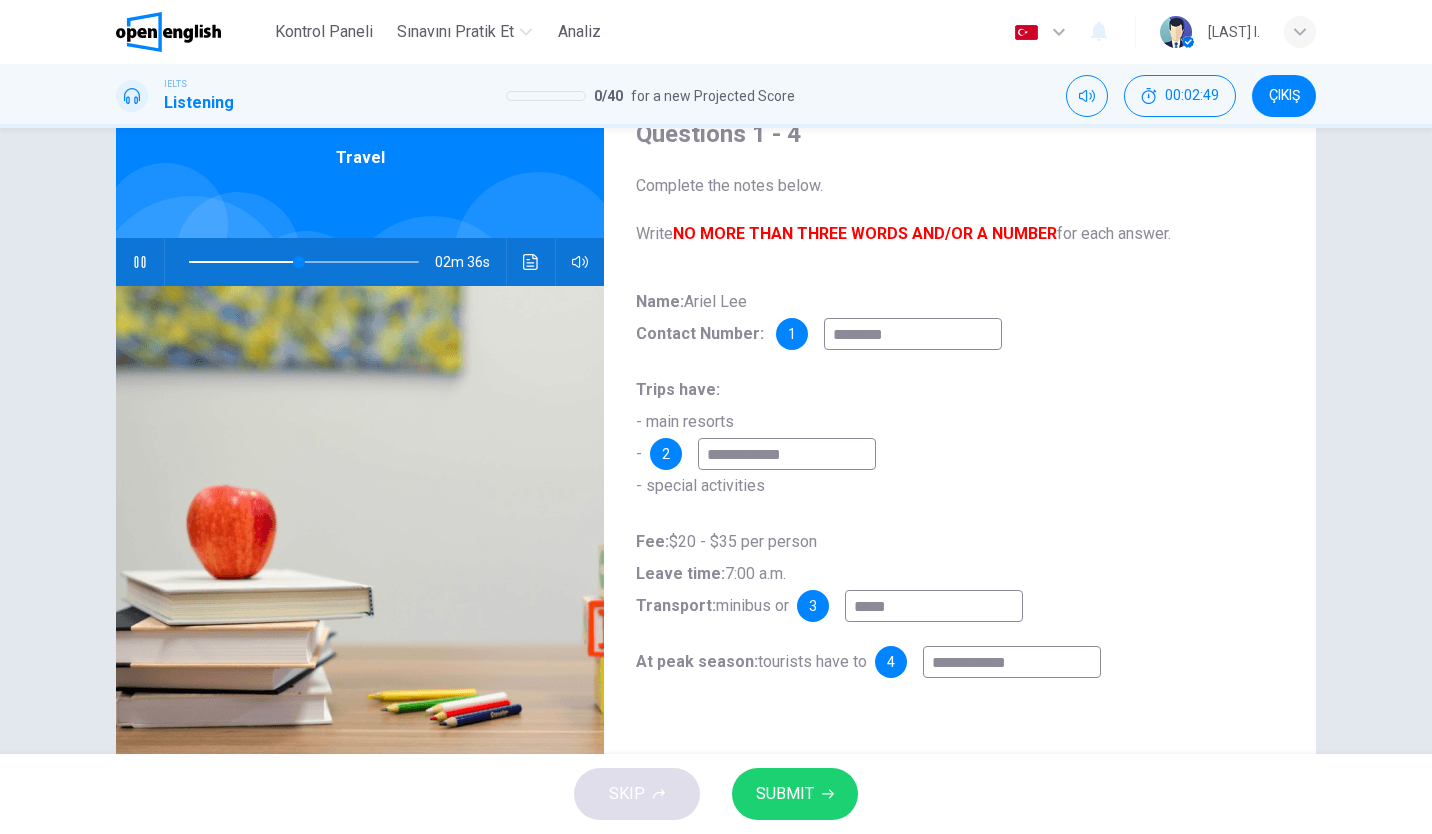 type on "**********" 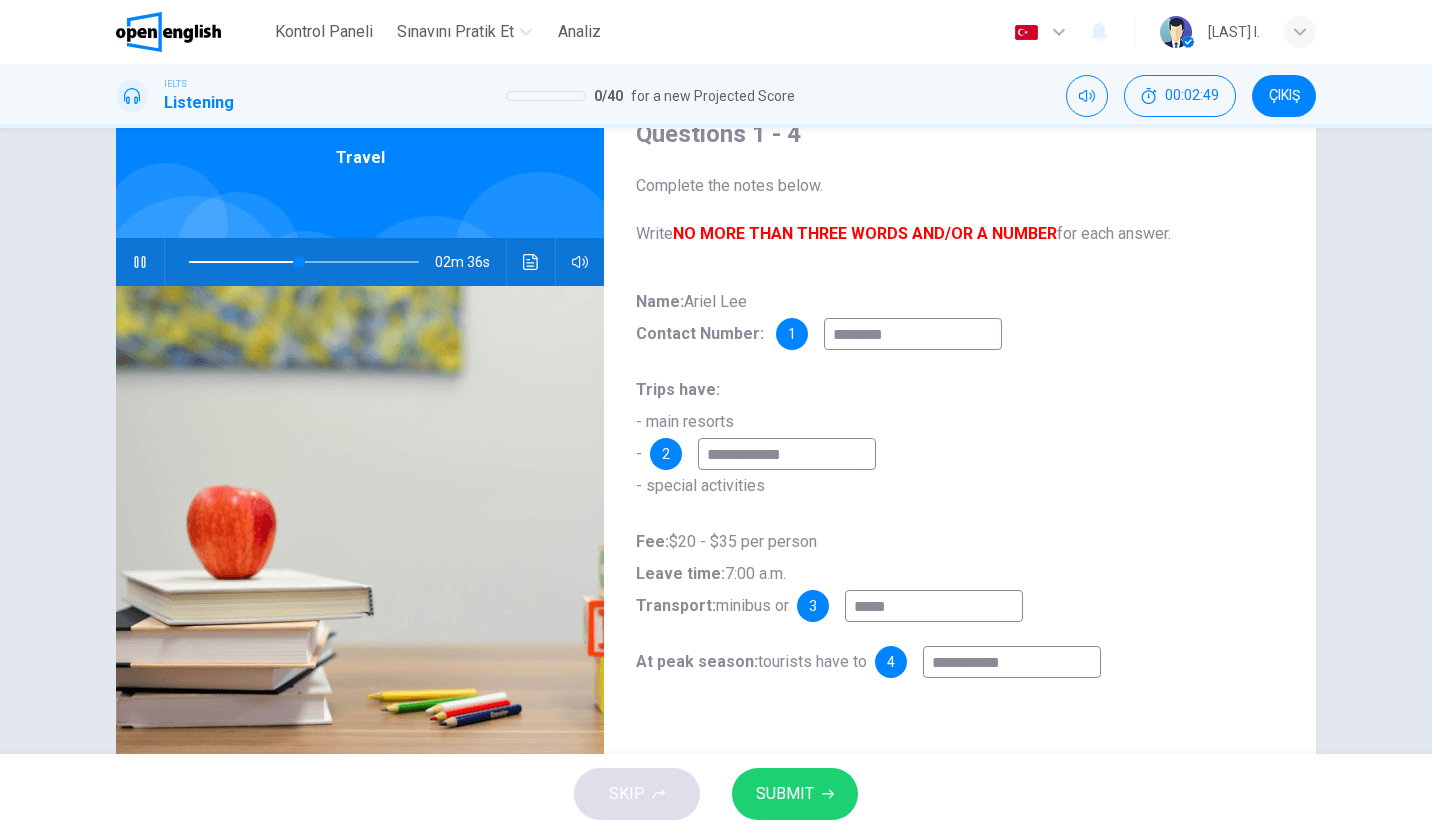 type on "**********" 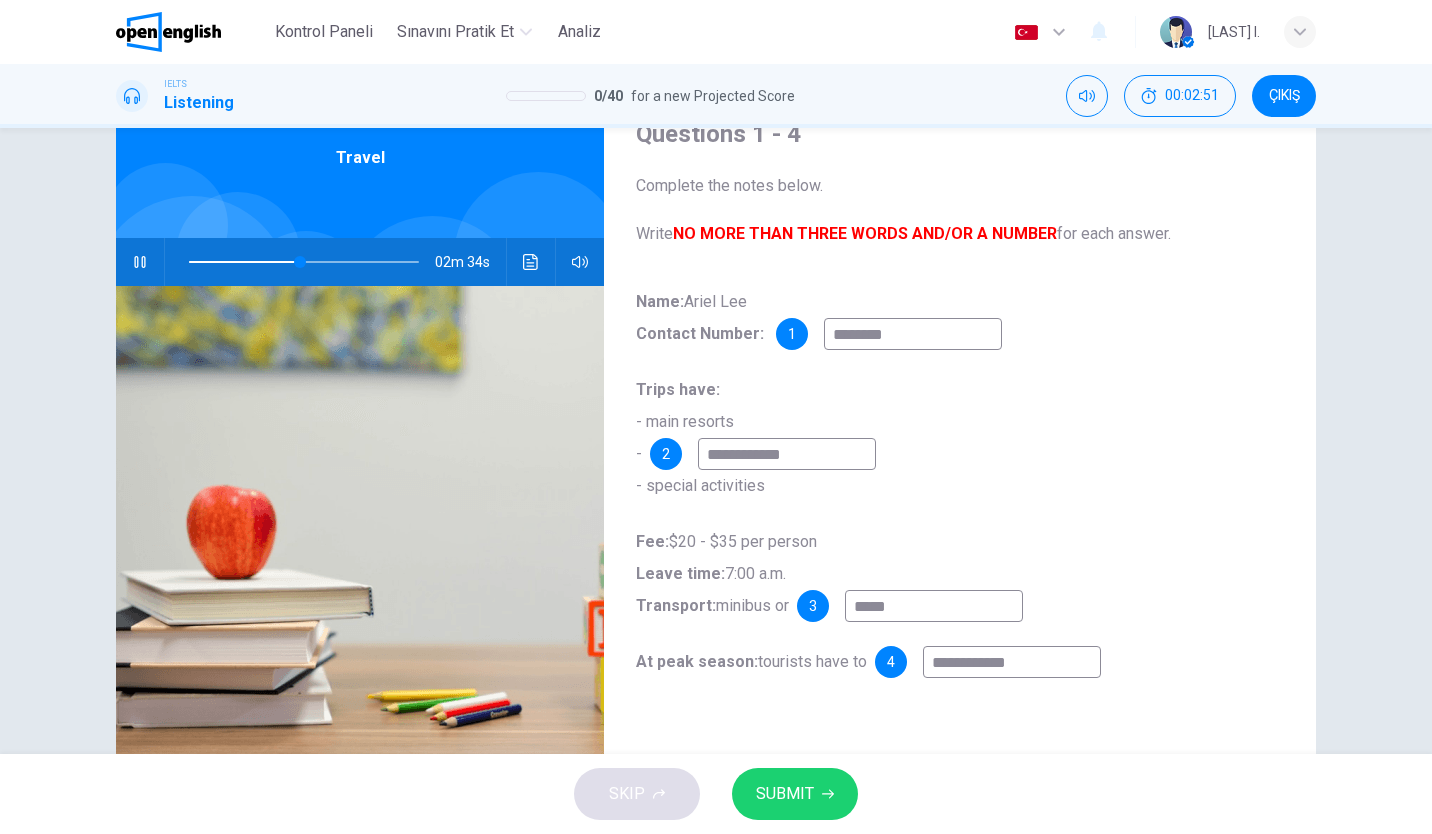 type on "**" 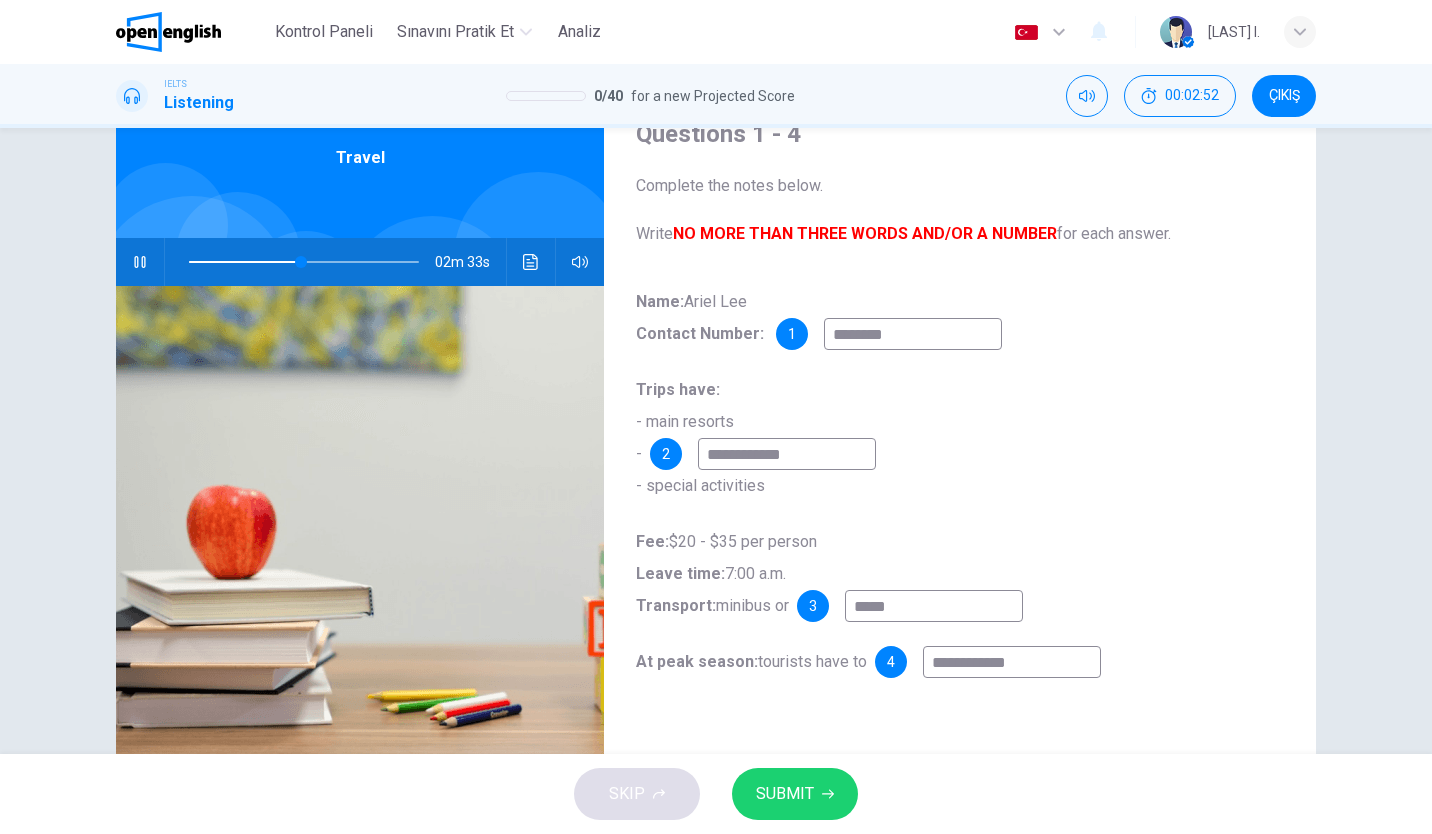 type on "**********" 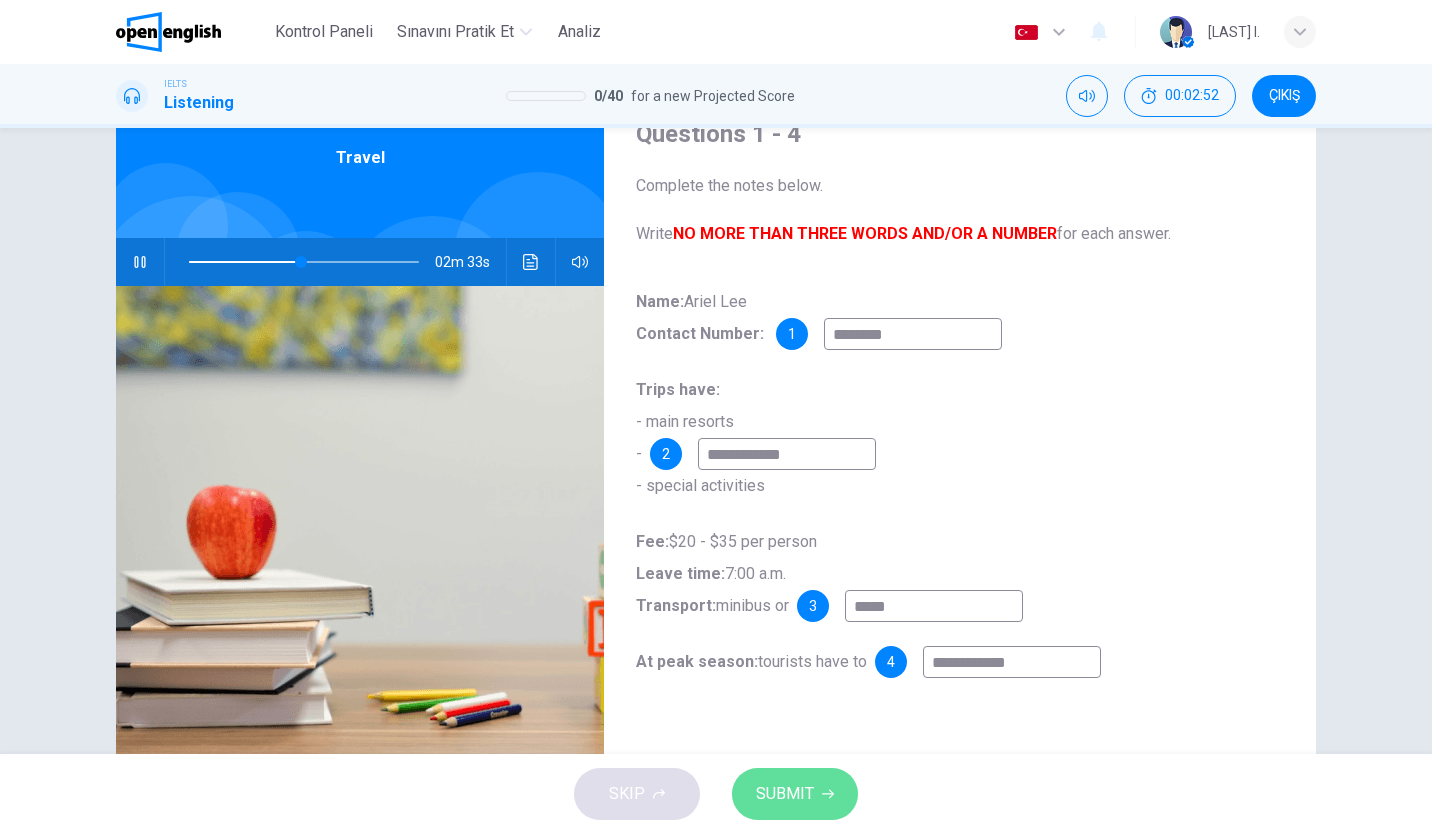 click on "SUBMIT" at bounding box center (785, 794) 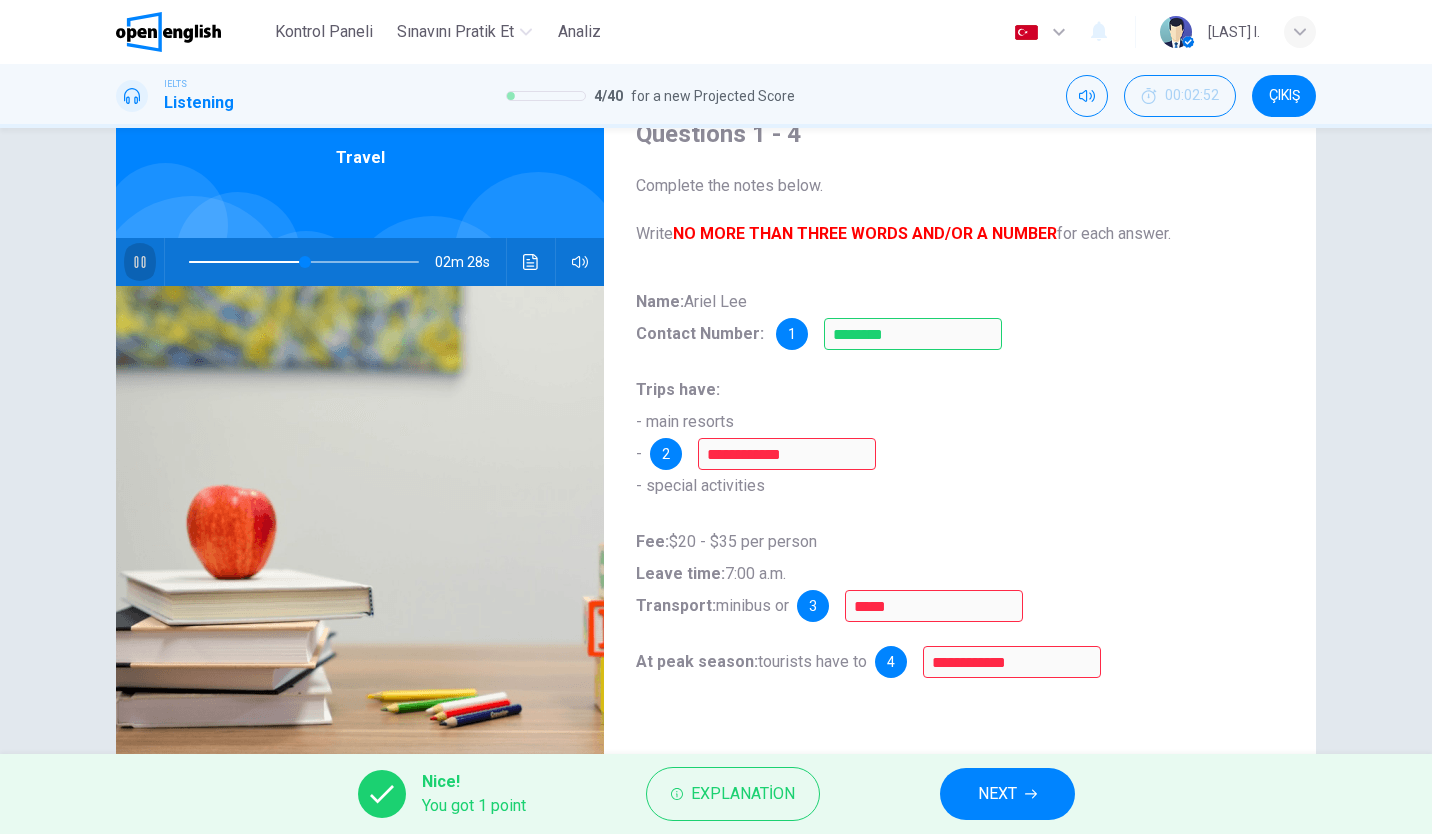 click at bounding box center [140, 262] 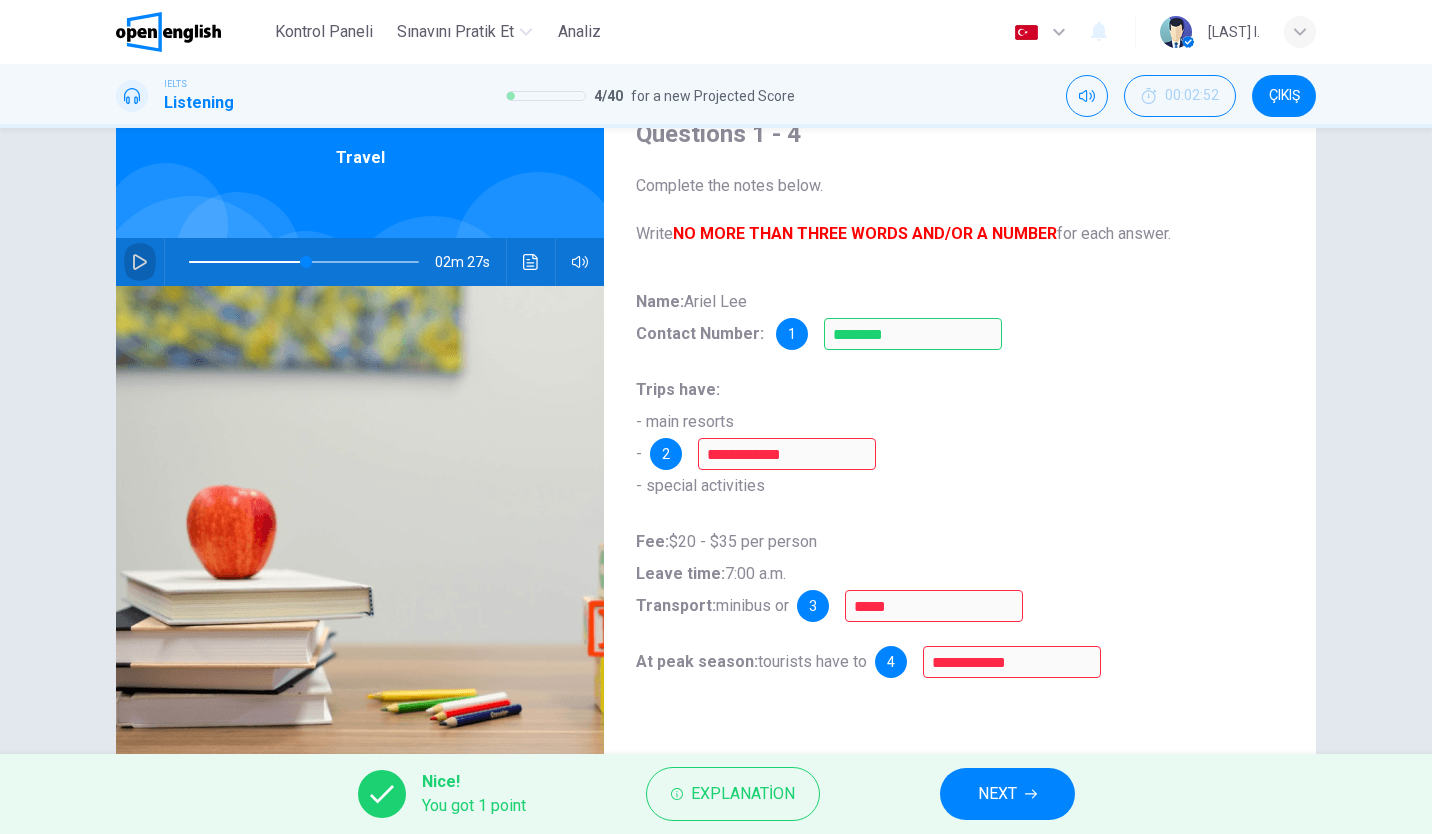 click 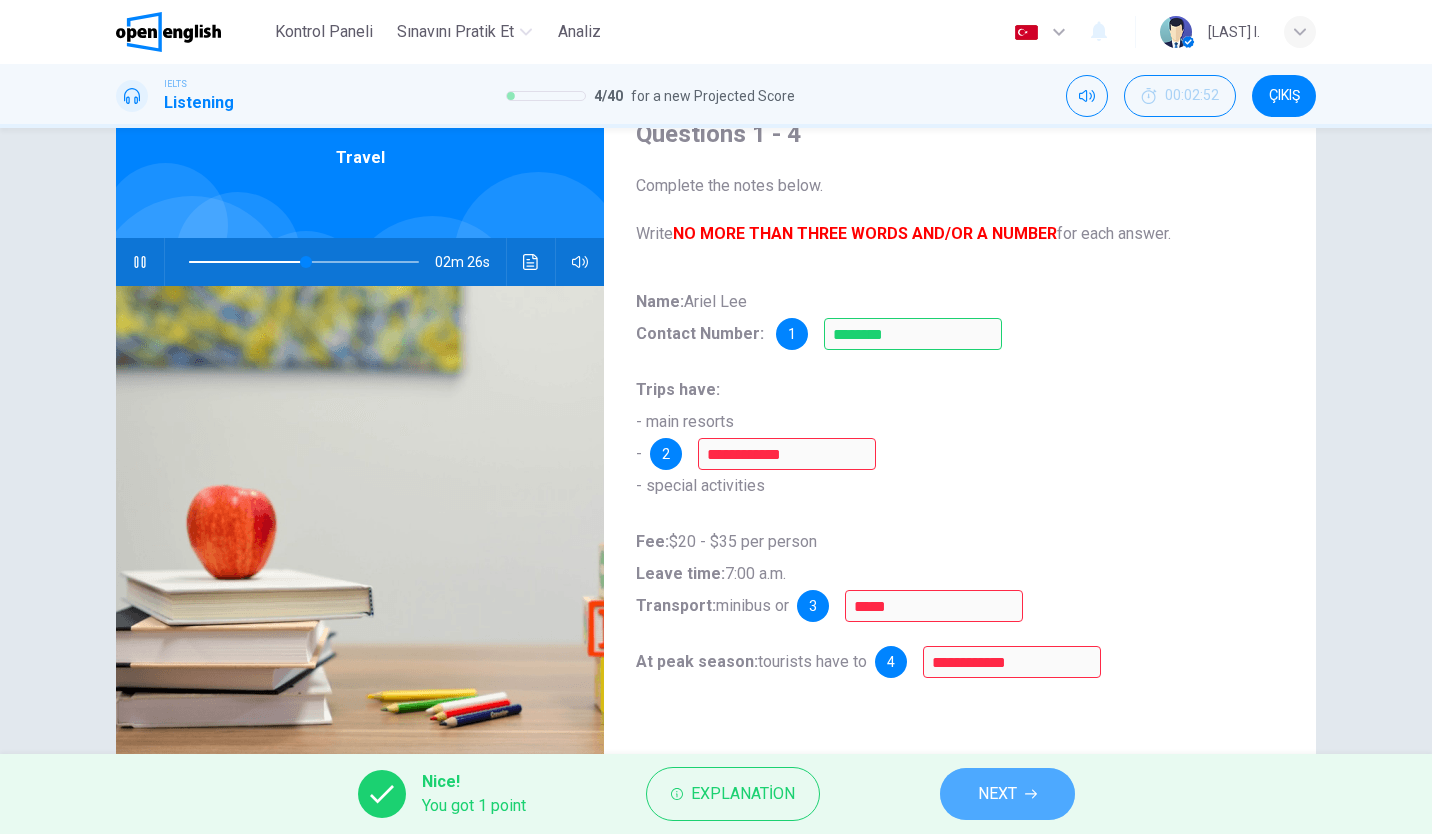 click on "NEXT" at bounding box center [997, 794] 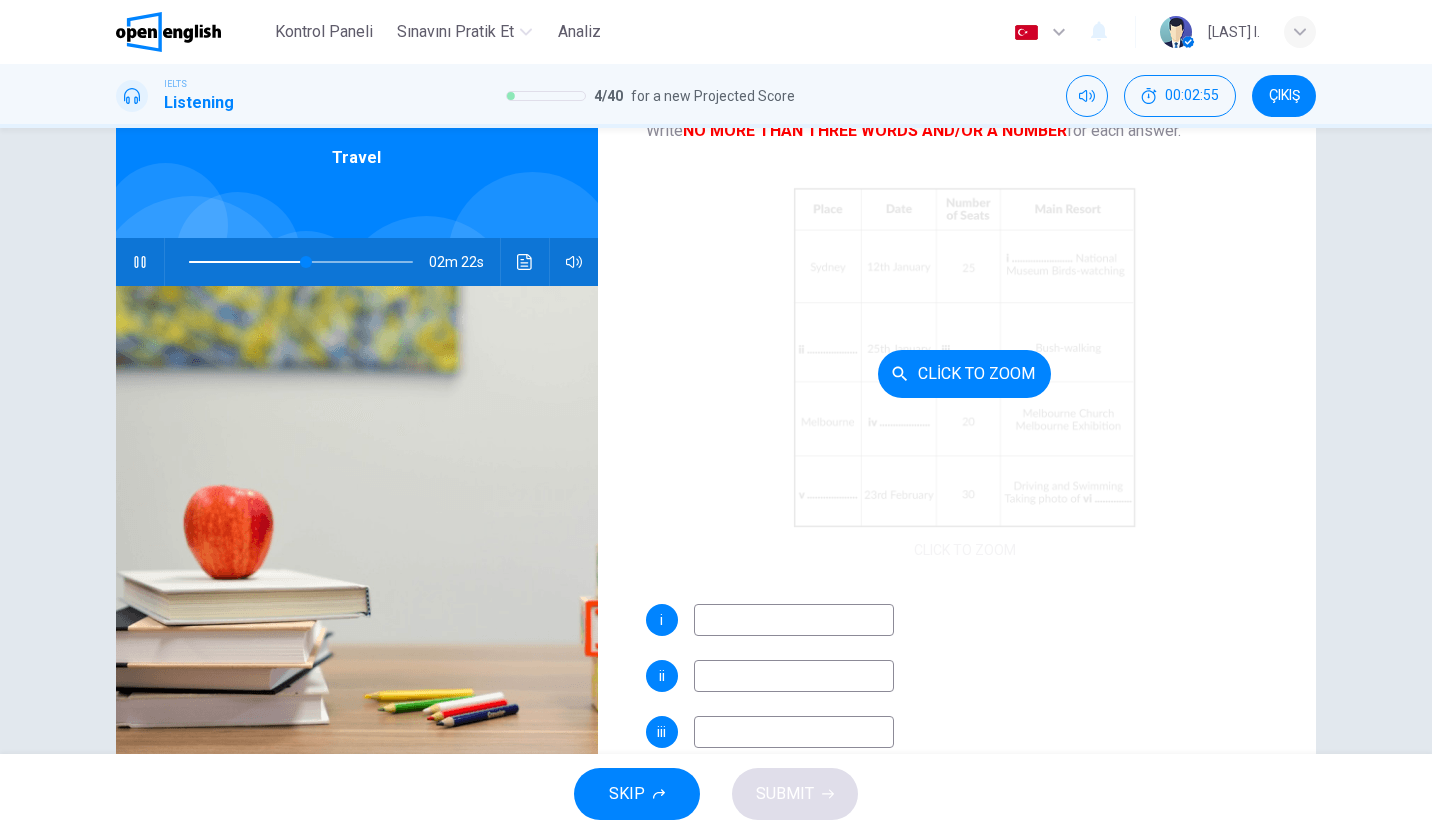 scroll, scrollTop: 153, scrollLeft: 0, axis: vertical 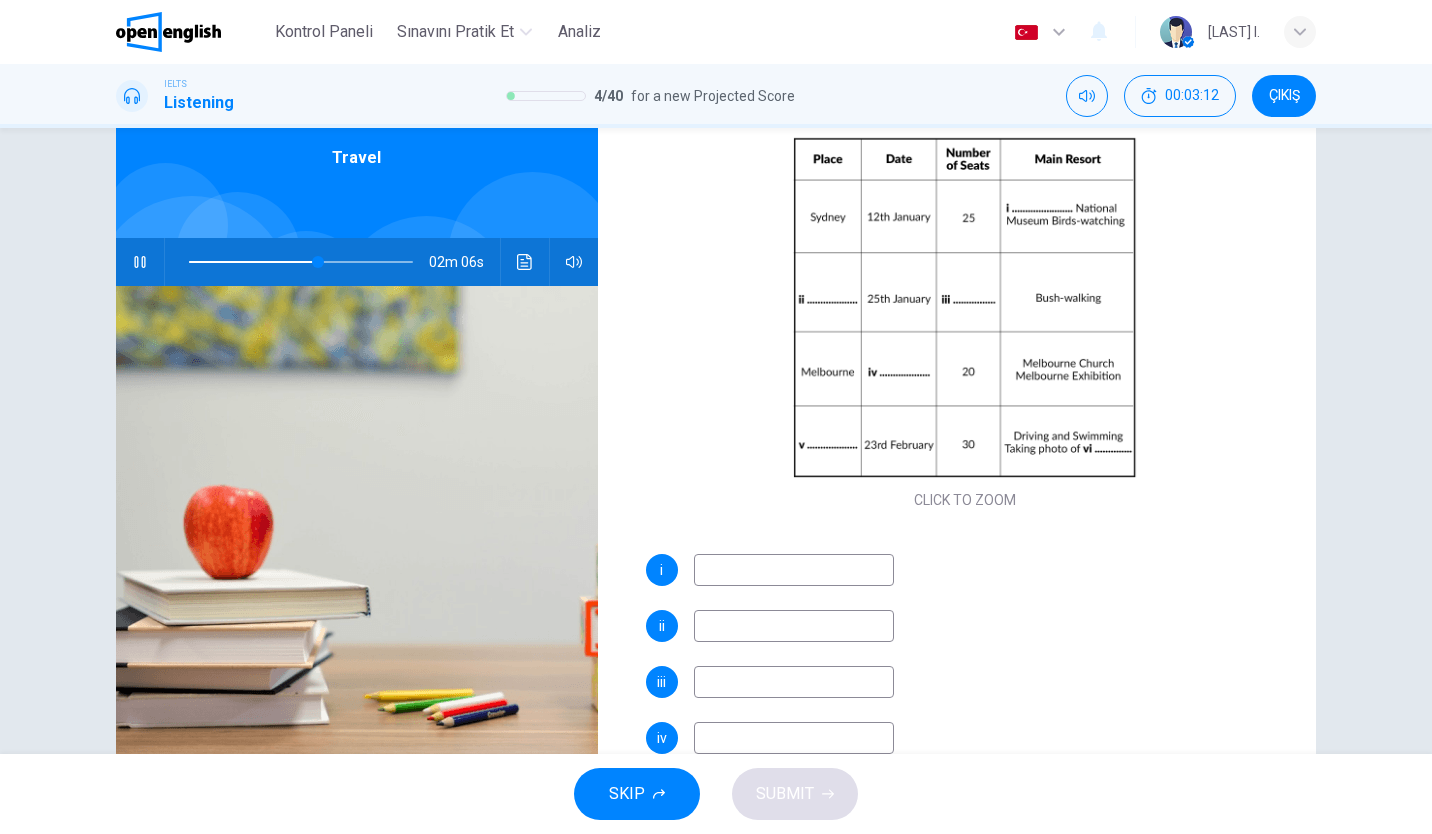 click at bounding box center (794, 570) 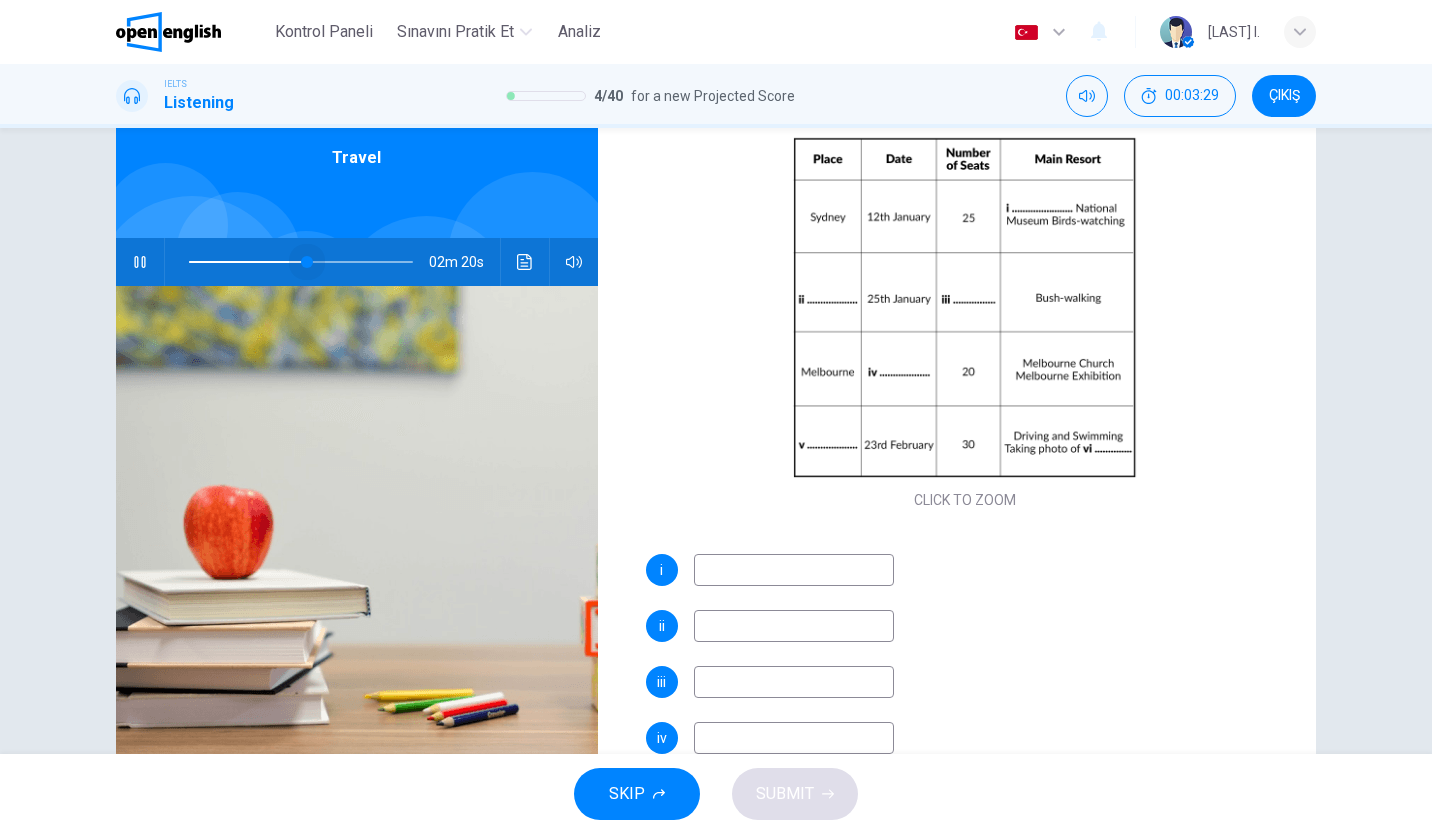 click at bounding box center (301, 262) 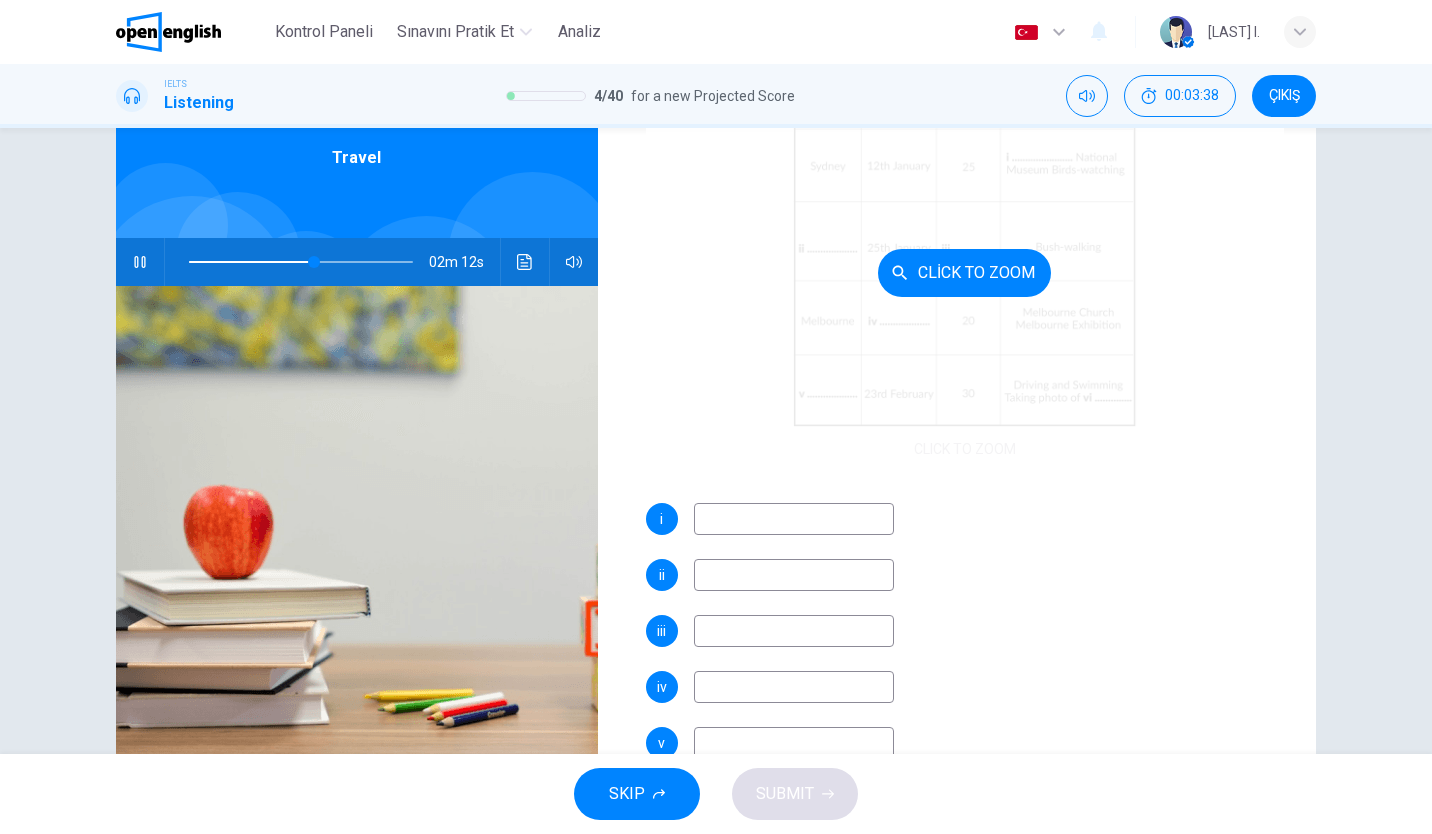 scroll, scrollTop: 205, scrollLeft: 0, axis: vertical 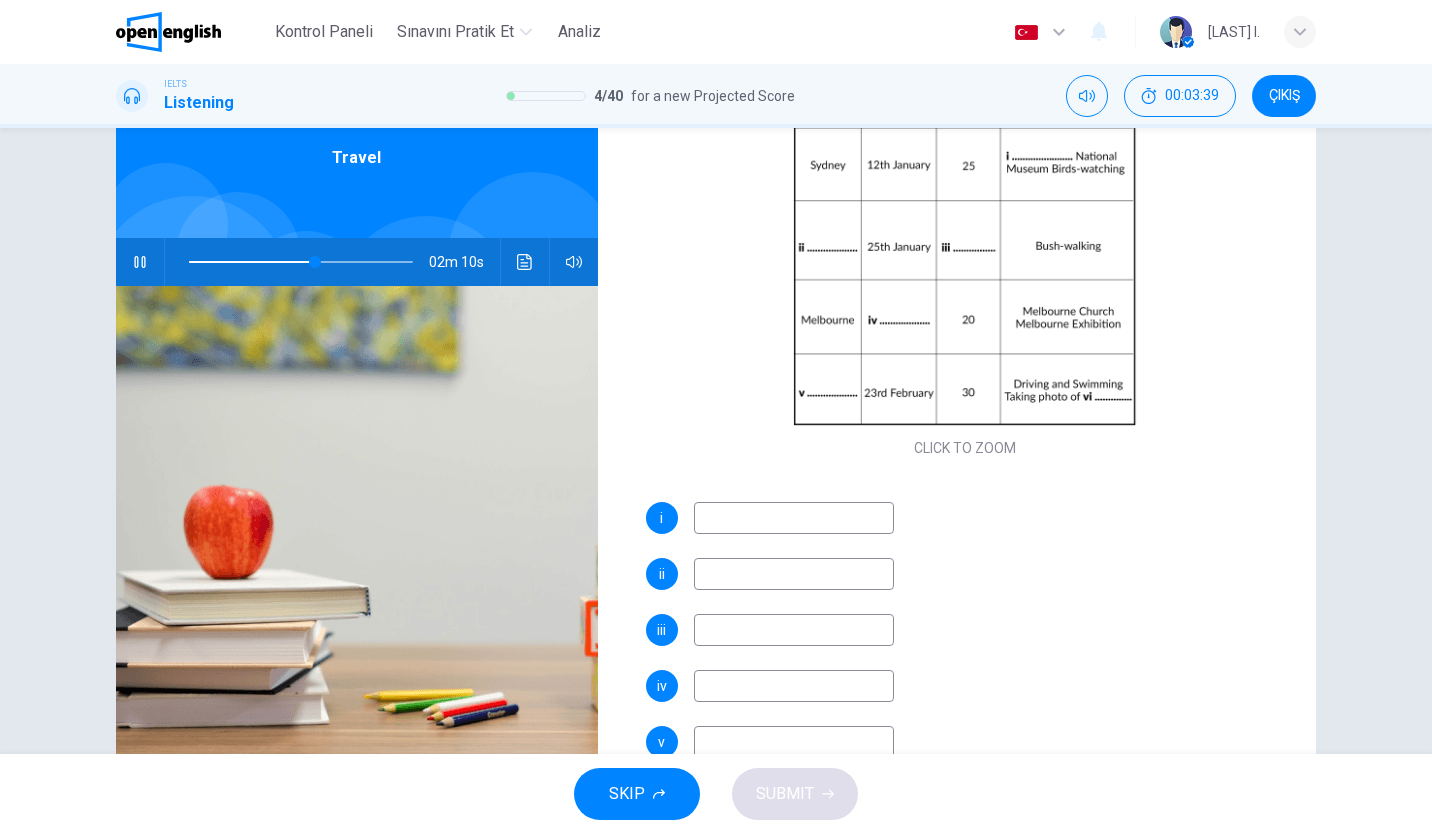 click at bounding box center (794, 518) 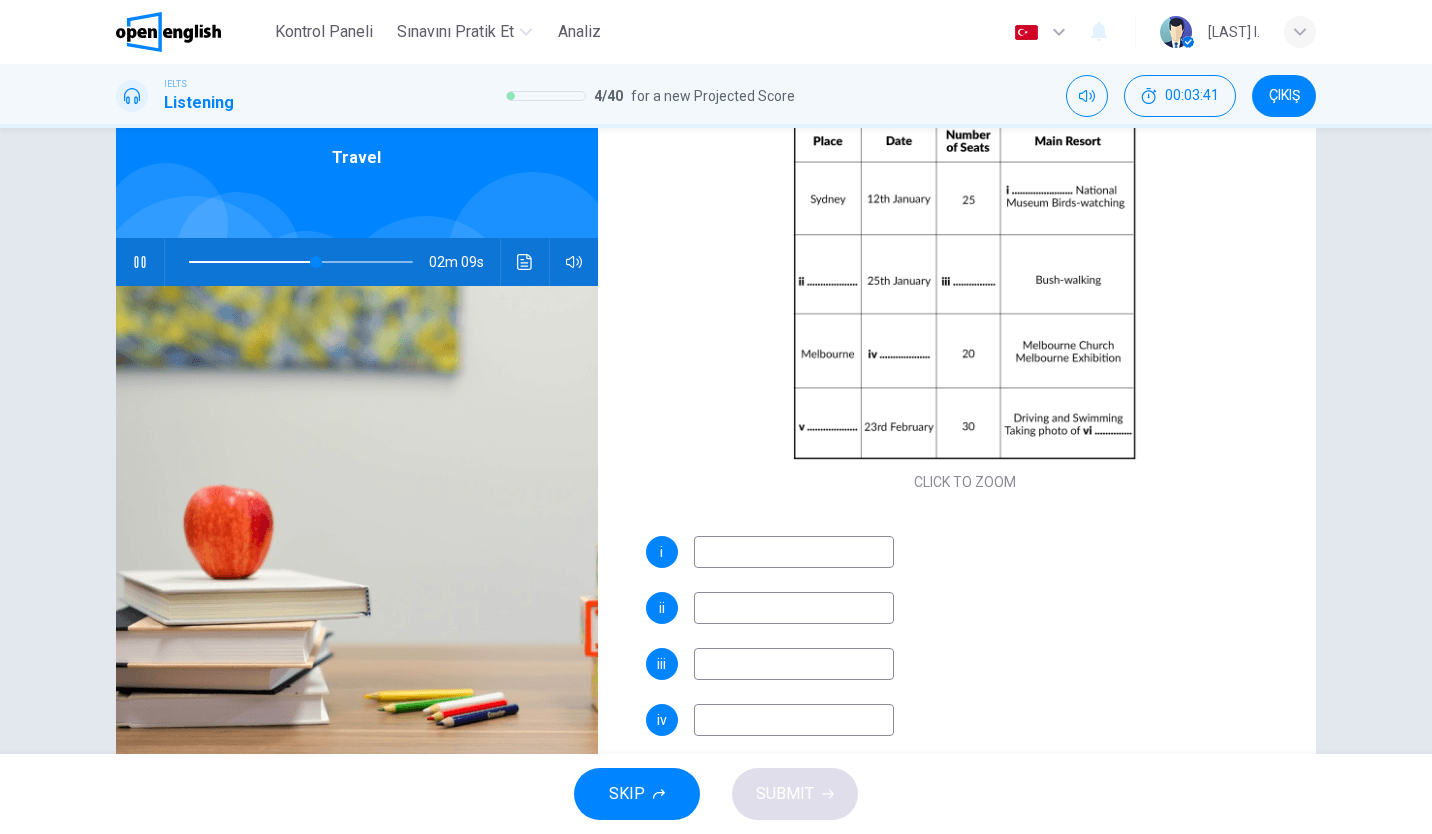 scroll, scrollTop: 170, scrollLeft: 0, axis: vertical 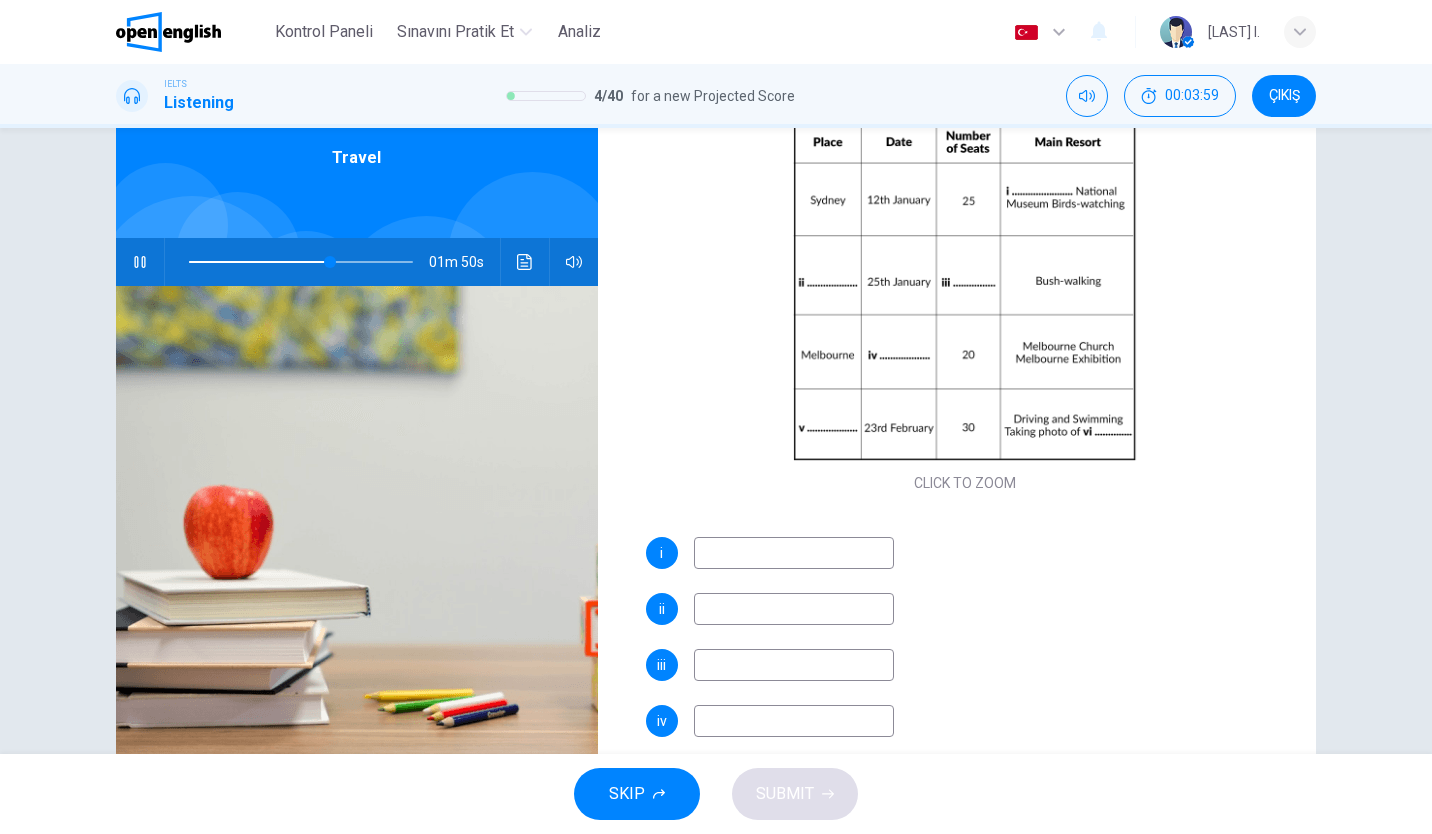 click at bounding box center [140, 262] 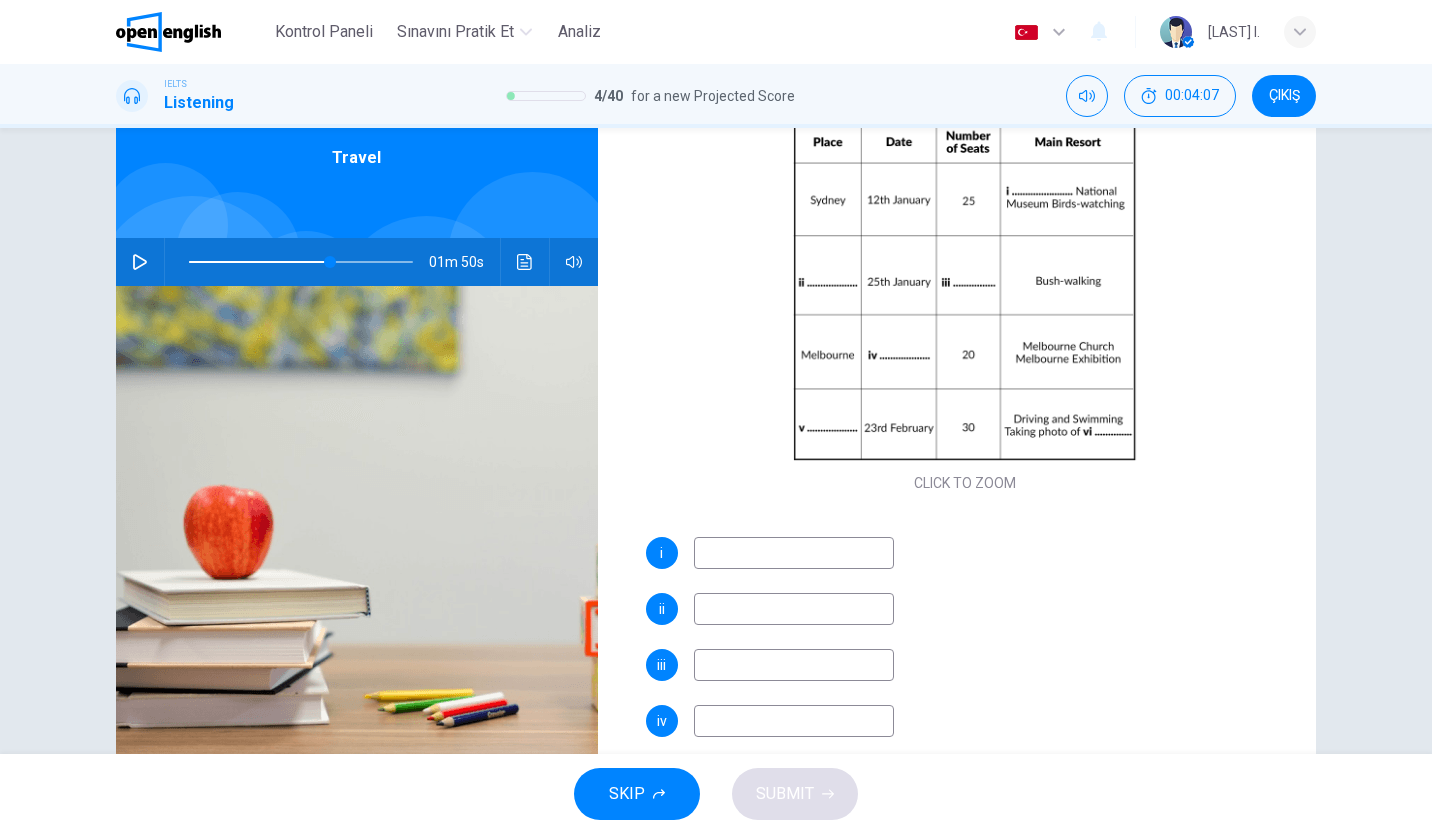 type 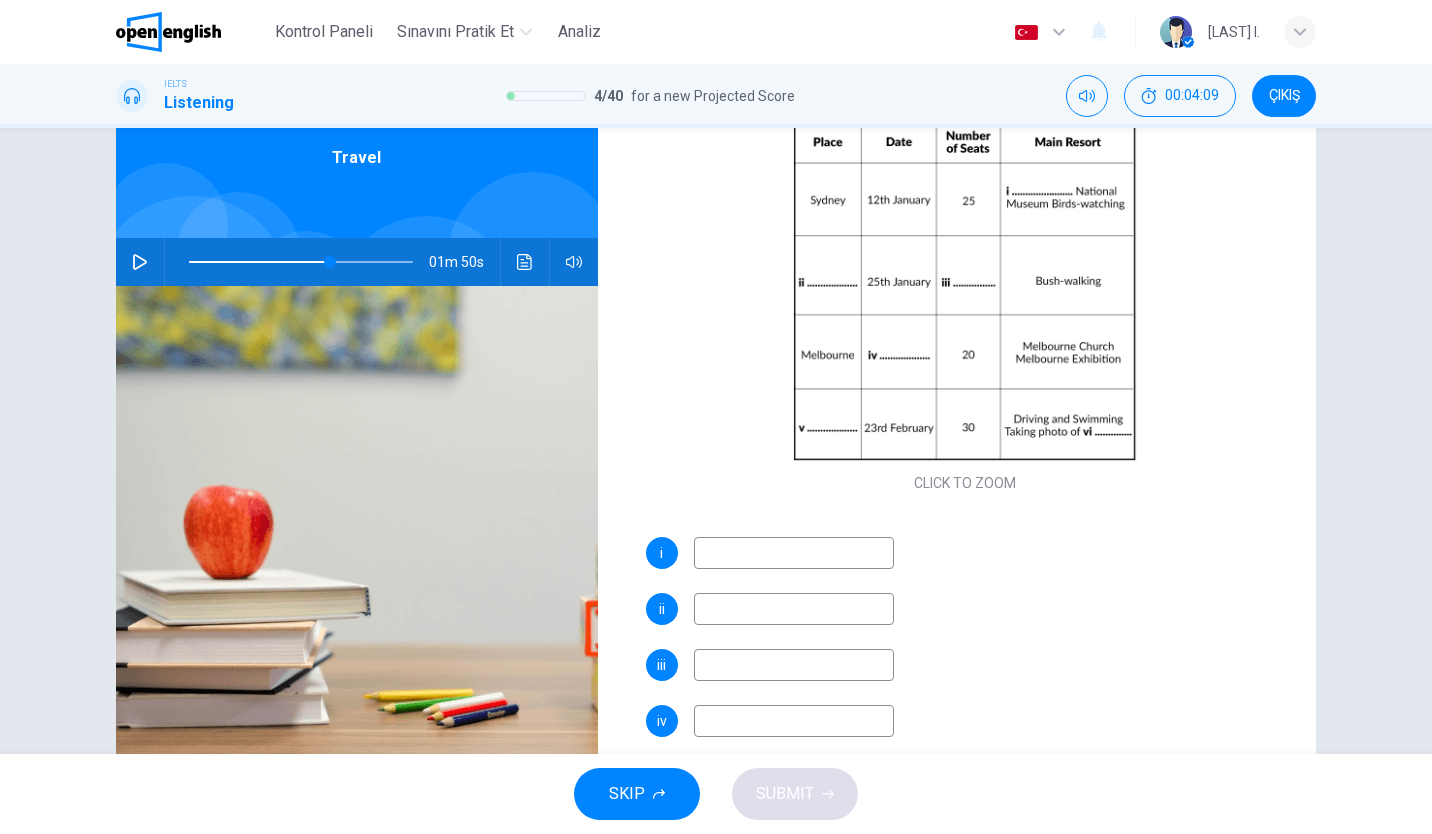 click at bounding box center [794, 553] 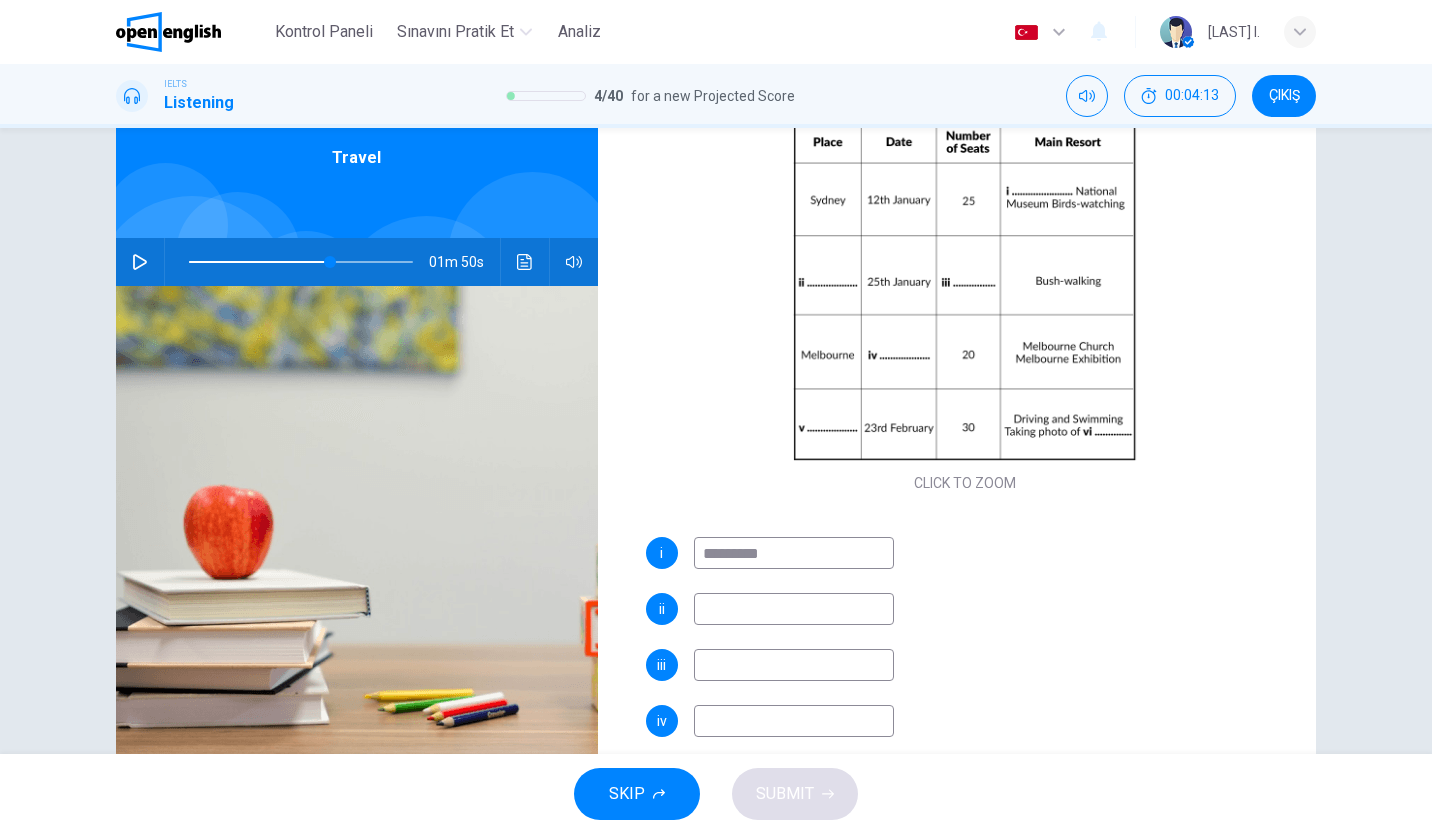 type on "*********" 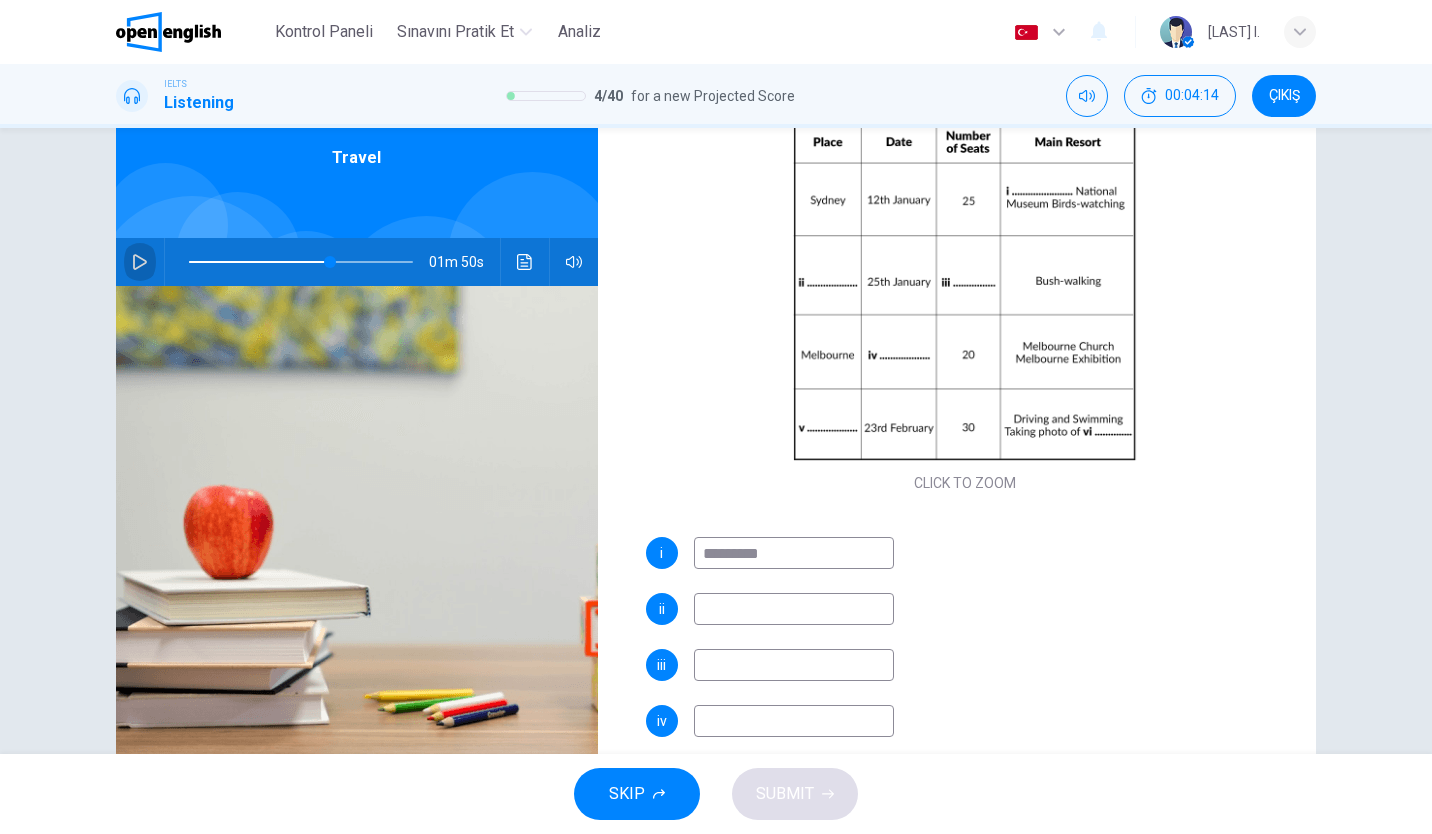 click at bounding box center [140, 262] 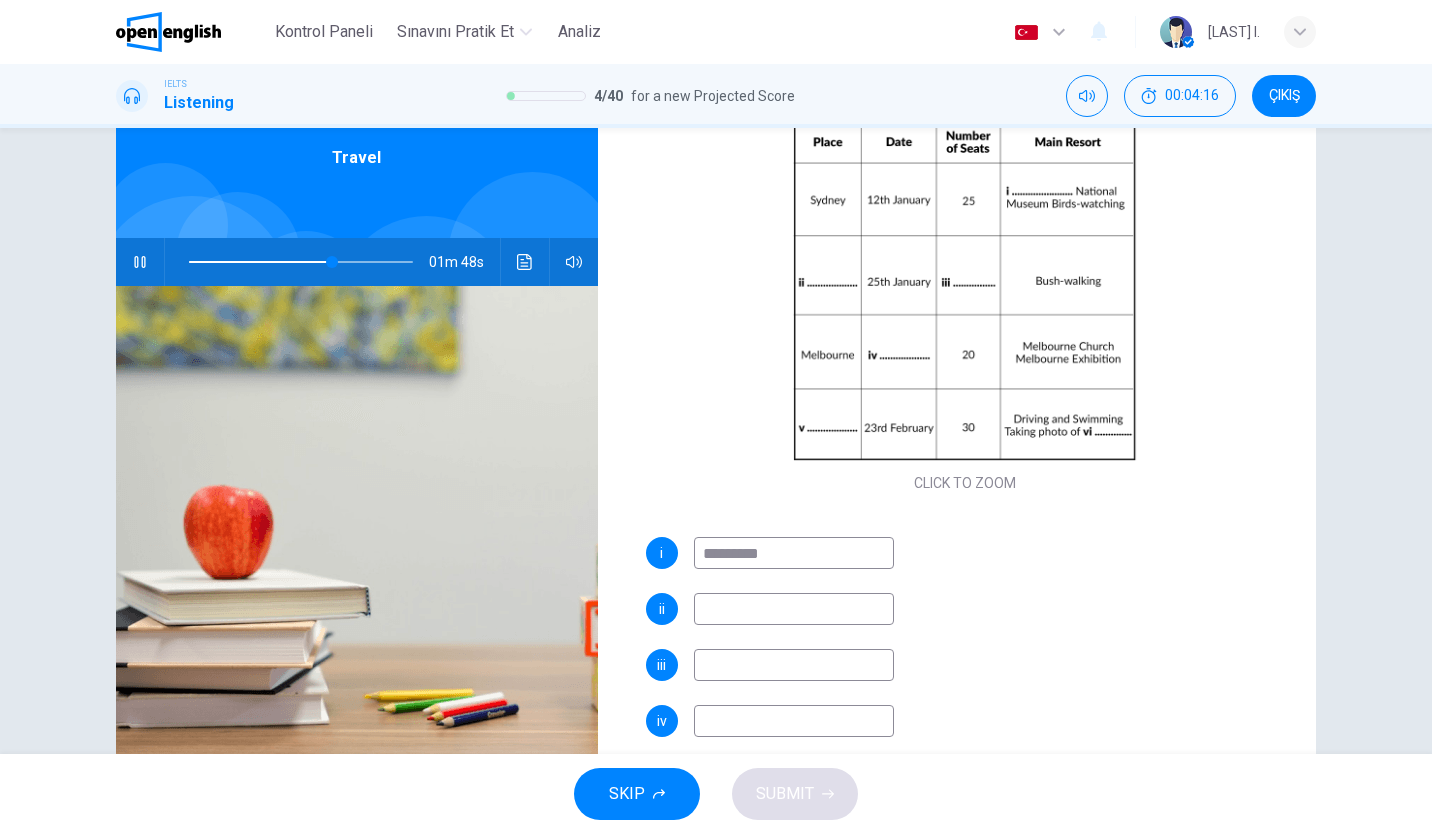 click at bounding box center (794, 609) 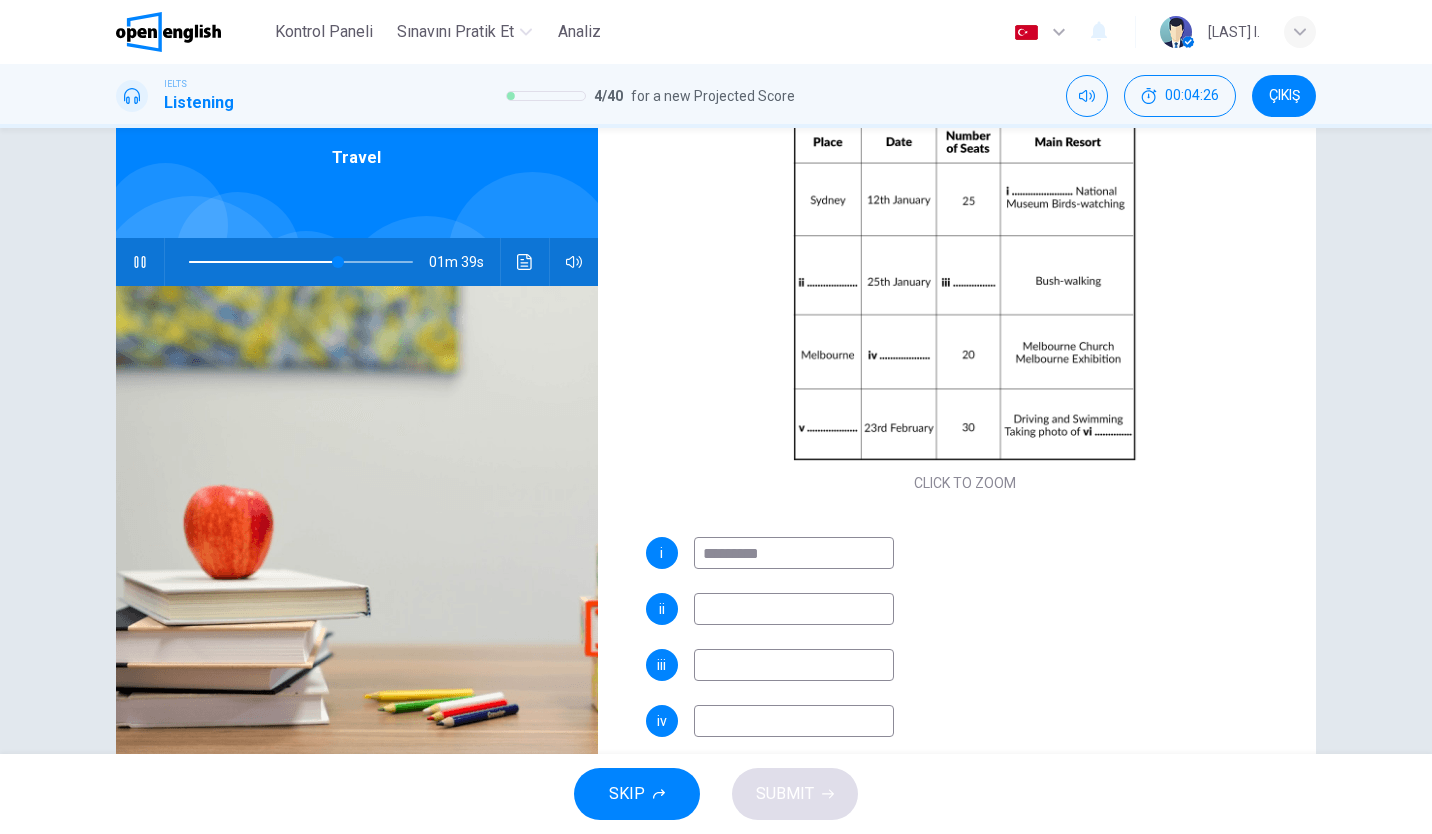 type on "**" 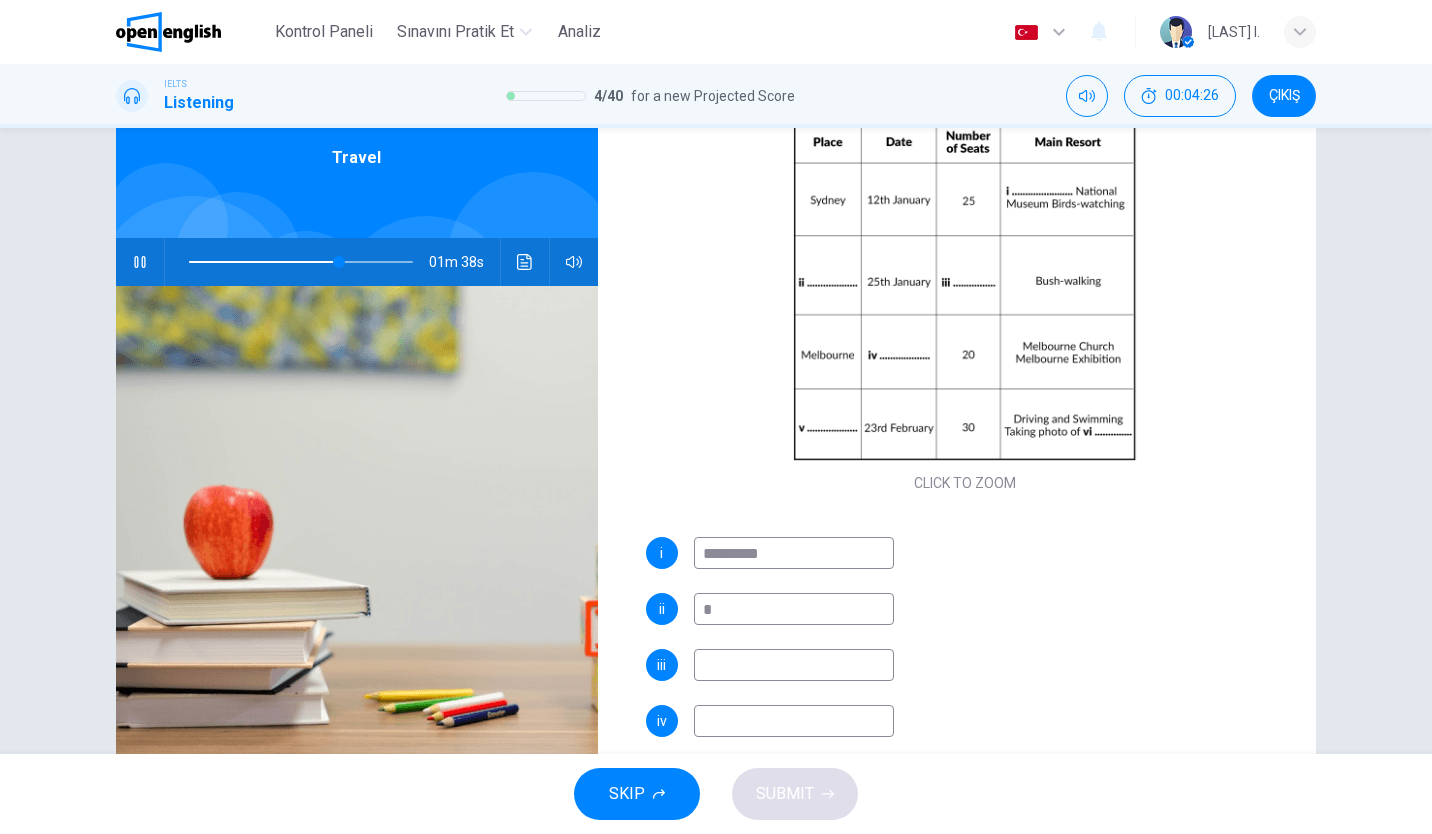 type on "**" 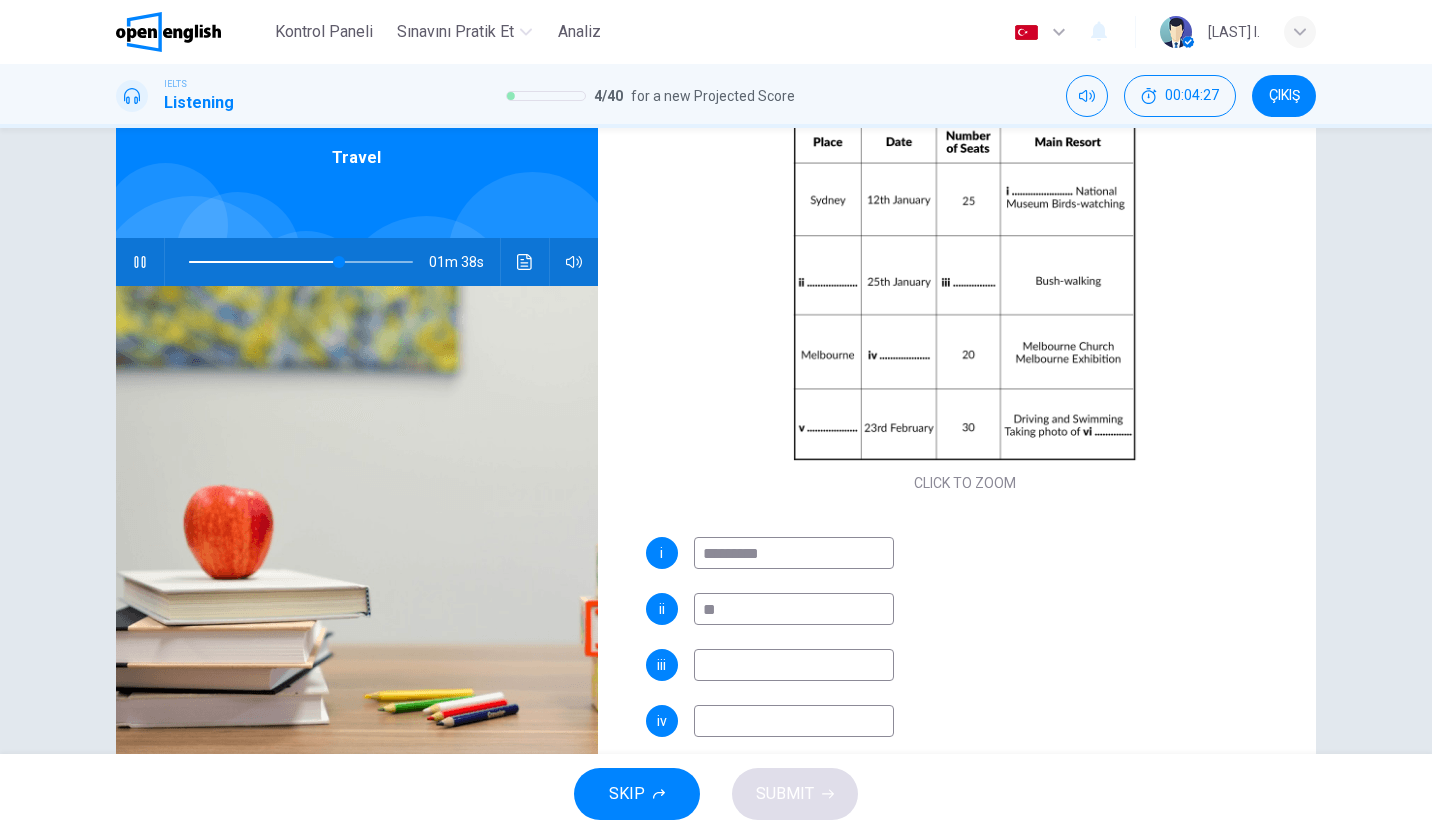 type on "**" 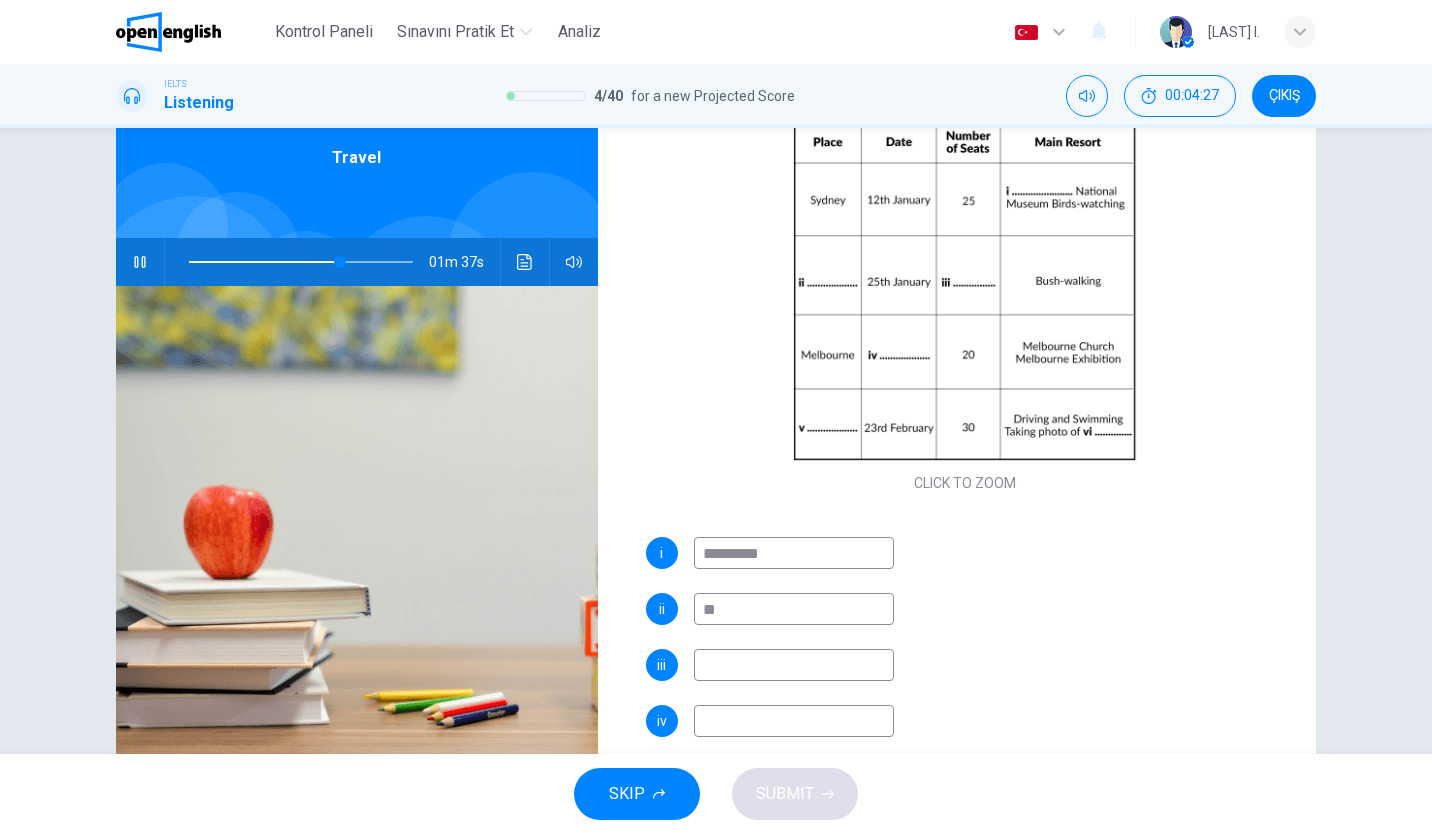 type on "***" 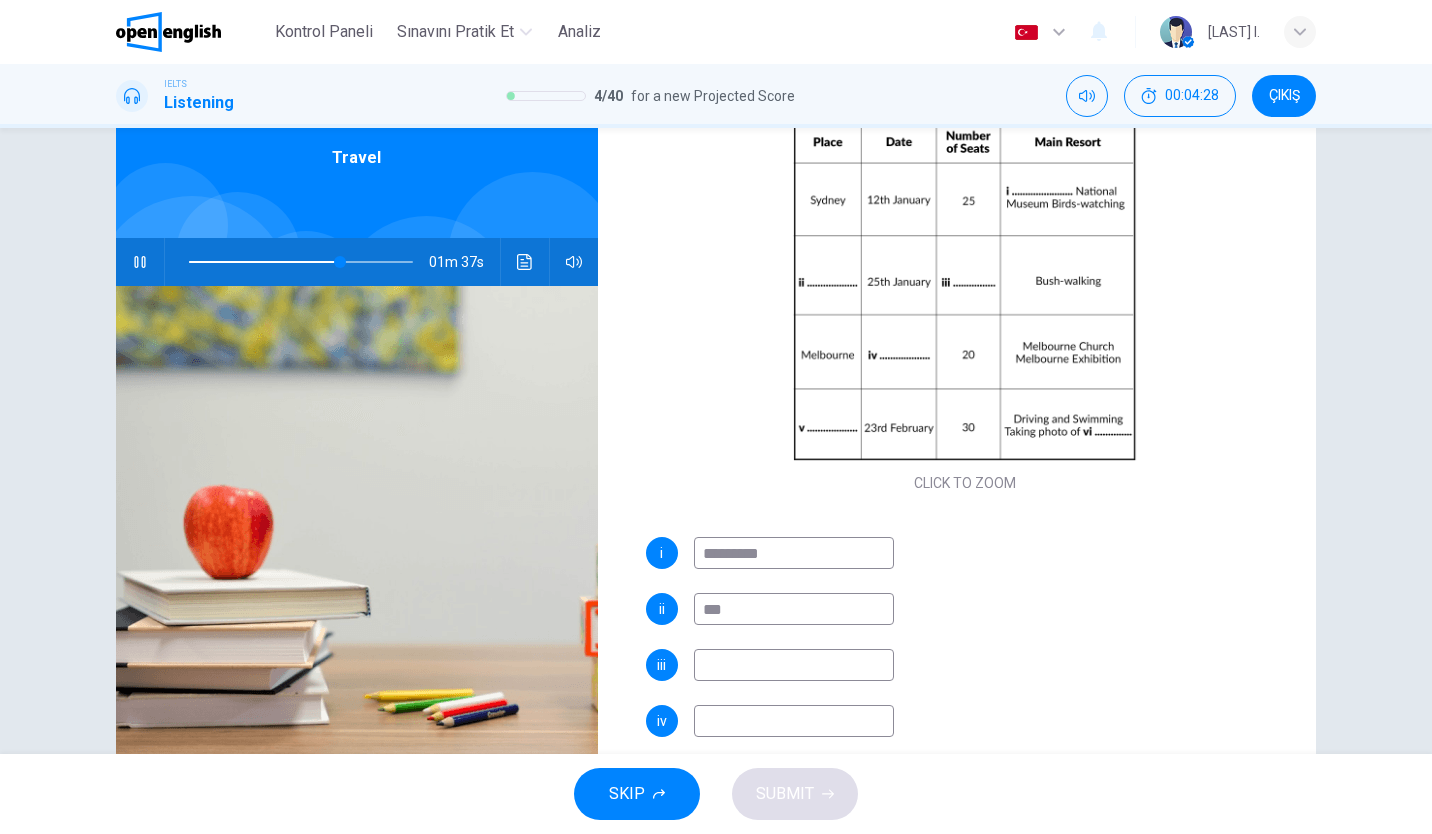 type on "**" 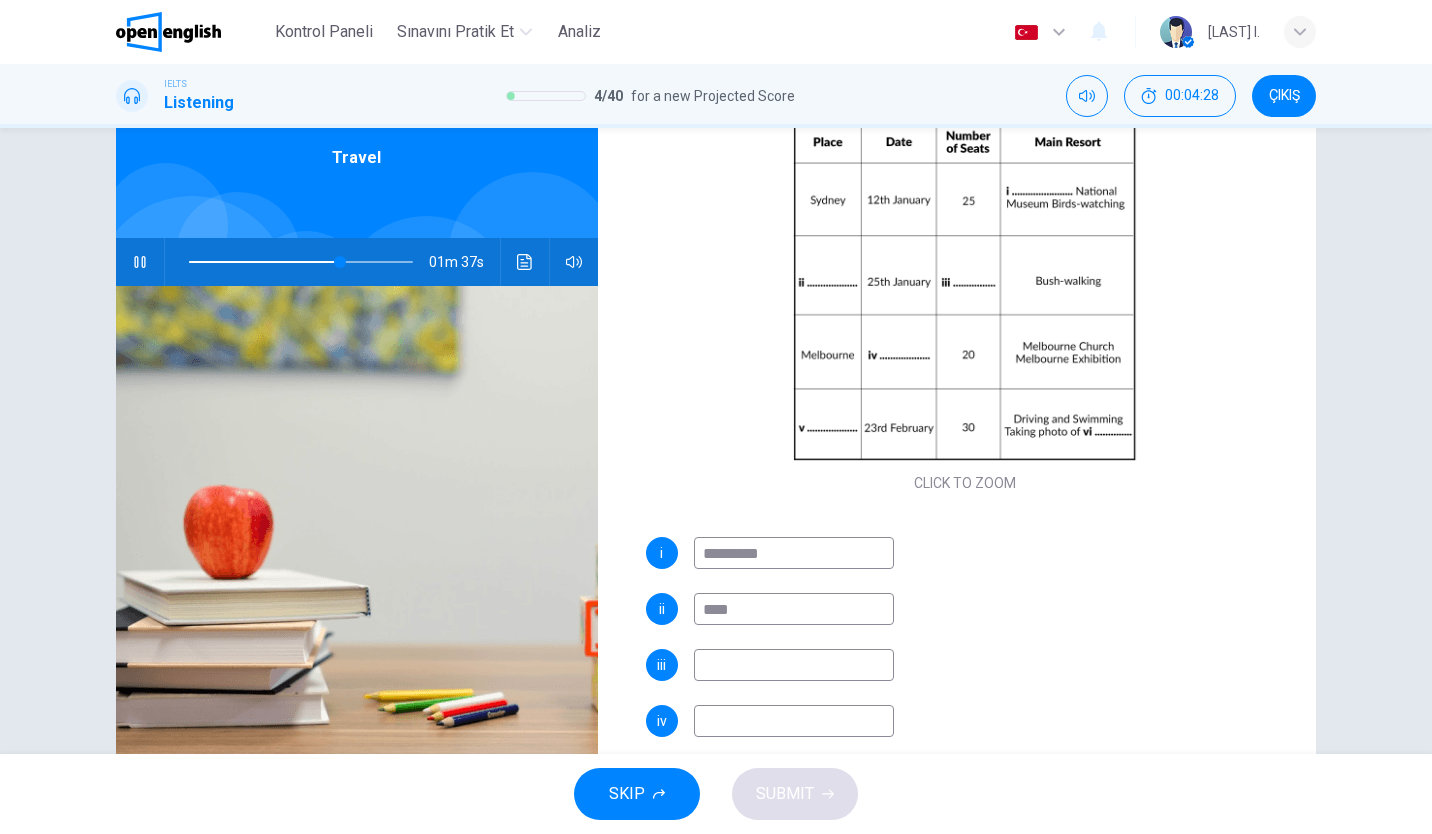 type on "**" 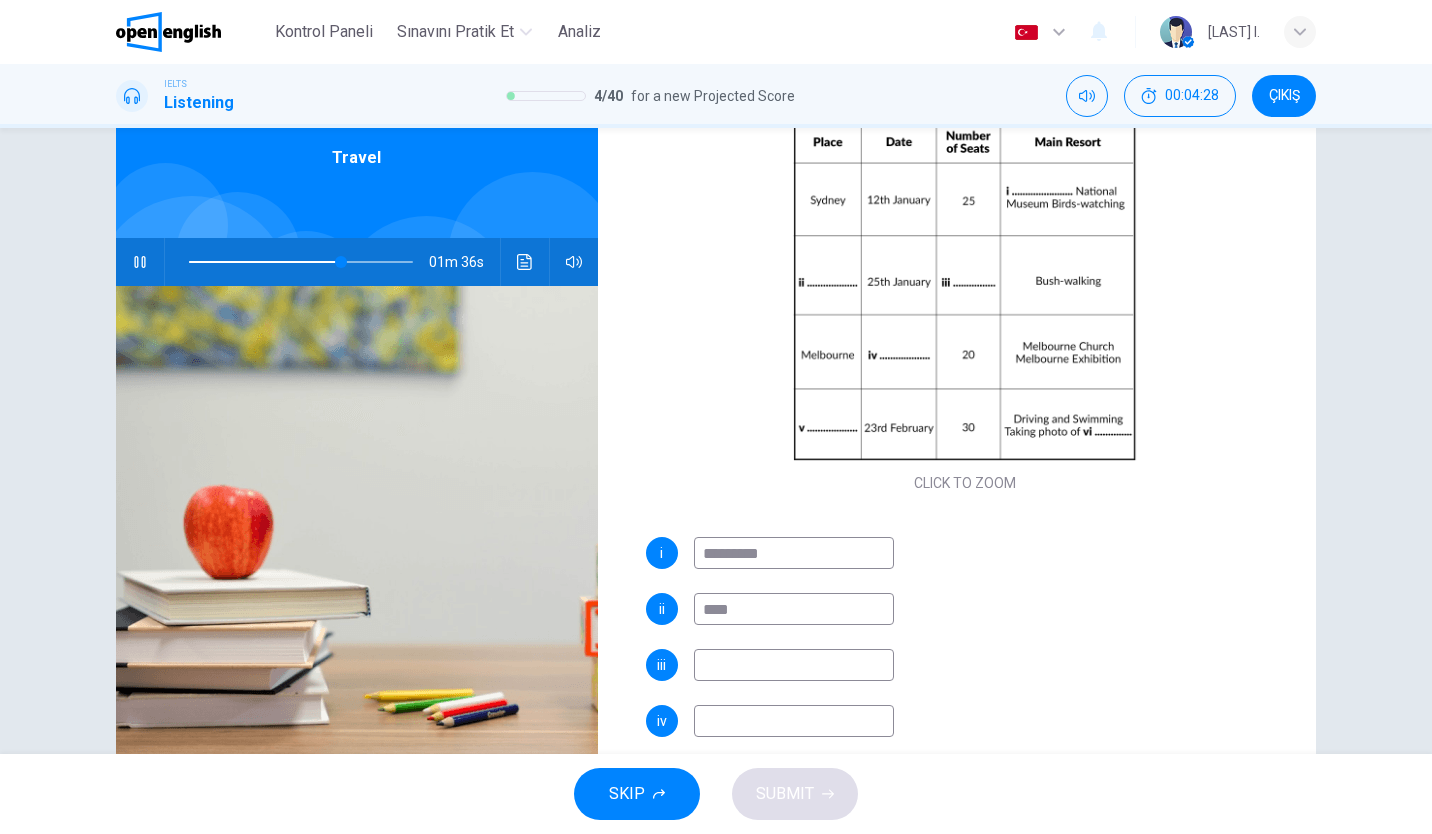 type on "****" 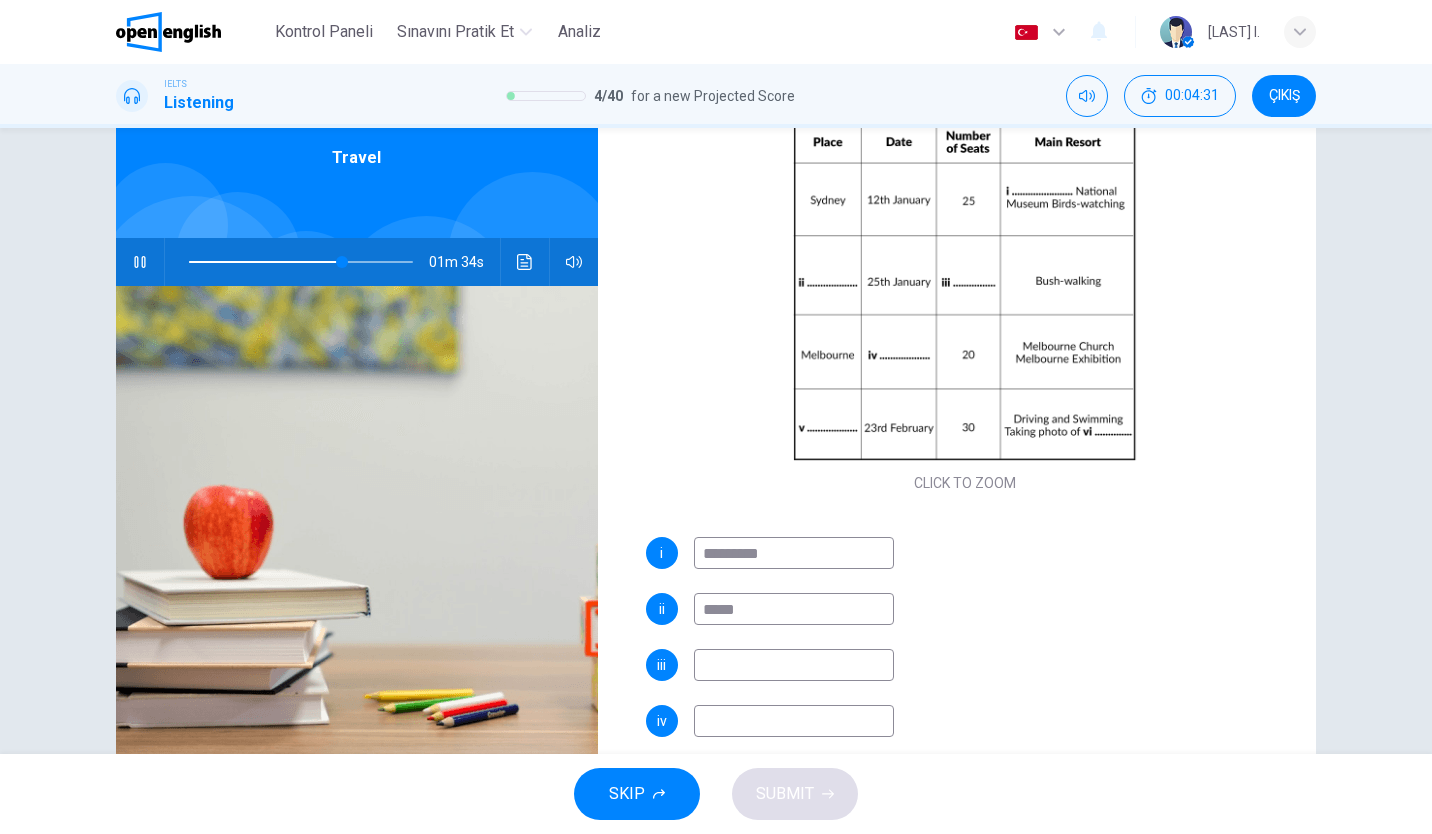 type on "**" 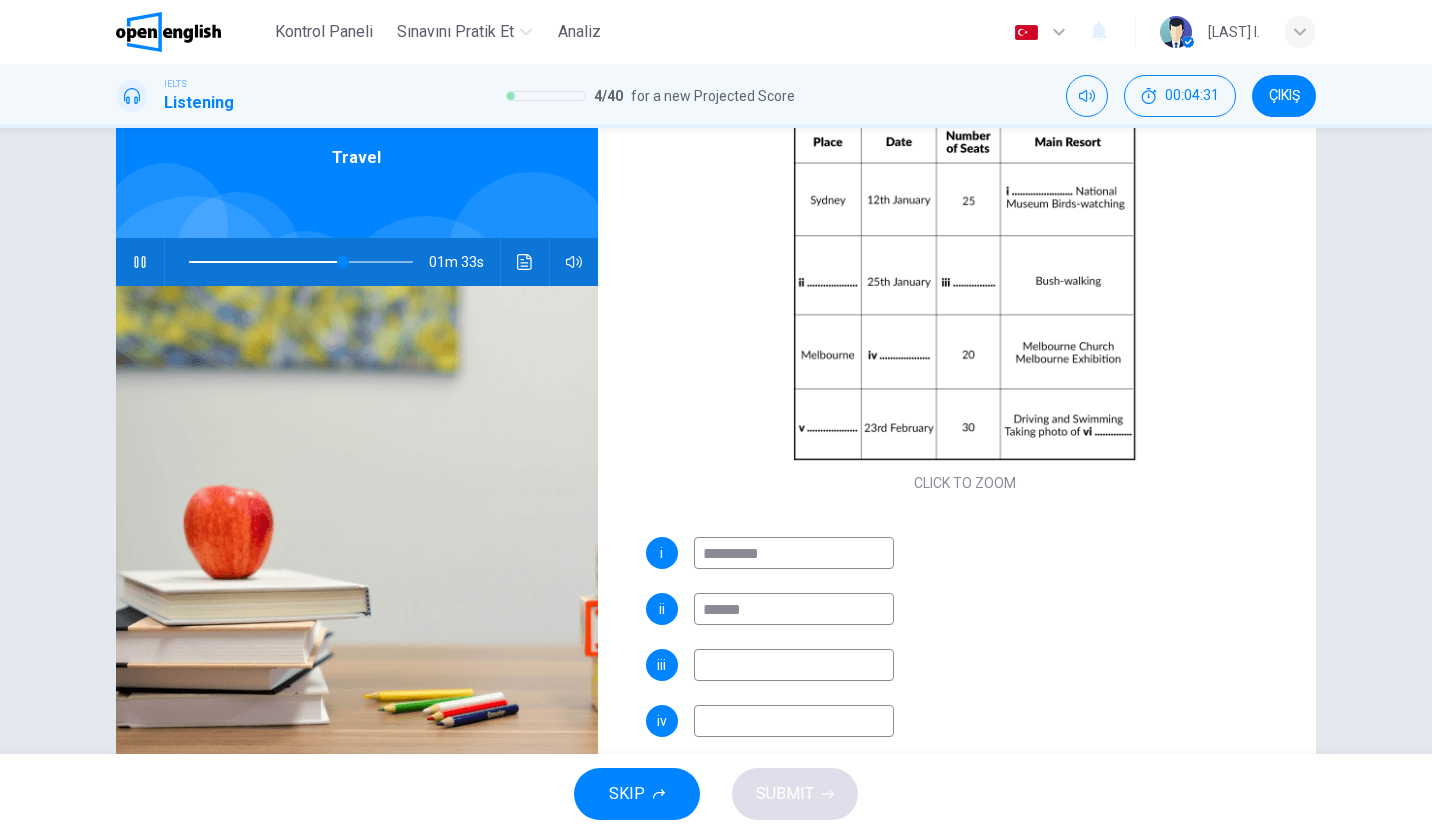 type on "*******" 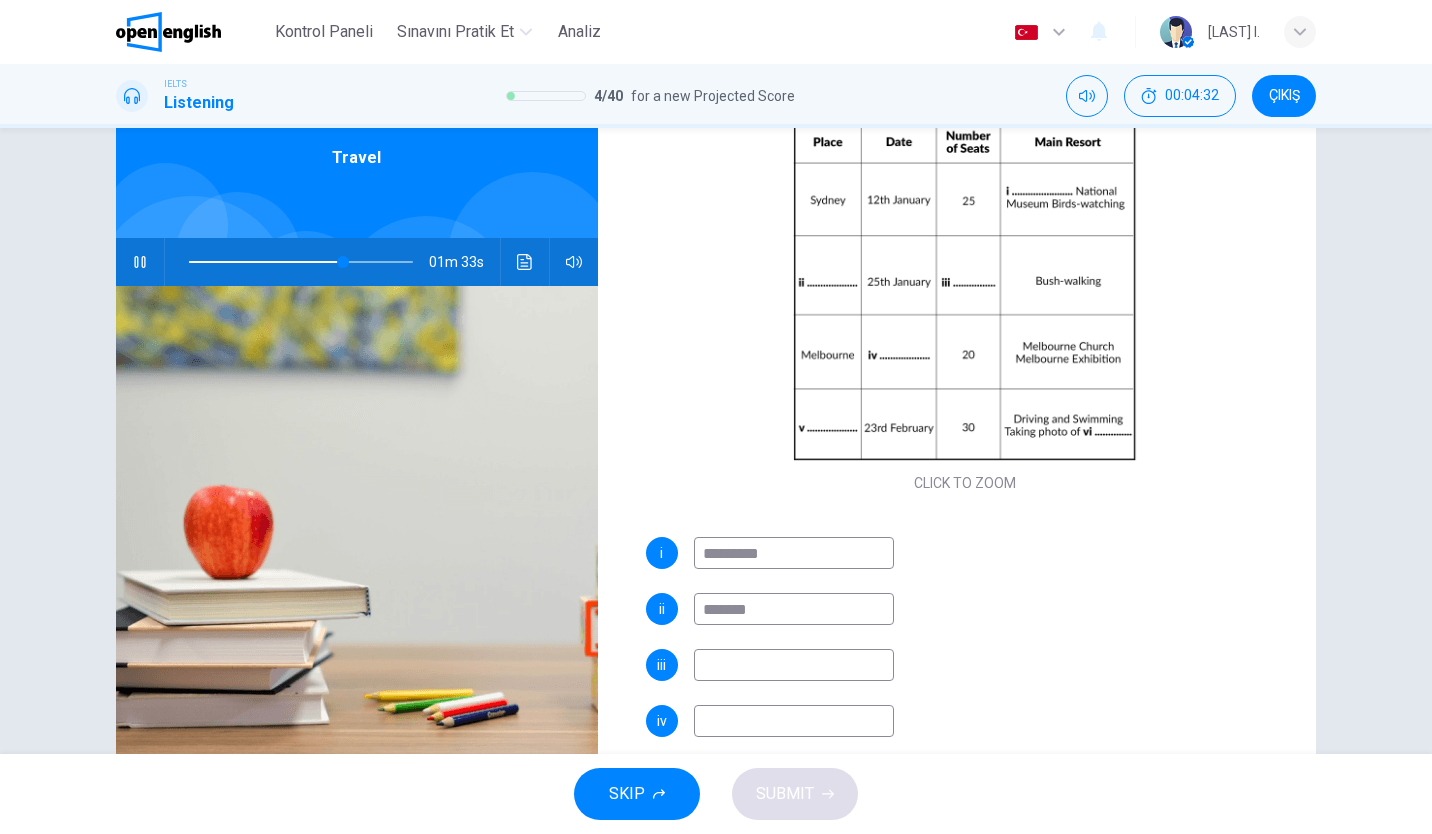 type on "**" 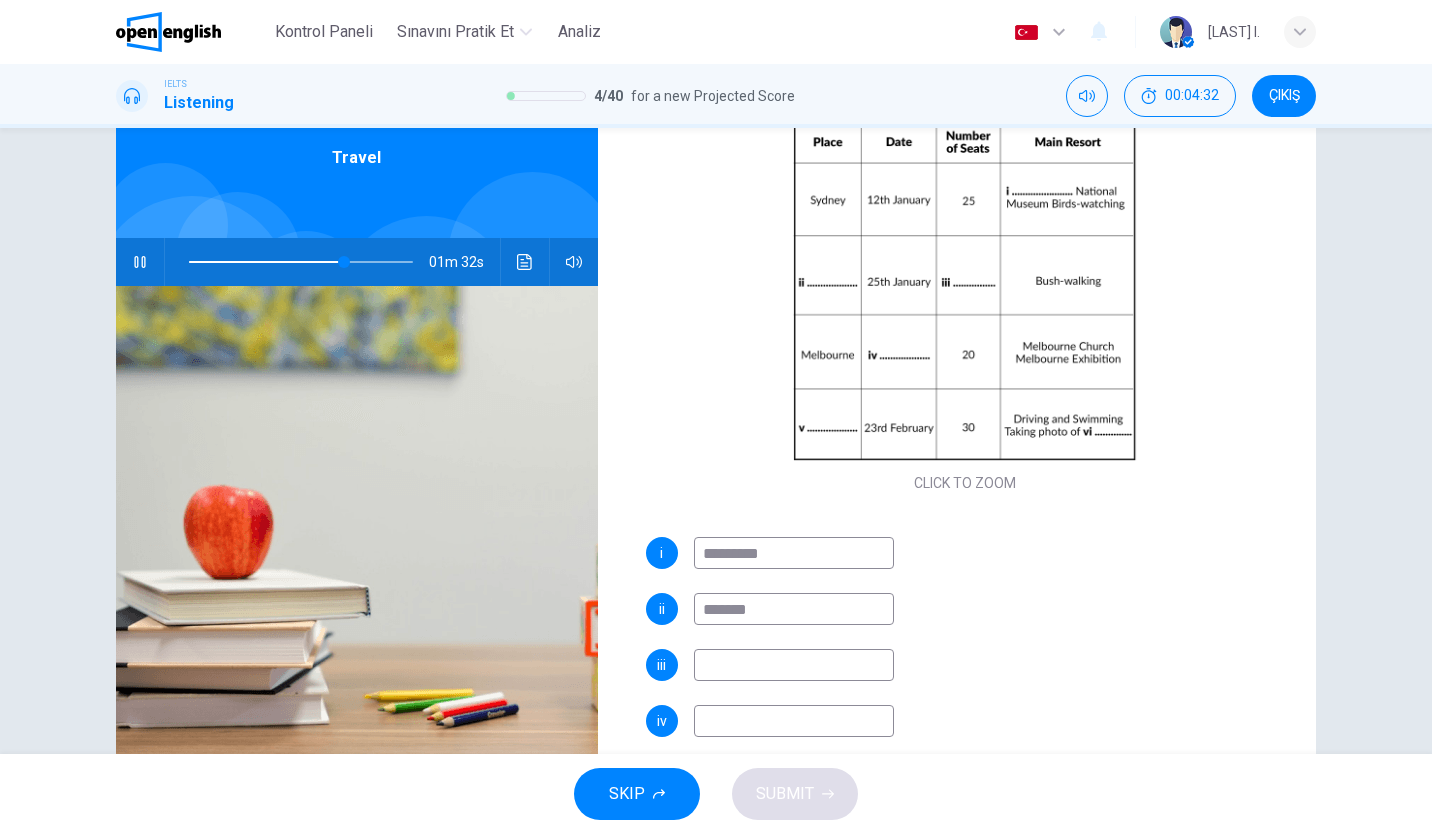 type on "********" 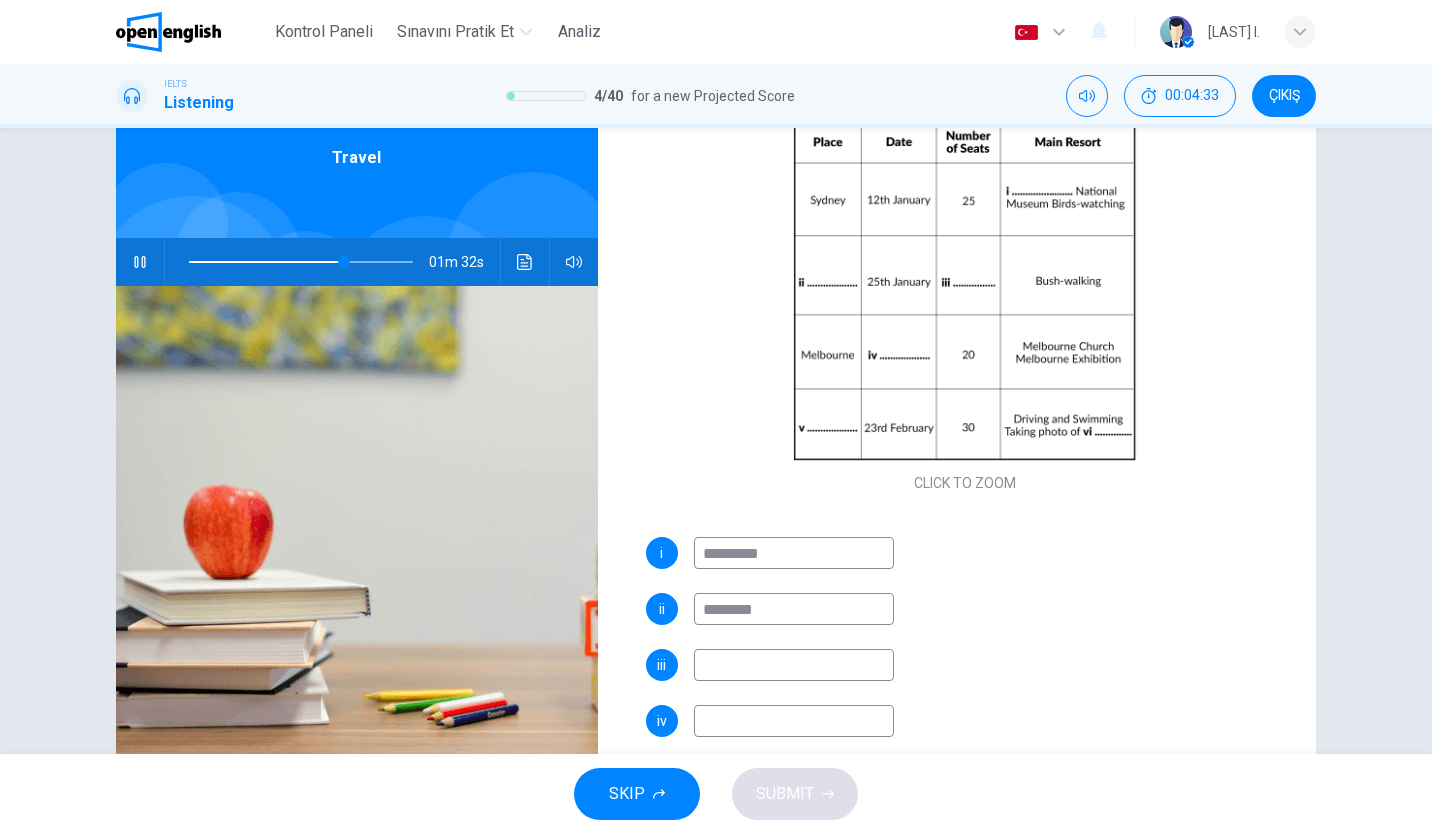 type on "**" 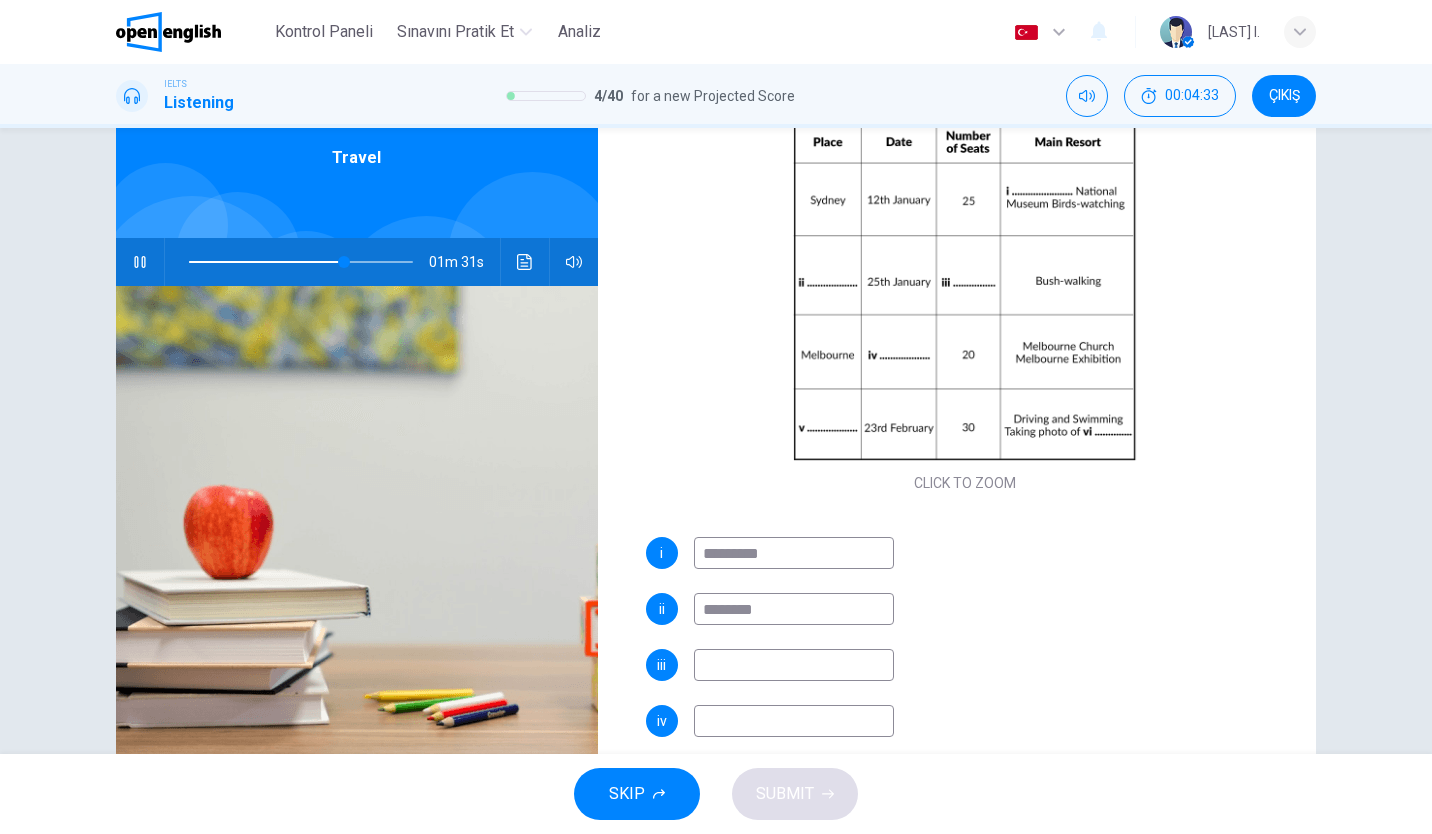 type on "********" 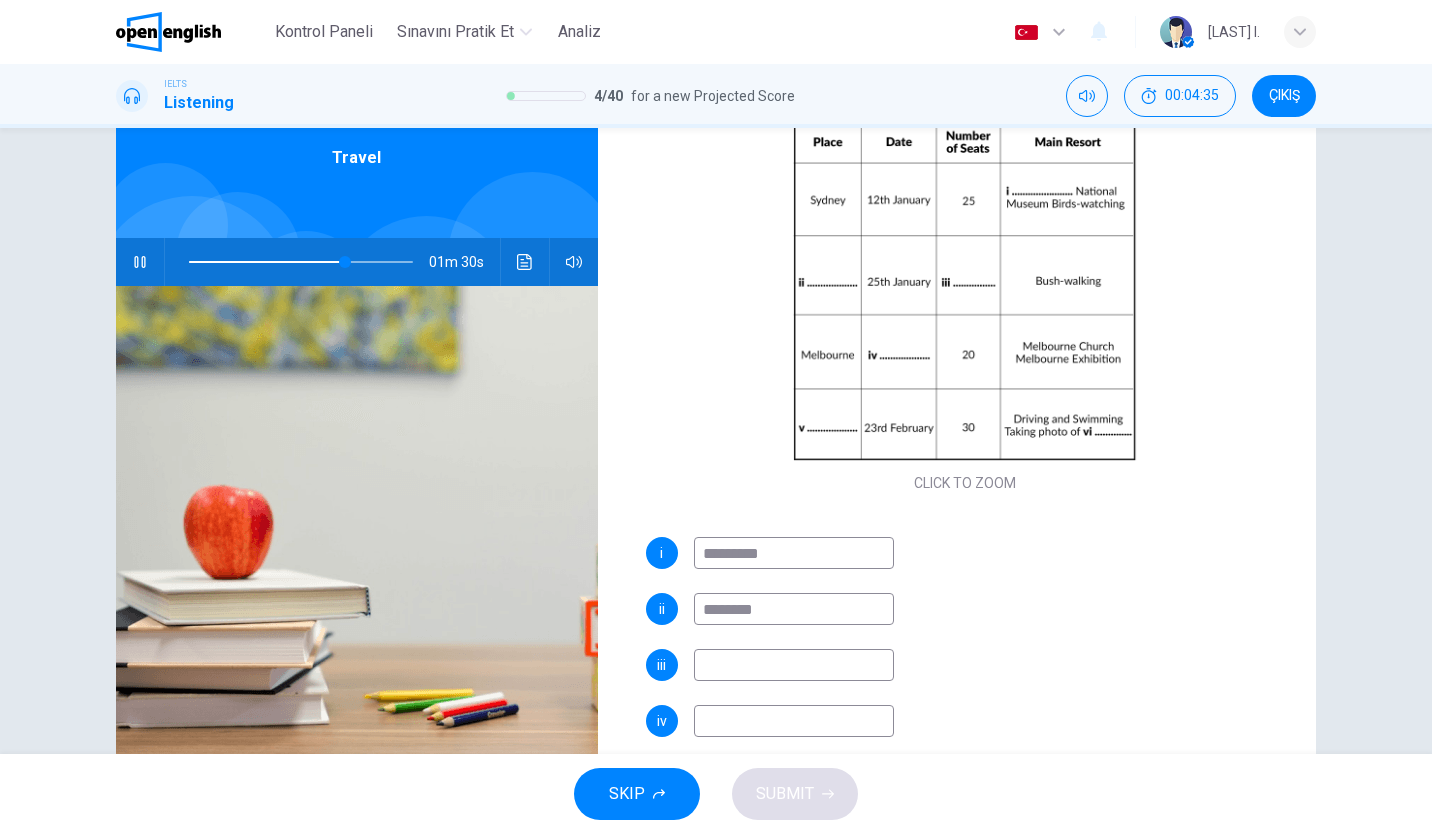 click at bounding box center [794, 665] 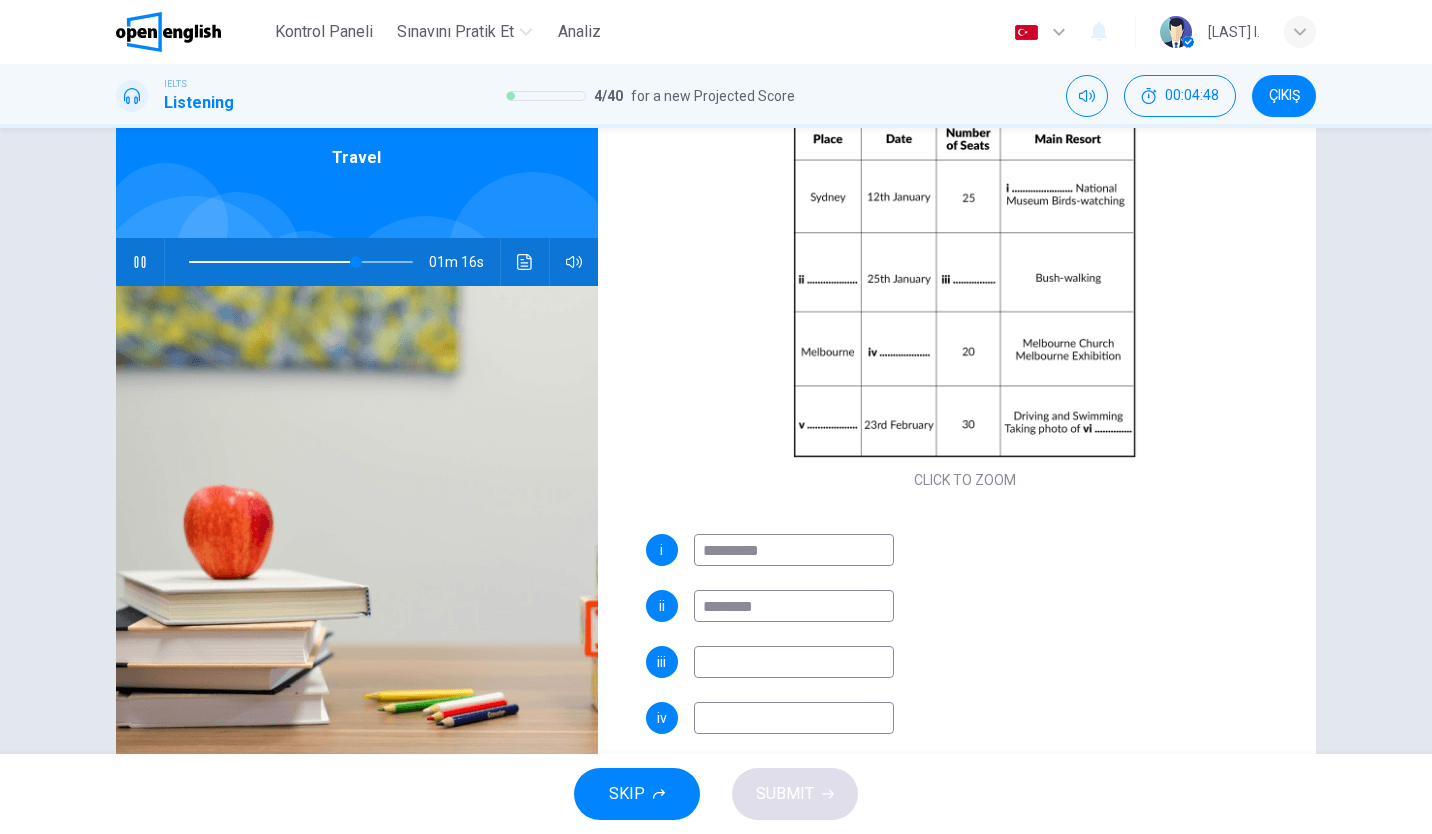 scroll, scrollTop: 172, scrollLeft: 0, axis: vertical 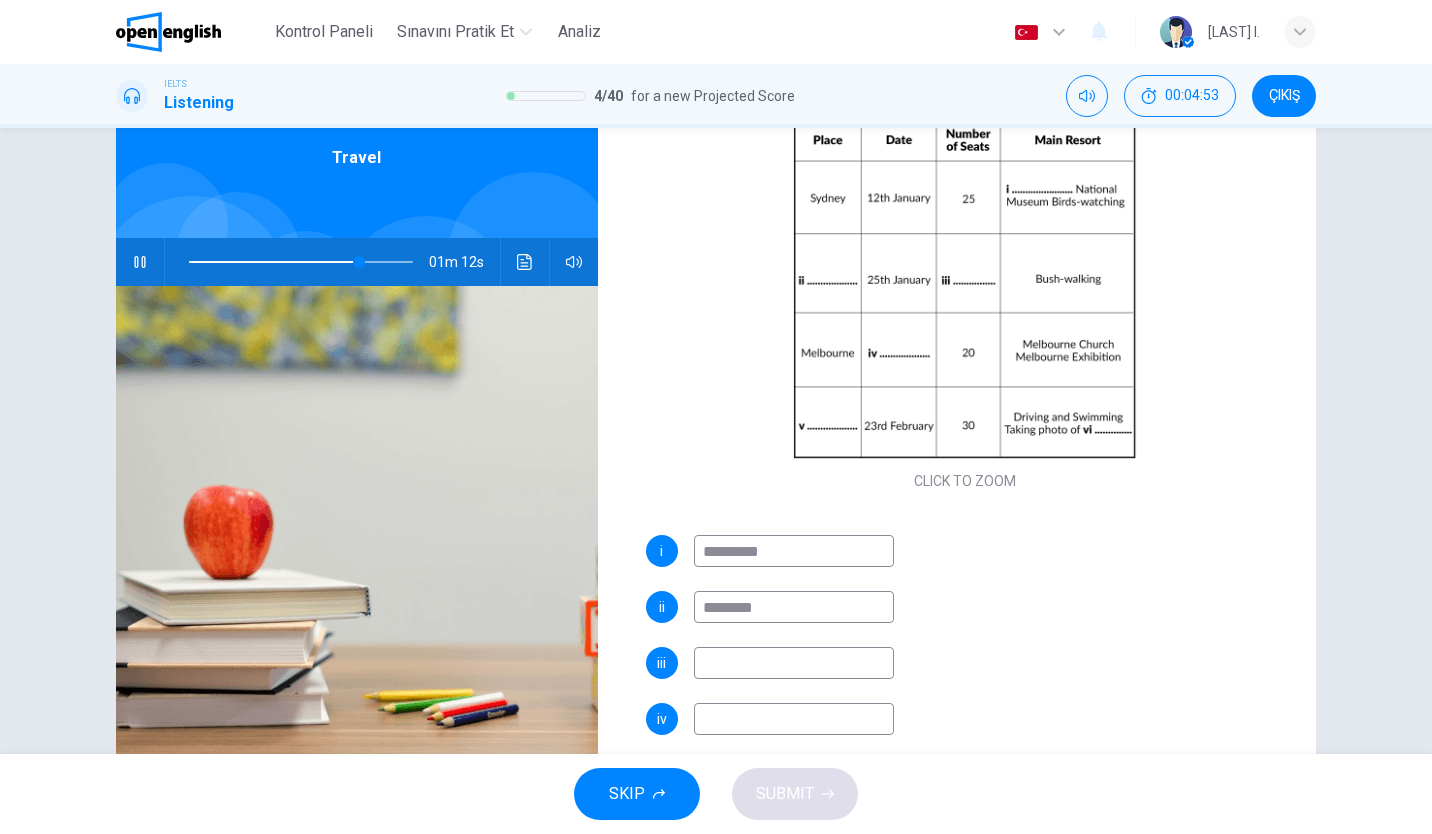 type on "**" 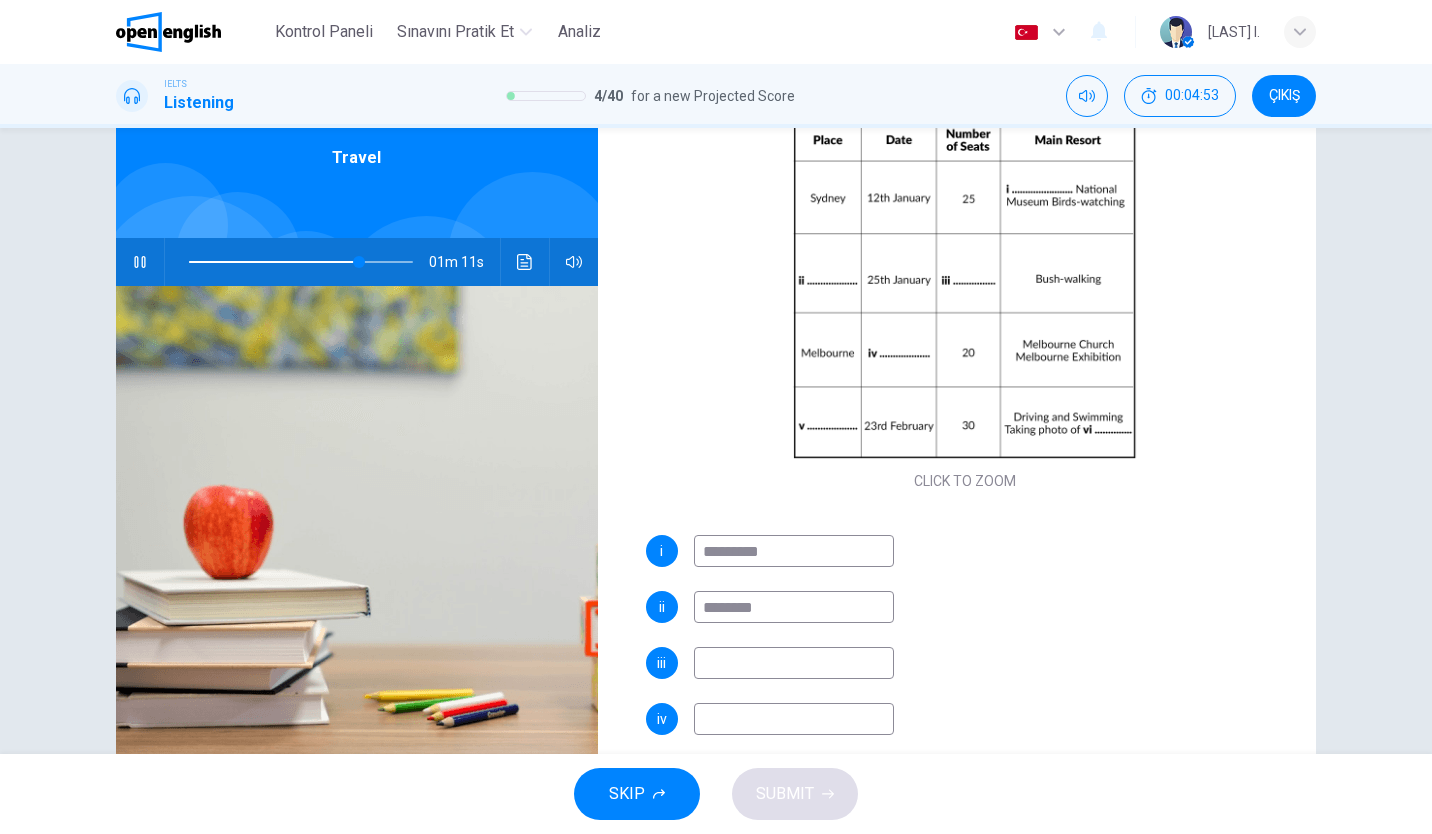 type on "*" 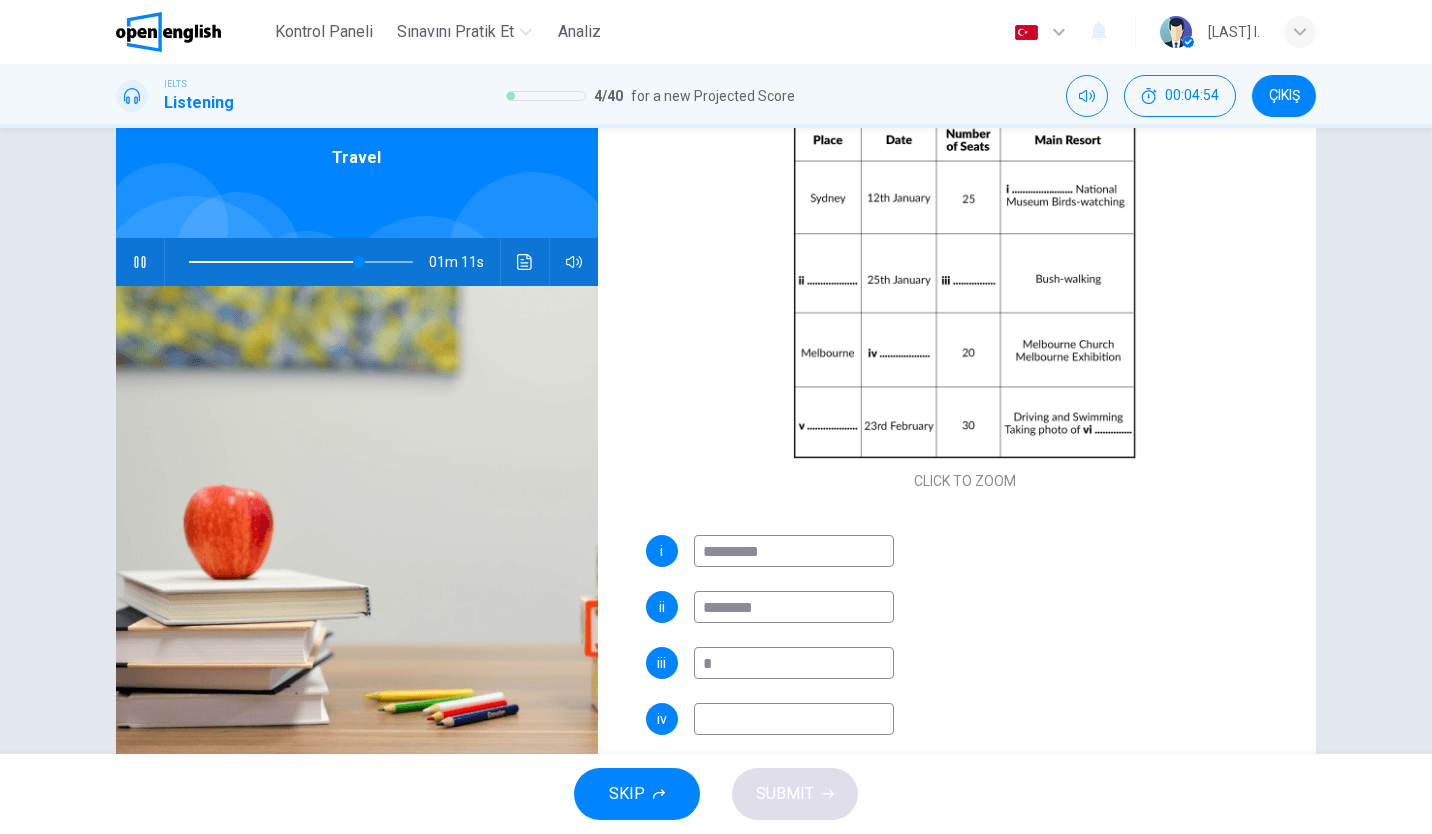 type on "**" 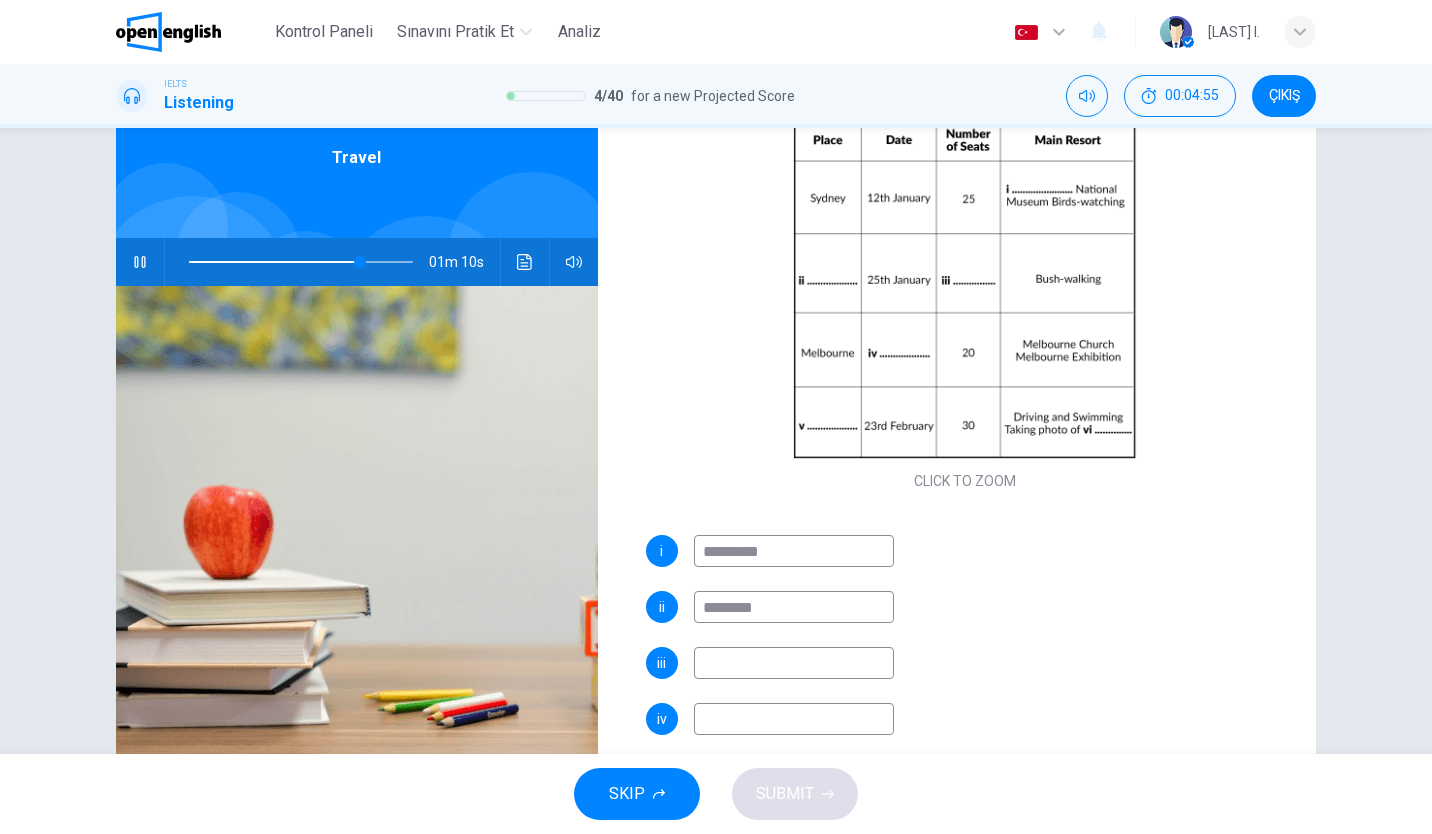 type on "*" 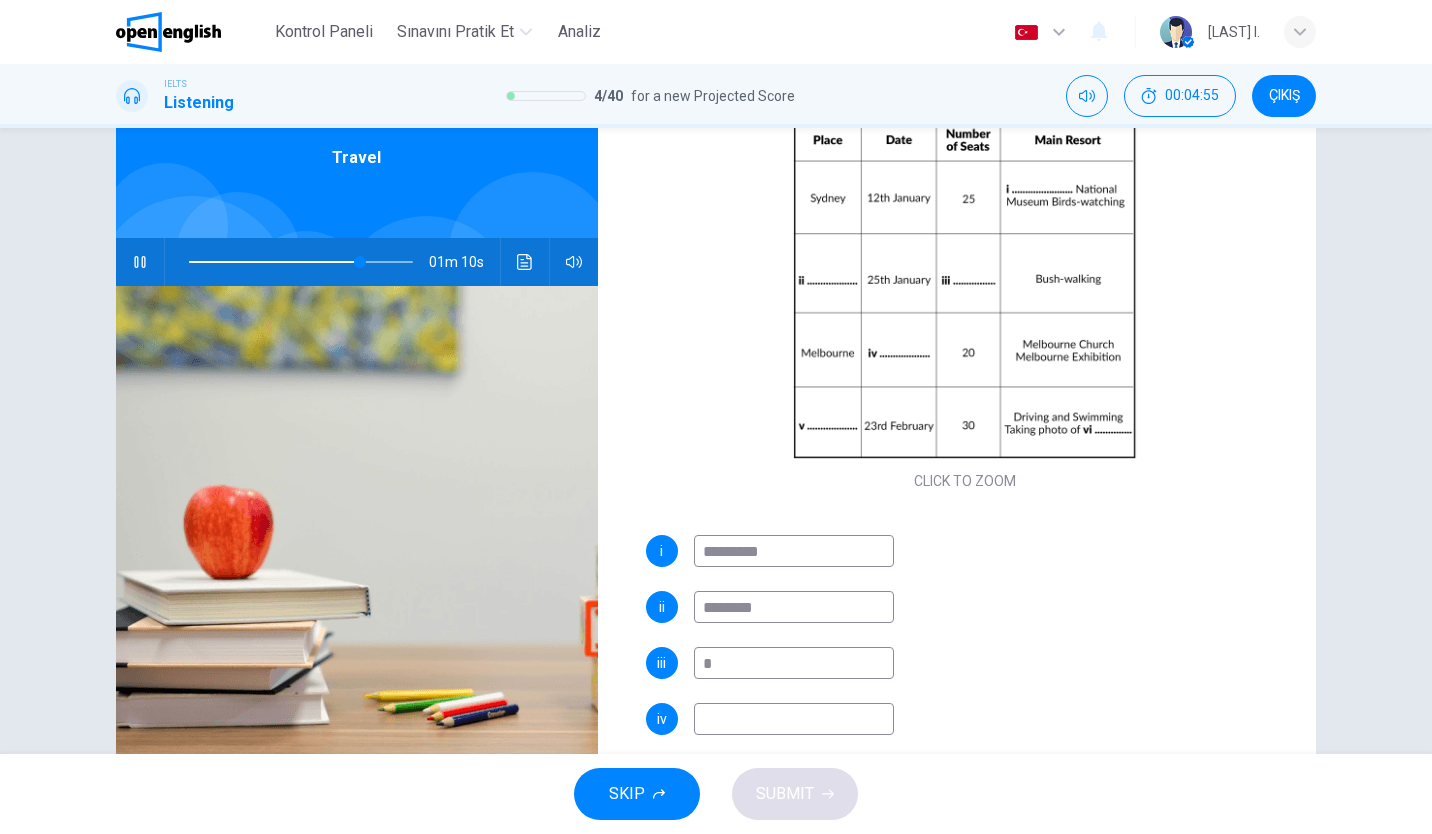 type on "**" 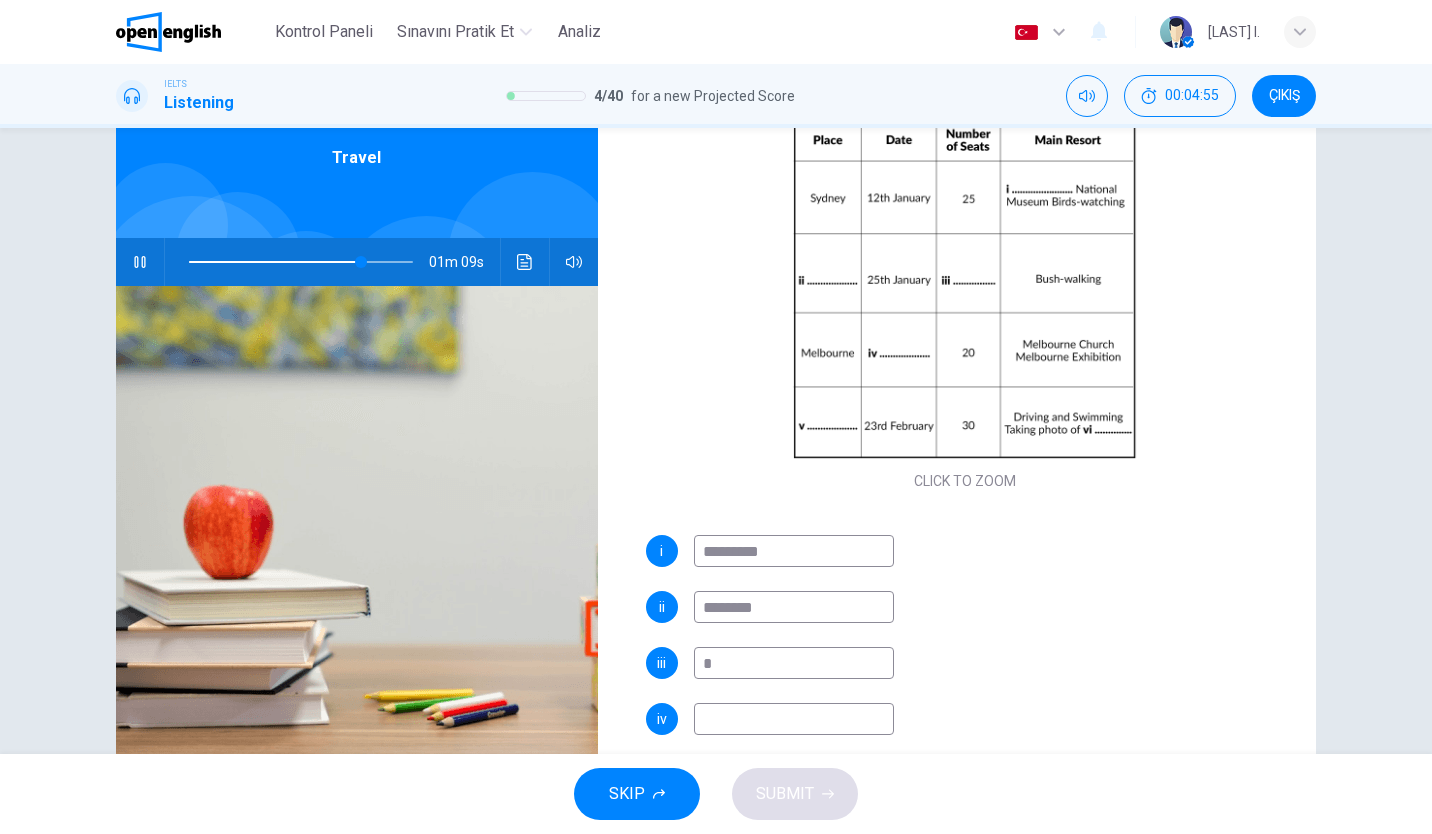 type on "**" 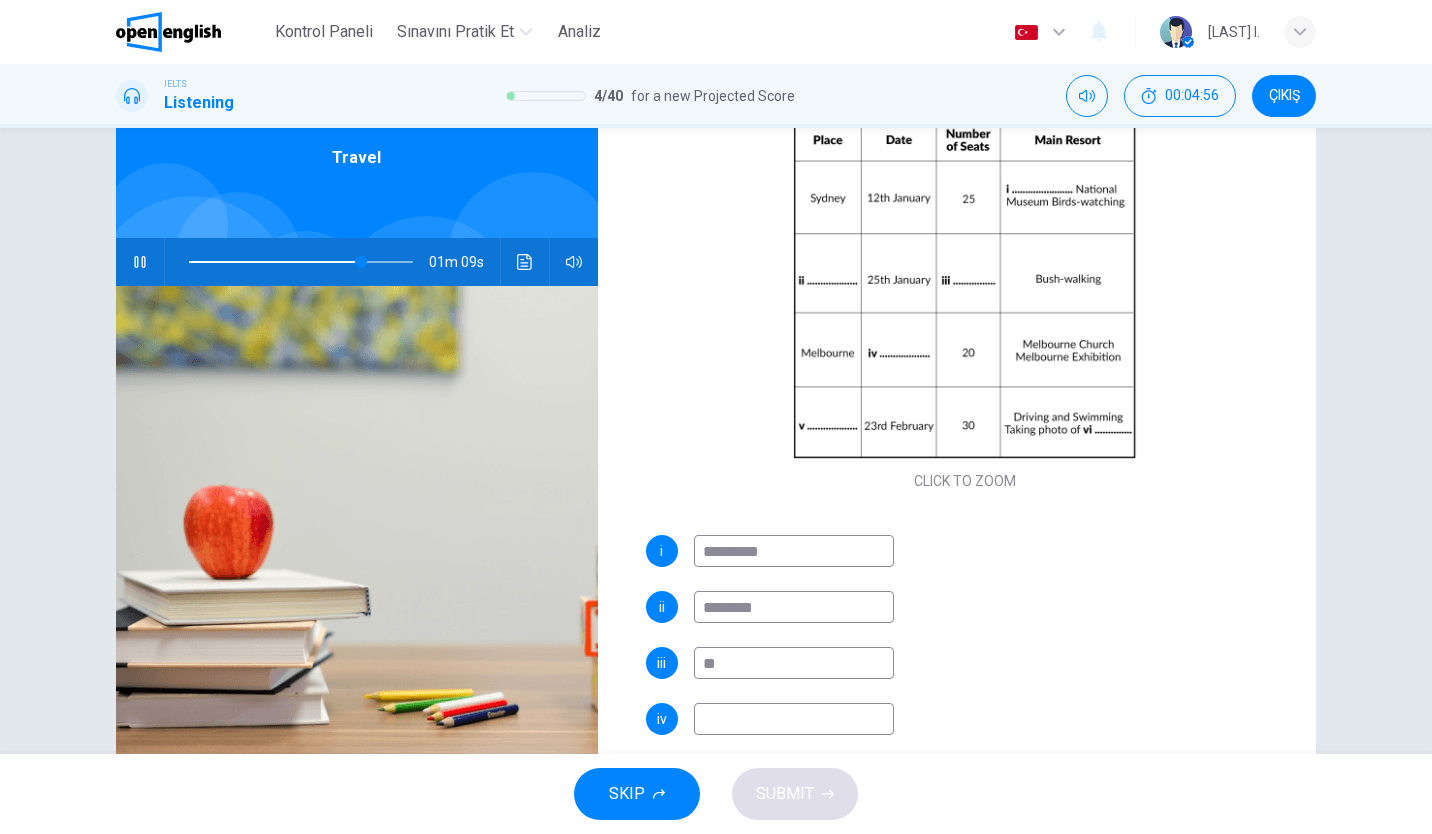 type on "**" 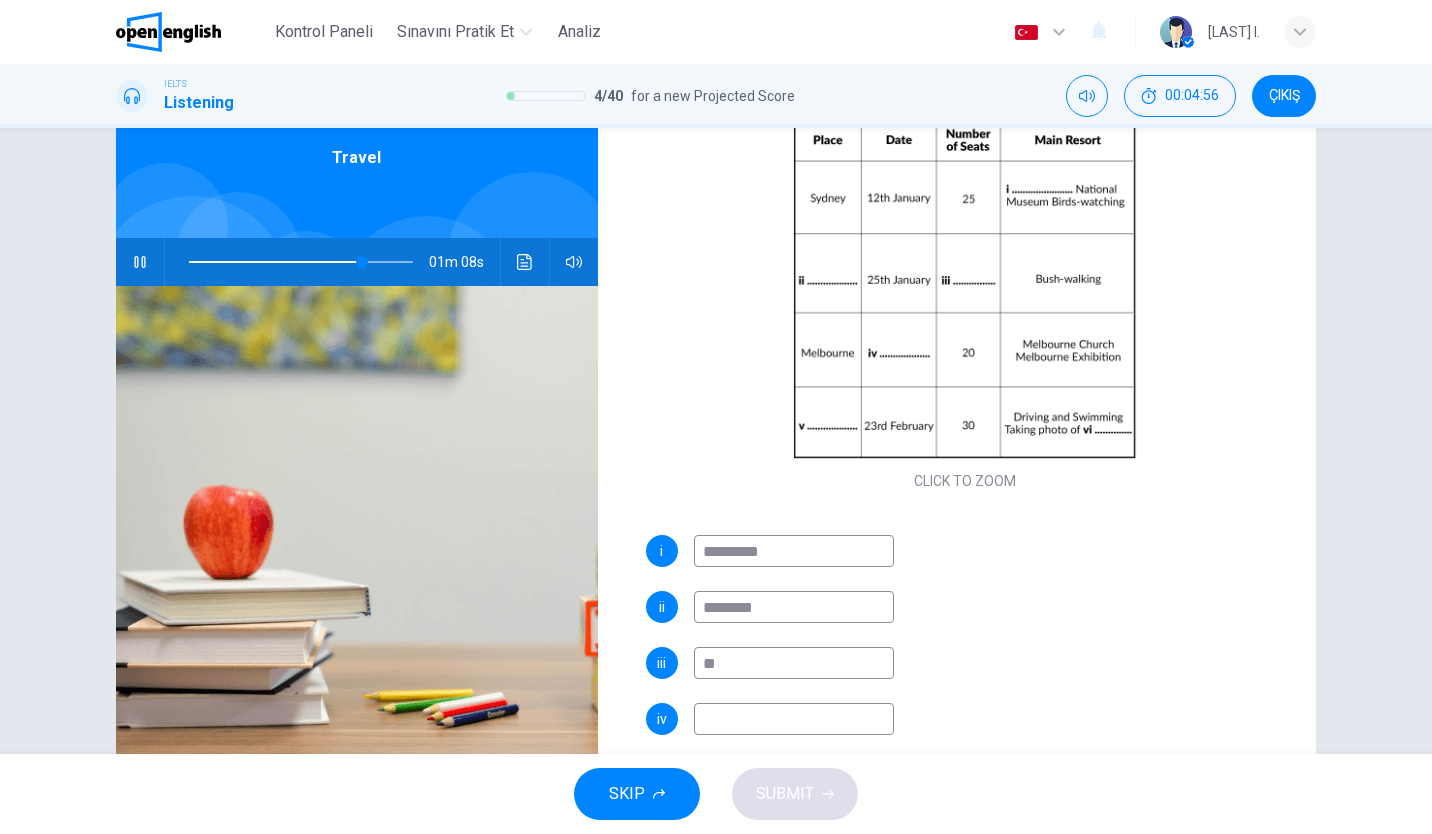 type on "**" 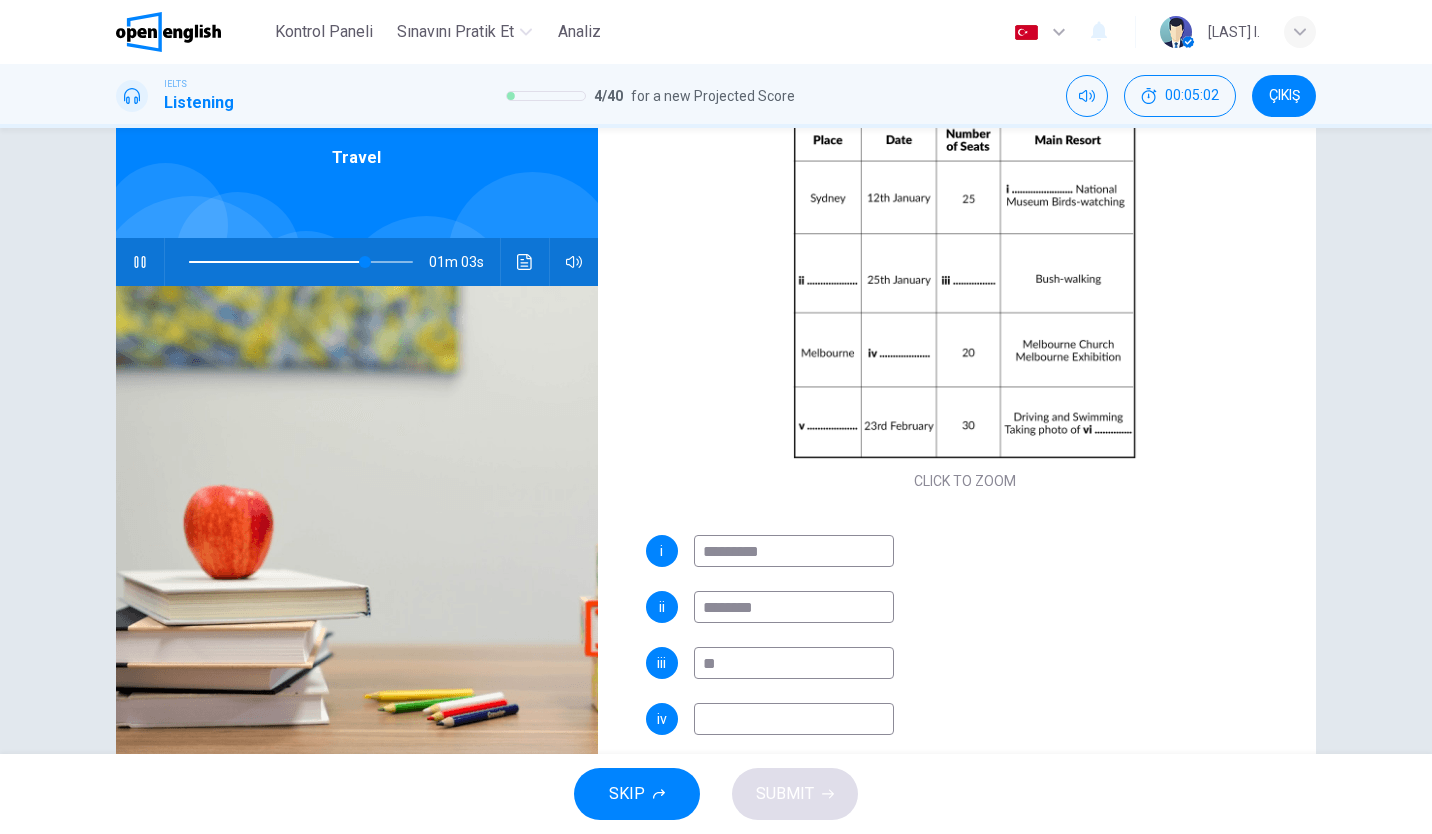 type on "**" 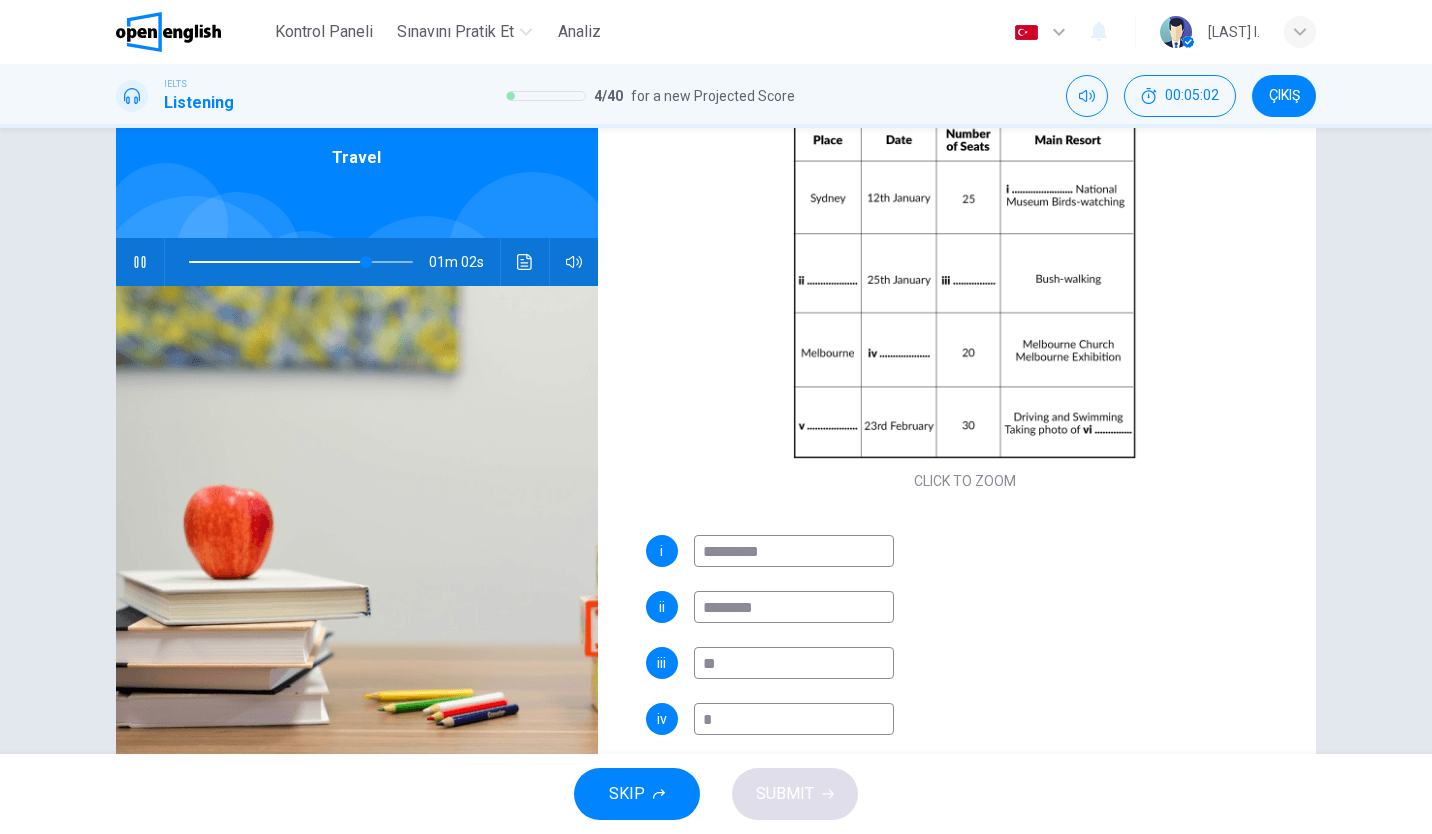 type on "**" 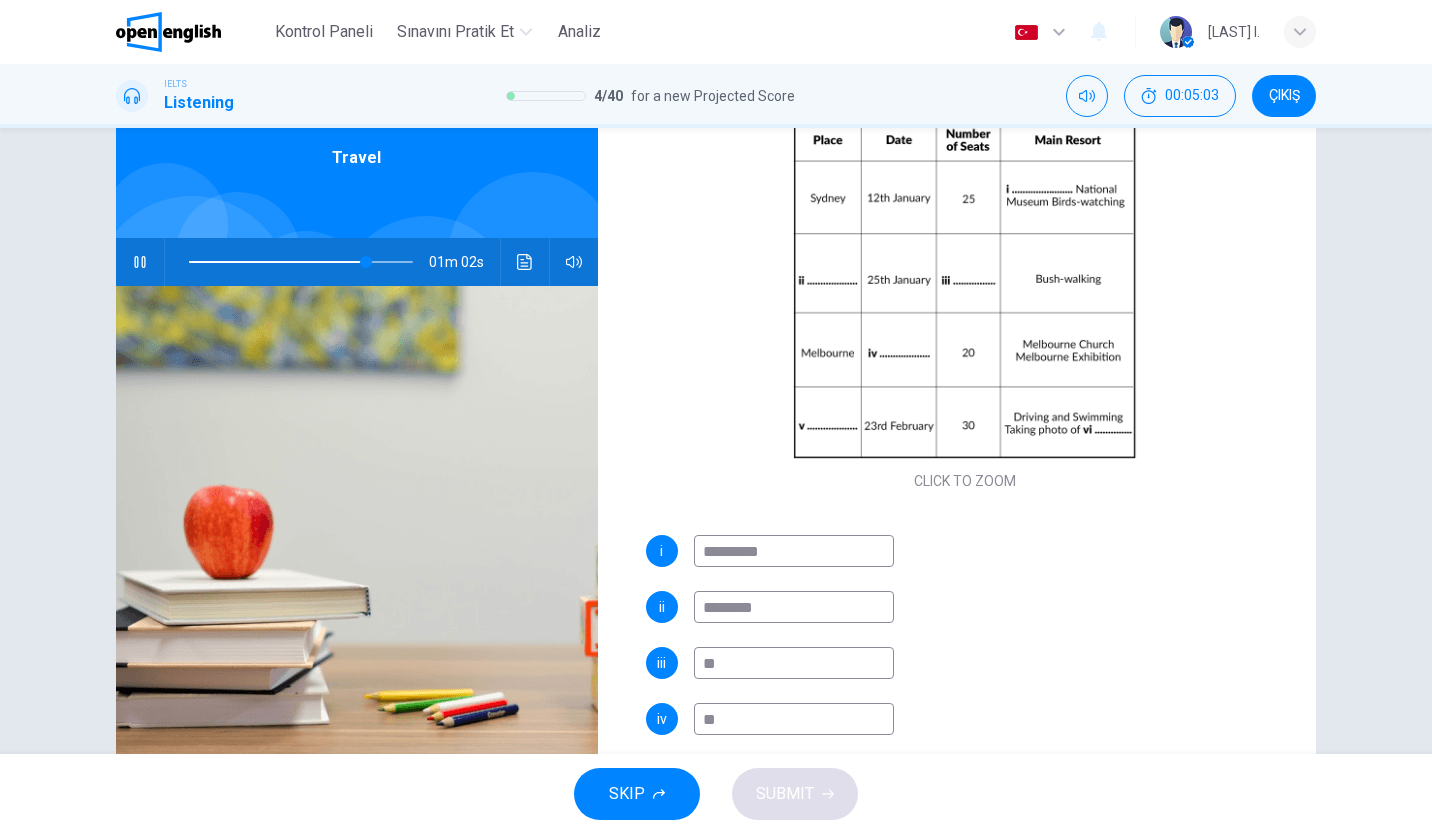 type on "**" 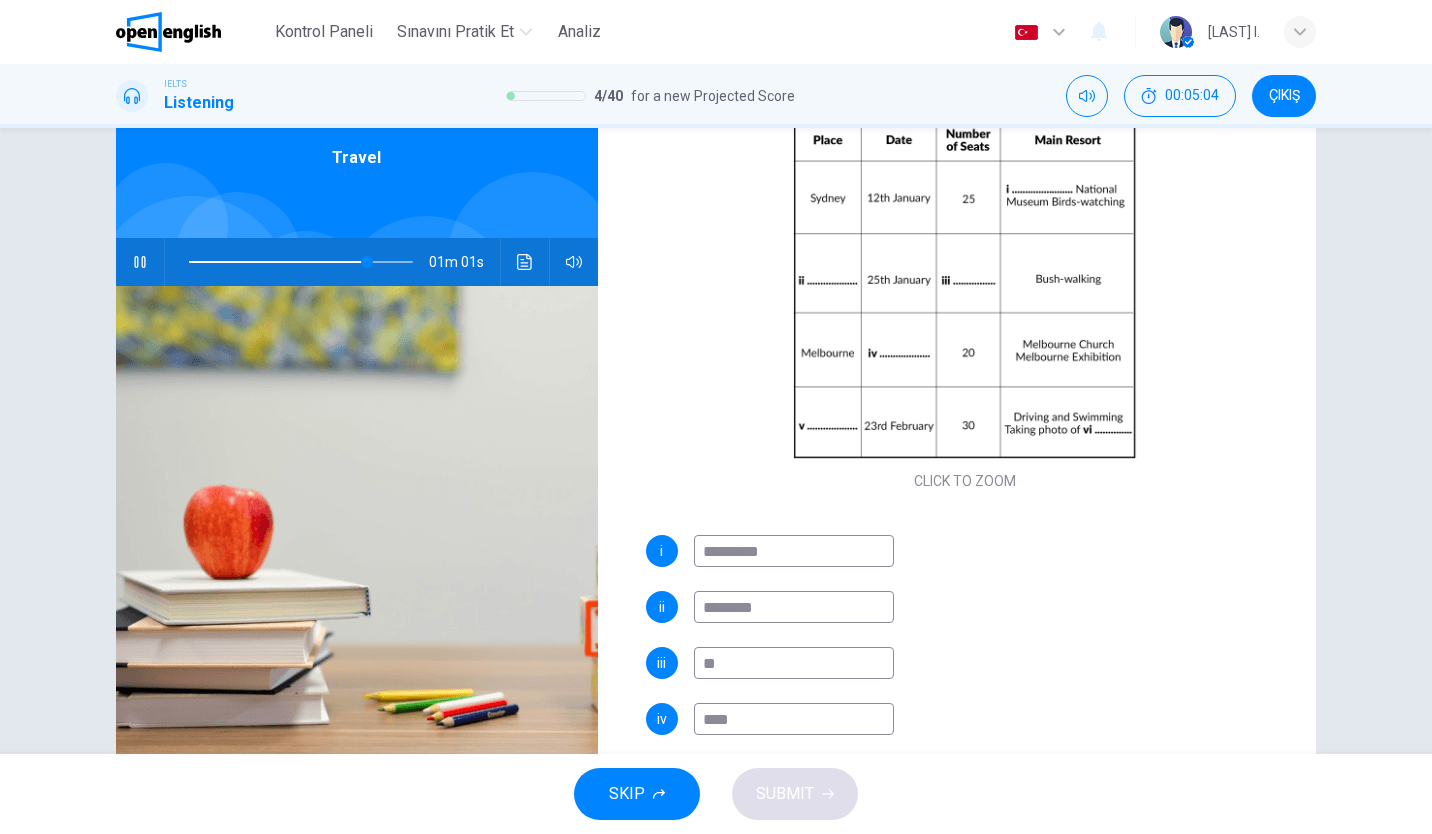 type on "****" 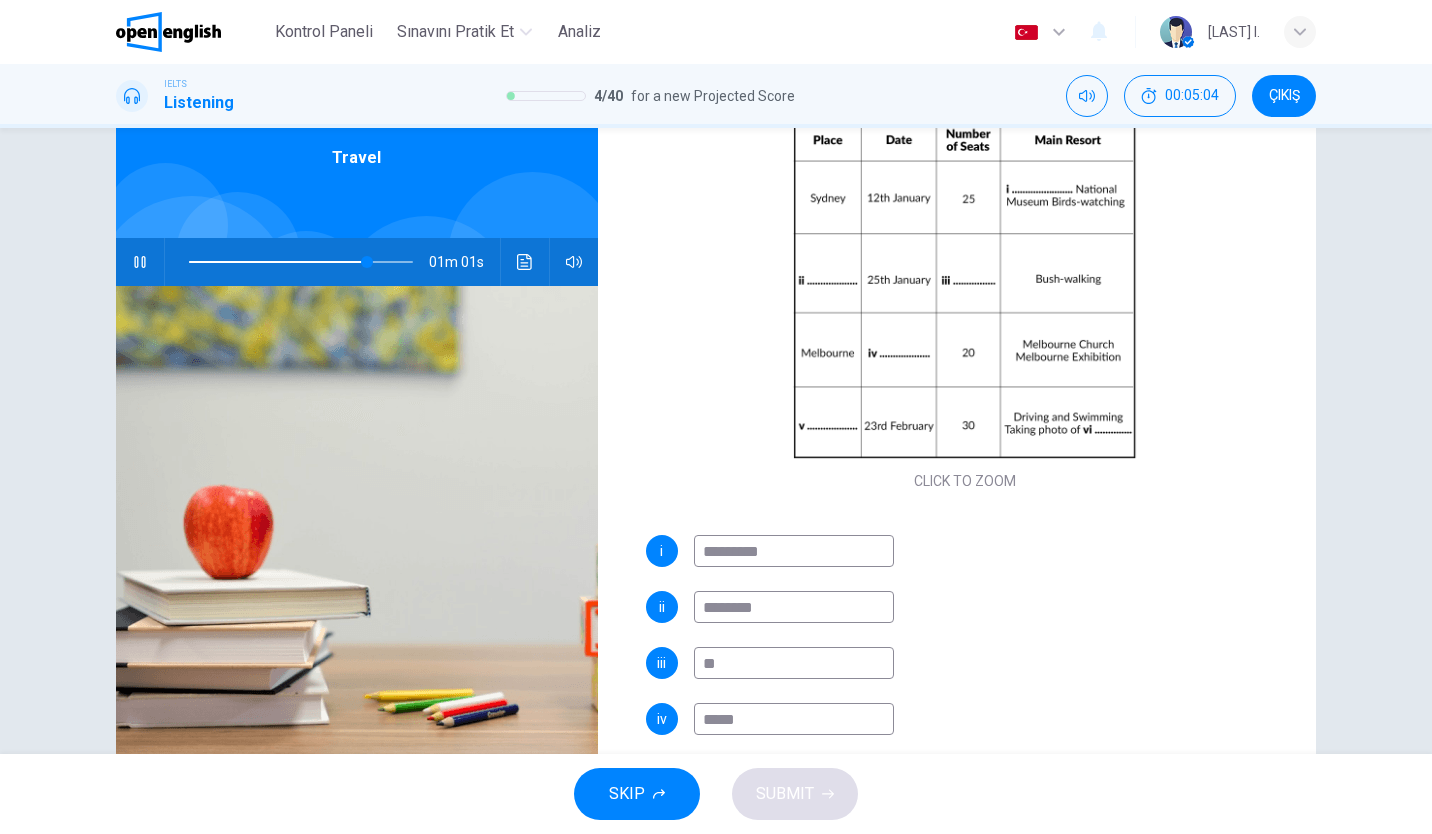 type on "**" 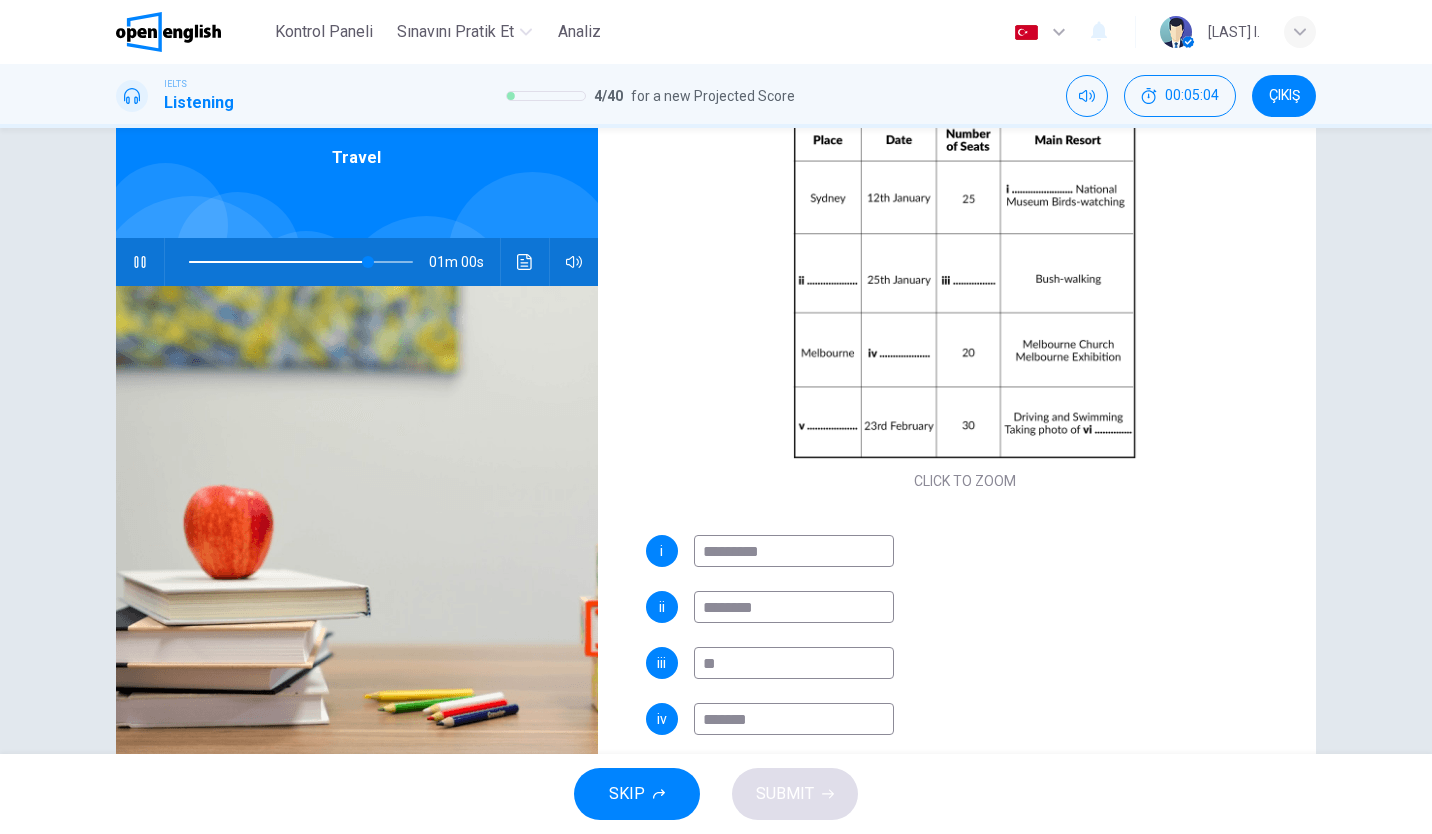type on "********" 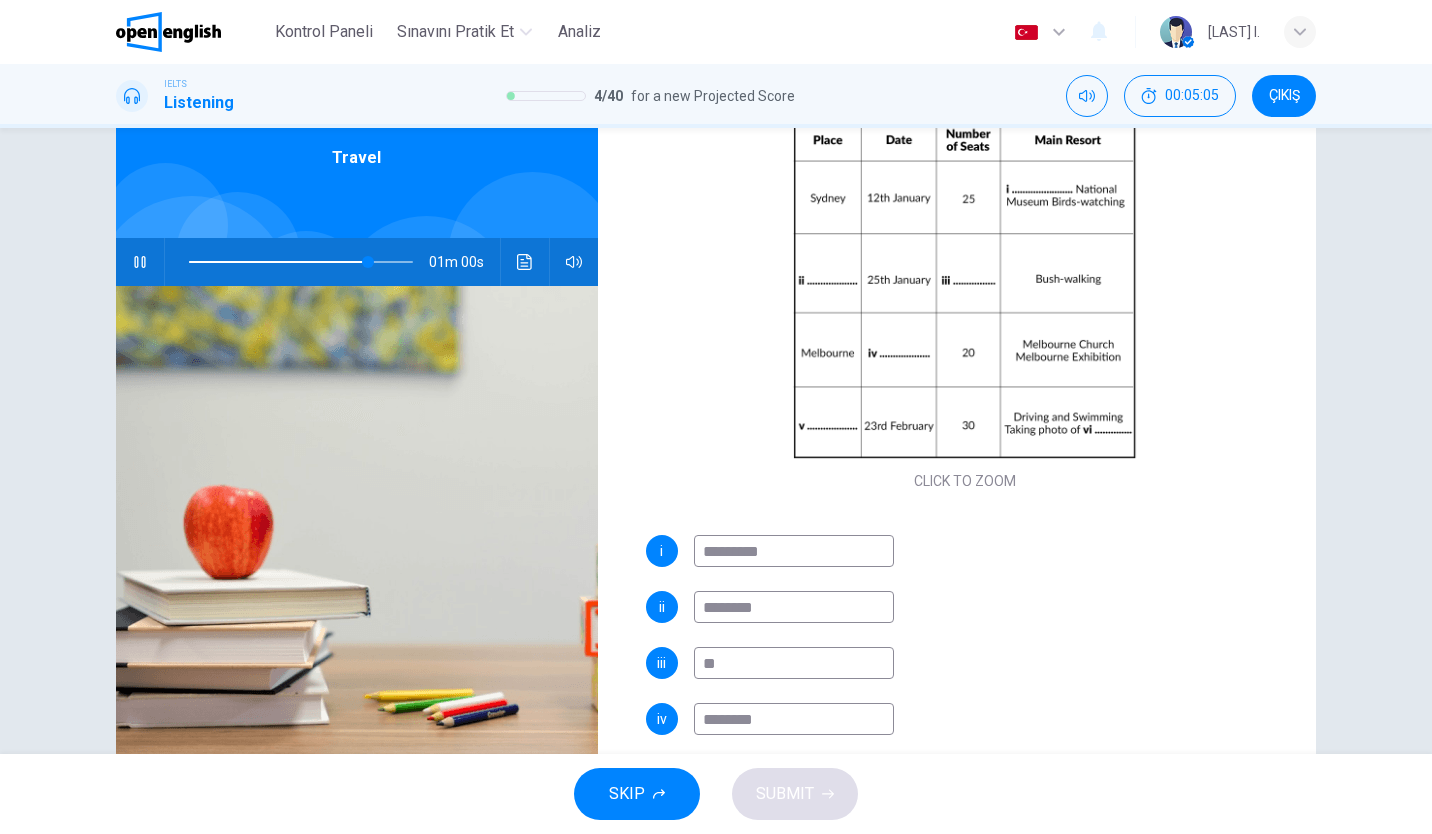 type on "**" 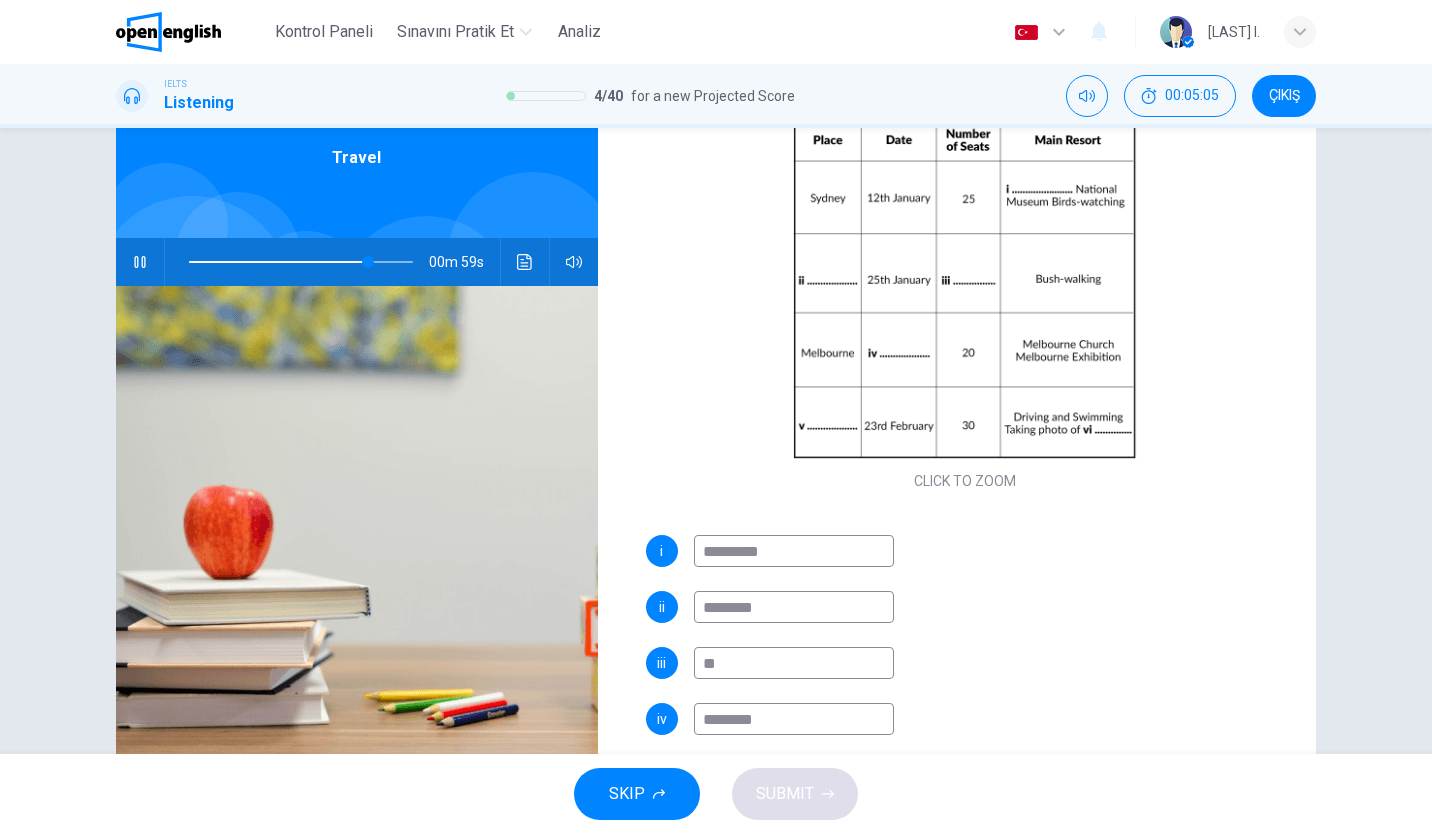 type on "*********" 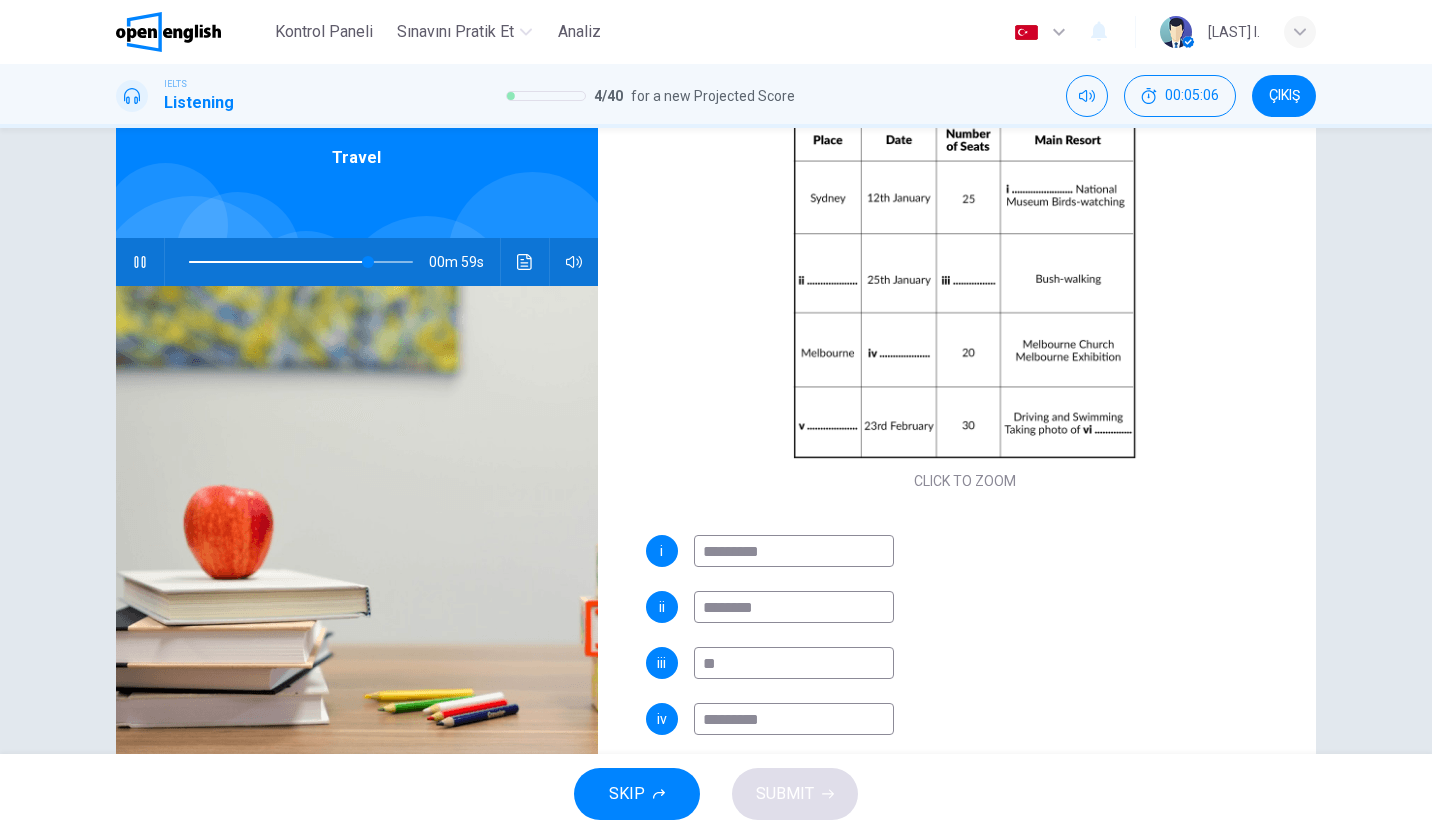 type on "**" 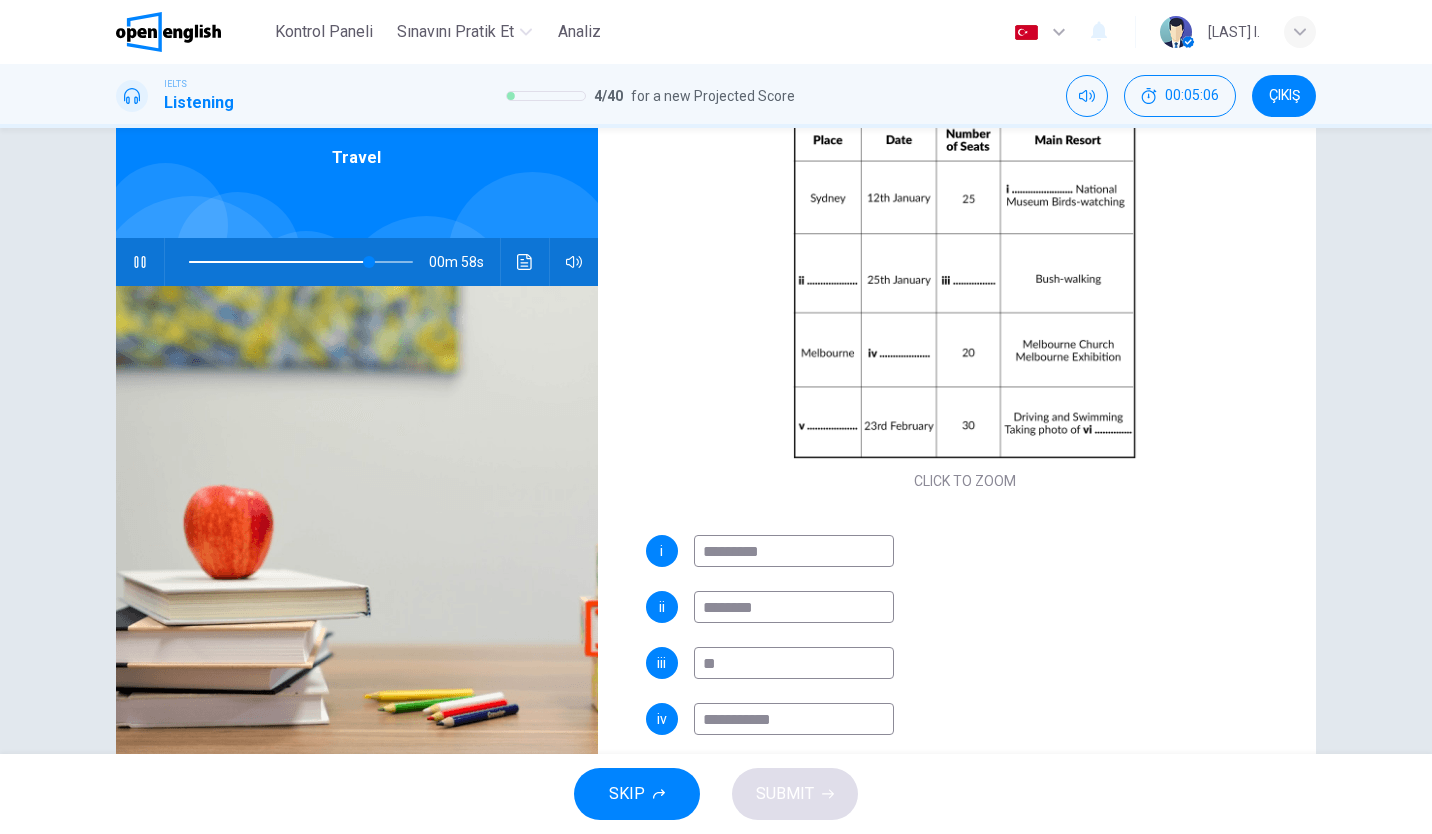 type on "**********" 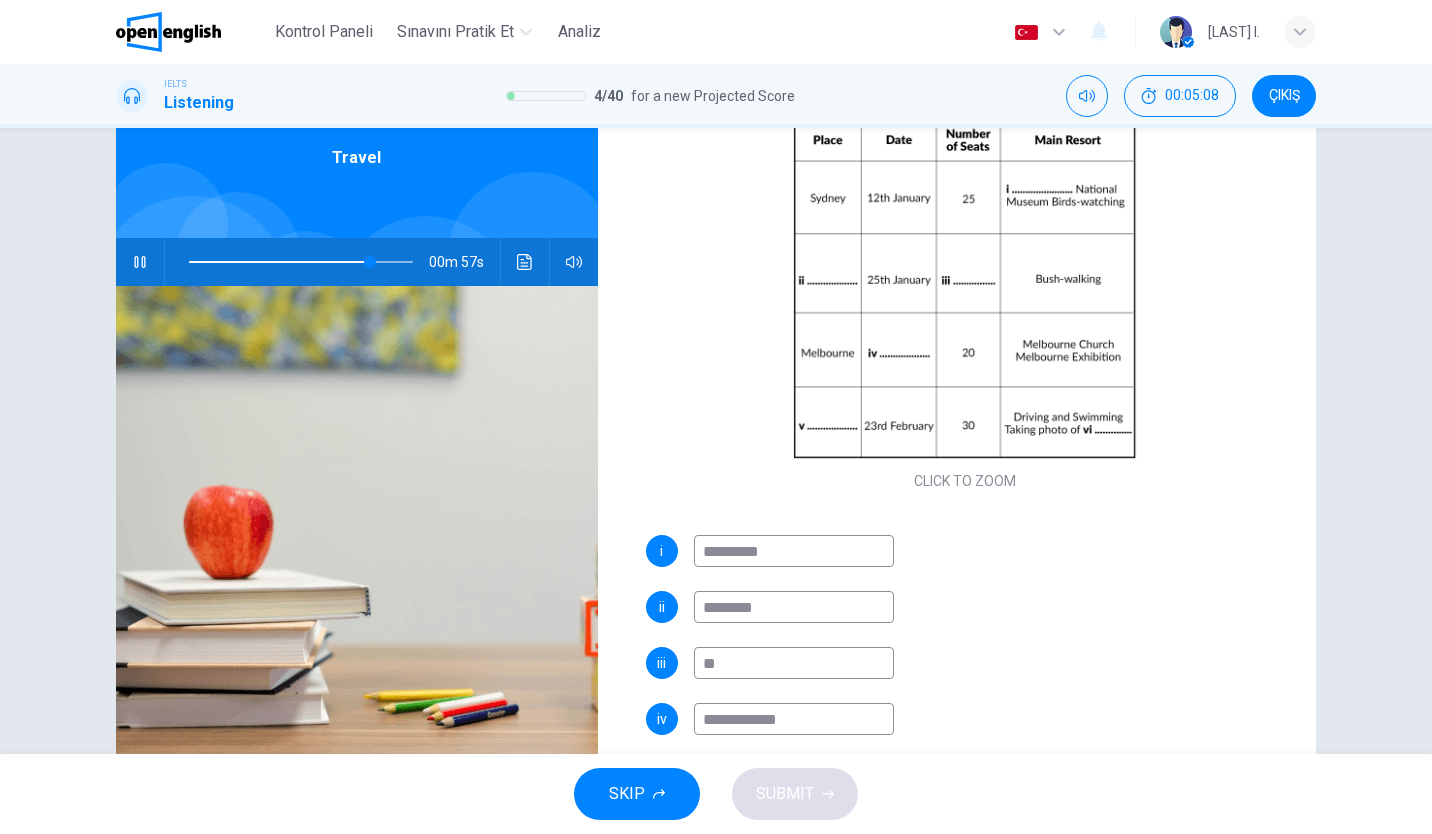 type on "**" 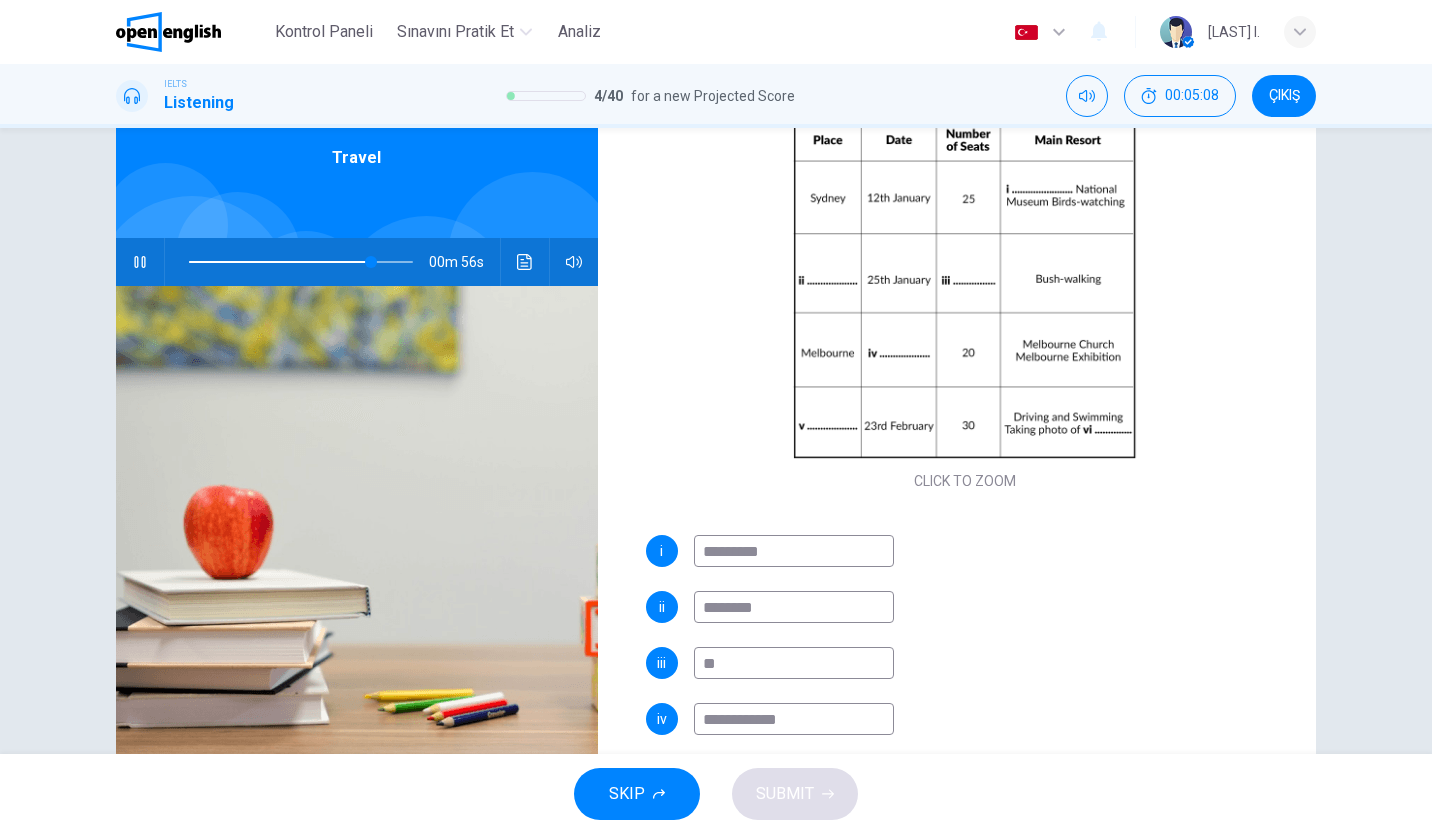type on "**********" 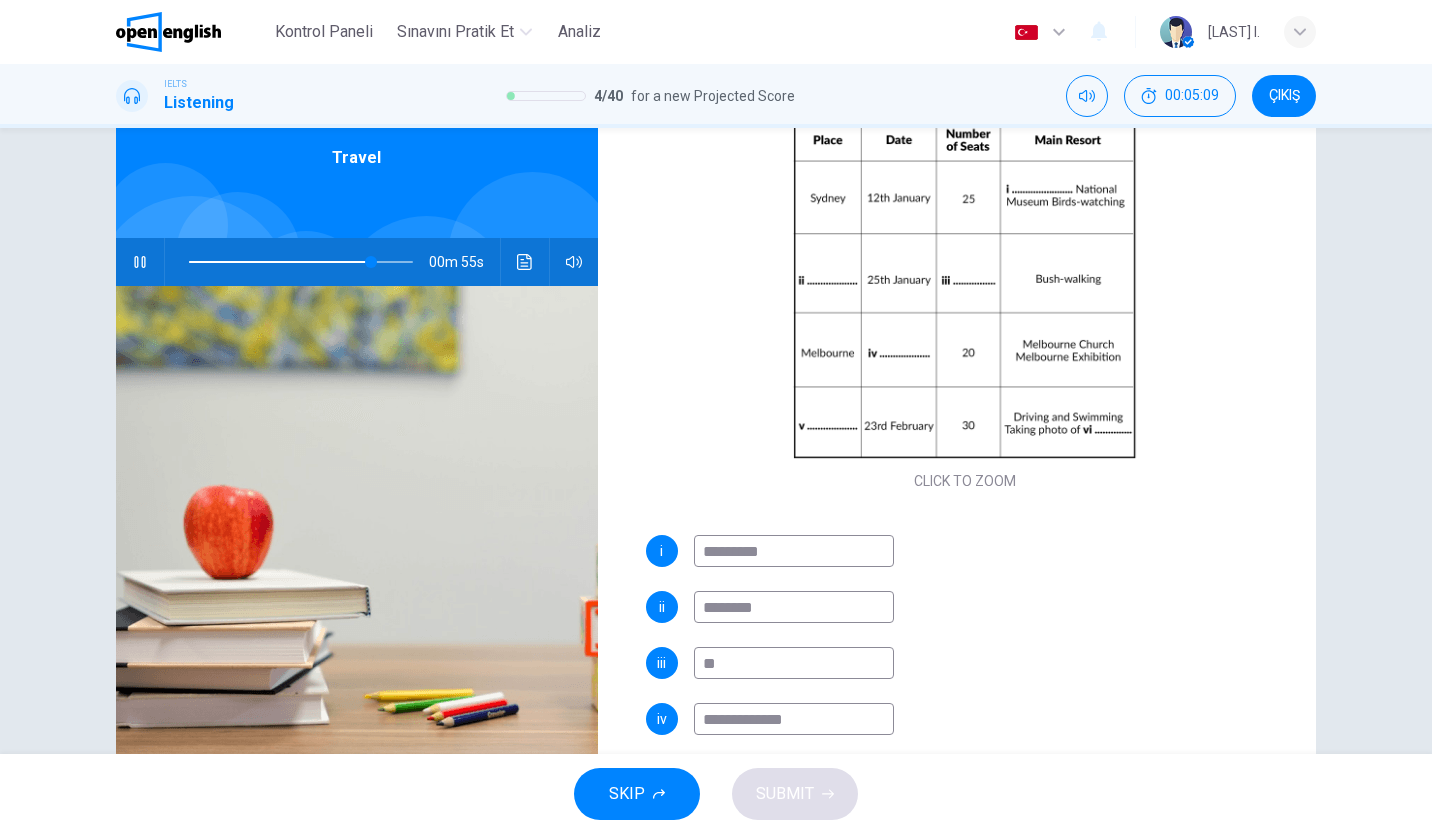 scroll, scrollTop: 286, scrollLeft: 0, axis: vertical 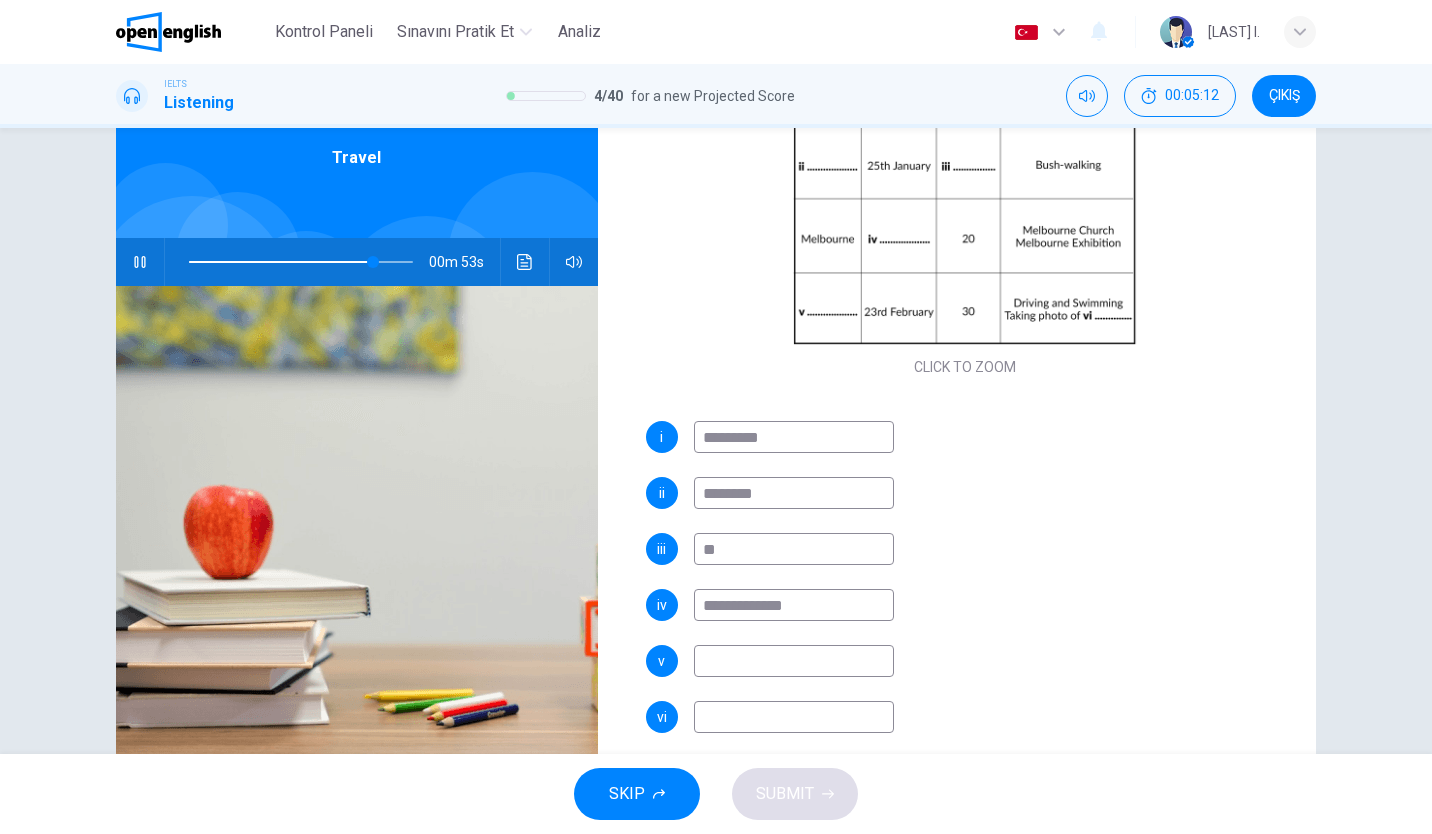 type on "**" 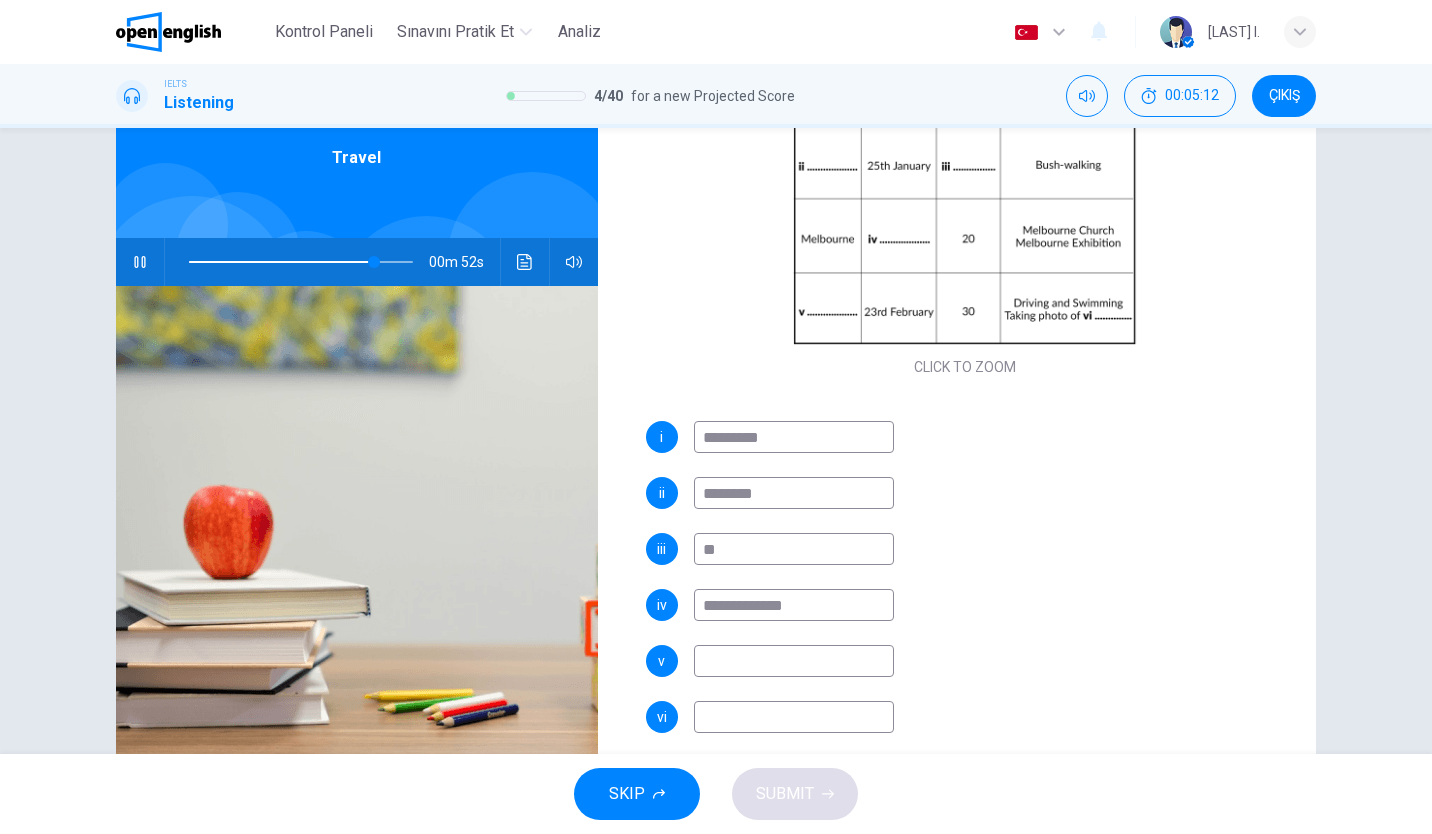 type on "**********" 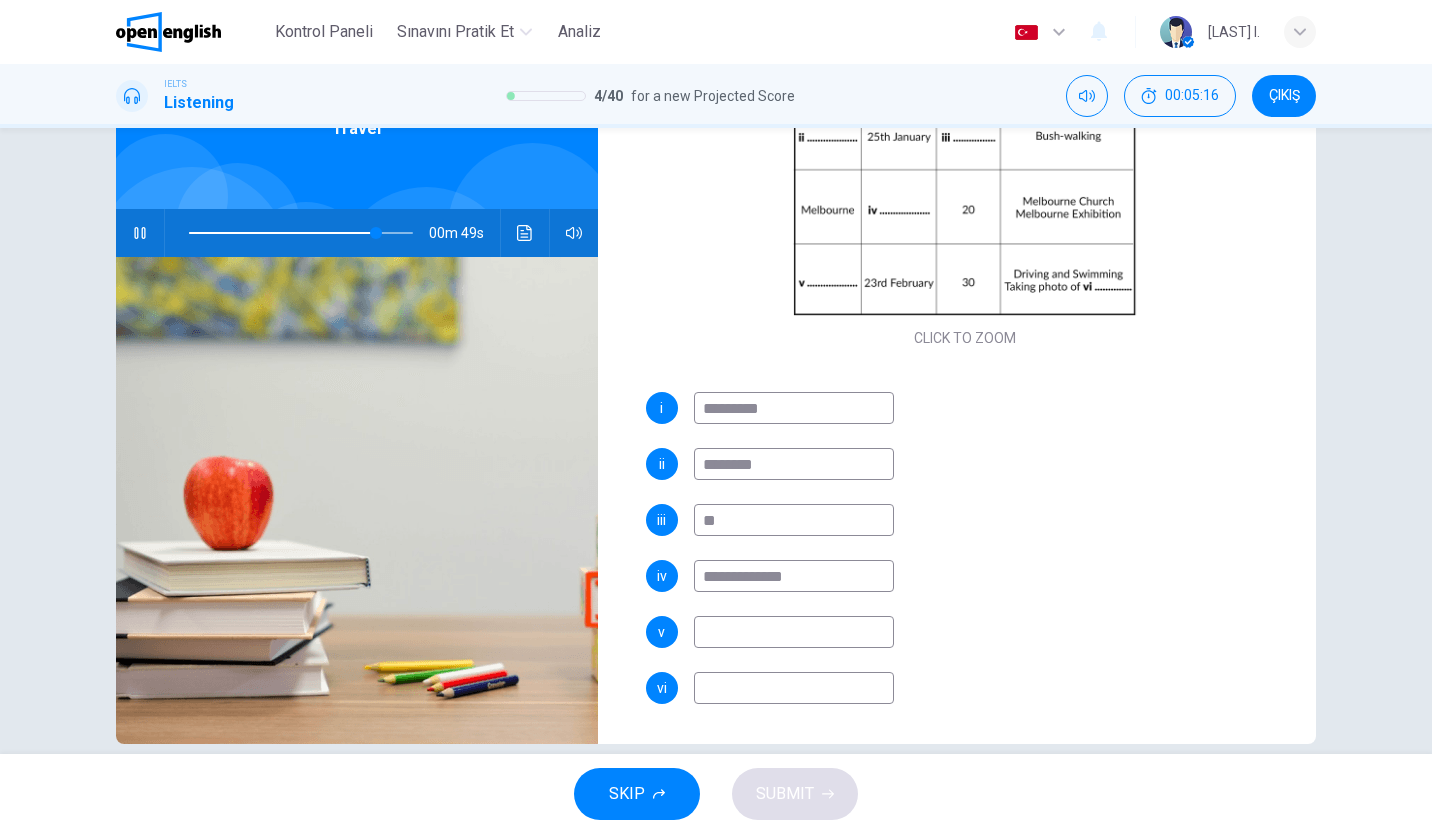scroll, scrollTop: 118, scrollLeft: 0, axis: vertical 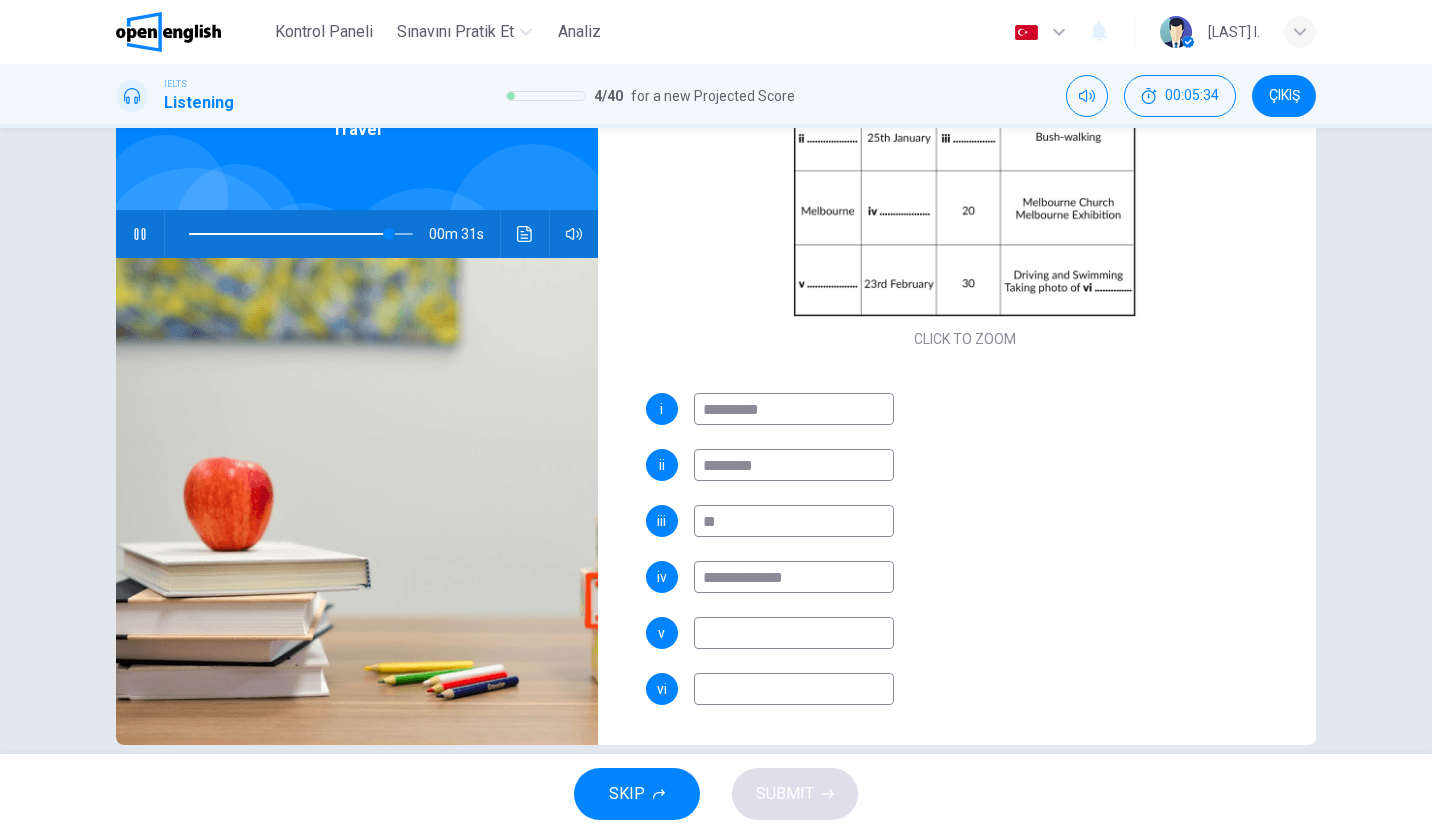 type on "**" 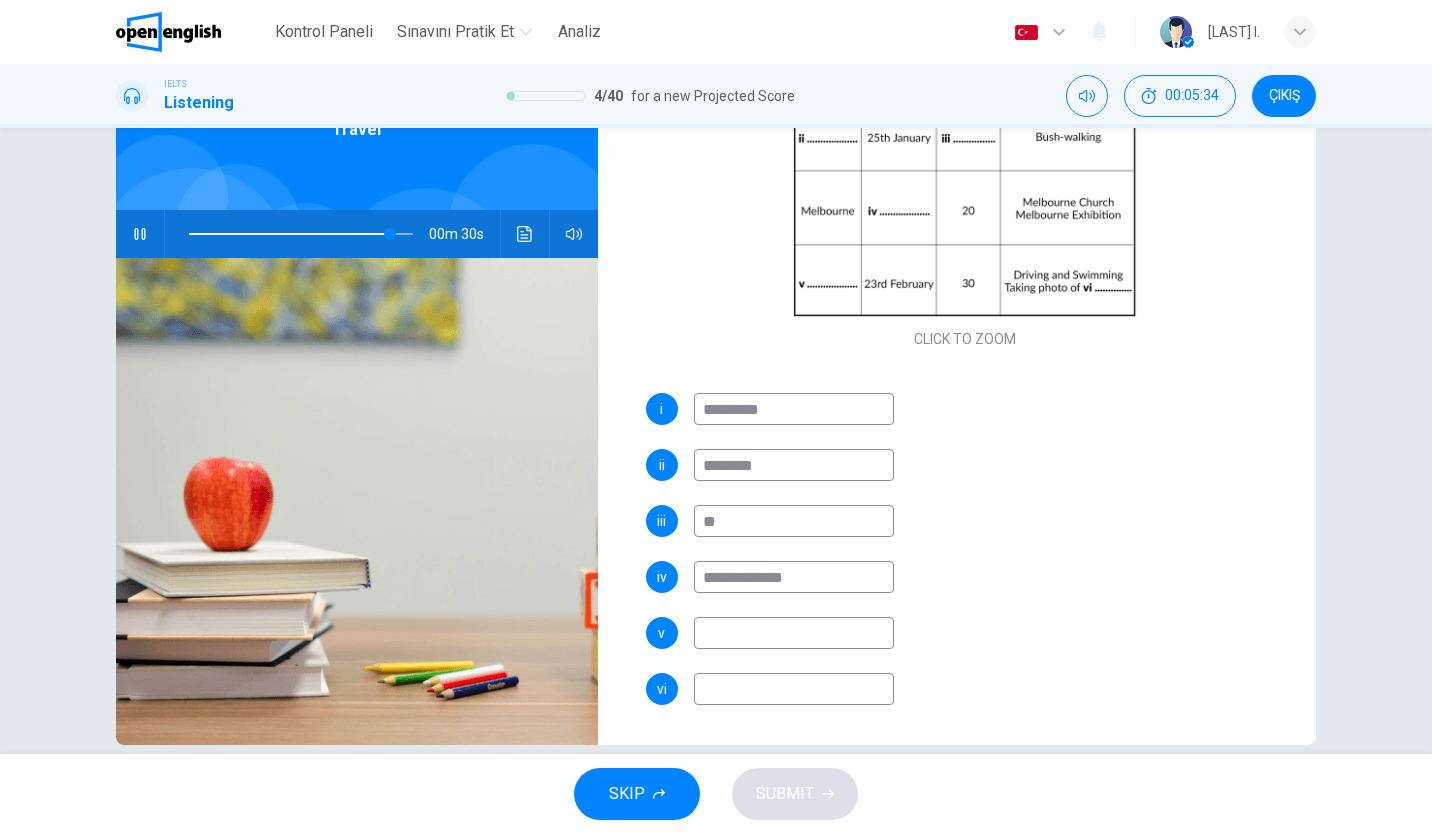 type on "*" 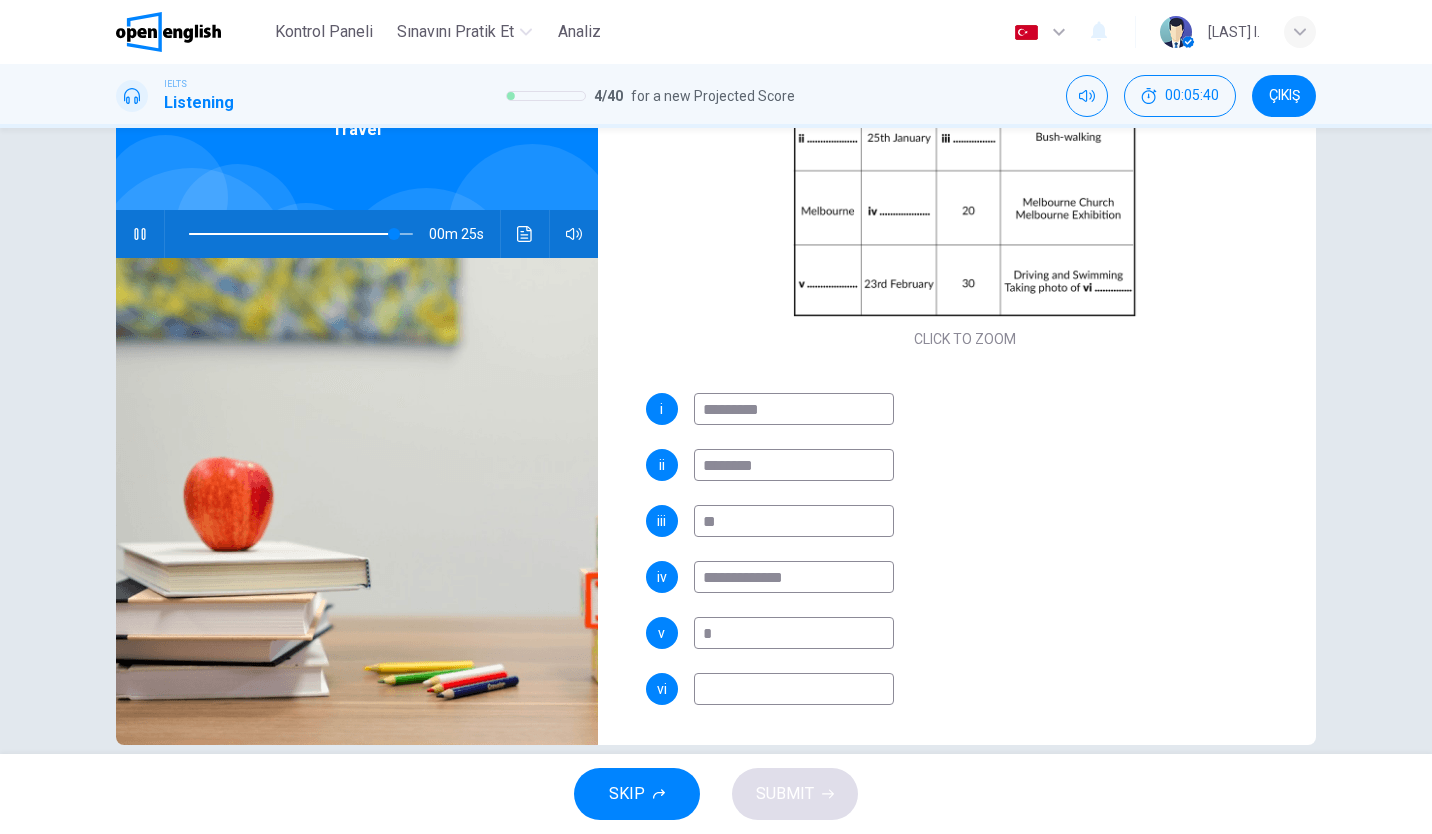 type on "**" 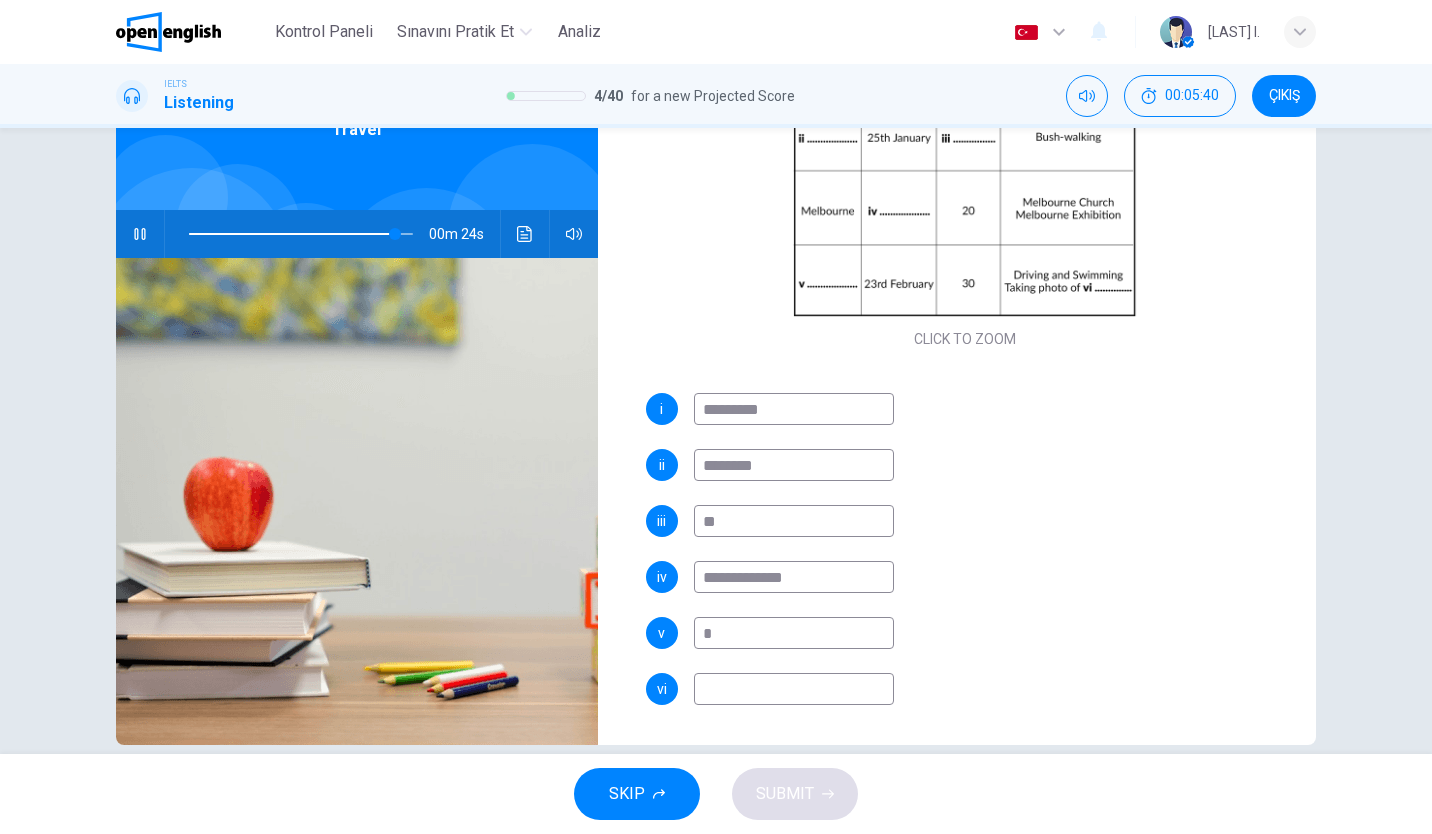 type on "*" 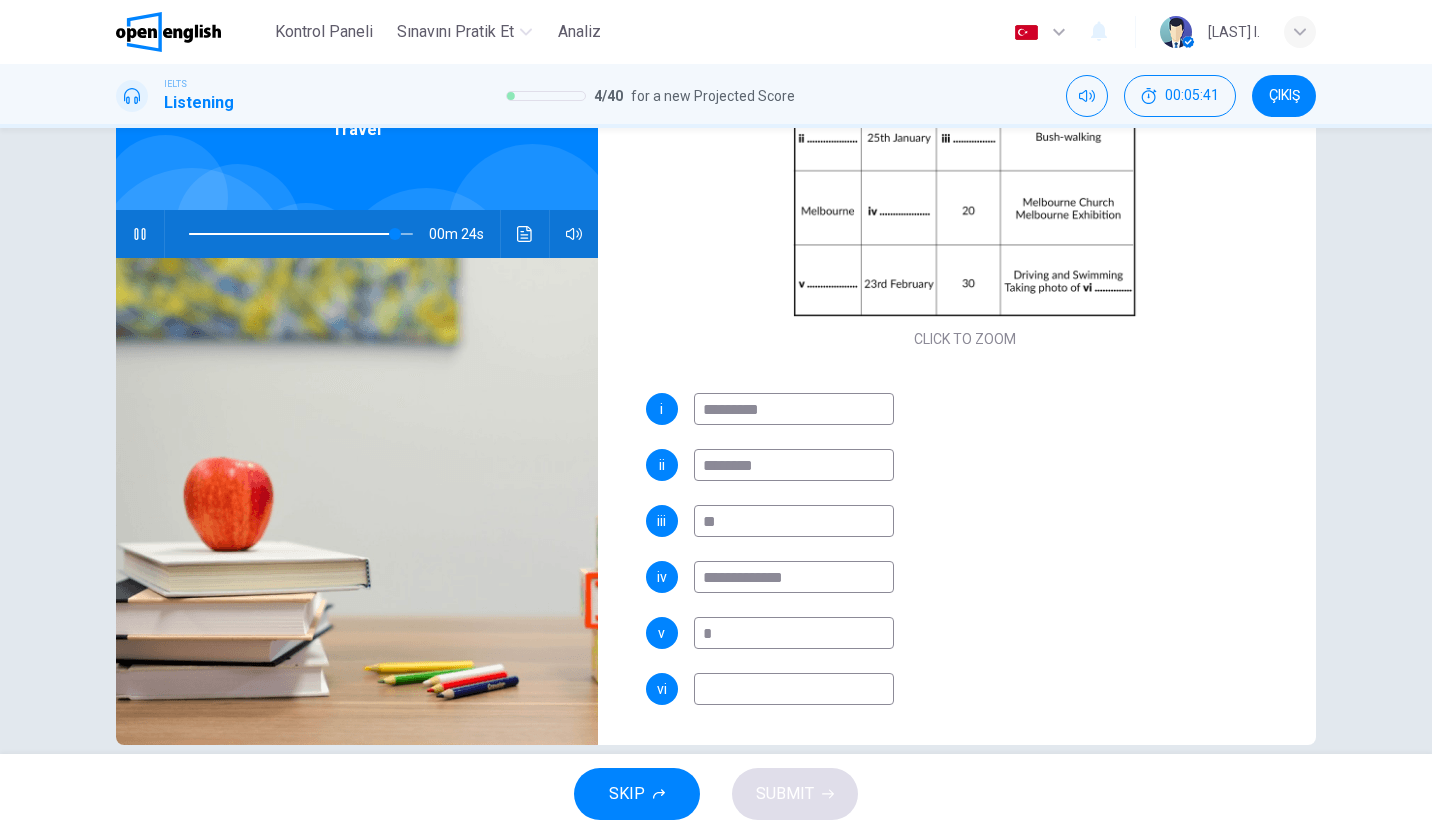 click at bounding box center (794, 689) 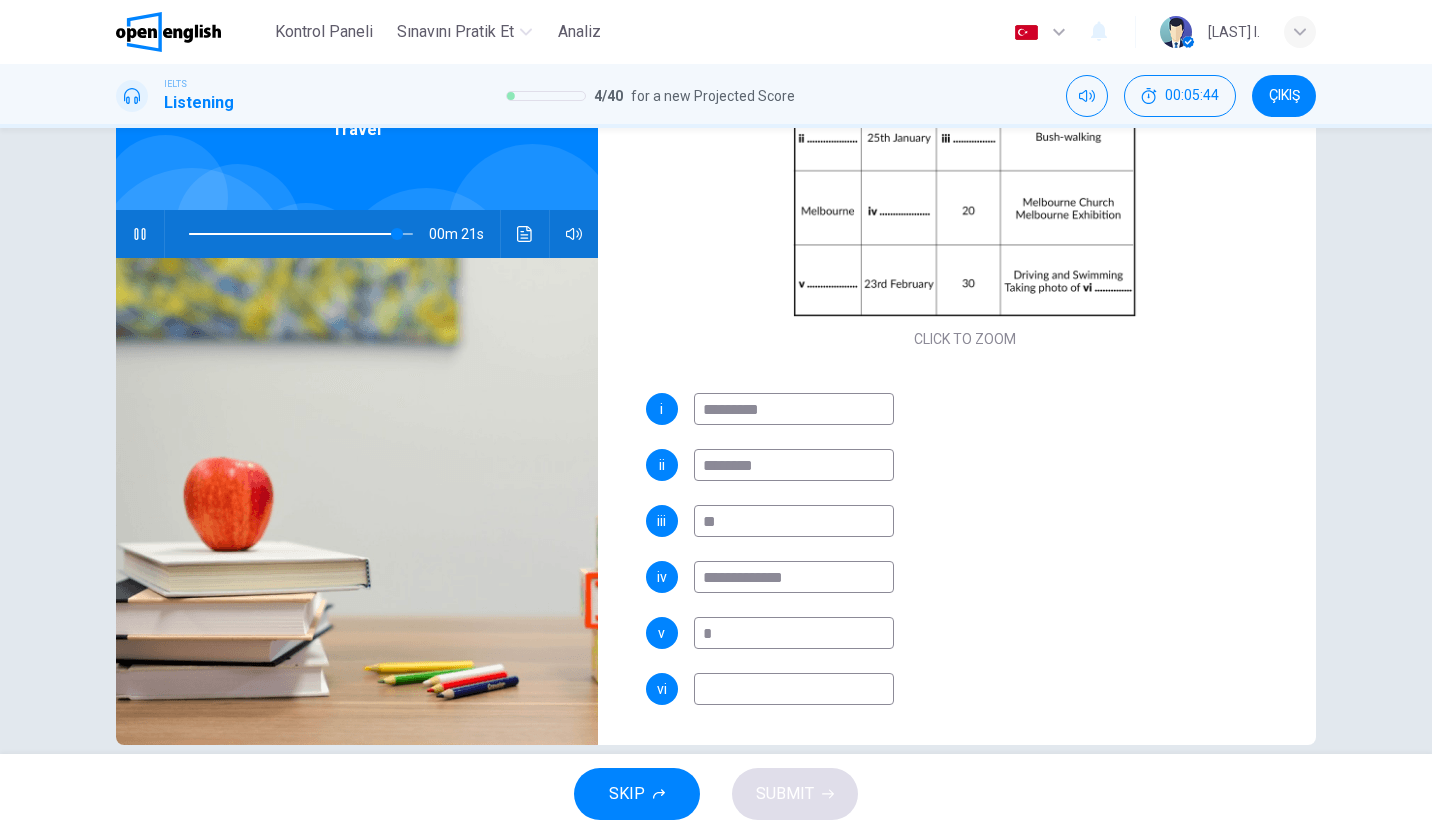 type on "**" 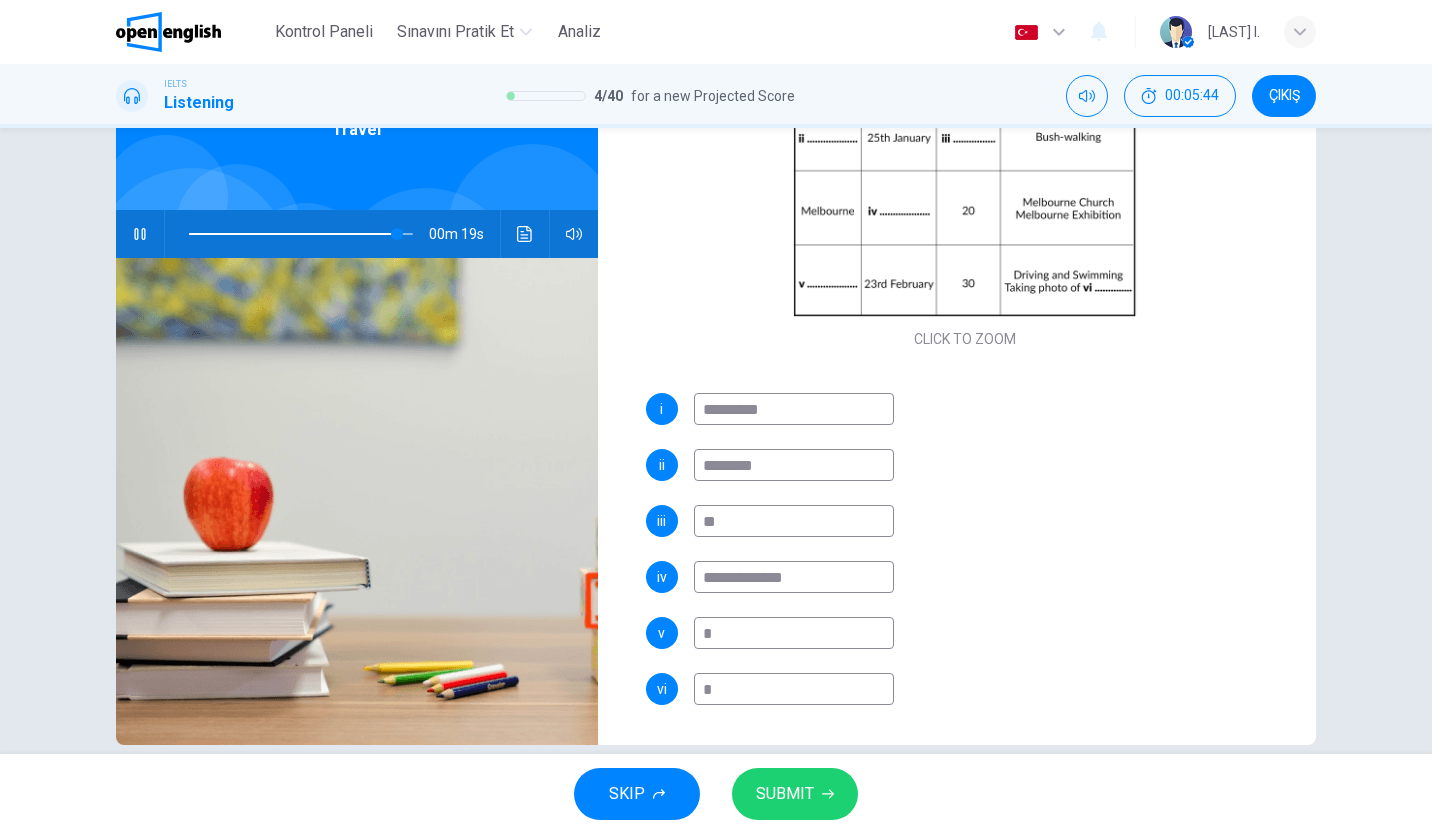 type on "**" 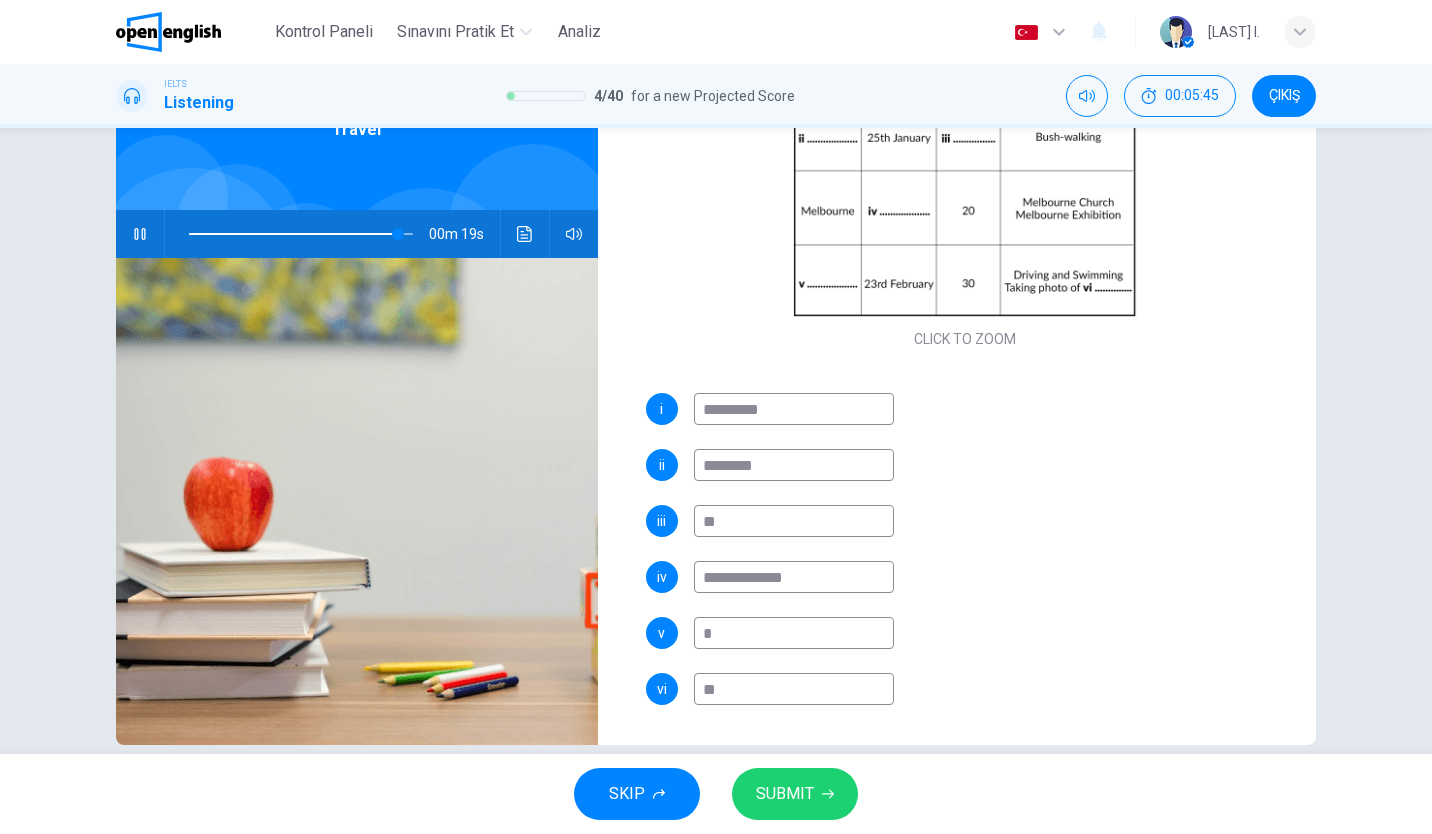 type on "**" 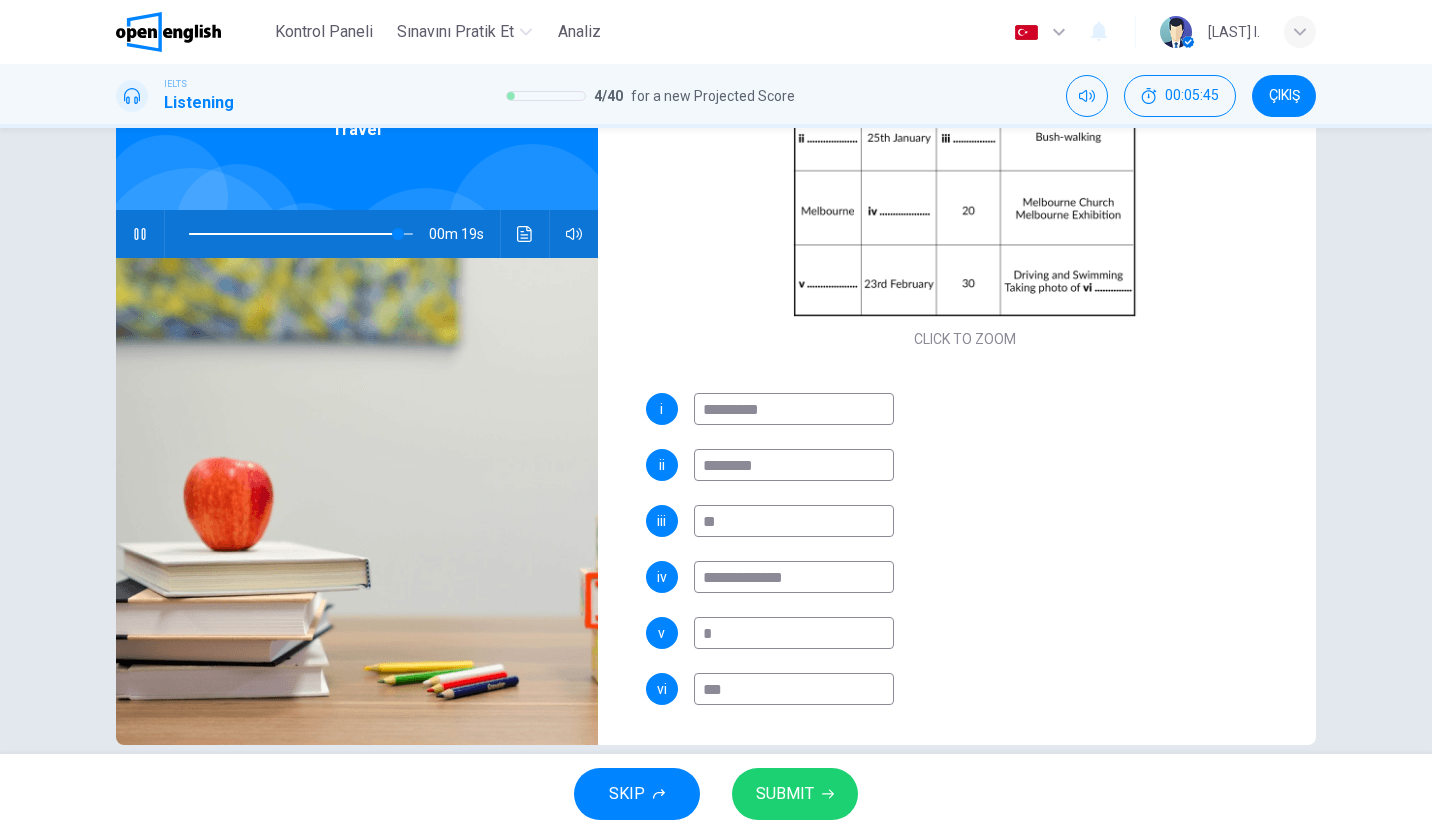 type on "****" 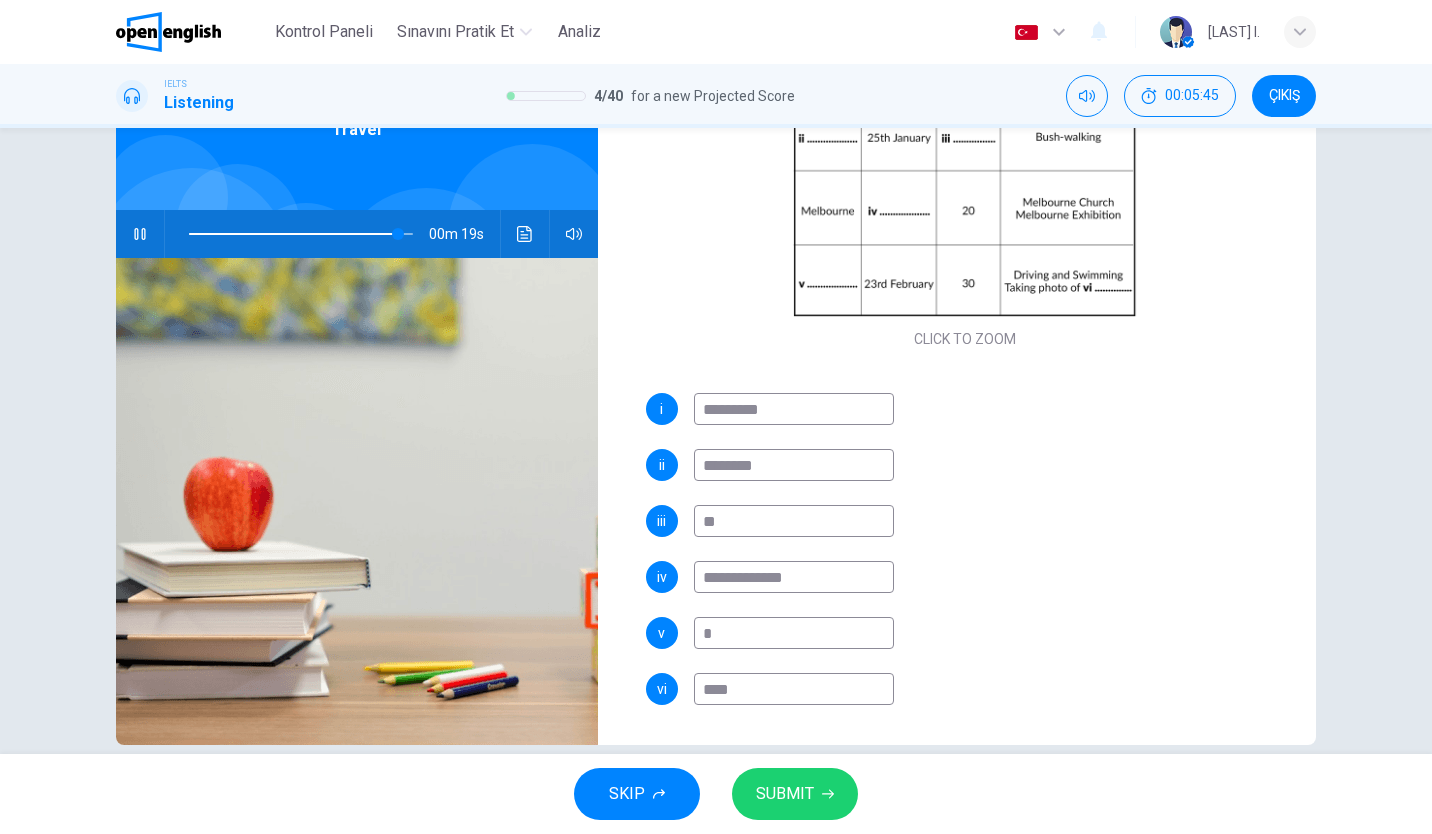 type on "**" 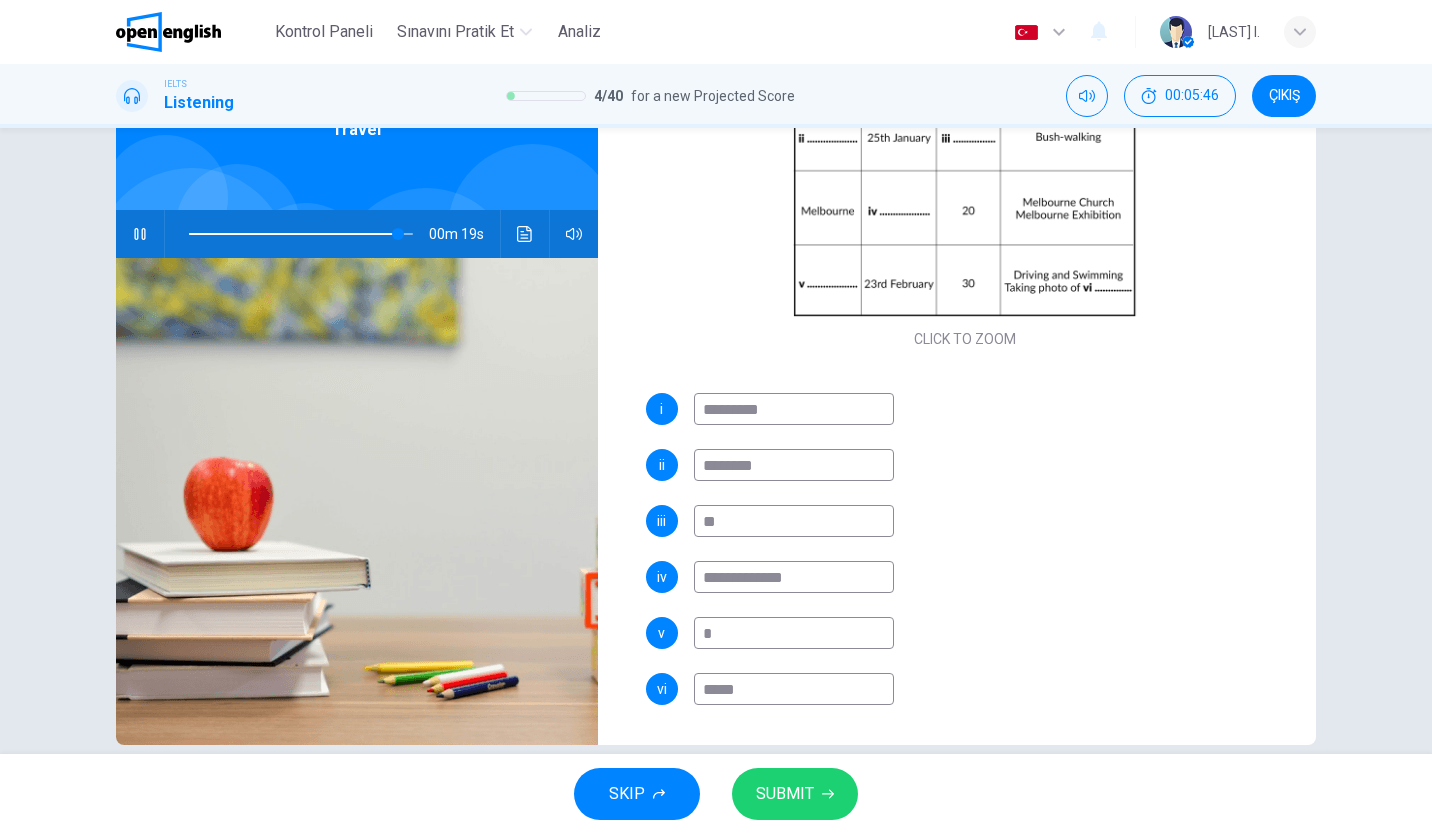 type on "**" 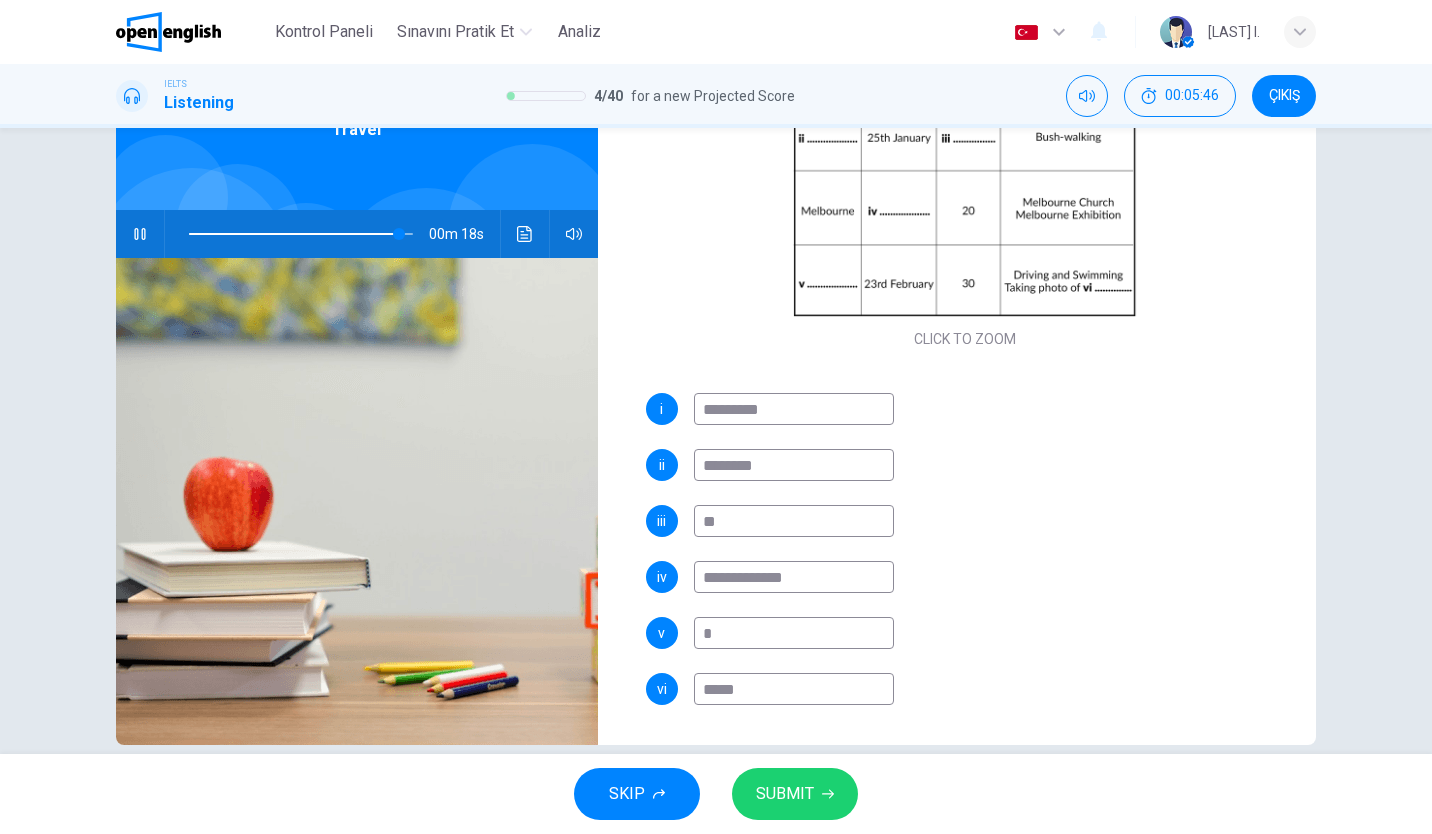 type on "******" 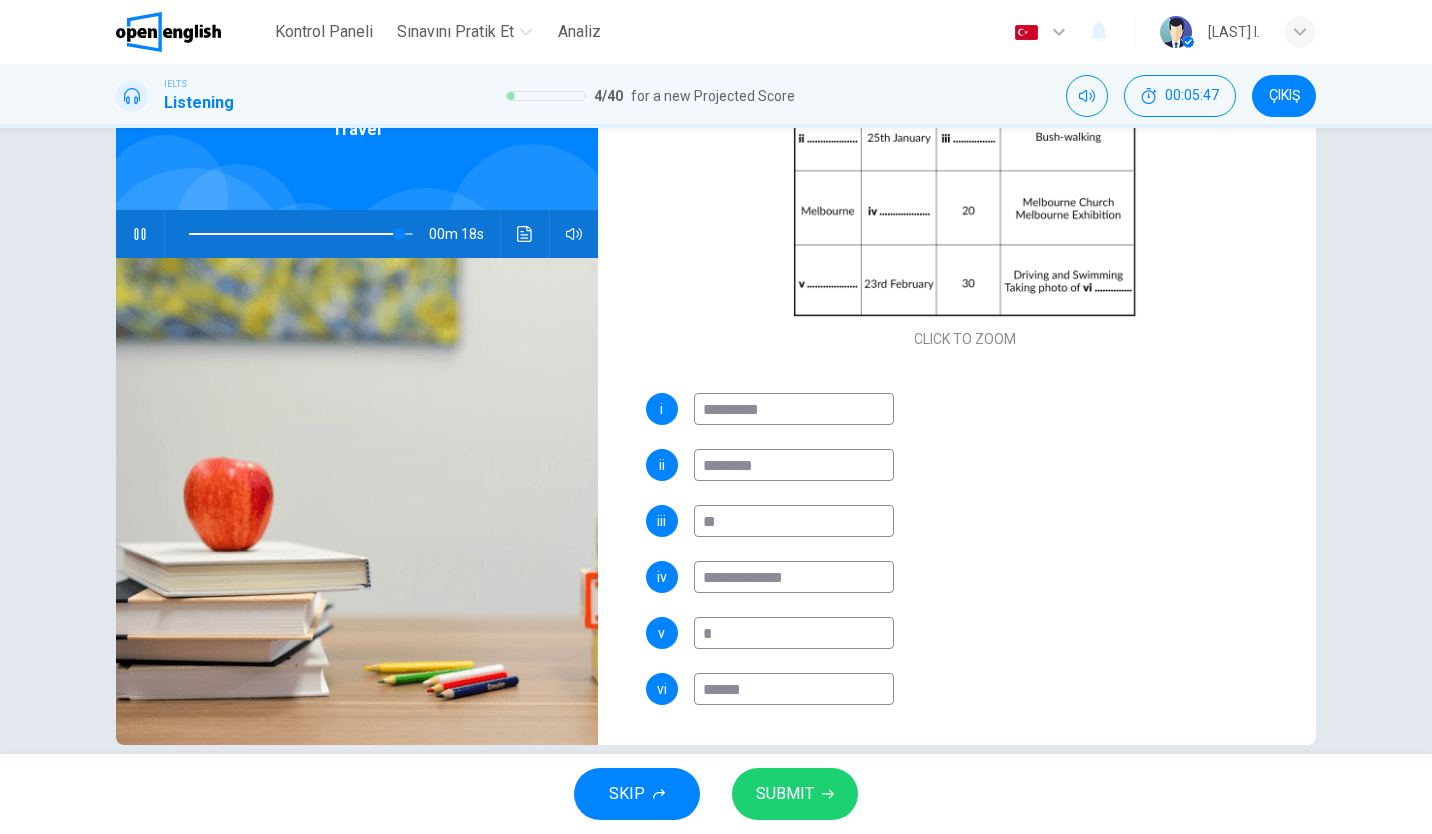 type on "**" 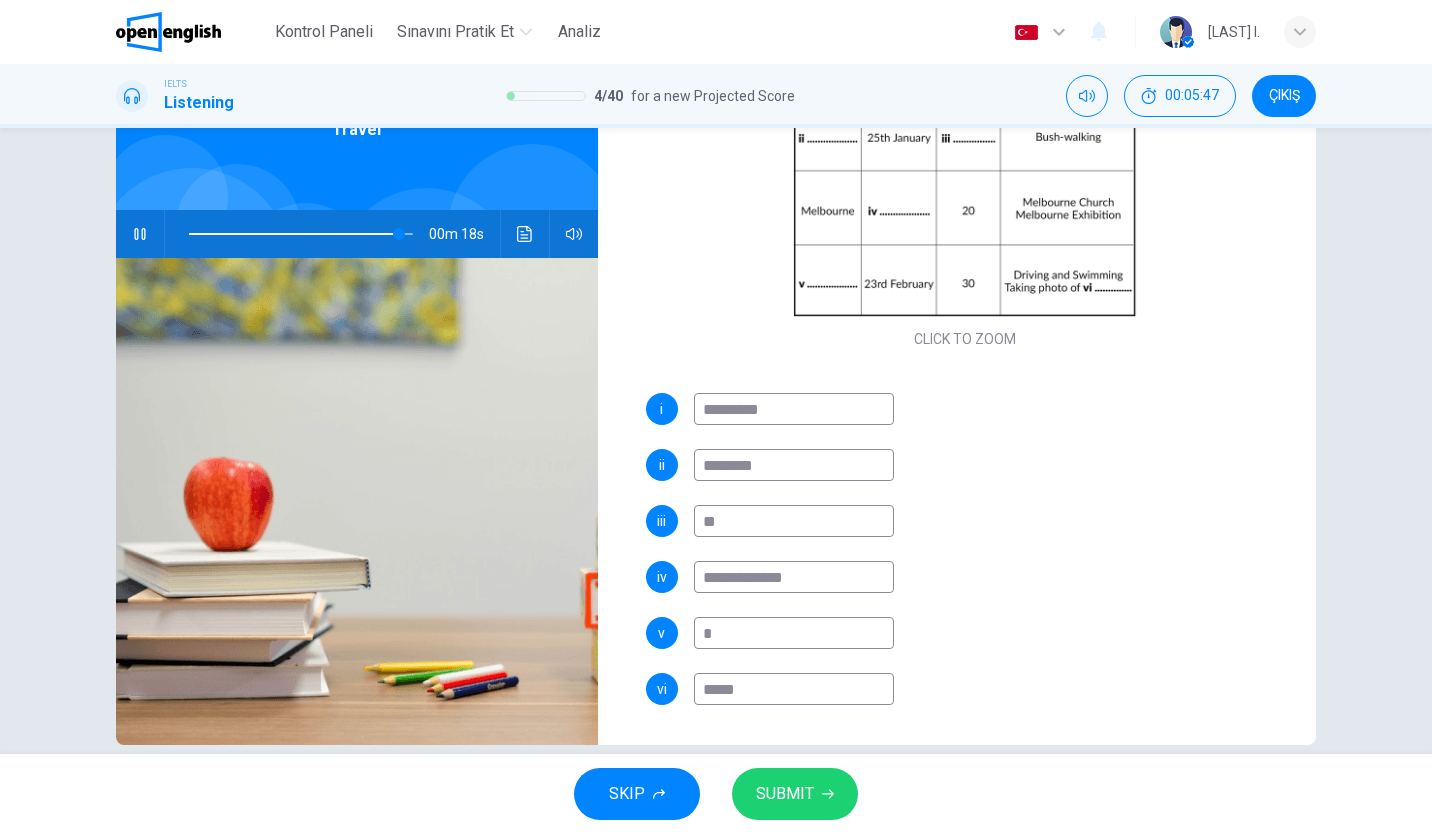 type on "**" 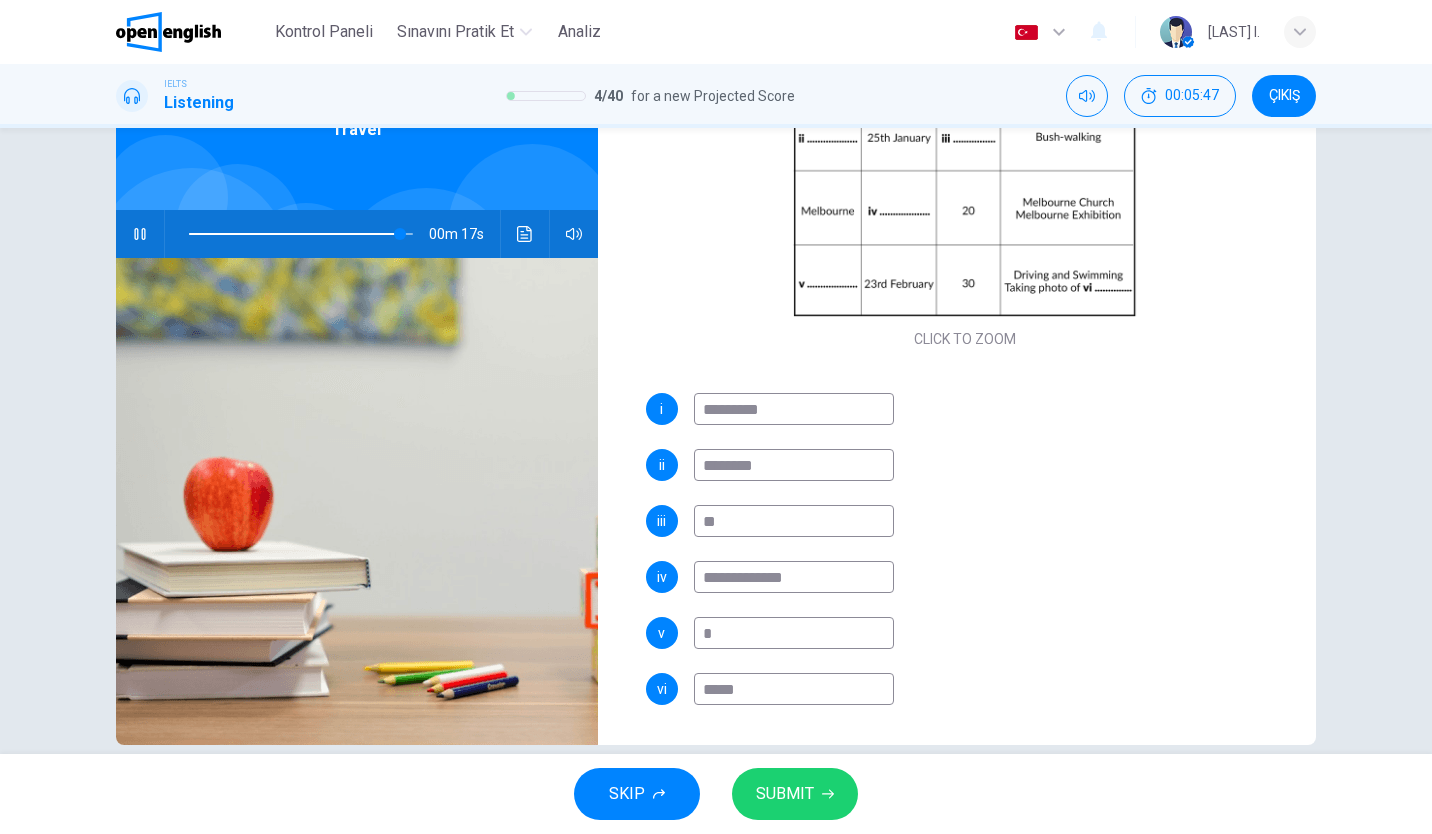 type on "******" 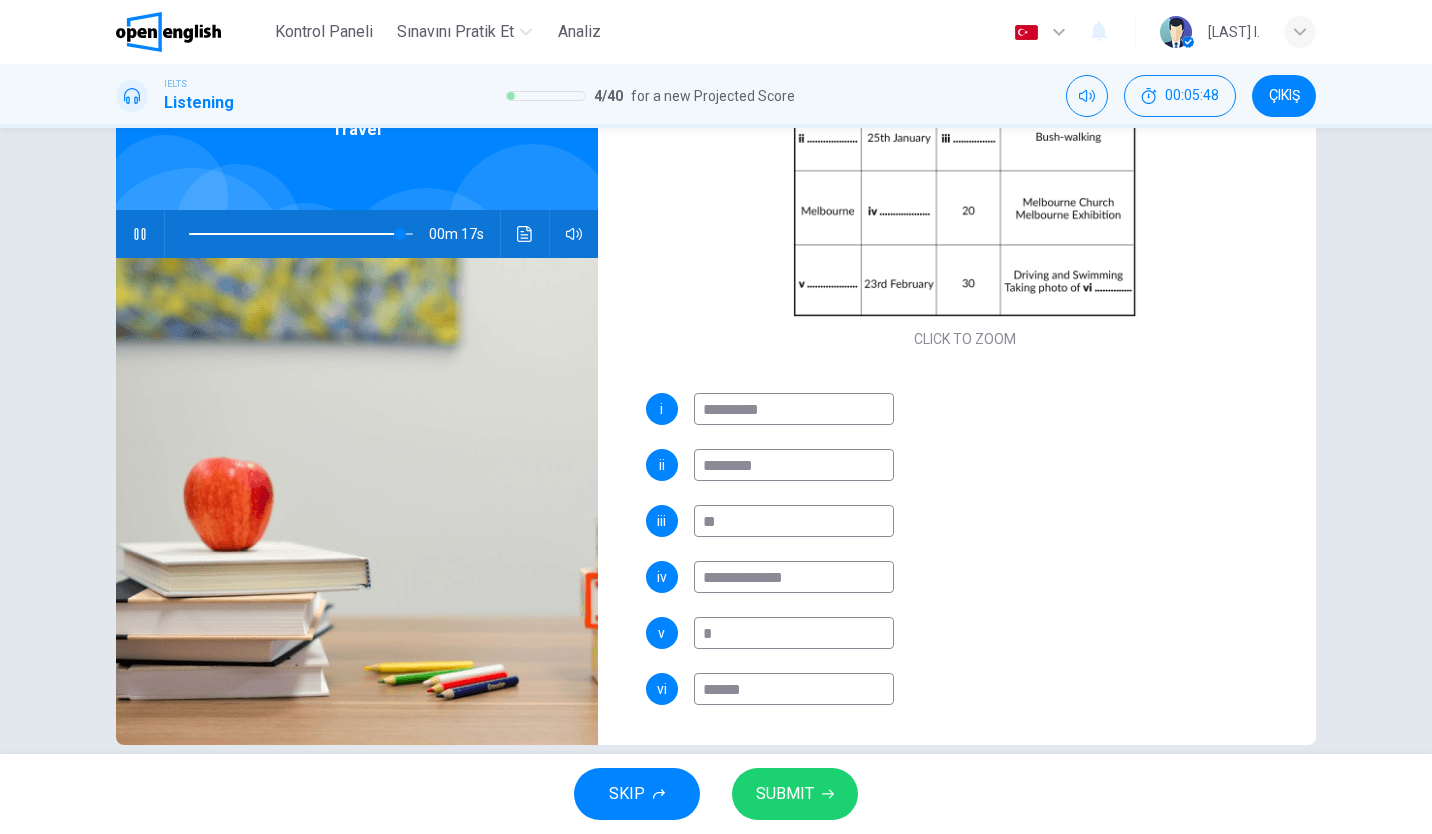 type on "**" 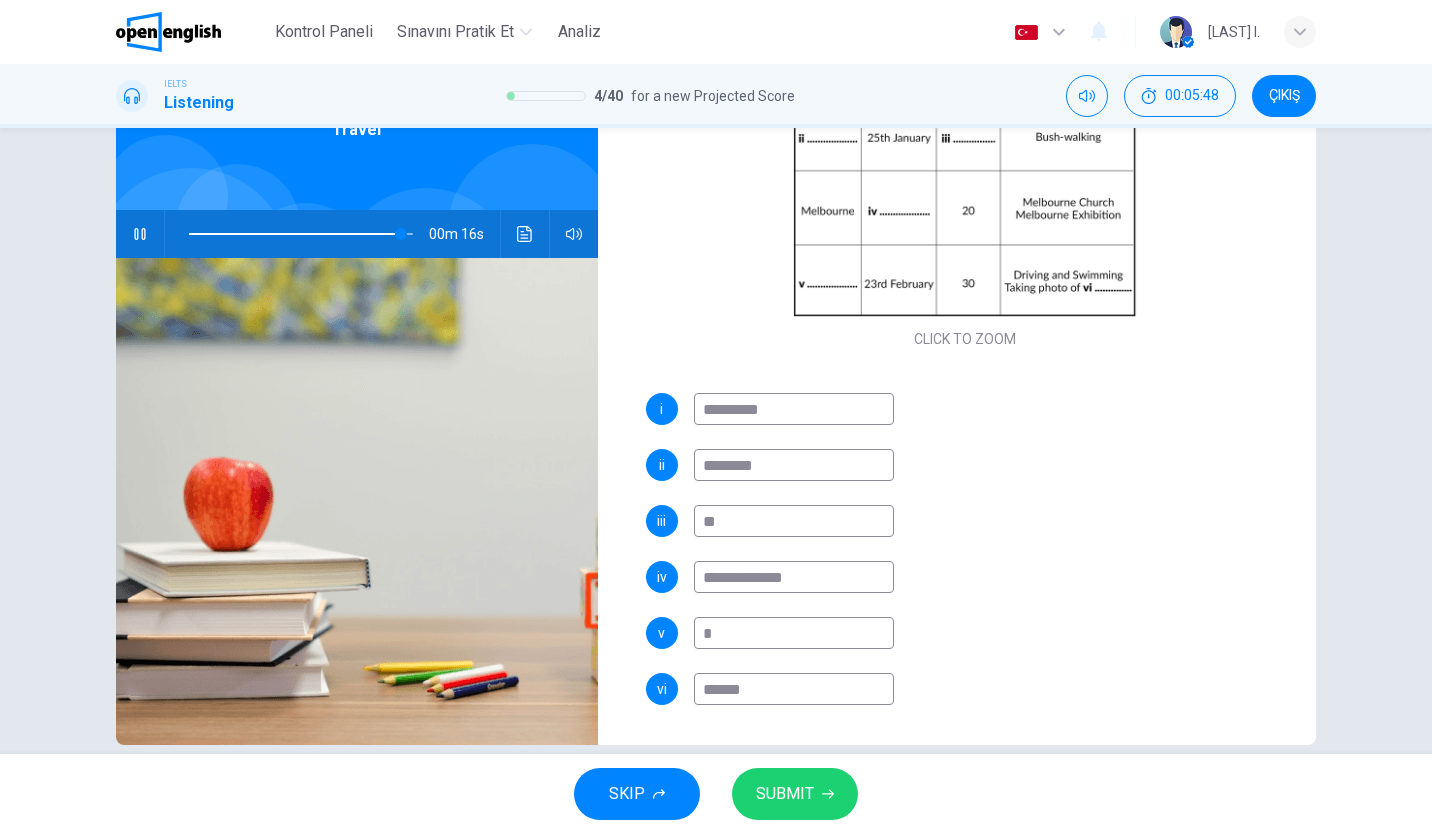 type on "******" 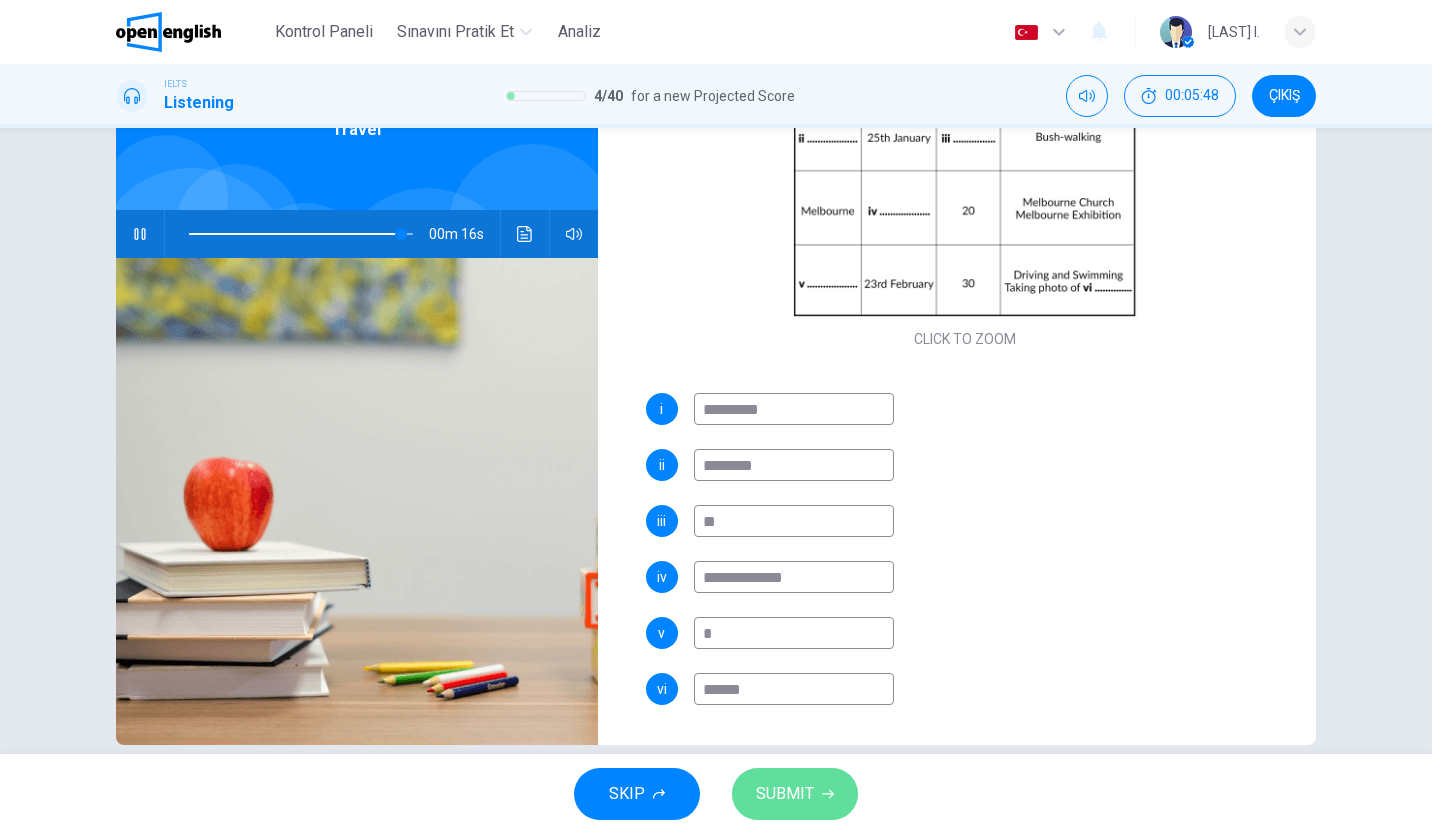 click on "SUBMIT" at bounding box center (785, 794) 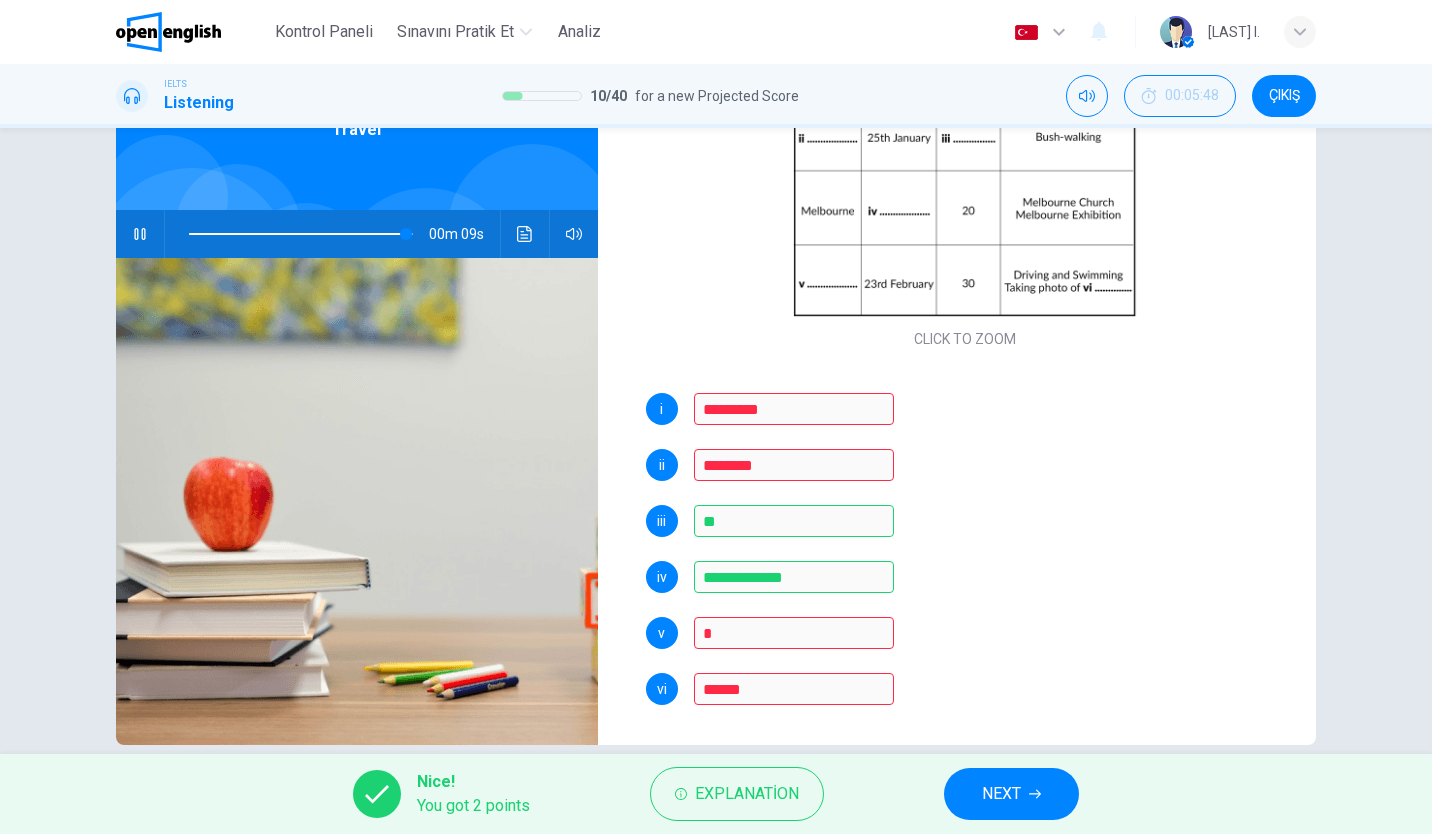 type on "**" 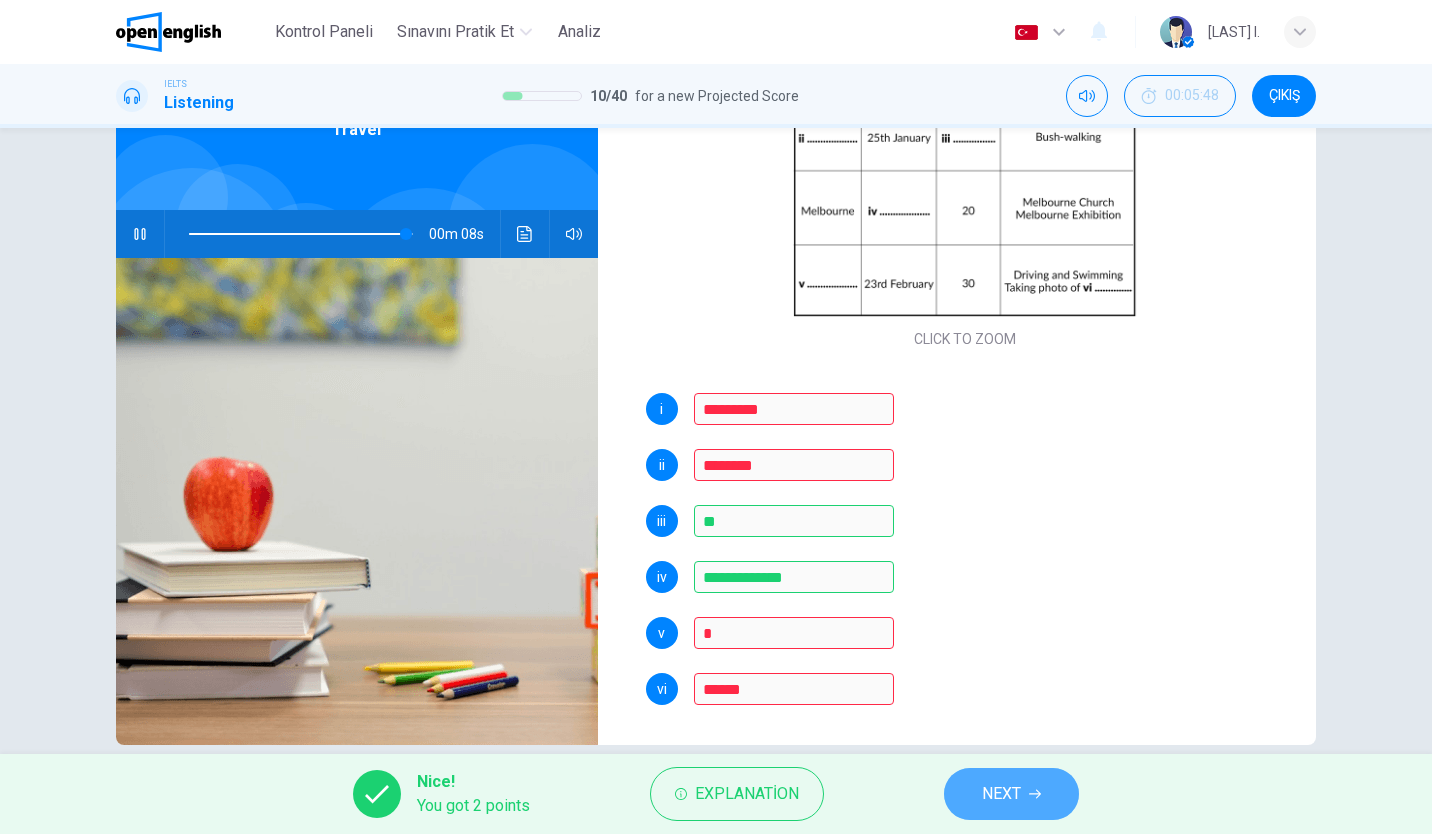 click on "NEXT" at bounding box center (1011, 794) 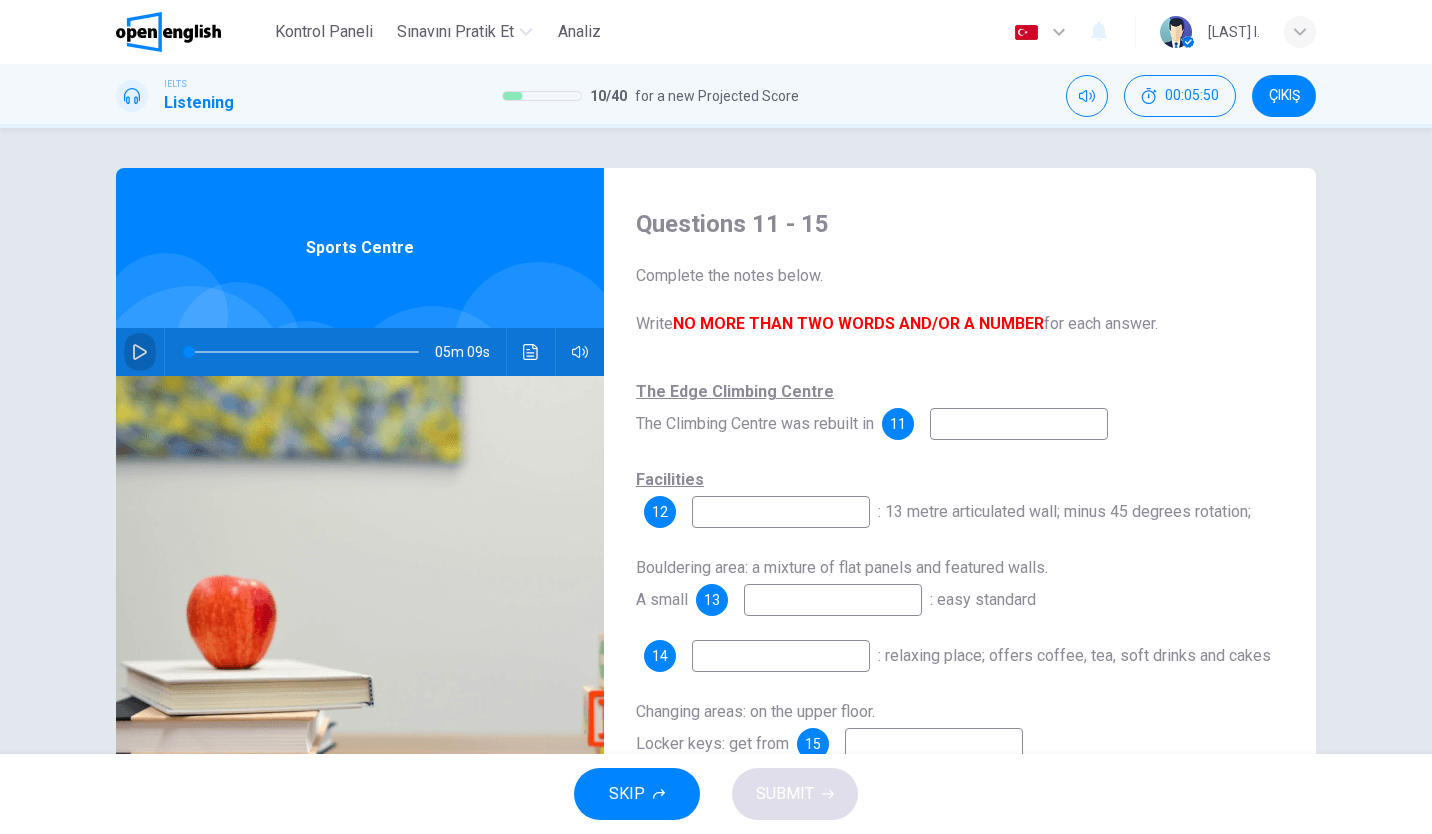 click 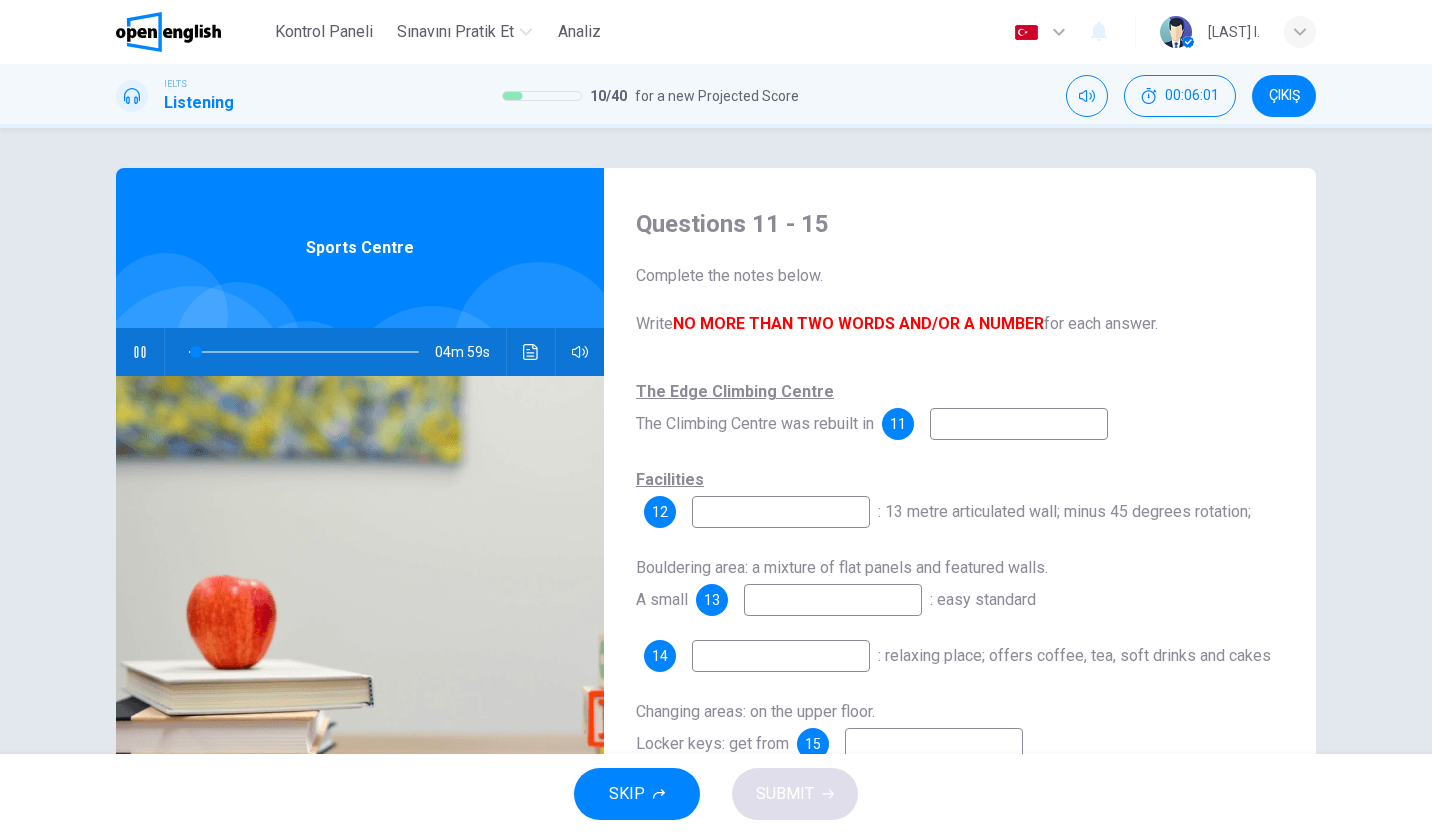 type on "*" 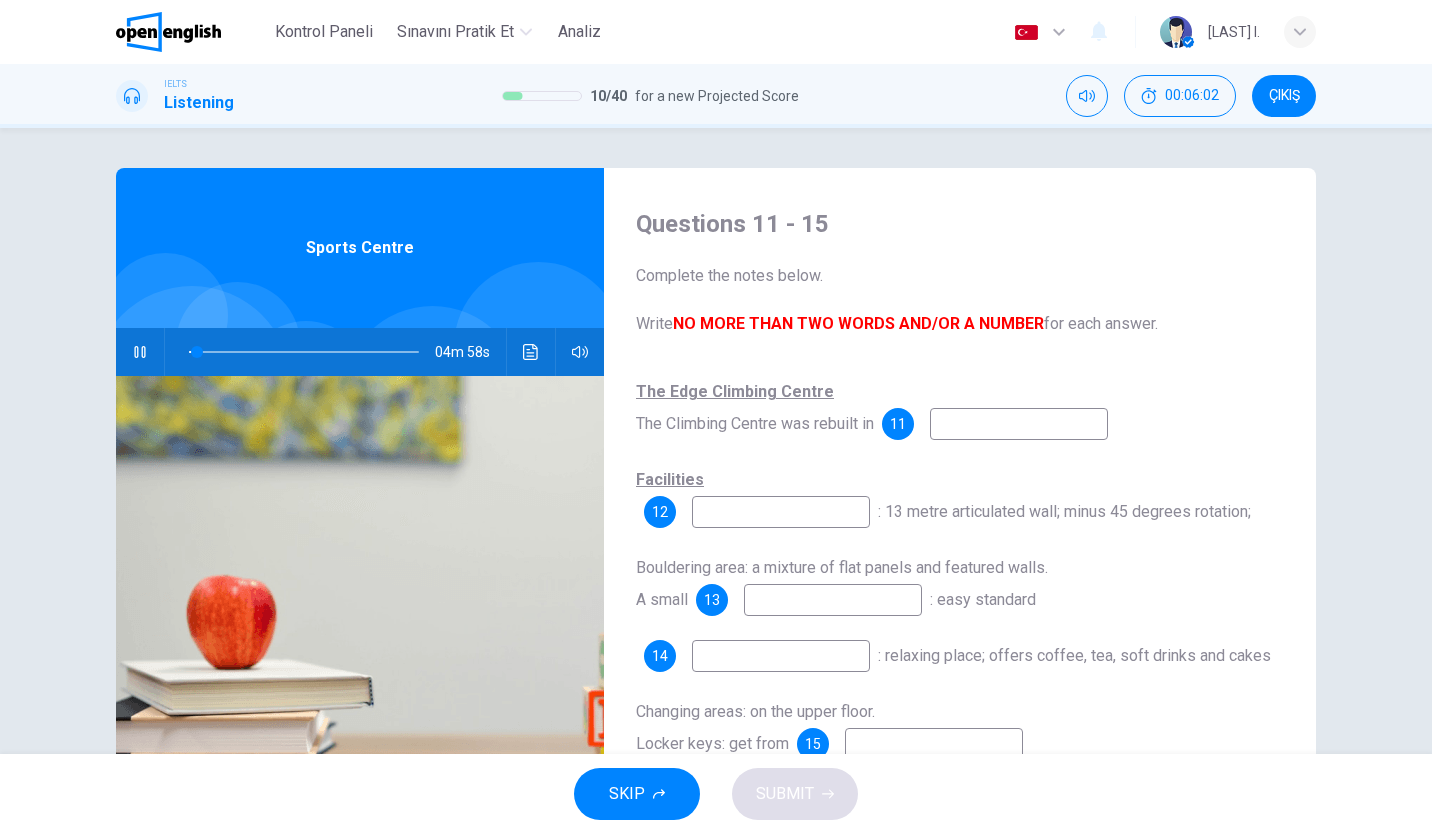 type 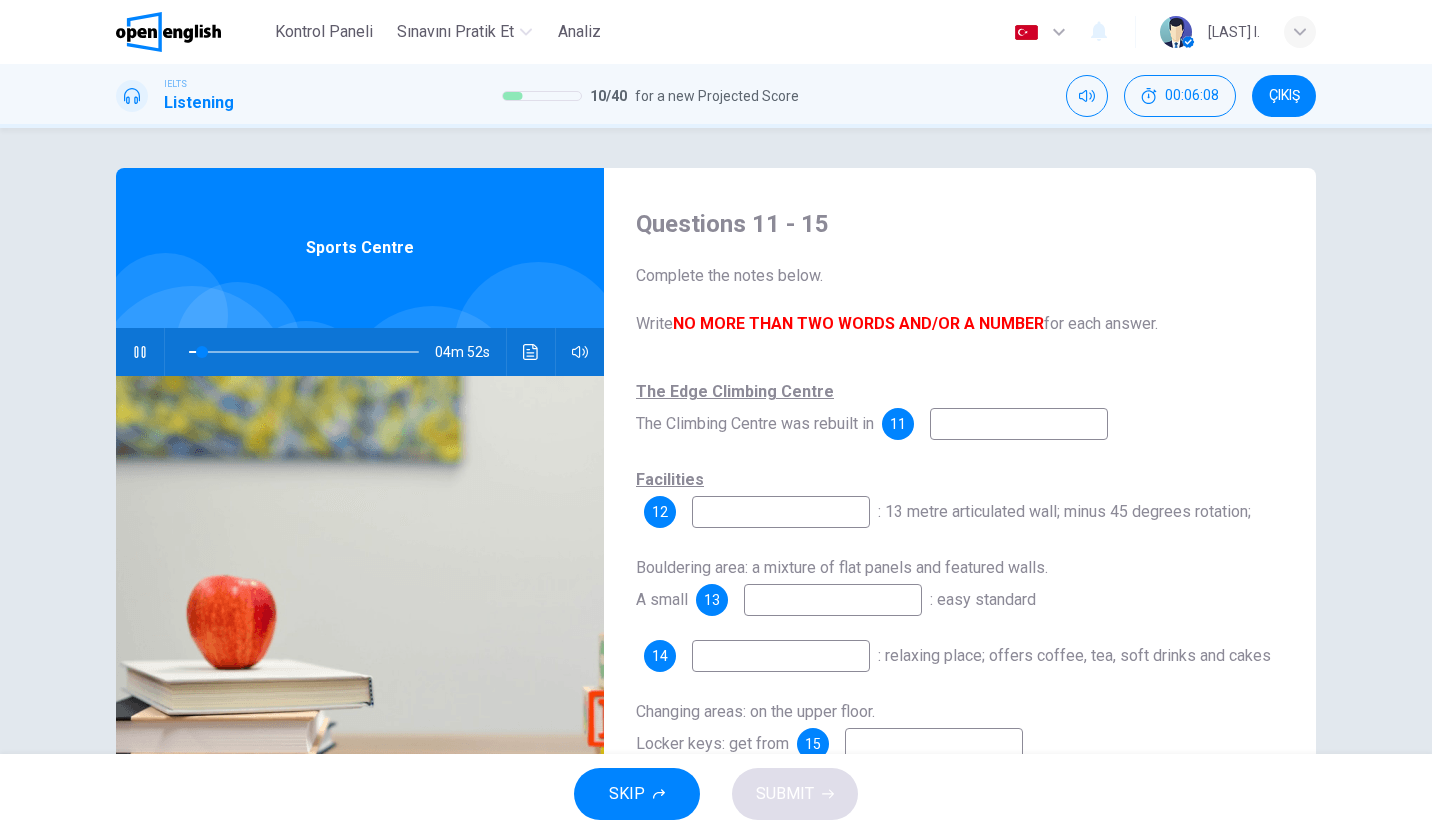 click at bounding box center (1019, 424) 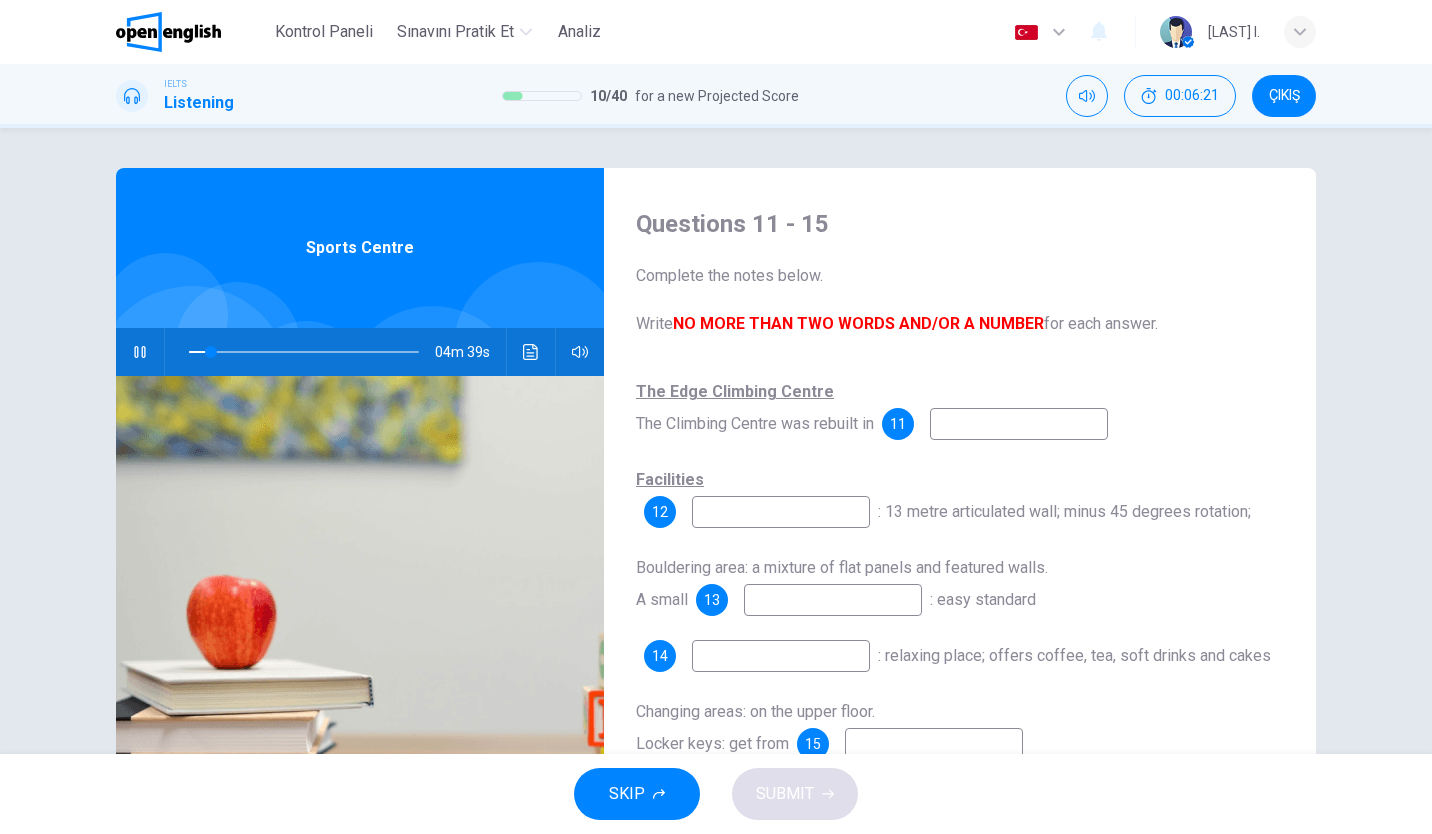 type on "**" 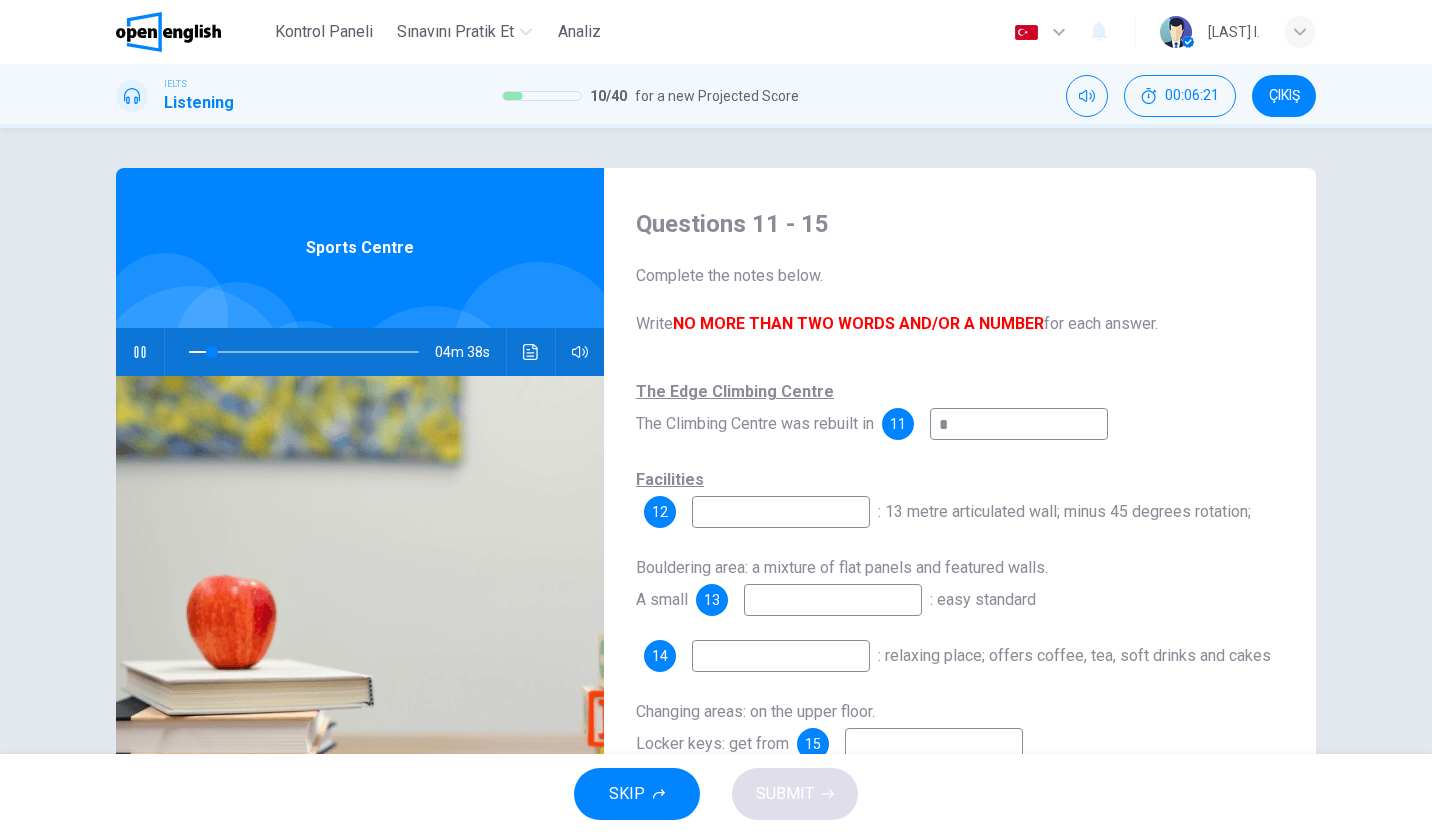 type on "**" 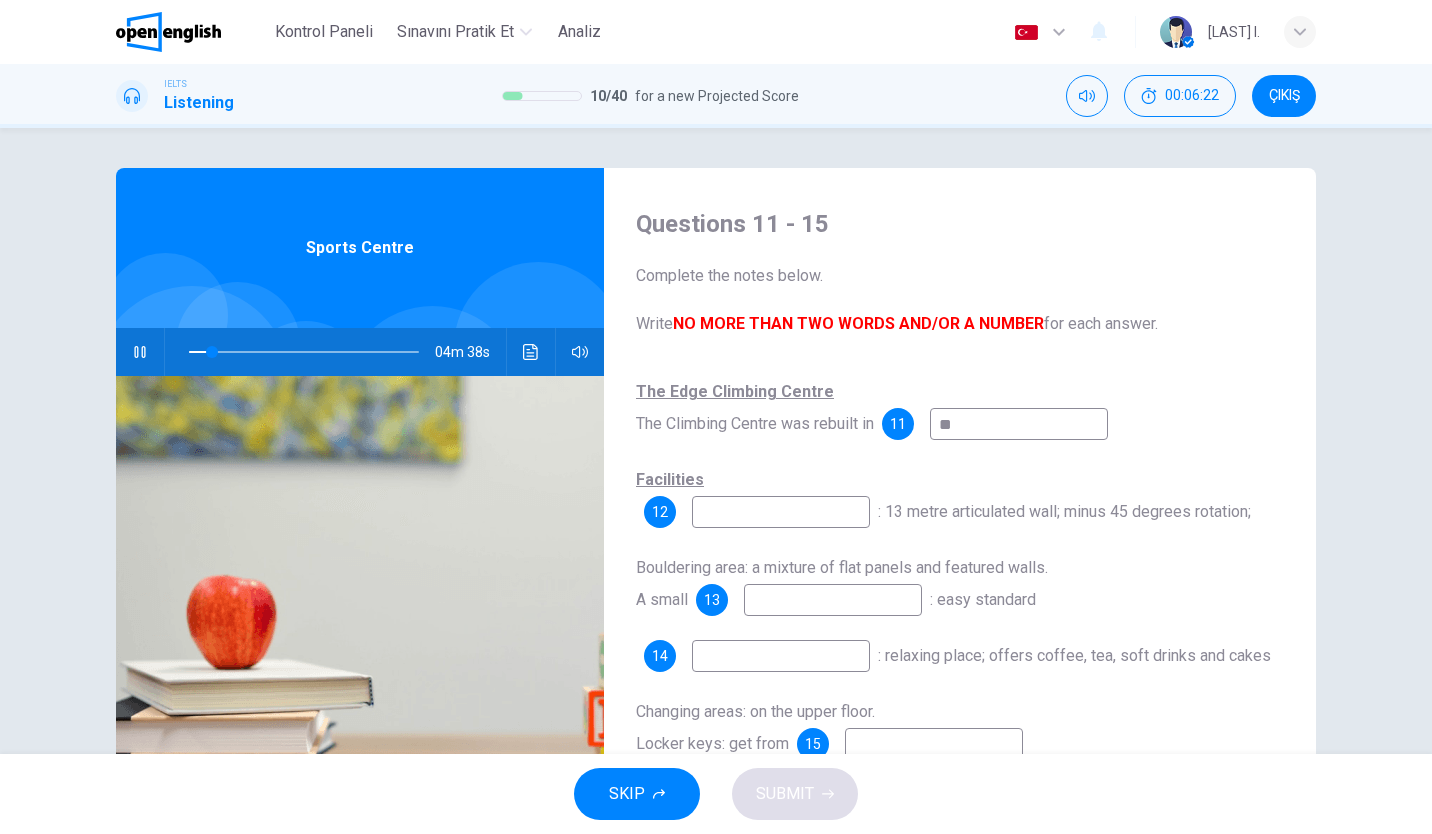 type on "**" 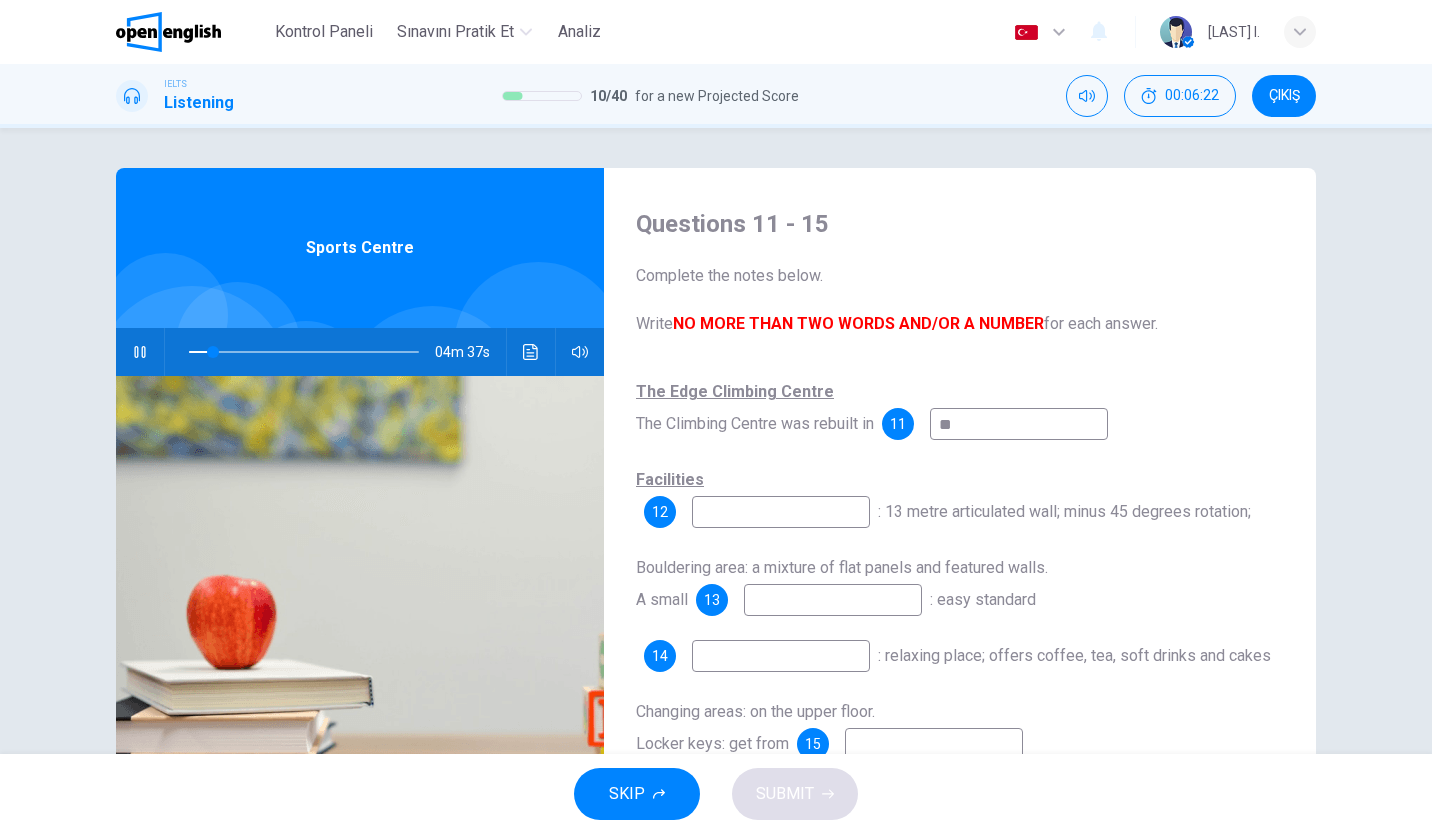 type on "***" 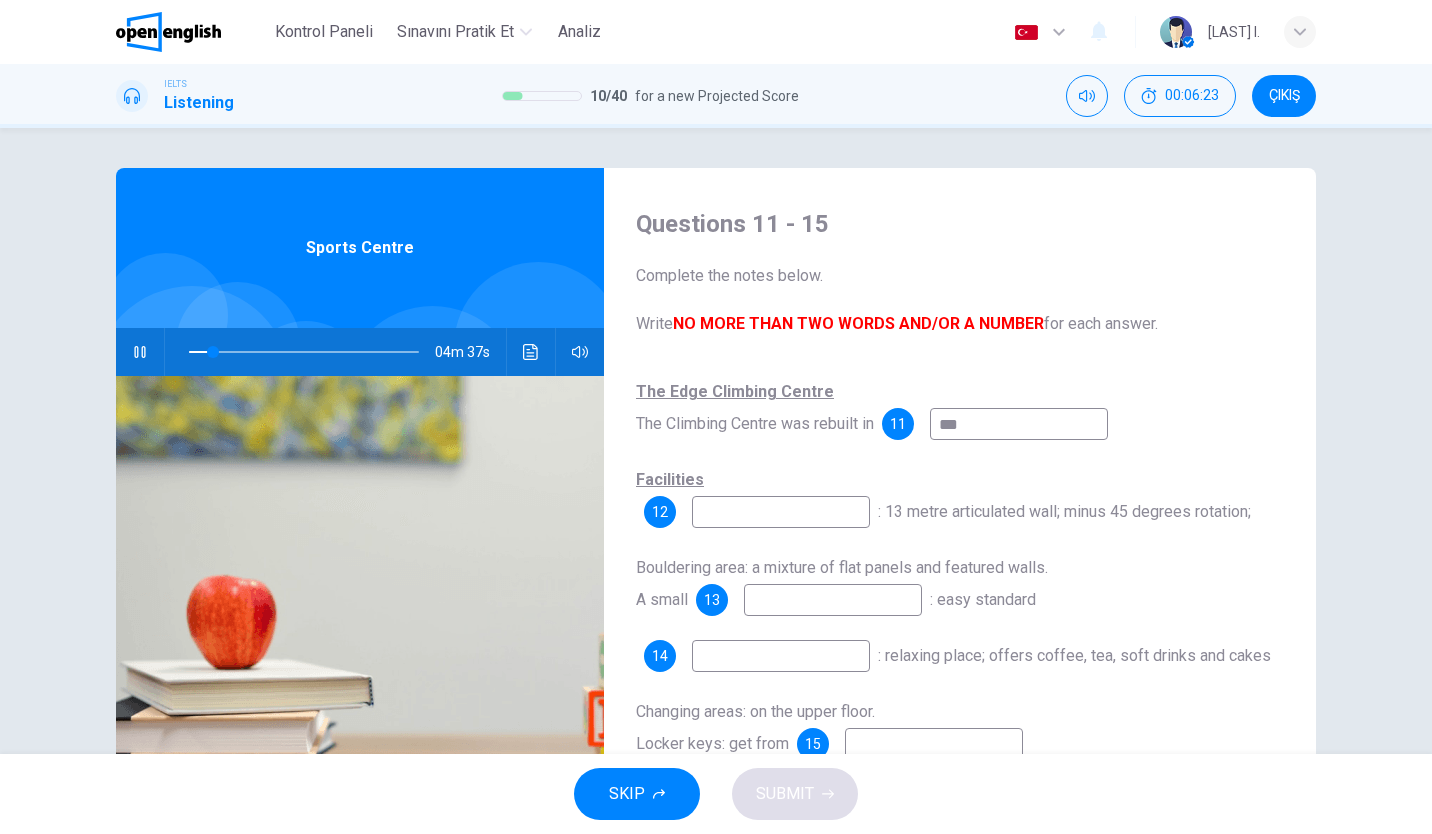 type on "**" 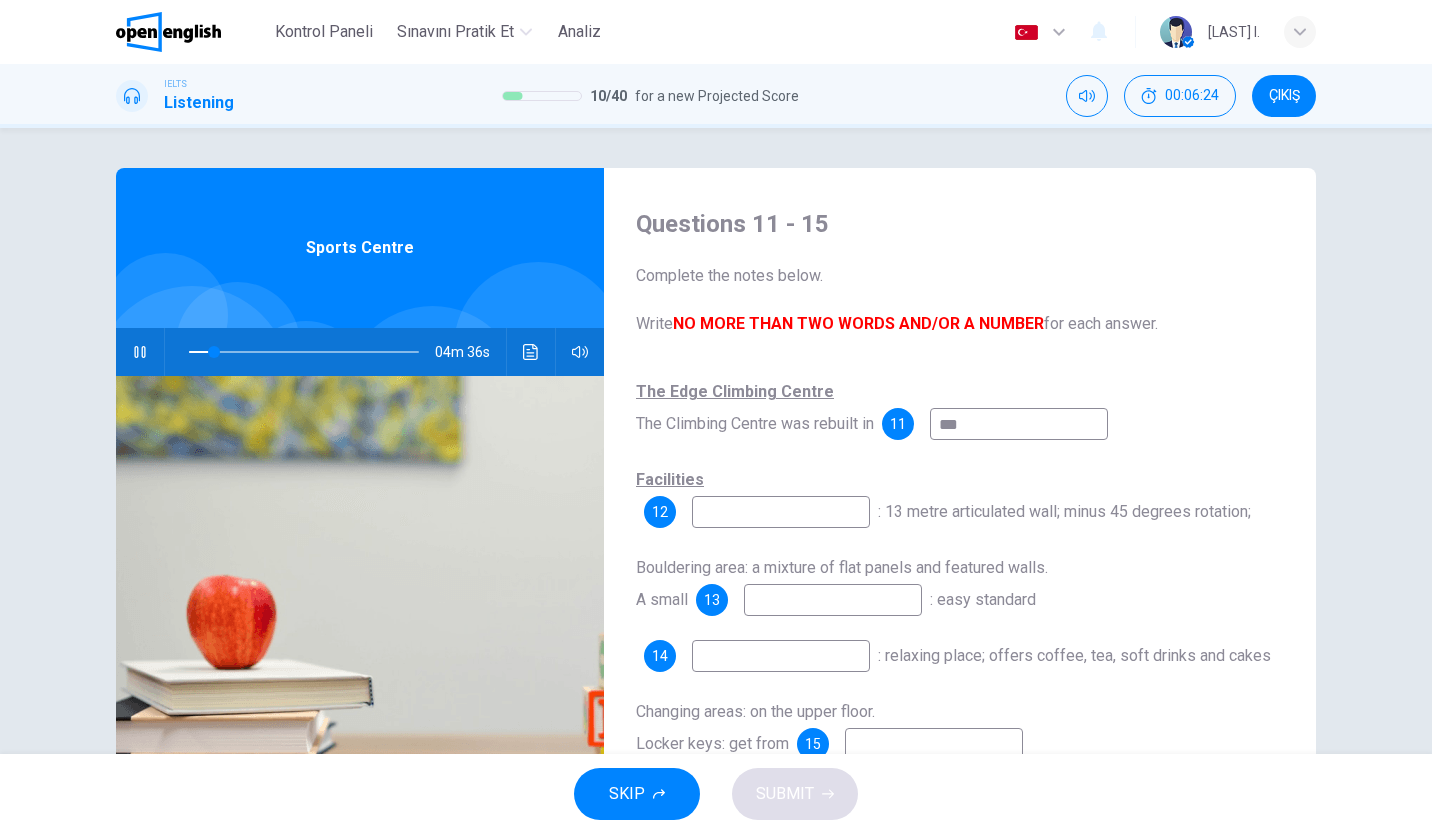 type on "****" 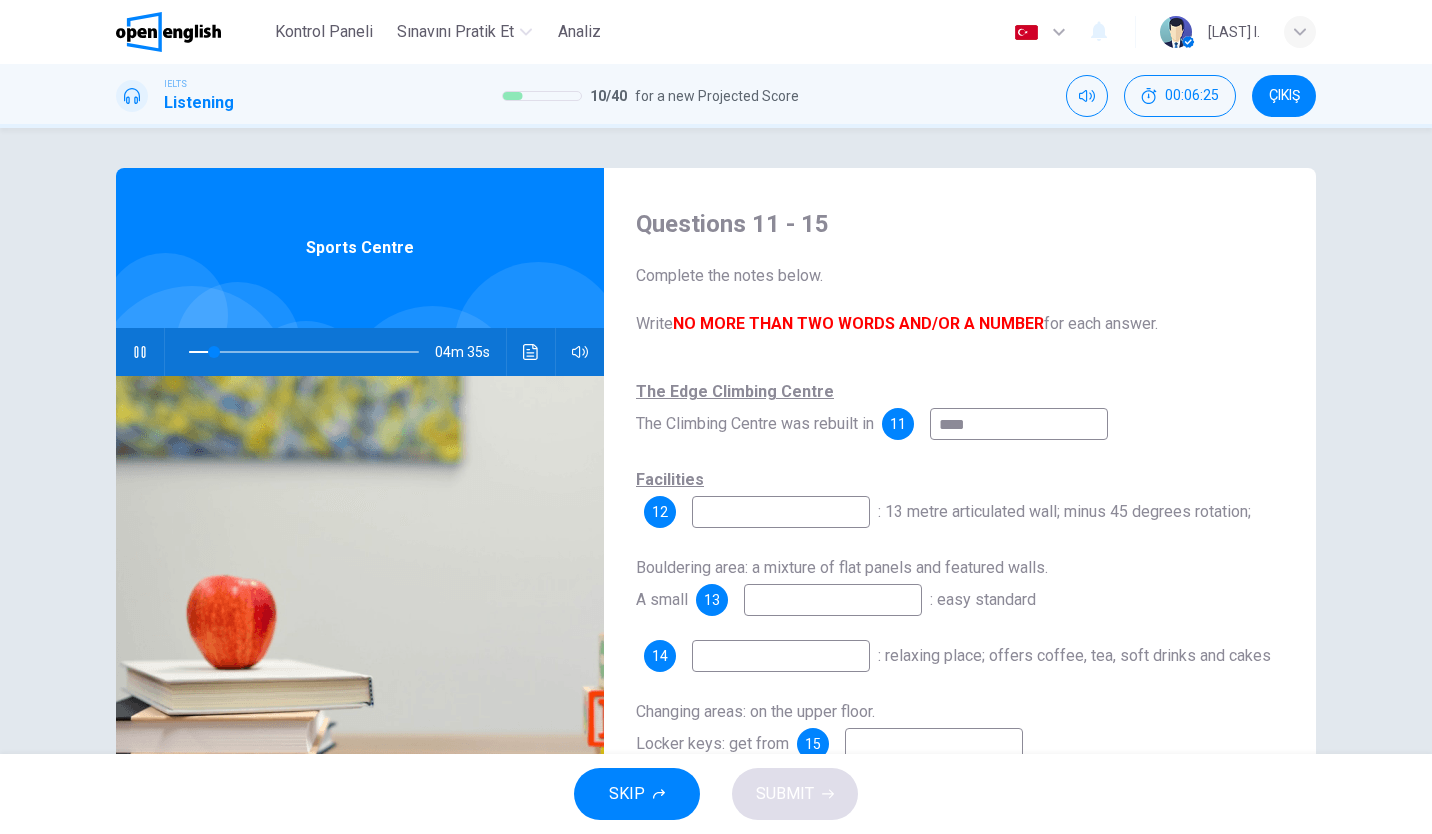 type on "**" 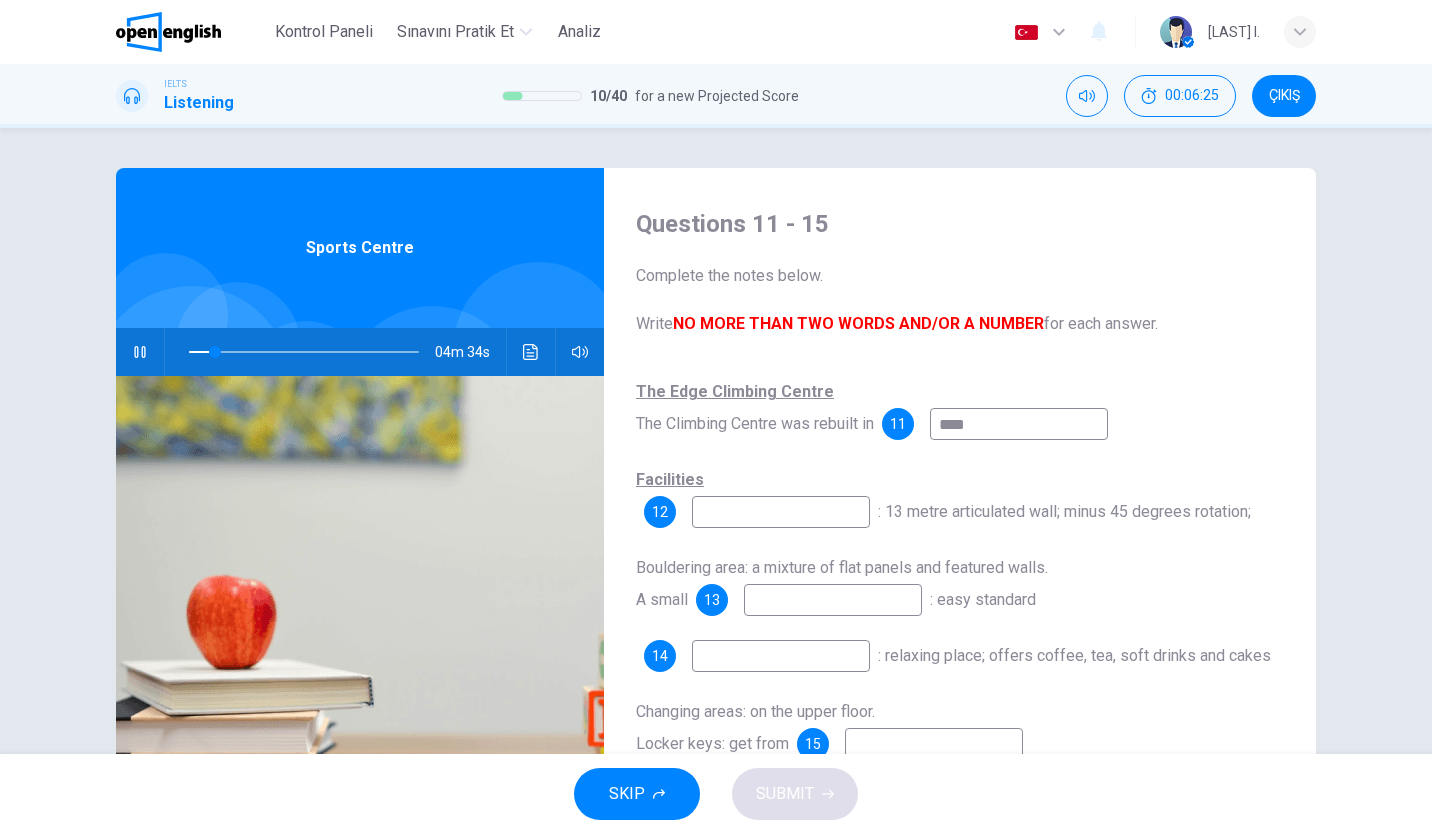 click at bounding box center [781, 512] 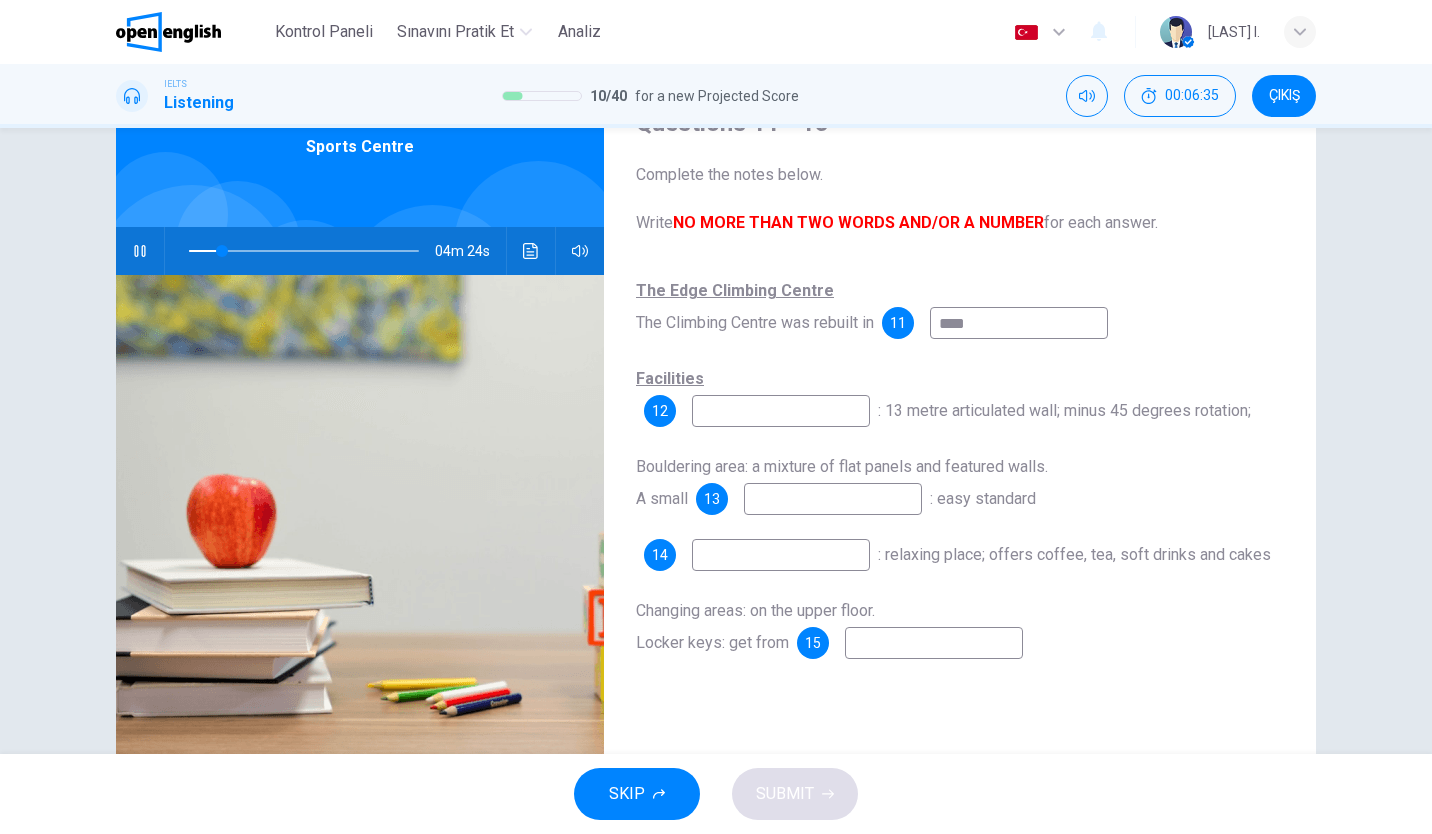 scroll, scrollTop: 139, scrollLeft: 0, axis: vertical 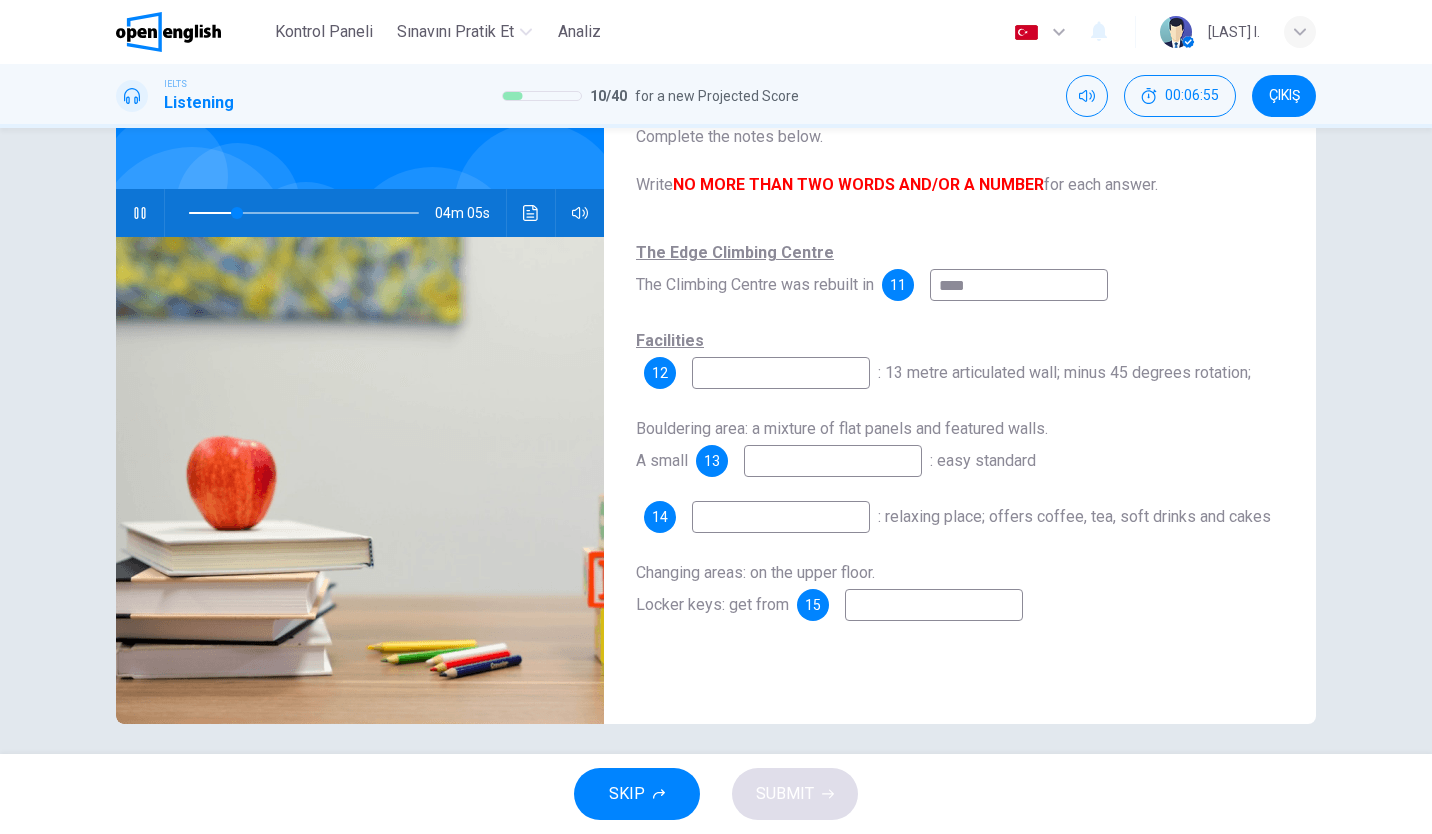 type on "**" 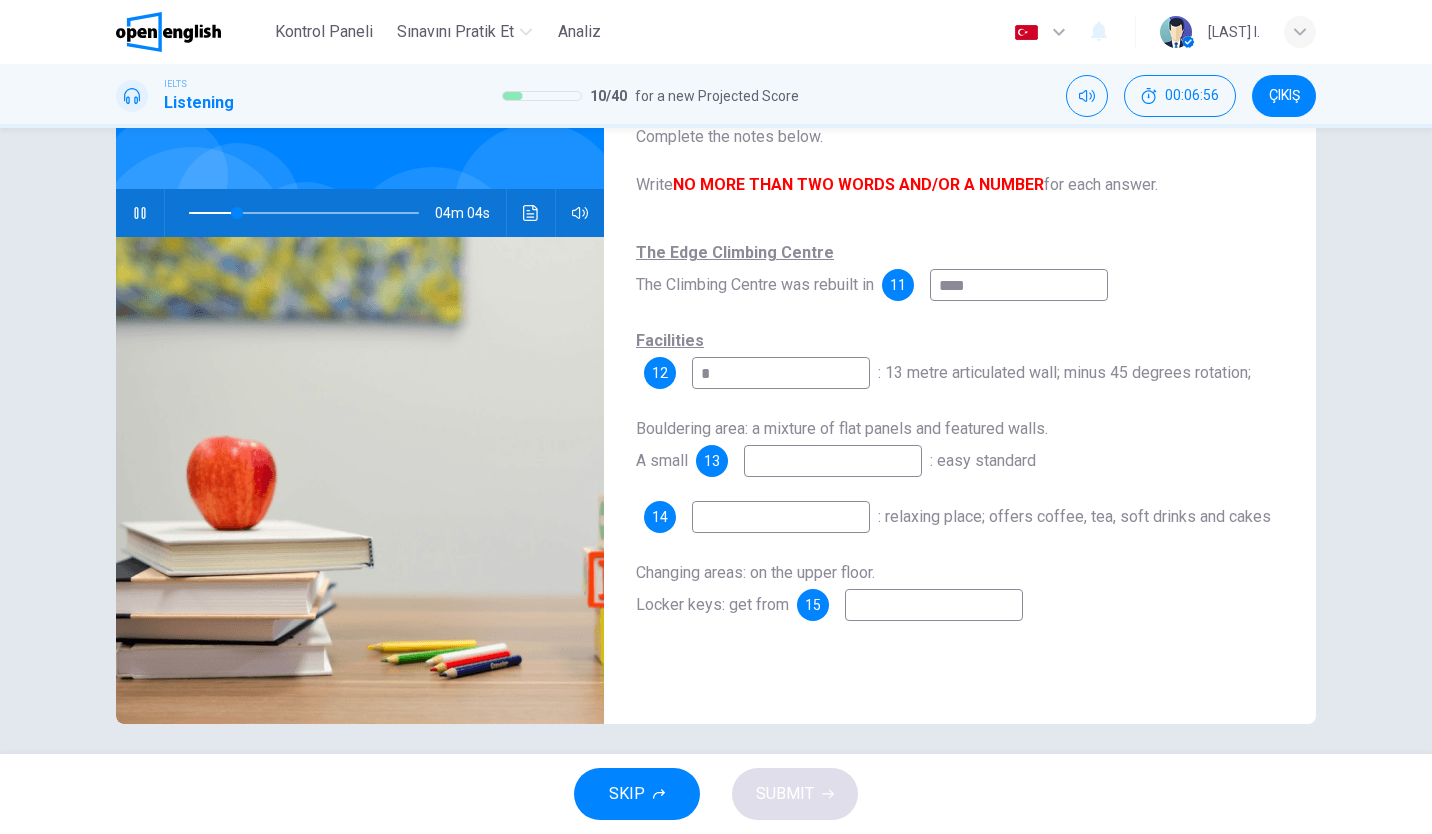type on "**" 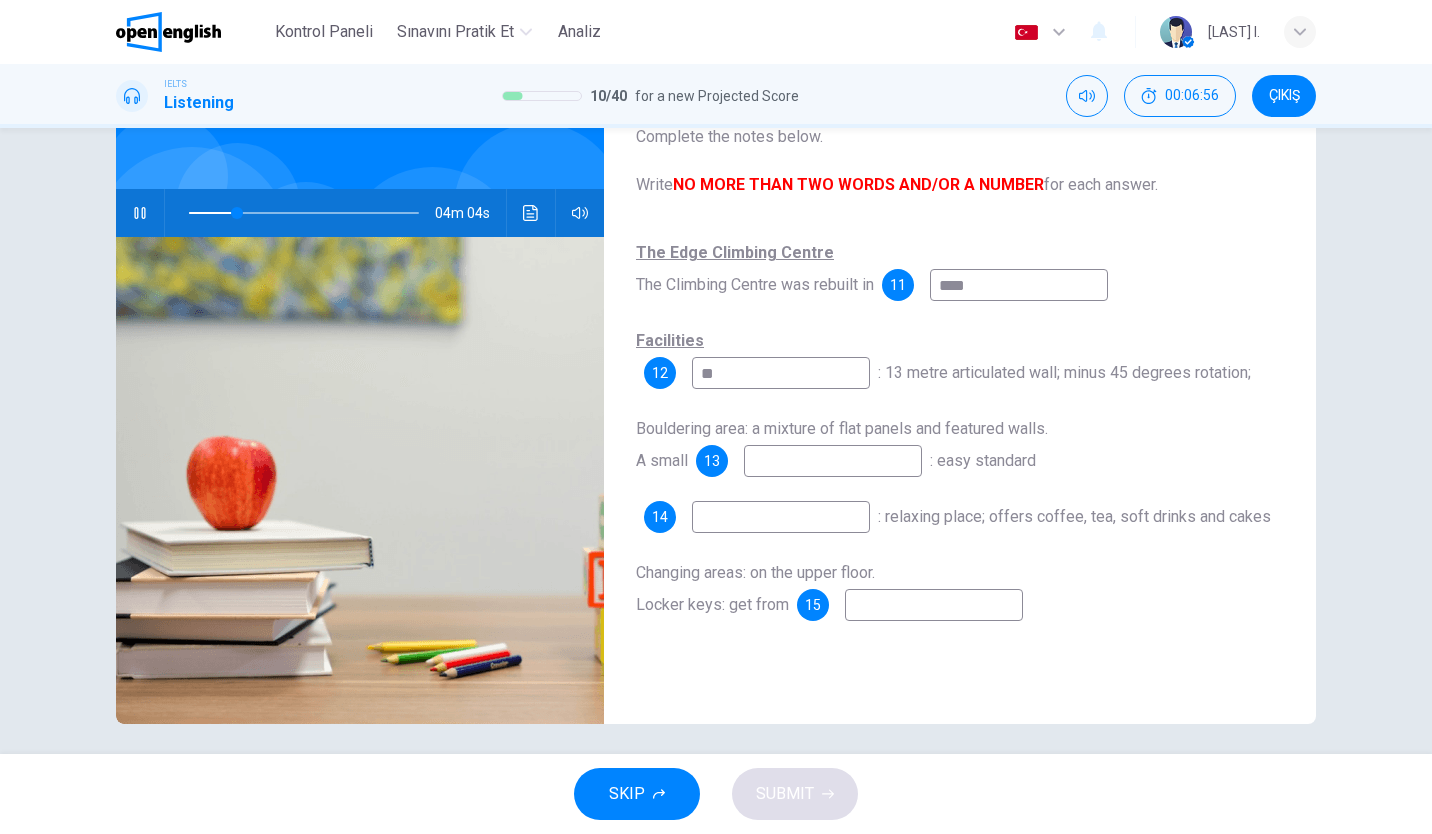 type on "**" 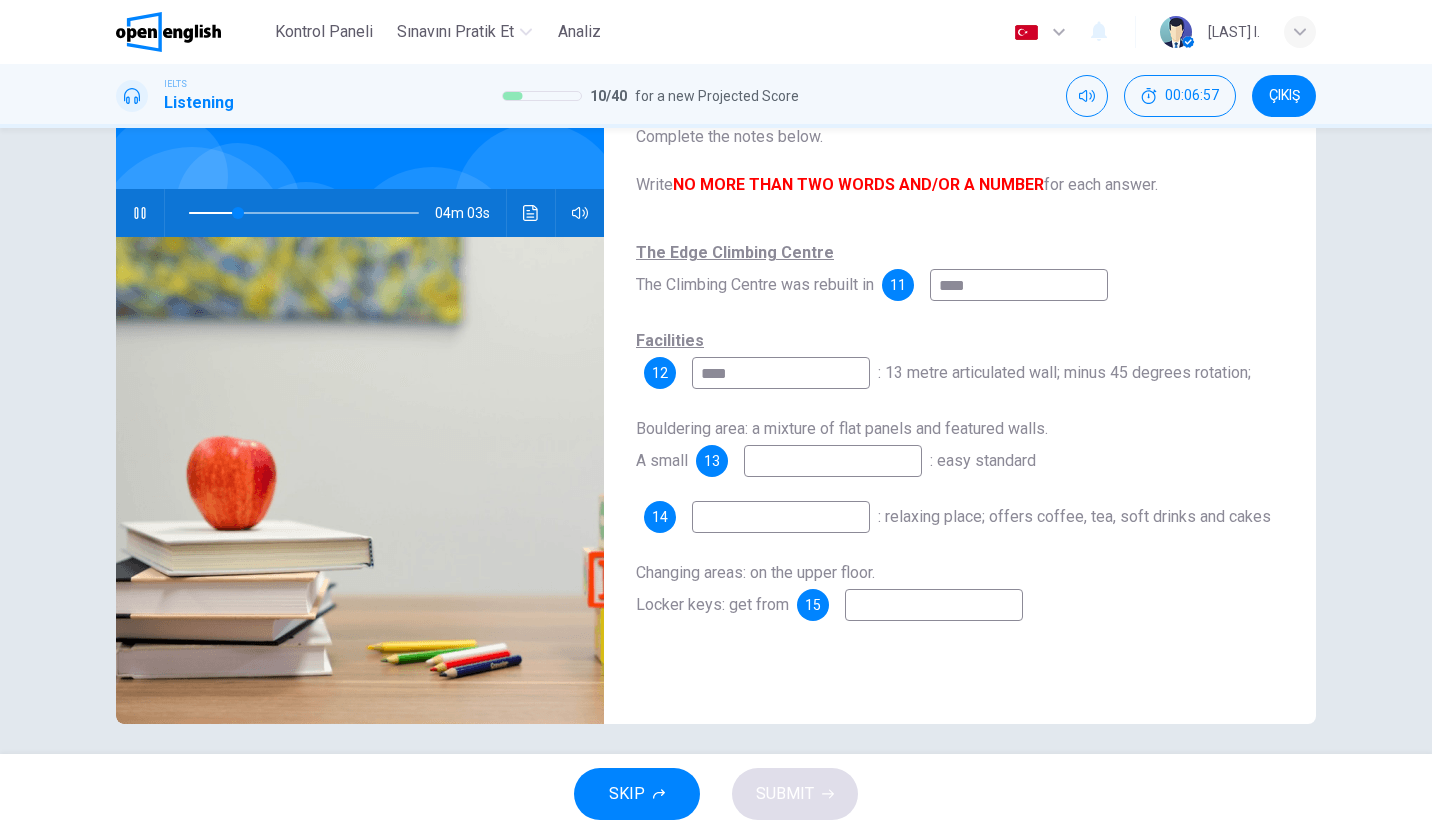 type on "****" 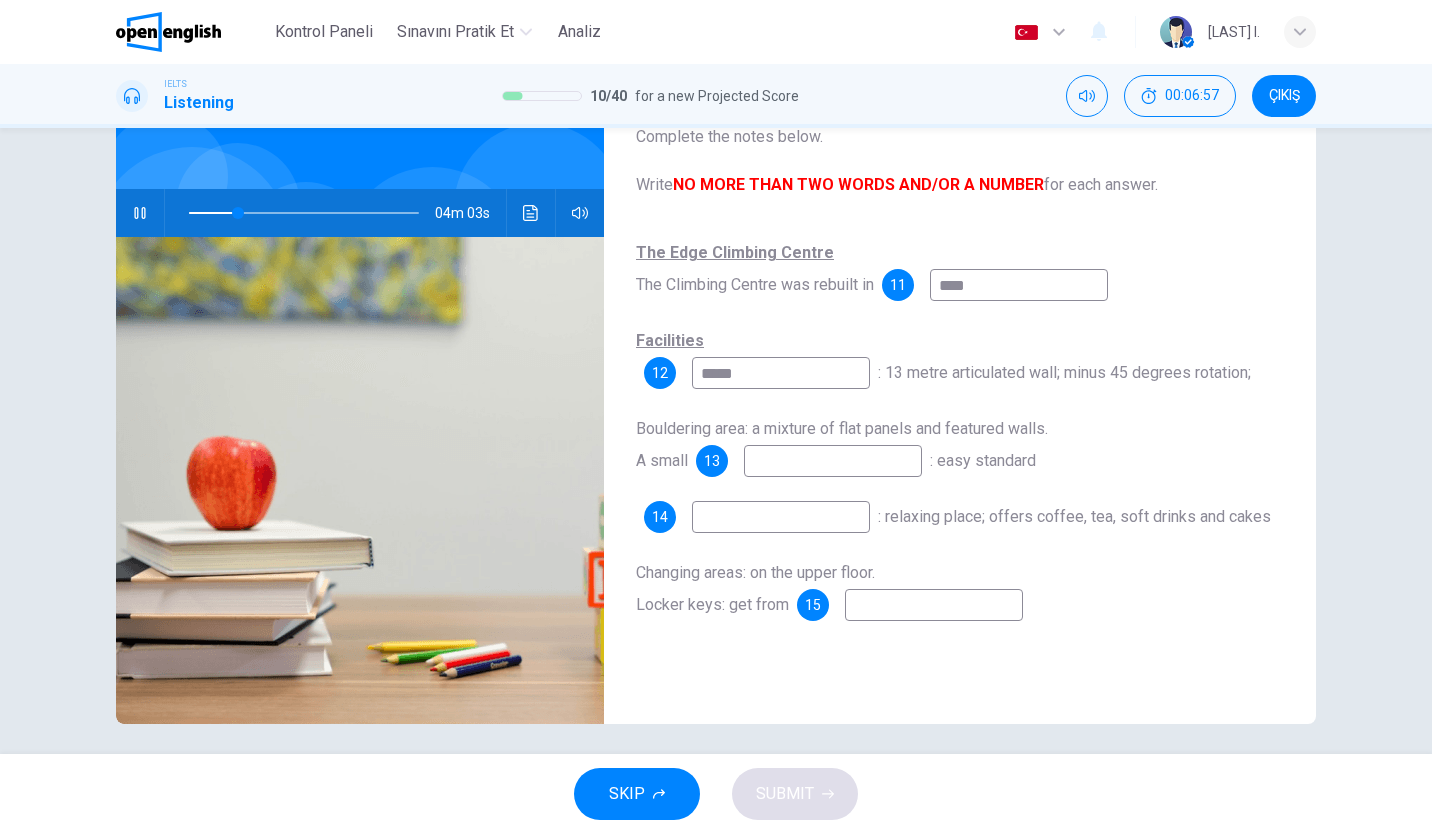 type on "**" 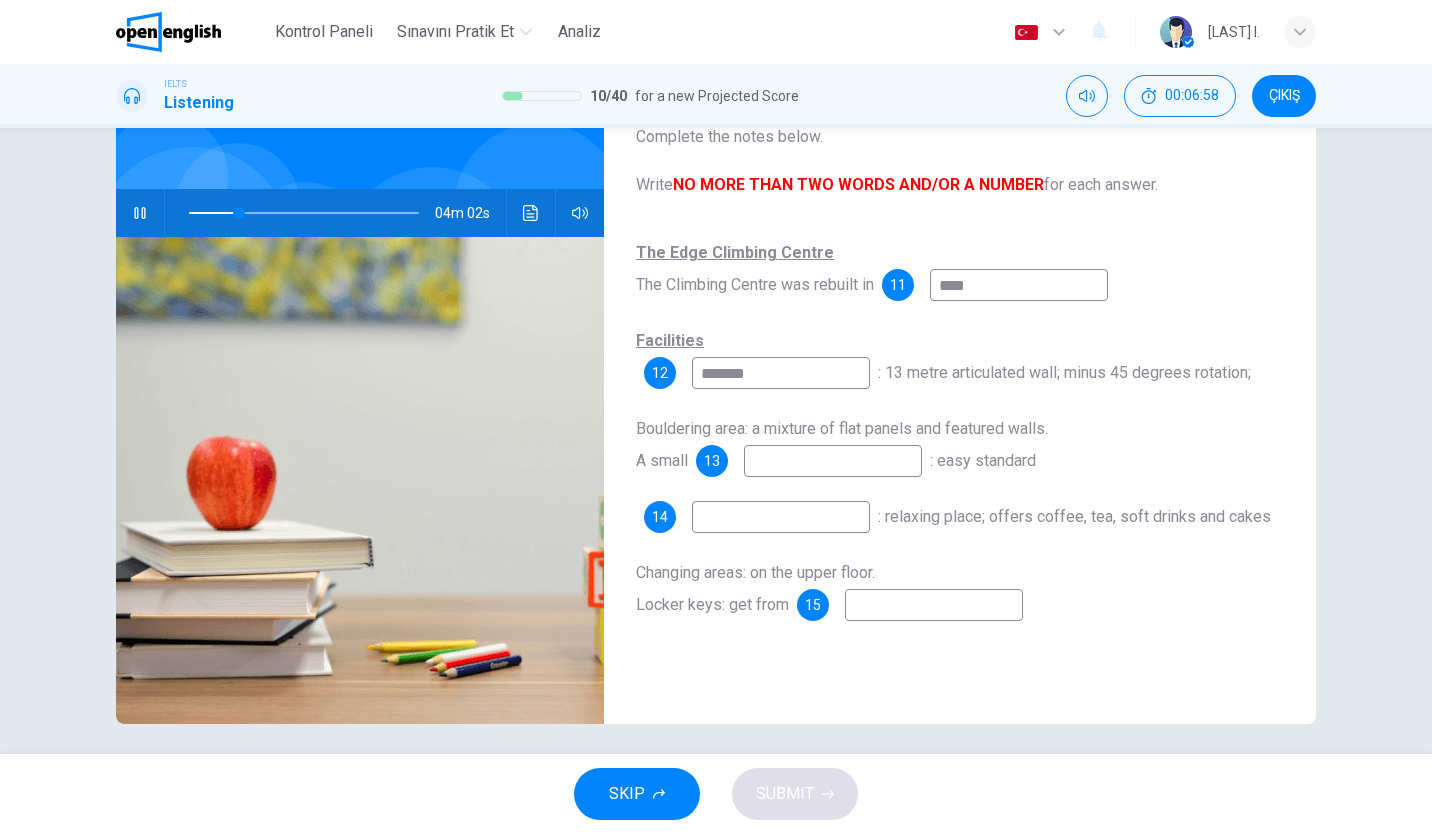 type on "********" 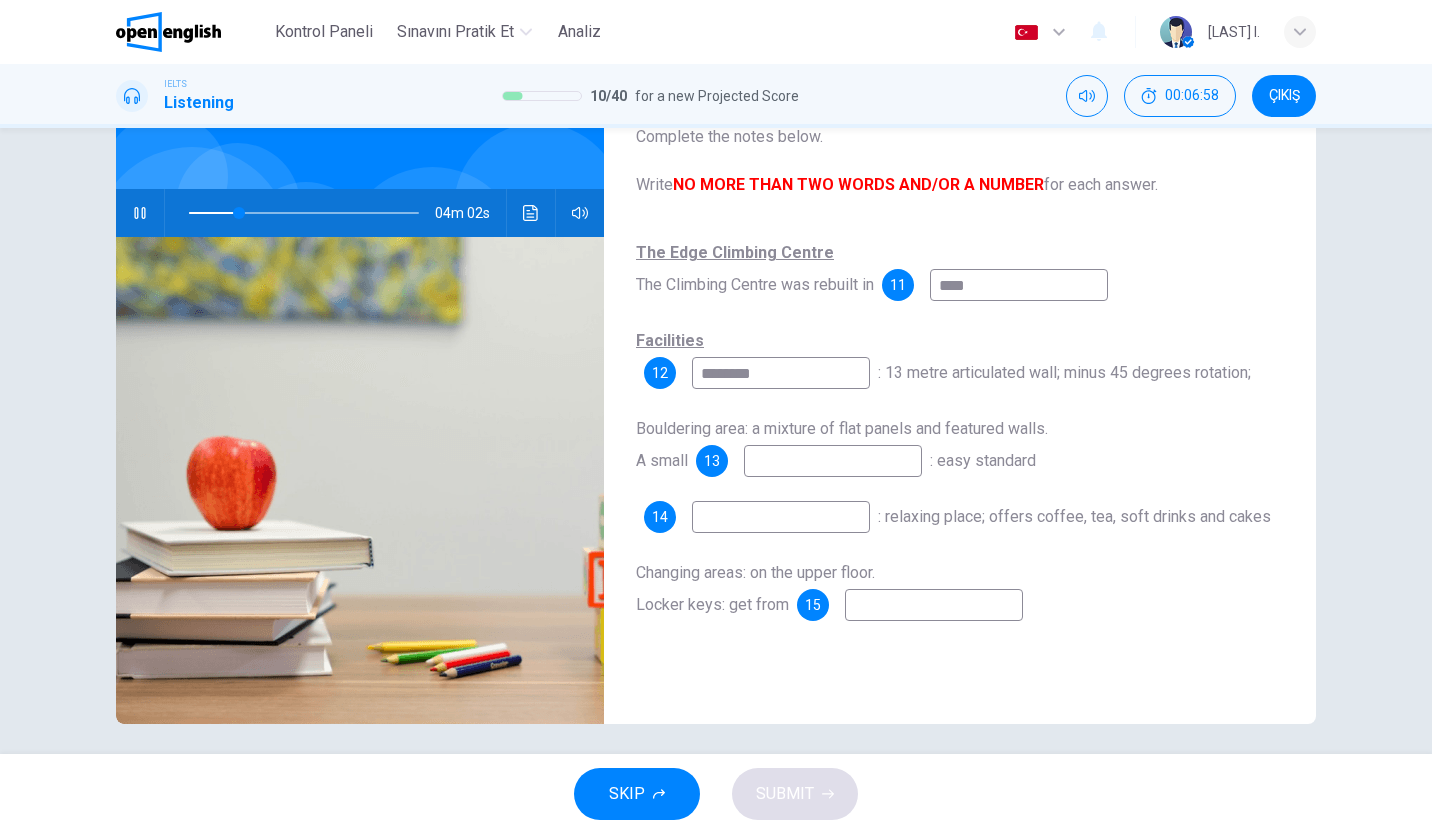 type on "**" 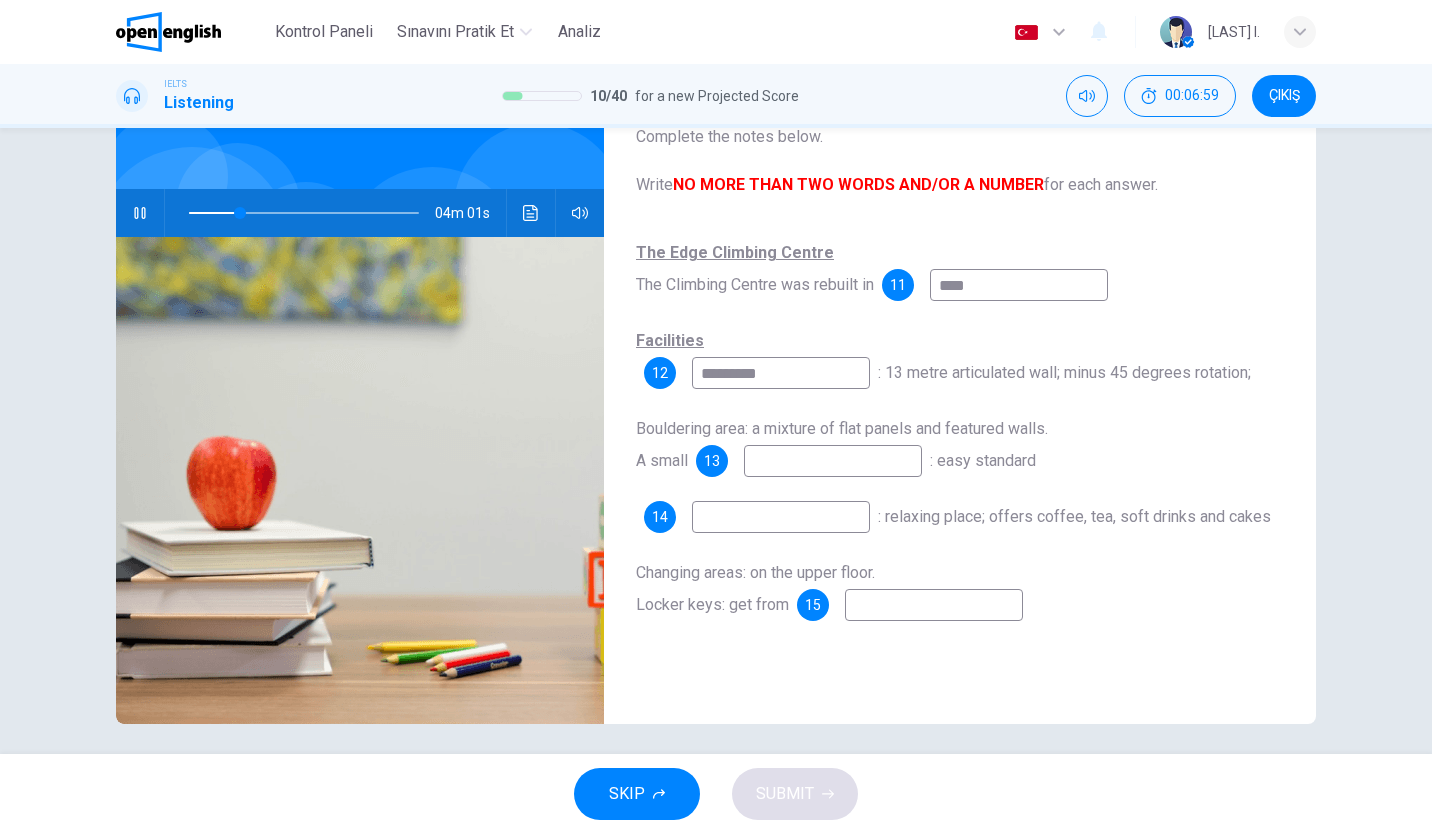 type on "**" 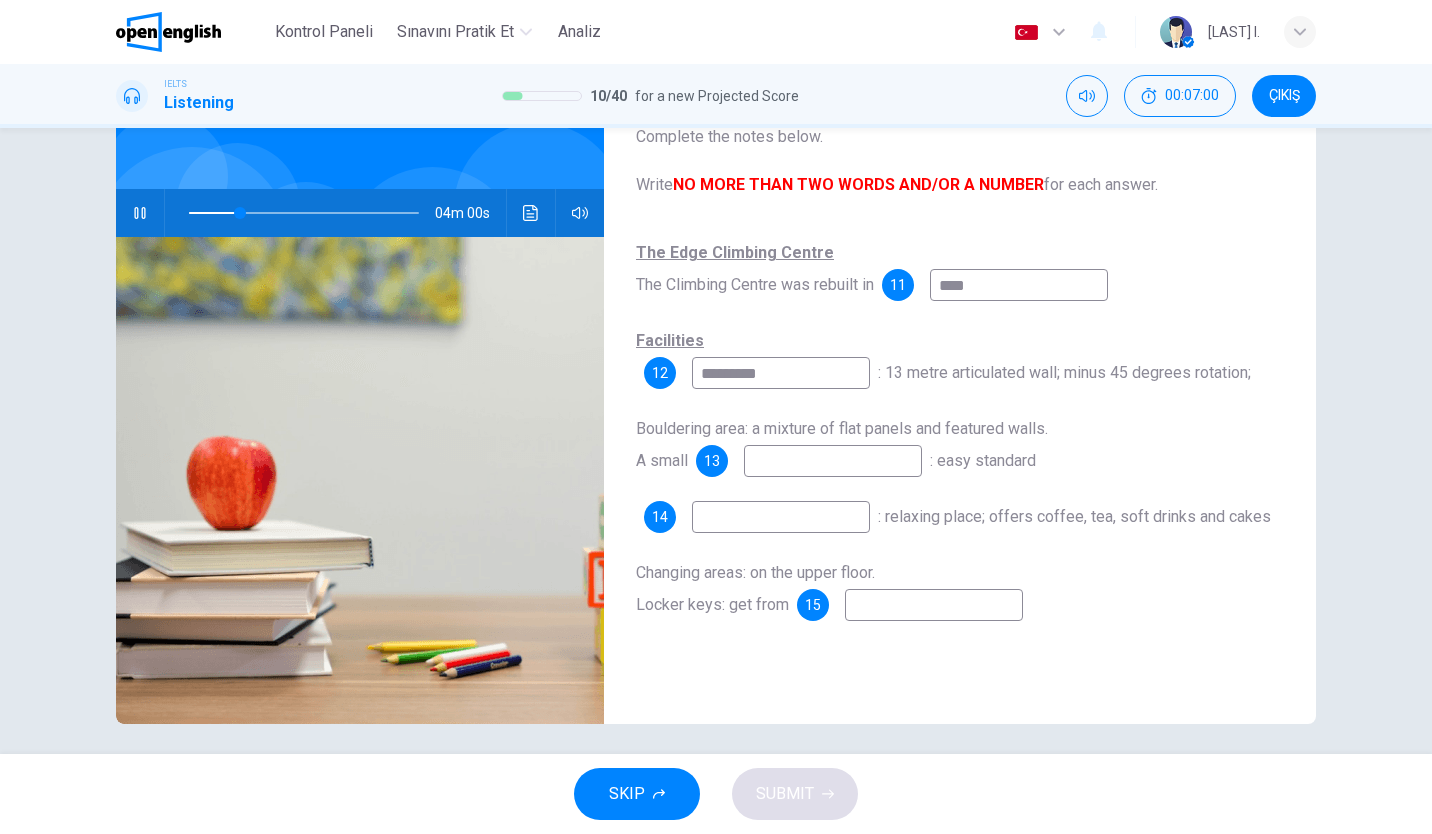 type on "*********" 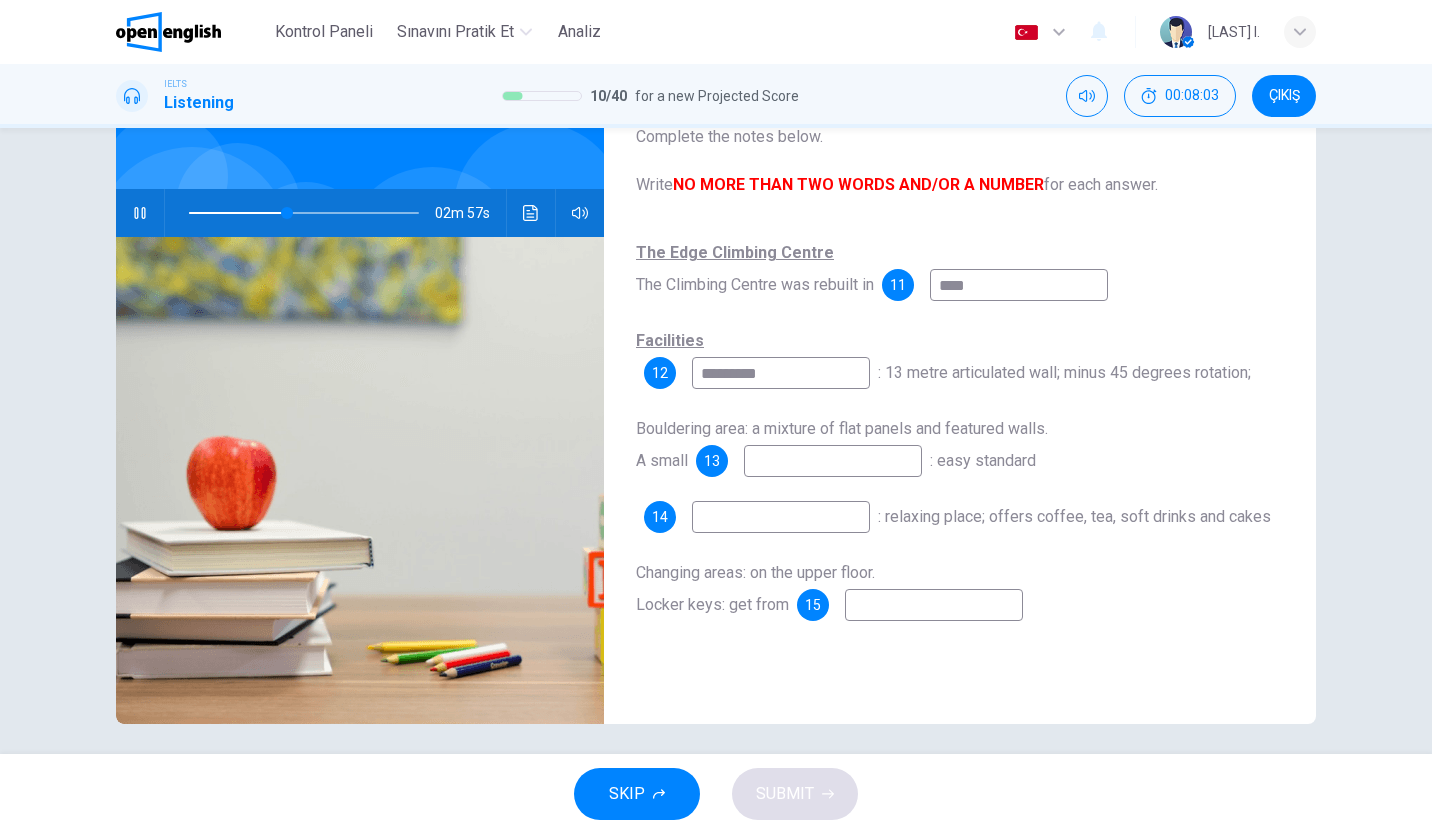 type on "**" 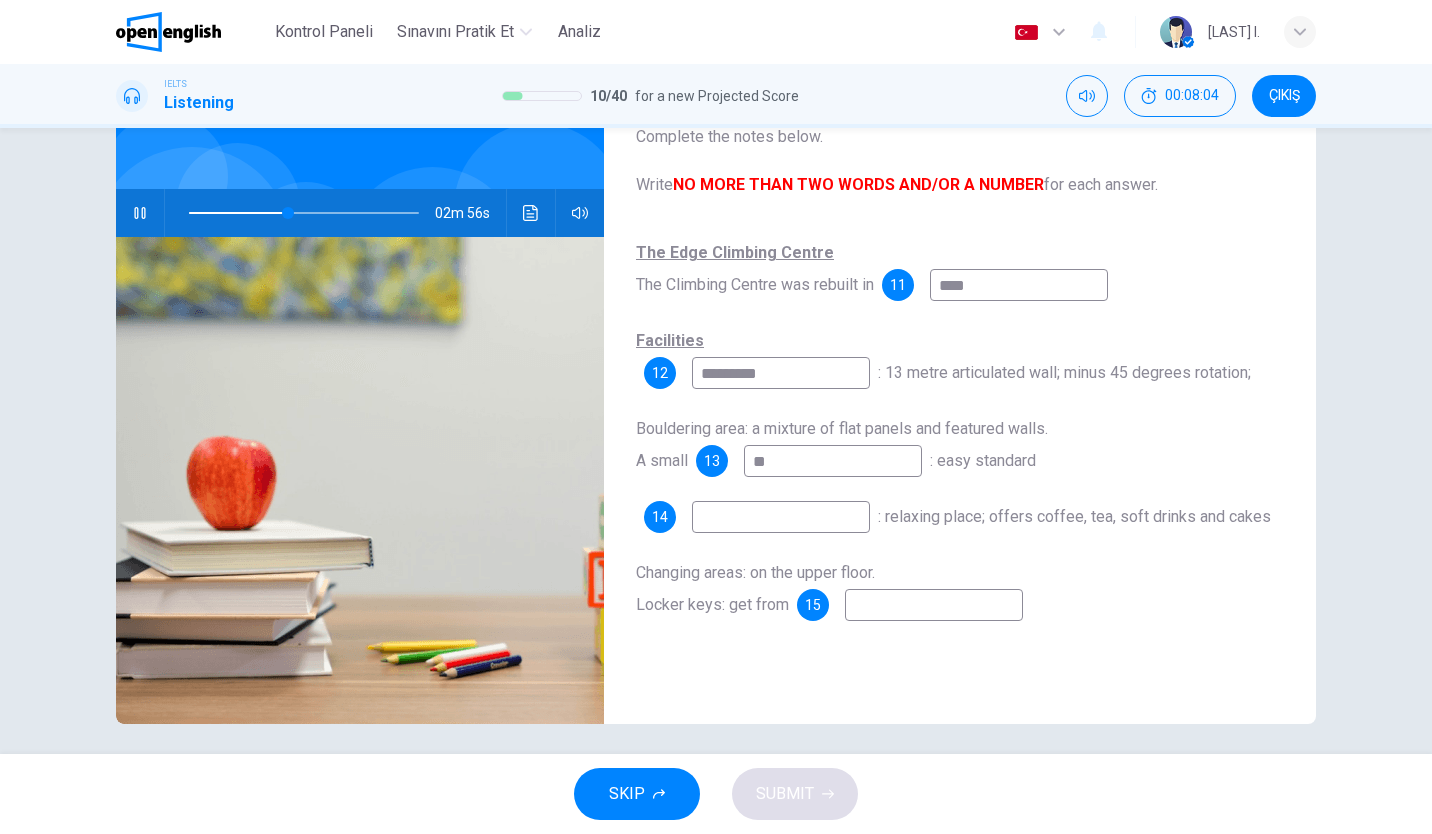 type on "***" 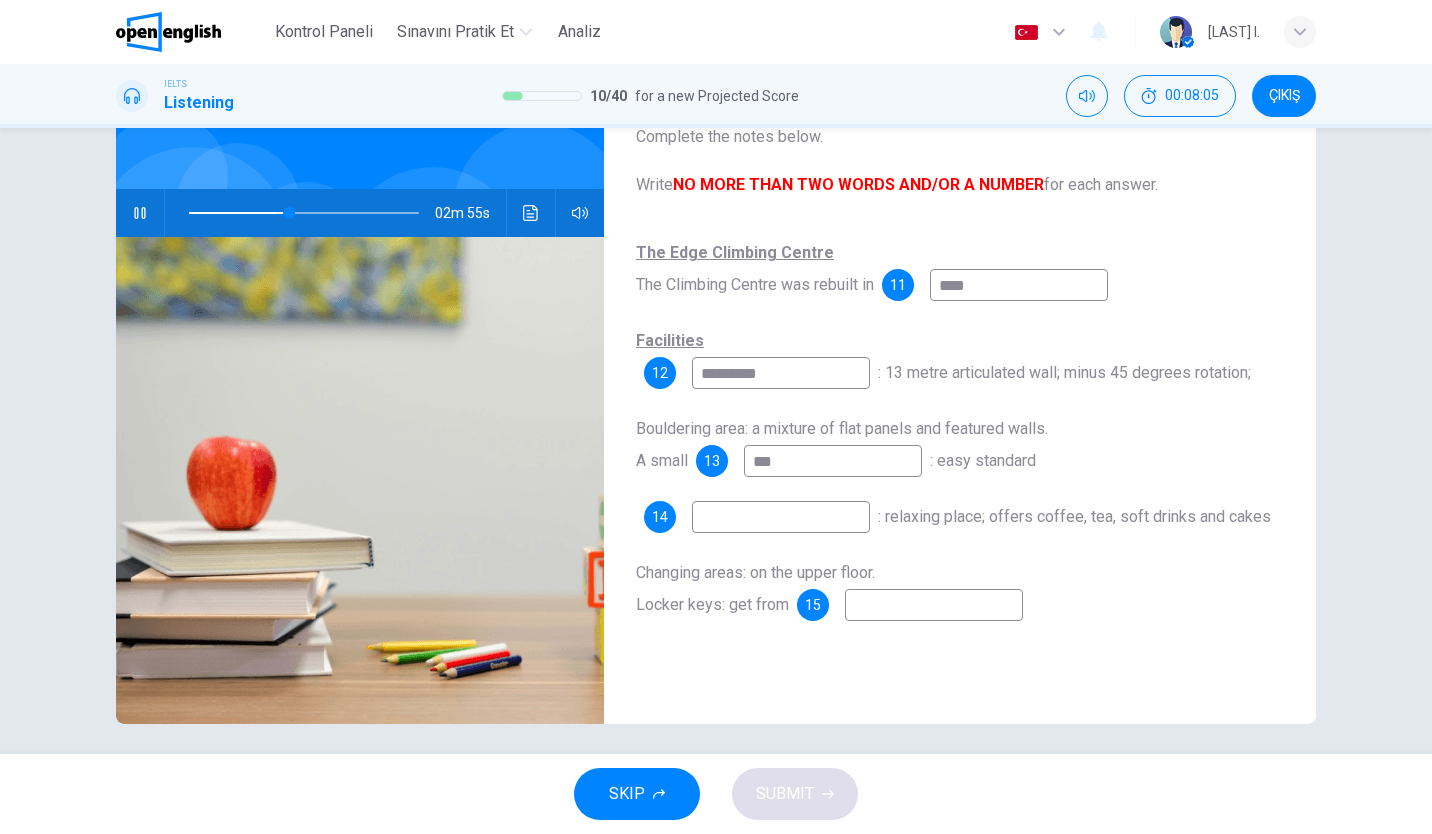 type on "**" 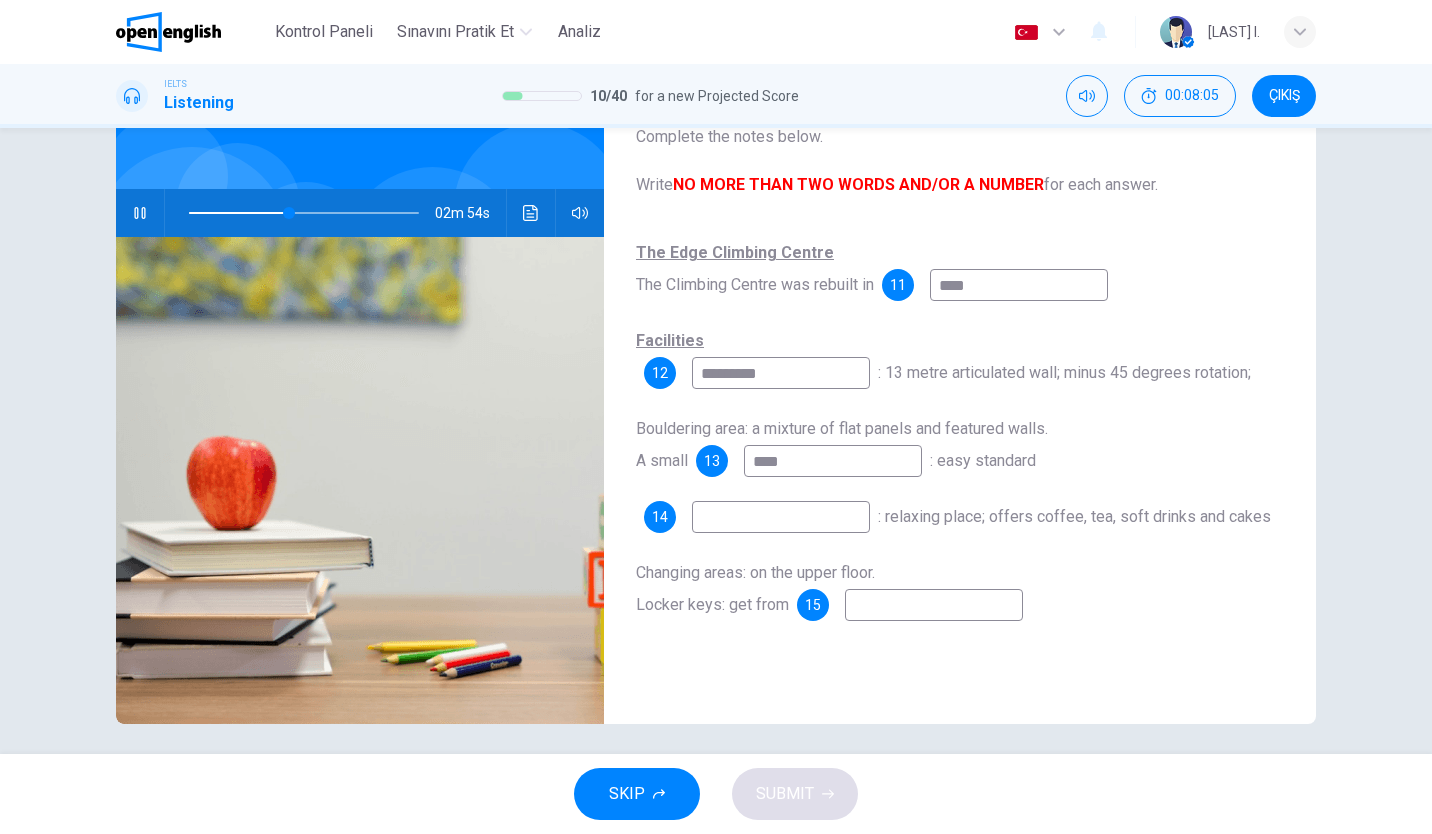 type on "****" 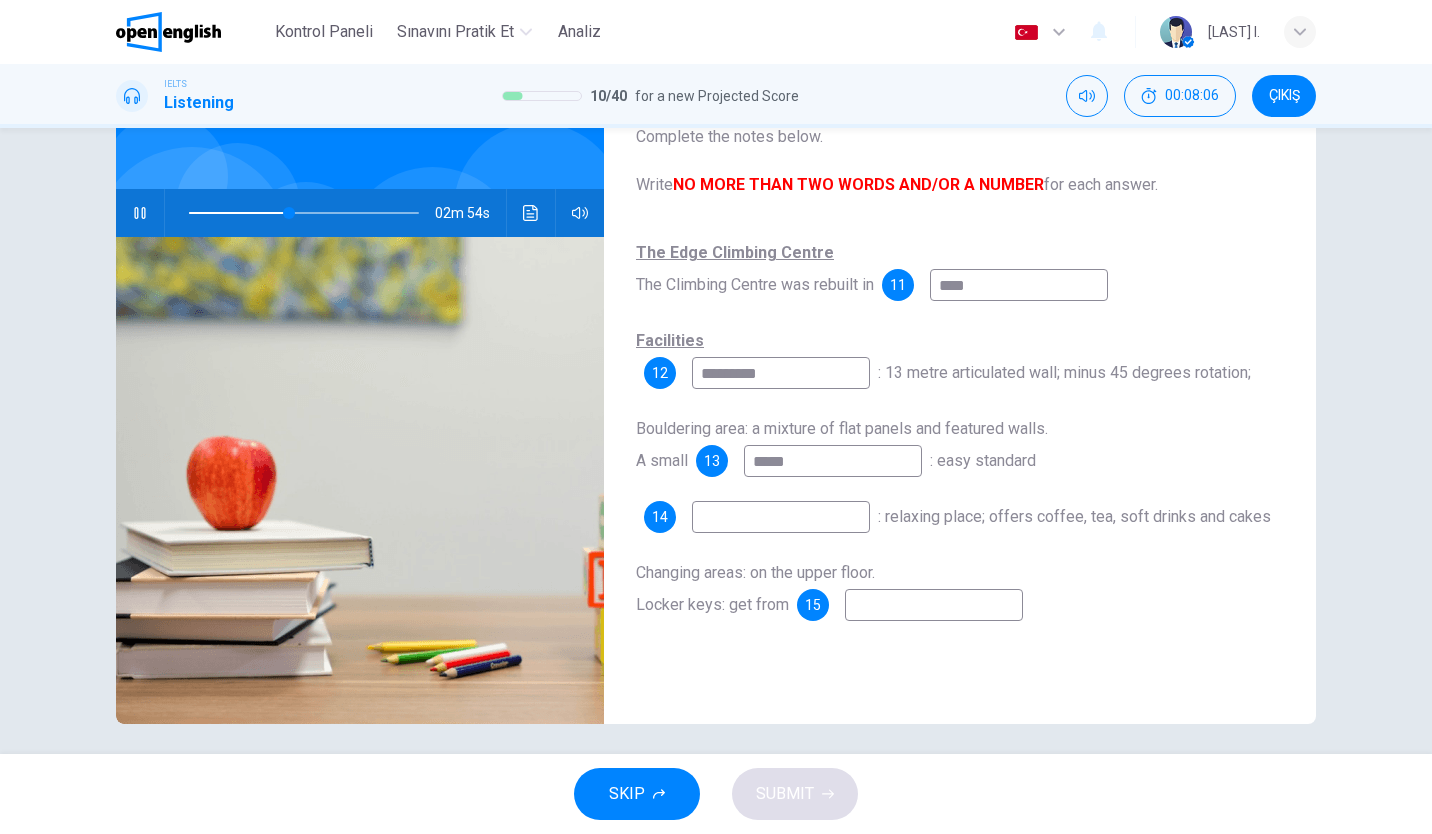 type on "**" 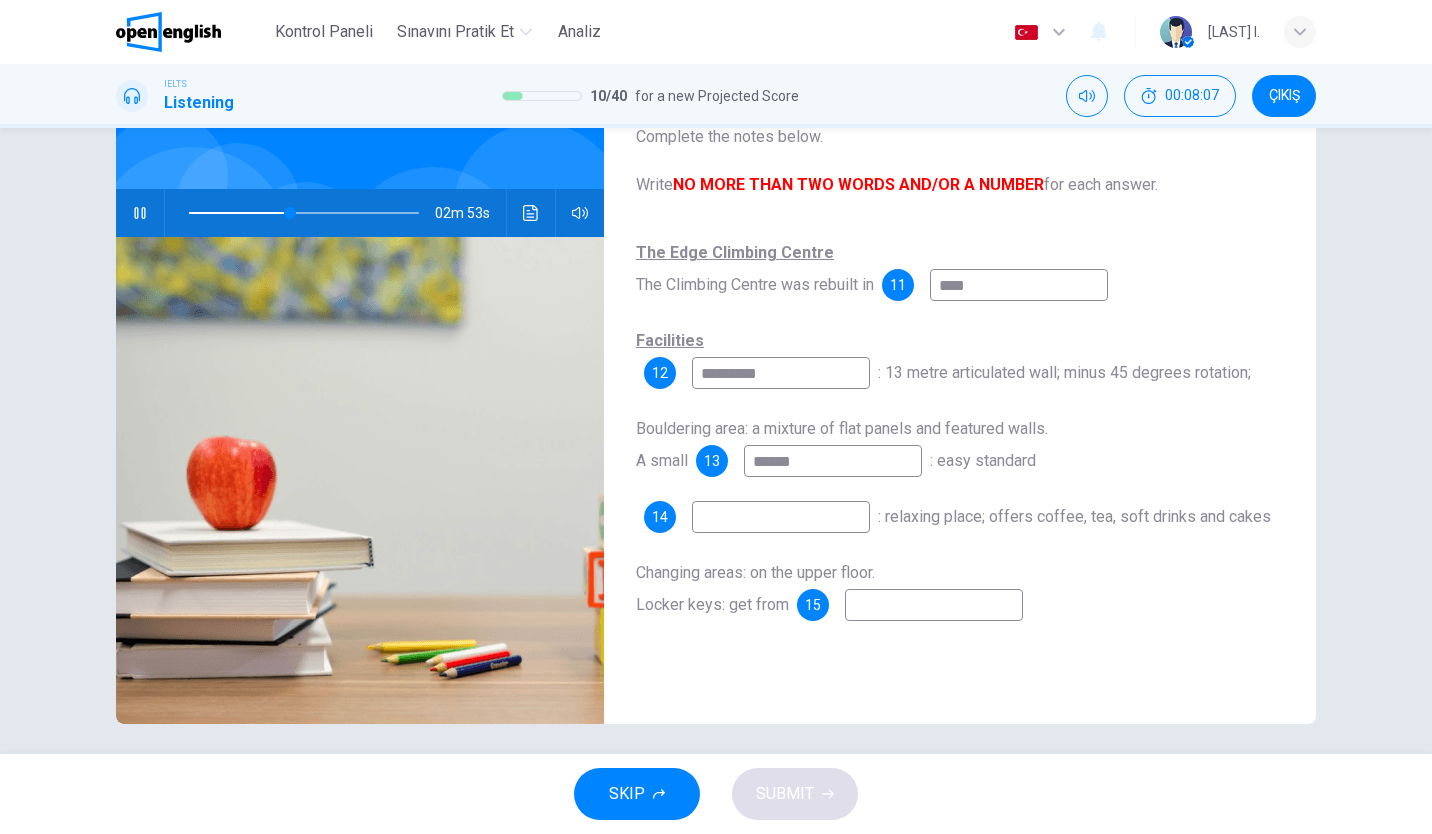 type on "*******" 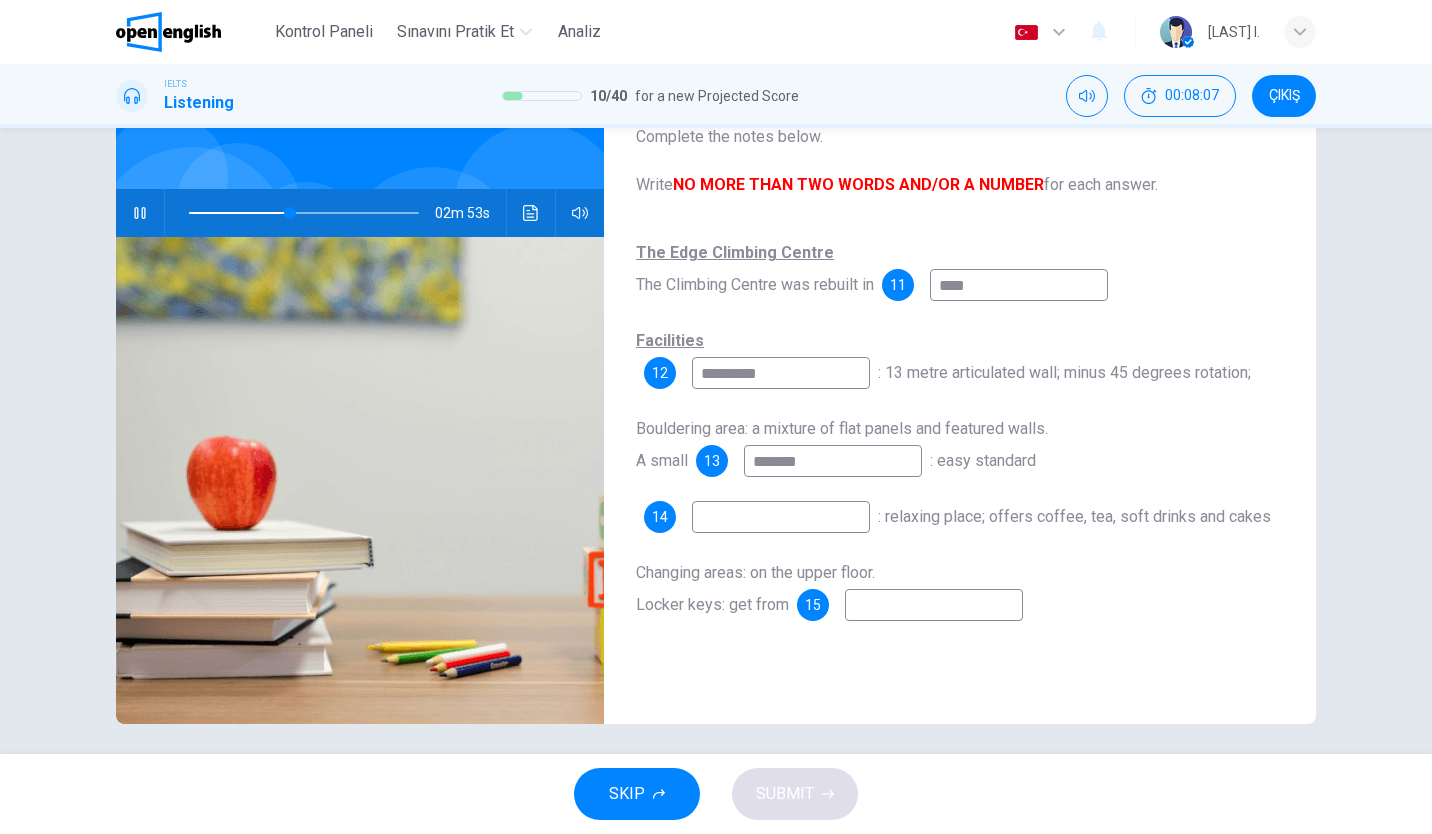 type on "**" 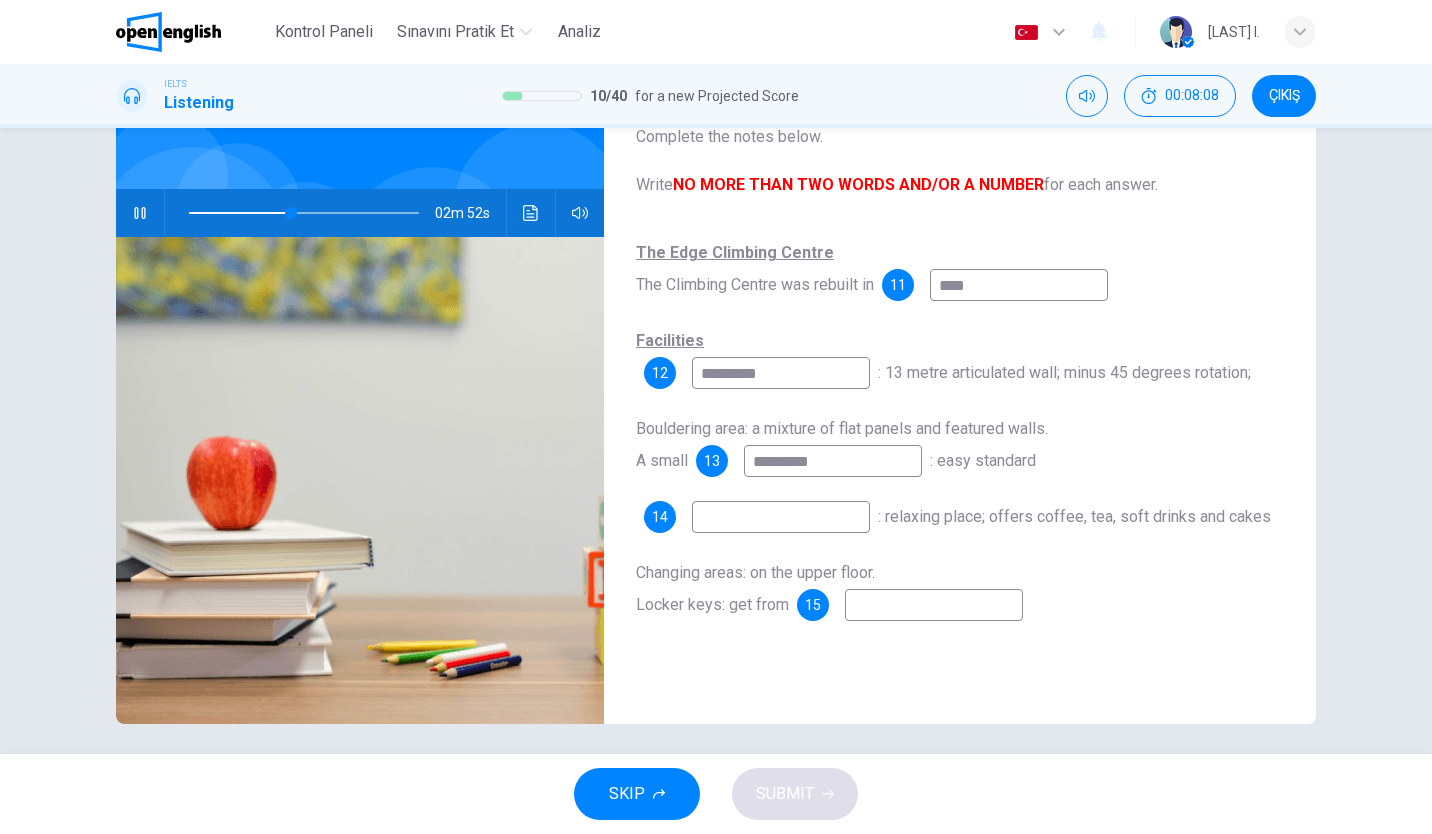 type on "**********" 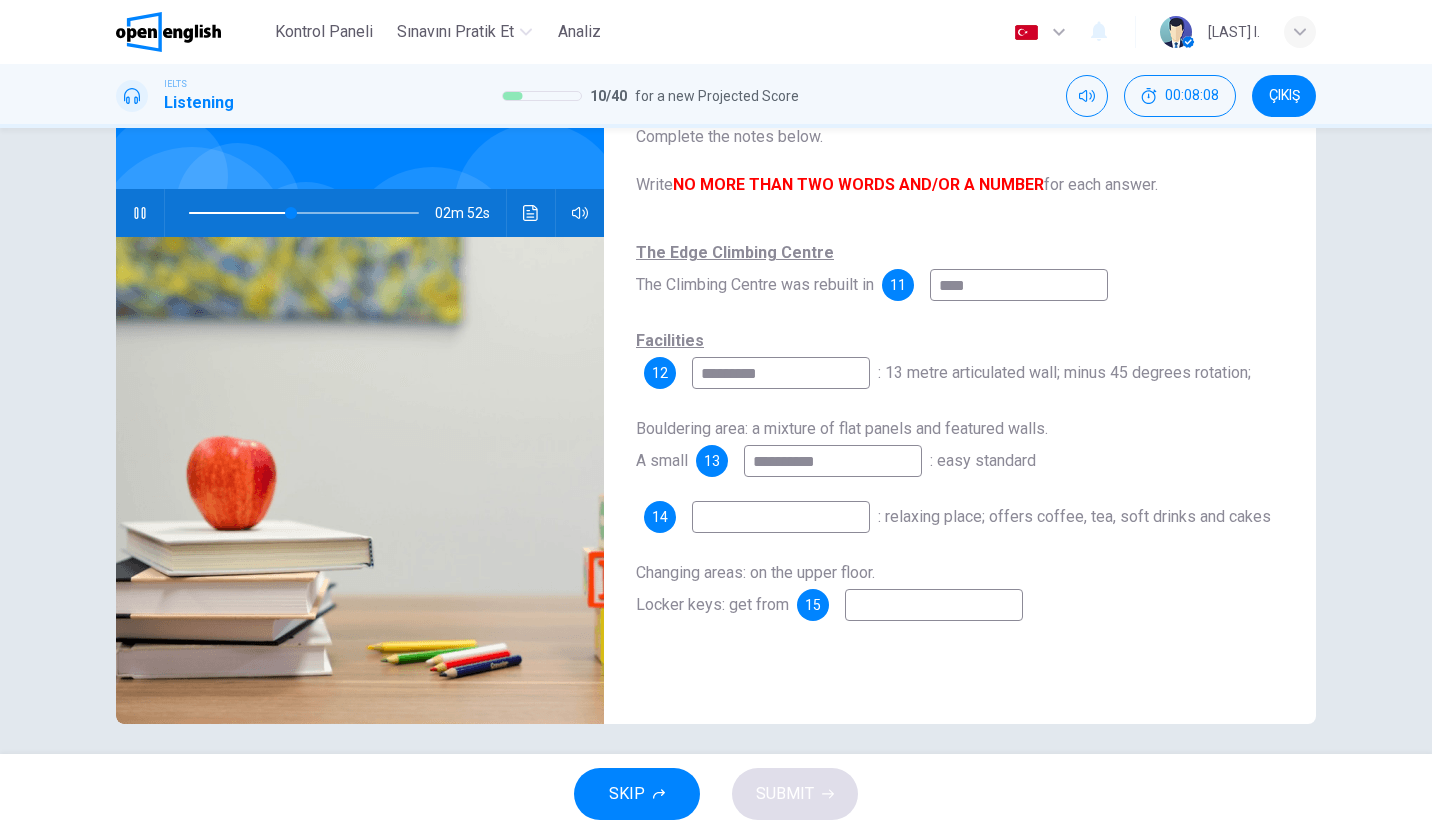 type on "**" 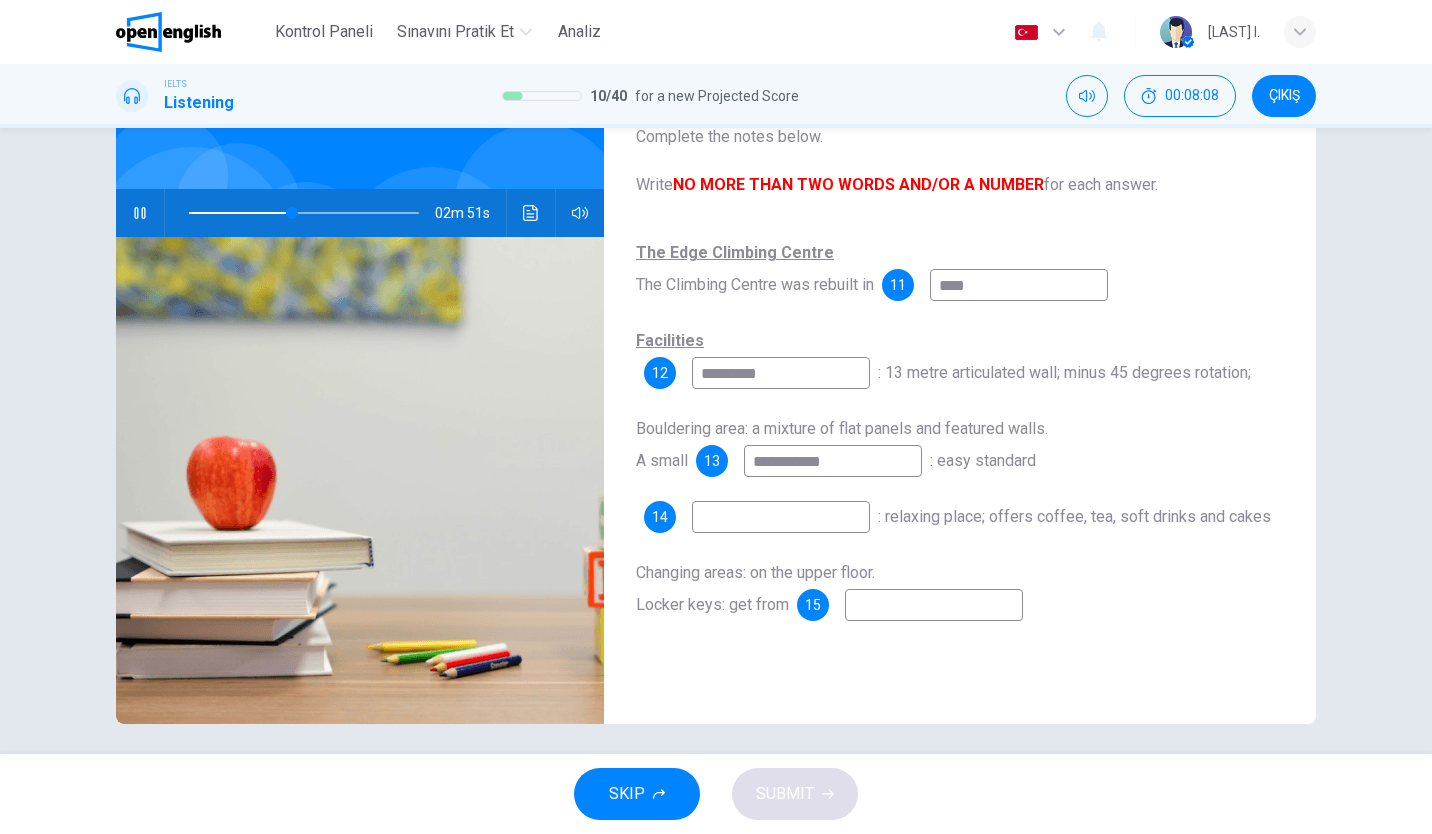 type on "**********" 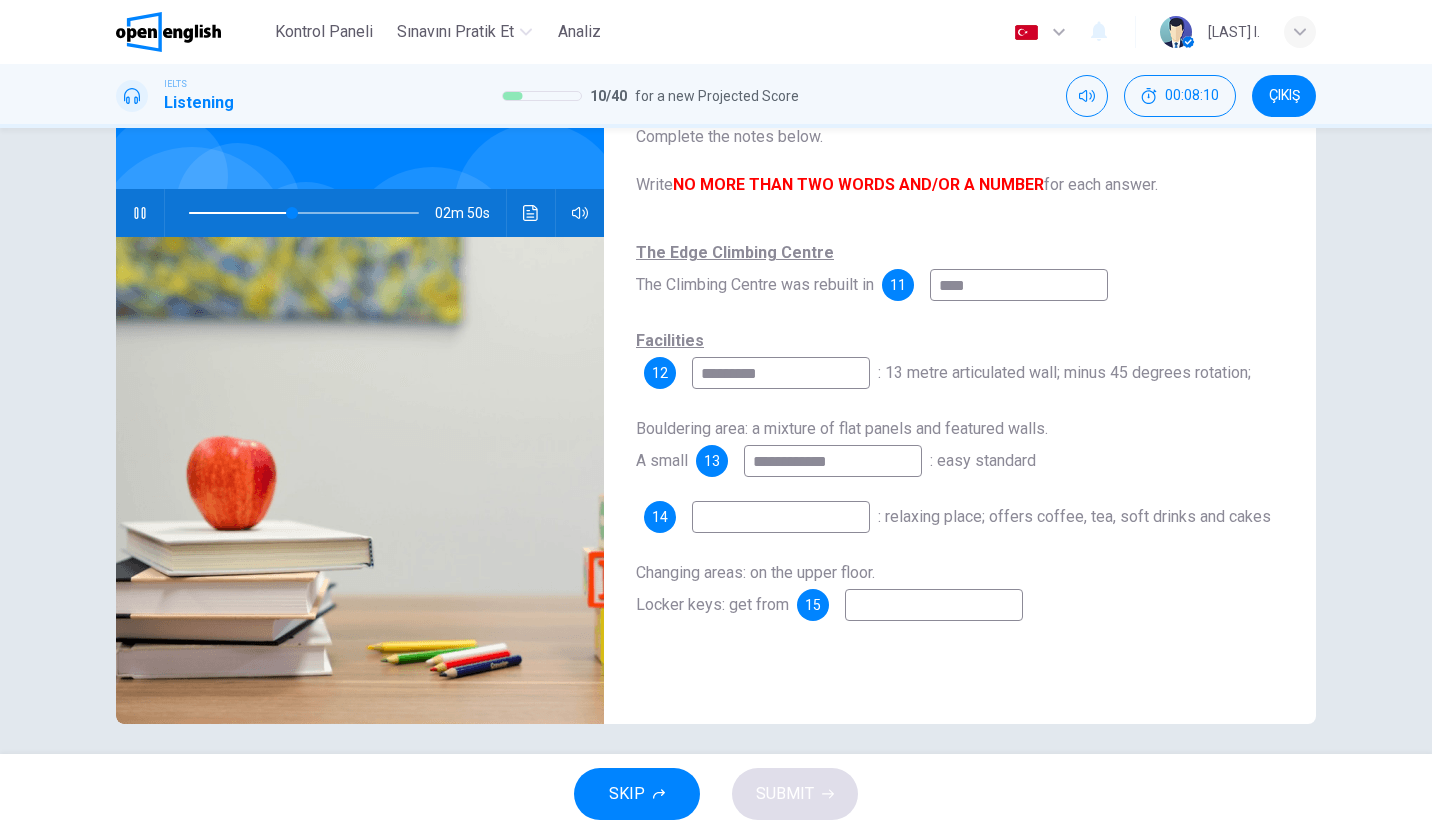 type on "**" 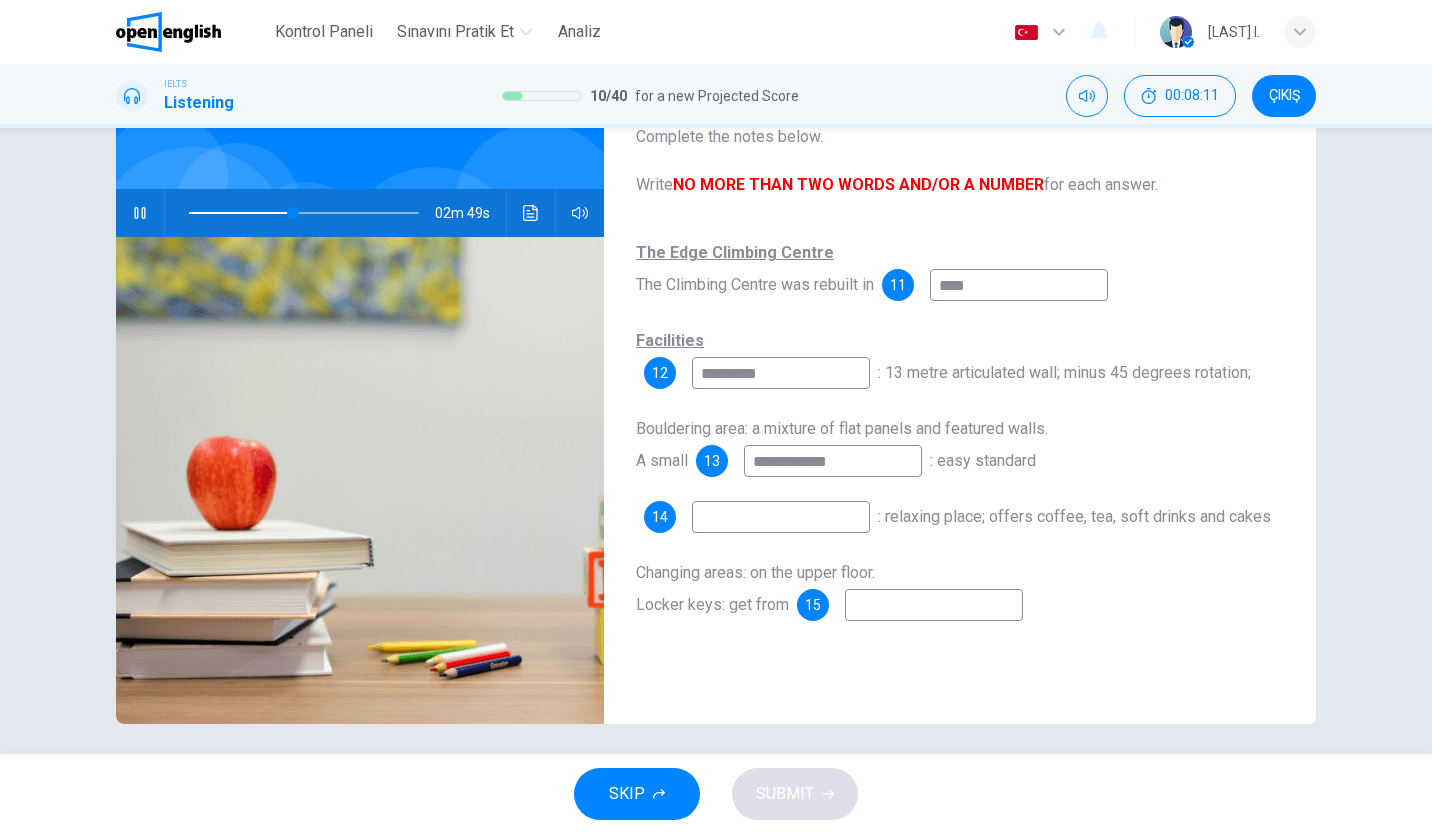 type on "**********" 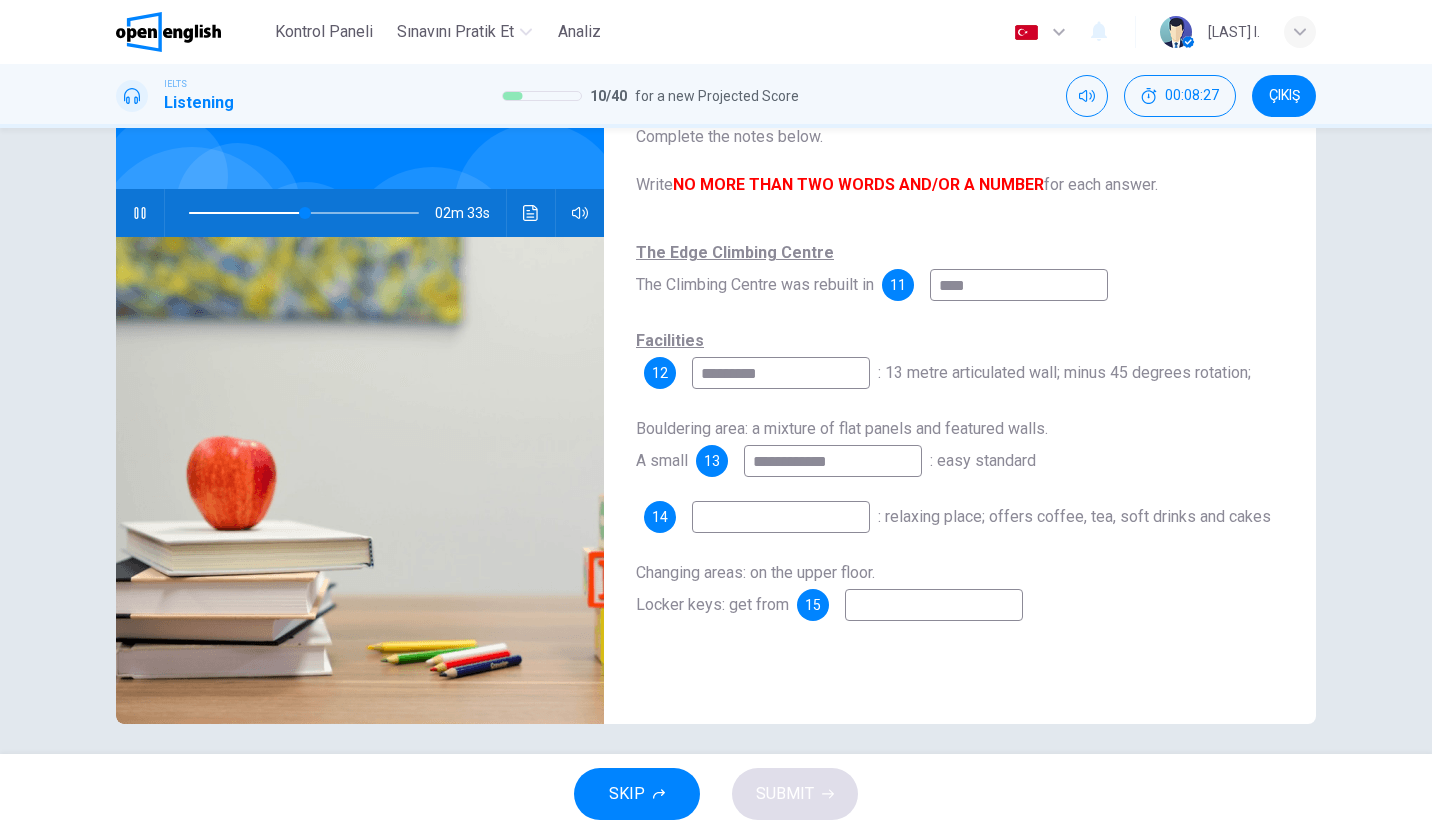 type on "**" 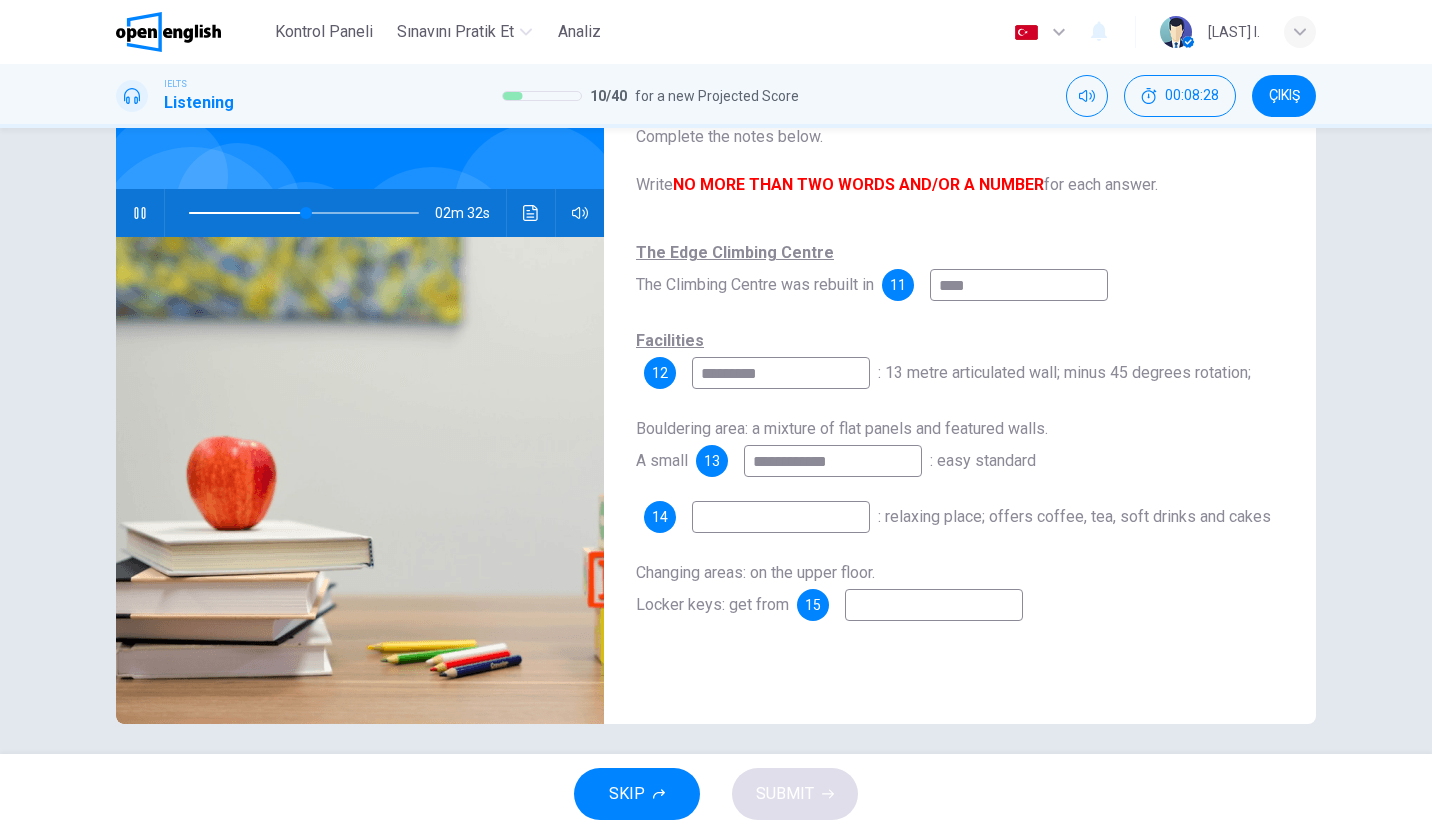 type on "*" 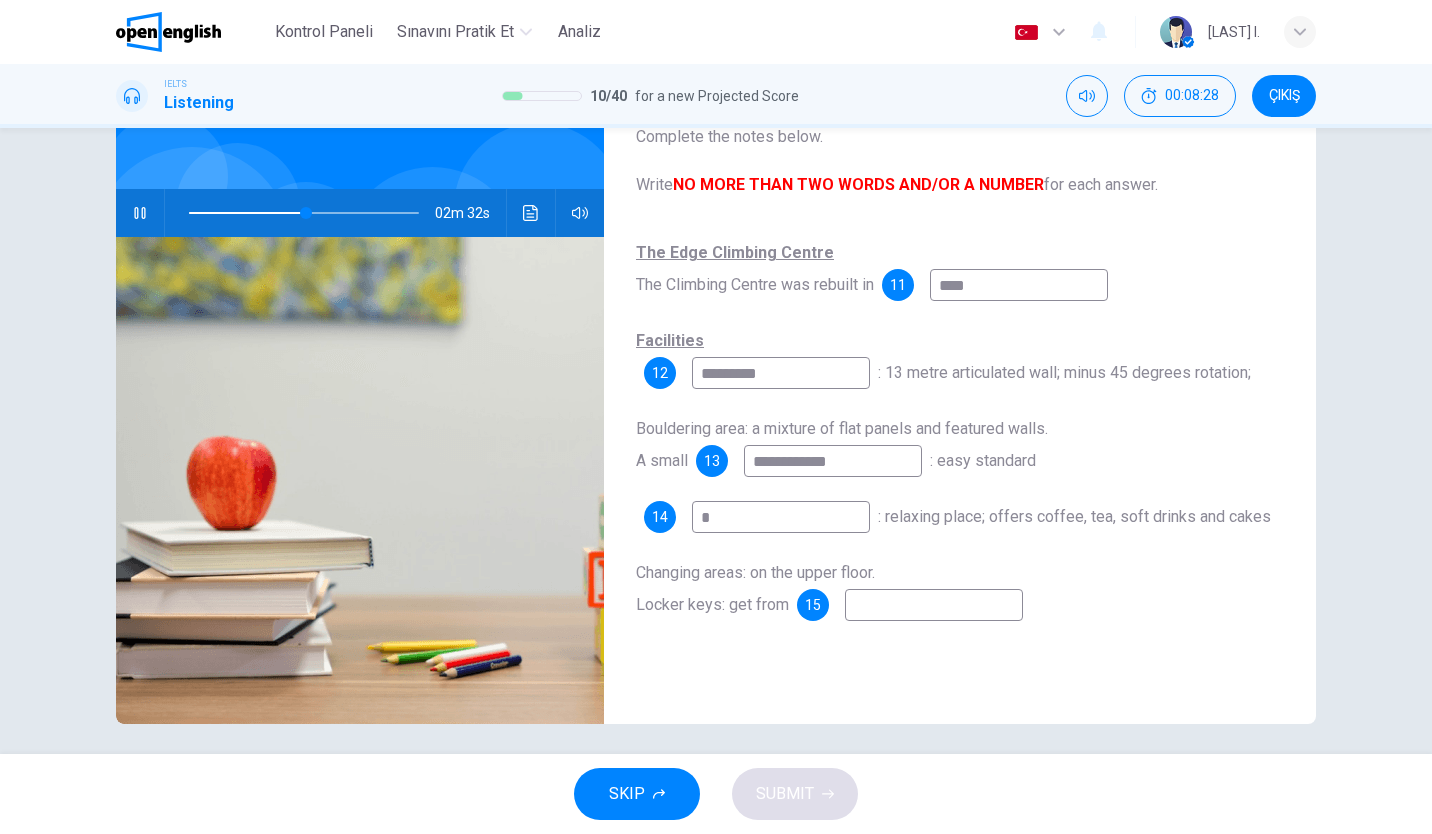 type on "**" 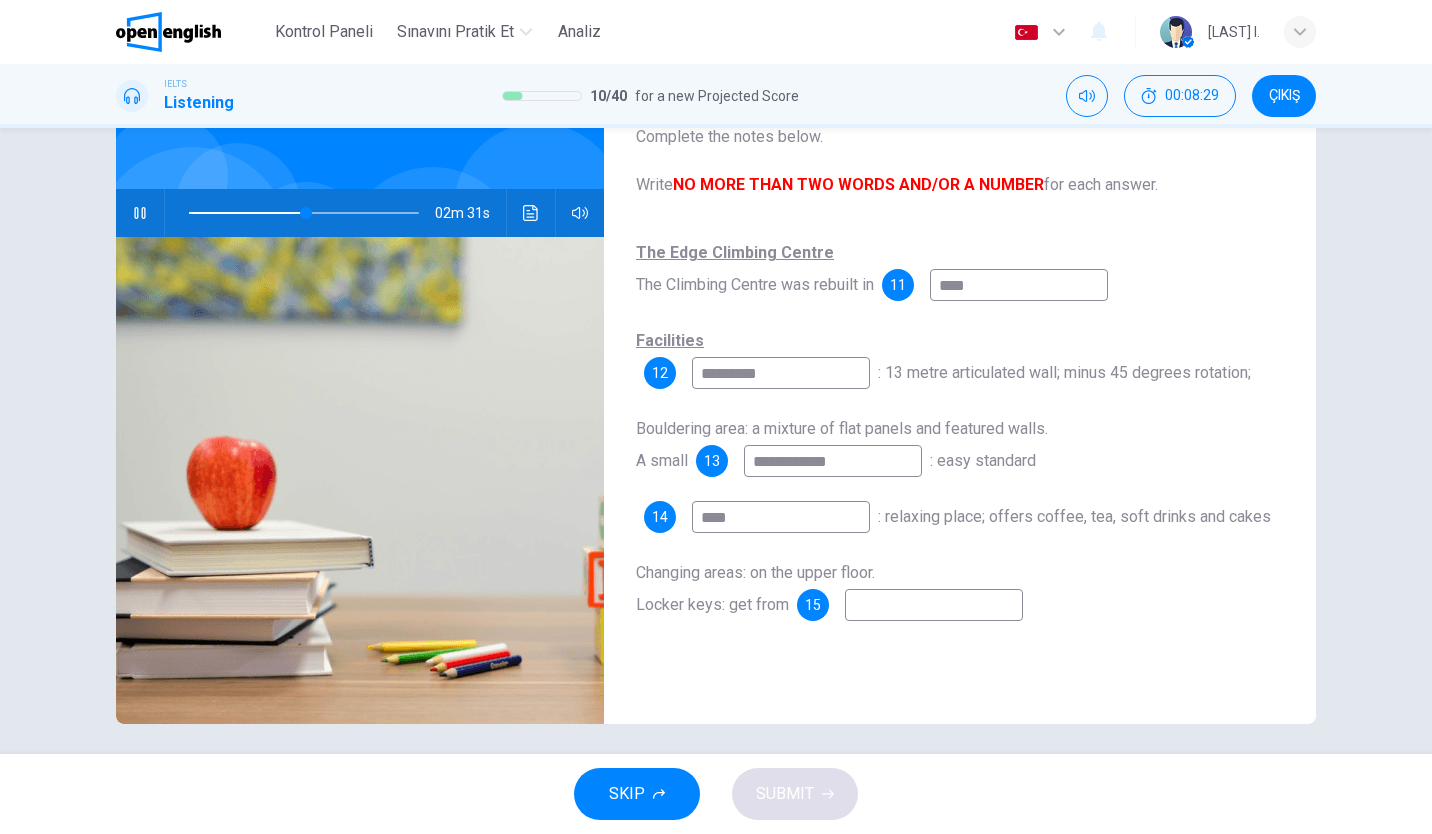 type on "***" 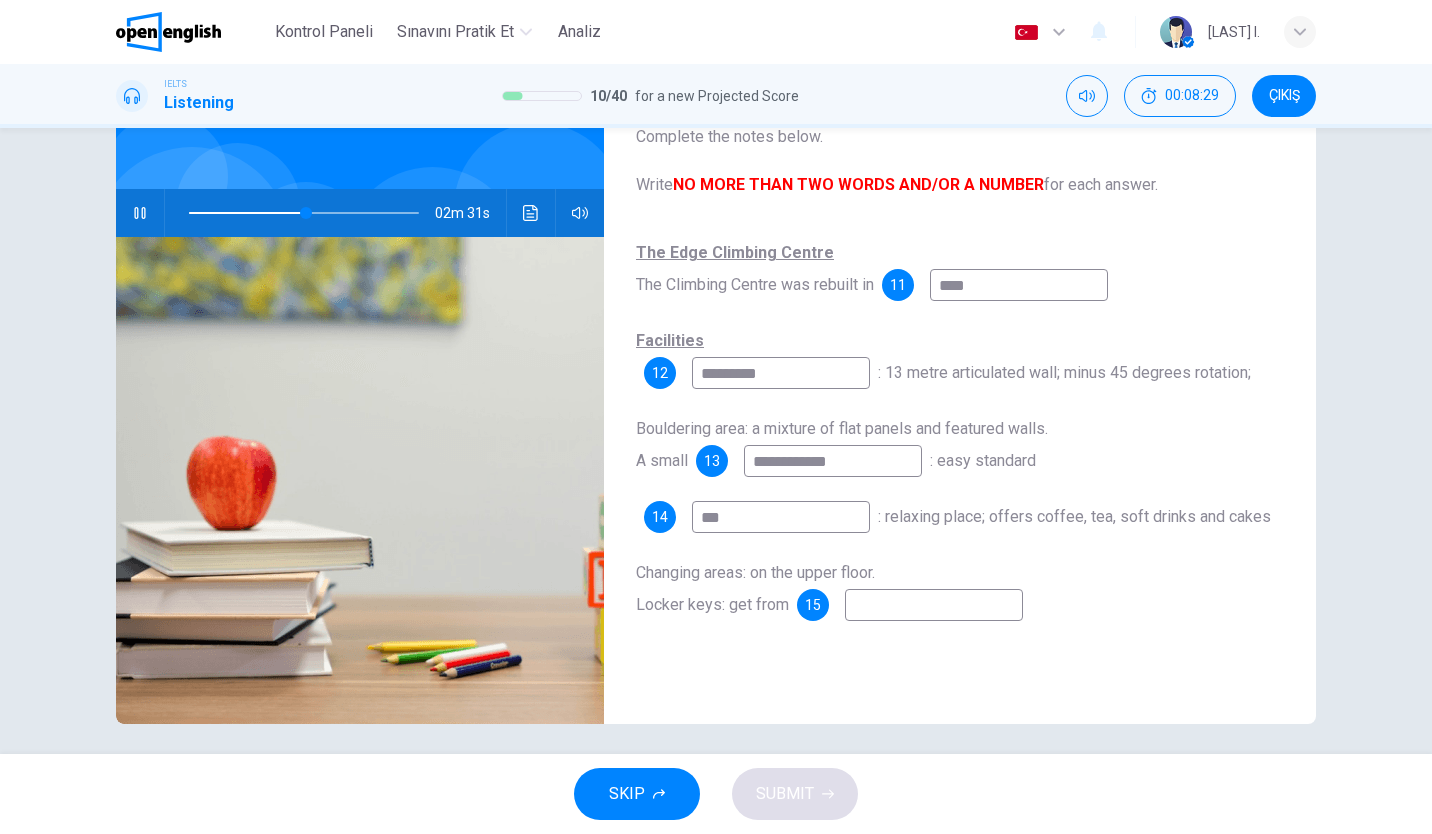 type on "**" 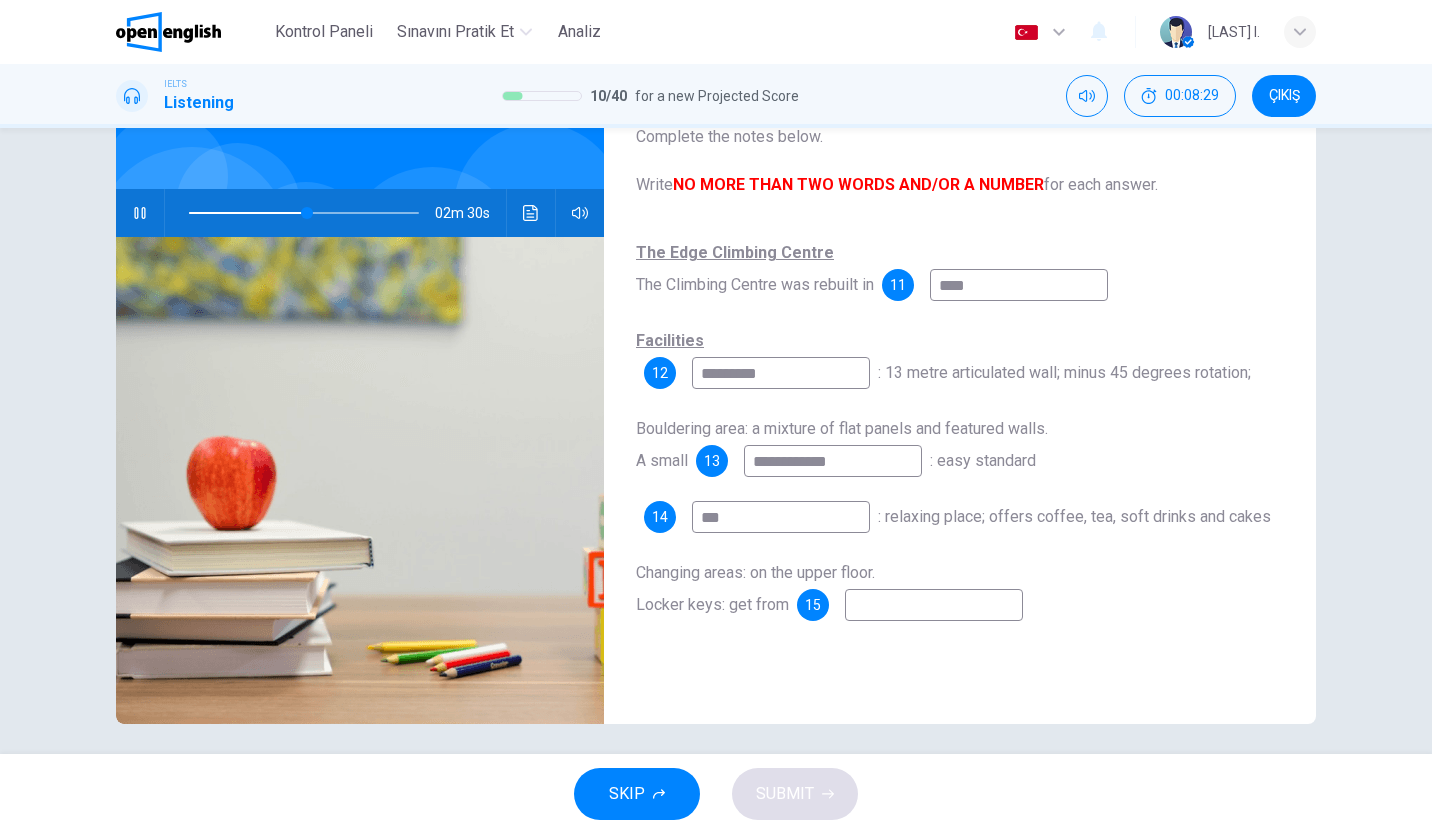 type on "****" 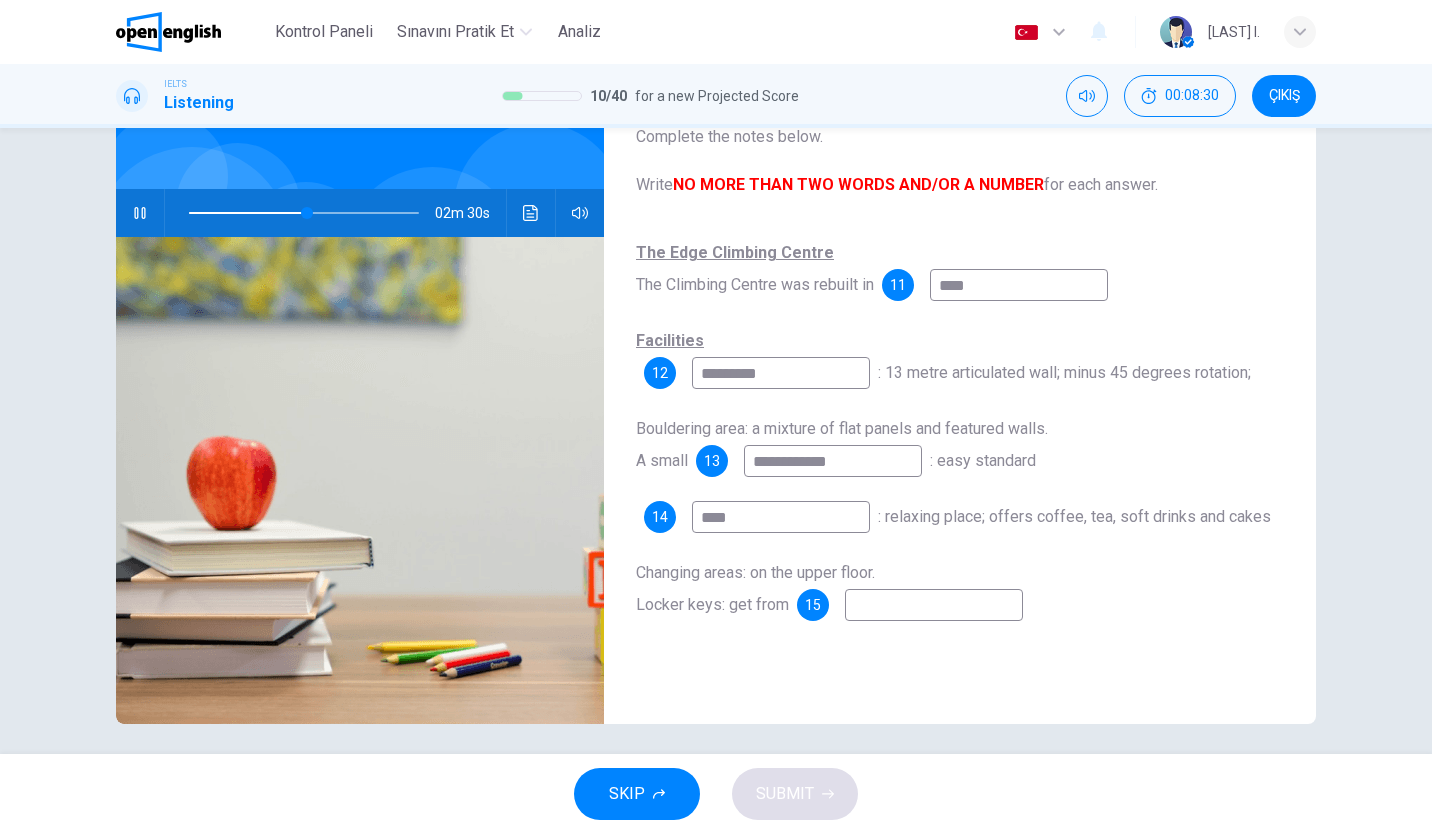 type on "**" 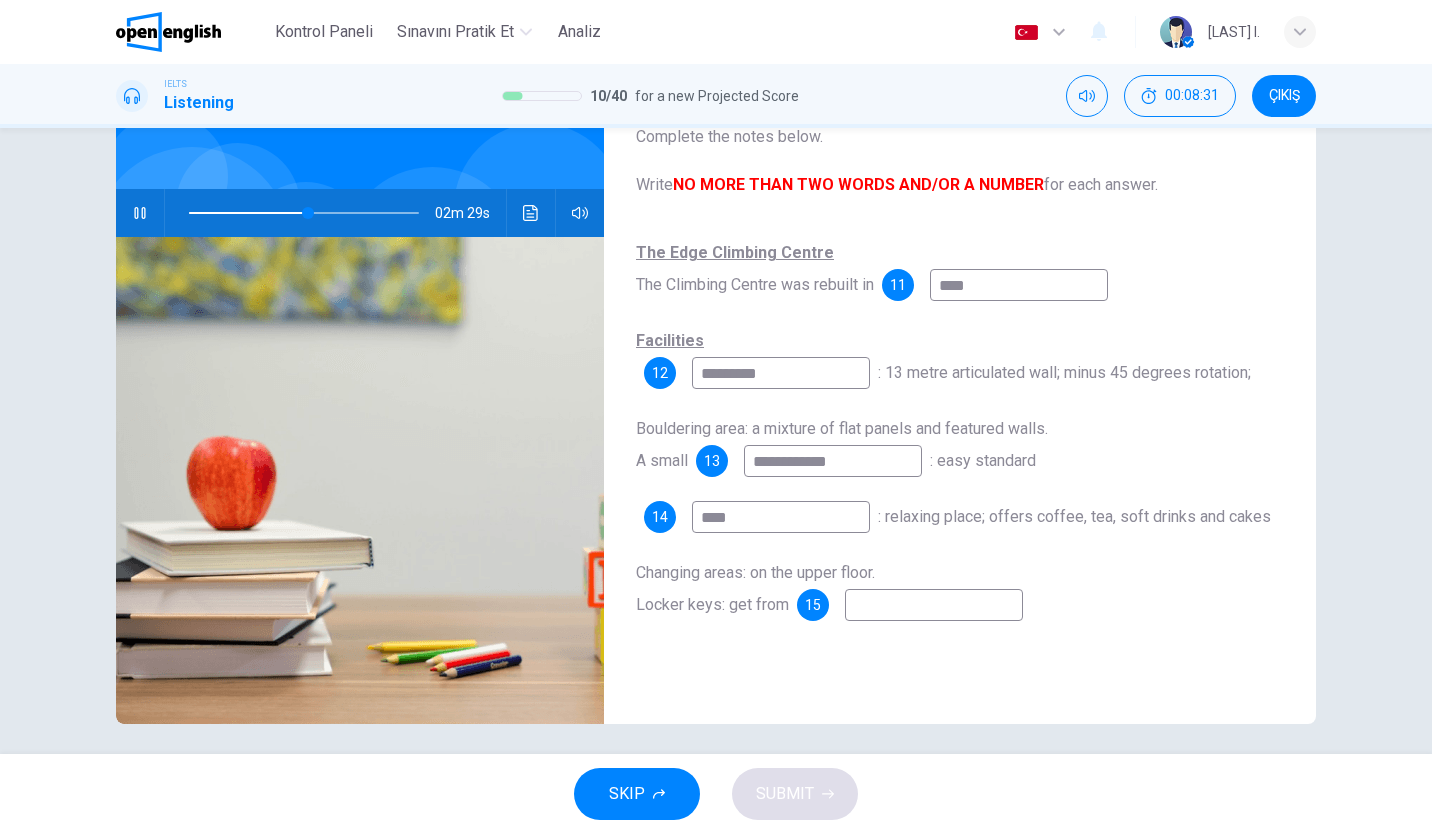 type on "****" 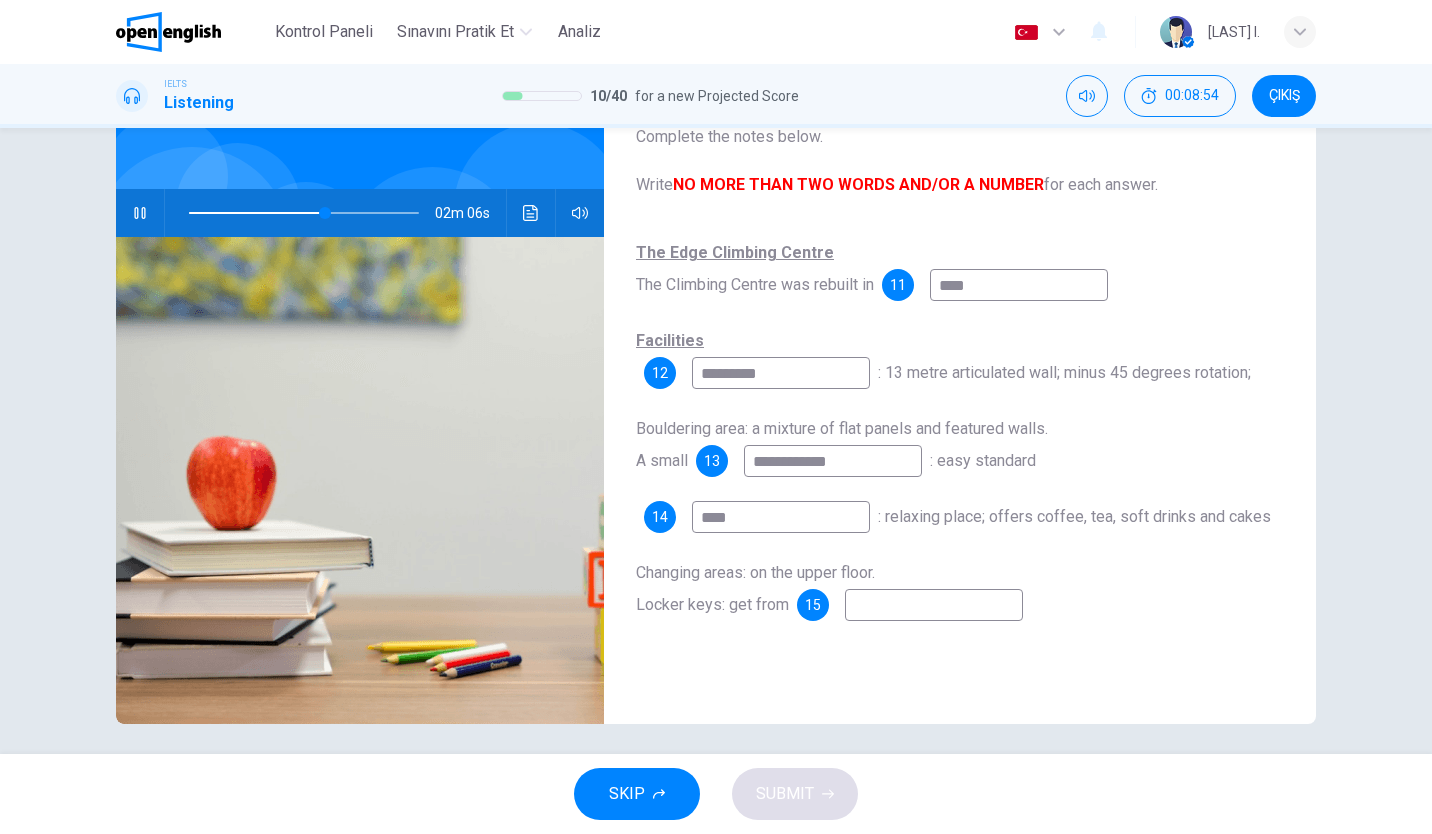 type on "**" 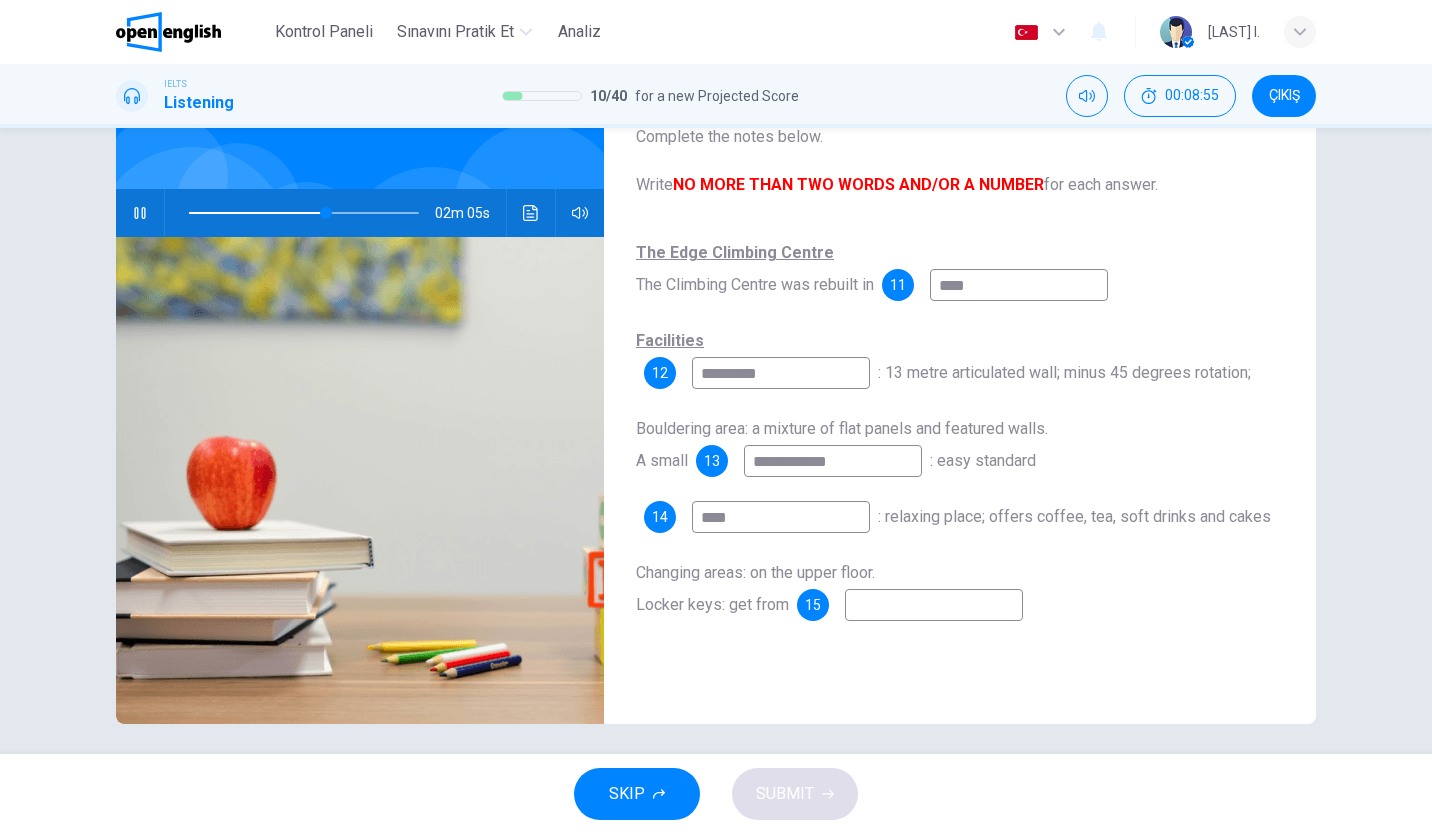 type on "*" 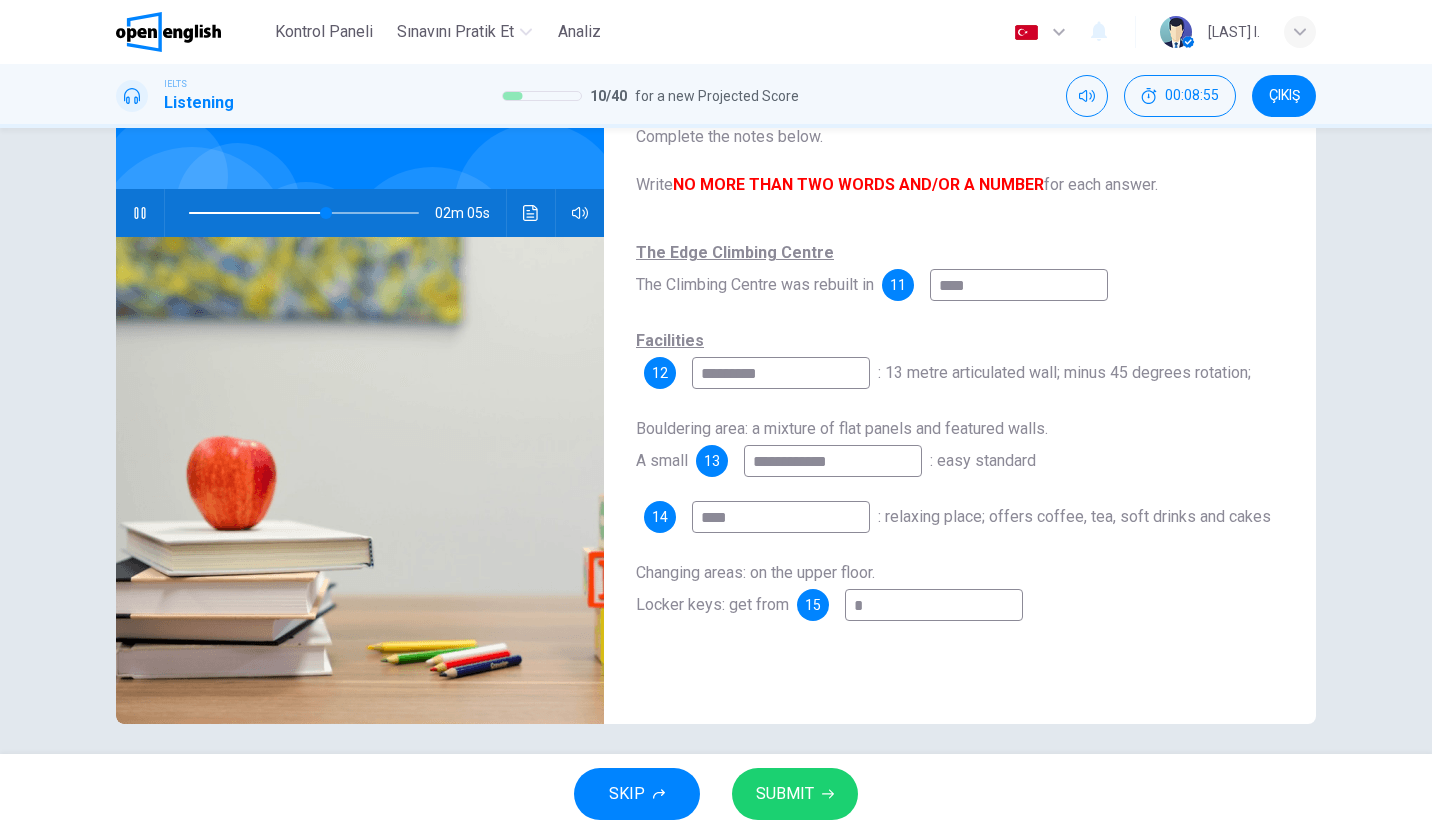 type on "**" 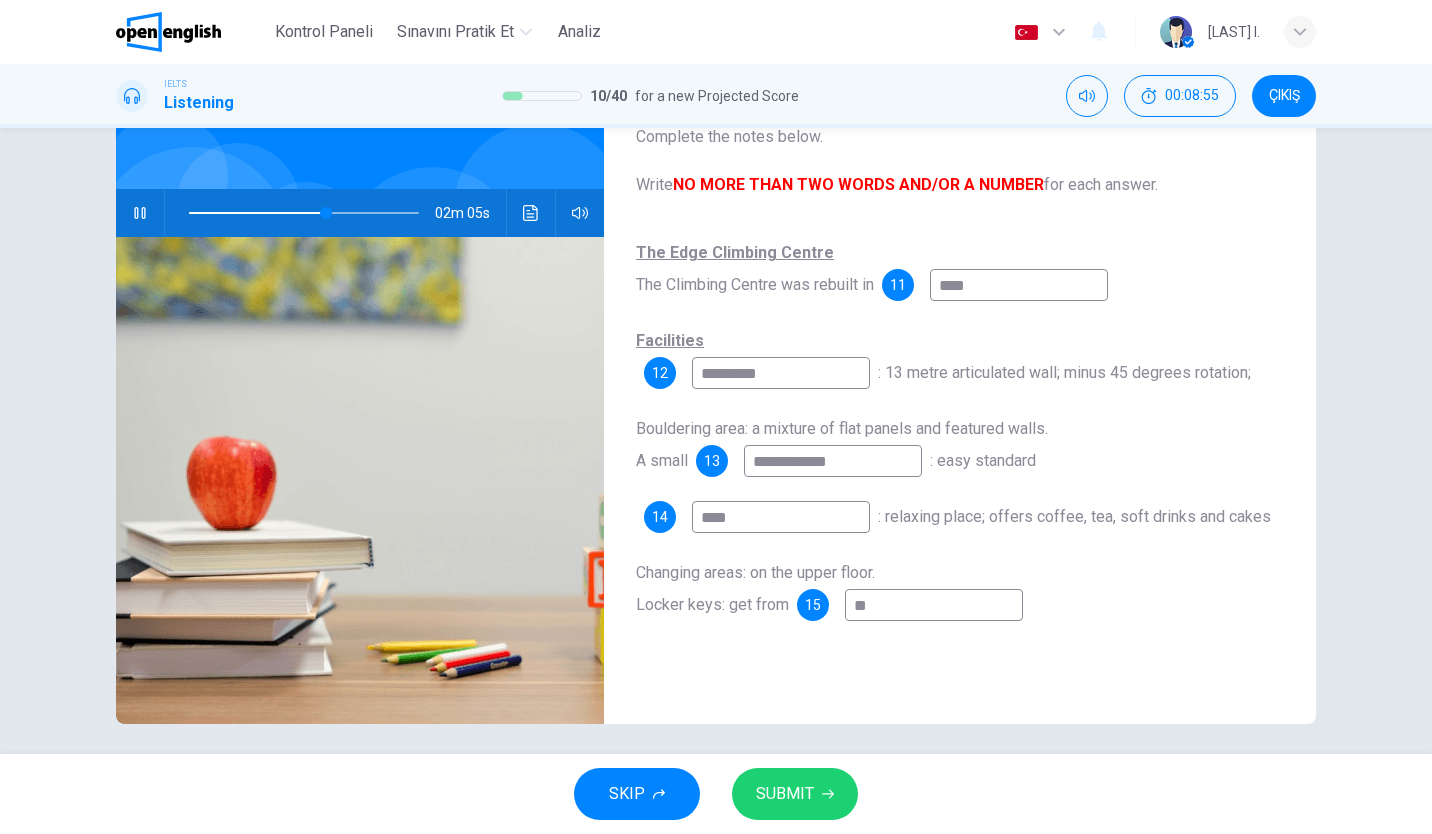 type on "**" 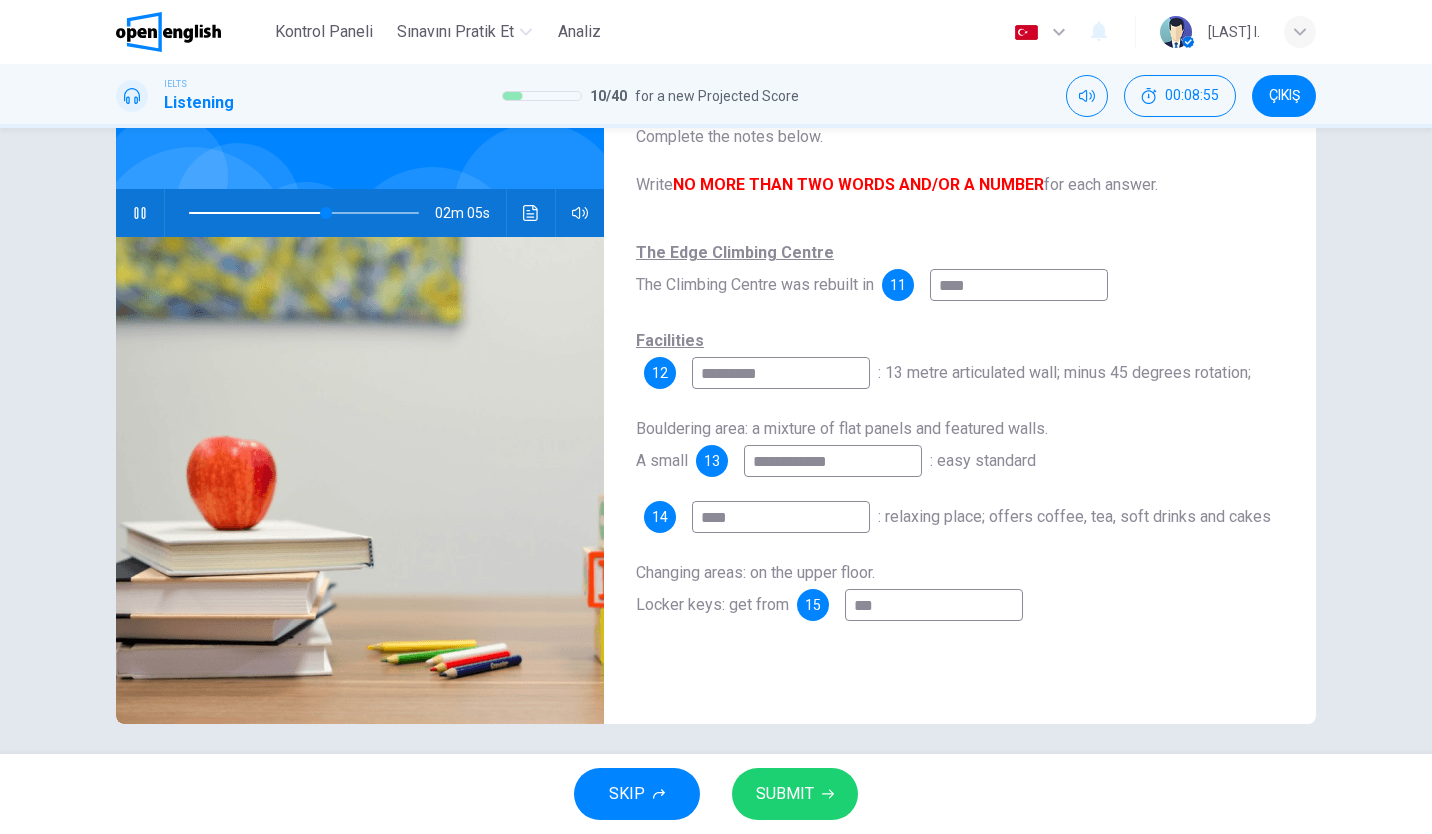 type on "**" 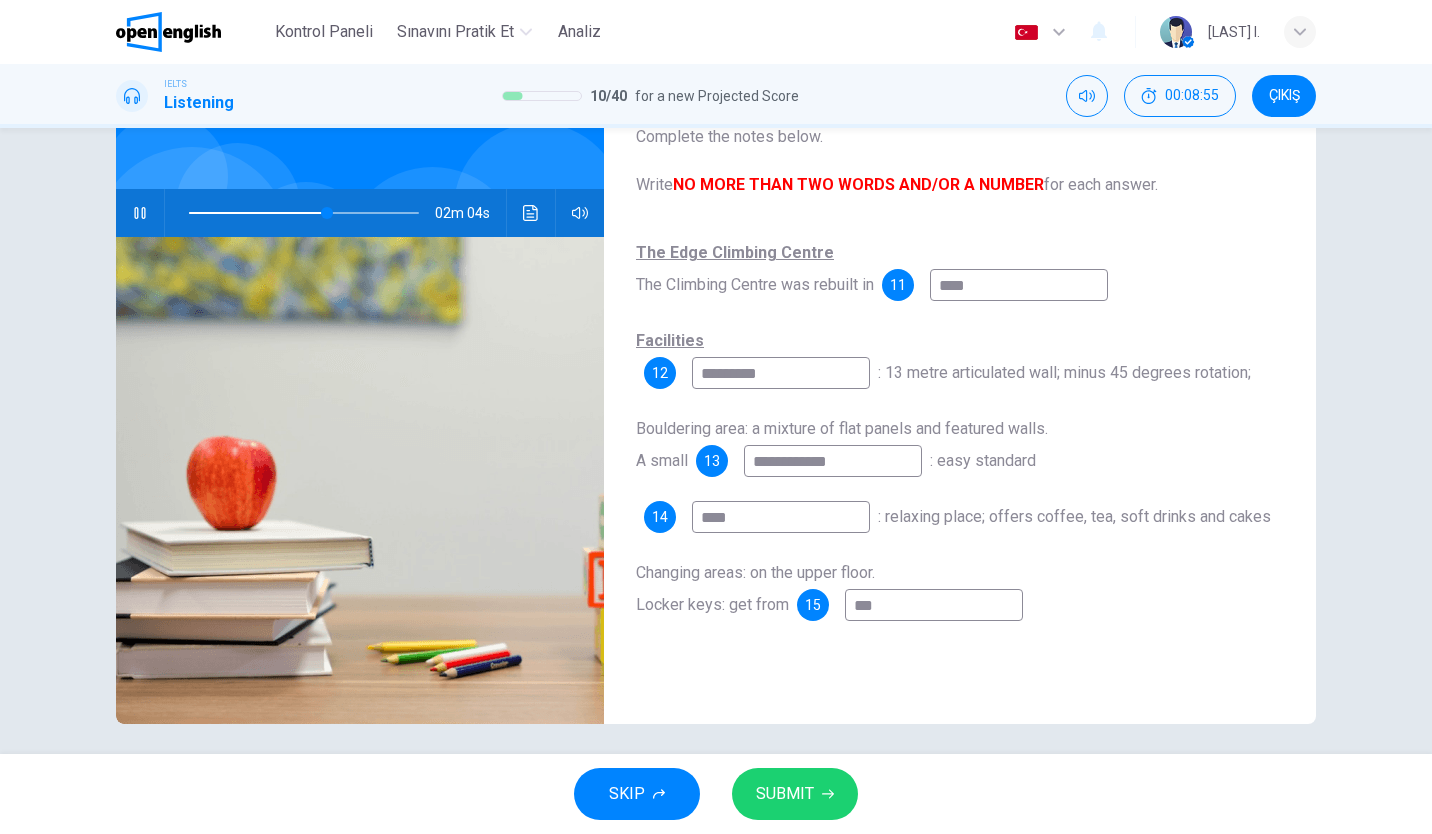 type on "****" 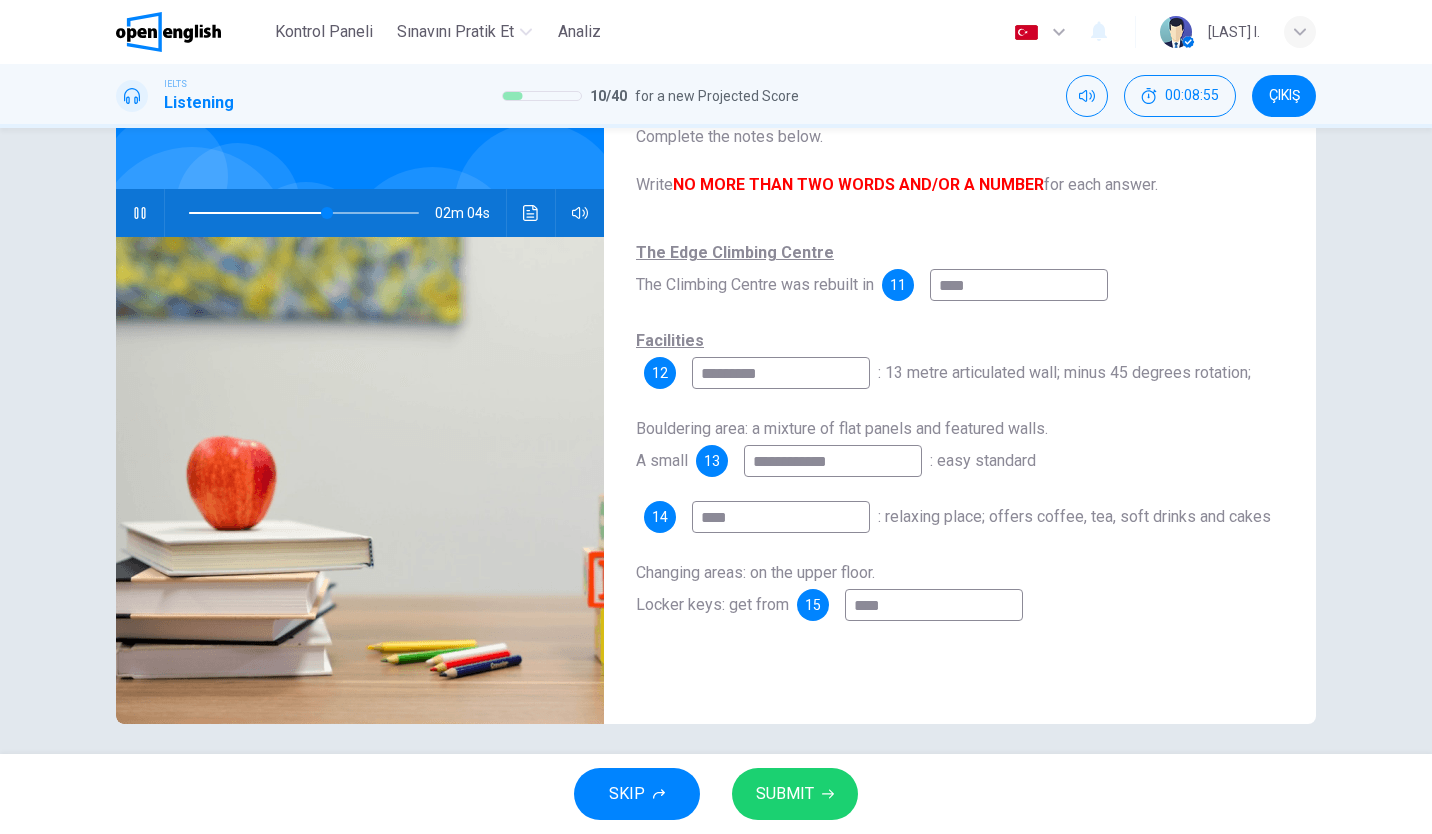 type on "**" 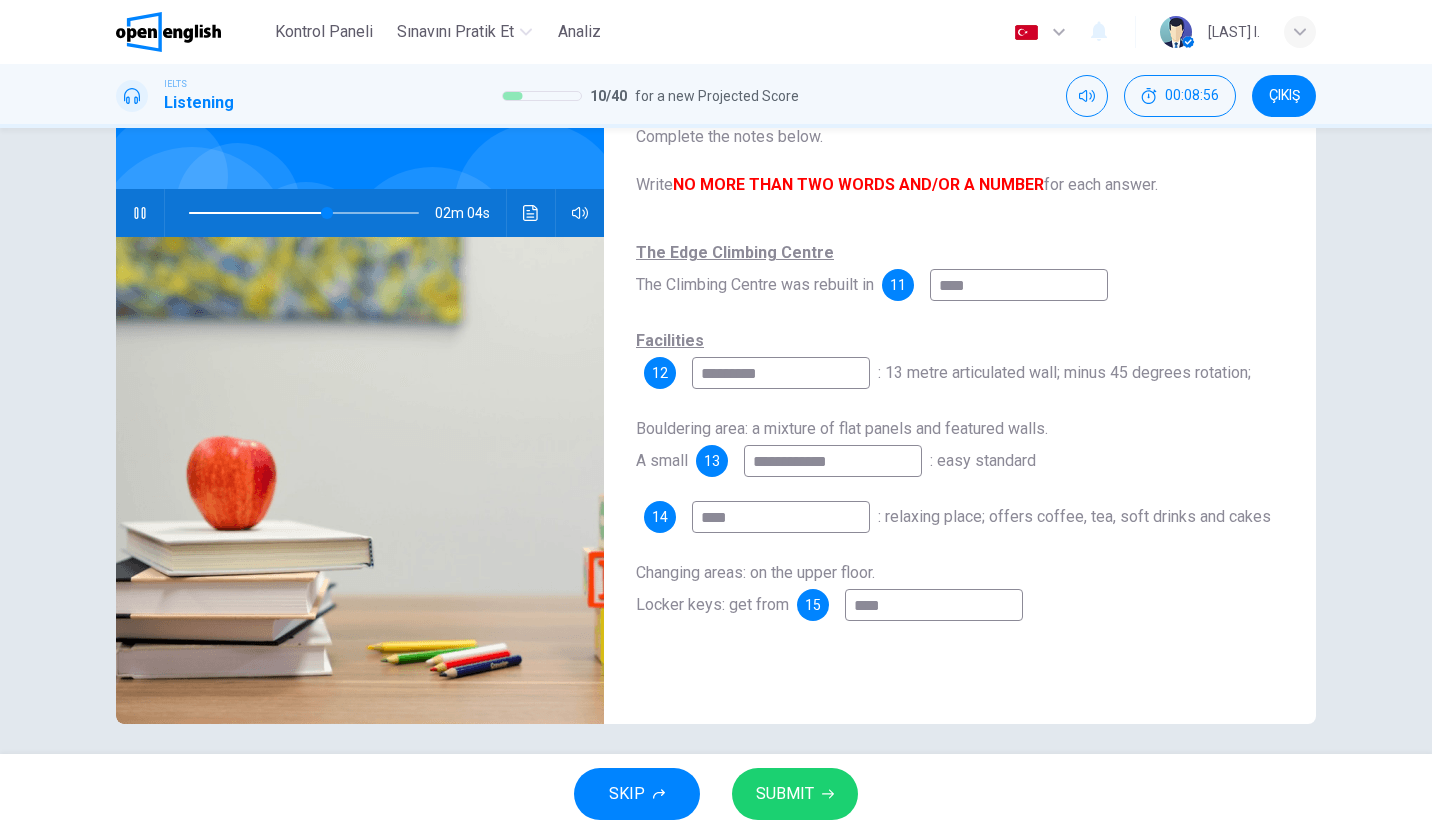 type on "*****" 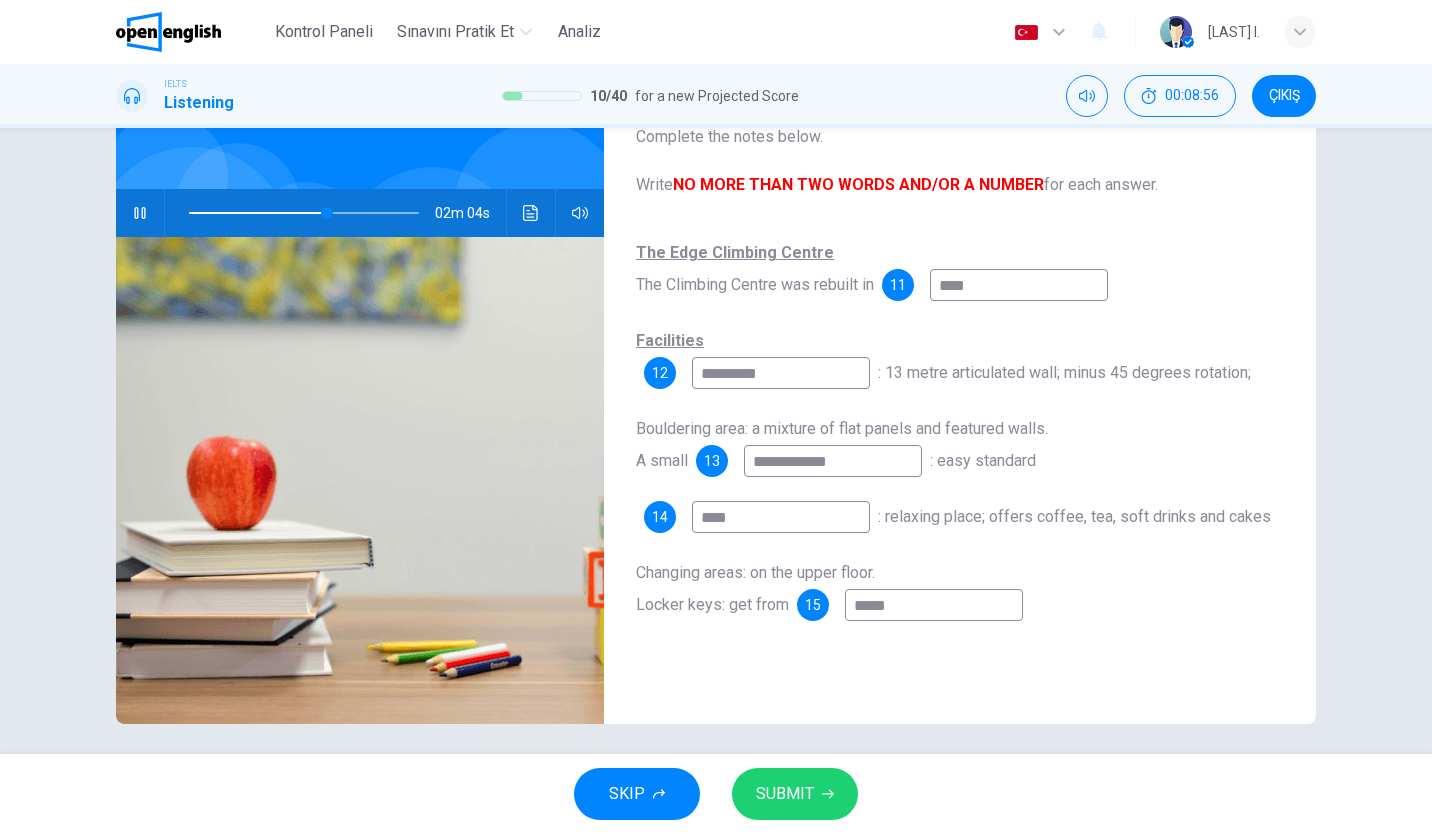 type on "**" 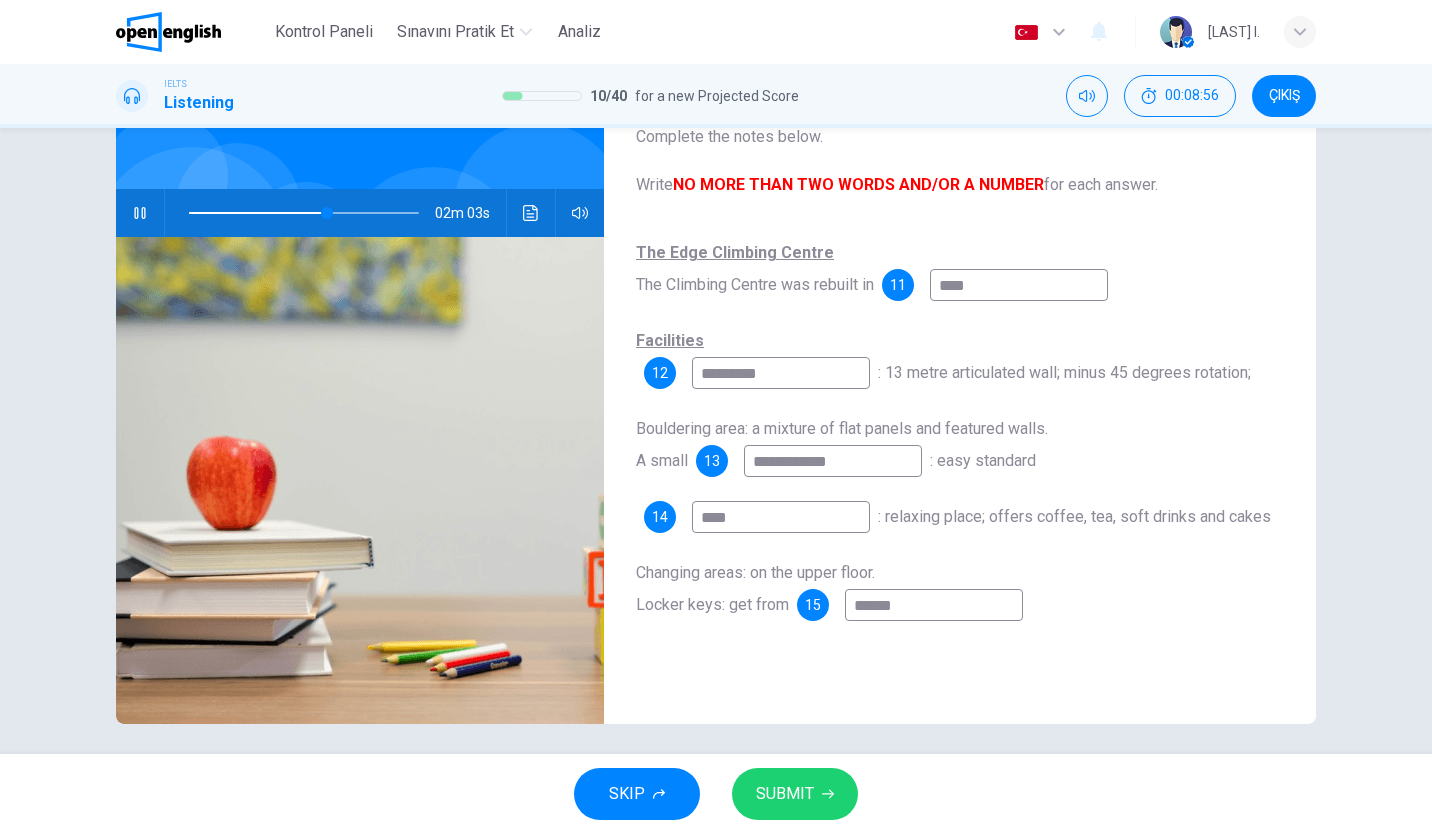 type on "**" 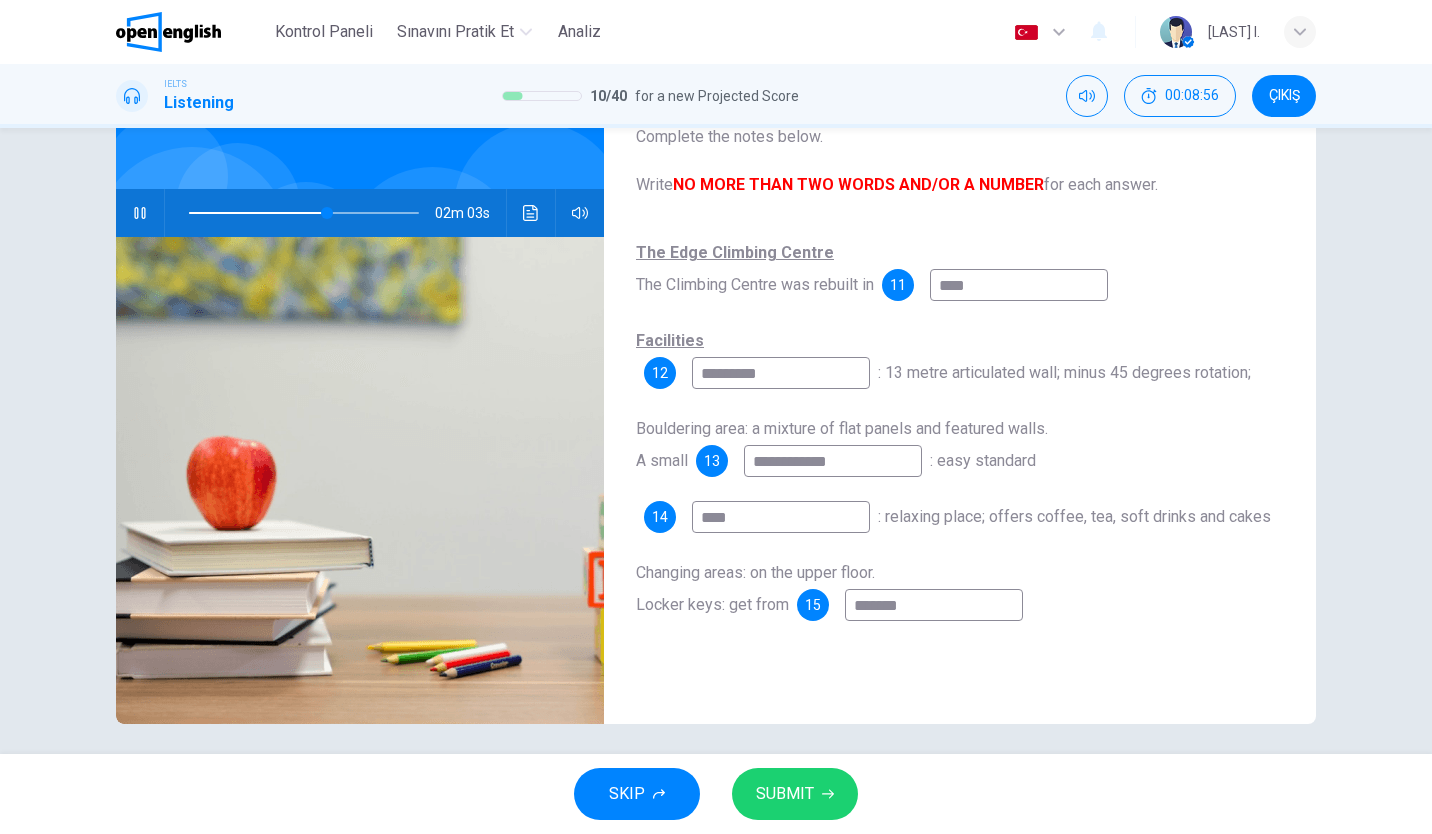 type on "**" 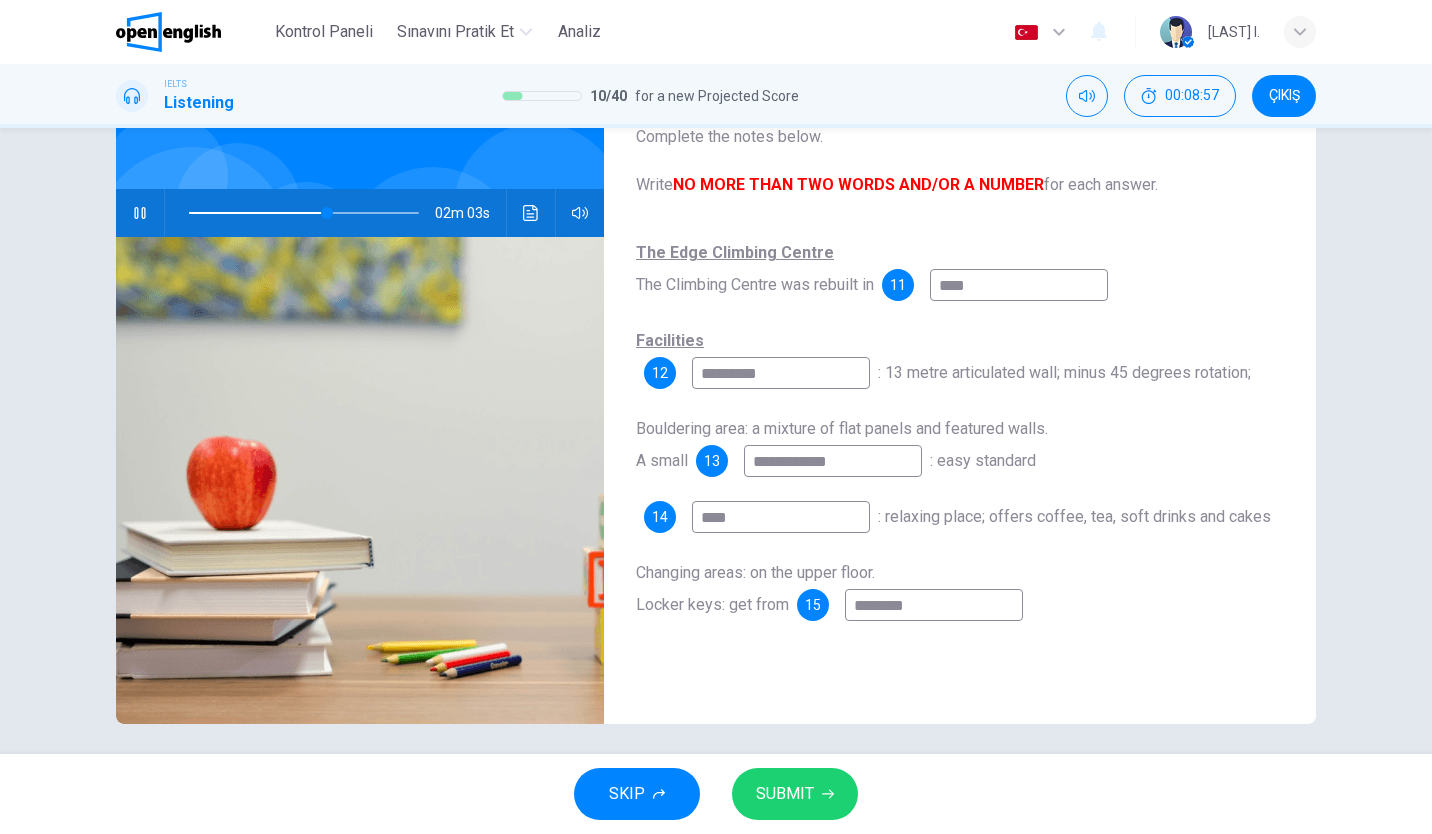type on "*********" 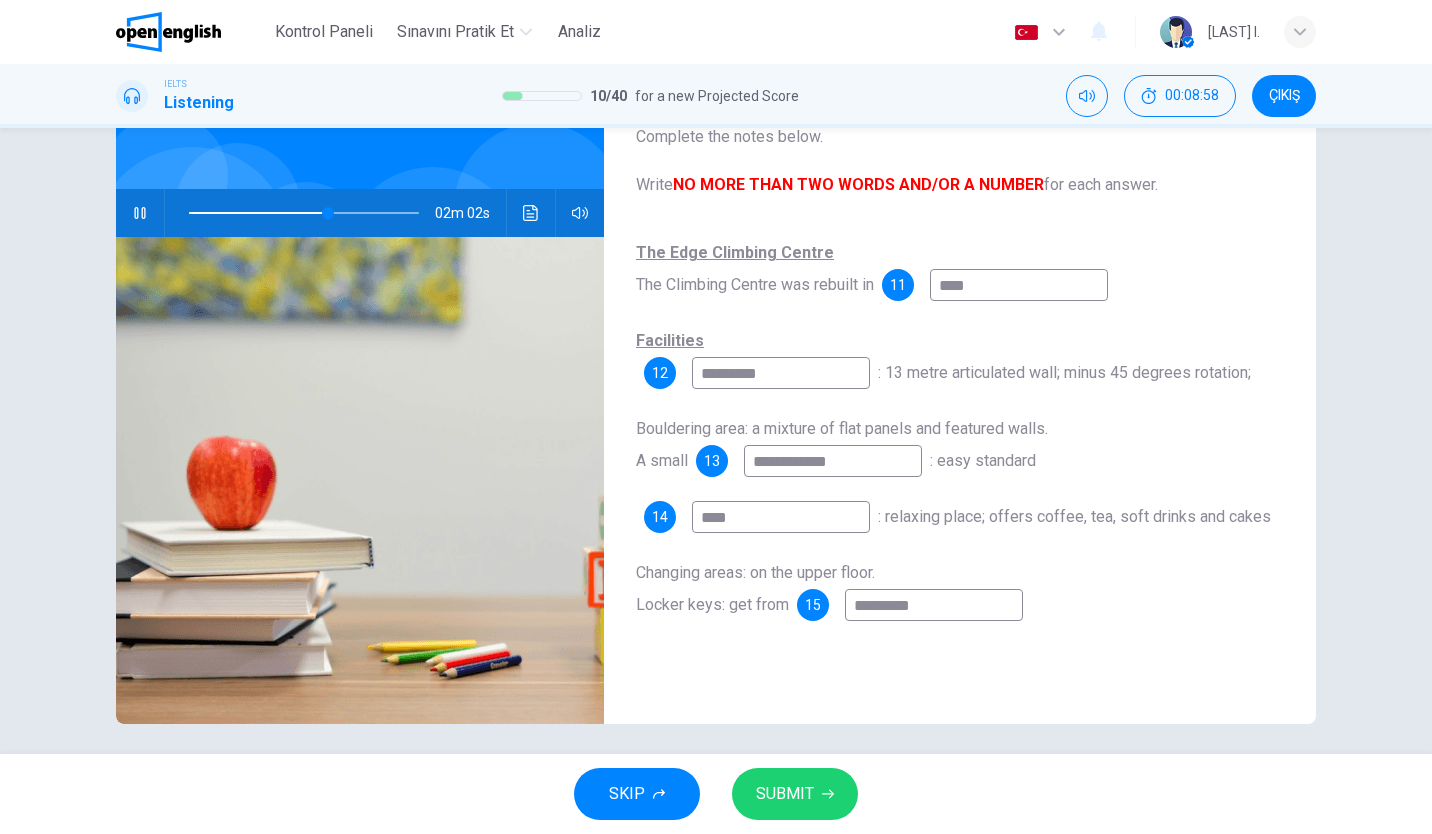 type on "**" 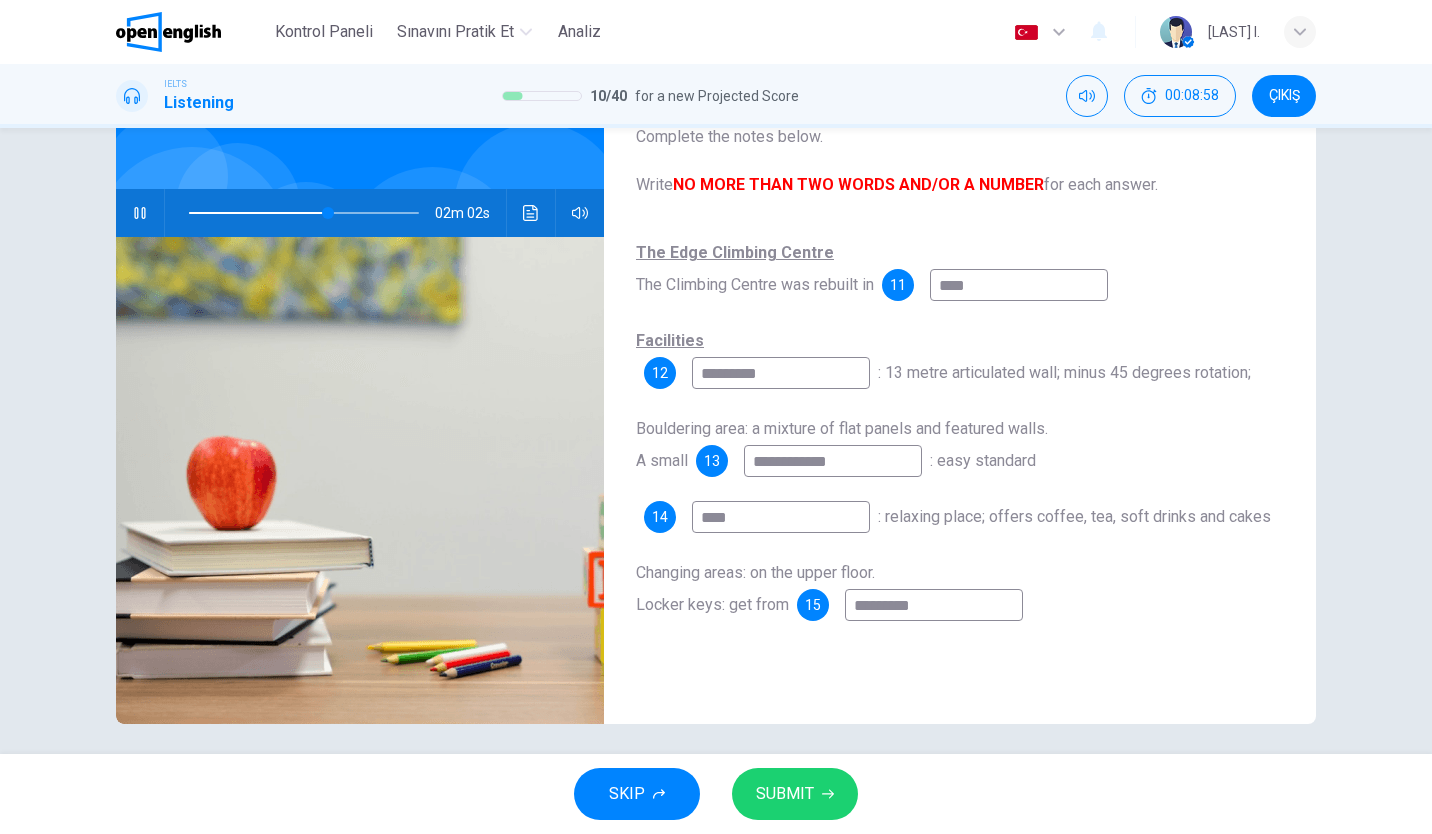 type on "*********" 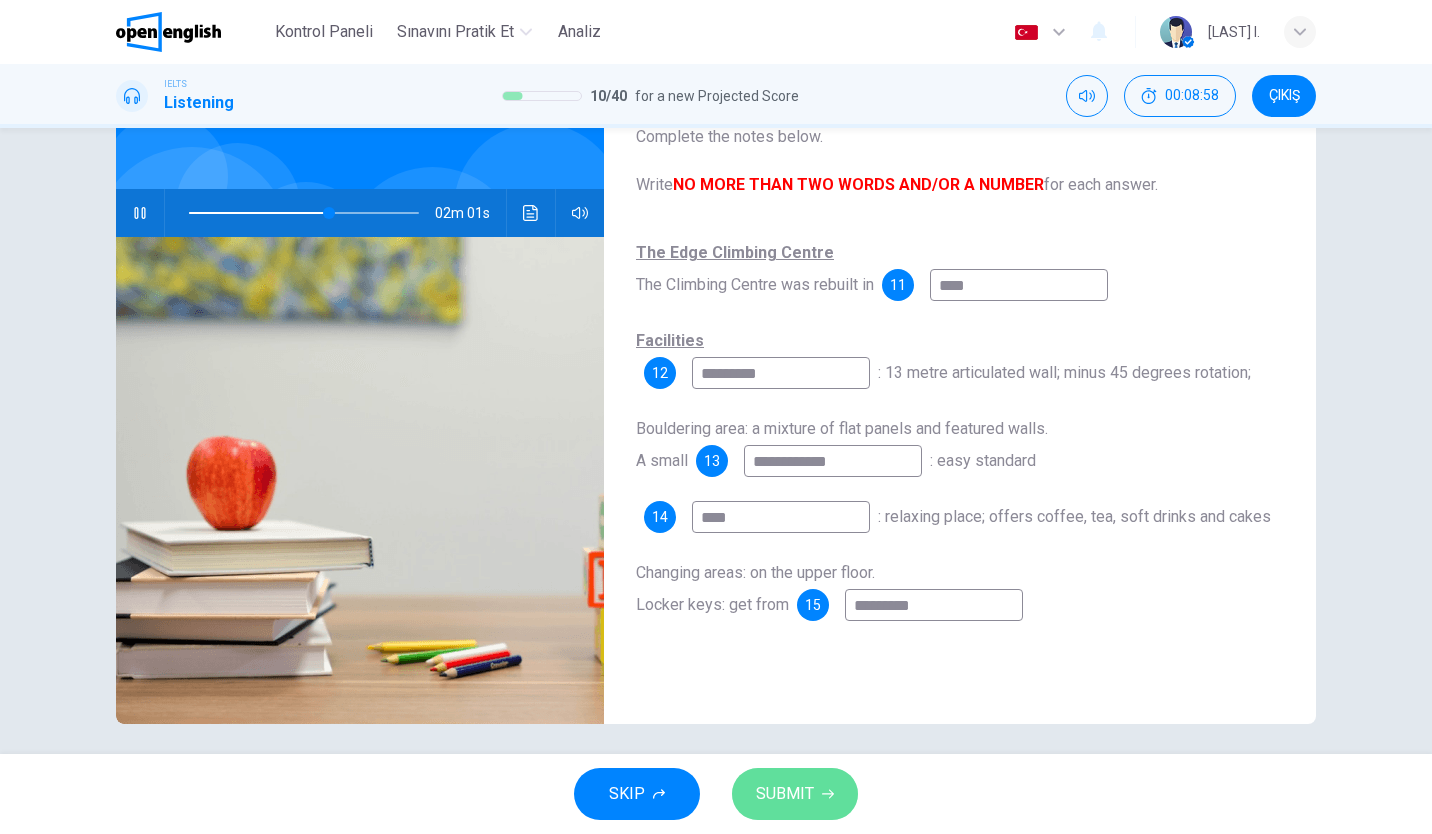 click on "SUBMIT" at bounding box center (795, 794) 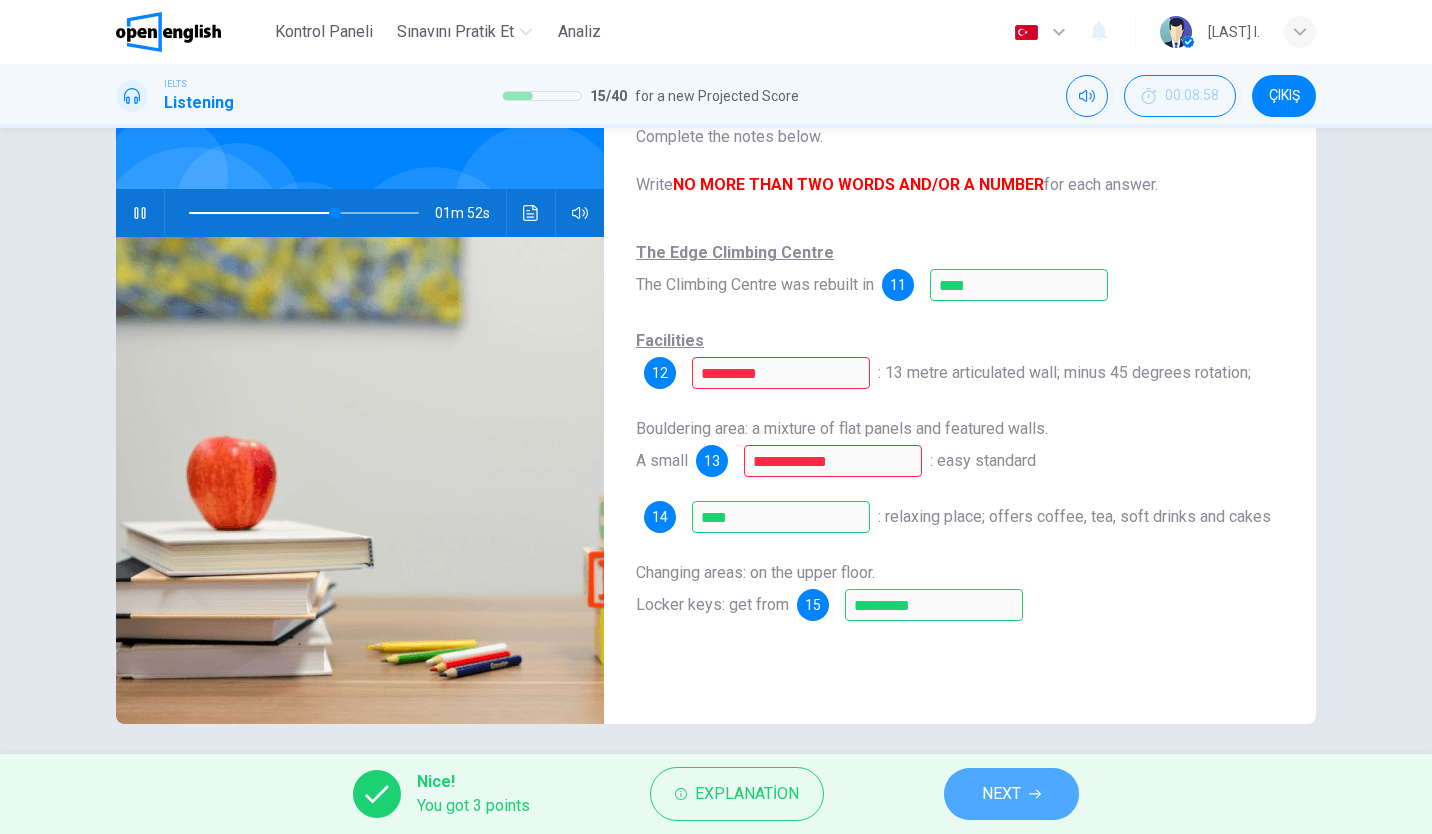 click on "NEXT" at bounding box center (1011, 794) 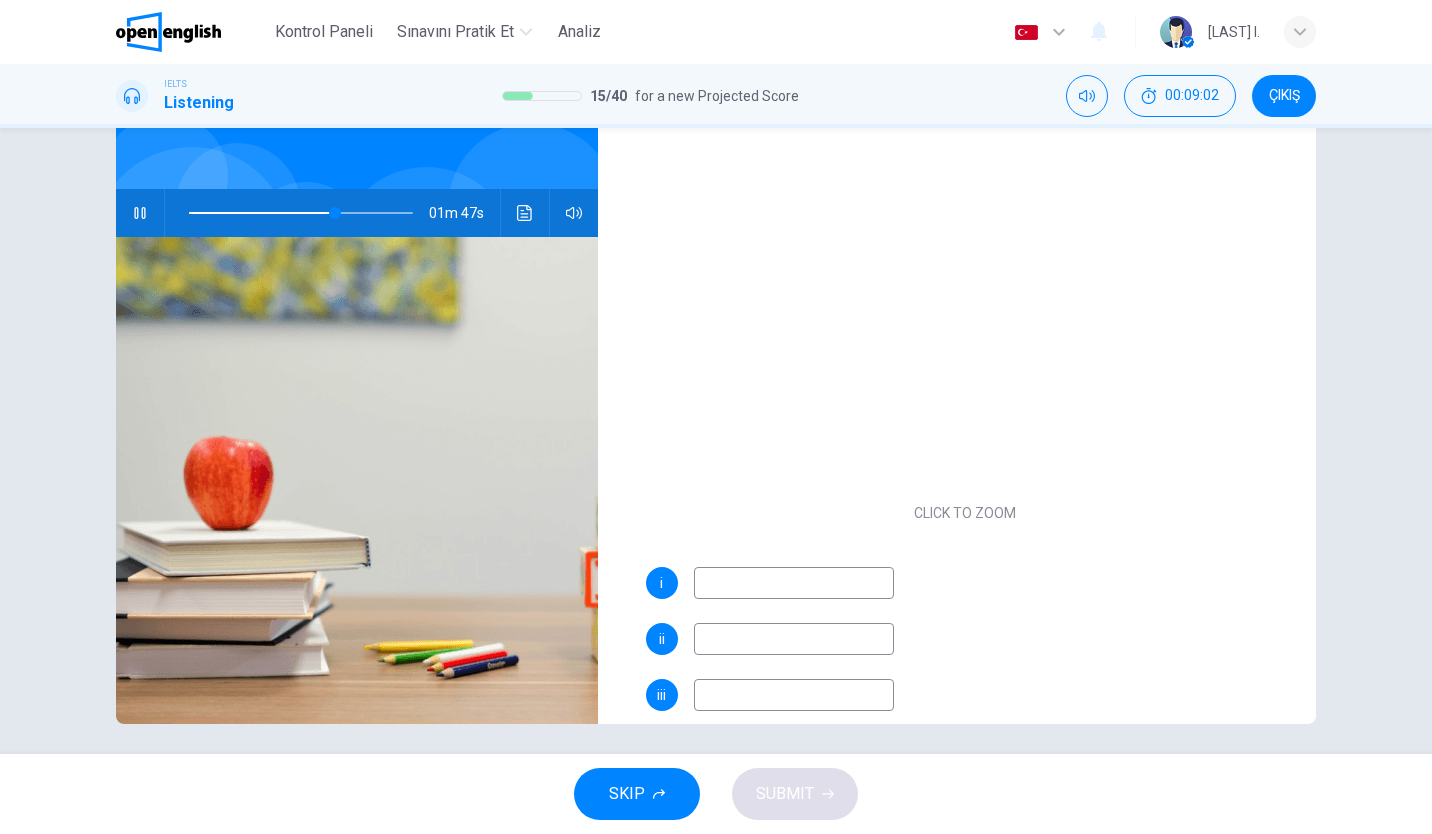 scroll, scrollTop: 100, scrollLeft: 0, axis: vertical 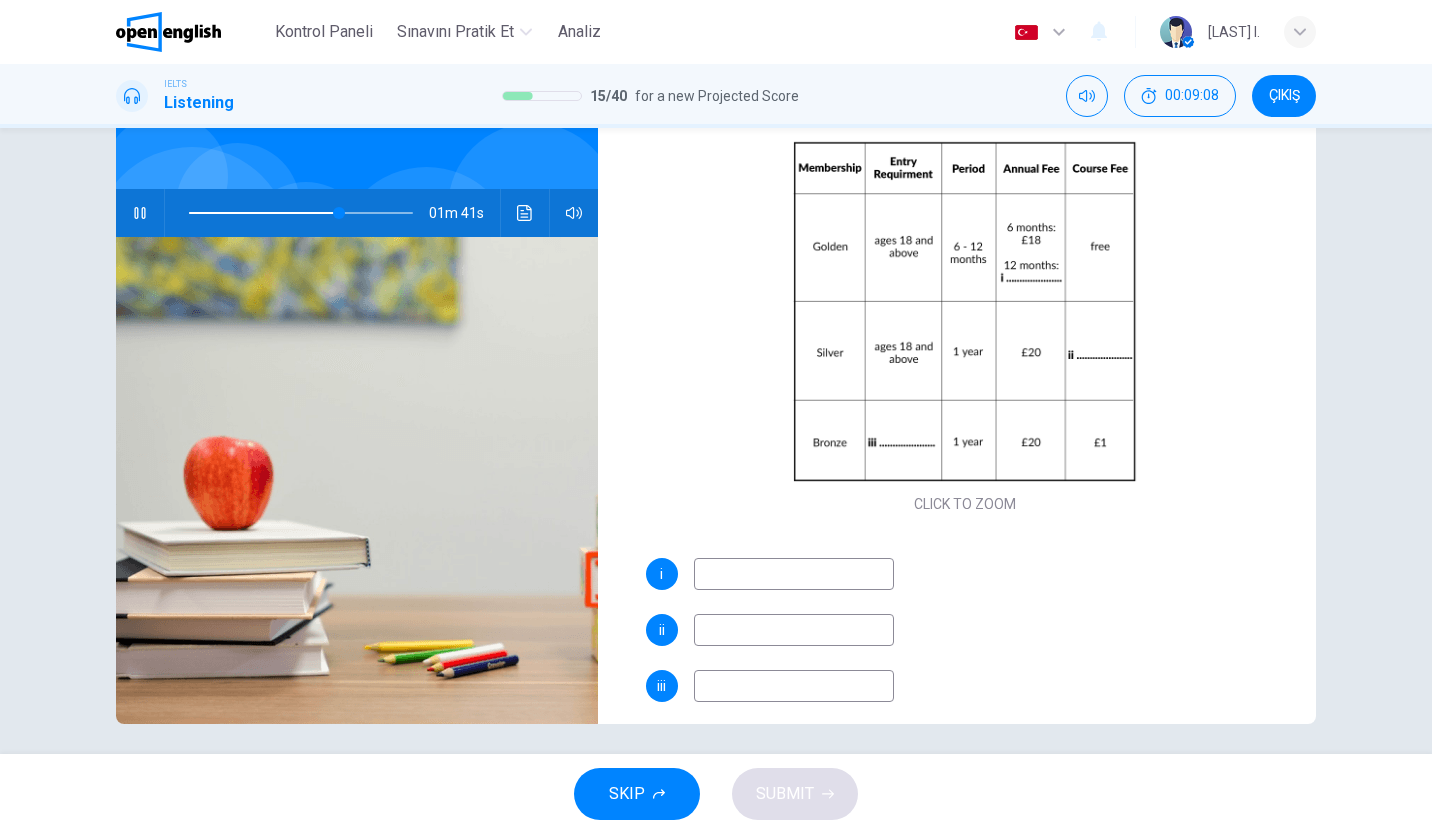 click at bounding box center (794, 574) 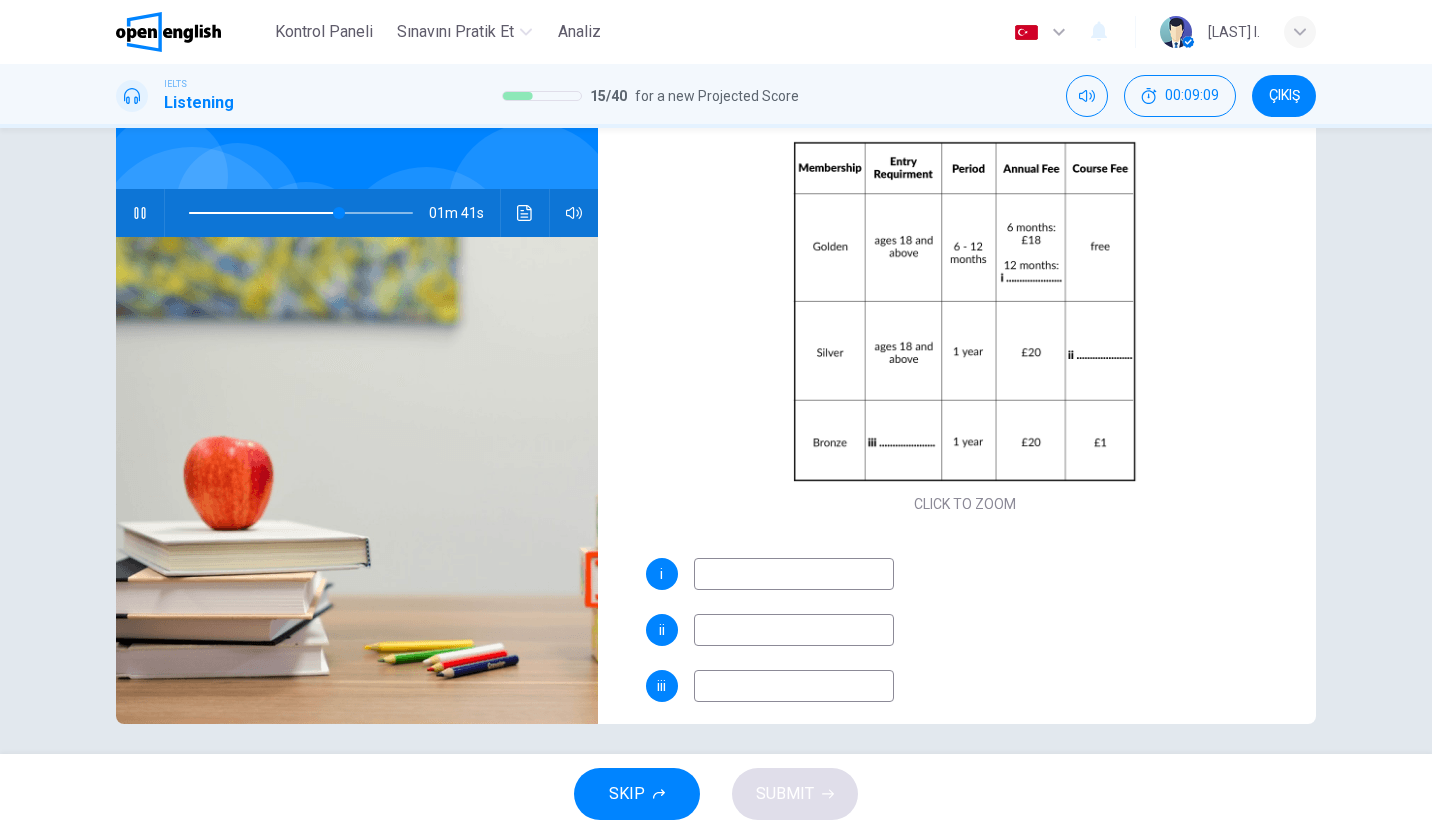 type on "**" 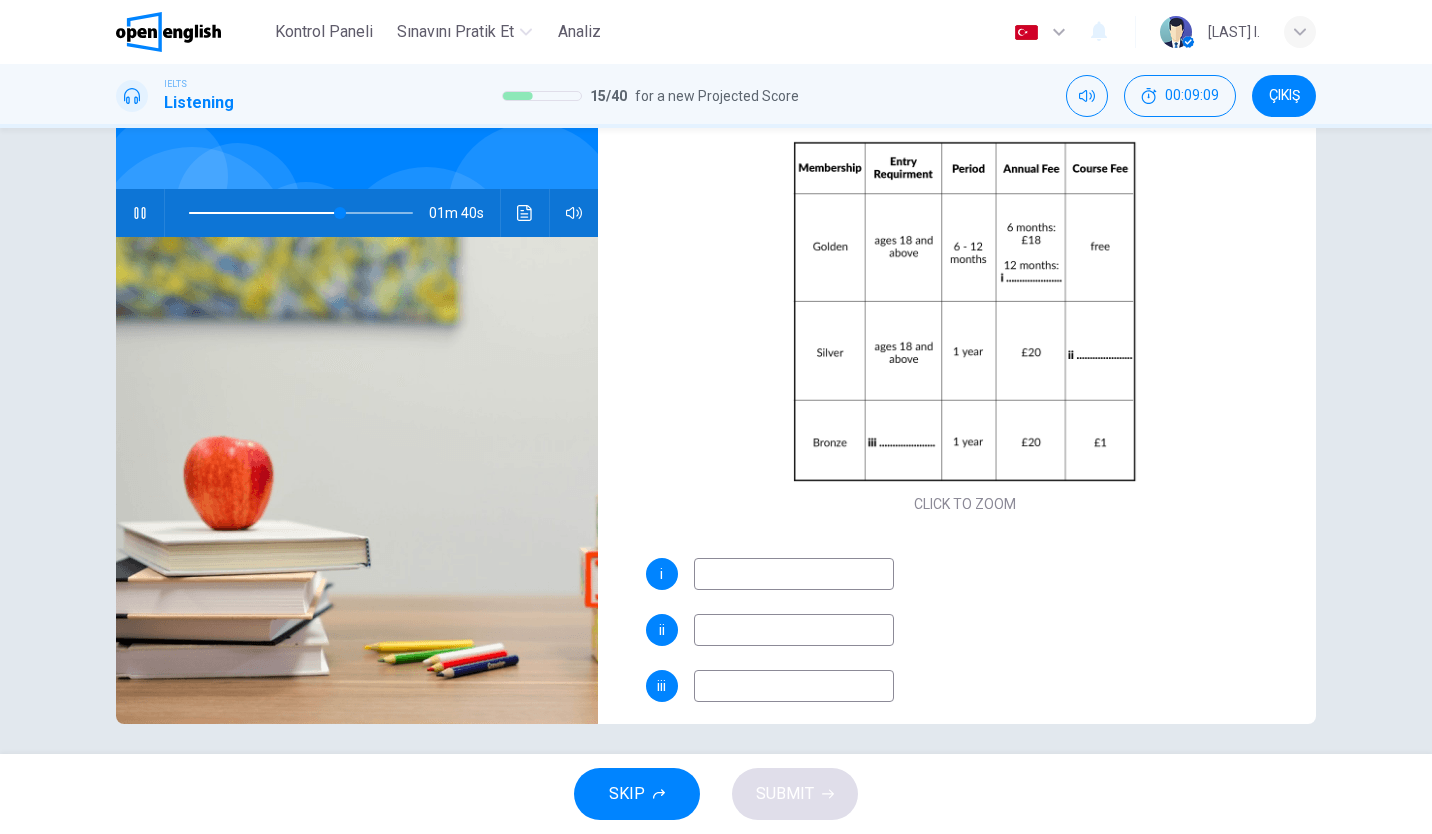 type on "*" 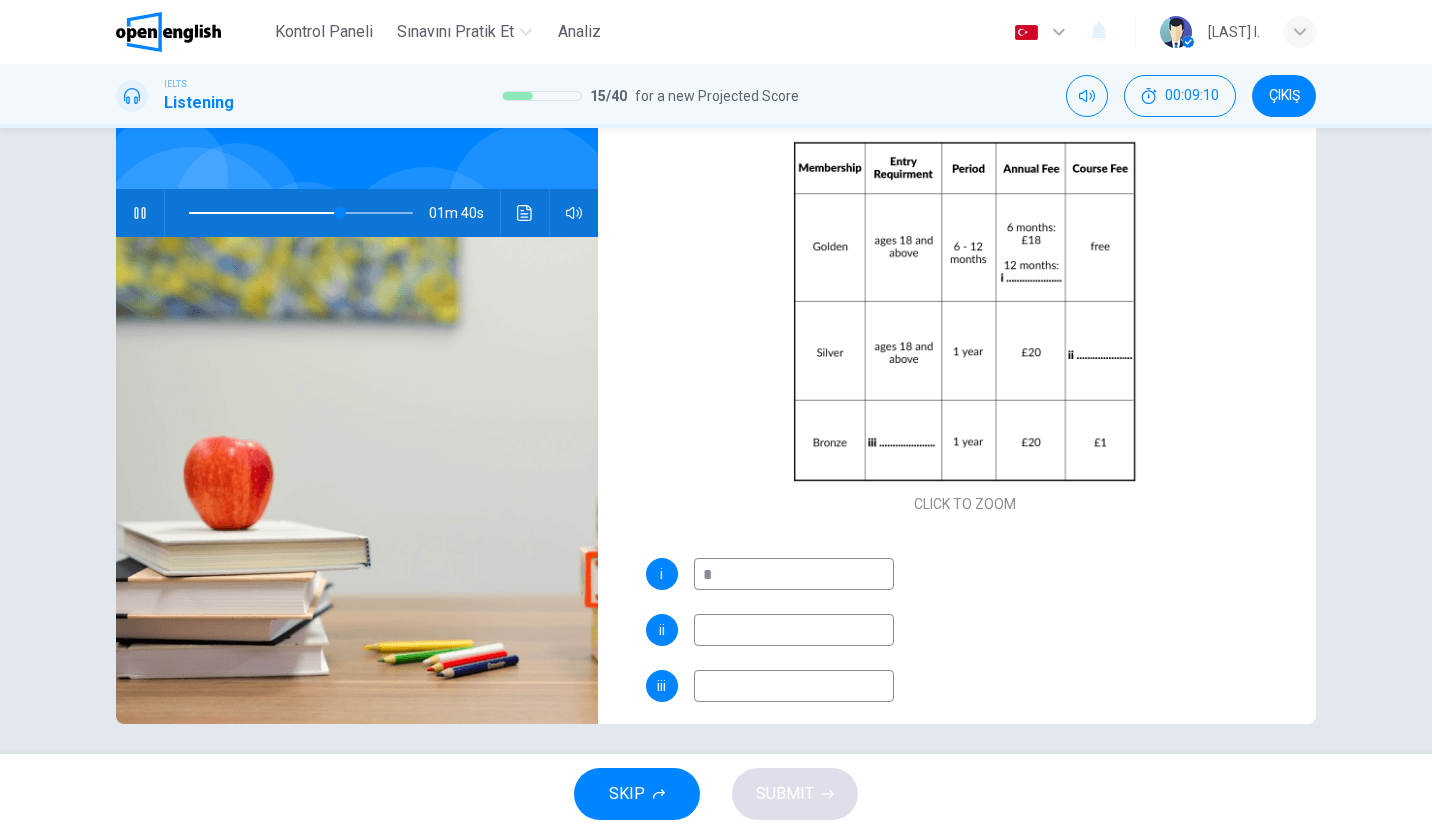 type on "**" 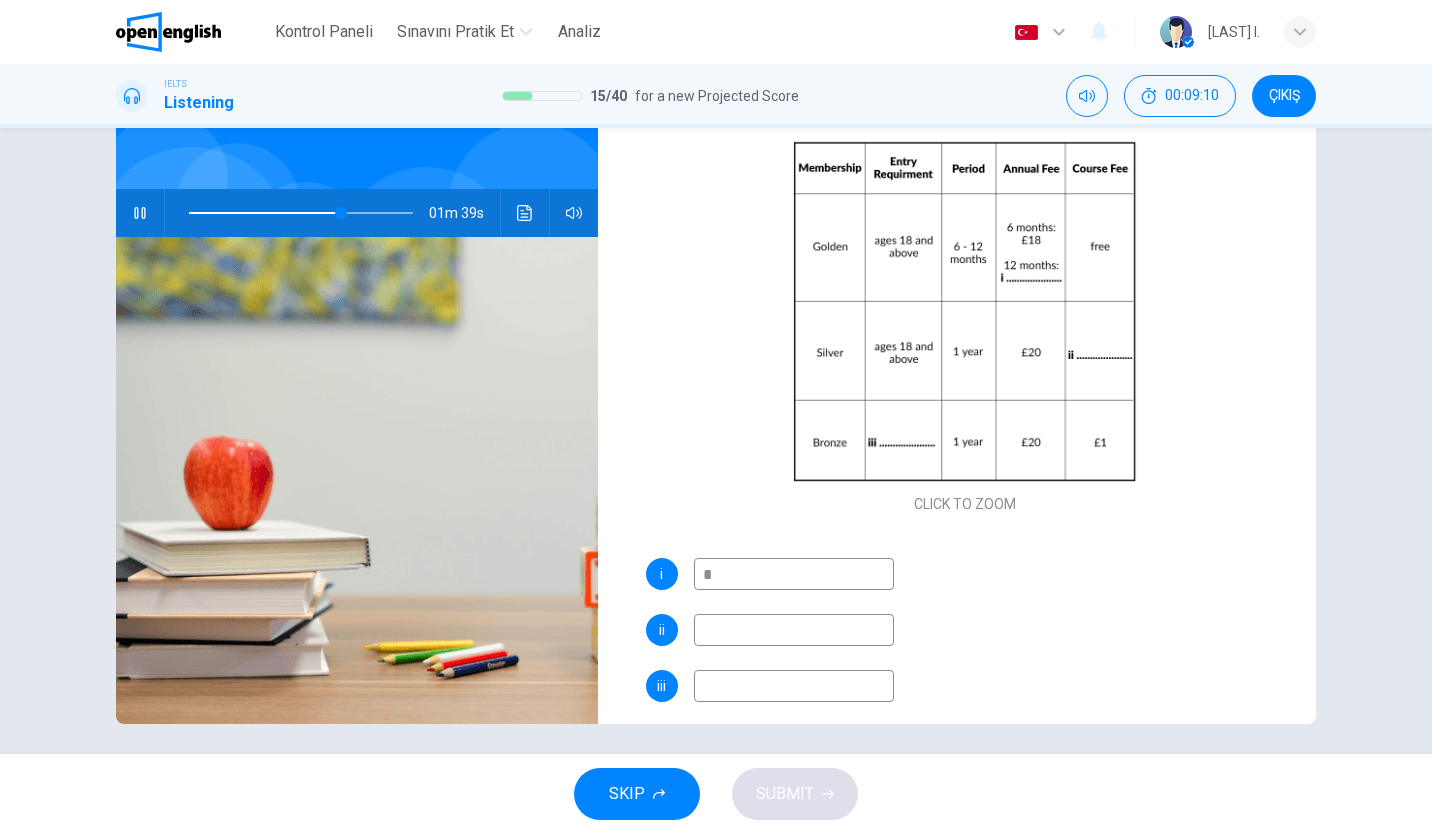 type on "**" 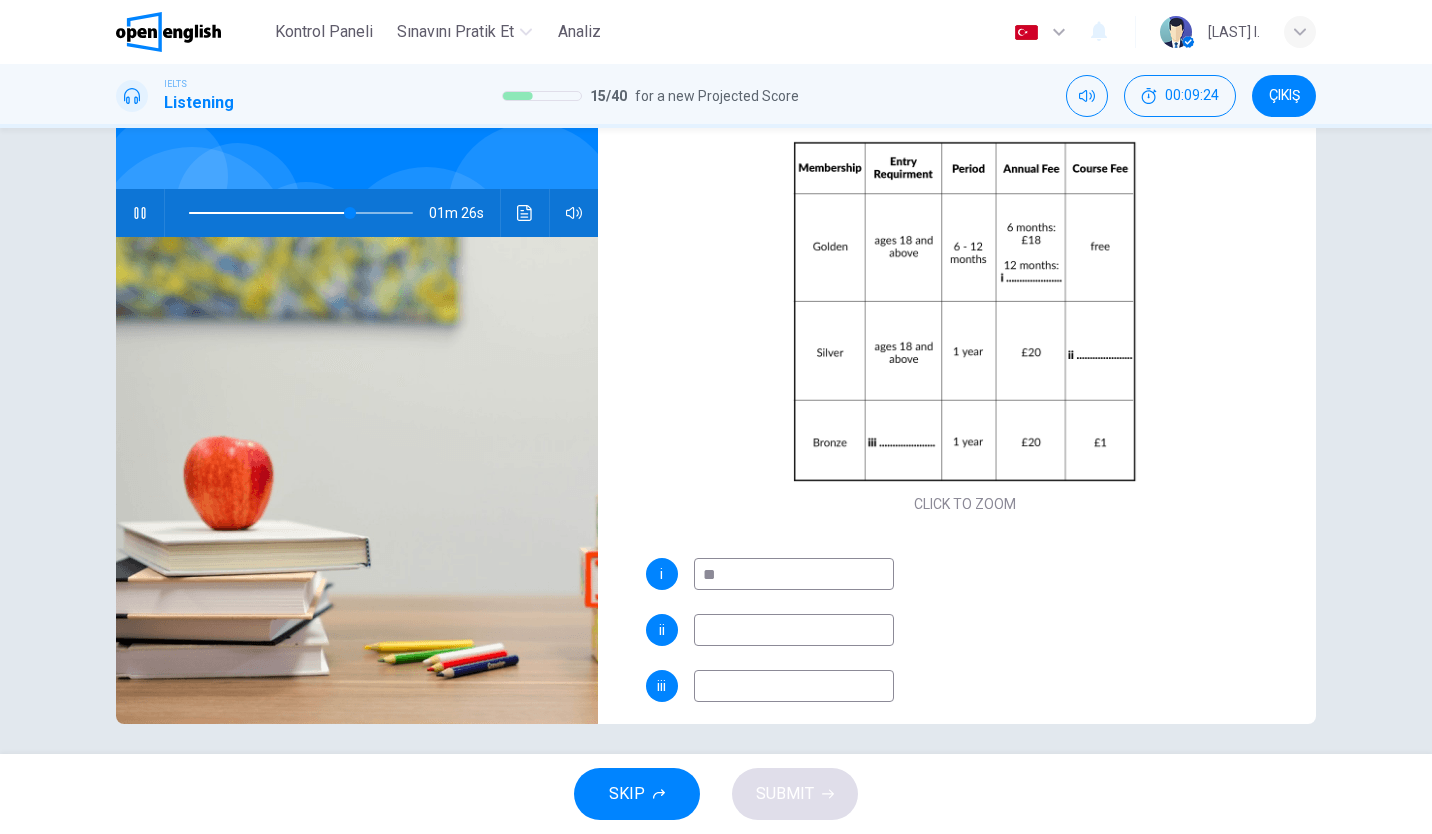 type on "**" 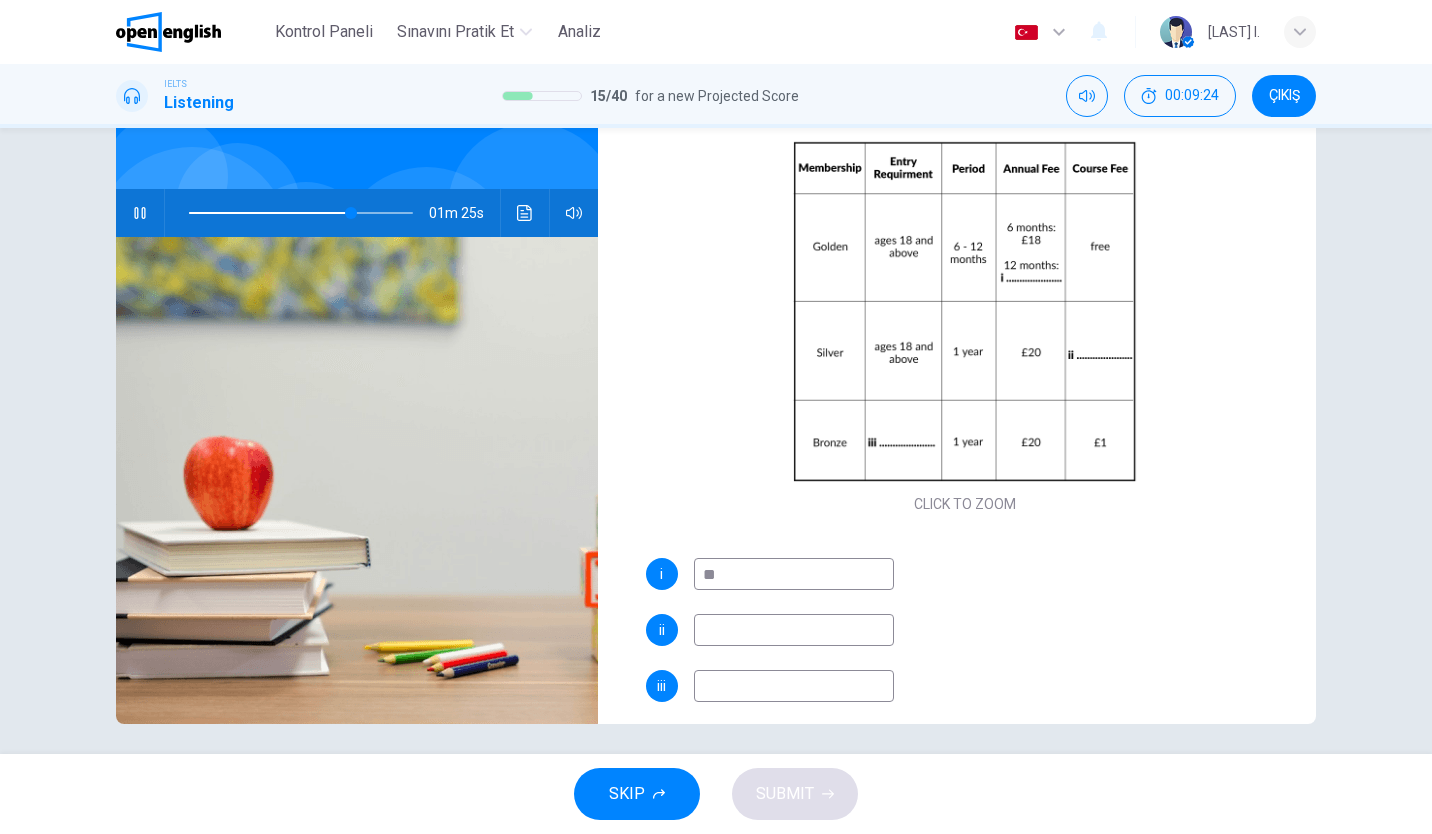 type on "***" 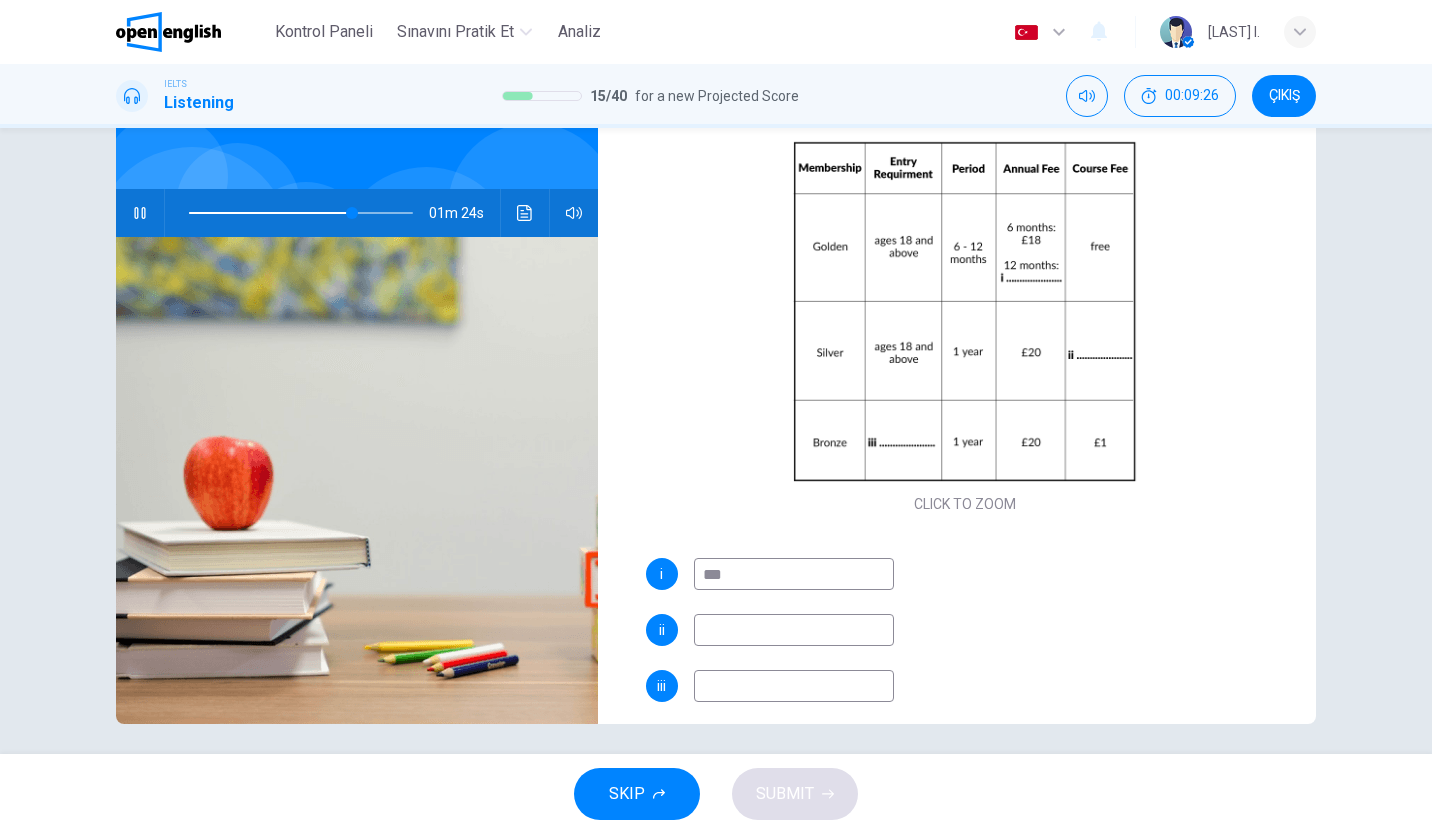 type on "**" 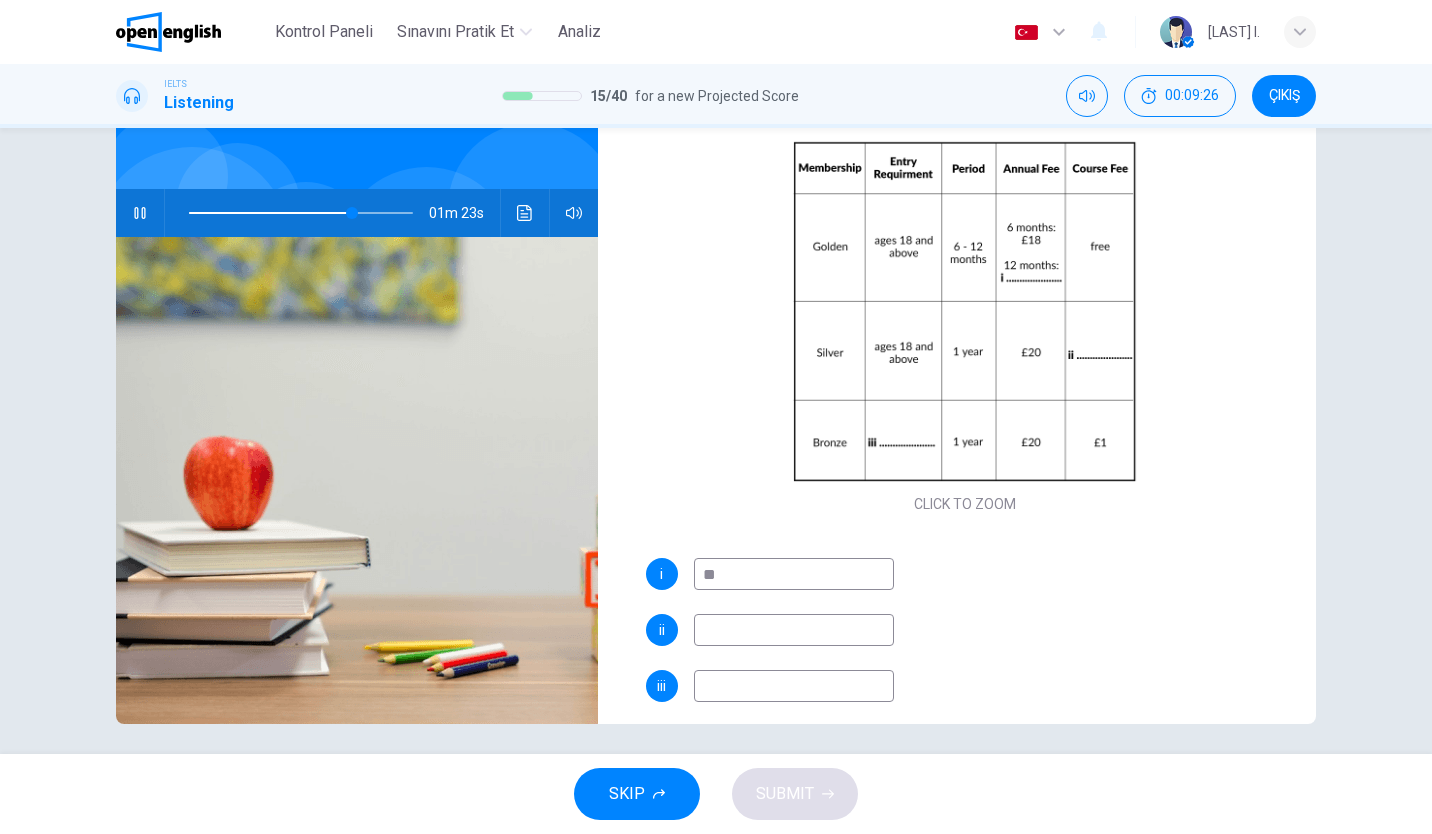 type on "**" 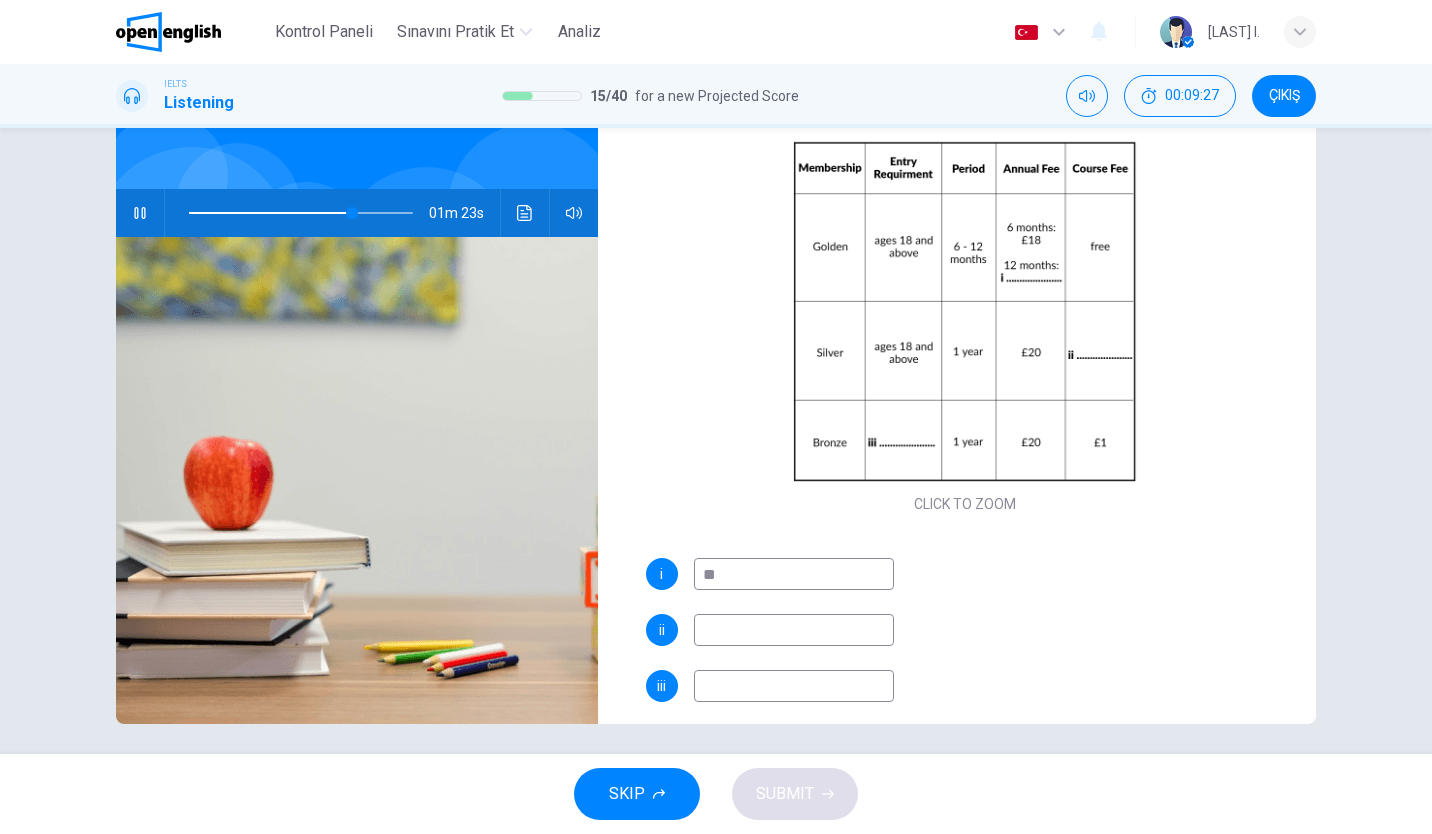 type 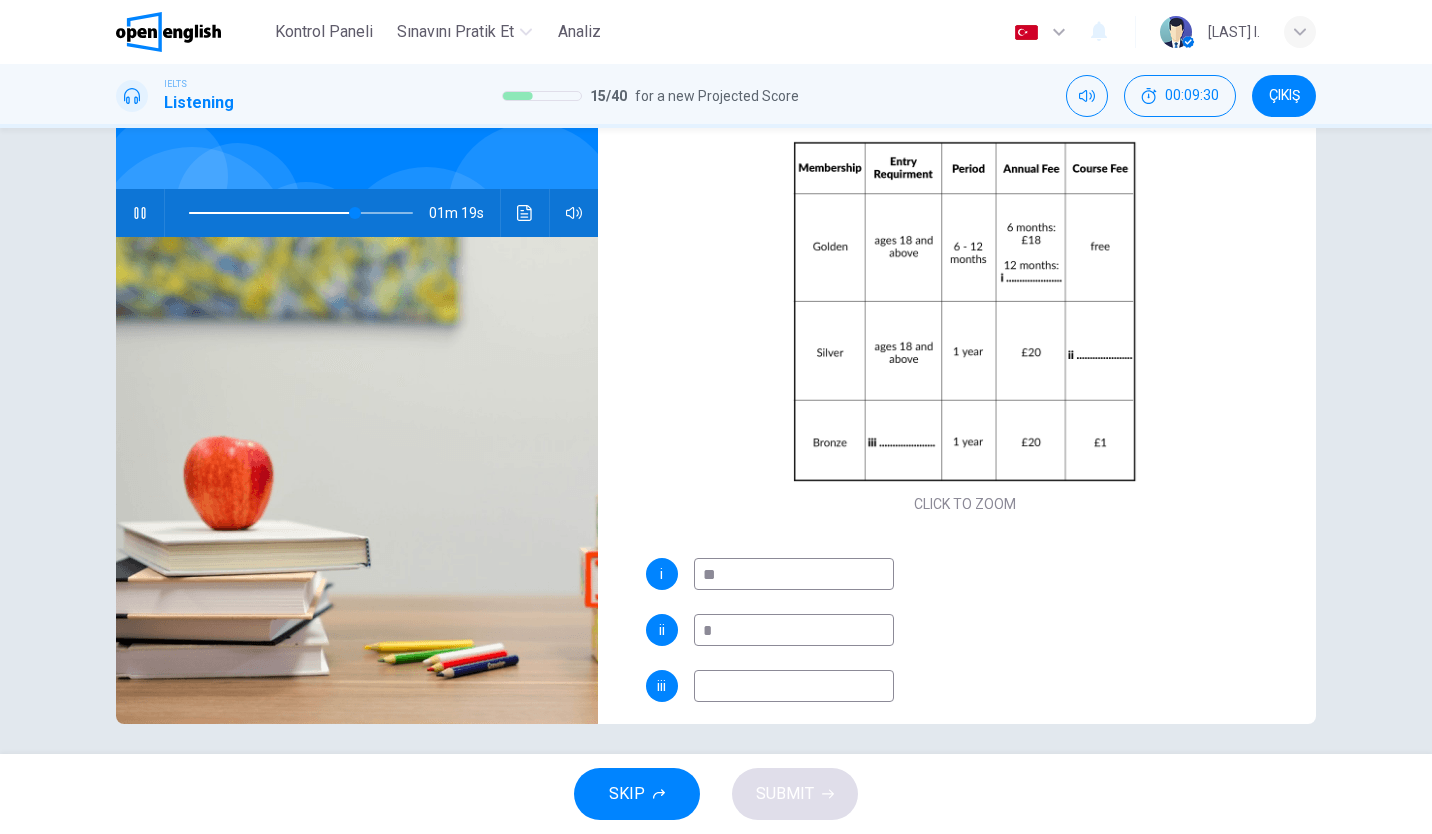click at bounding box center (794, 686) 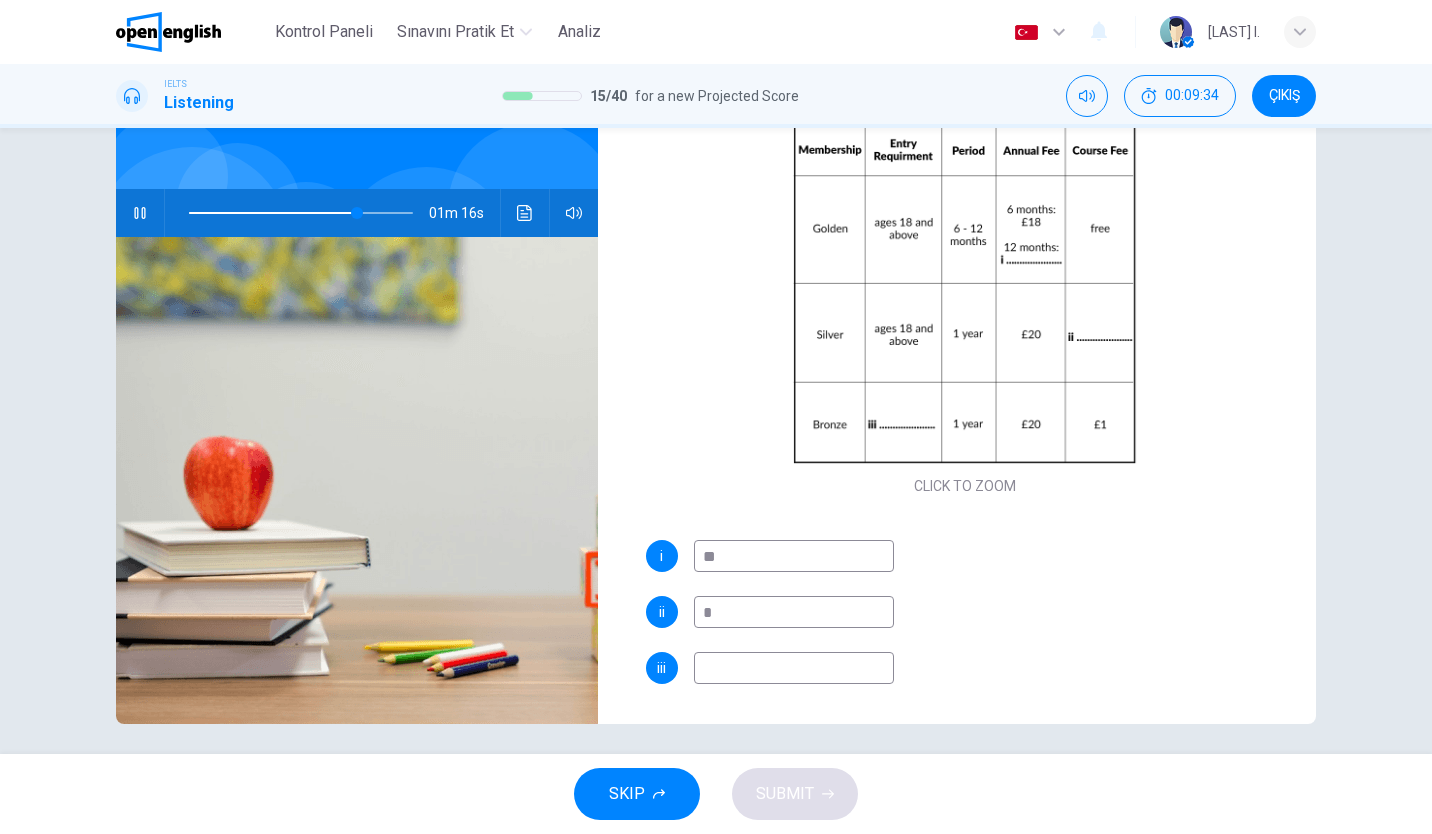 click at bounding box center (794, 668) 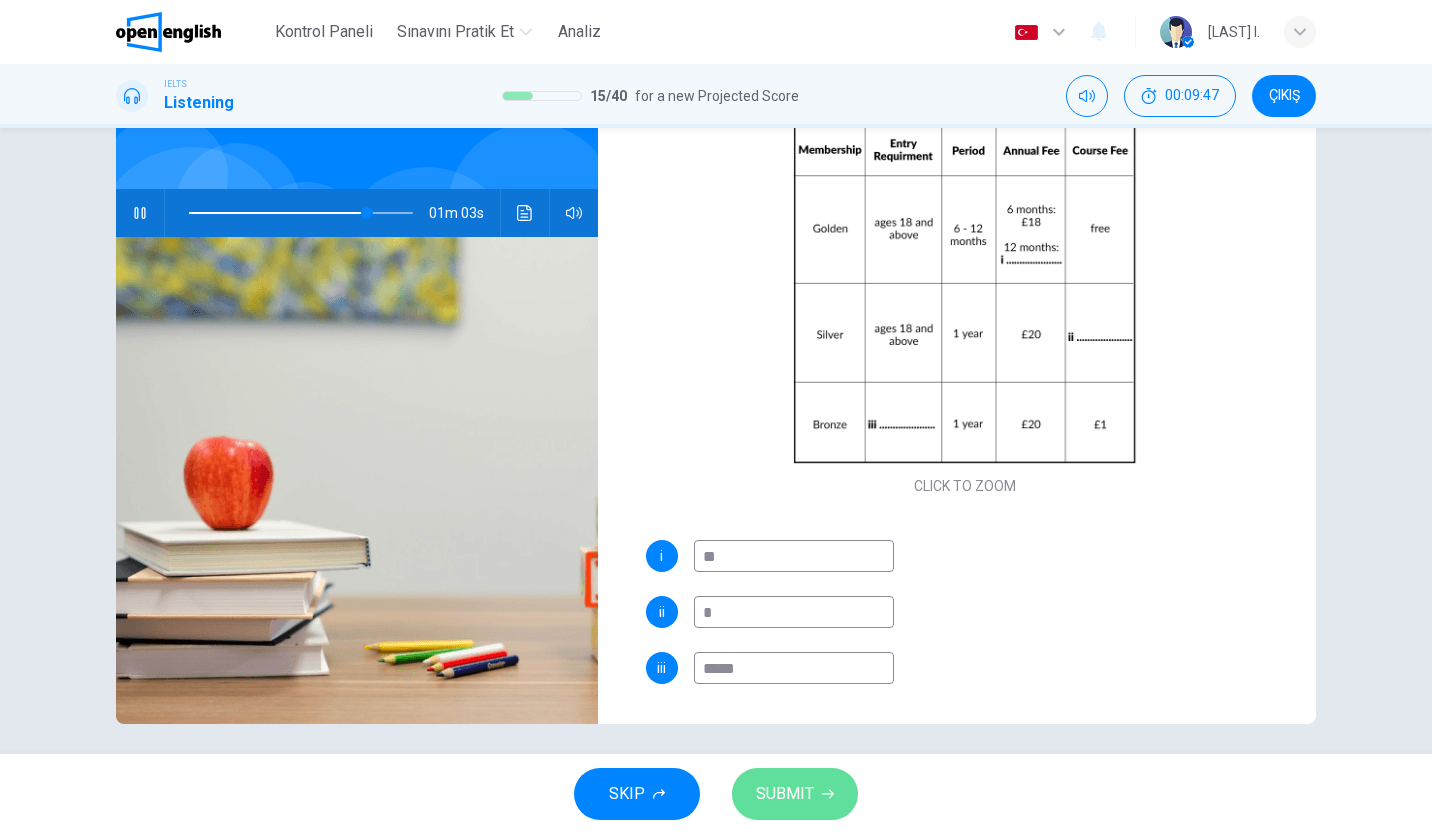click on "SUBMIT" at bounding box center [785, 794] 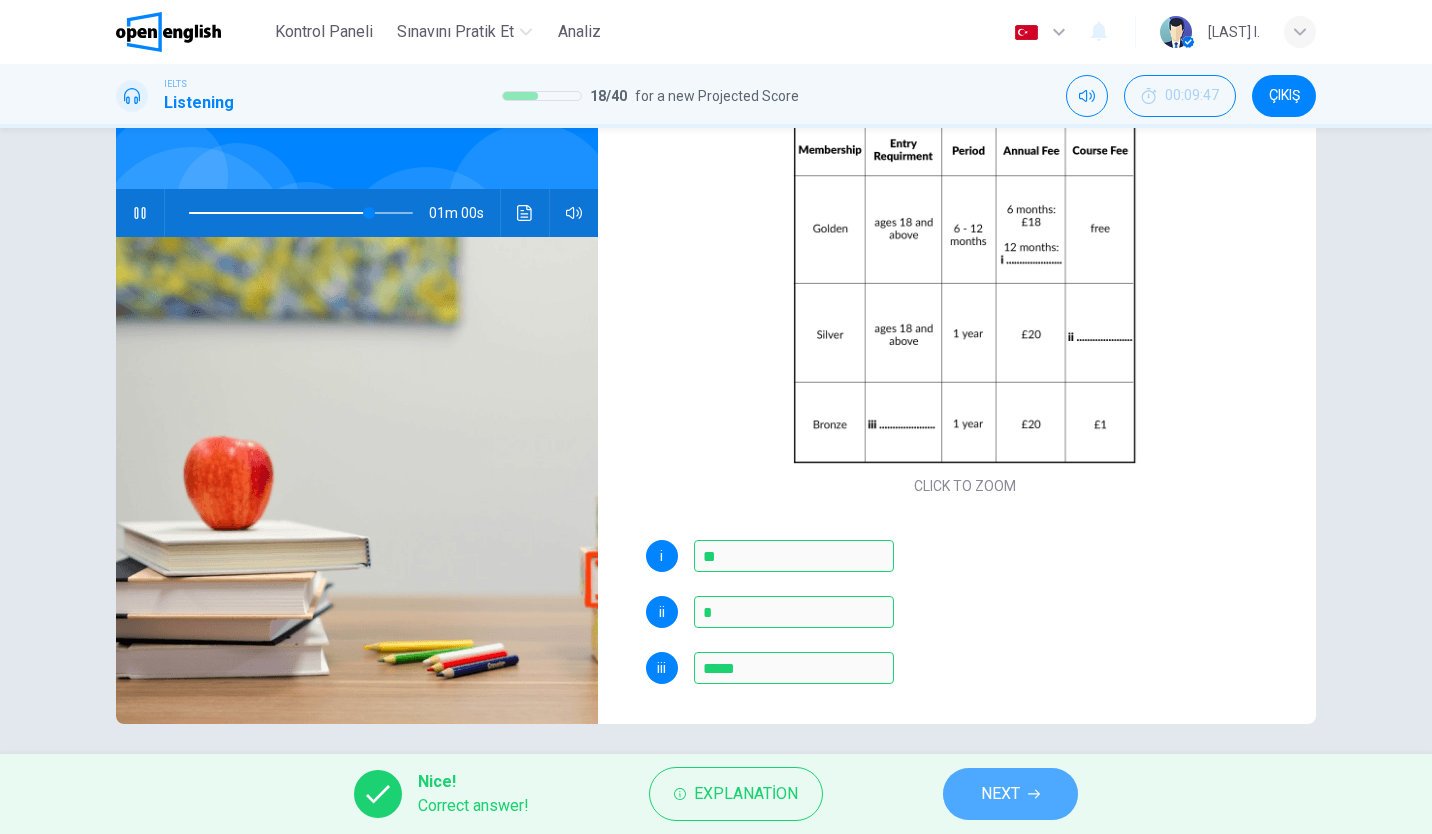 click on "NEXT" at bounding box center (1000, 794) 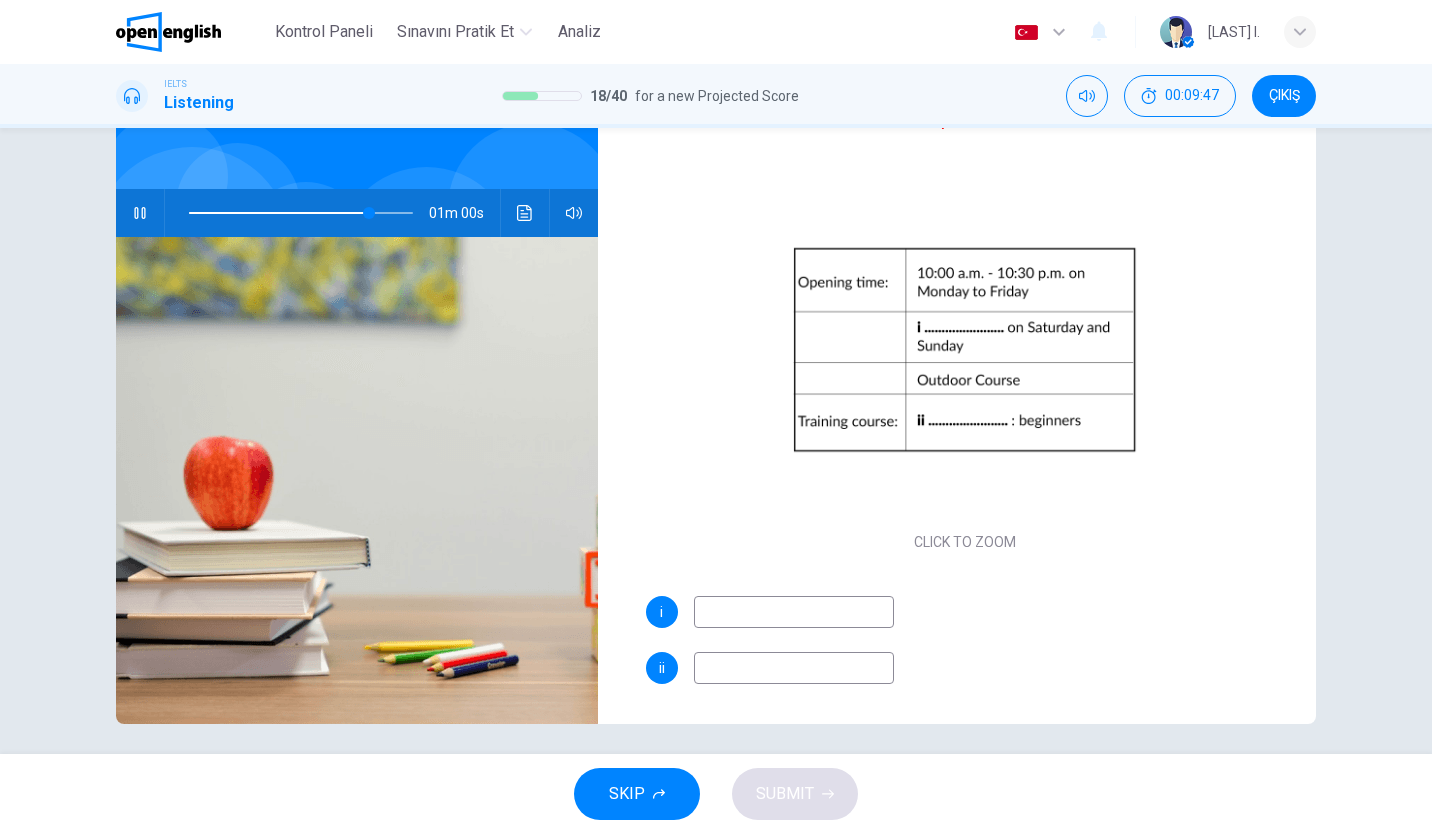 scroll, scrollTop: 62, scrollLeft: 0, axis: vertical 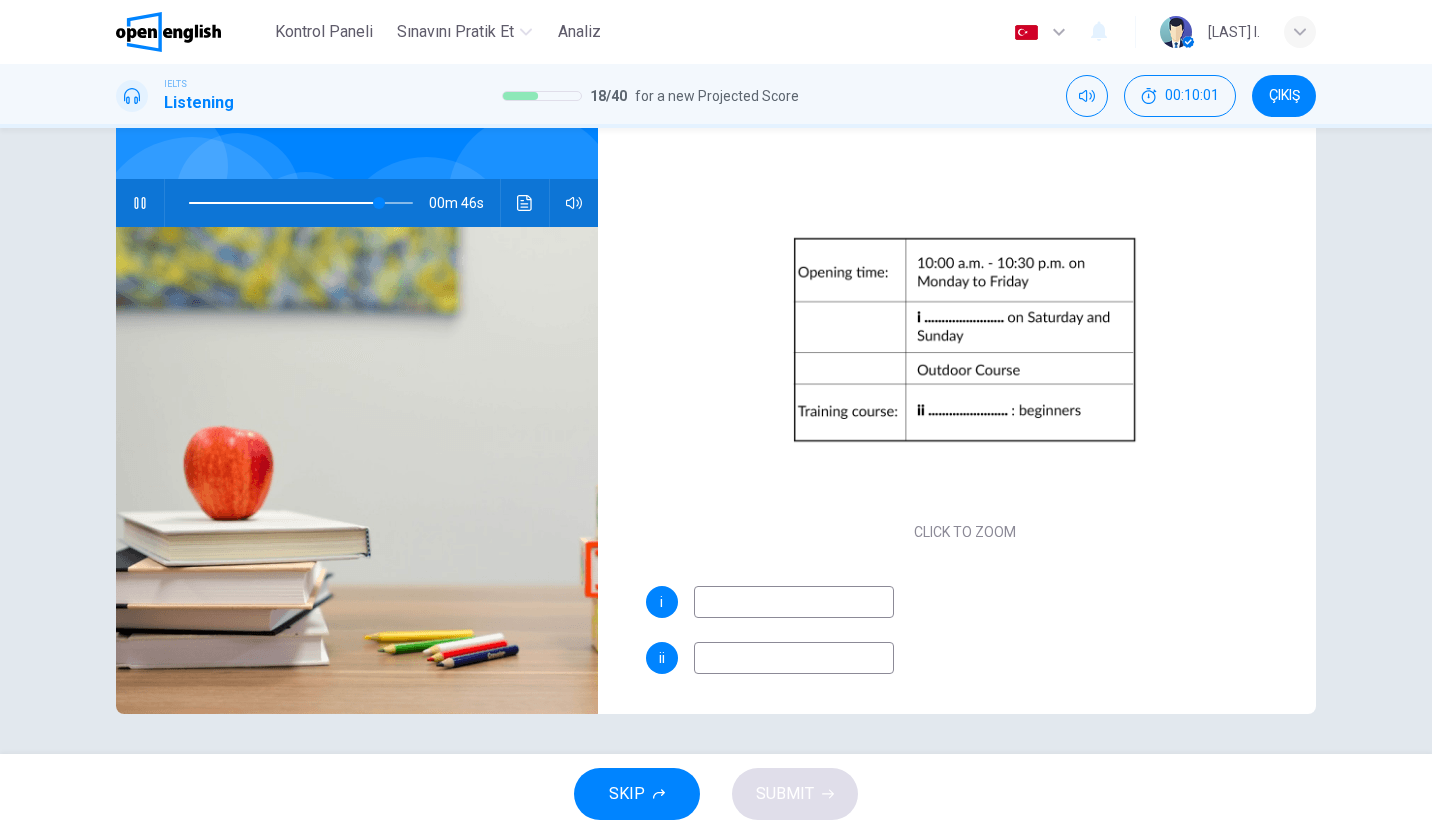 click at bounding box center (794, 602) 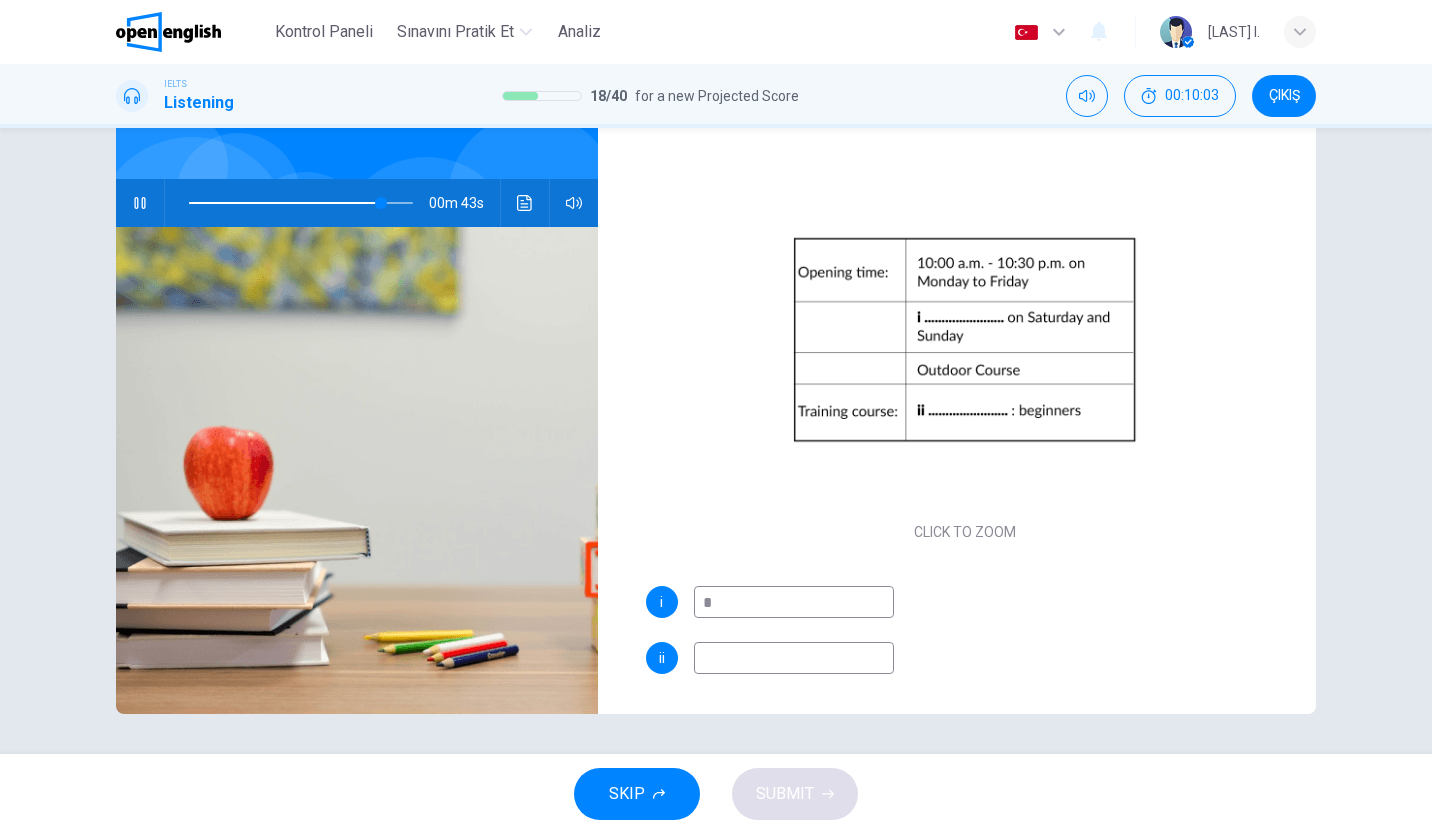 click at bounding box center (794, 658) 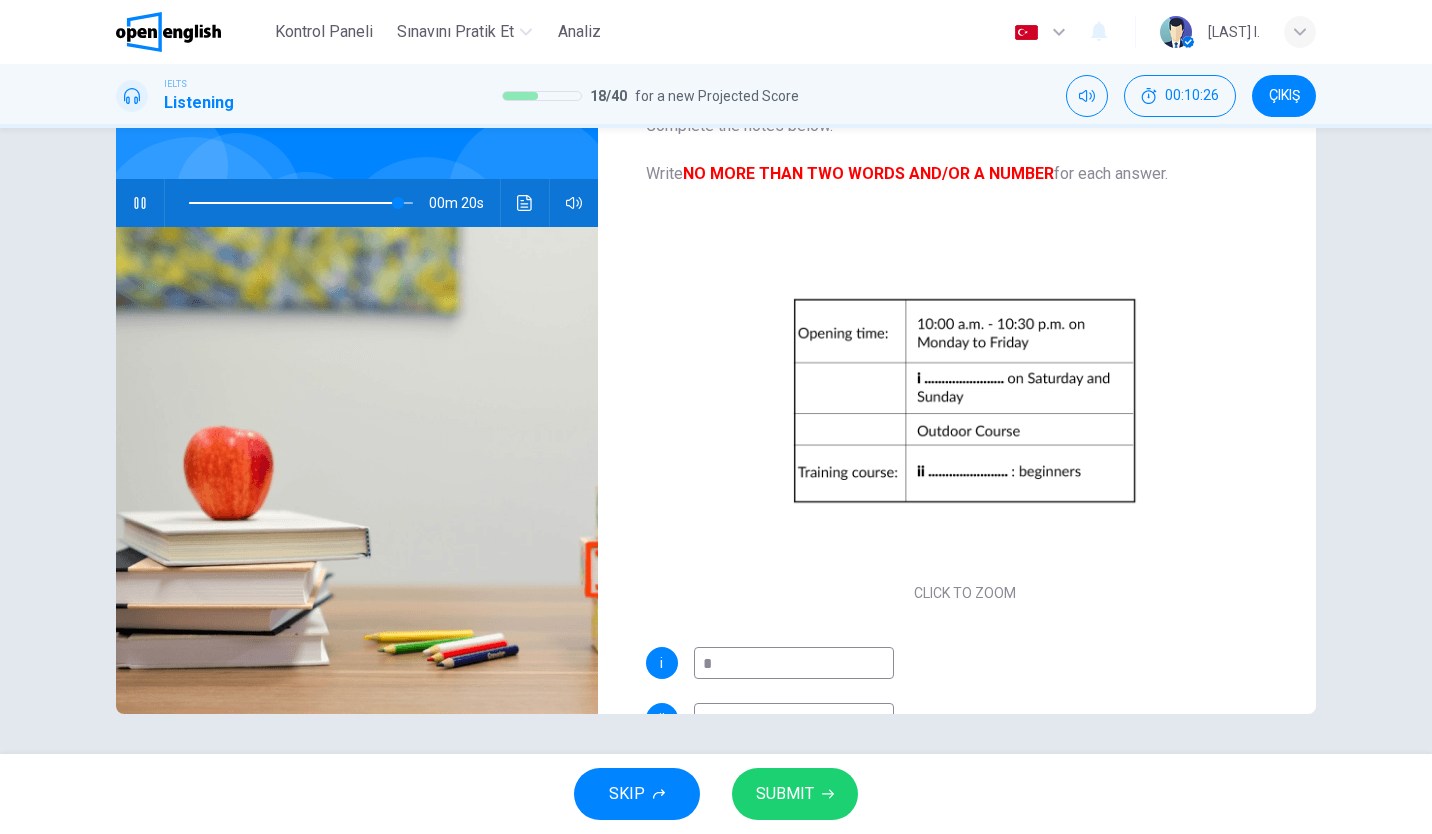 scroll, scrollTop: 62, scrollLeft: 0, axis: vertical 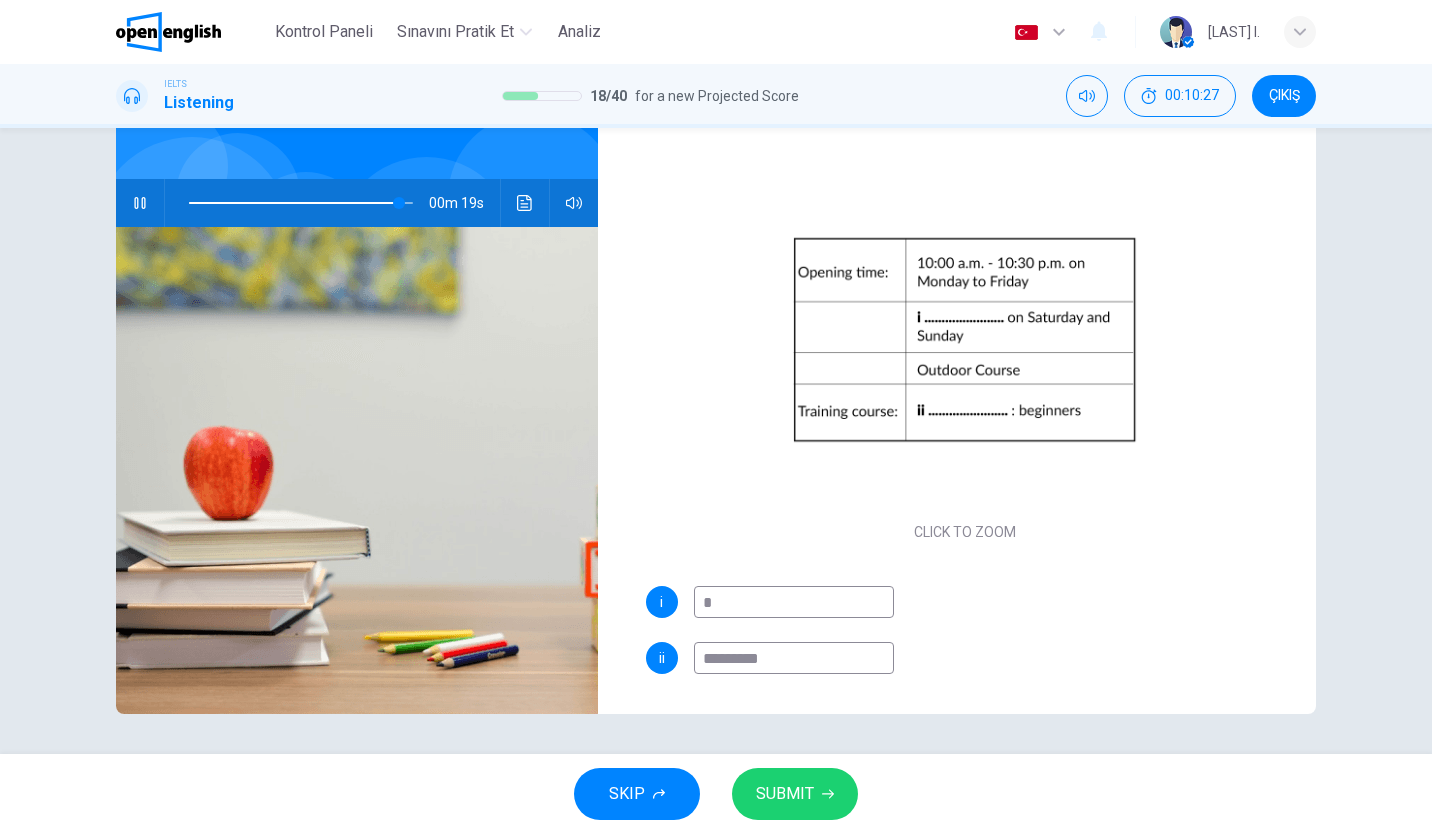 click on "*********" at bounding box center [794, 658] 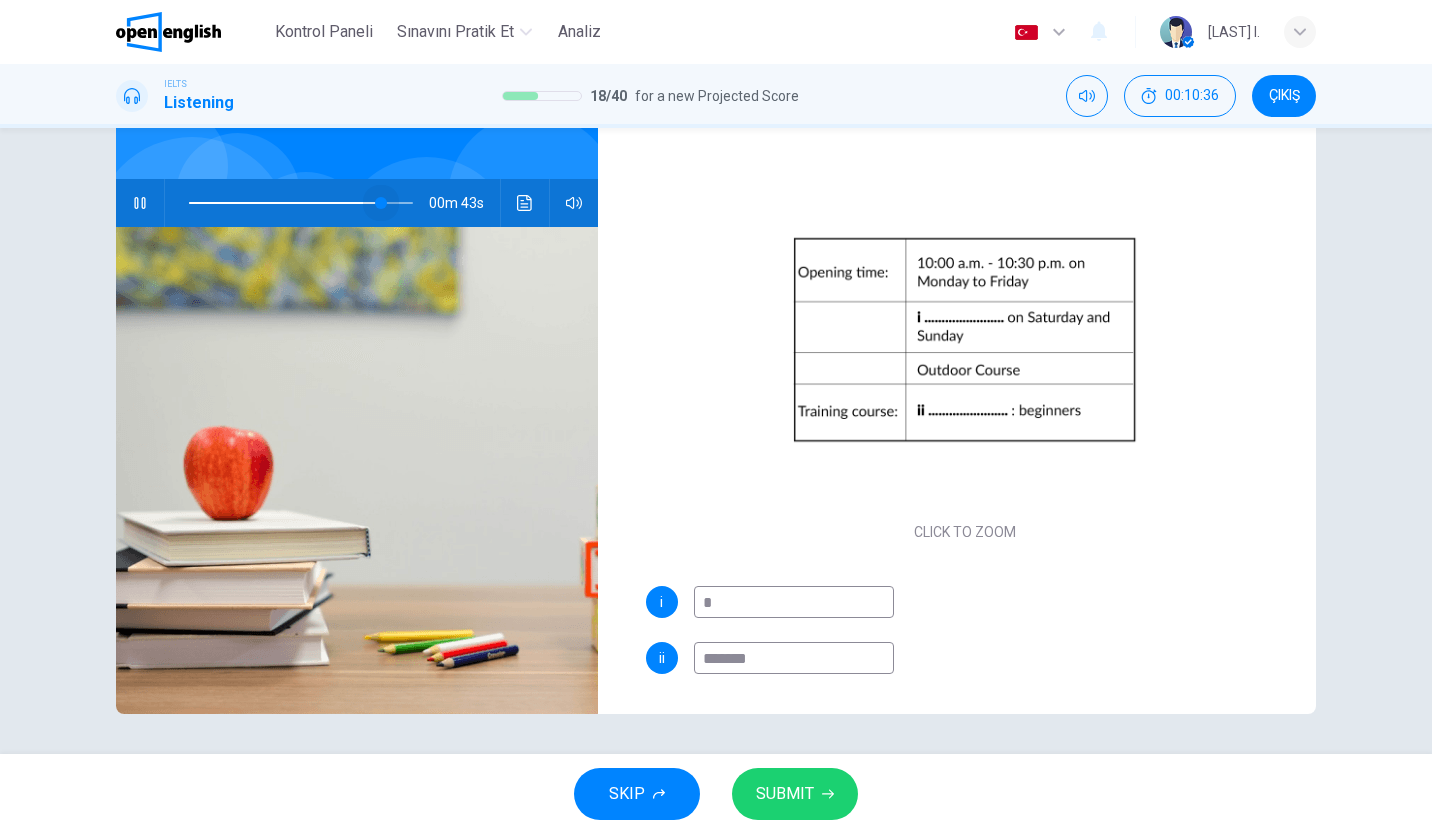 click at bounding box center [301, 203] 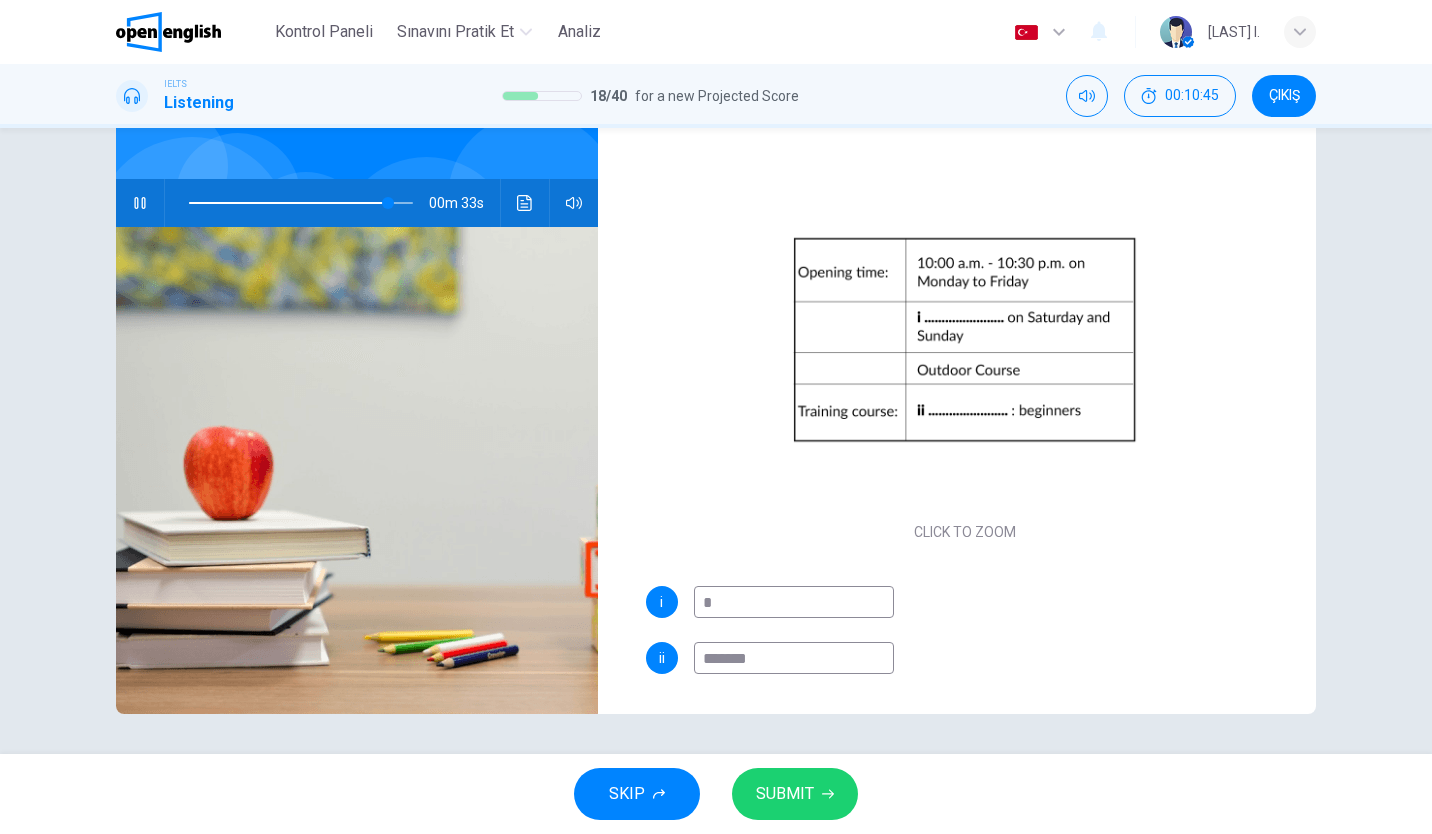 click on "******" at bounding box center (794, 658) 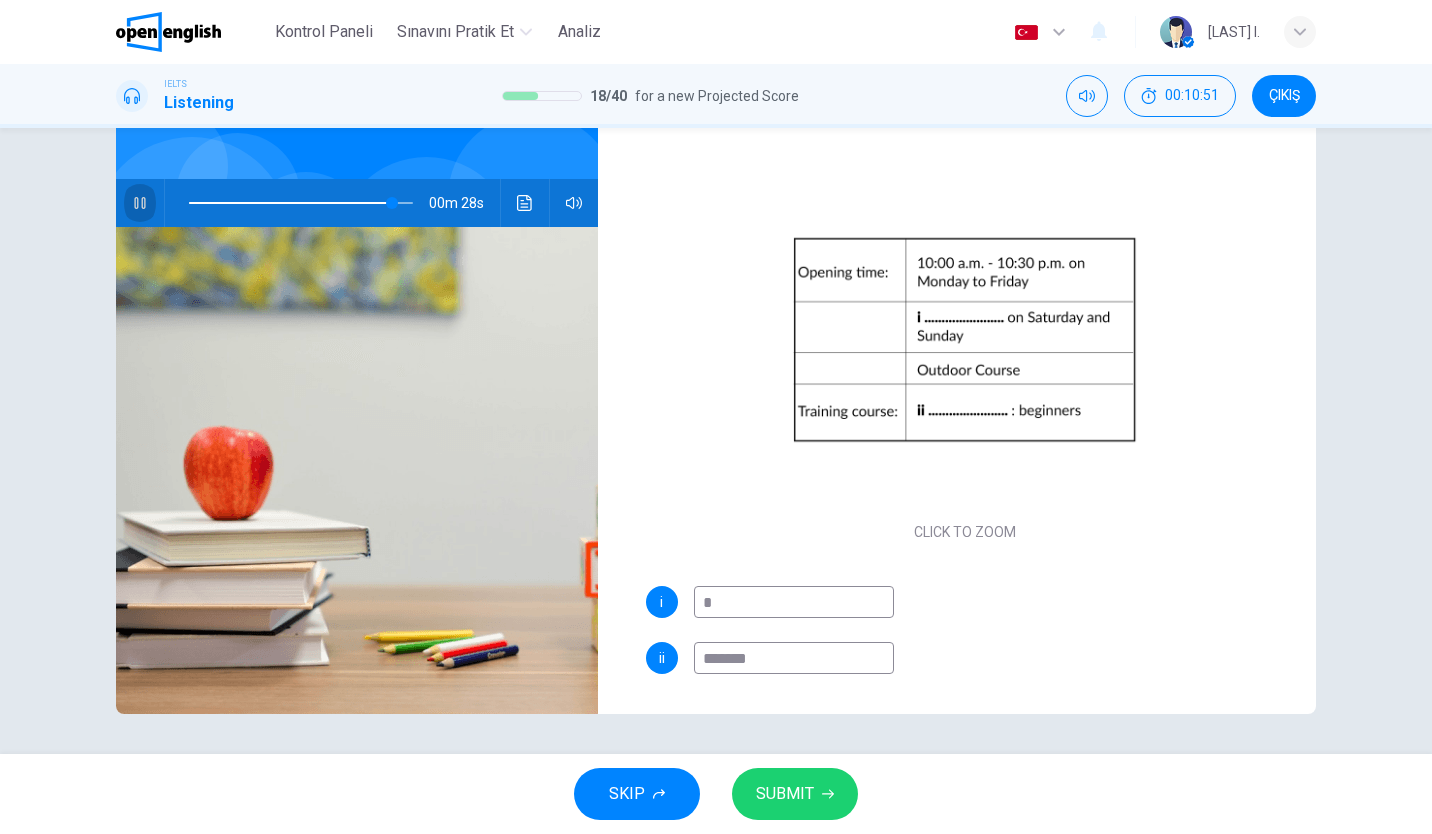 click at bounding box center (140, 203) 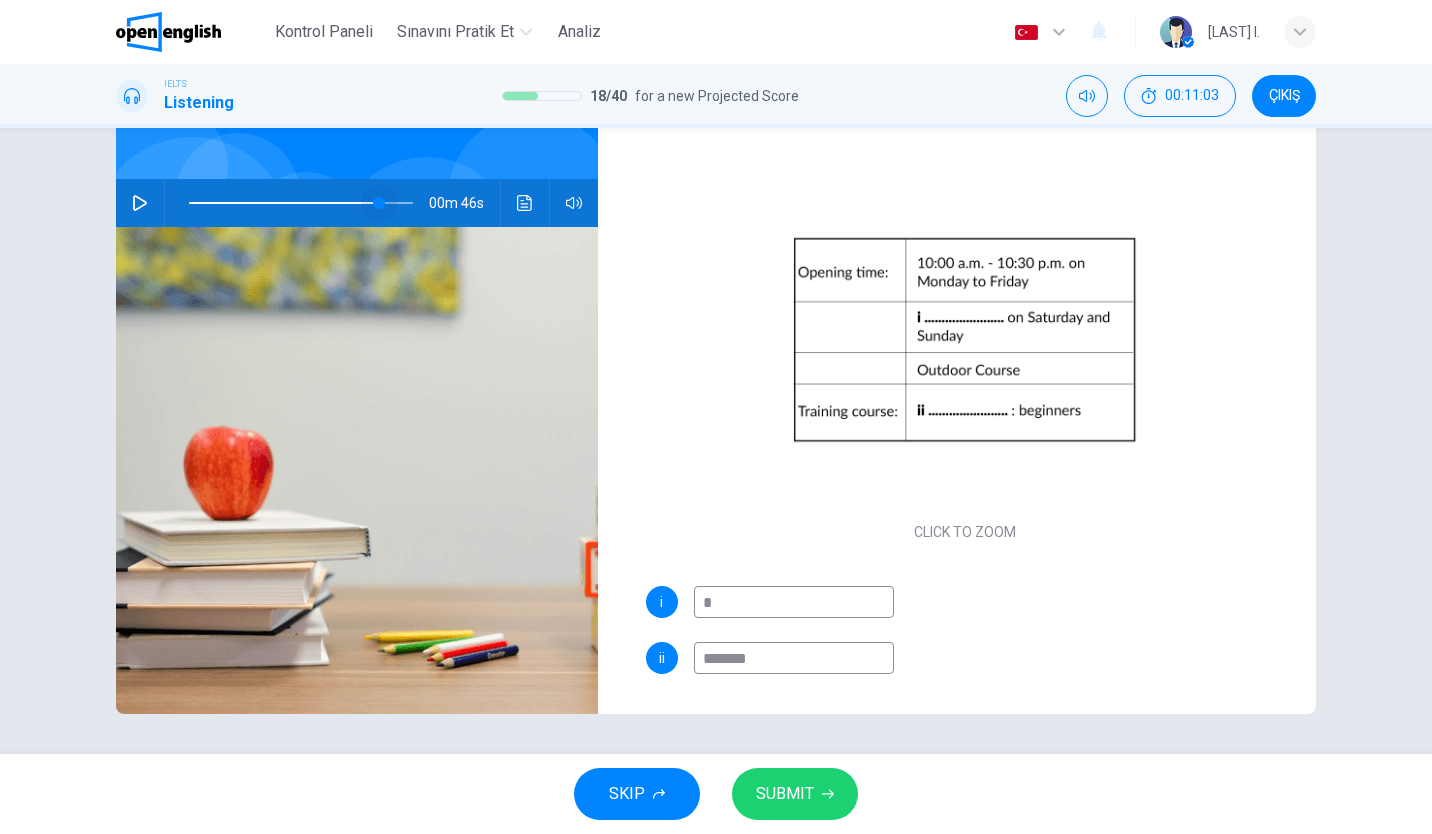click at bounding box center (379, 203) 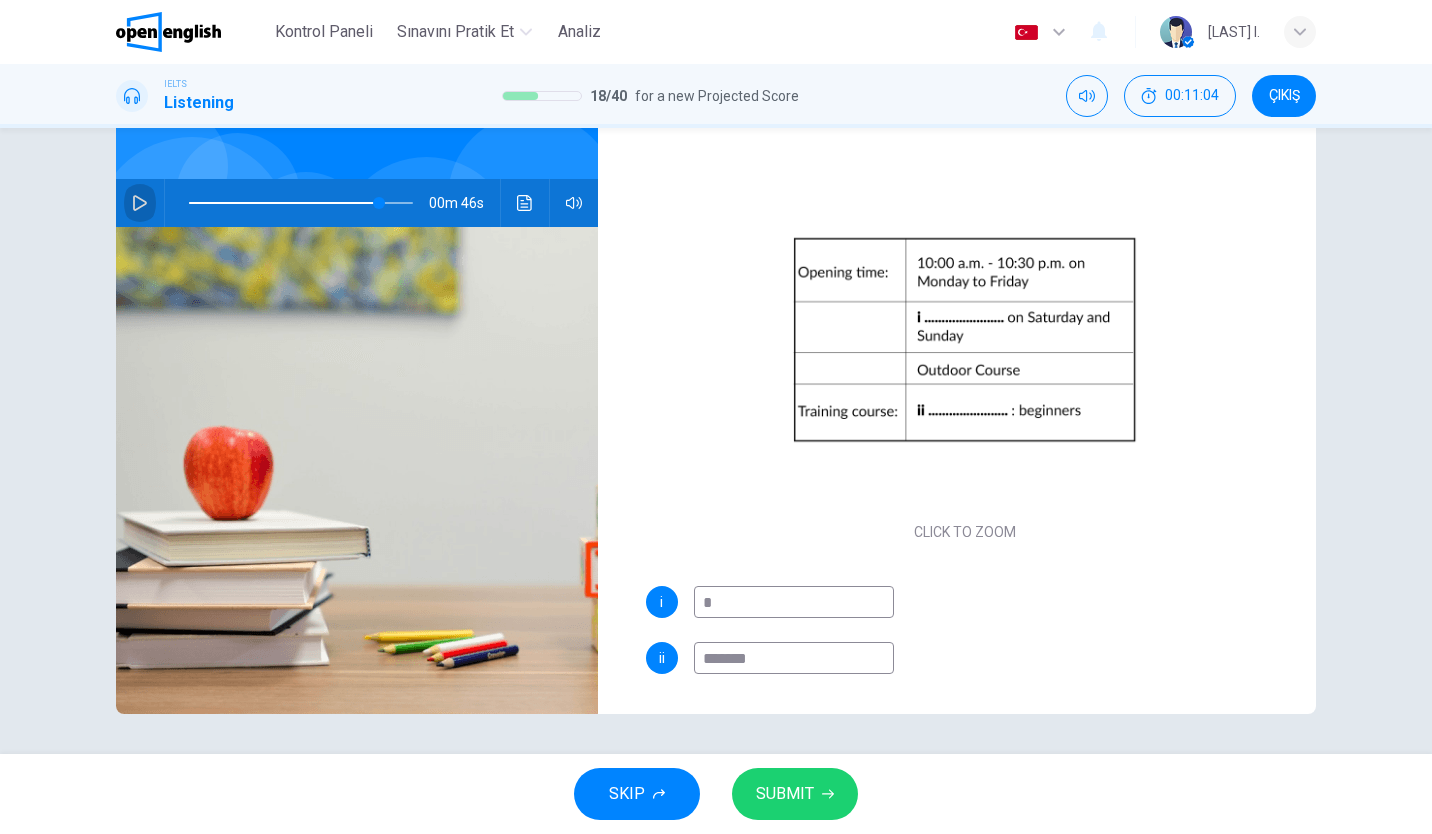 click at bounding box center [140, 203] 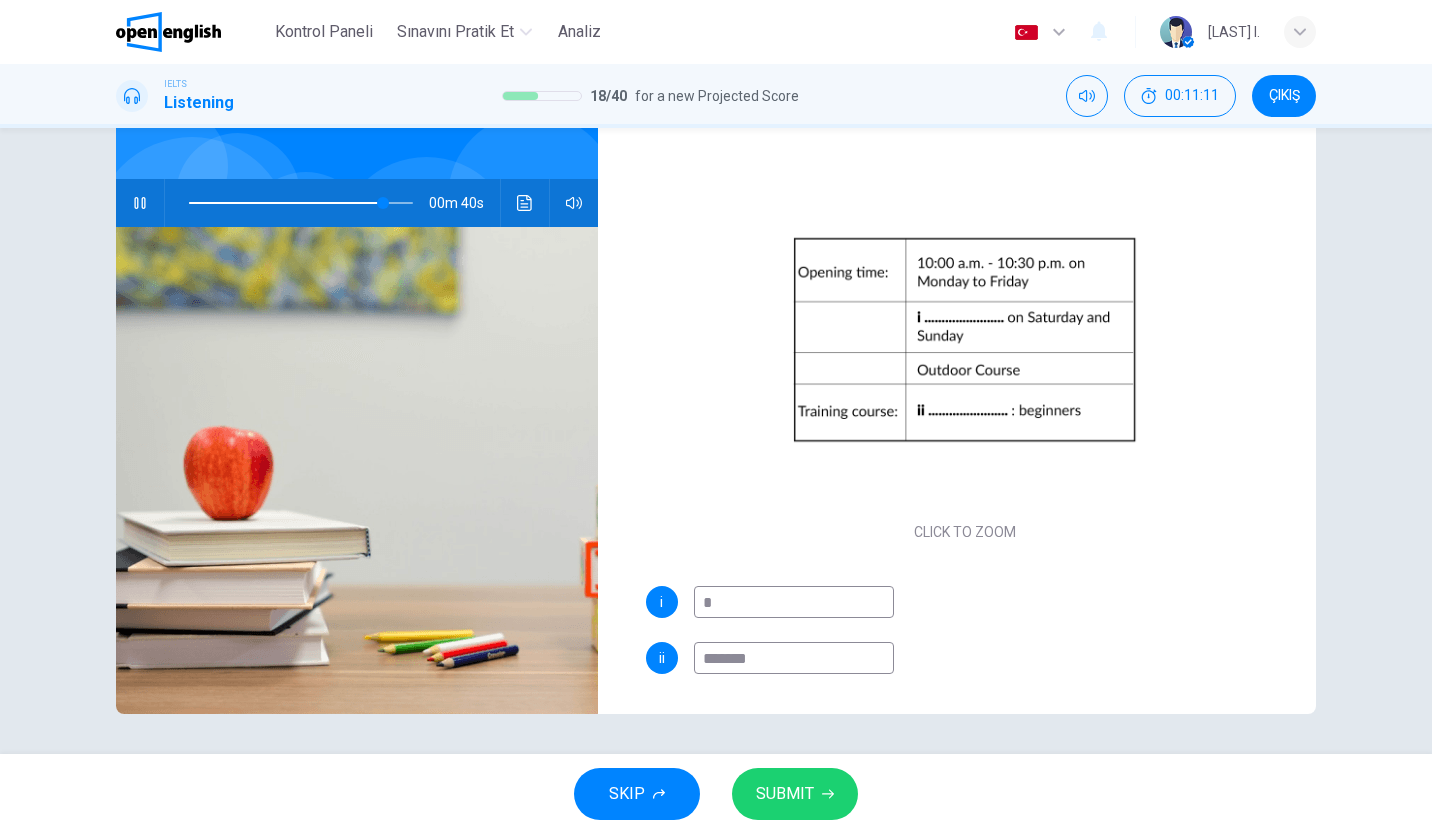 click on "******" at bounding box center [794, 658] 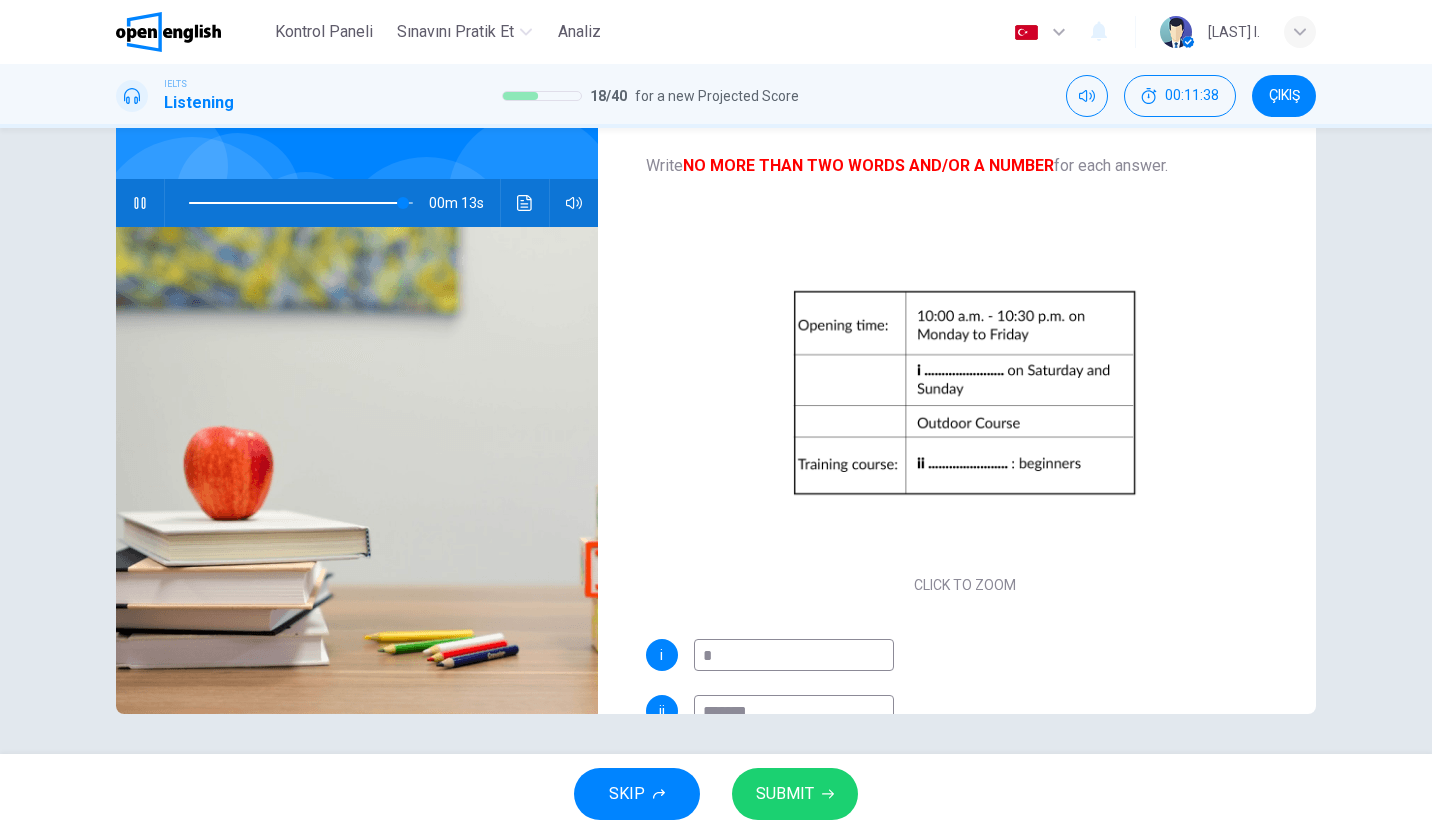 scroll, scrollTop: 62, scrollLeft: 0, axis: vertical 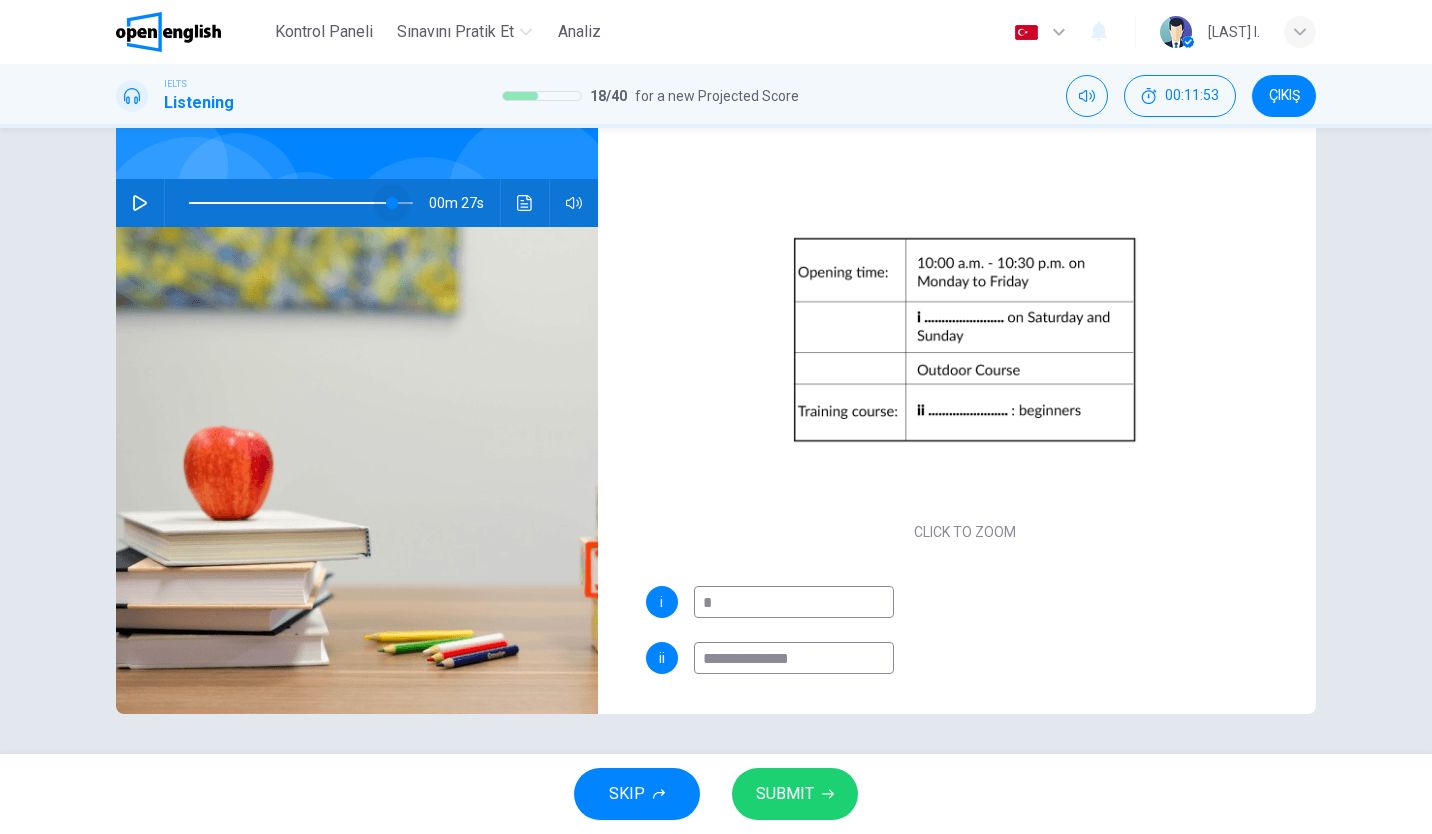 click at bounding box center [301, 203] 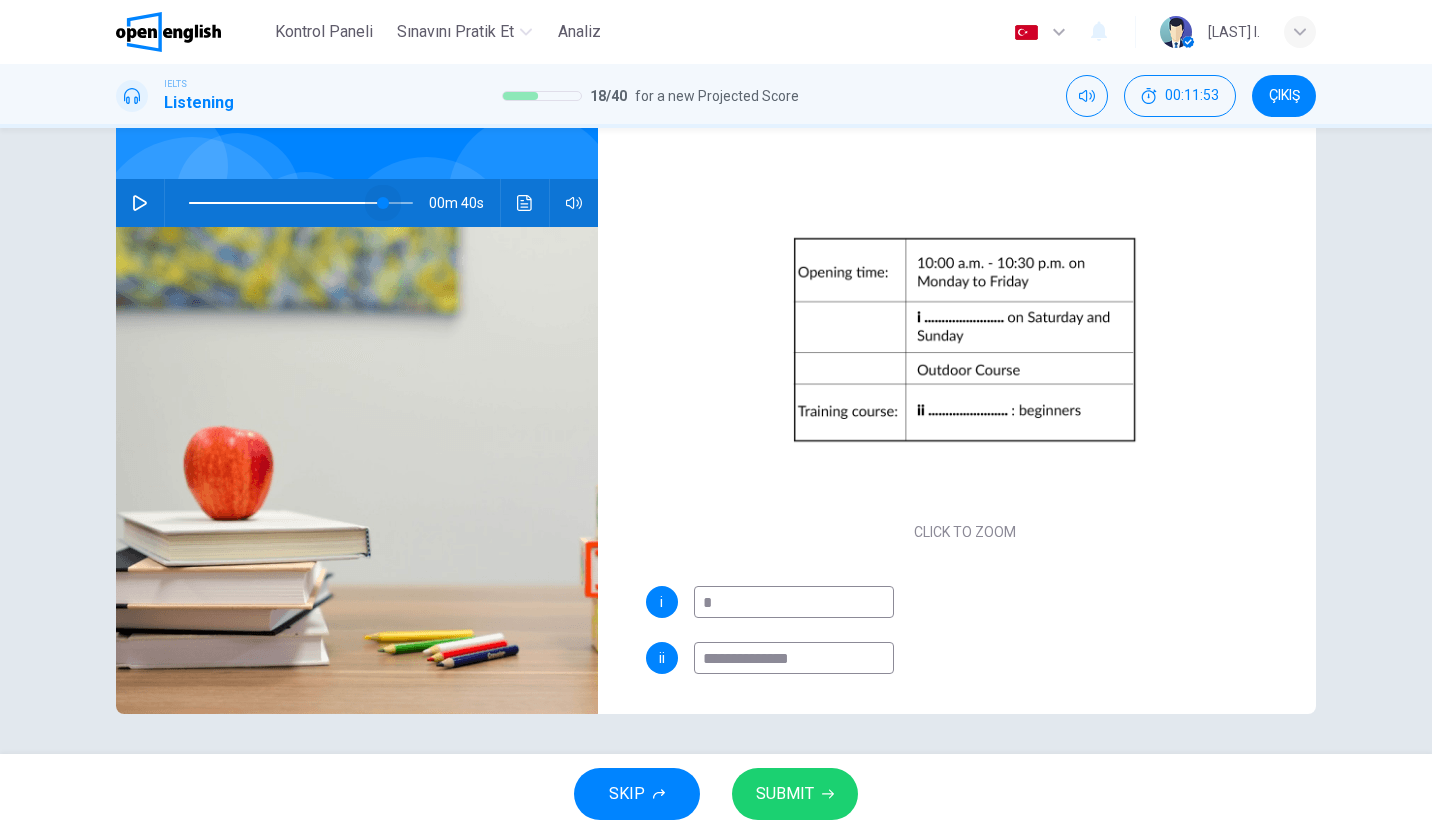 click at bounding box center [383, 203] 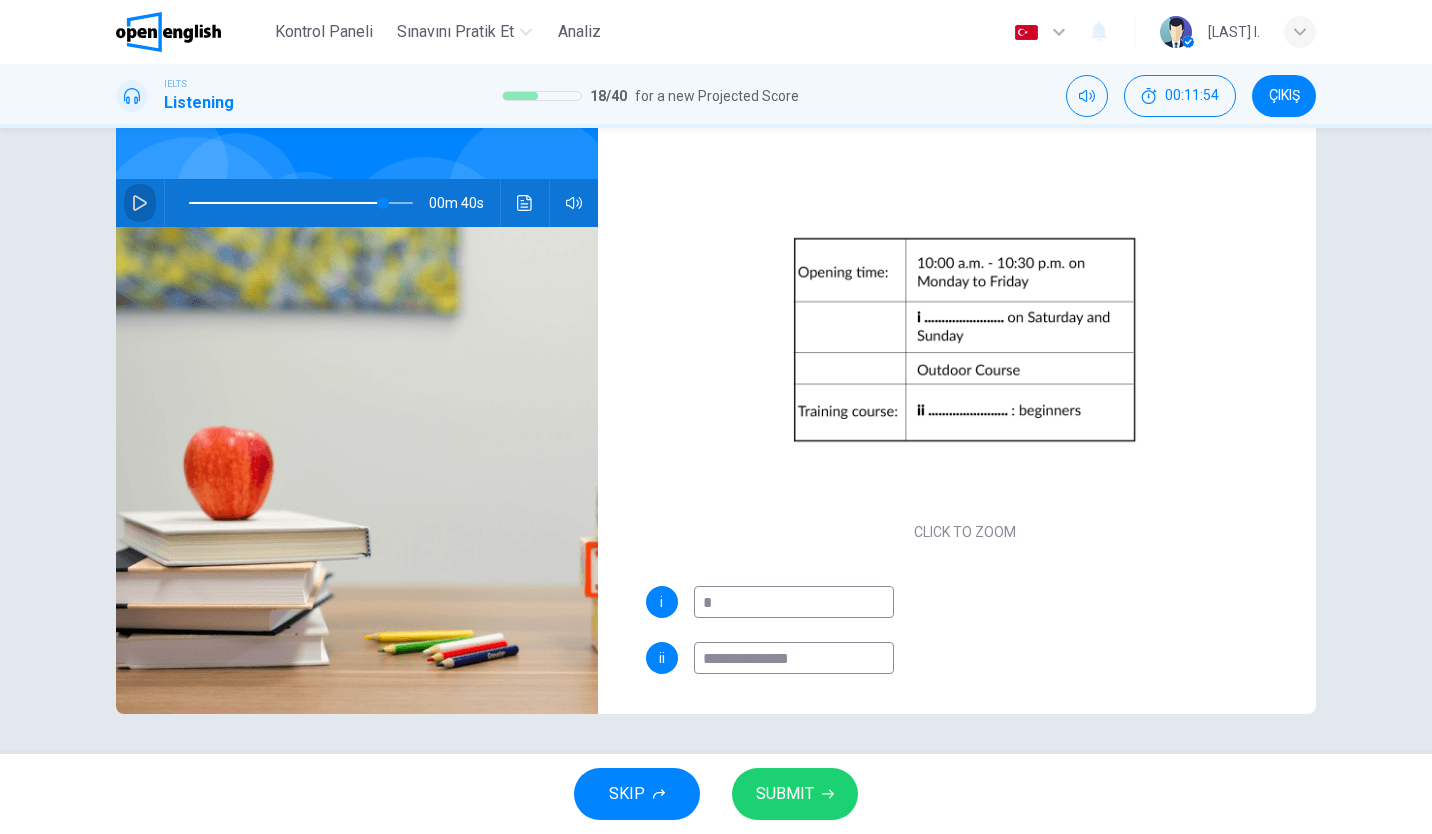 click 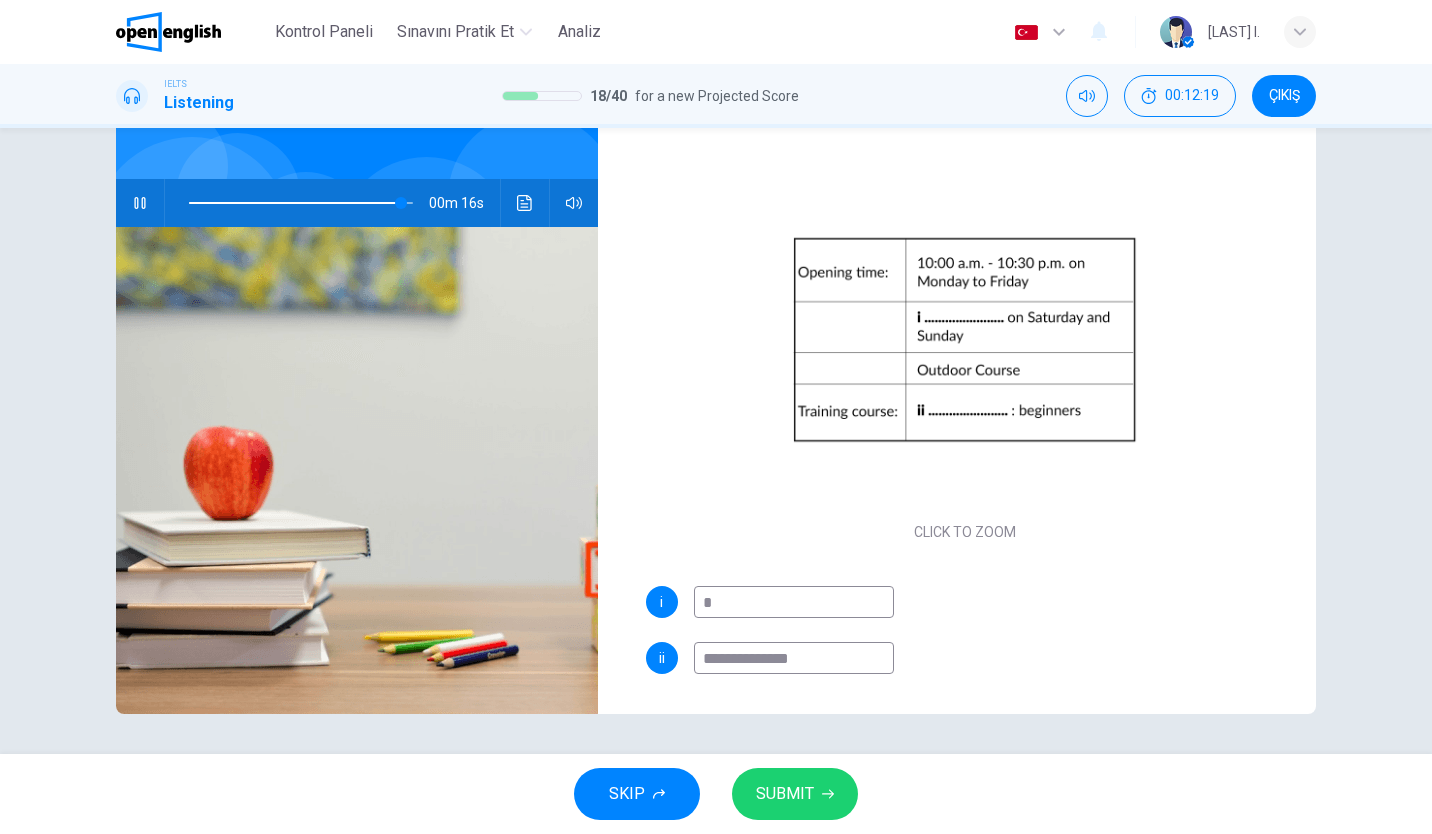 click on "**********" at bounding box center (794, 658) 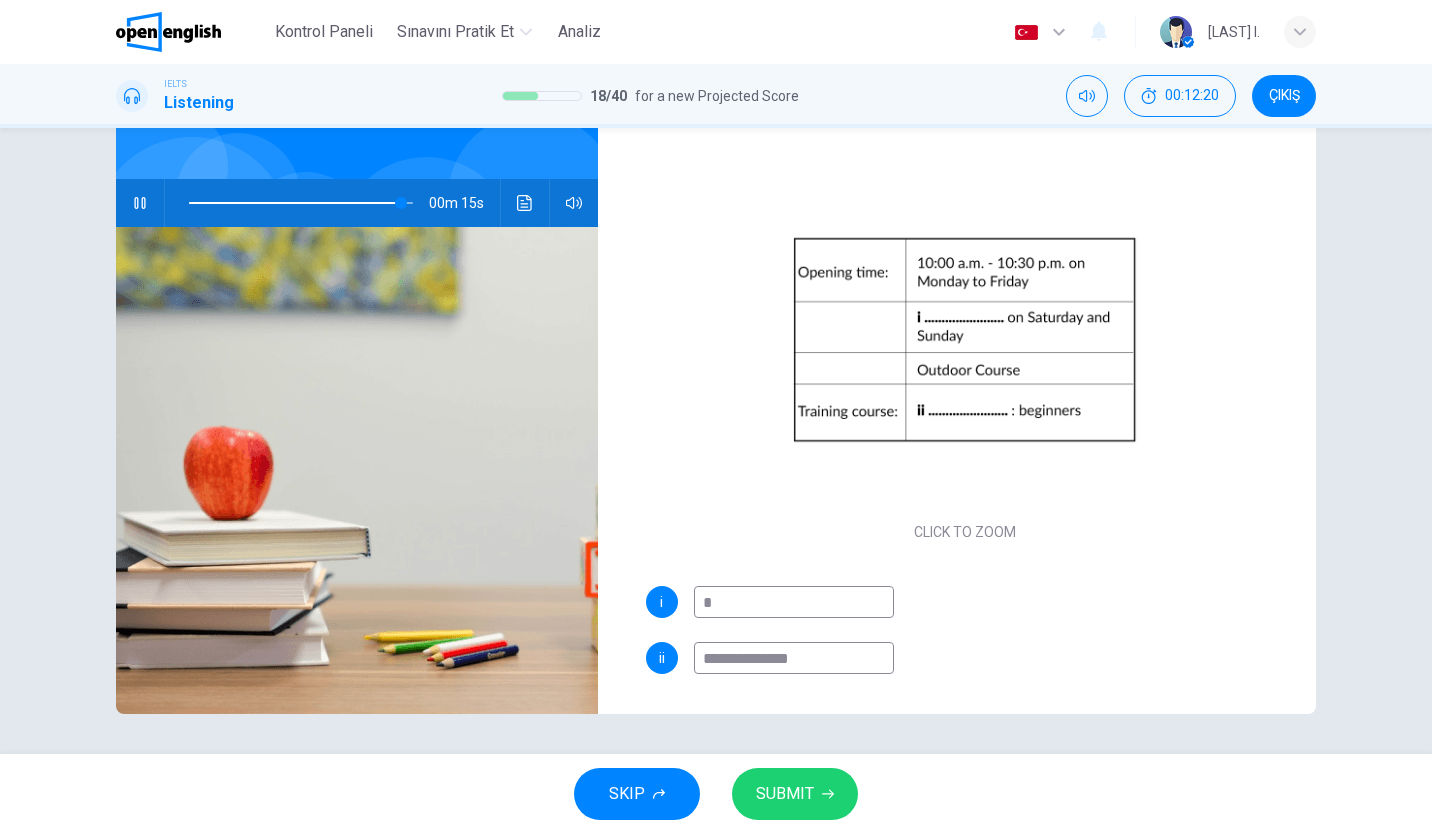 click on "**********" at bounding box center (794, 658) 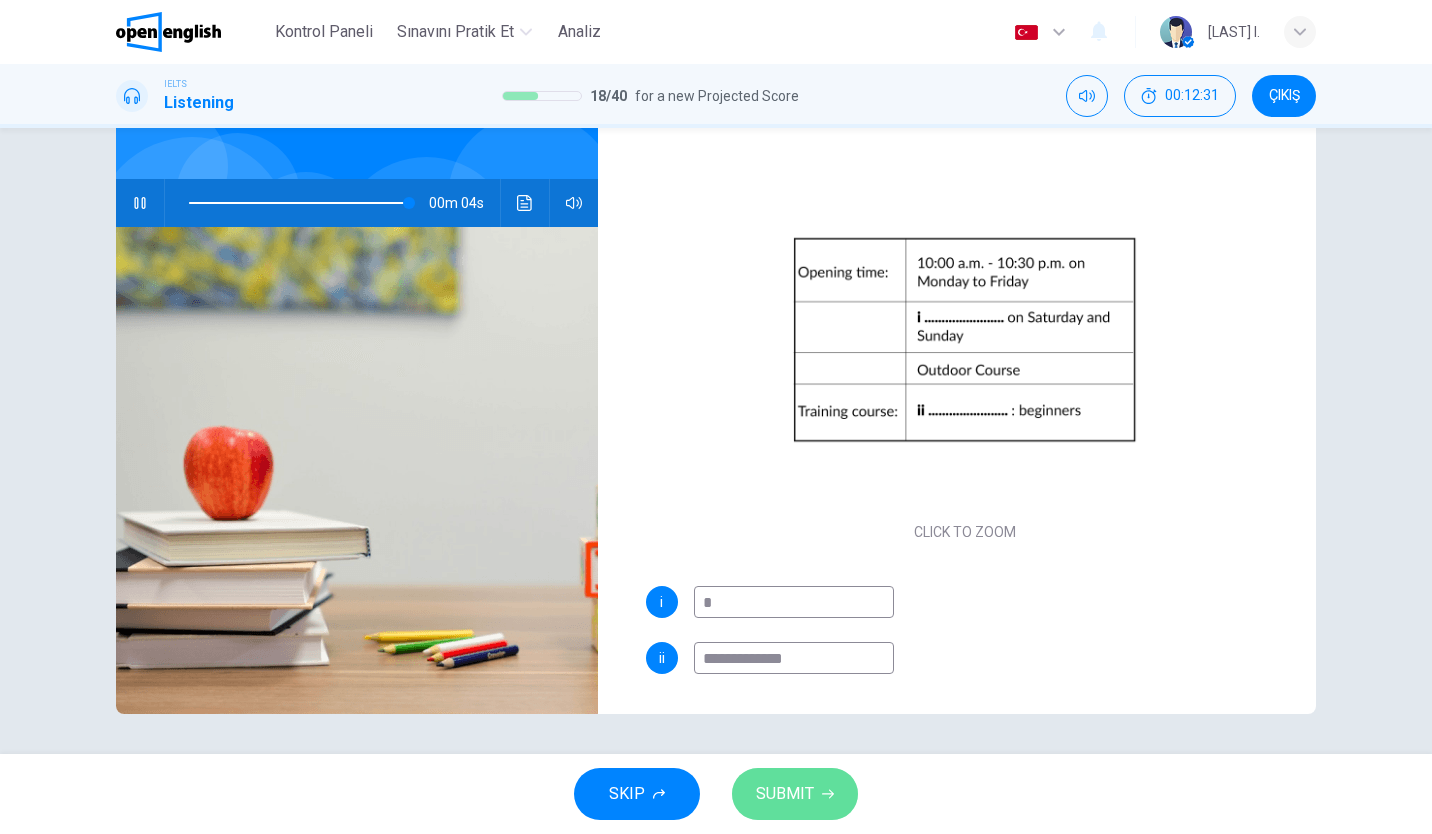 click on "SUBMIT" at bounding box center [795, 794] 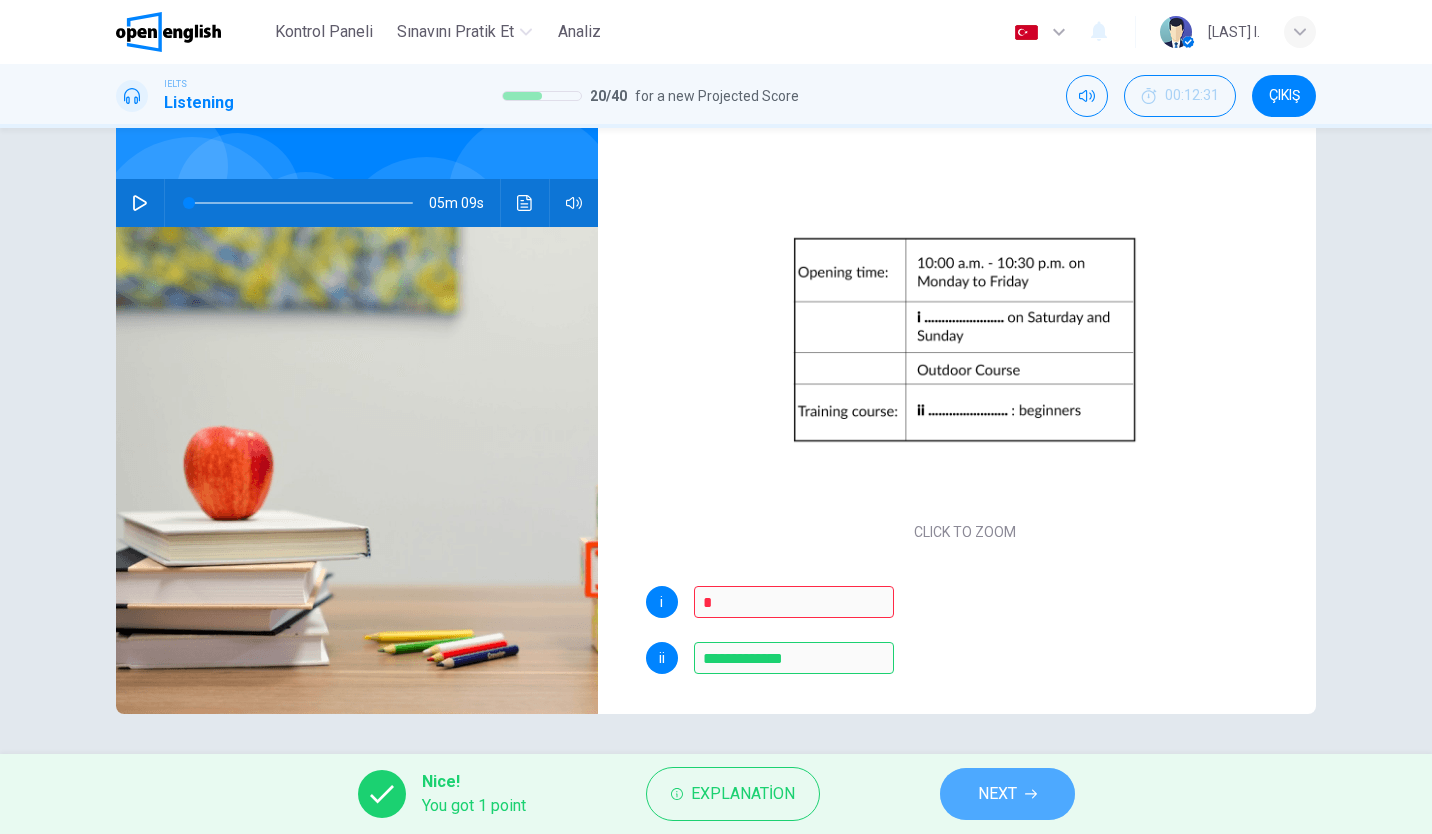 click on "NEXT" at bounding box center (997, 794) 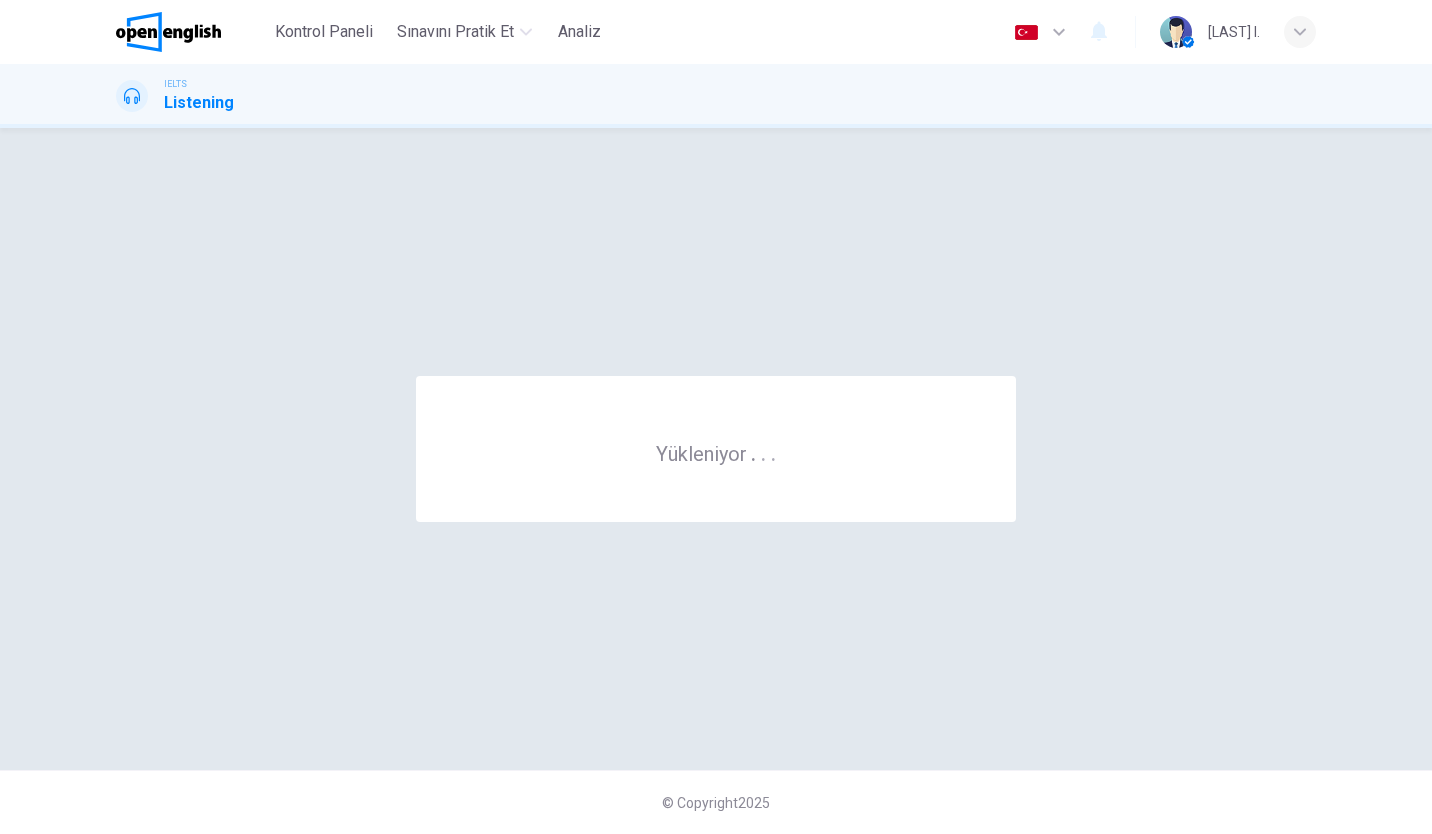 scroll, scrollTop: 0, scrollLeft: 0, axis: both 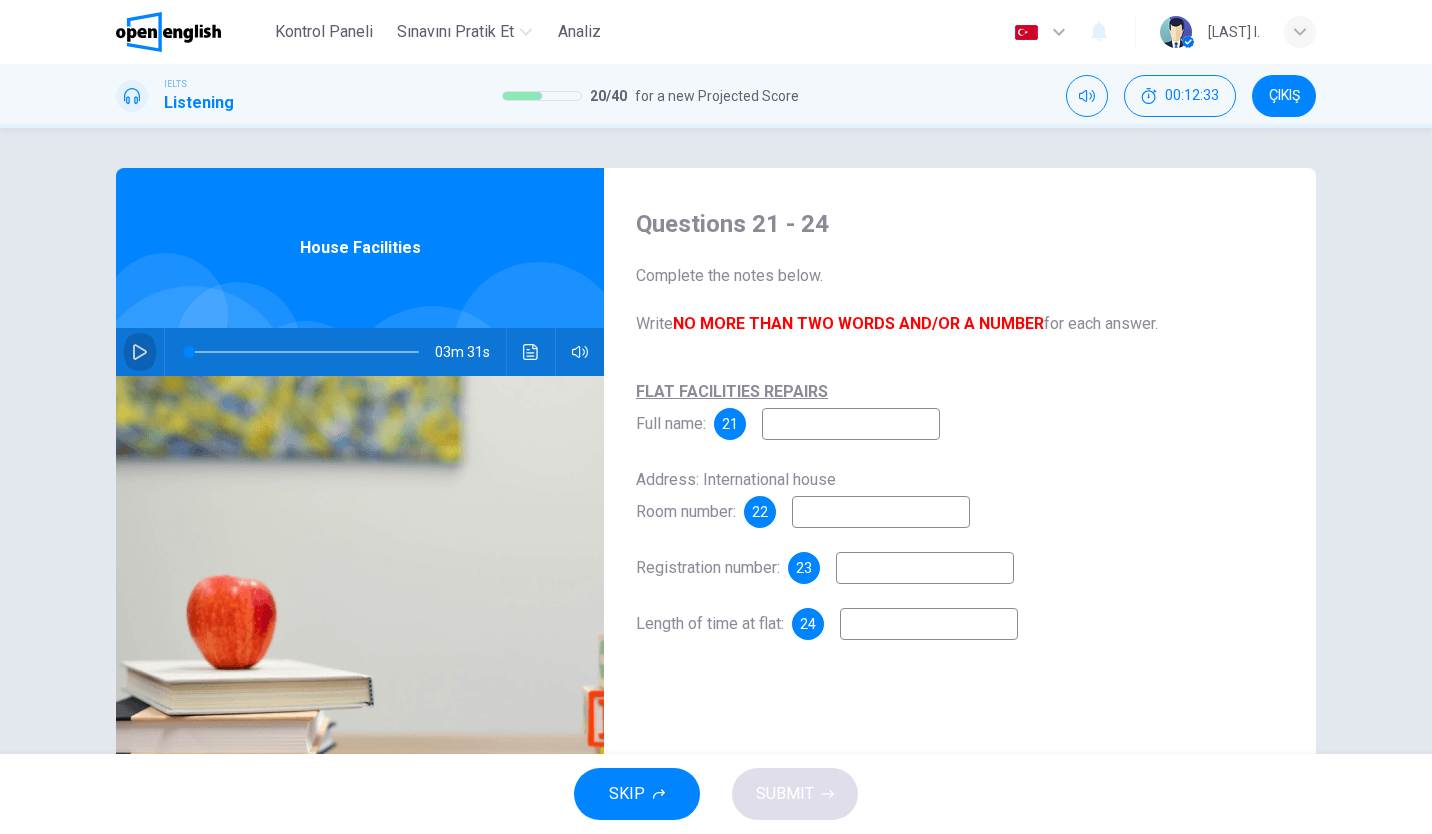 click at bounding box center [140, 352] 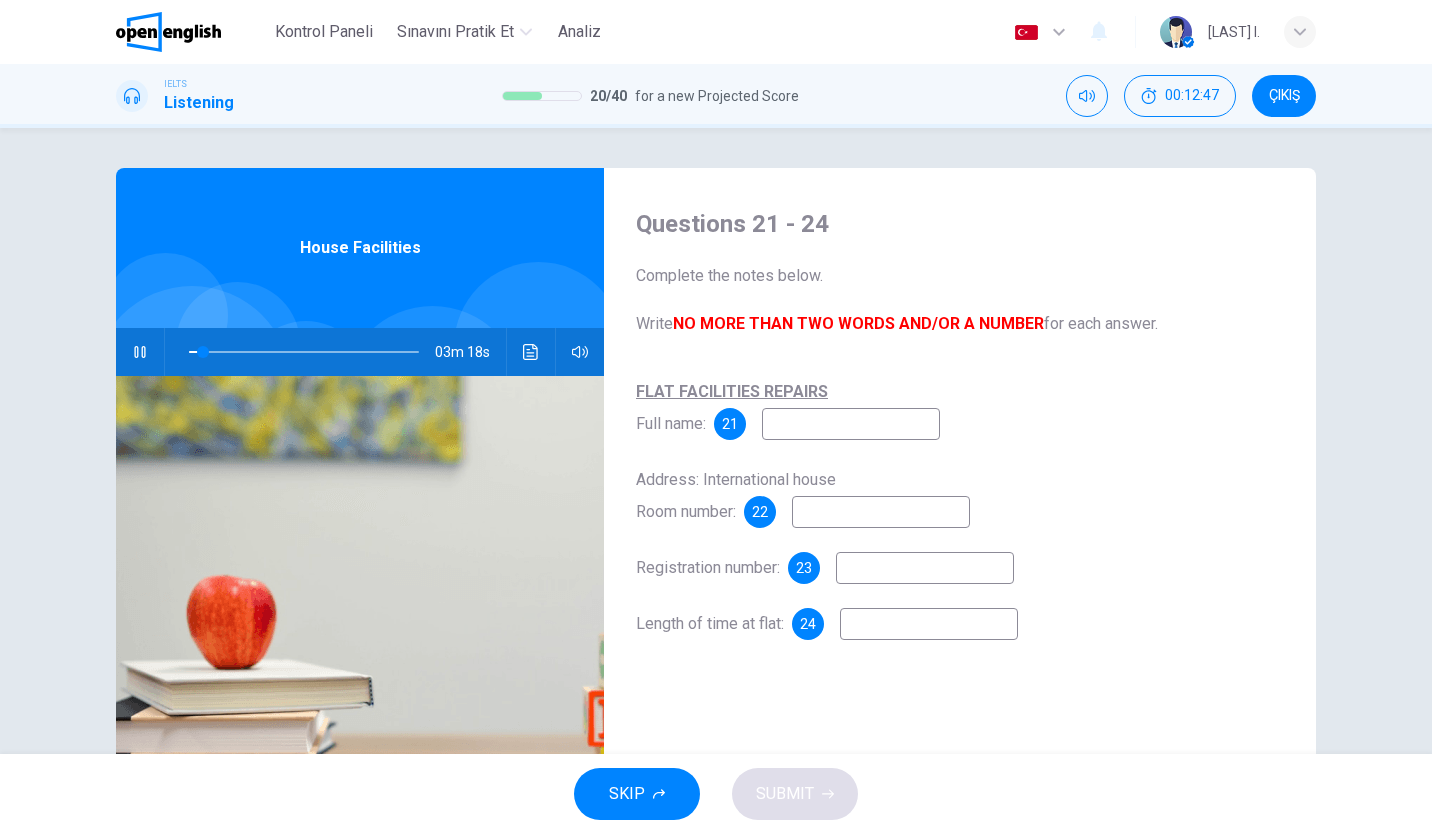 click at bounding box center (851, 424) 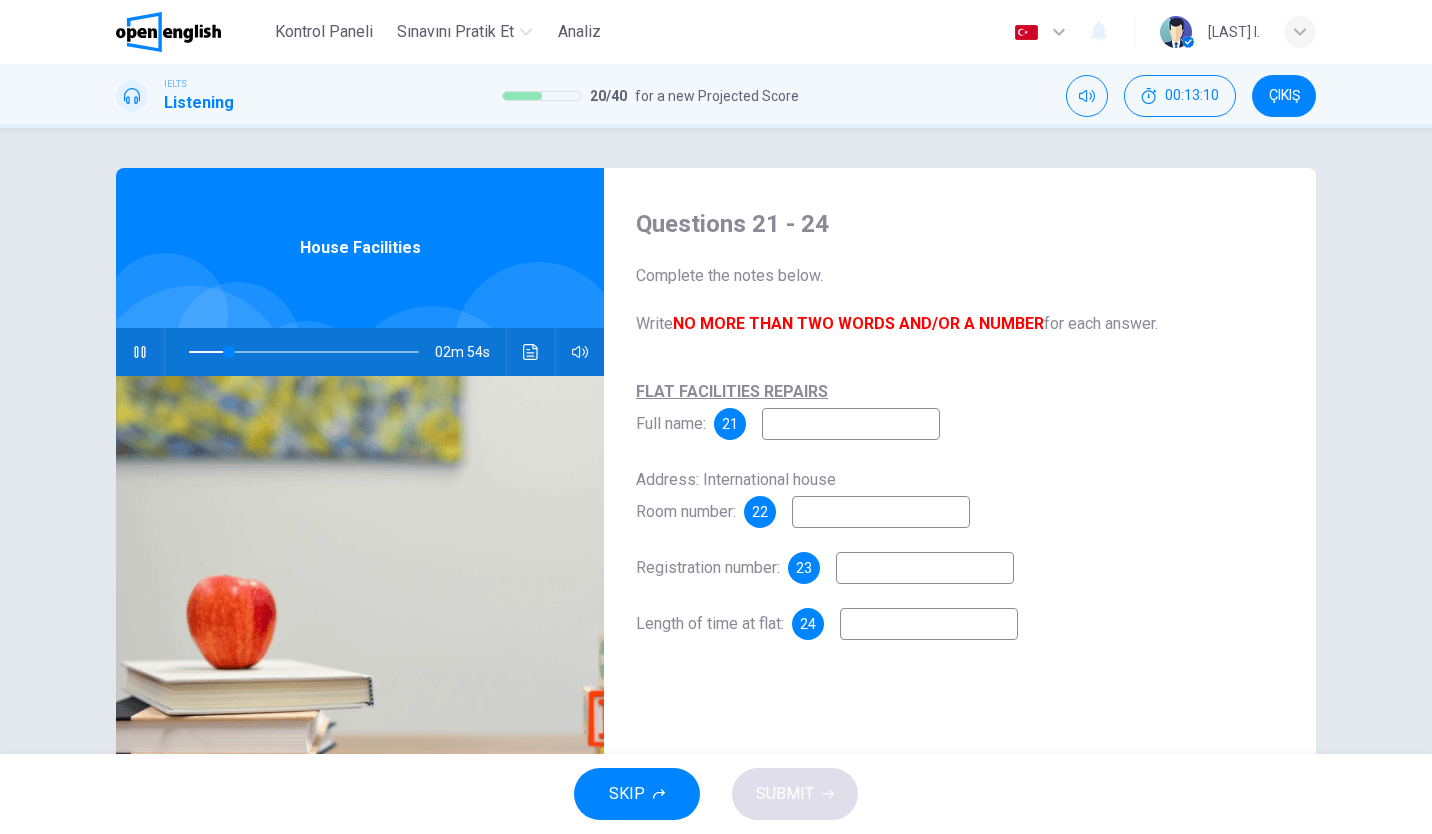 click 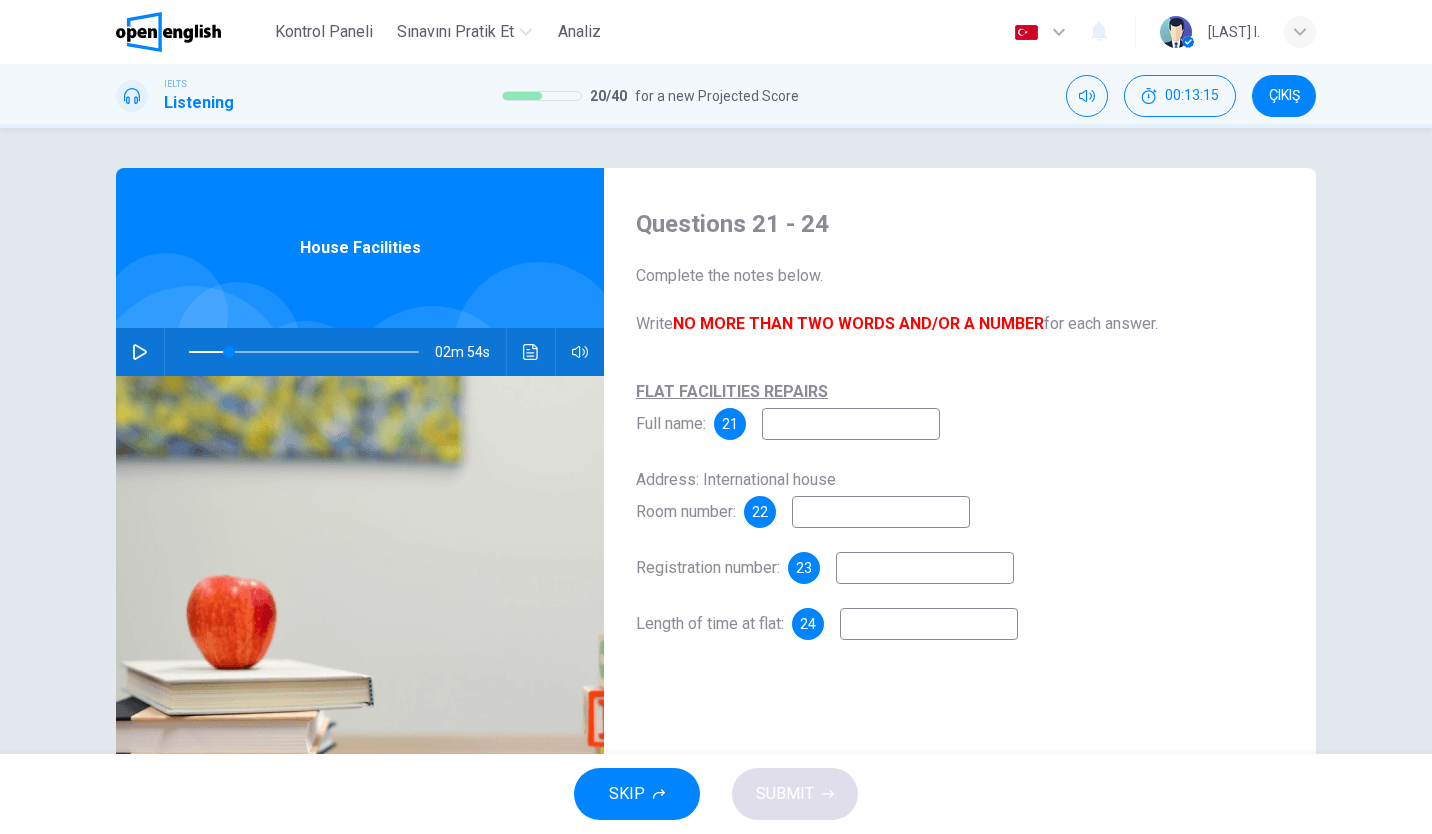 drag, startPoint x: 822, startPoint y: 458, endPoint x: 830, endPoint y: 449, distance: 12.0415945 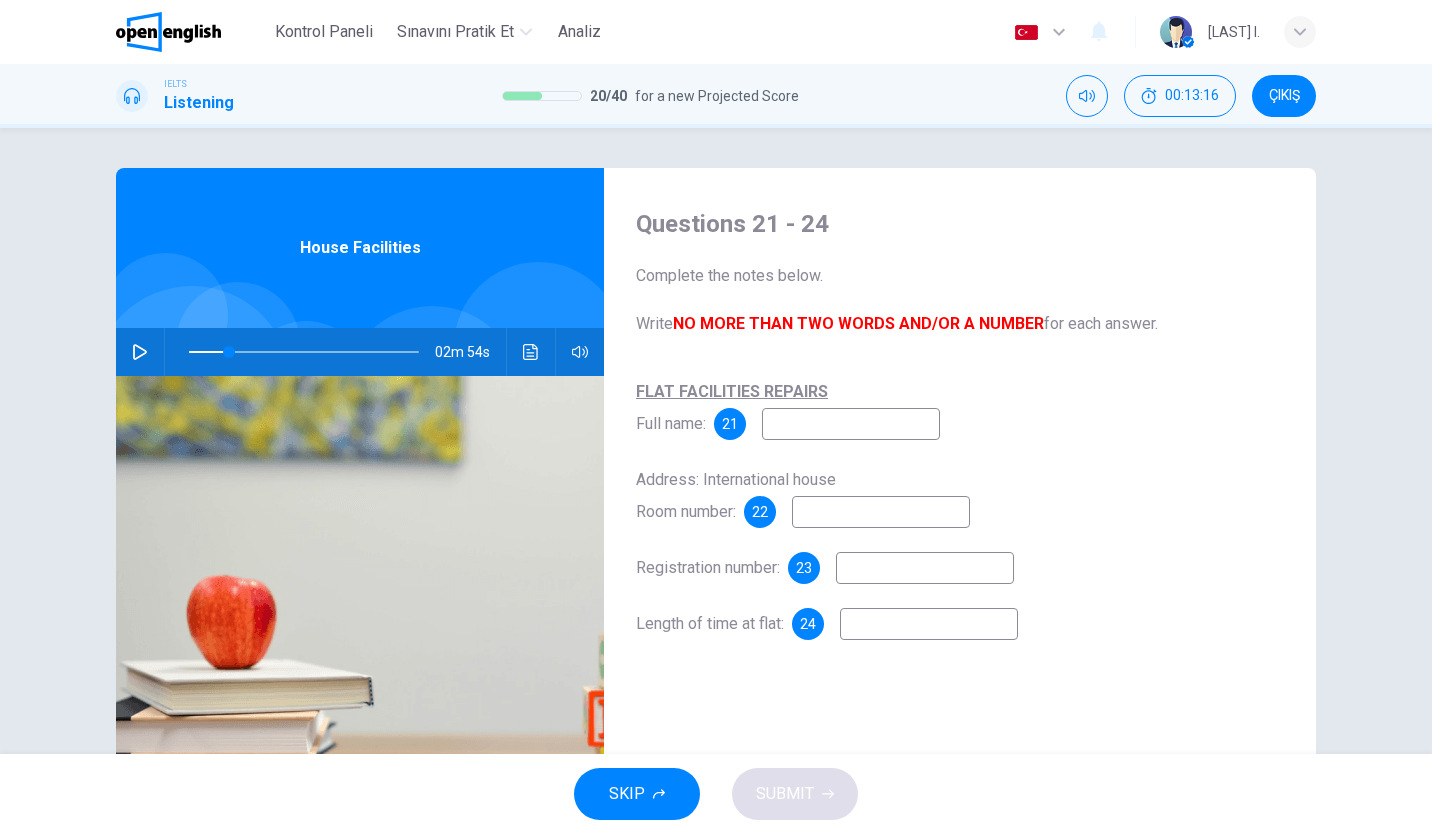 drag, startPoint x: 832, startPoint y: 444, endPoint x: 854, endPoint y: 424, distance: 29.732138 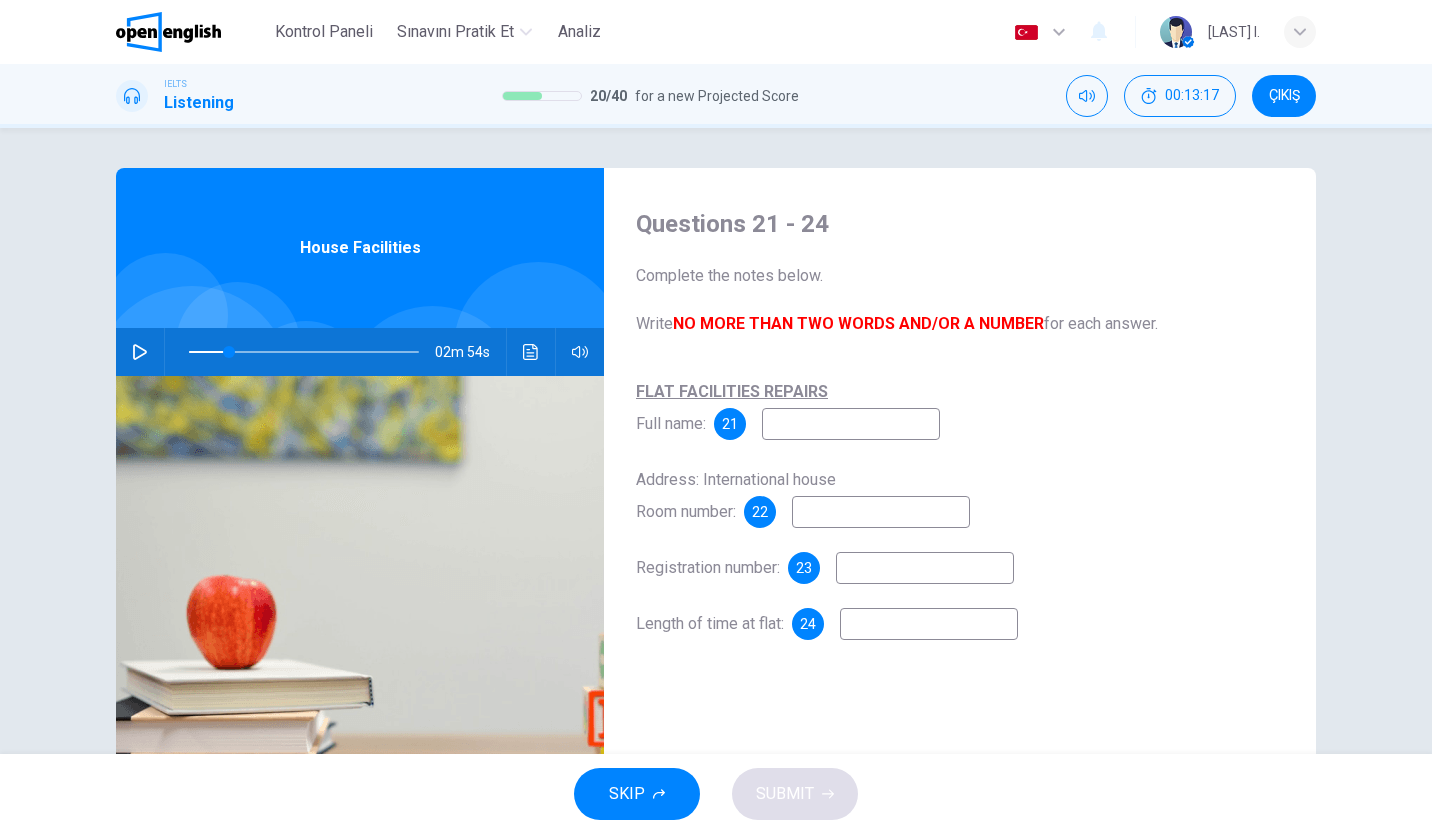 click at bounding box center (851, 424) 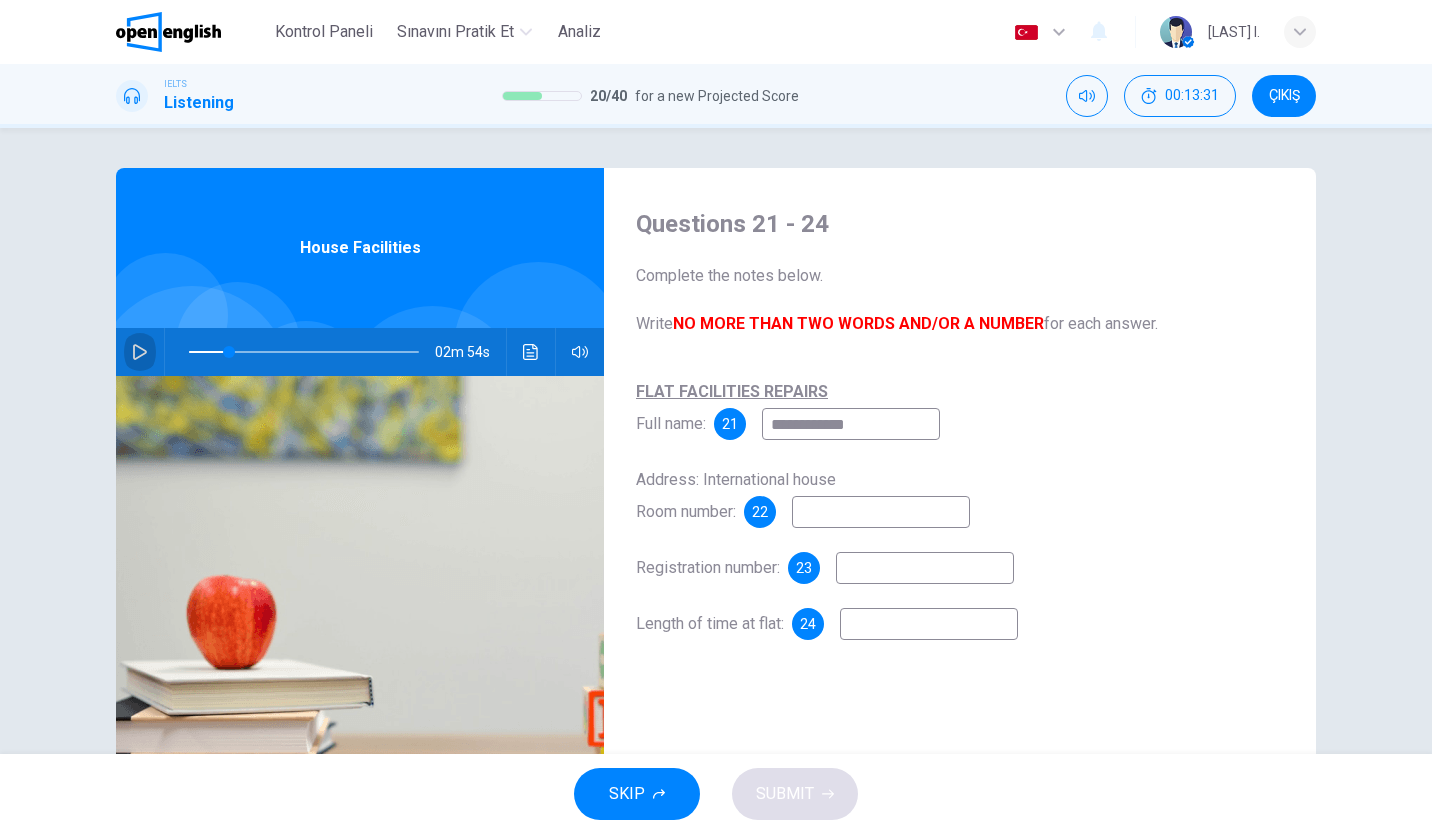 click at bounding box center (140, 352) 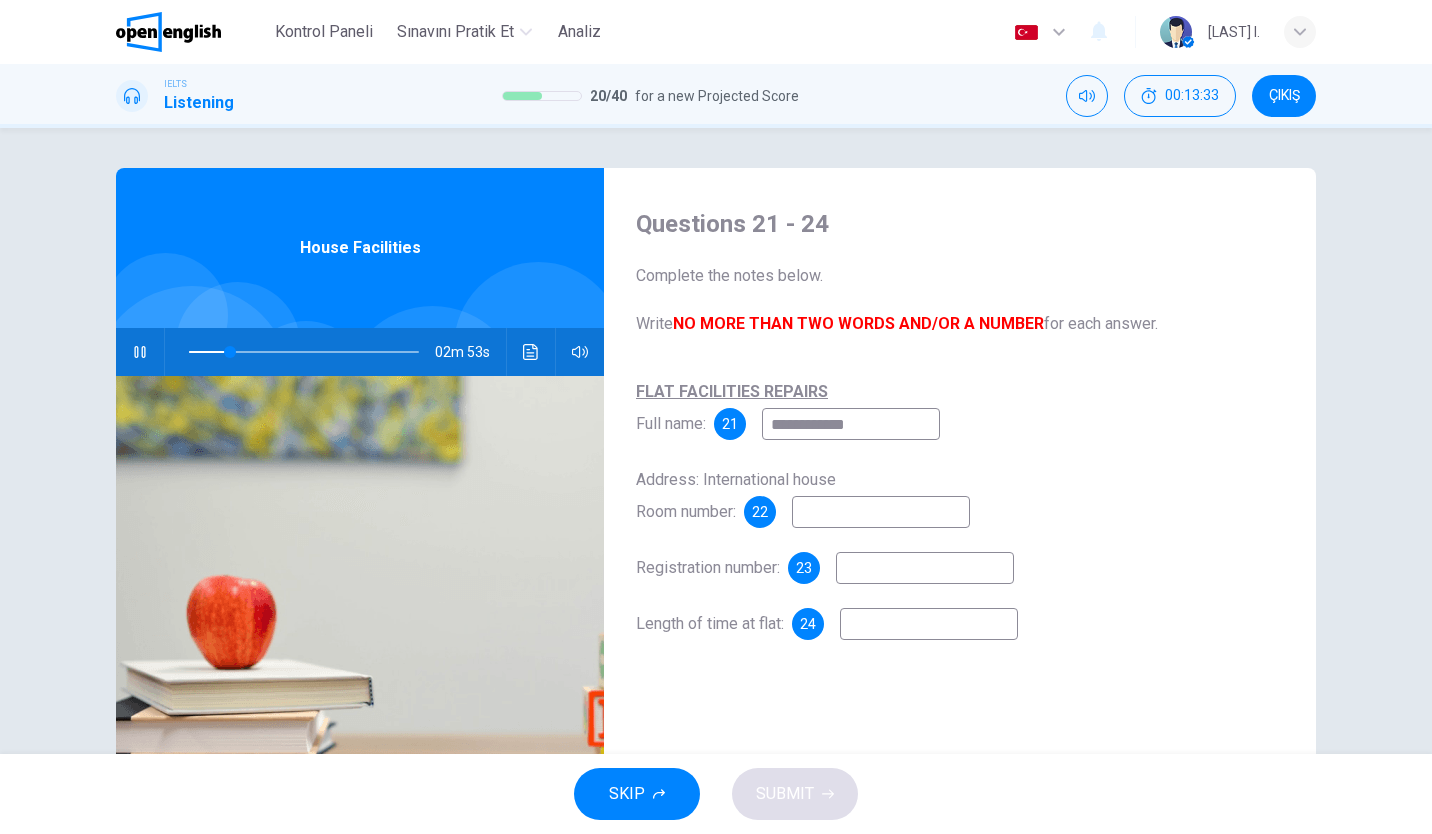 click at bounding box center [881, 512] 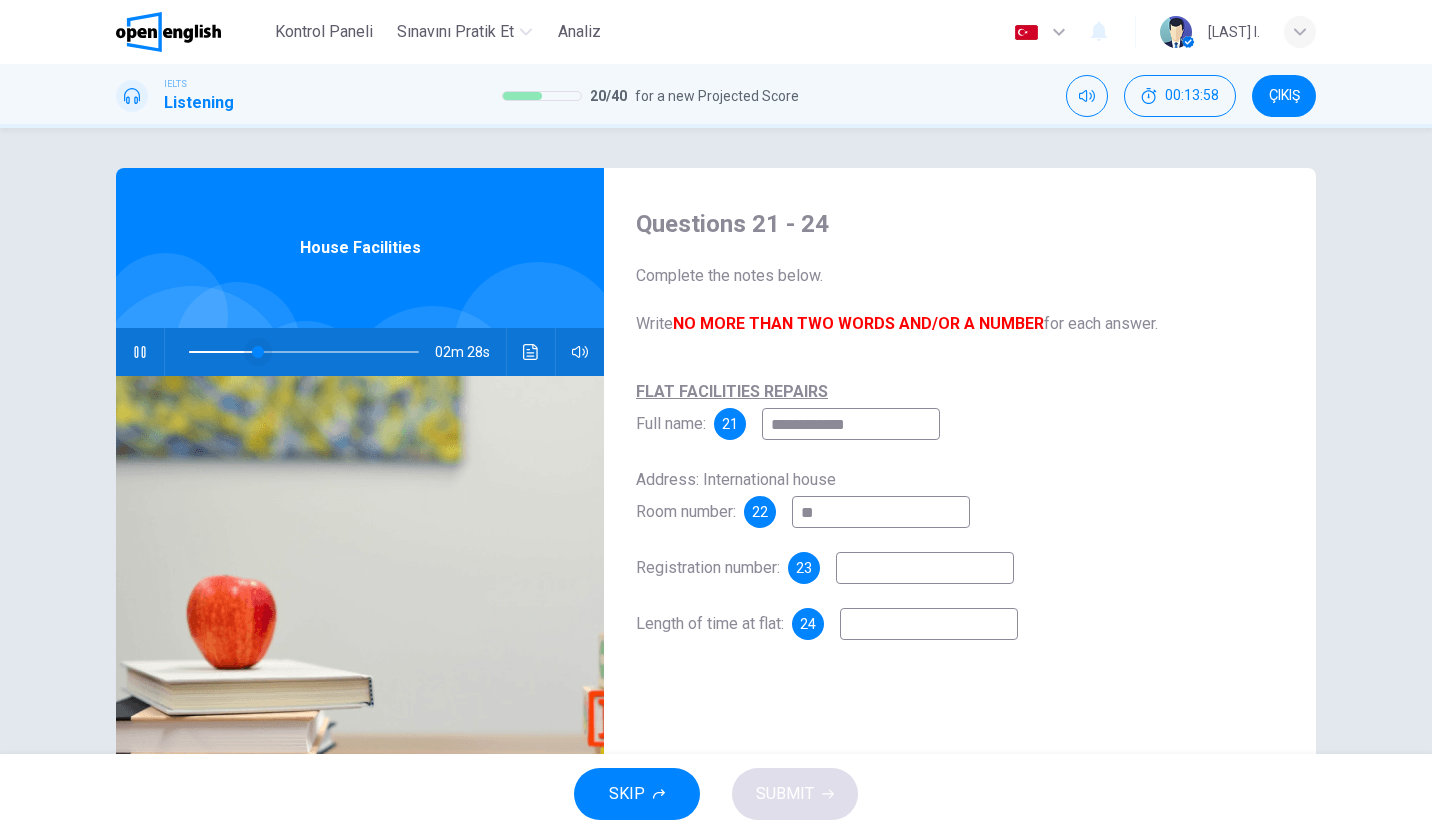 click at bounding box center [258, 352] 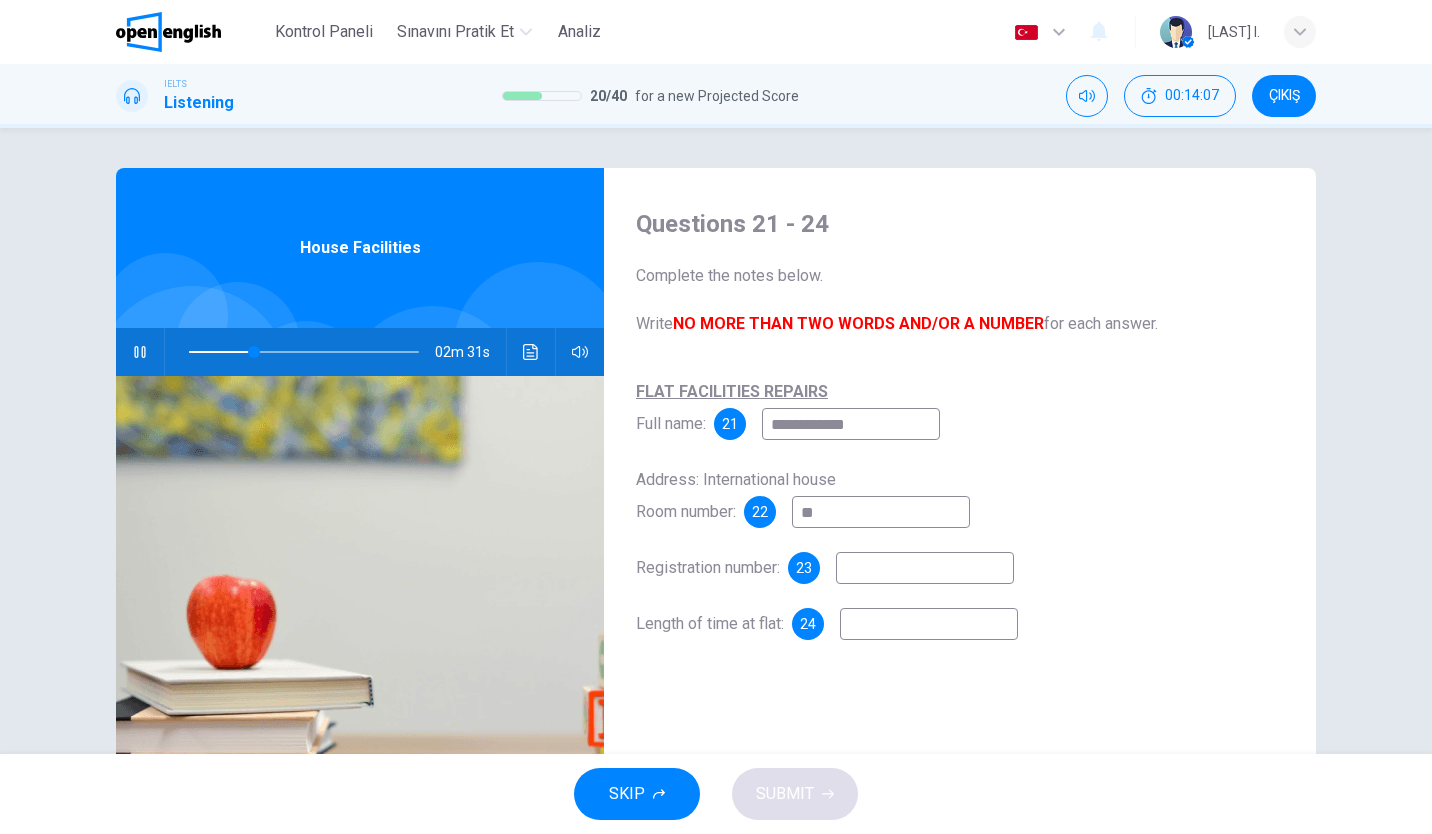 click on "**" at bounding box center [881, 512] 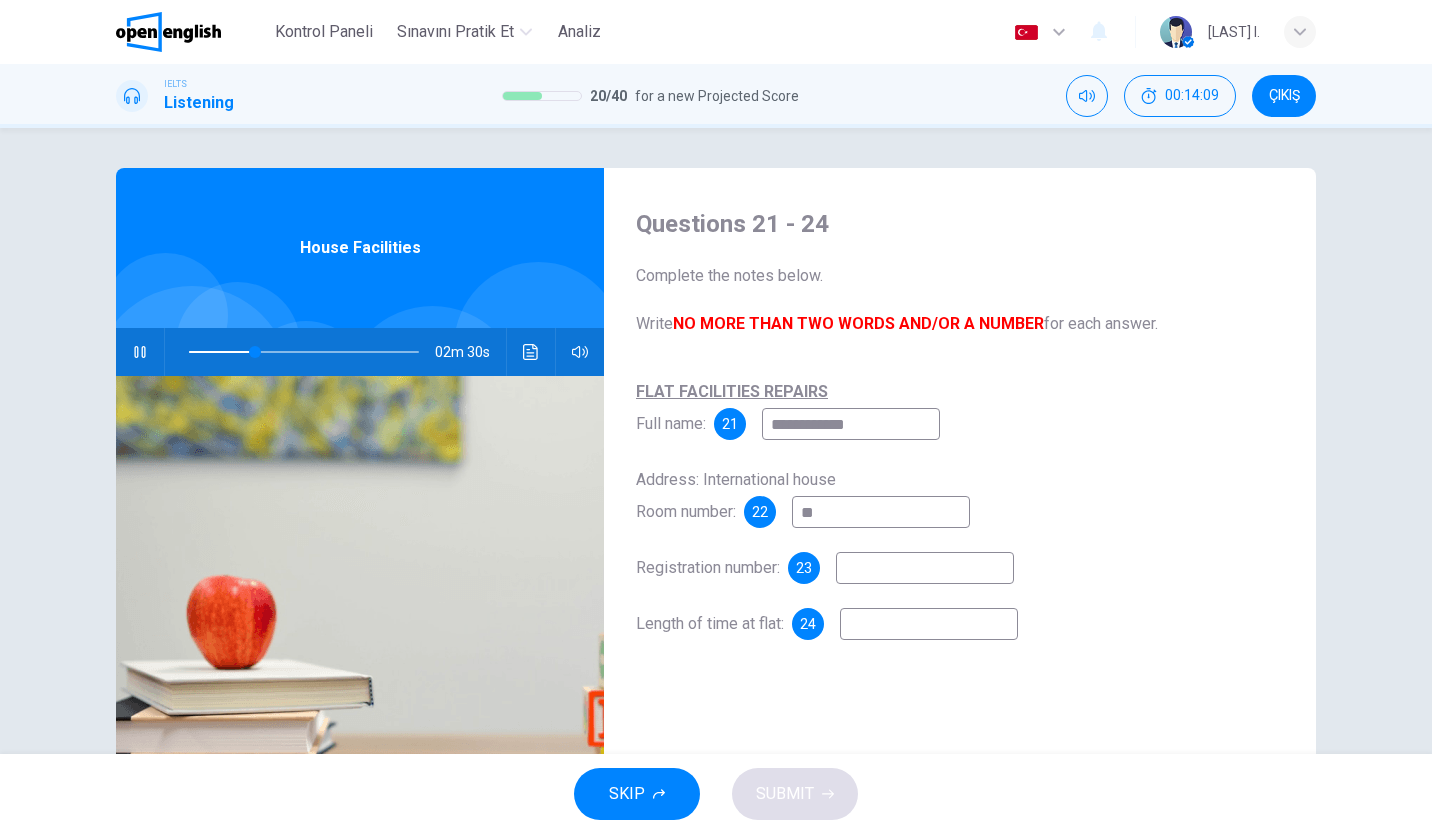 click at bounding box center (925, 568) 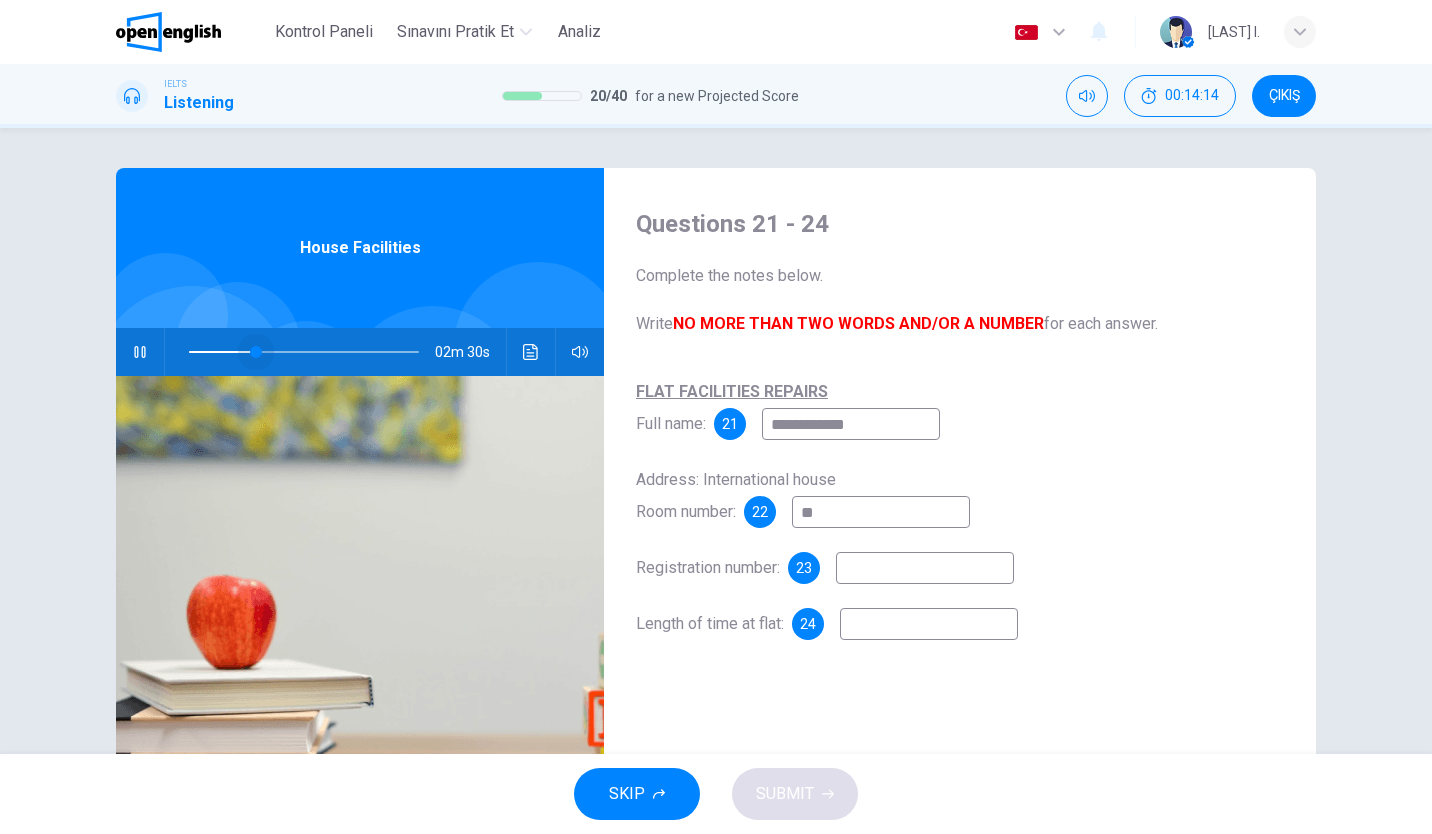 click at bounding box center (256, 352) 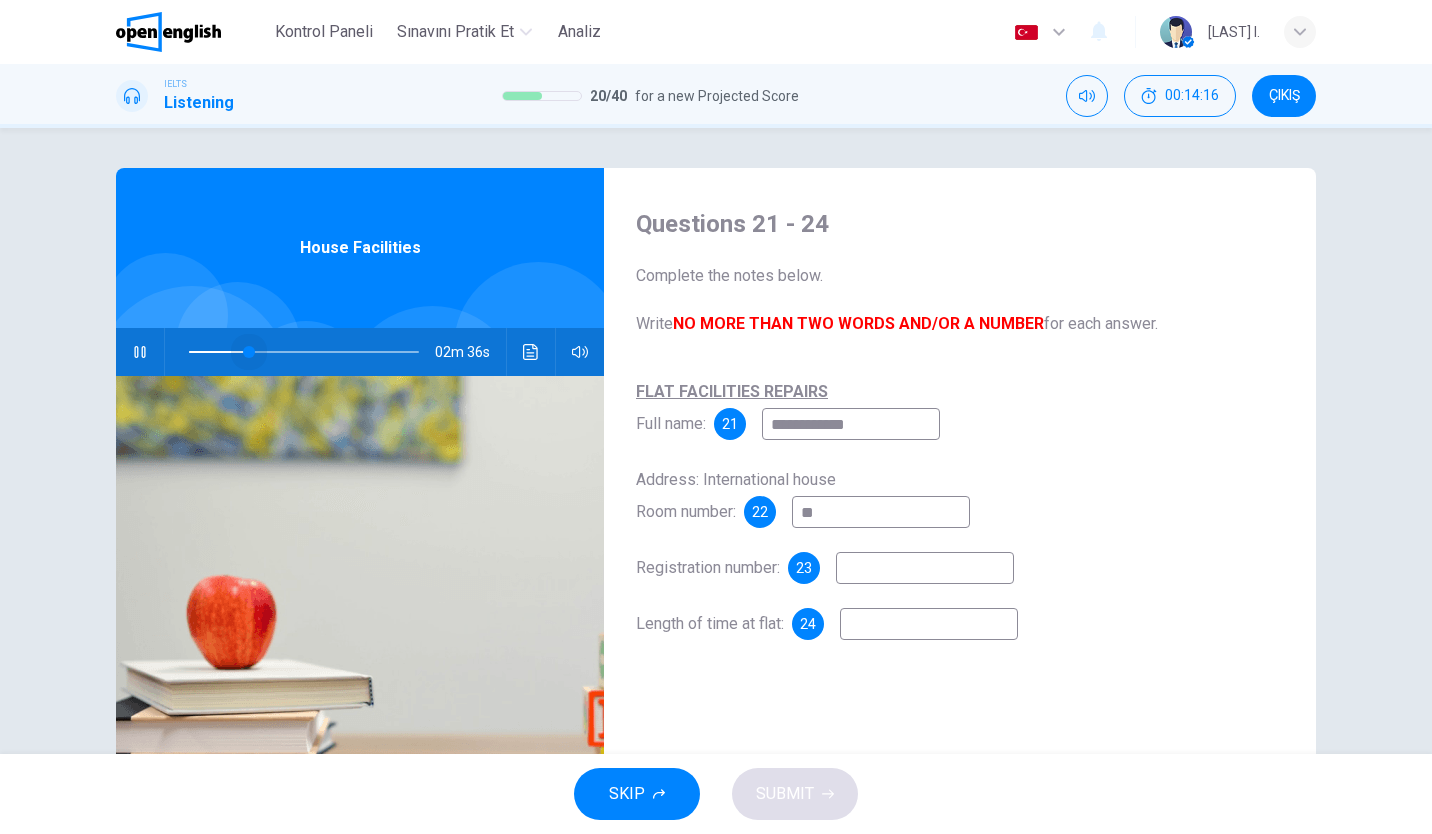 click at bounding box center [249, 352] 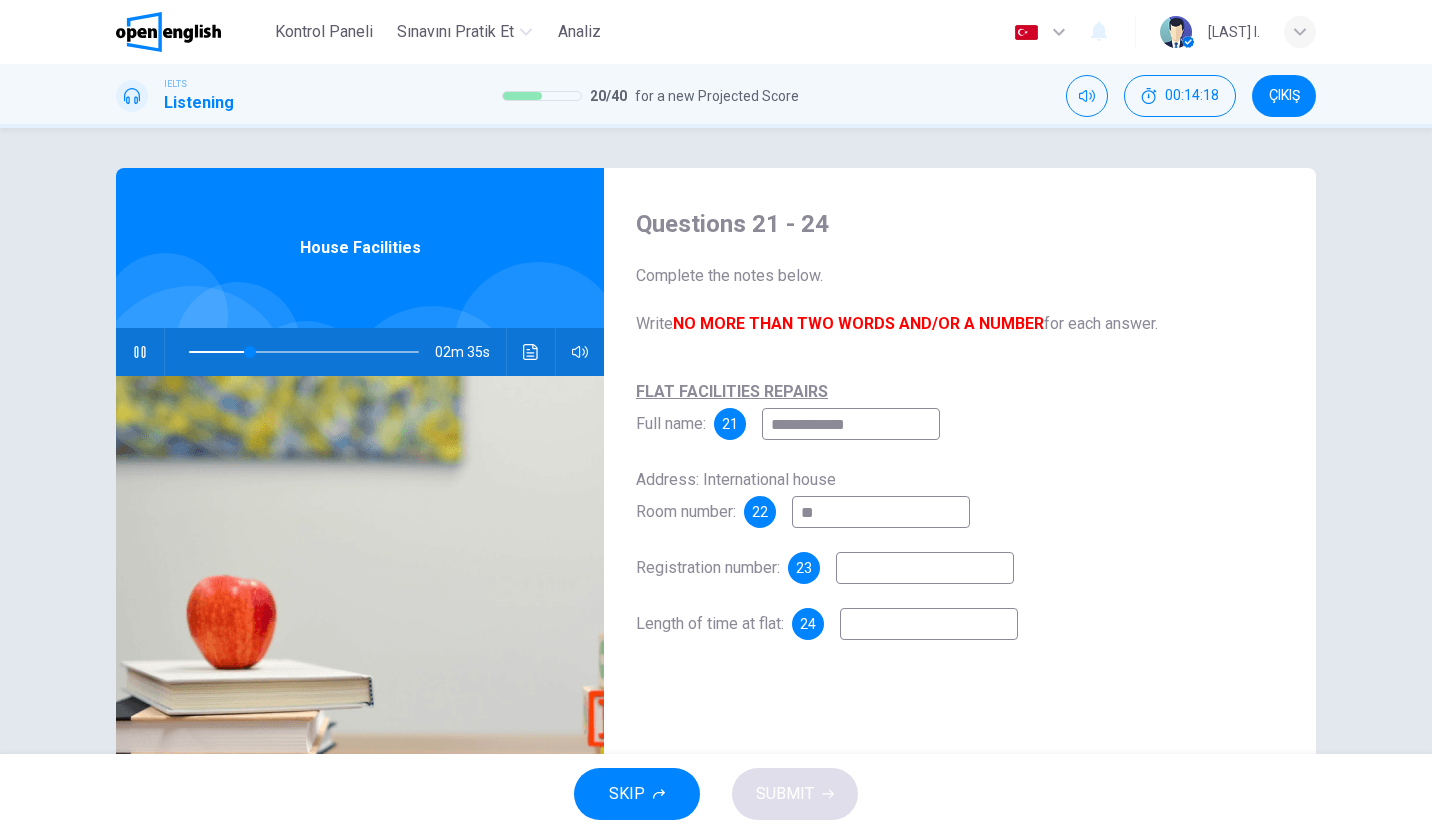 click at bounding box center (925, 568) 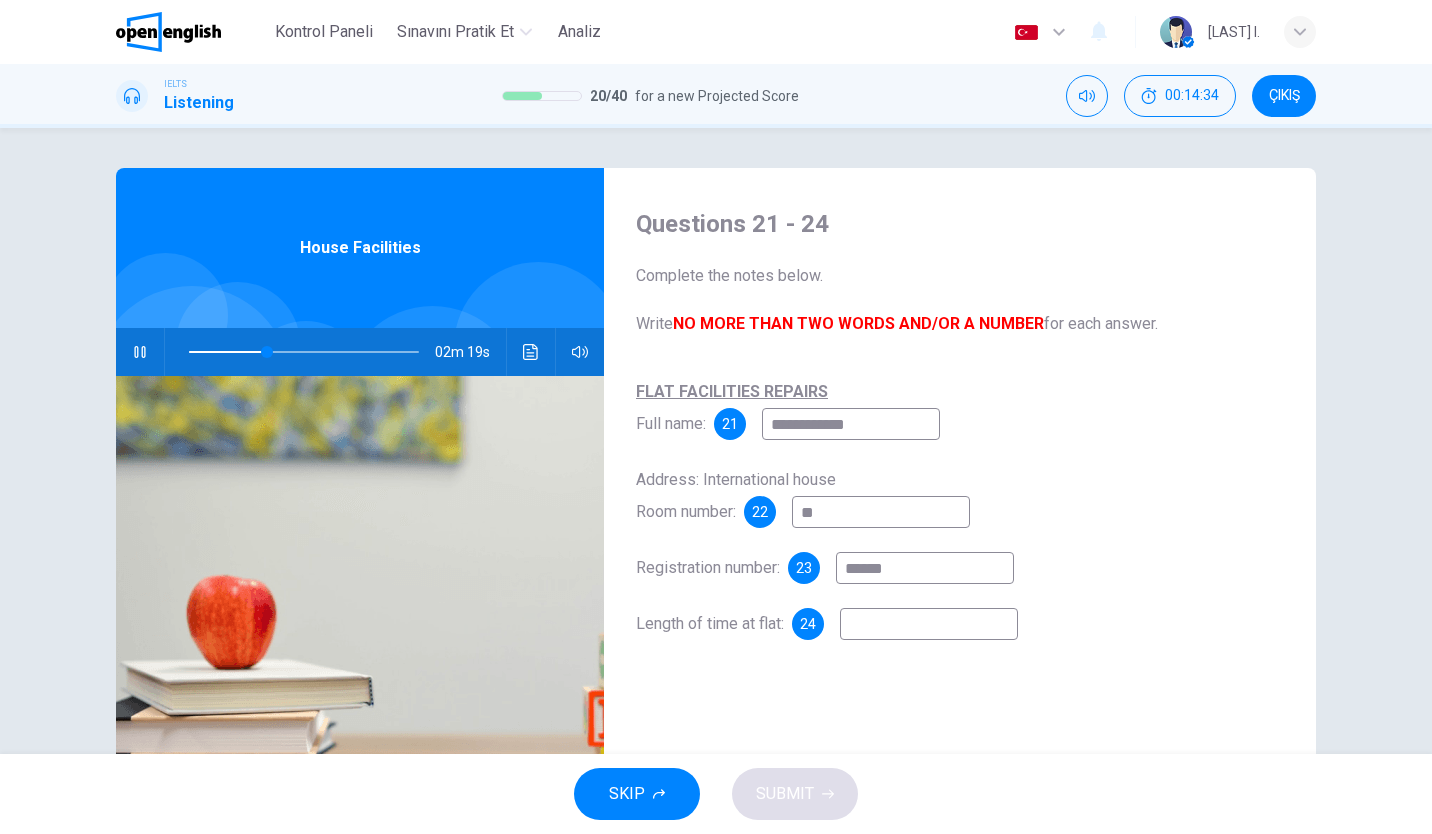 click at bounding box center (929, 624) 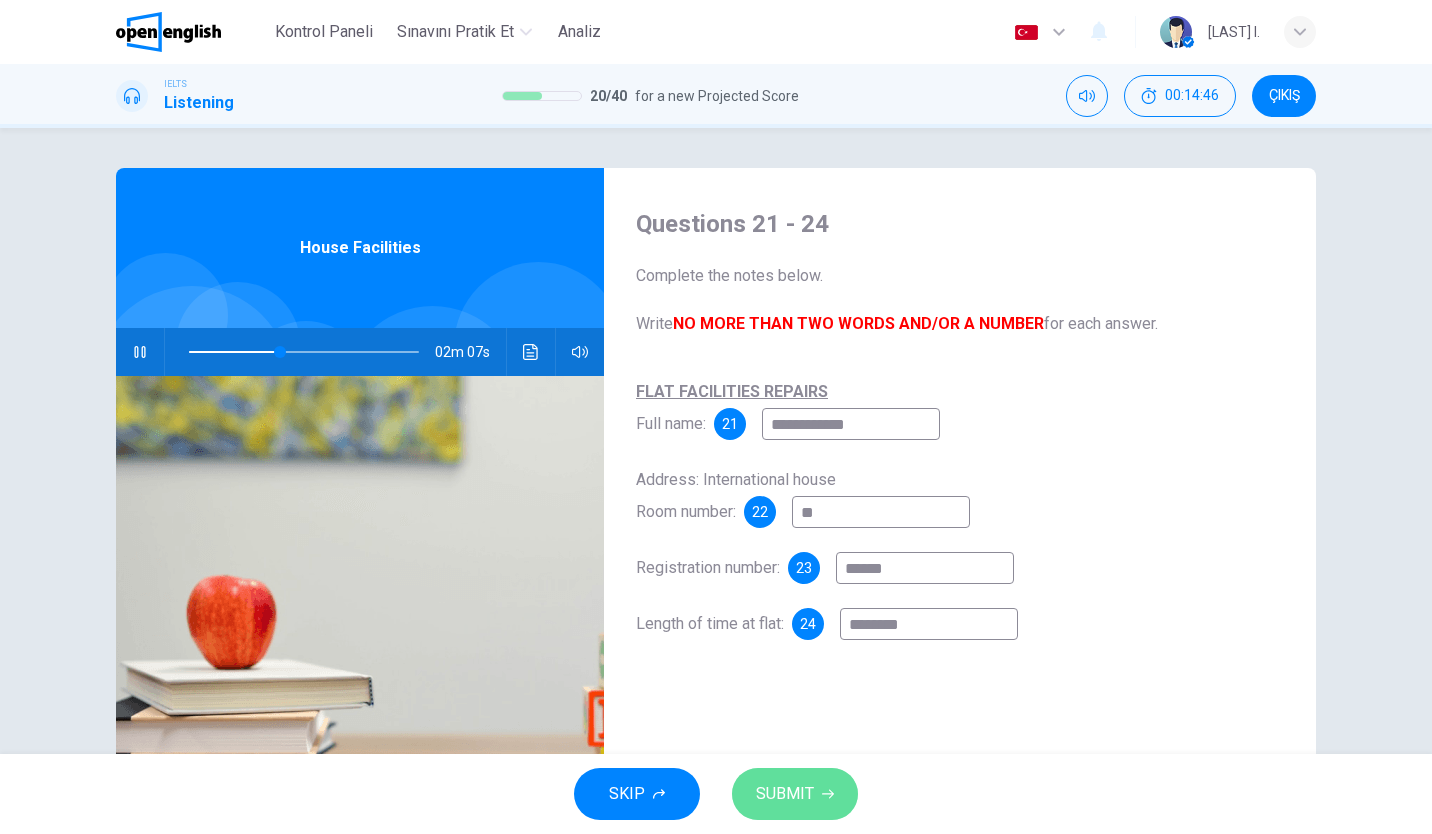 click on "SUBMIT" at bounding box center [795, 794] 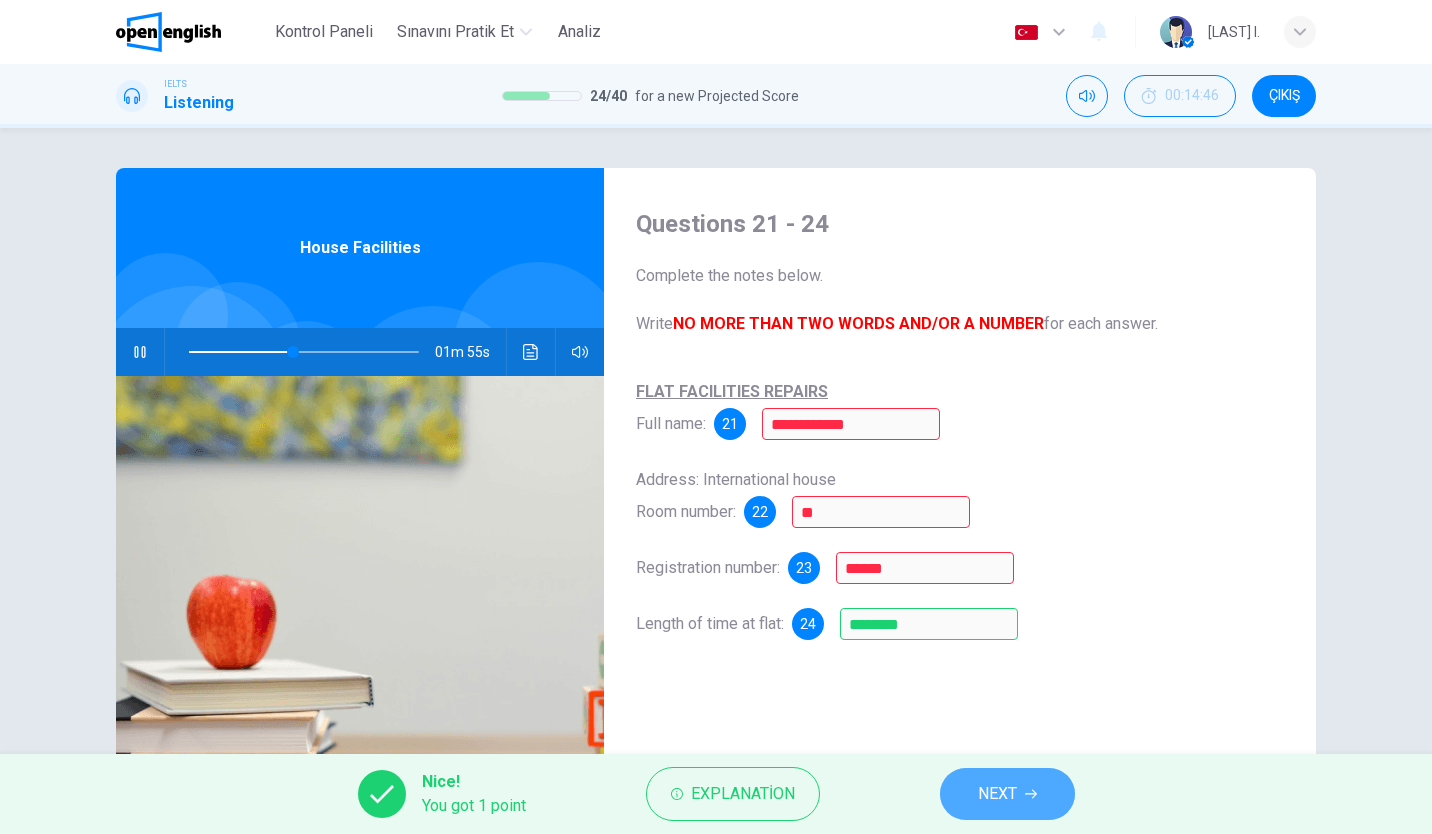 click on "NEXT" at bounding box center (1007, 794) 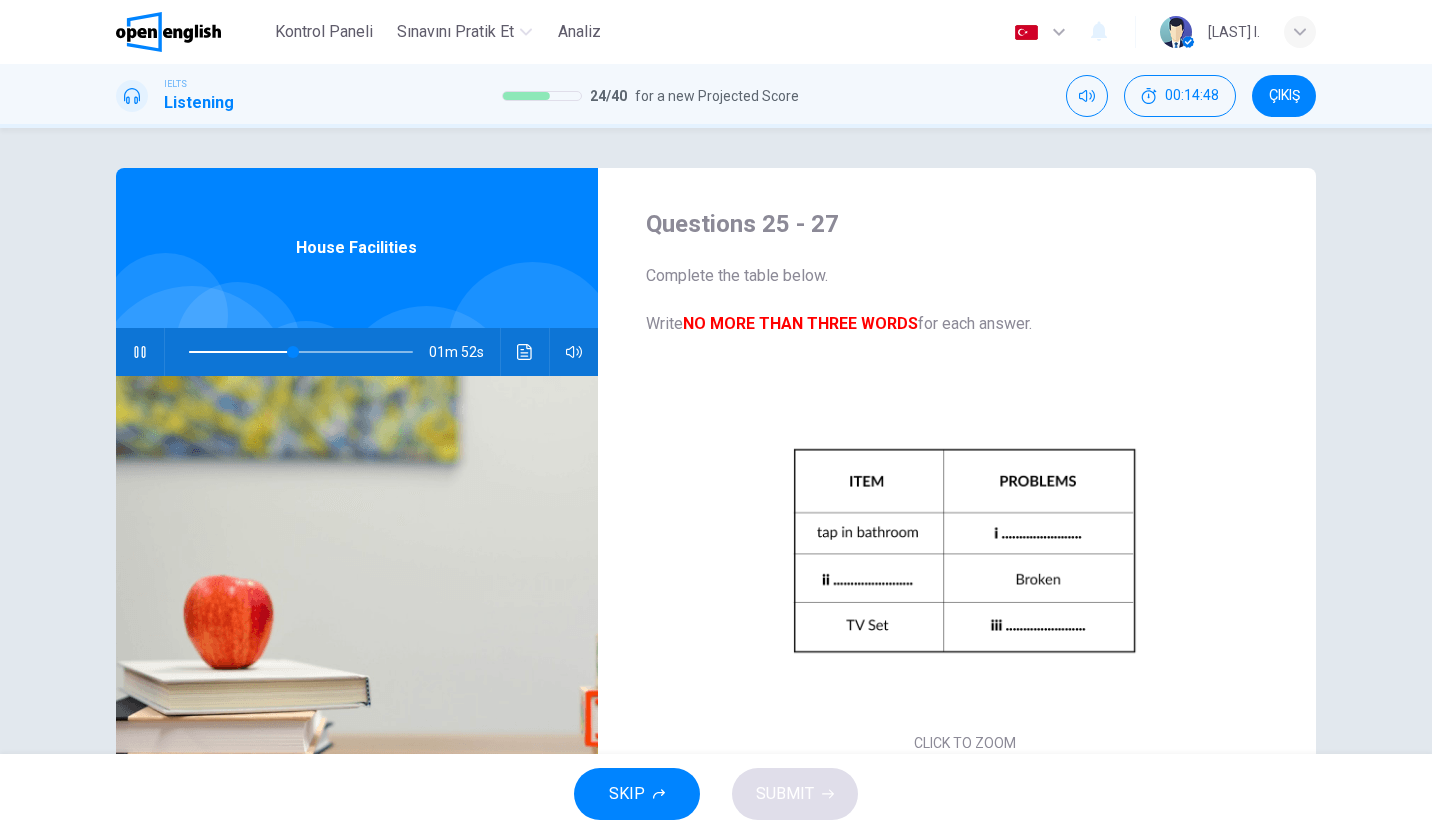scroll, scrollTop: 118, scrollLeft: 0, axis: vertical 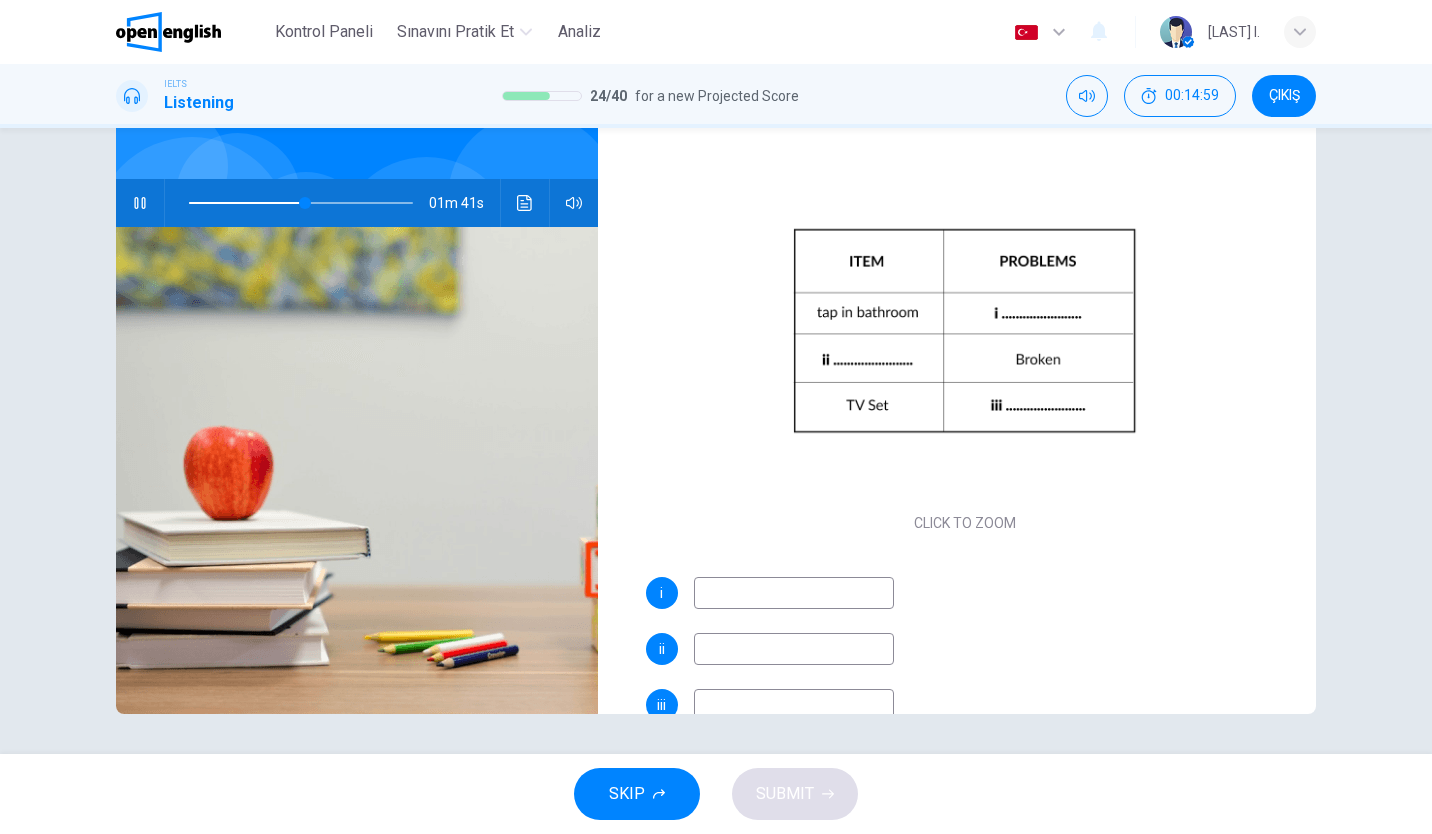 click at bounding box center (794, 649) 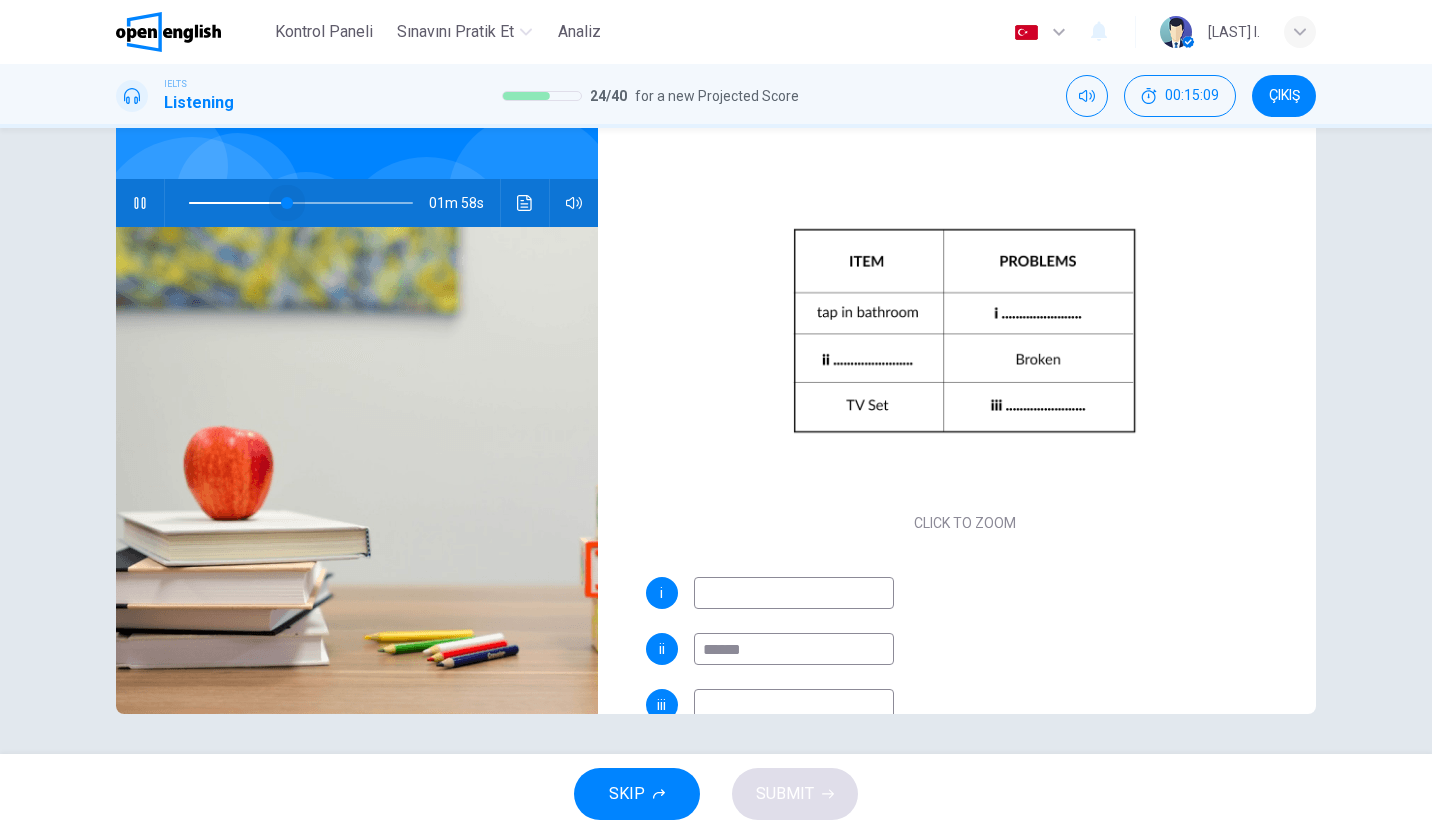 click at bounding box center (301, 203) 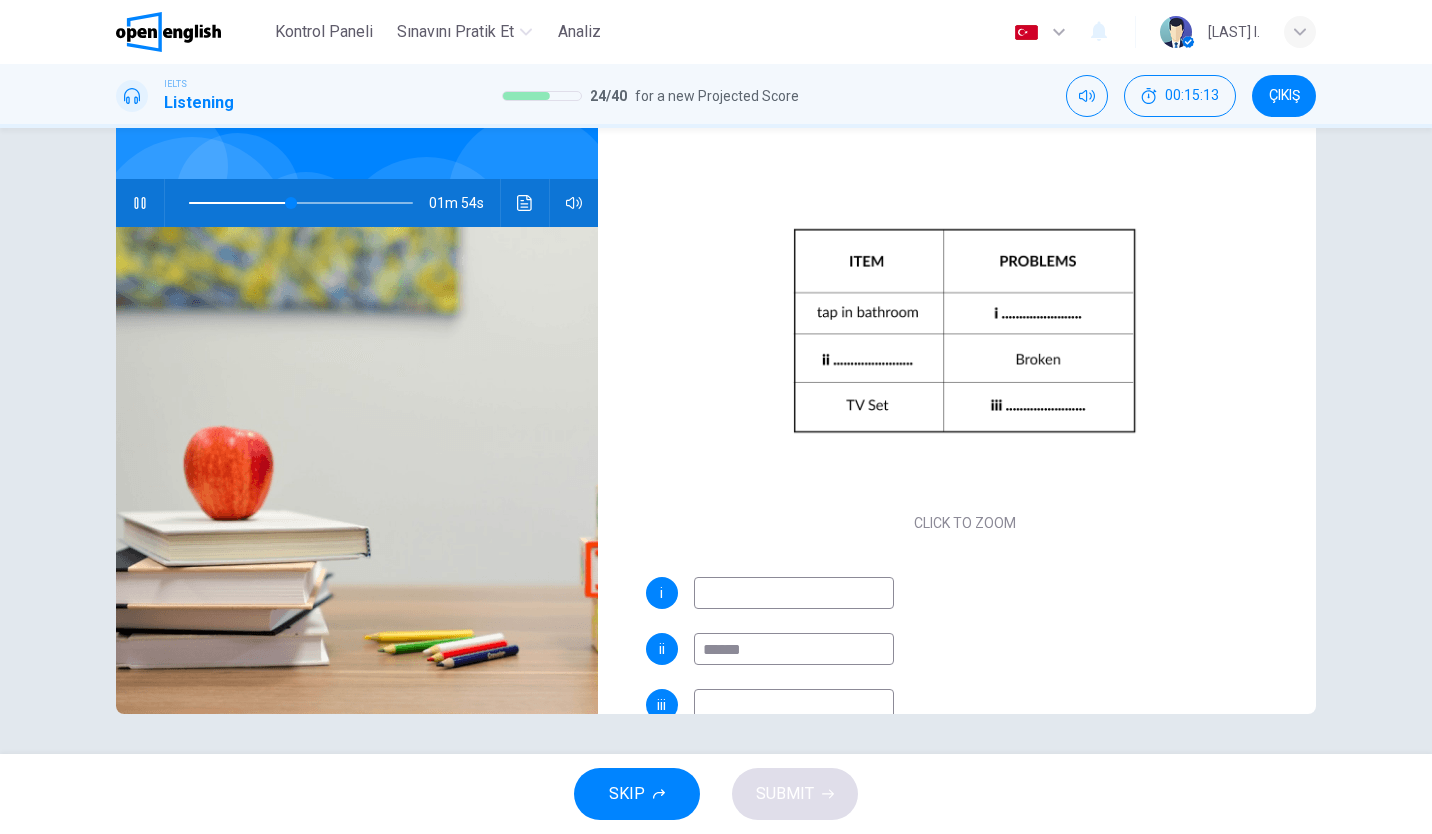 click at bounding box center [794, 593] 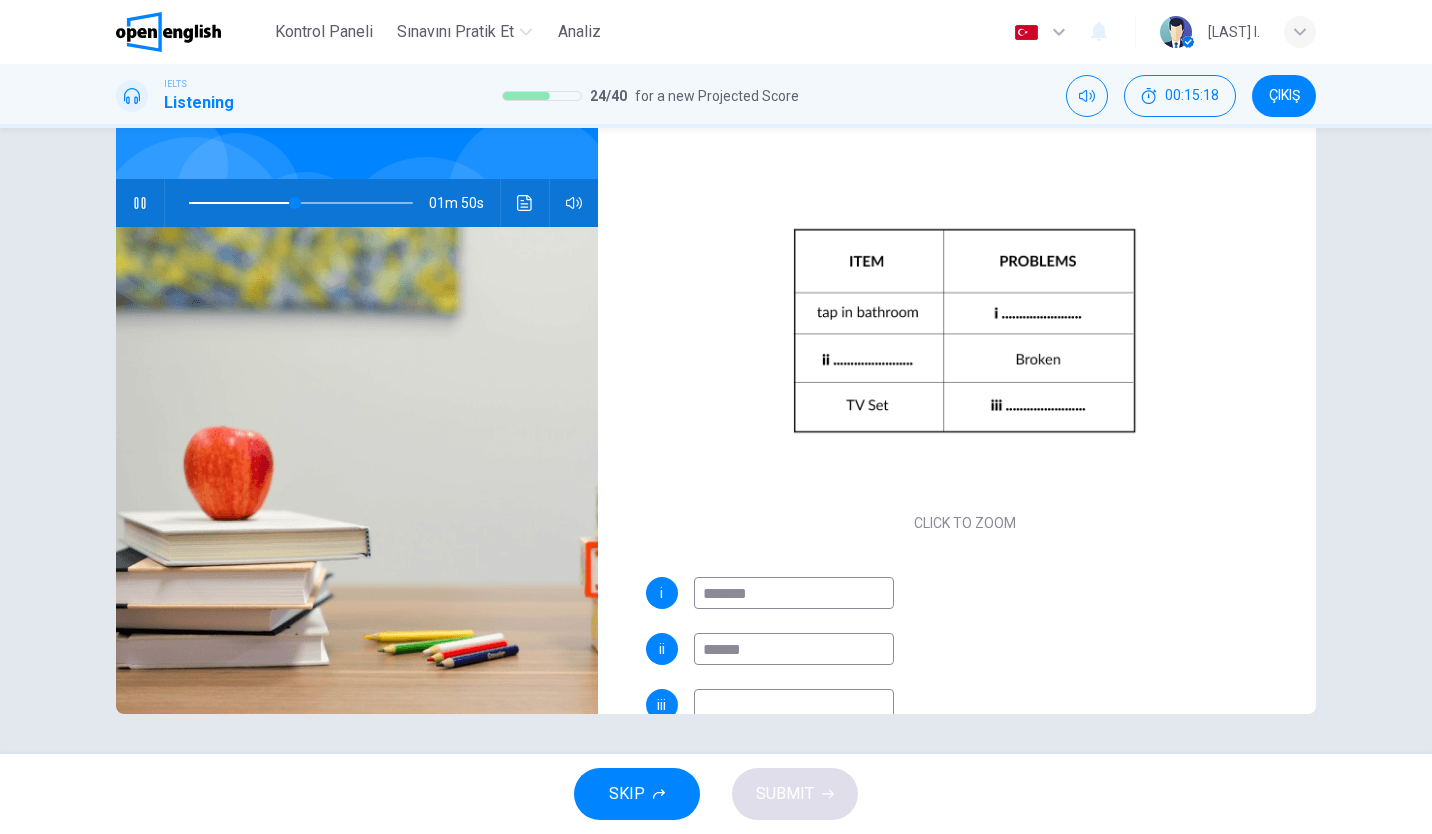 click on "******" at bounding box center (794, 649) 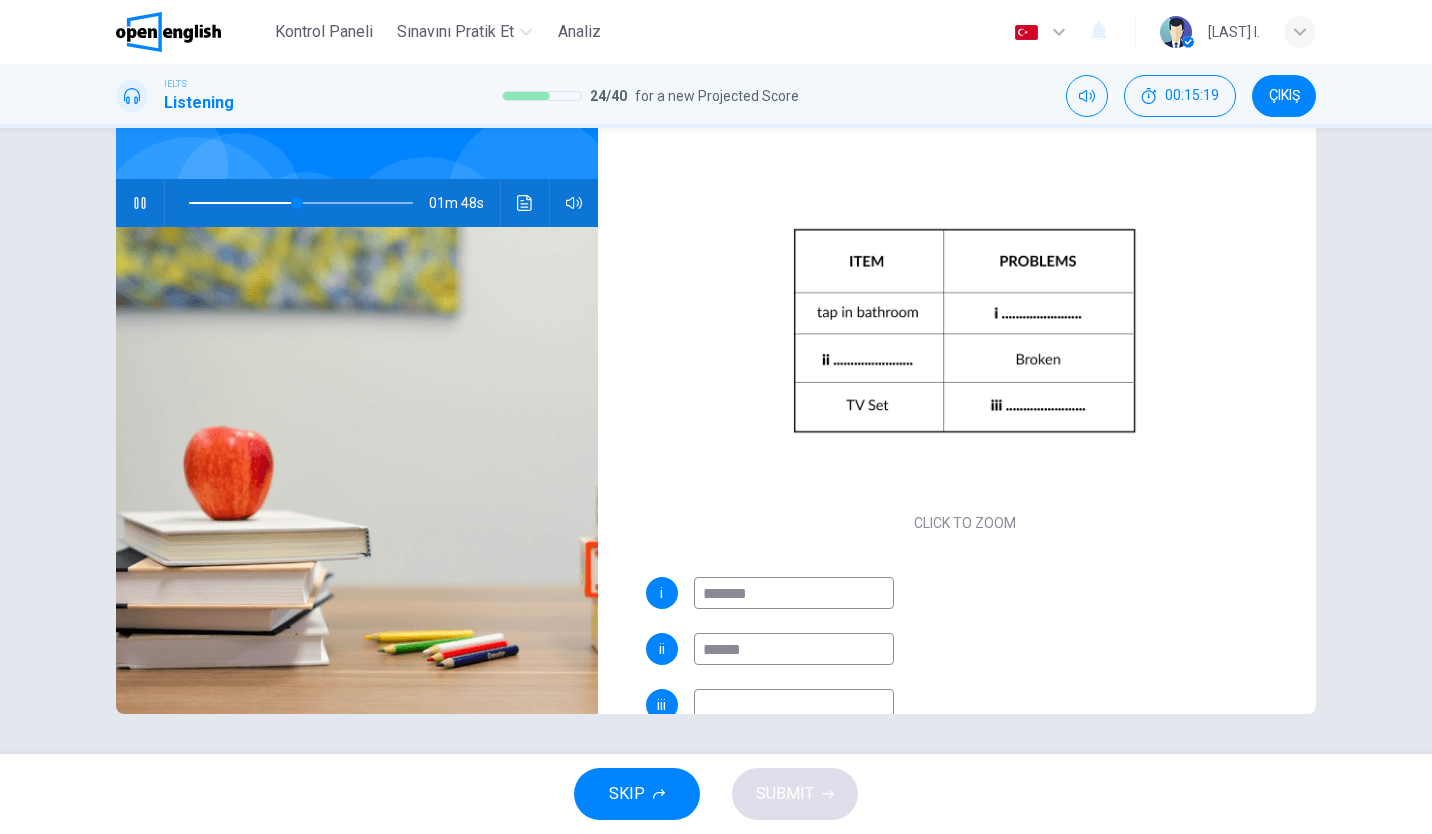 scroll, scrollTop: 118, scrollLeft: 0, axis: vertical 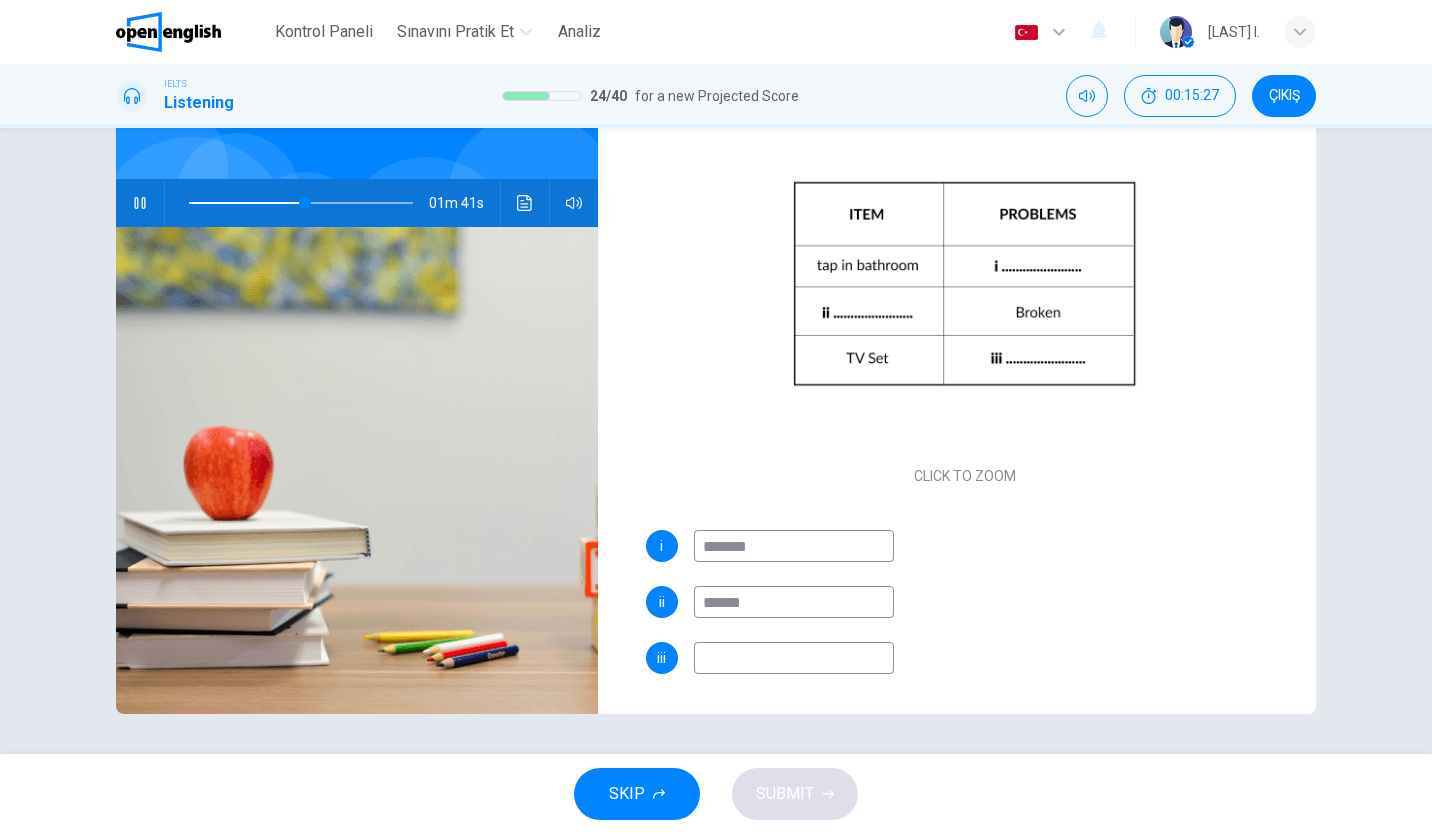 click at bounding box center (794, 658) 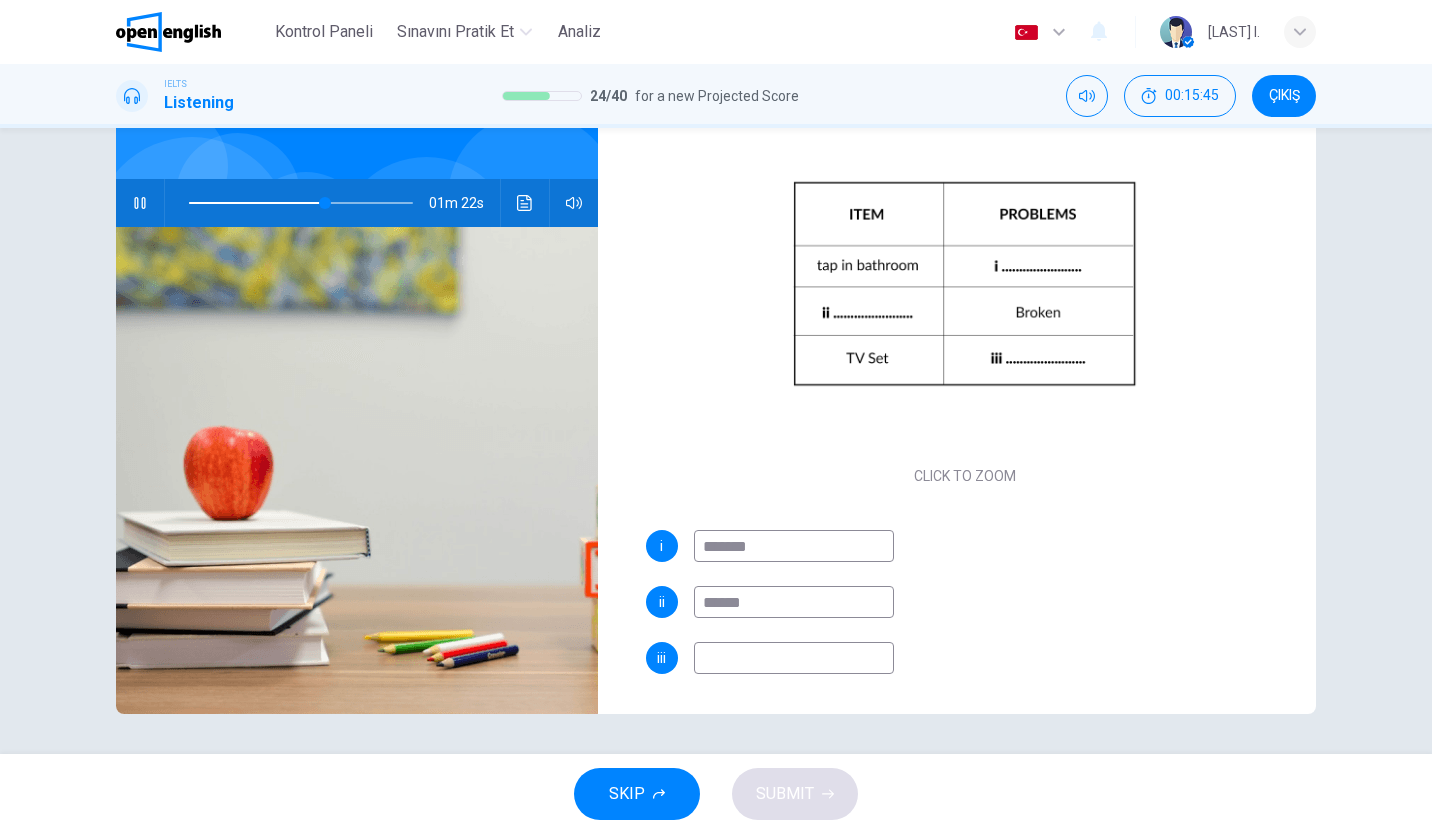 click at bounding box center [794, 658] 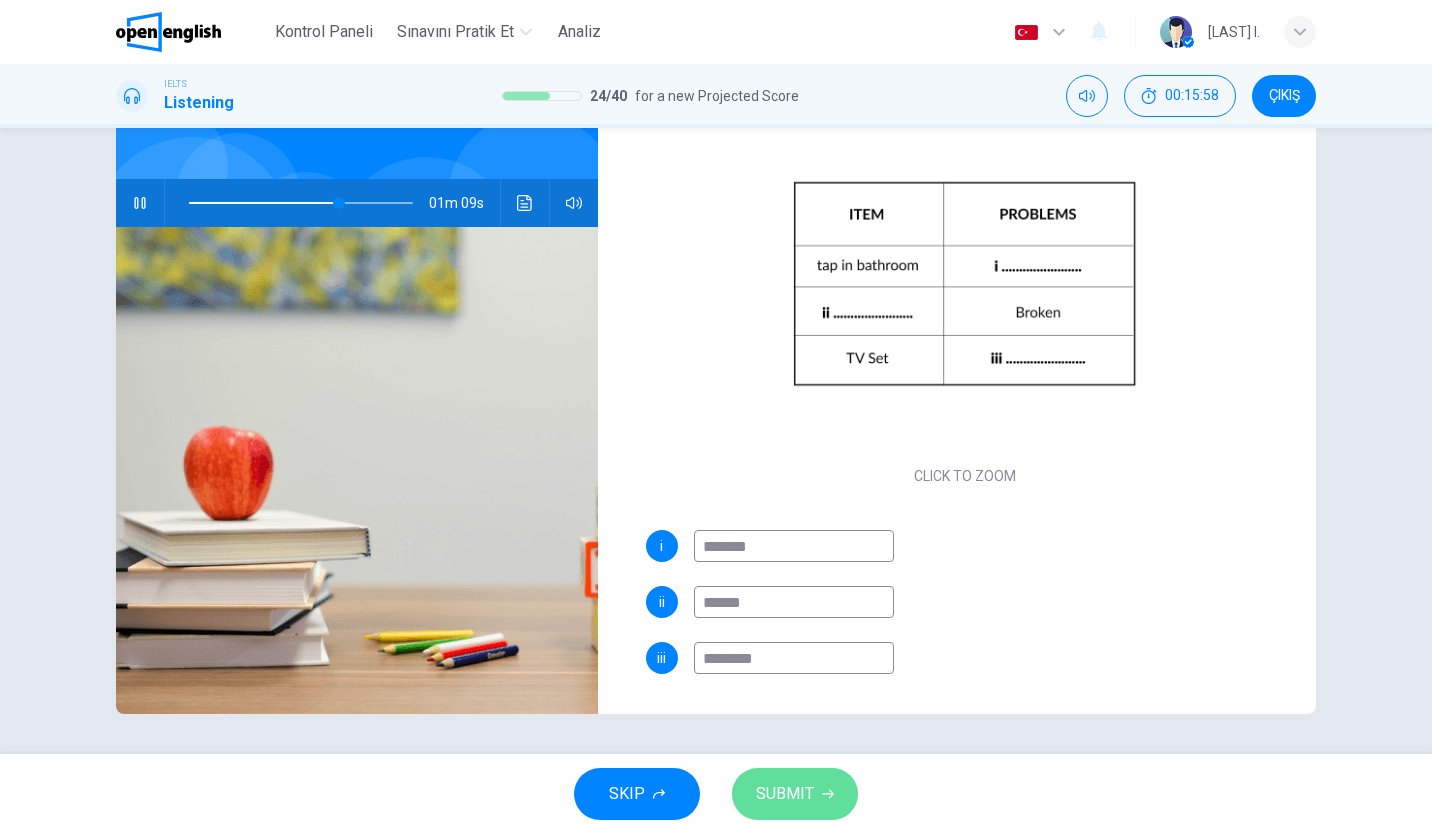 click on "SUBMIT" at bounding box center (795, 794) 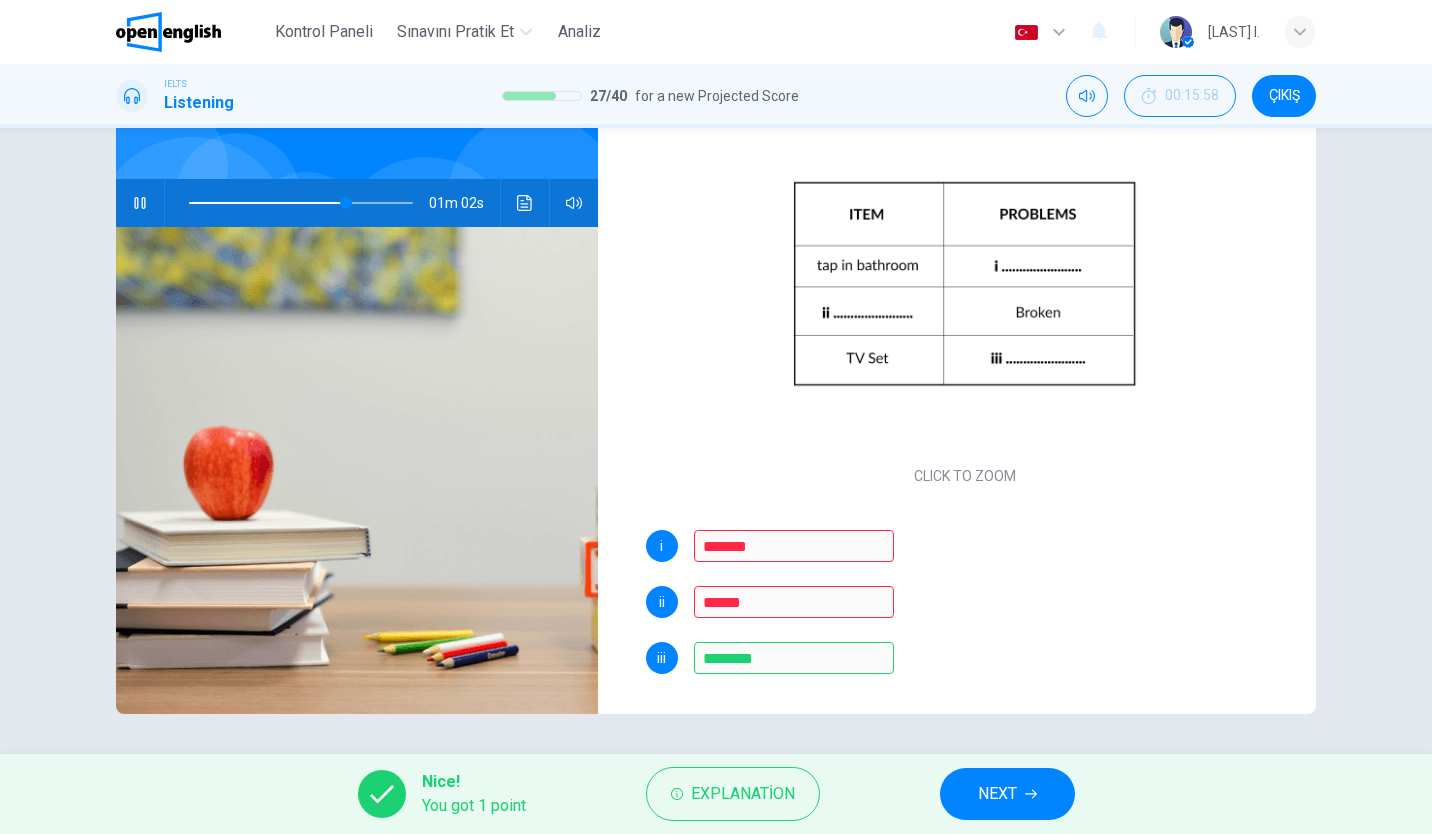 click on "NEXT" at bounding box center (1007, 794) 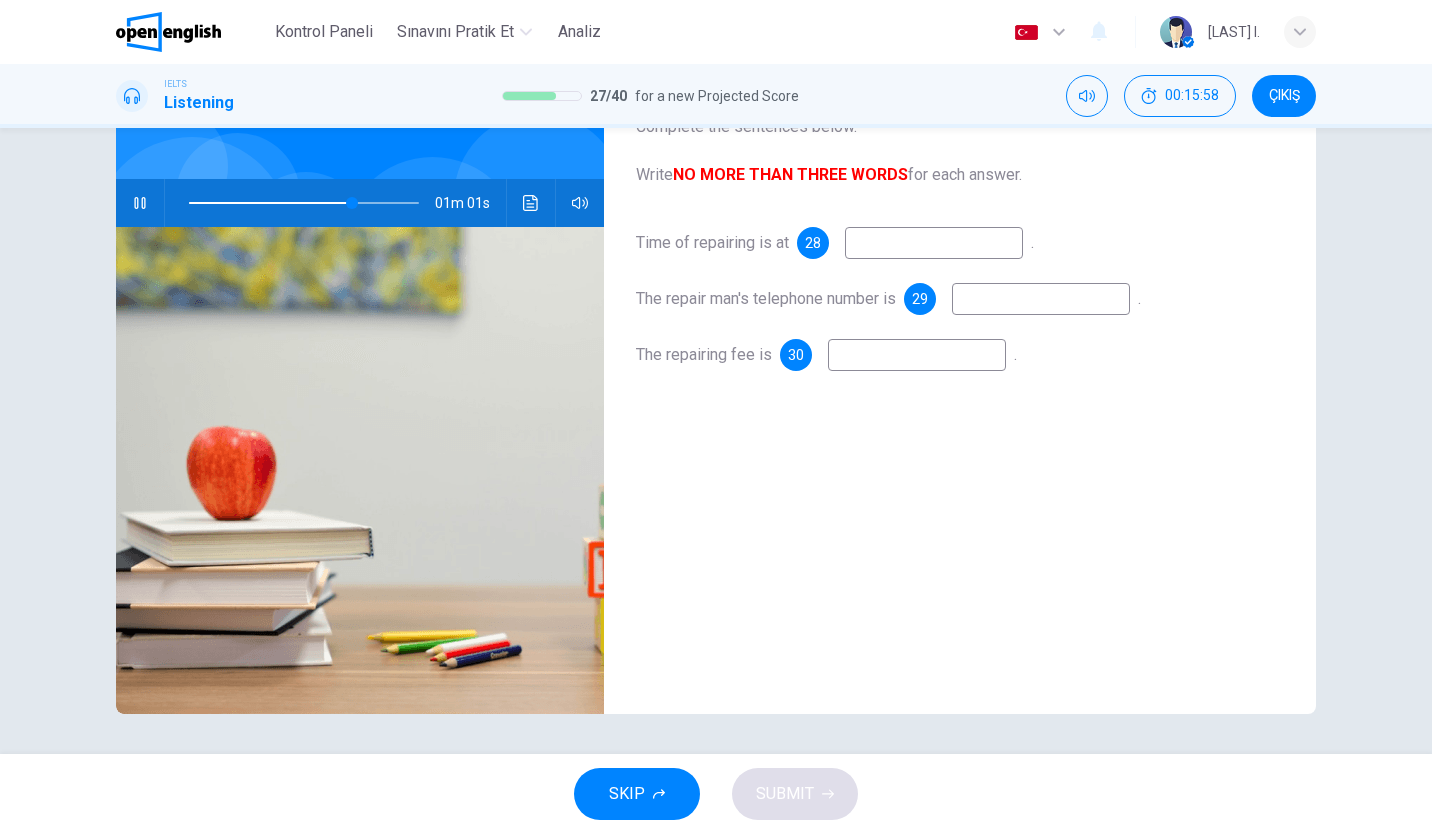 scroll, scrollTop: 0, scrollLeft: 0, axis: both 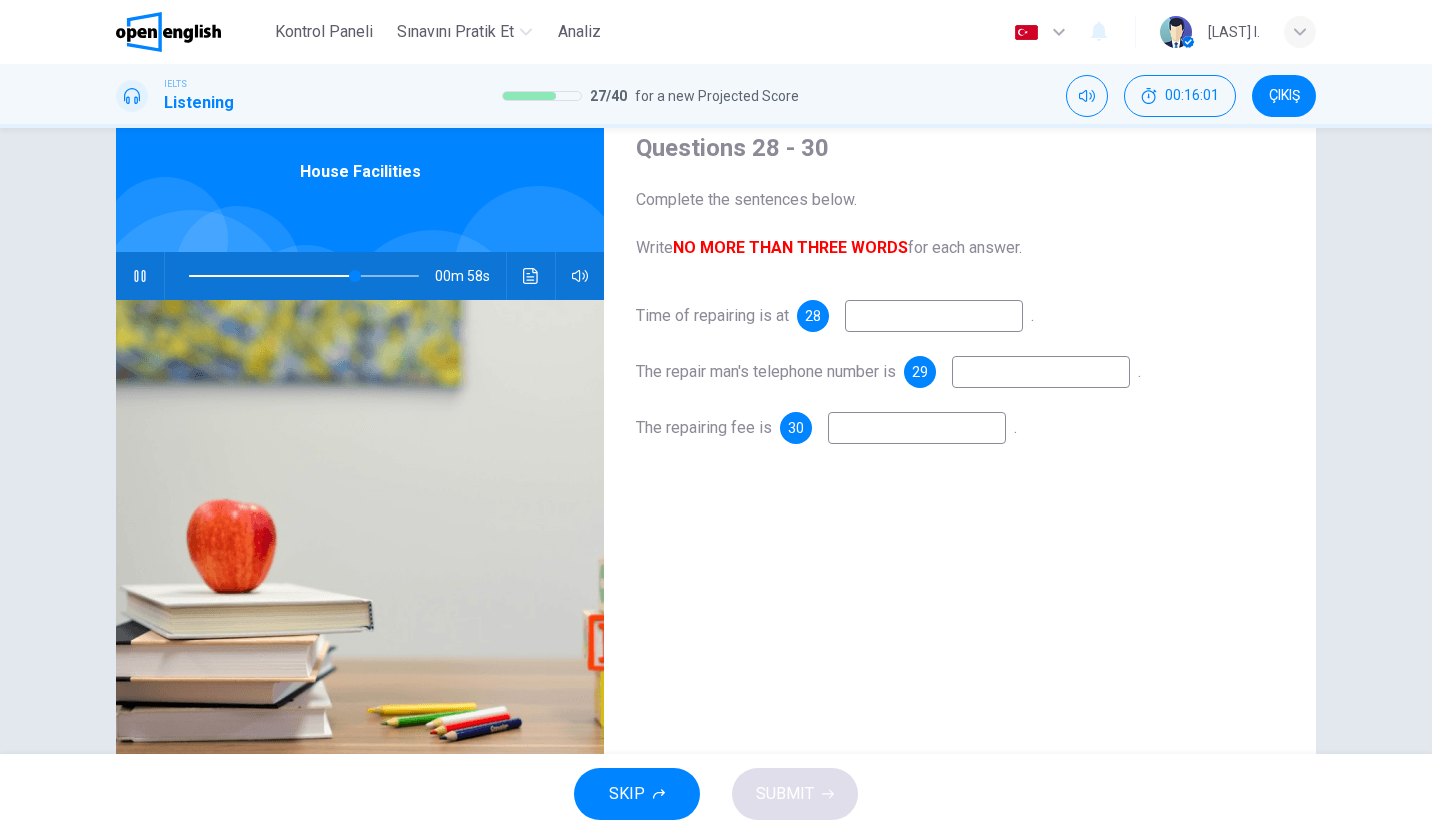 click at bounding box center [934, 316] 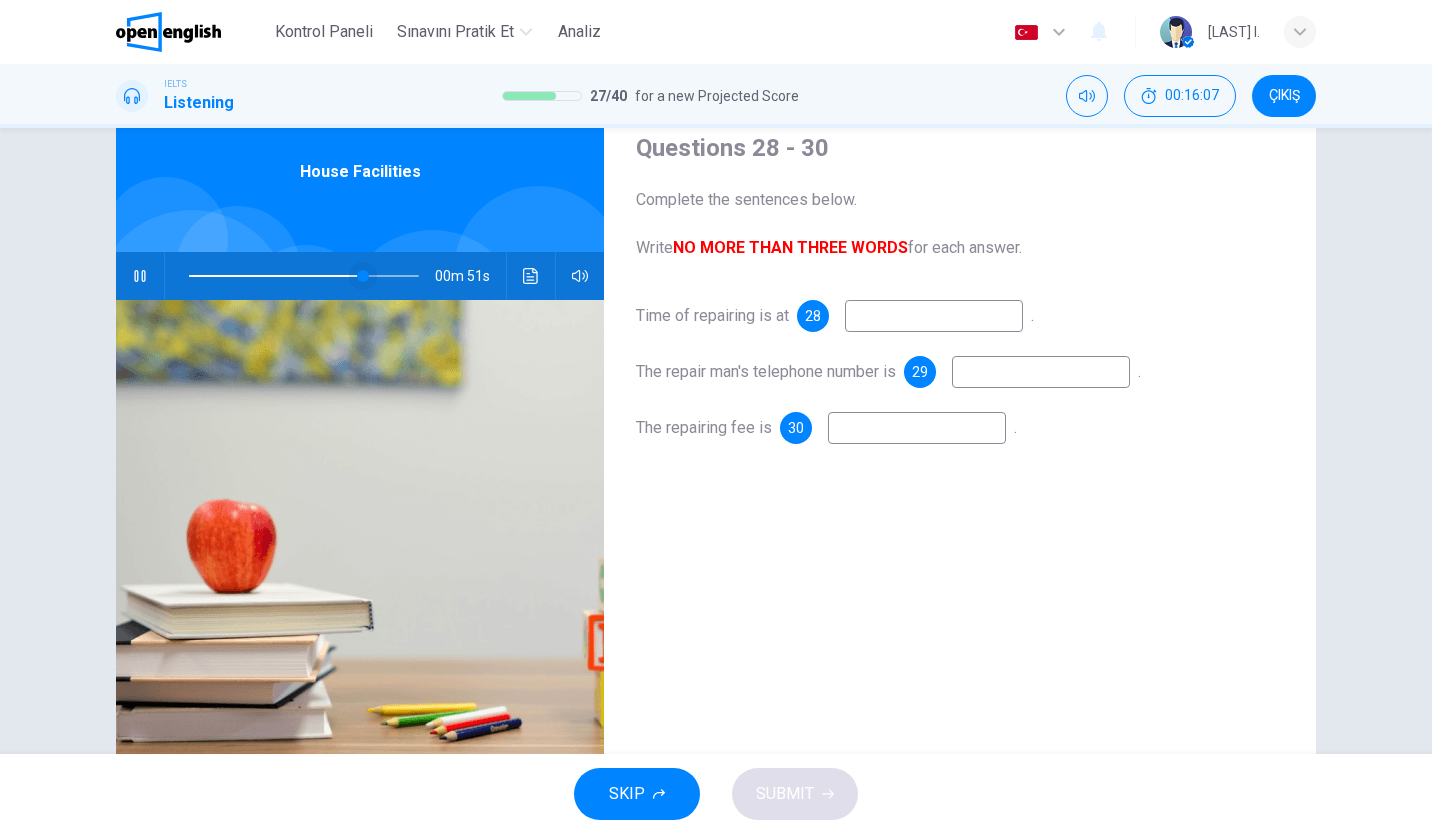 click at bounding box center [363, 276] 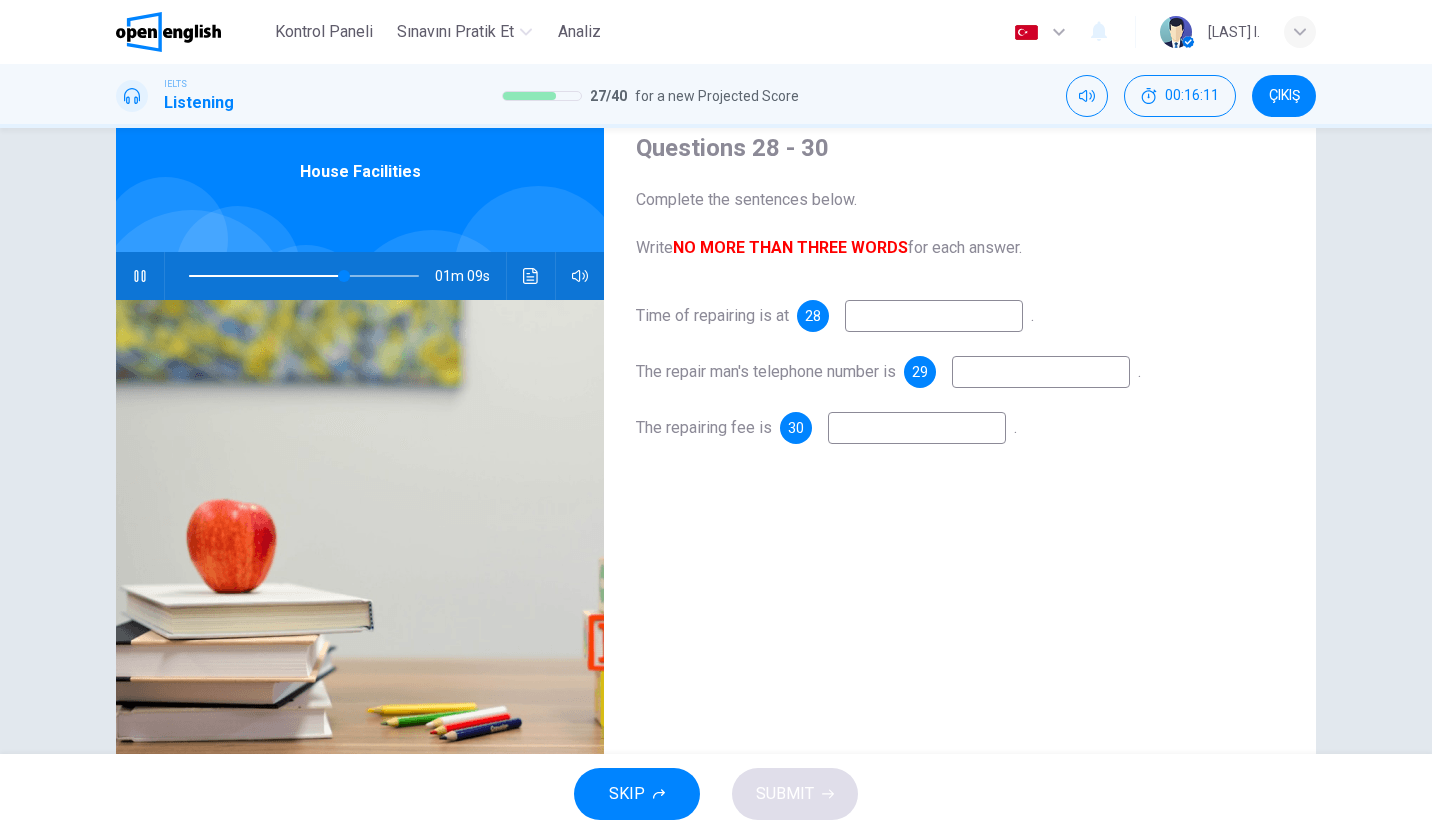 click at bounding box center [934, 316] 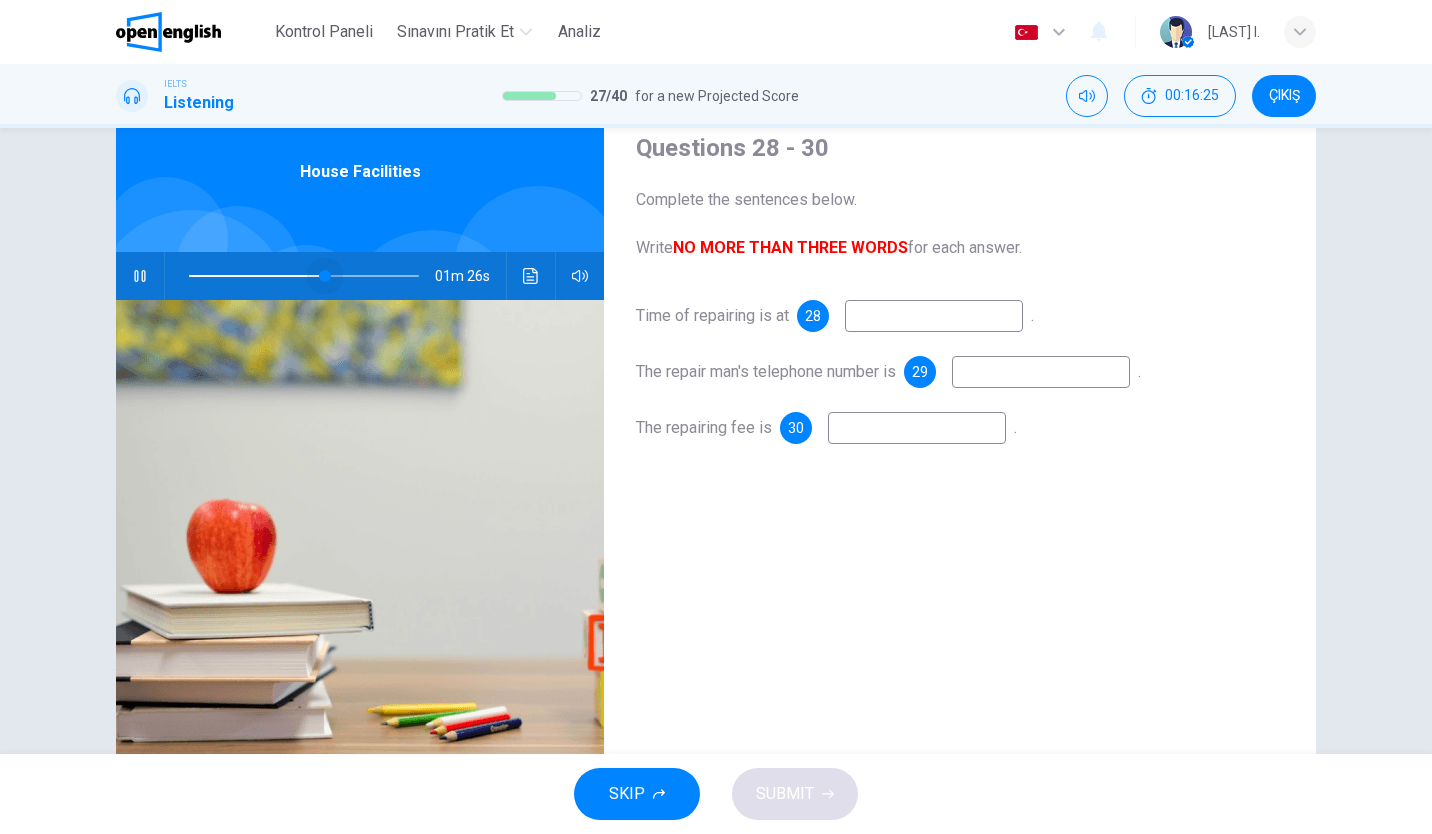 click at bounding box center [304, 276] 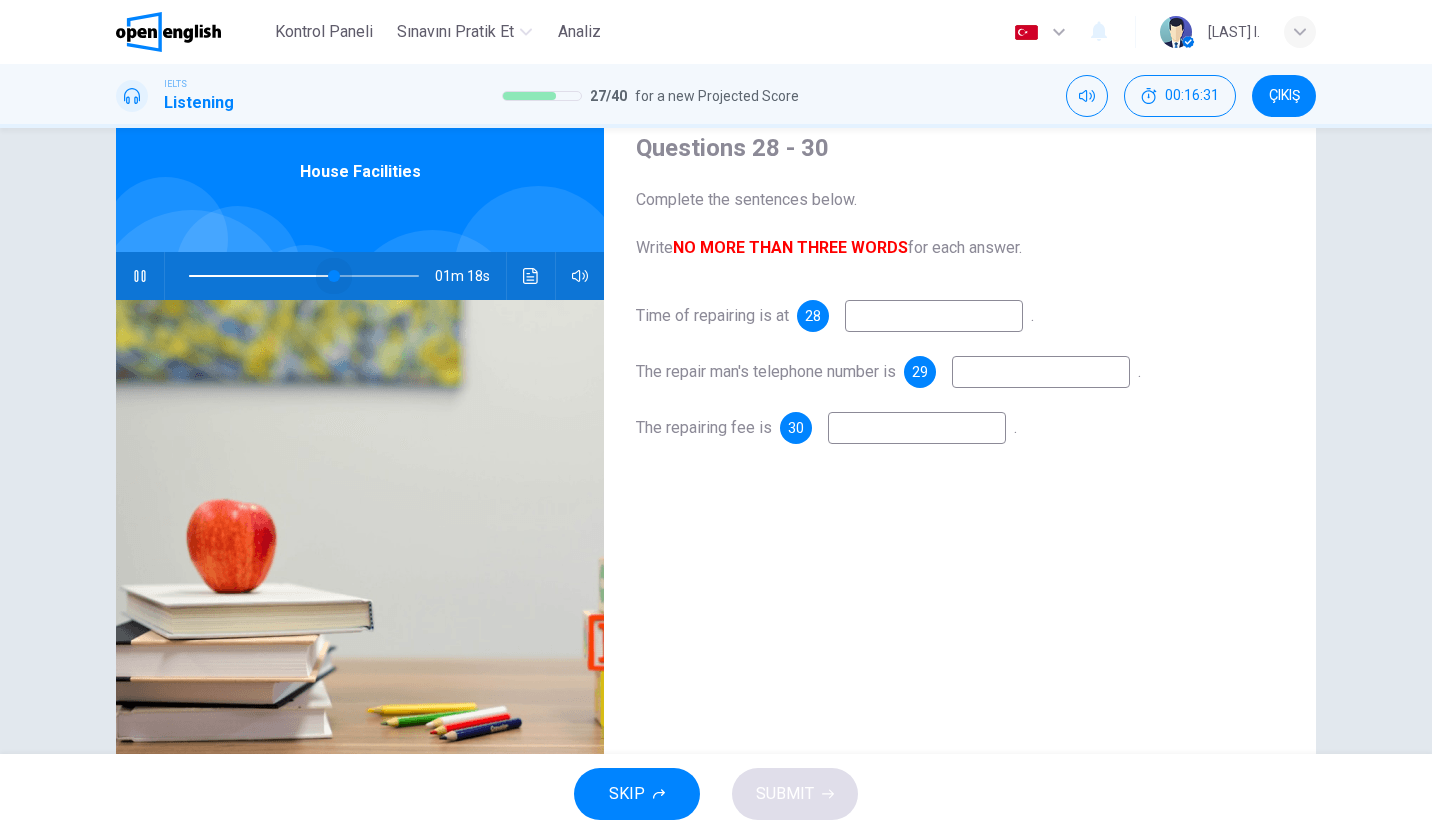 click at bounding box center [334, 276] 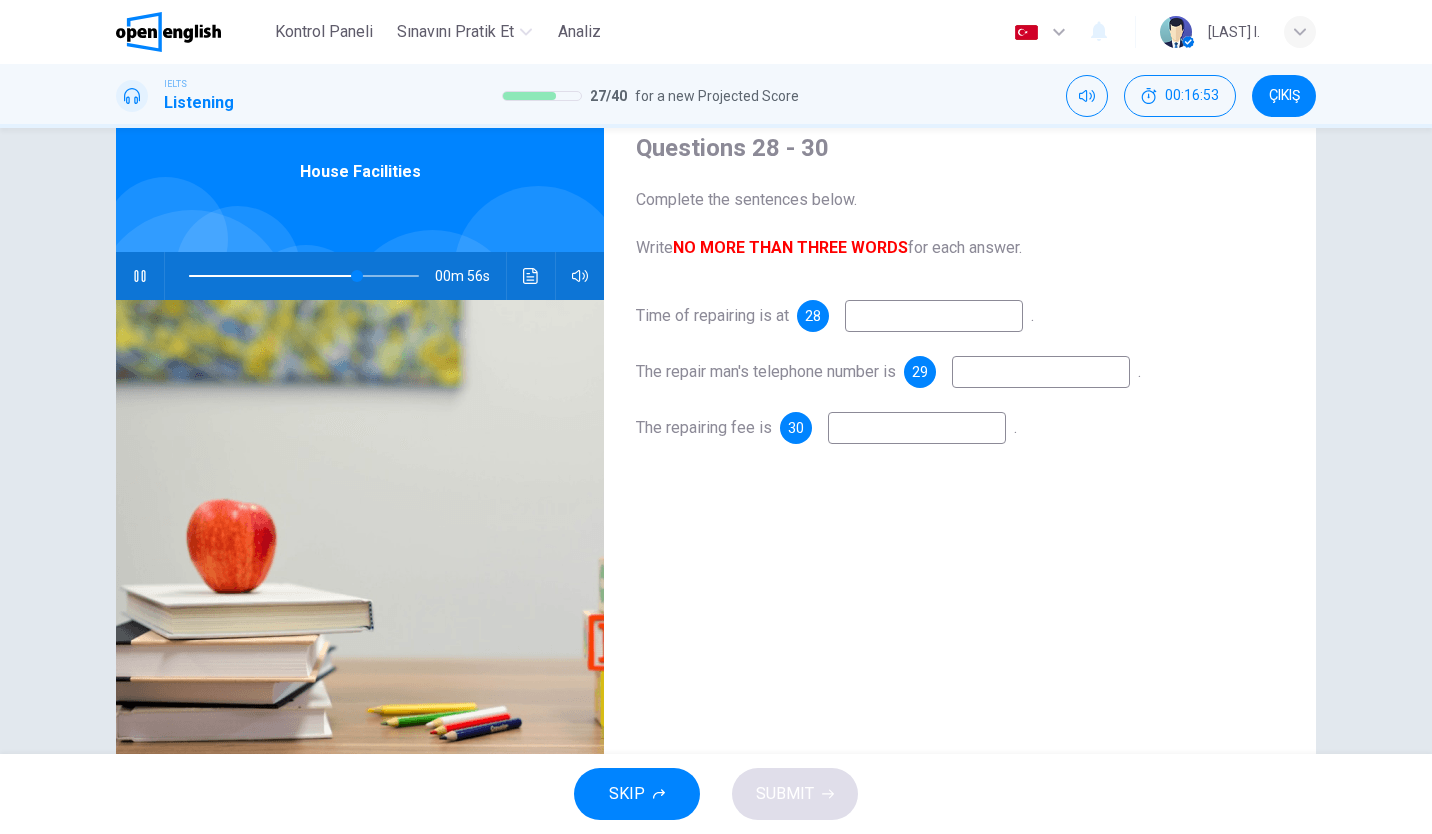 click at bounding box center (934, 316) 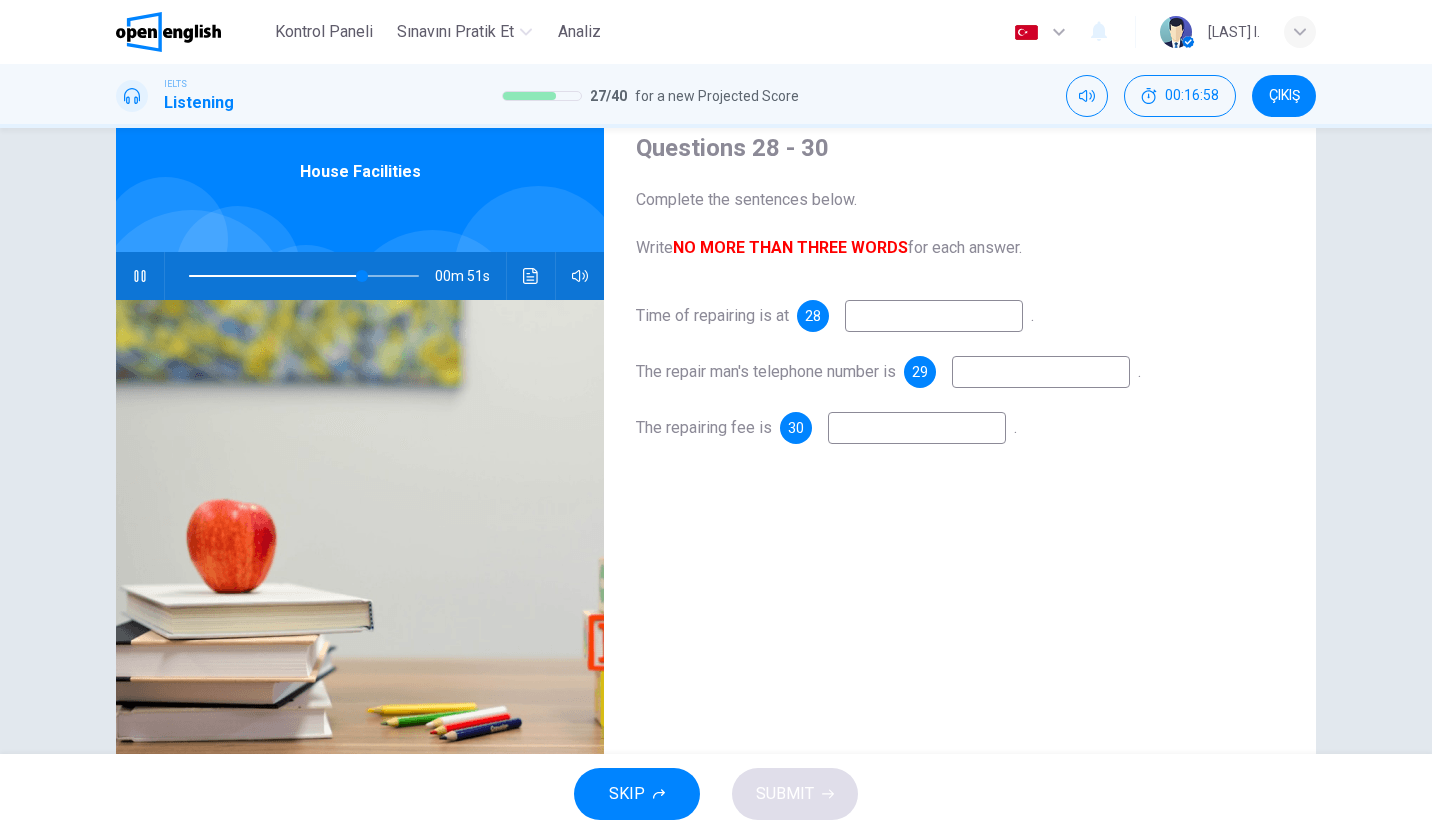 click at bounding box center [934, 316] 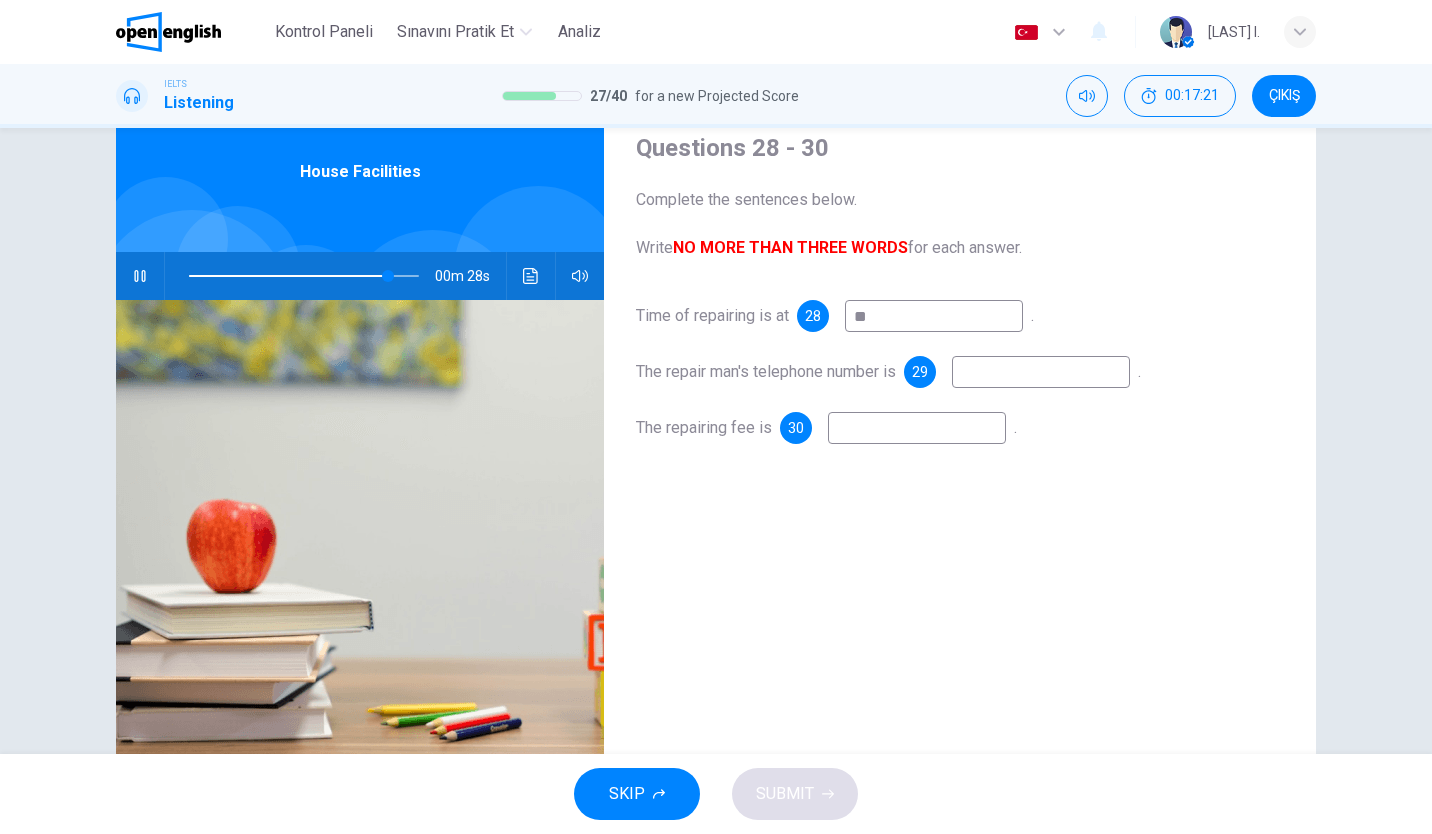 click at bounding box center (1041, 372) 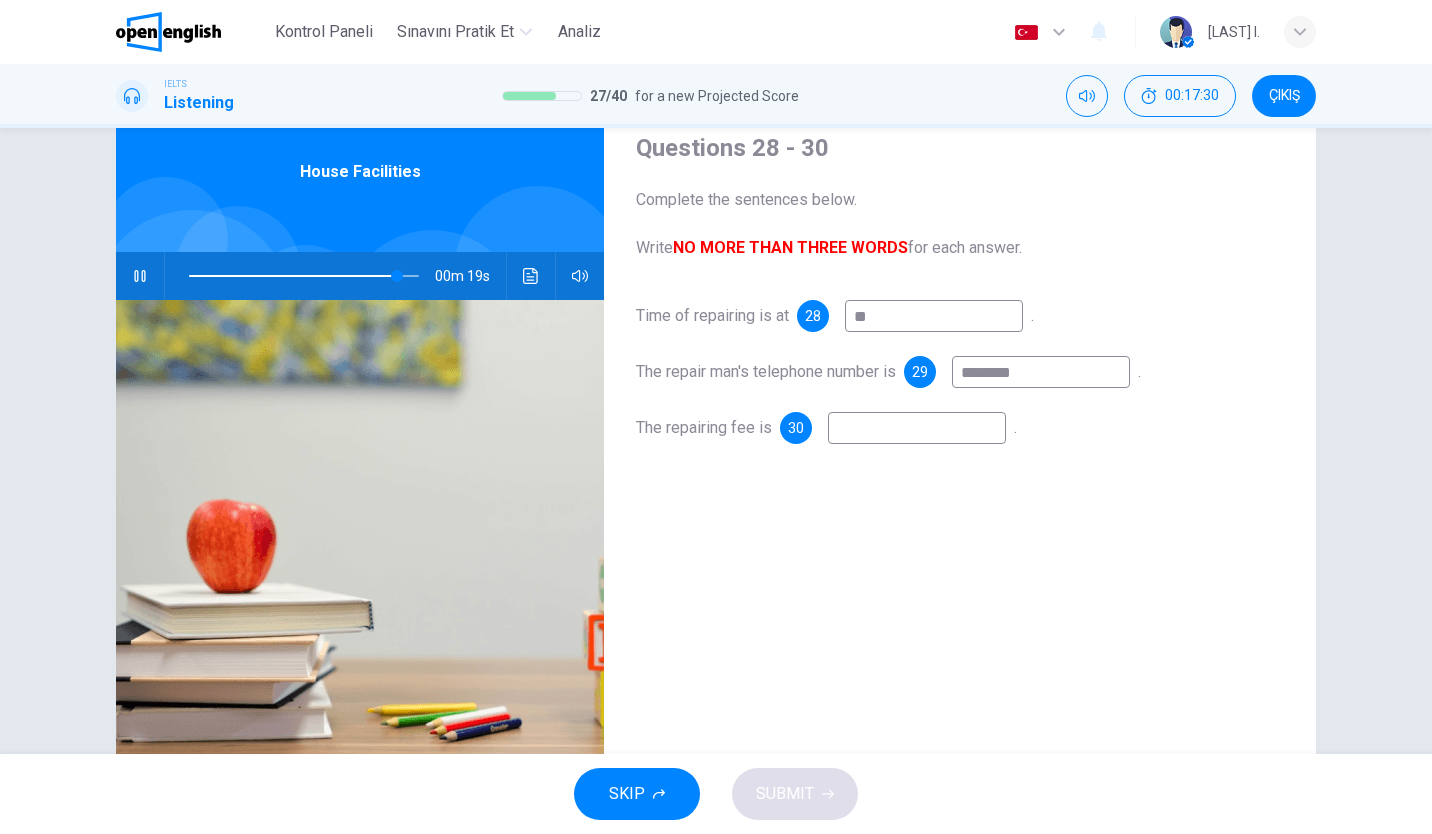 click at bounding box center (917, 428) 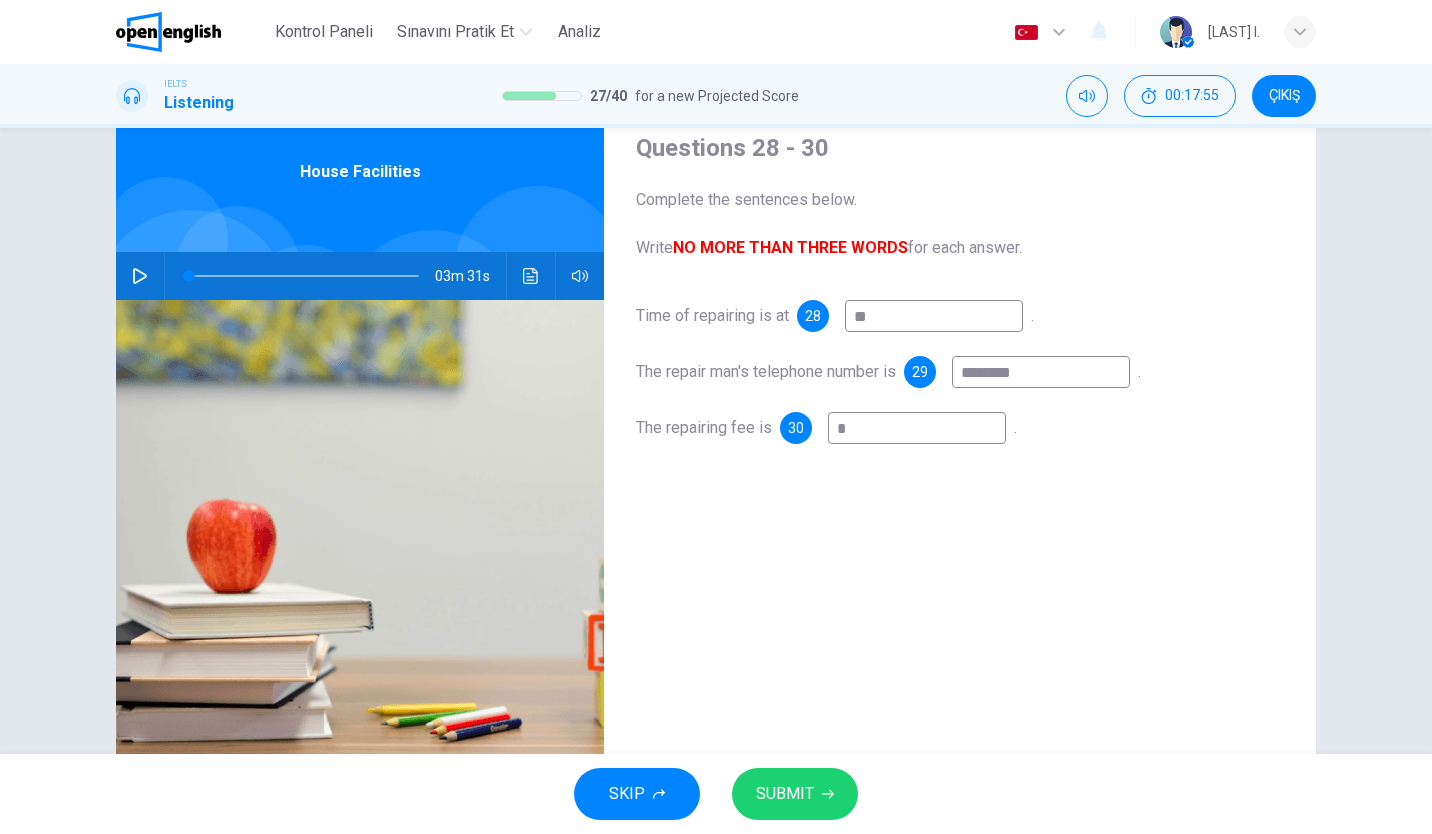 click on "*" at bounding box center [934, 316] 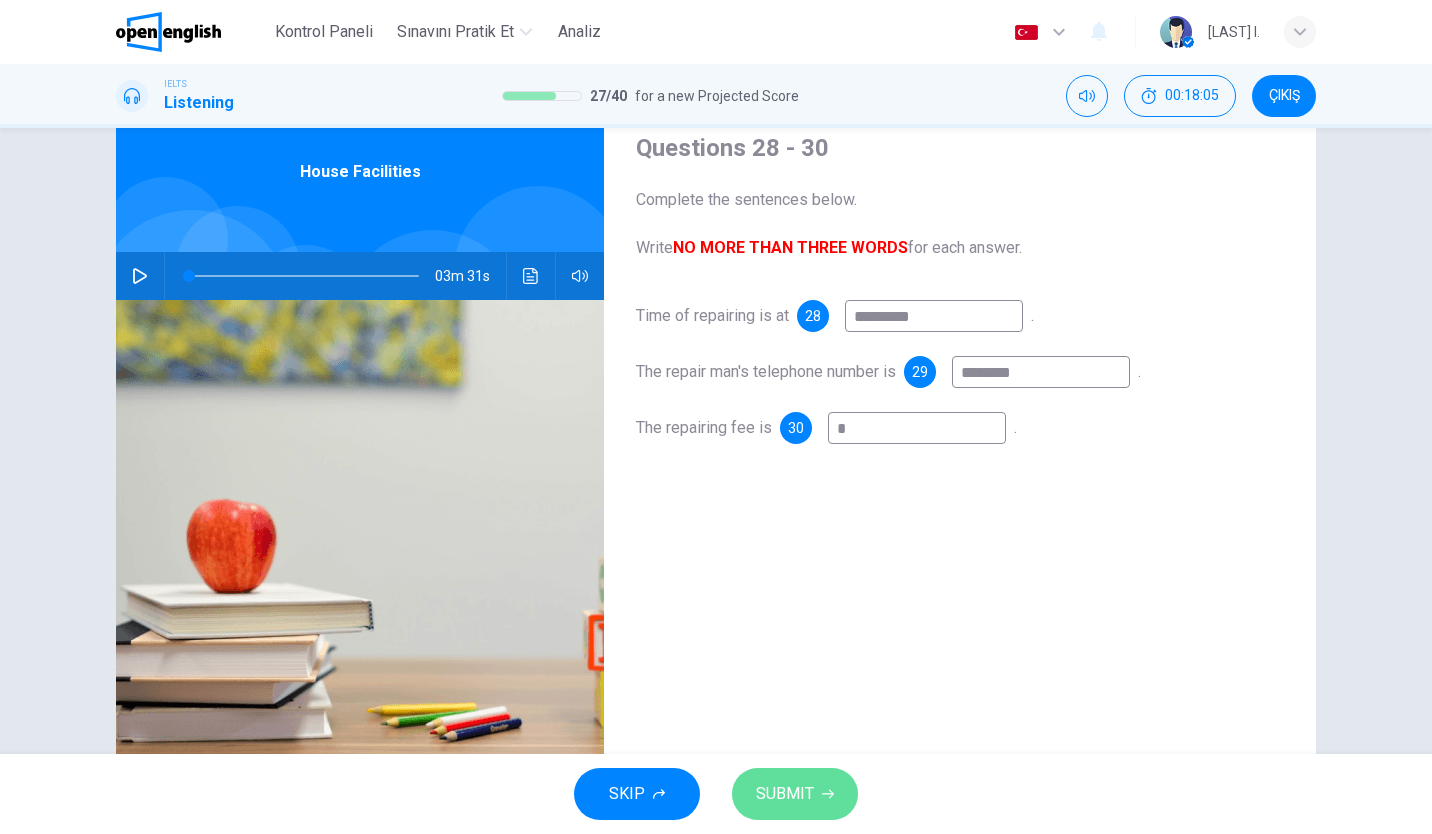 click on "SUBMIT" at bounding box center (795, 794) 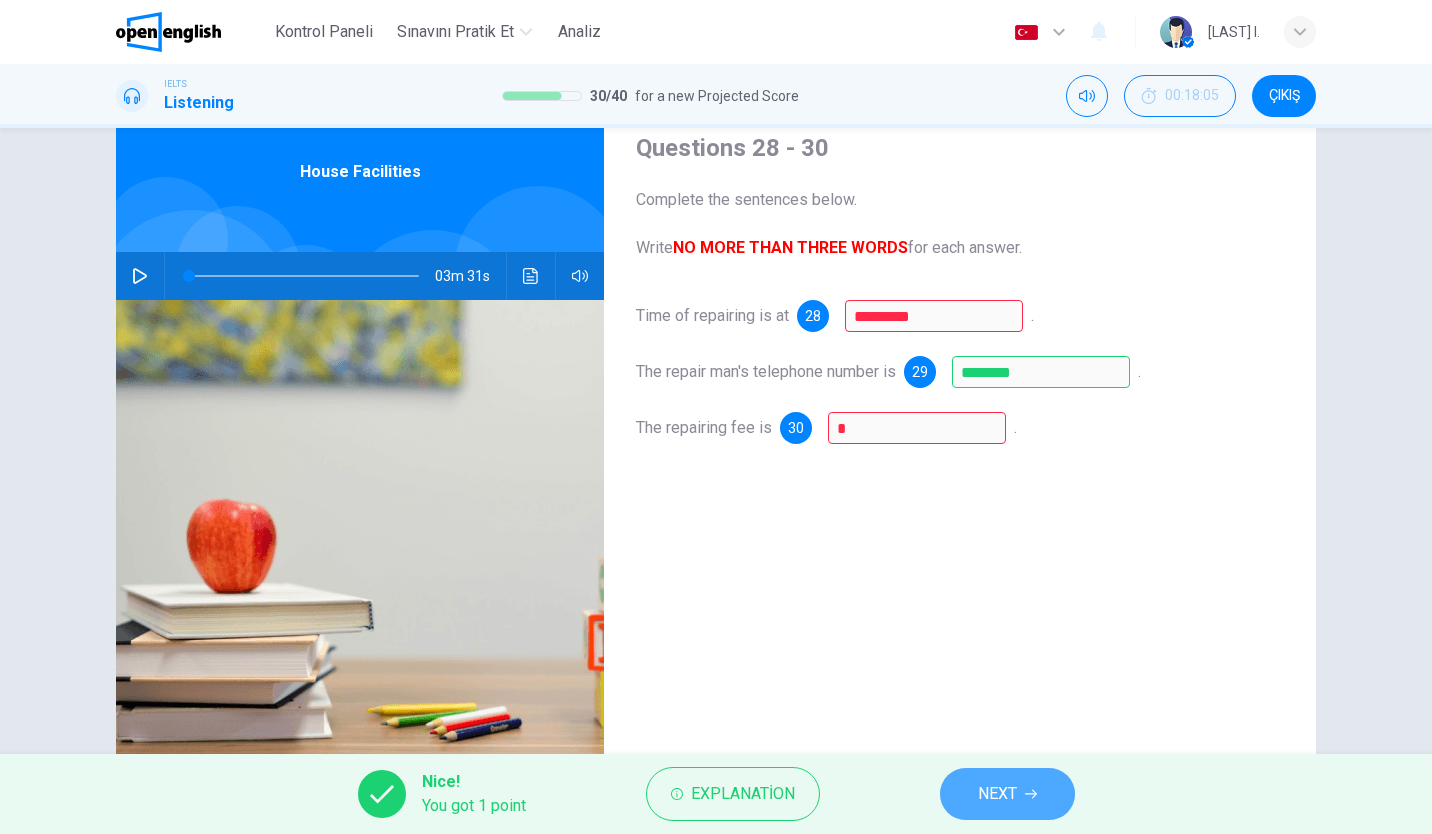 click on "NEXT" at bounding box center [1007, 794] 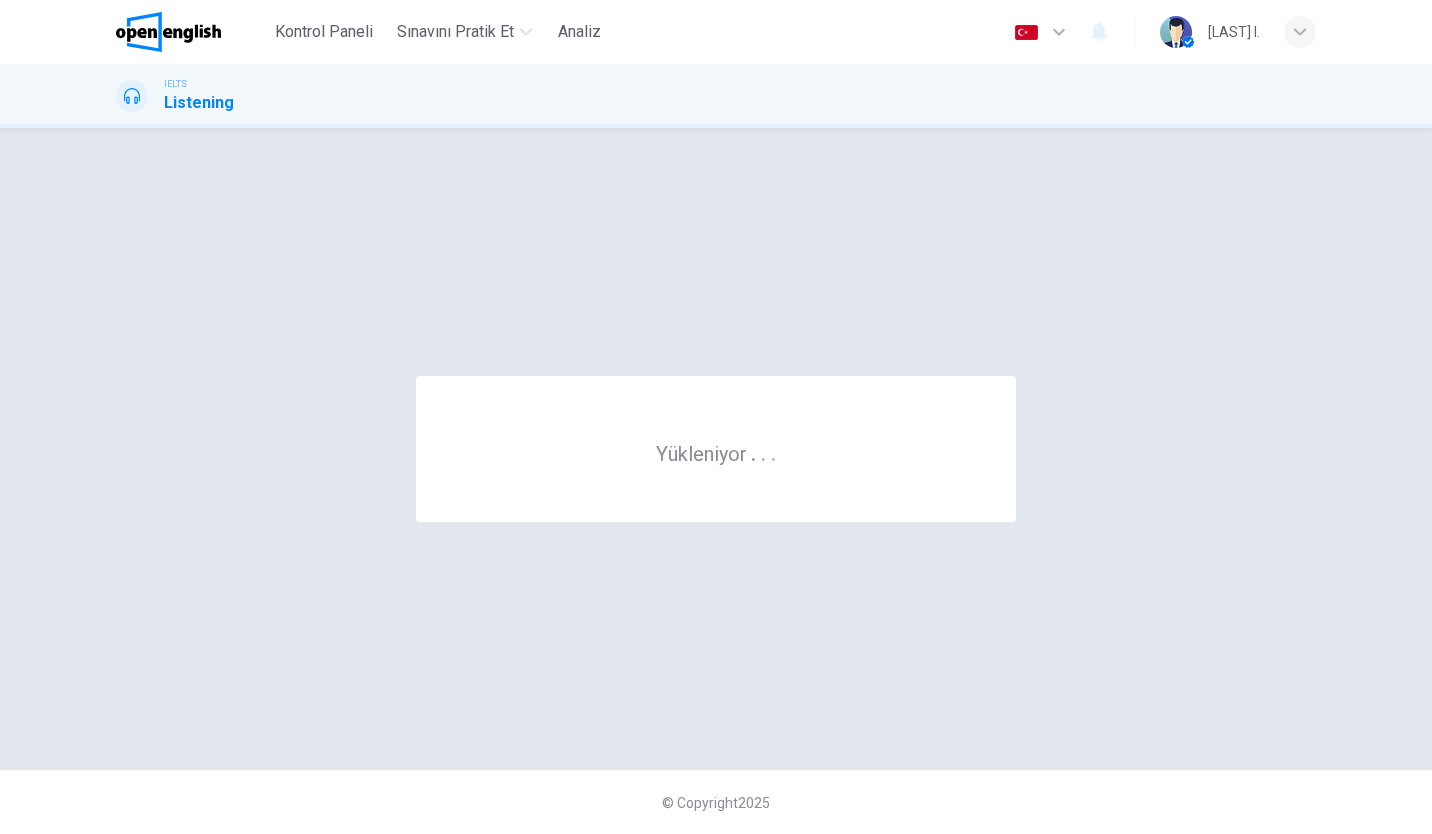 scroll, scrollTop: 0, scrollLeft: 0, axis: both 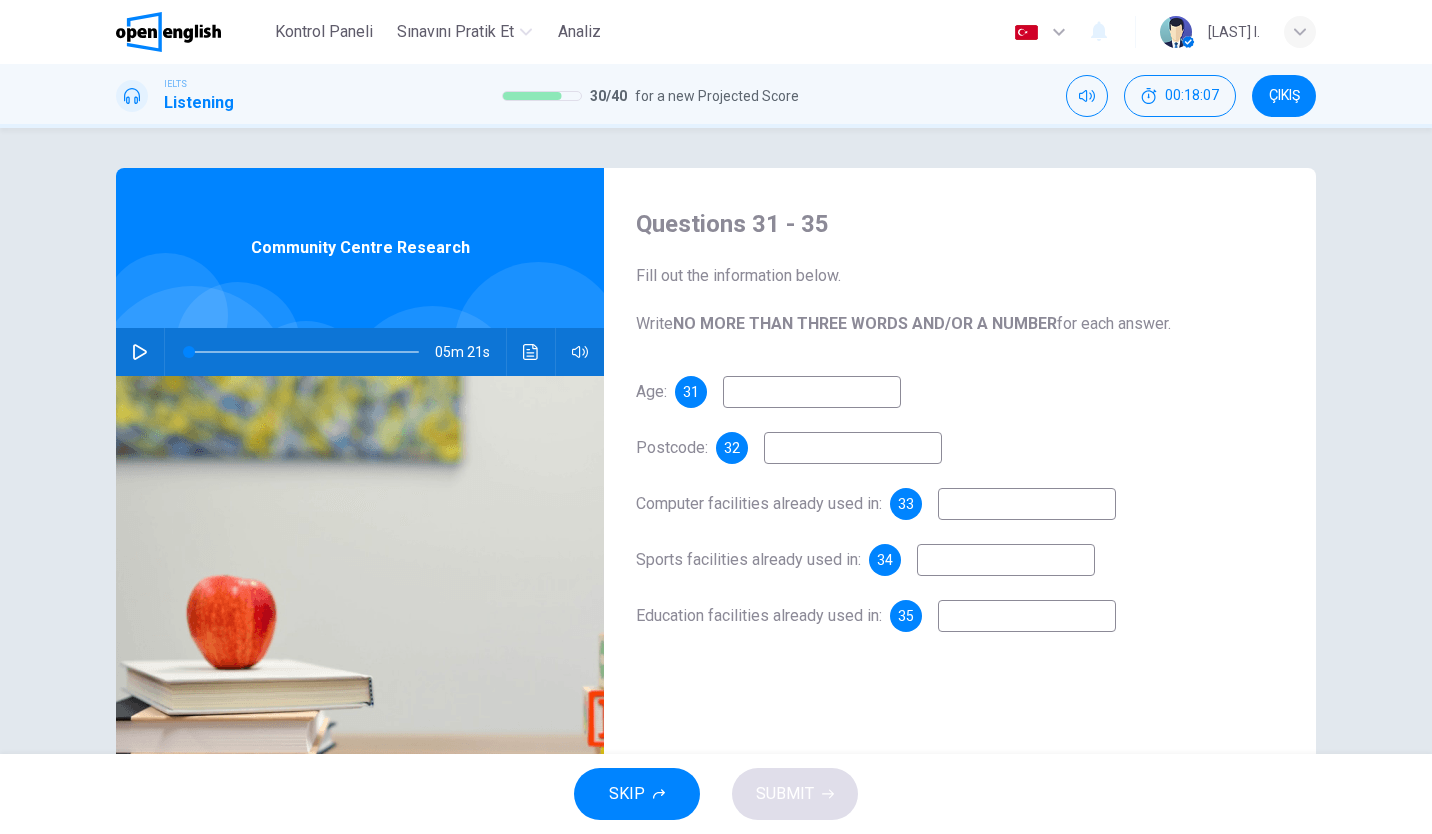 click at bounding box center [140, 352] 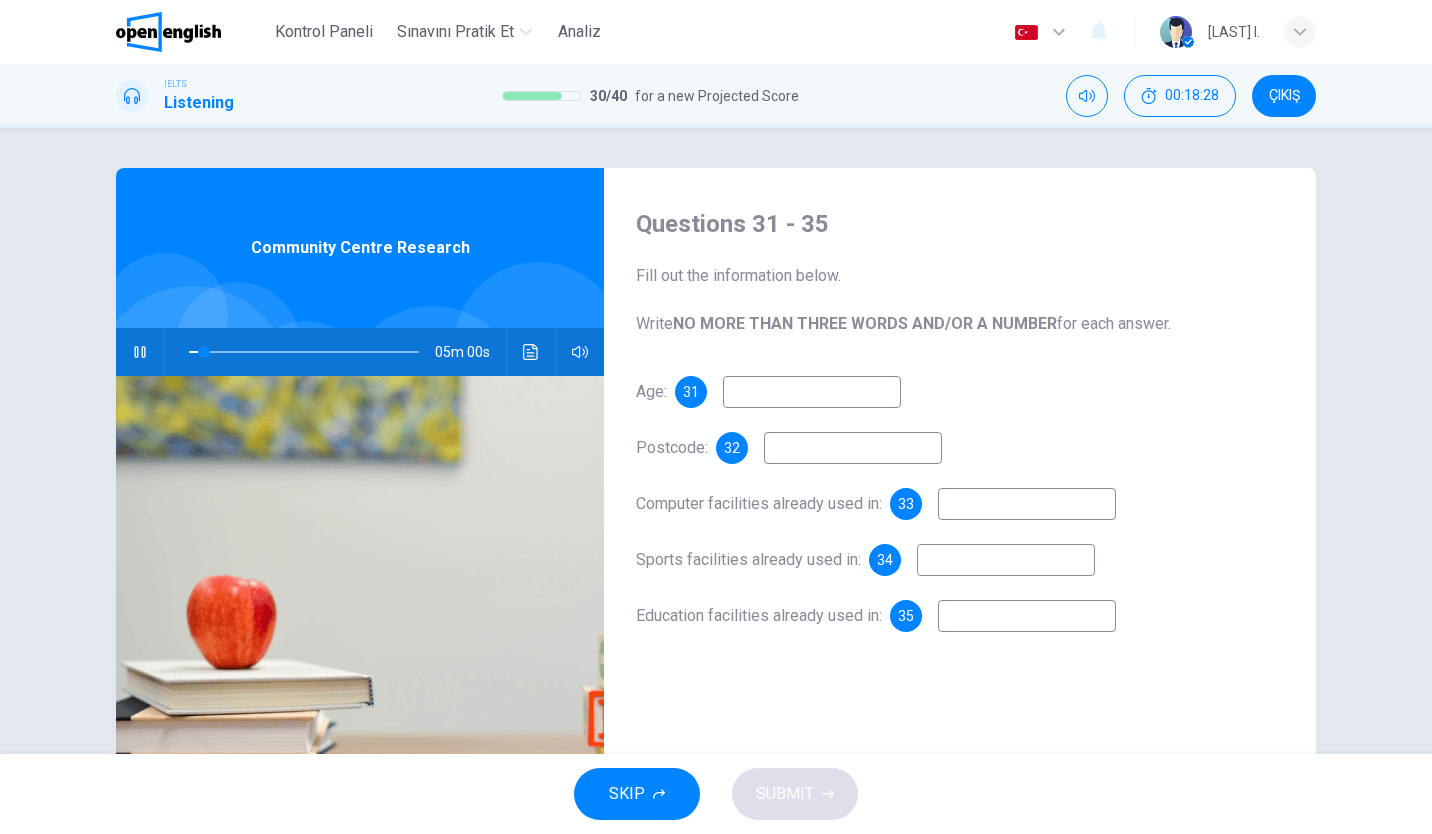 click at bounding box center (812, 392) 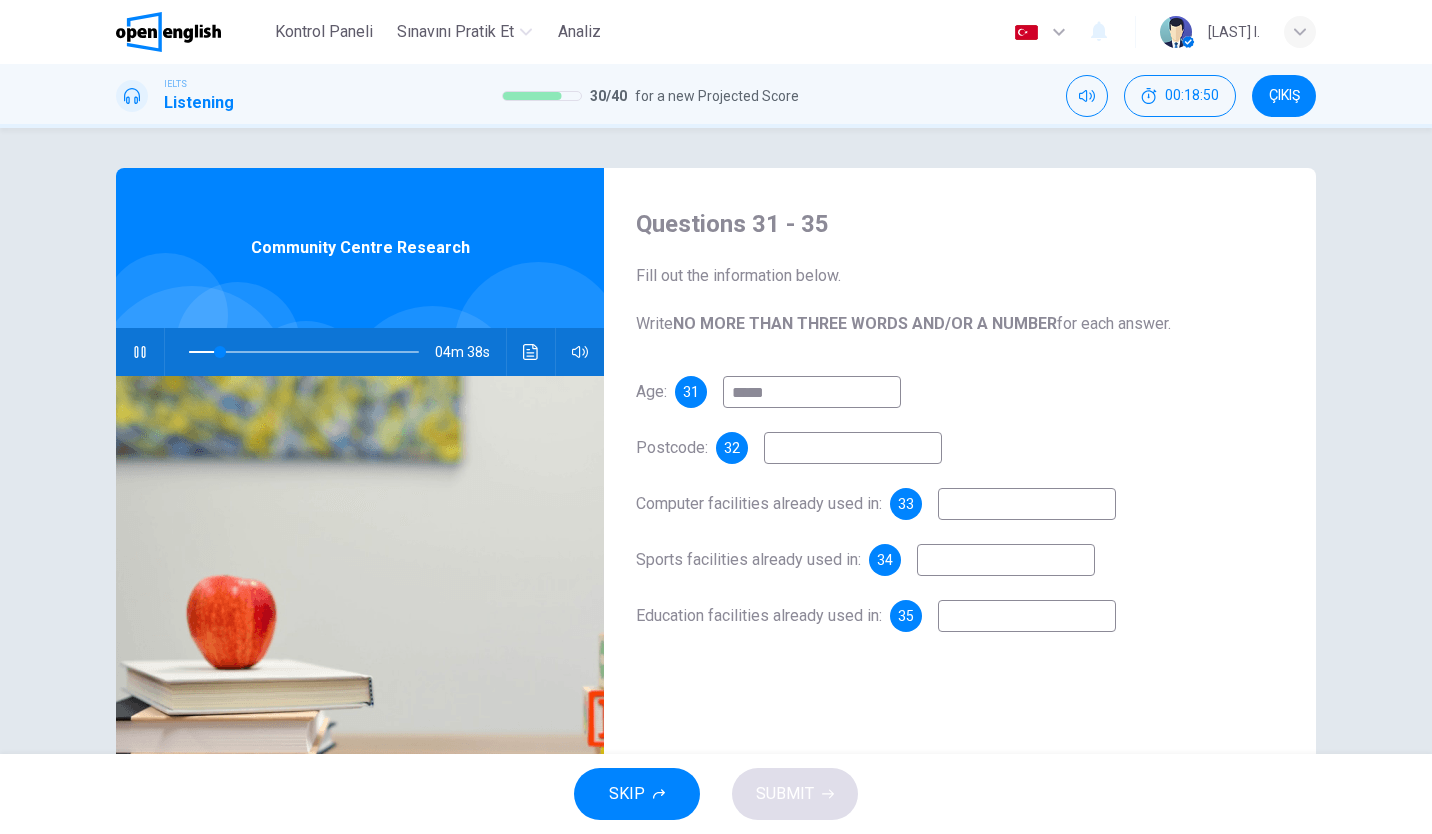click at bounding box center [853, 448] 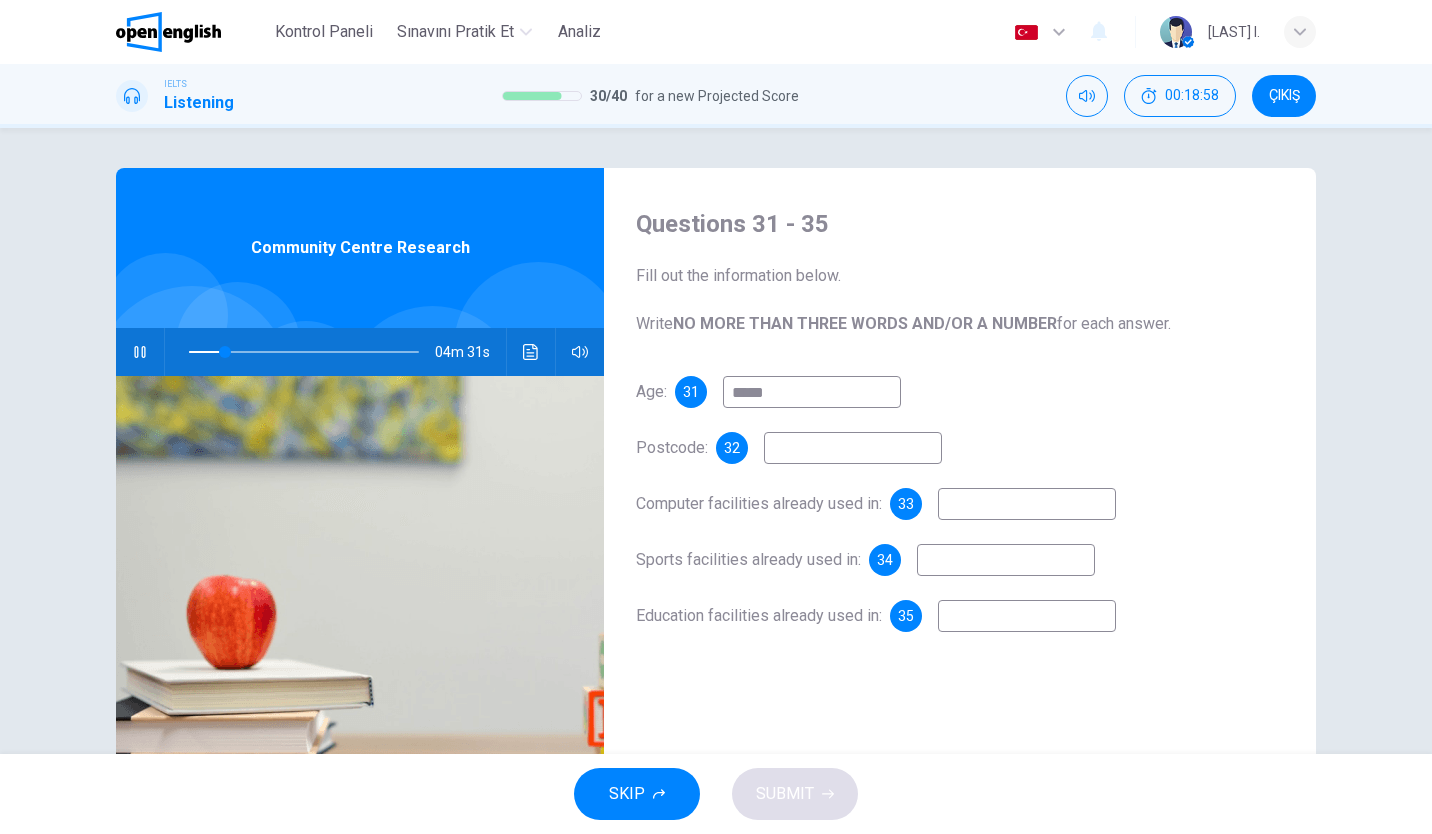 click on "*****" at bounding box center [812, 392] 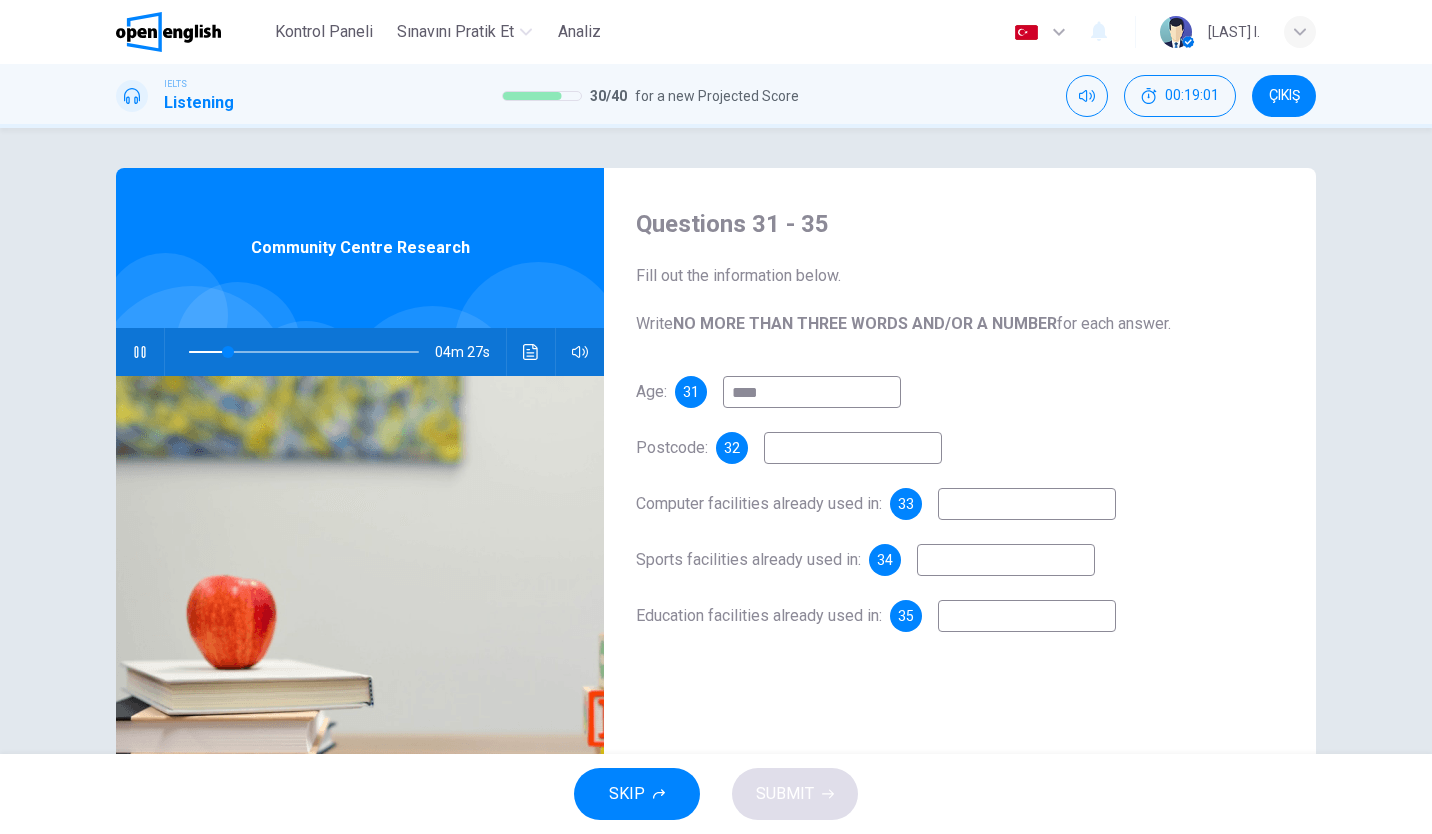 click at bounding box center [853, 448] 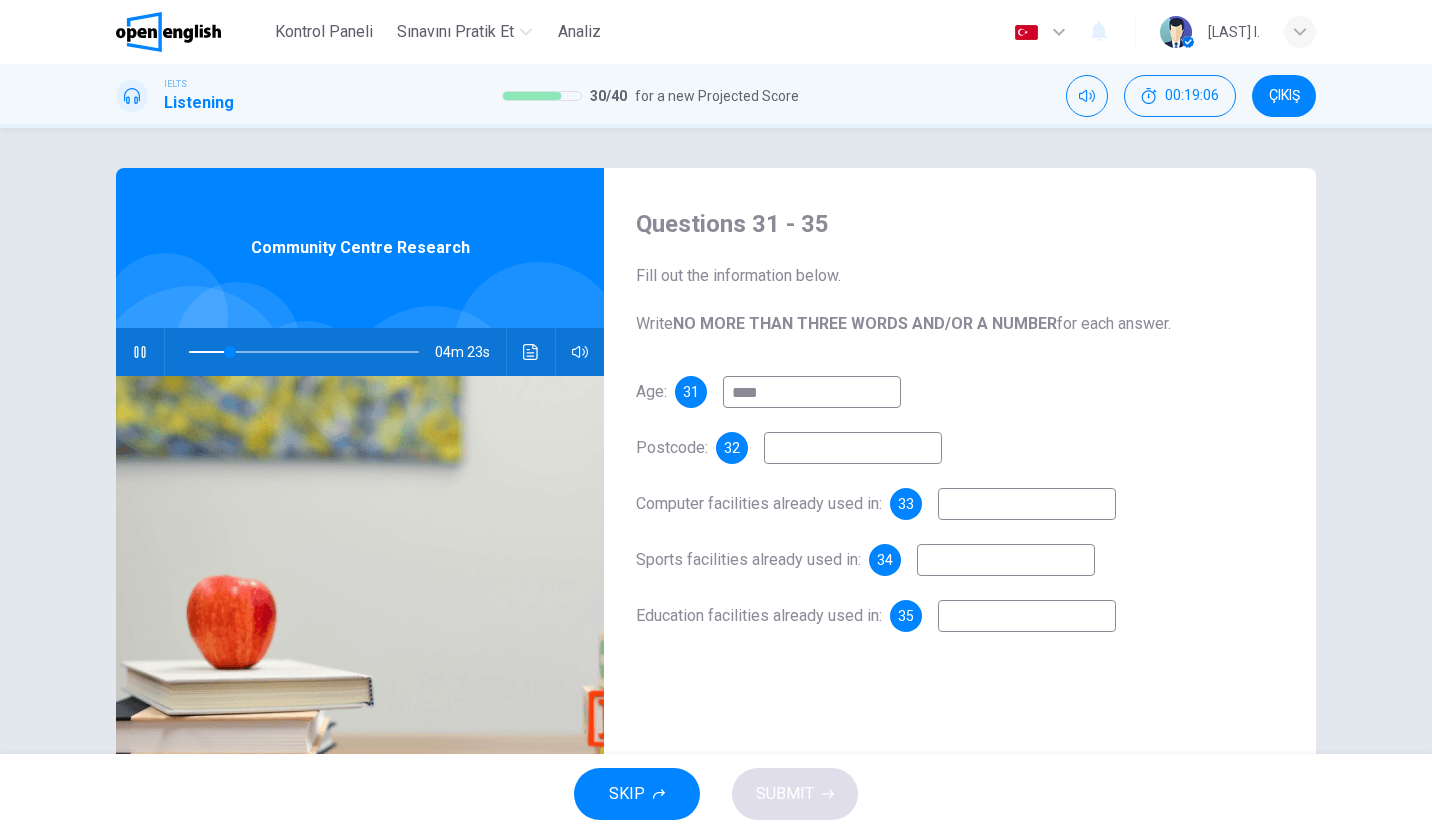 click on "****" at bounding box center [812, 392] 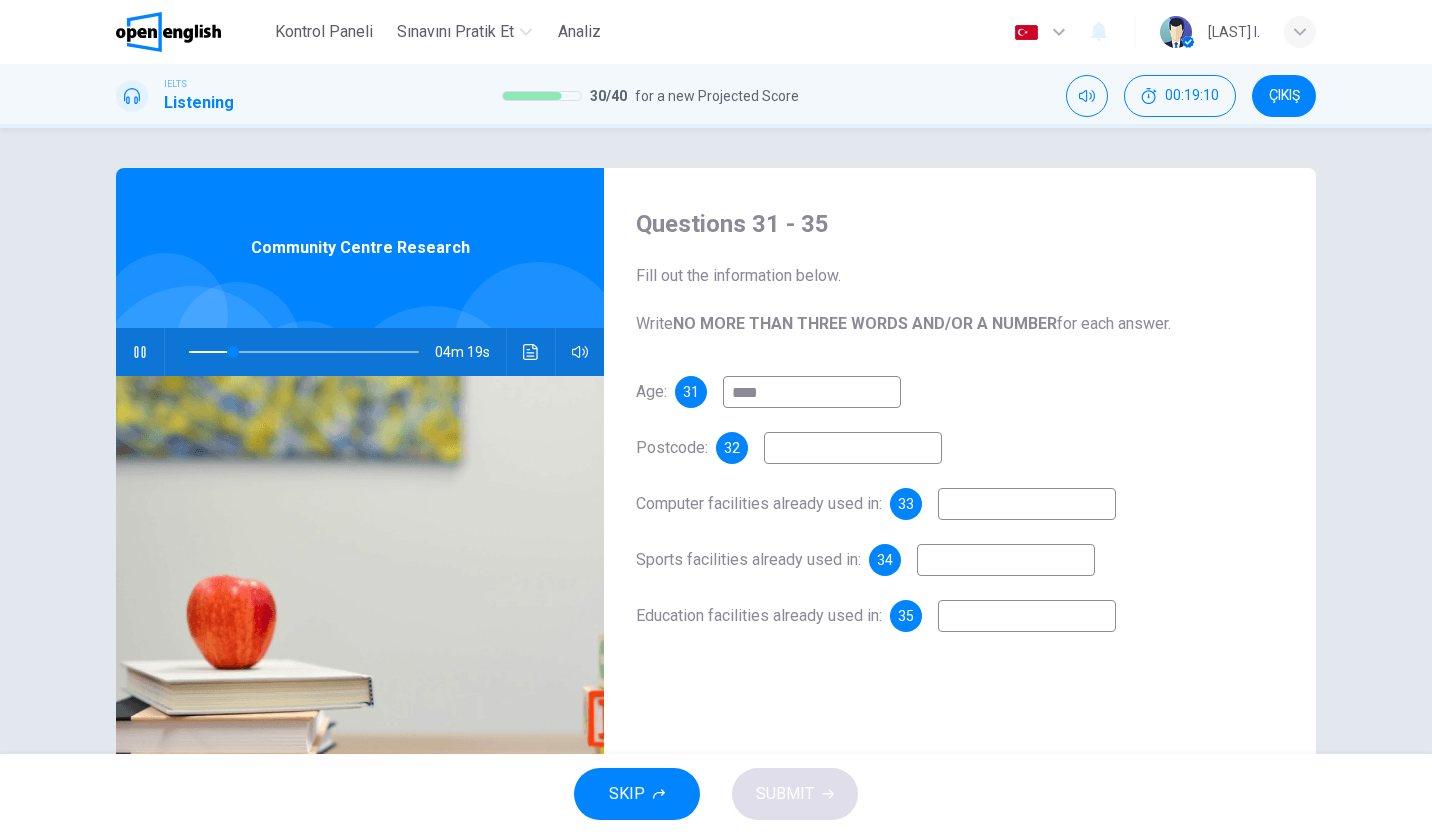 click at bounding box center (853, 448) 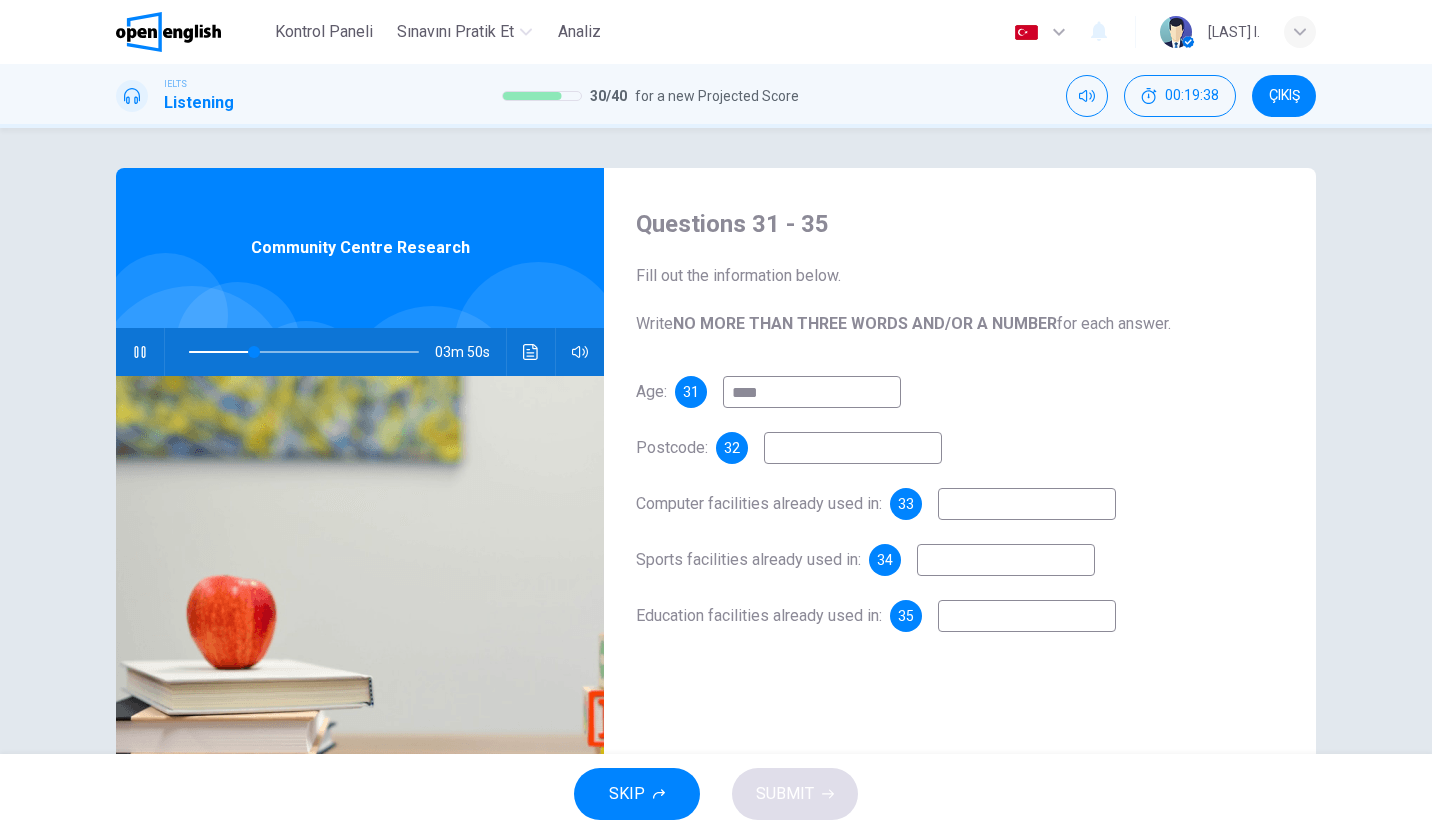 click at bounding box center [140, 352] 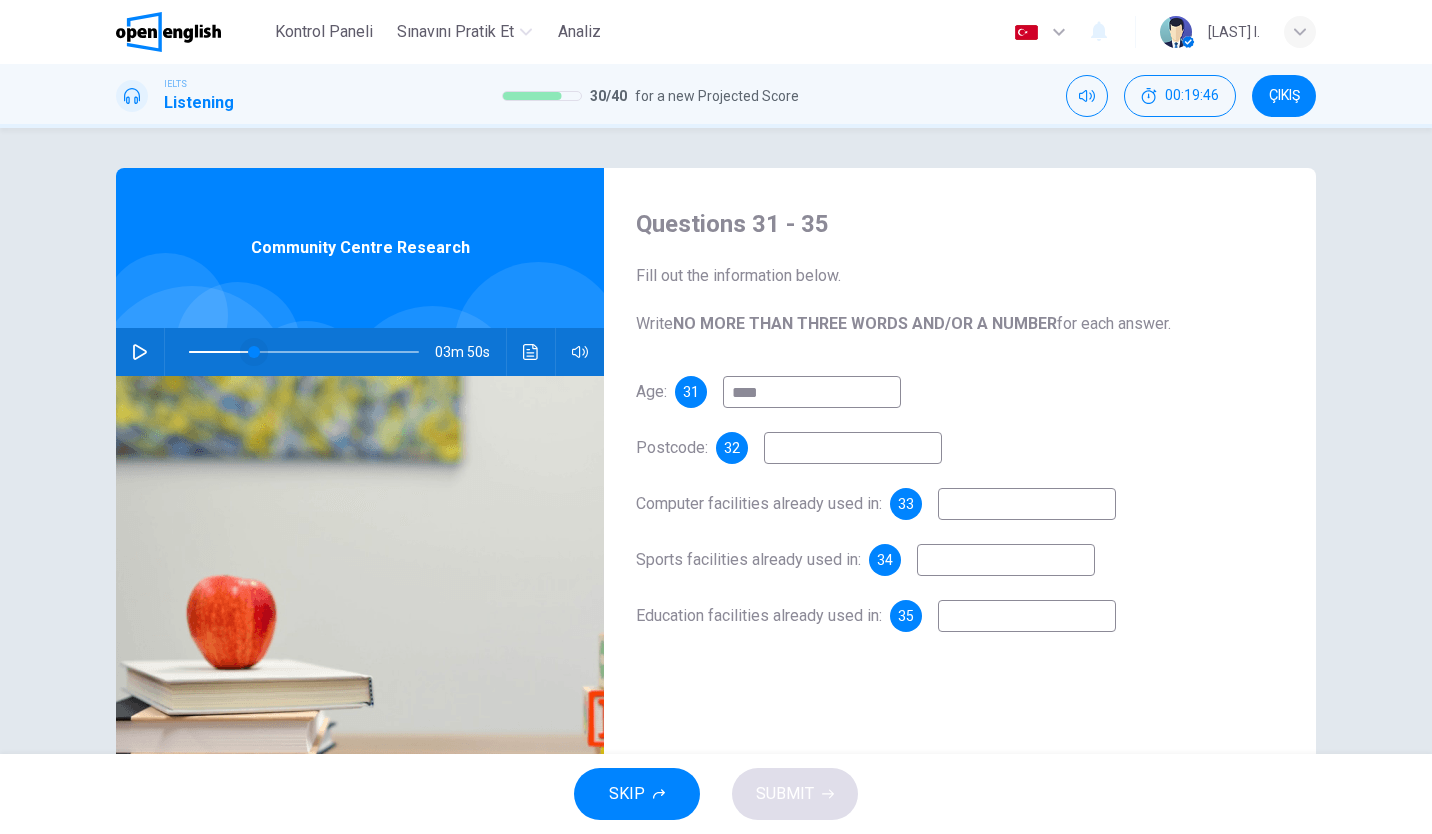 click at bounding box center (254, 352) 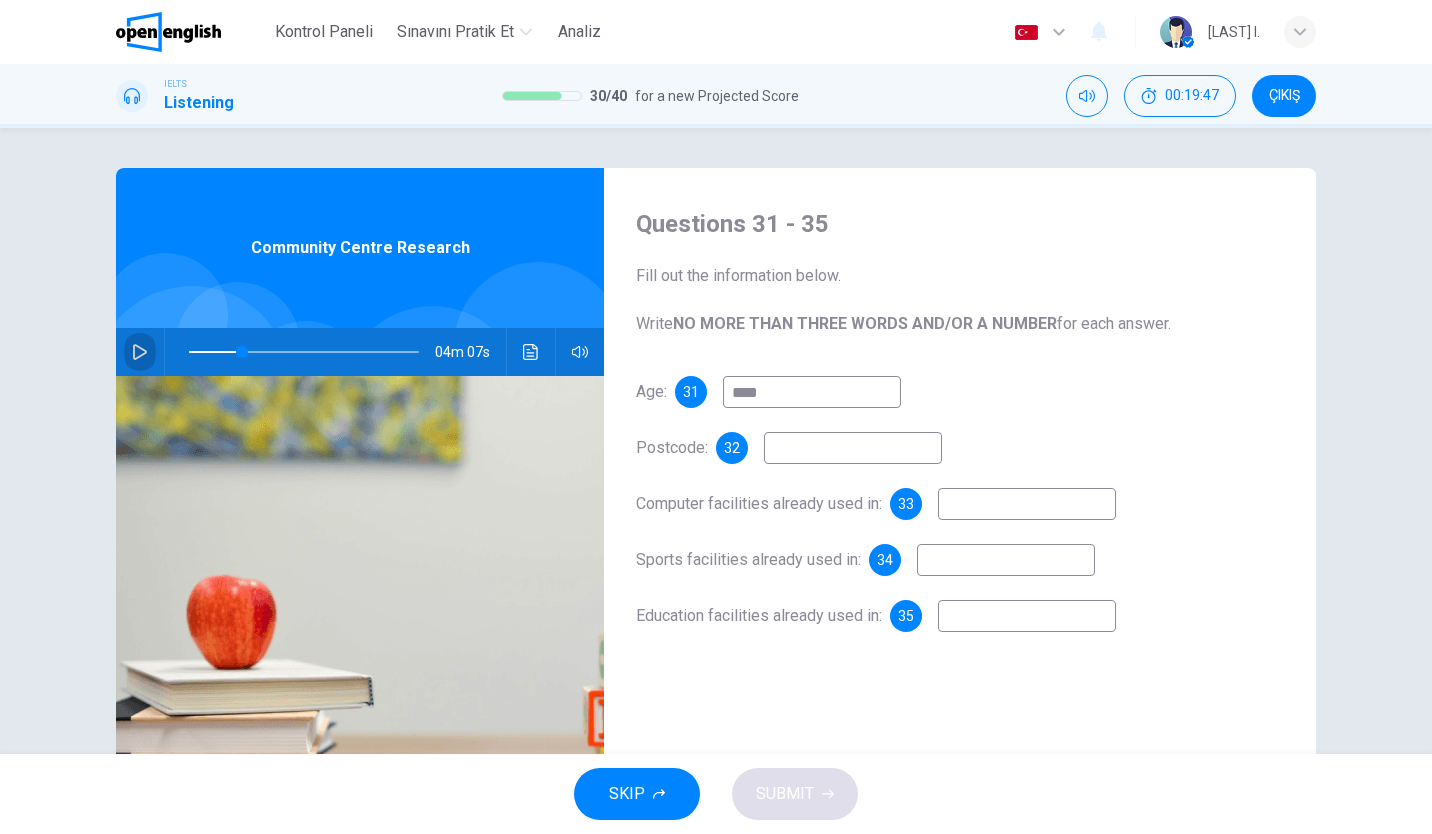 click at bounding box center [140, 352] 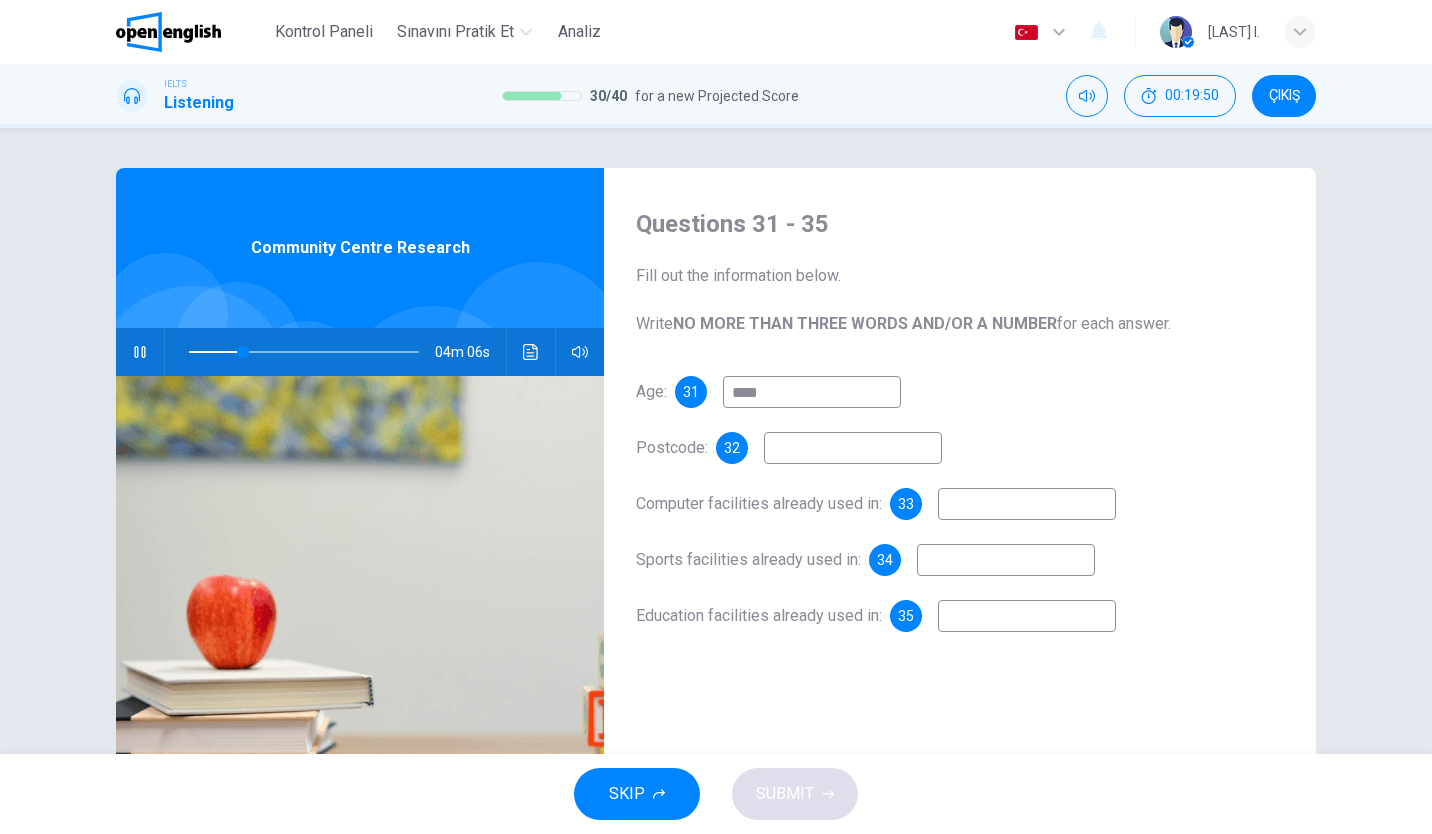 click at bounding box center [853, 448] 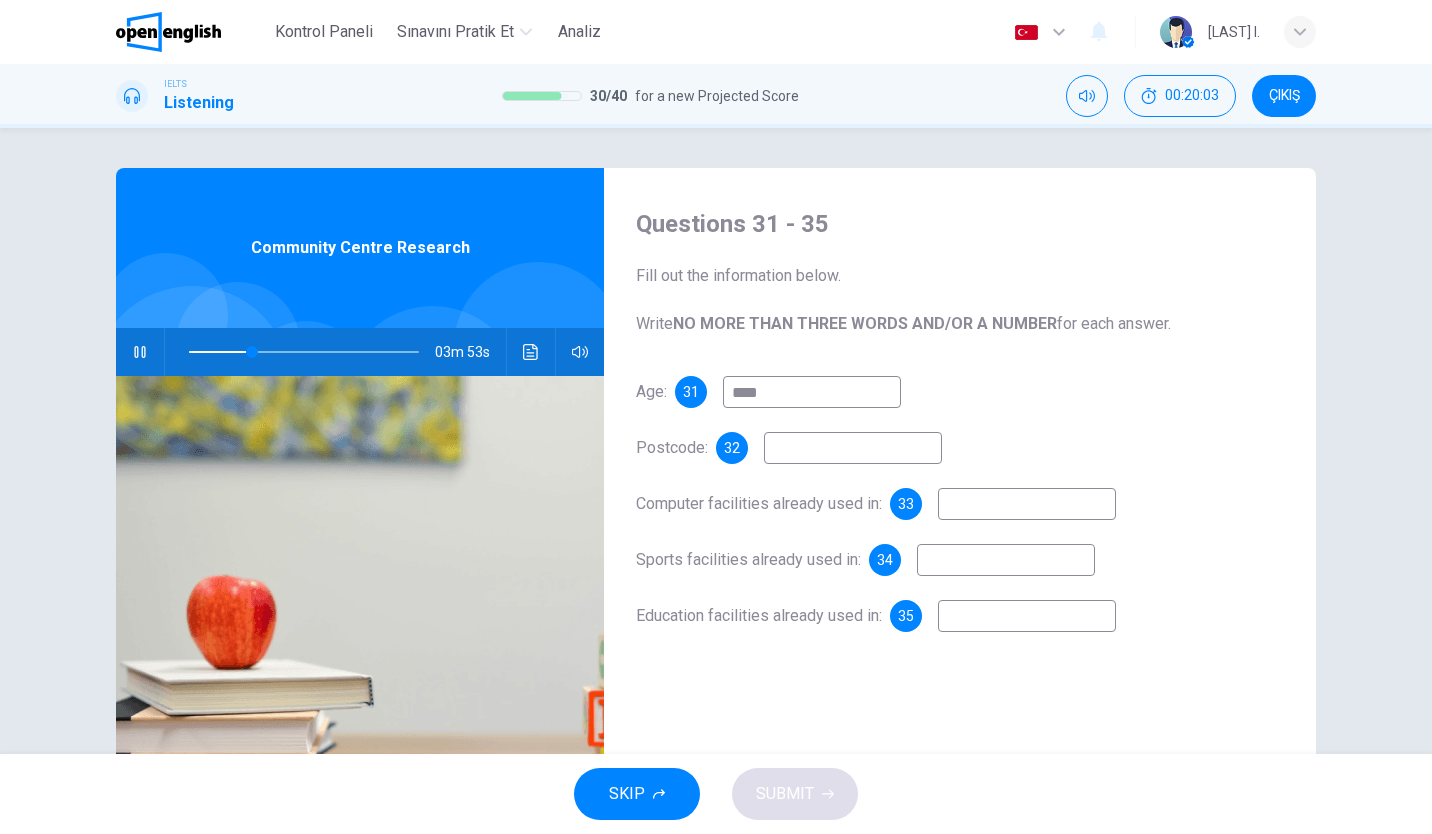 click 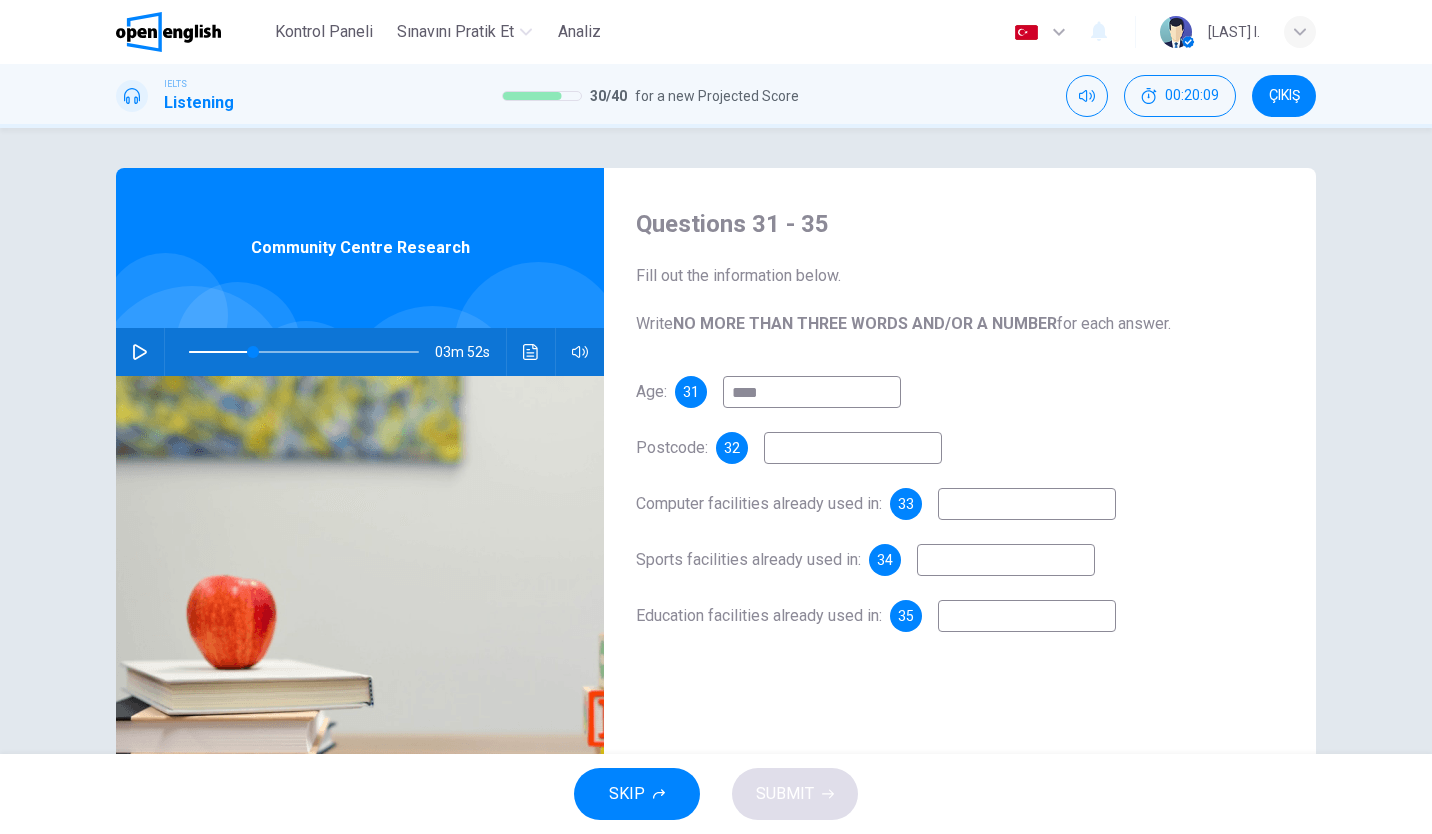 drag, startPoint x: 802, startPoint y: 467, endPoint x: 810, endPoint y: 458, distance: 12.0415945 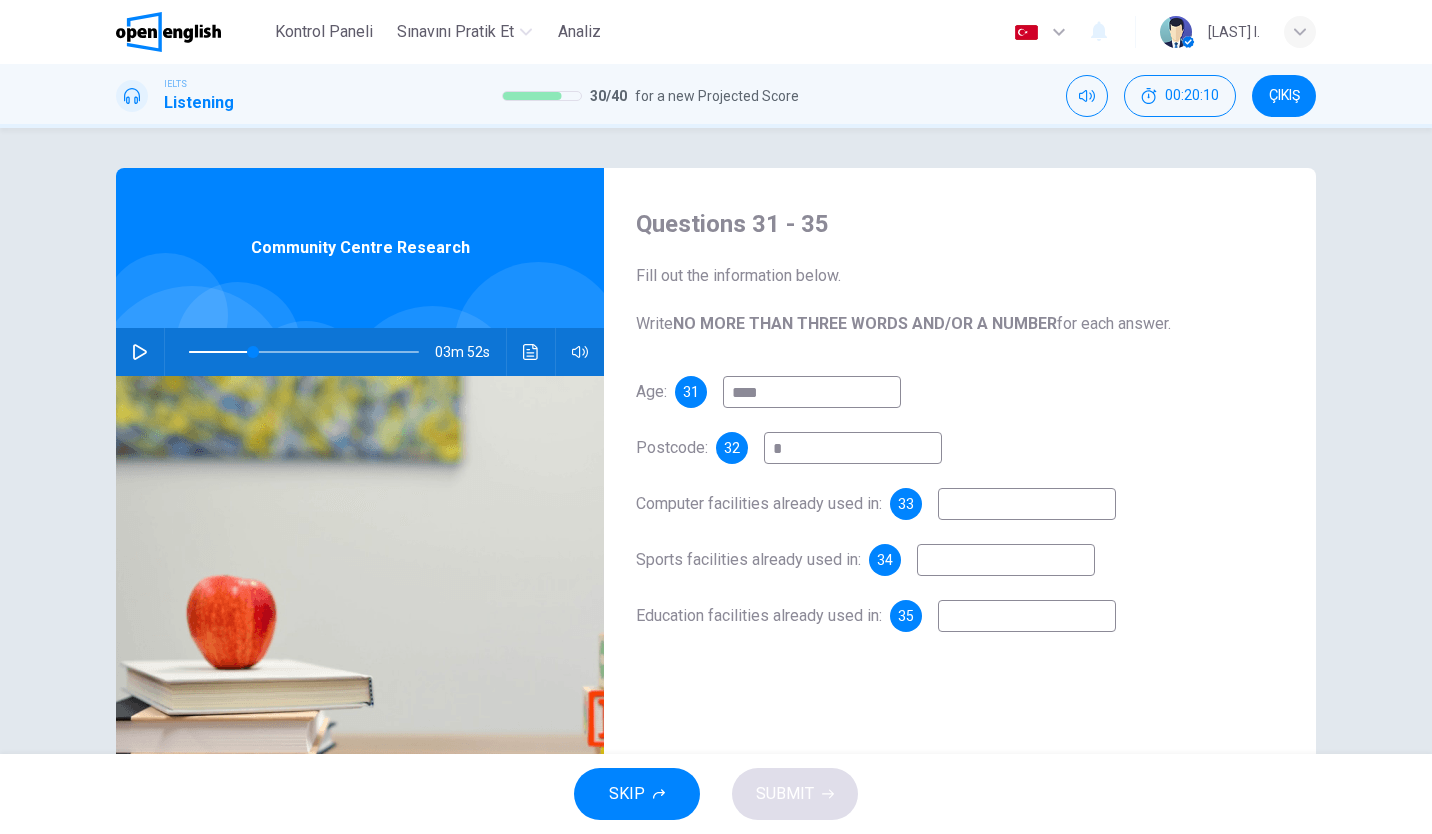 click on "*" at bounding box center [853, 448] 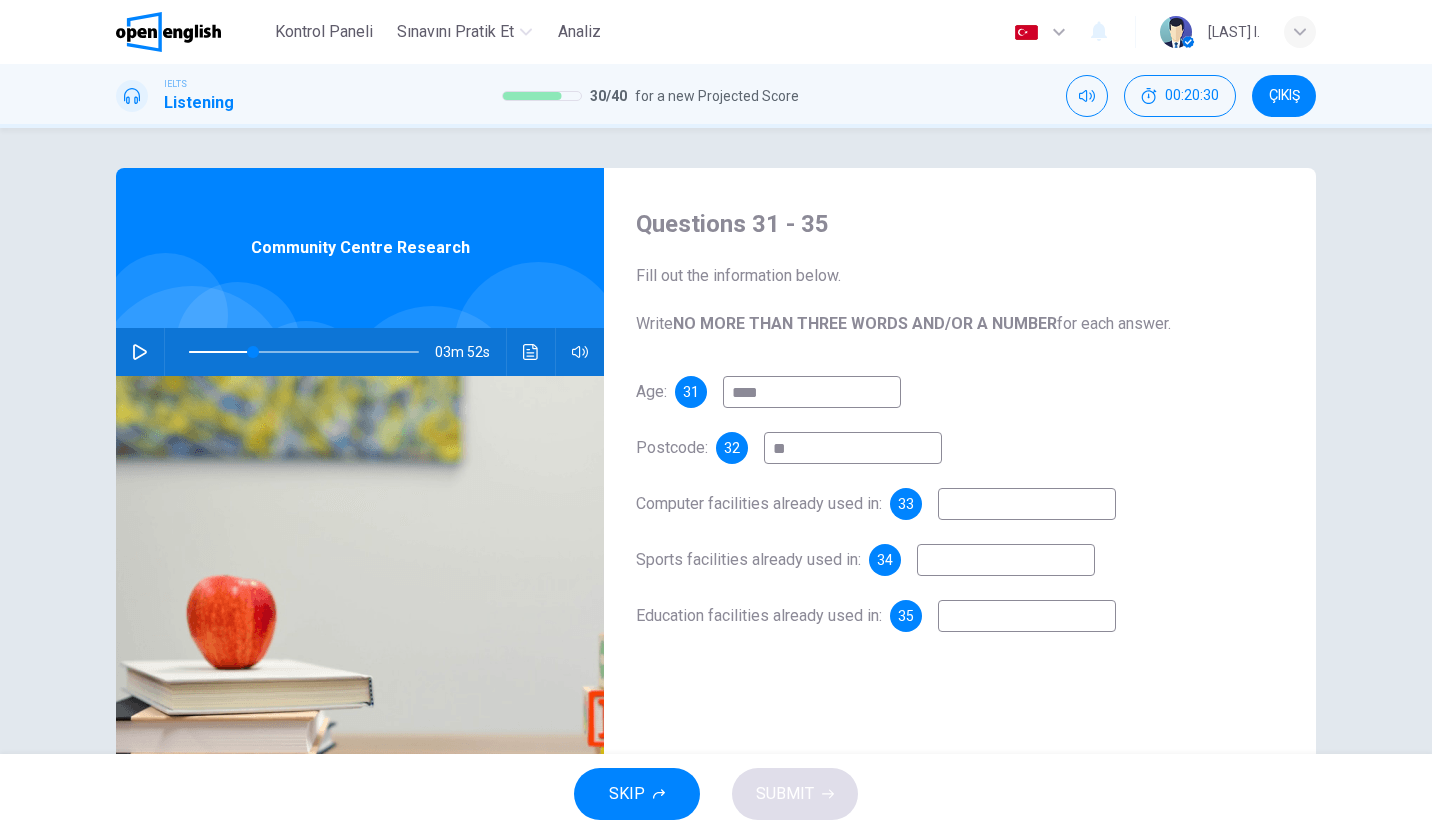 click at bounding box center [140, 352] 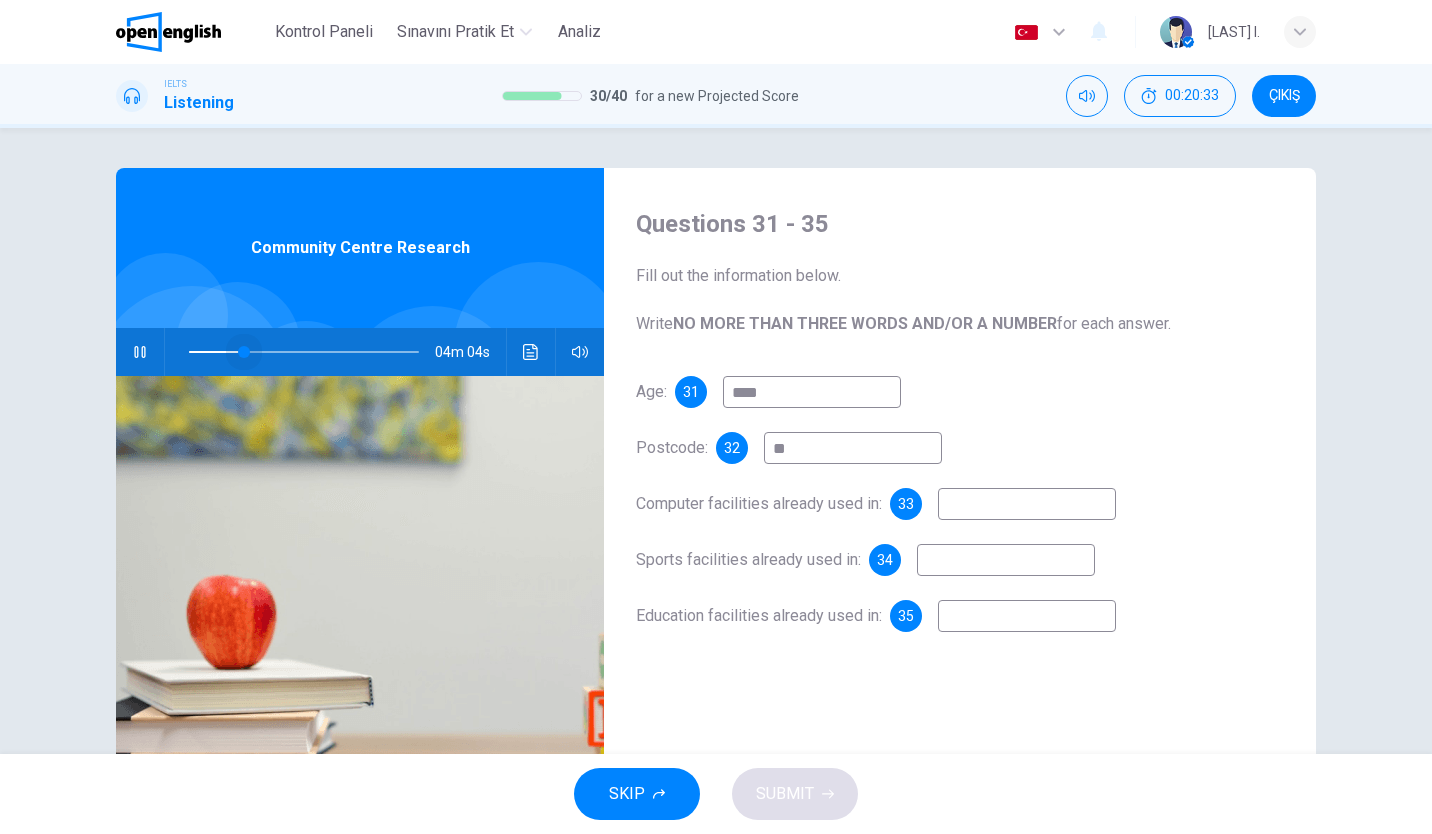 click at bounding box center [244, 352] 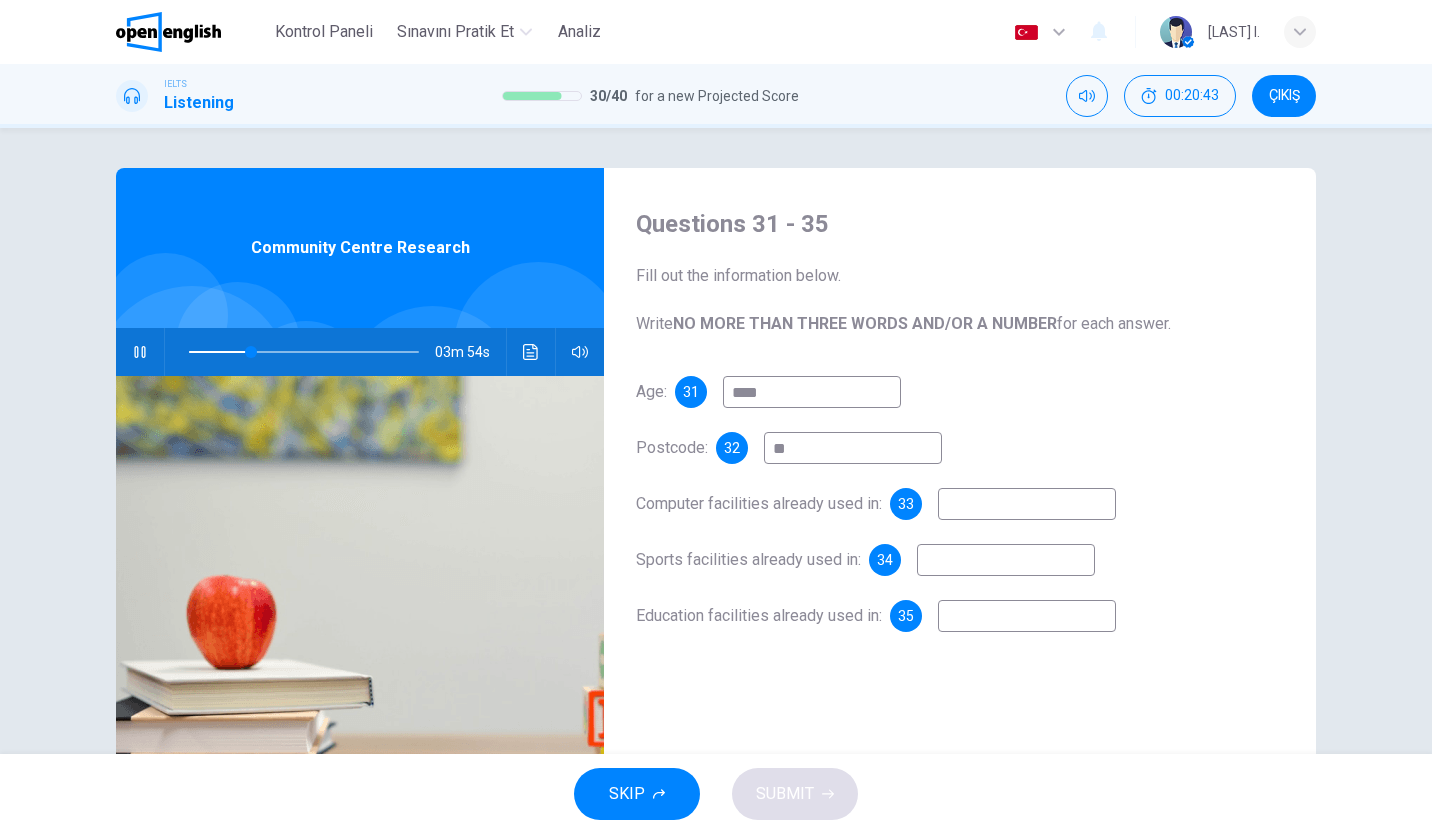 click on "**" at bounding box center [853, 448] 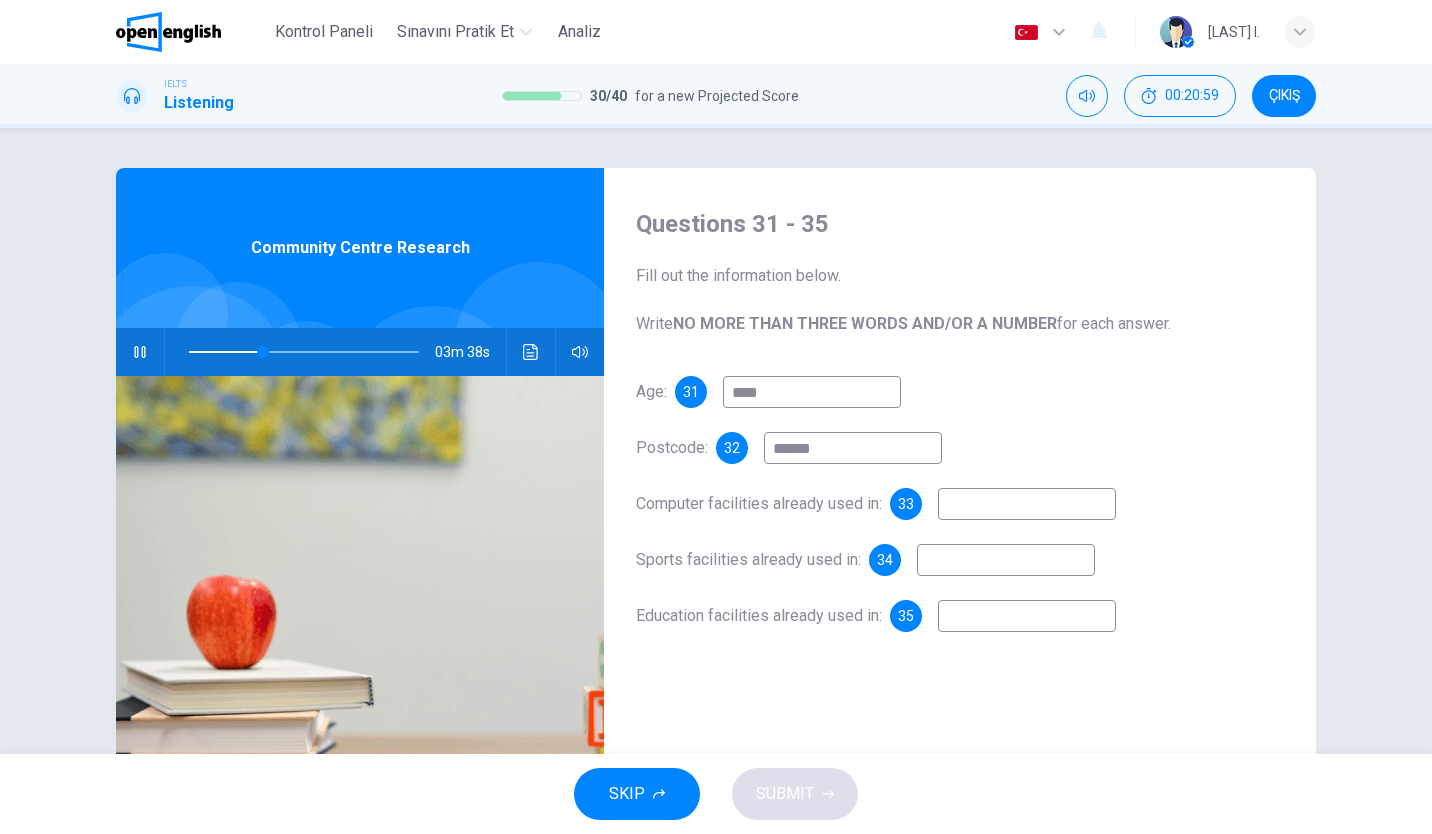 click on "******" at bounding box center [853, 448] 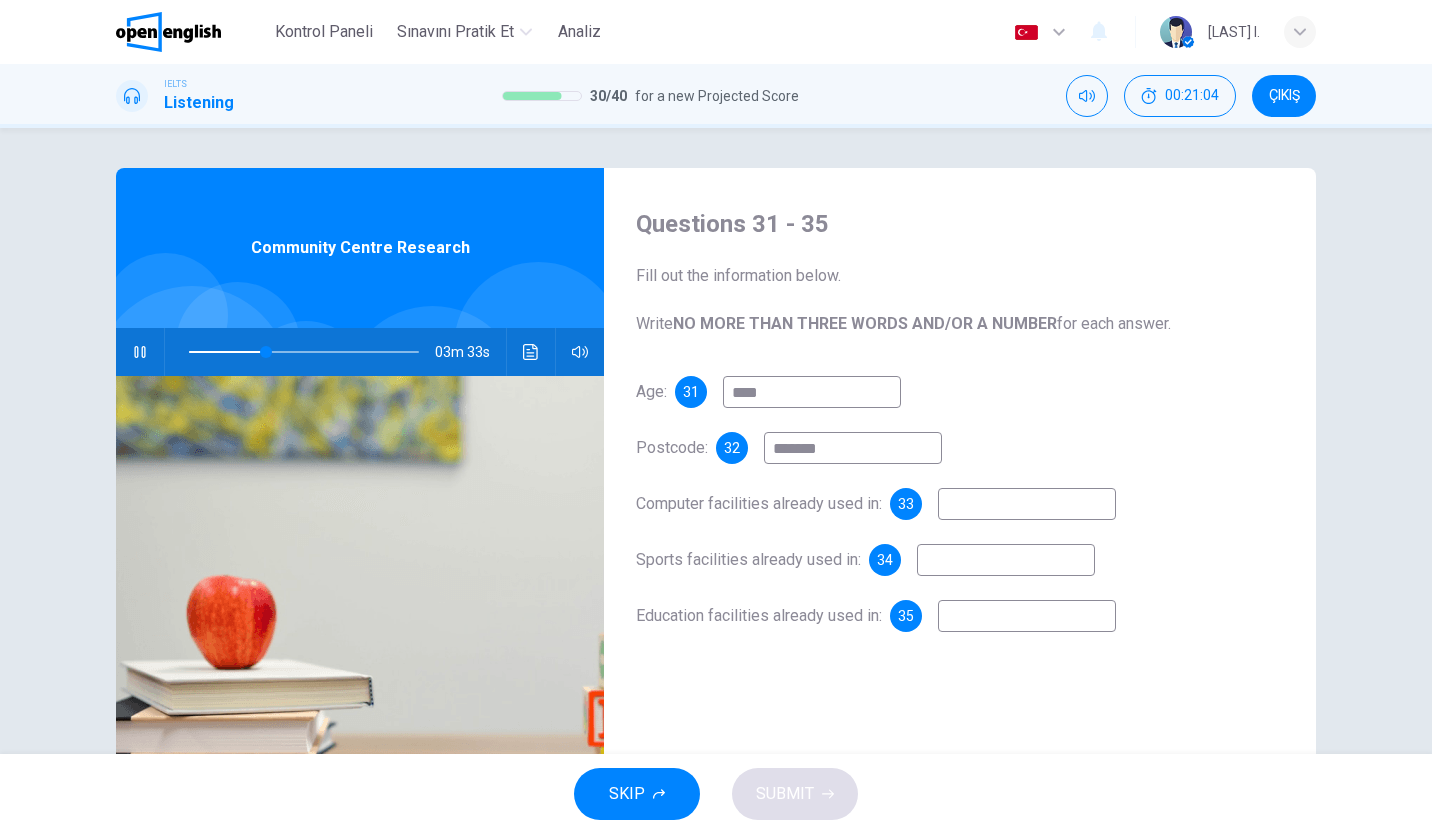 click on "*******" at bounding box center [853, 448] 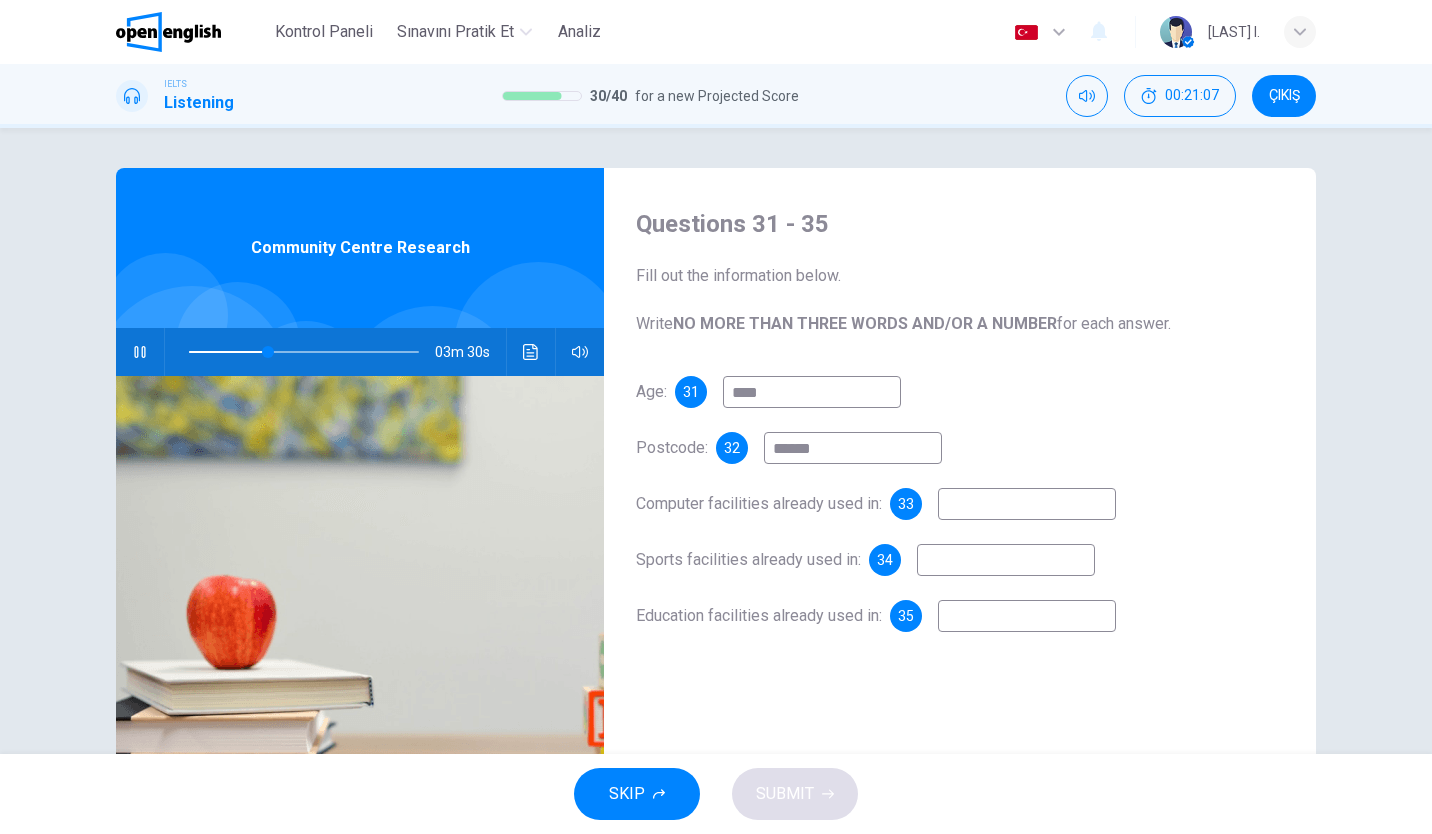 click at bounding box center (1027, 504) 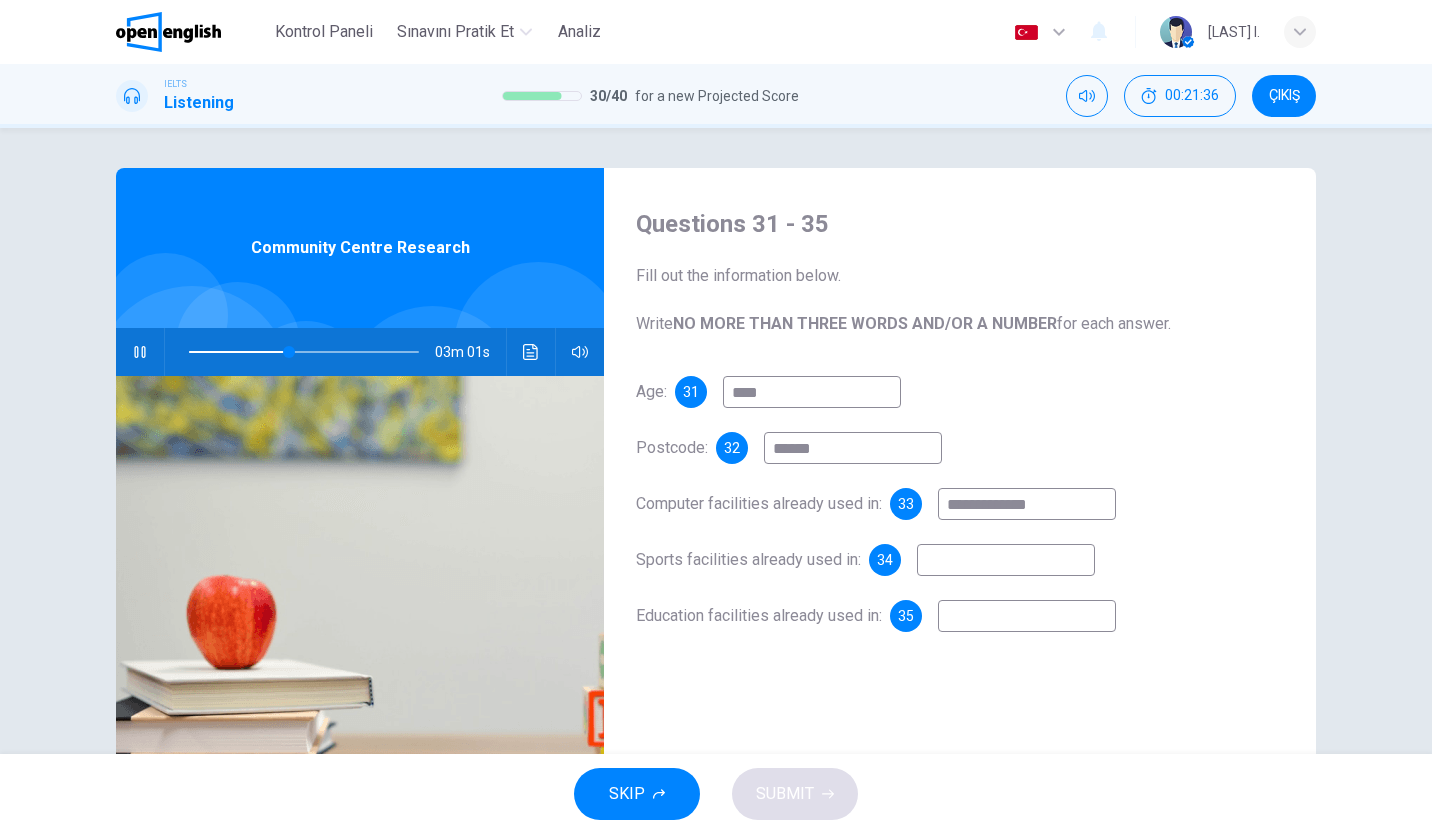 click at bounding box center (1006, 560) 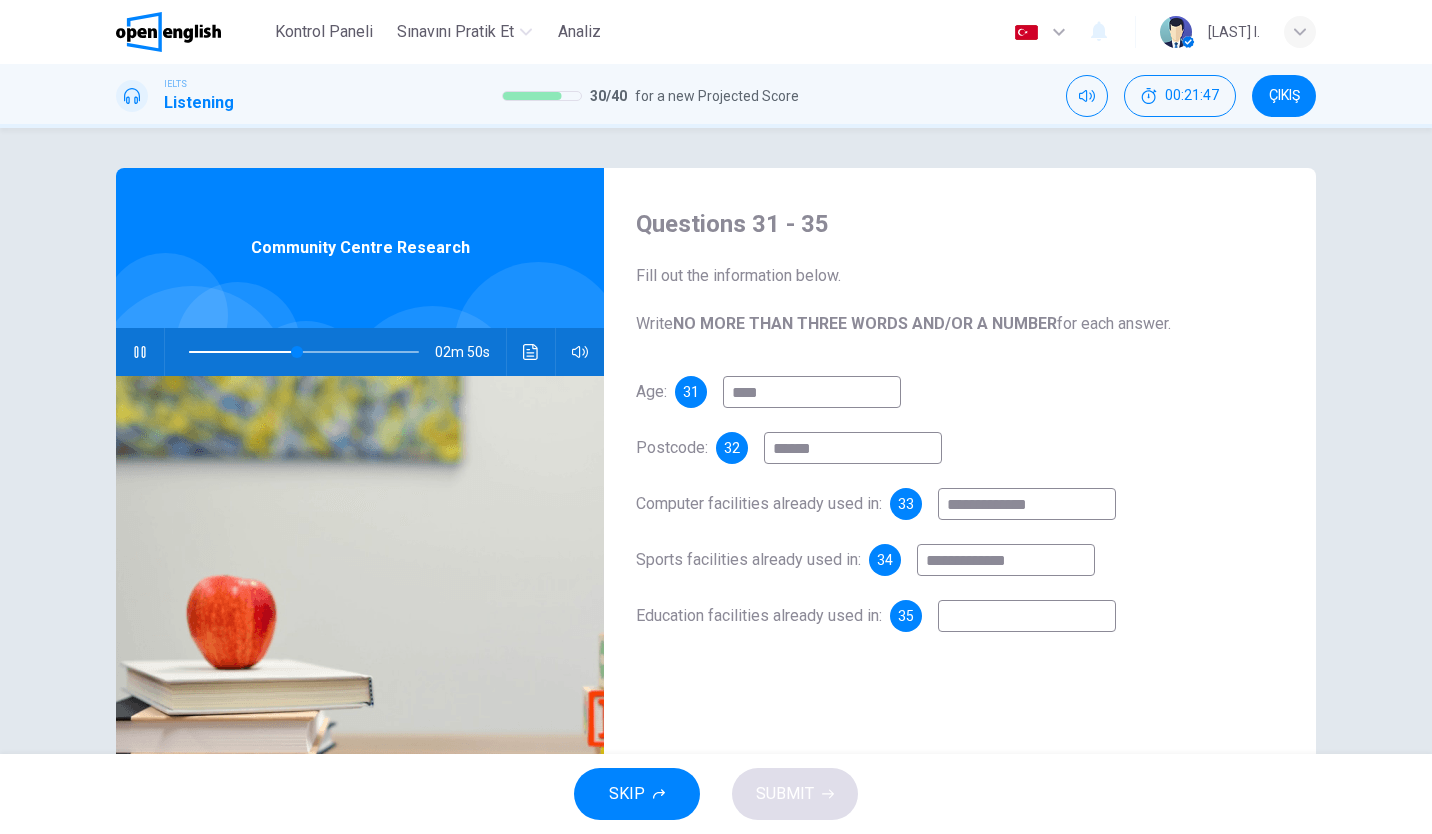 click at bounding box center [1027, 616] 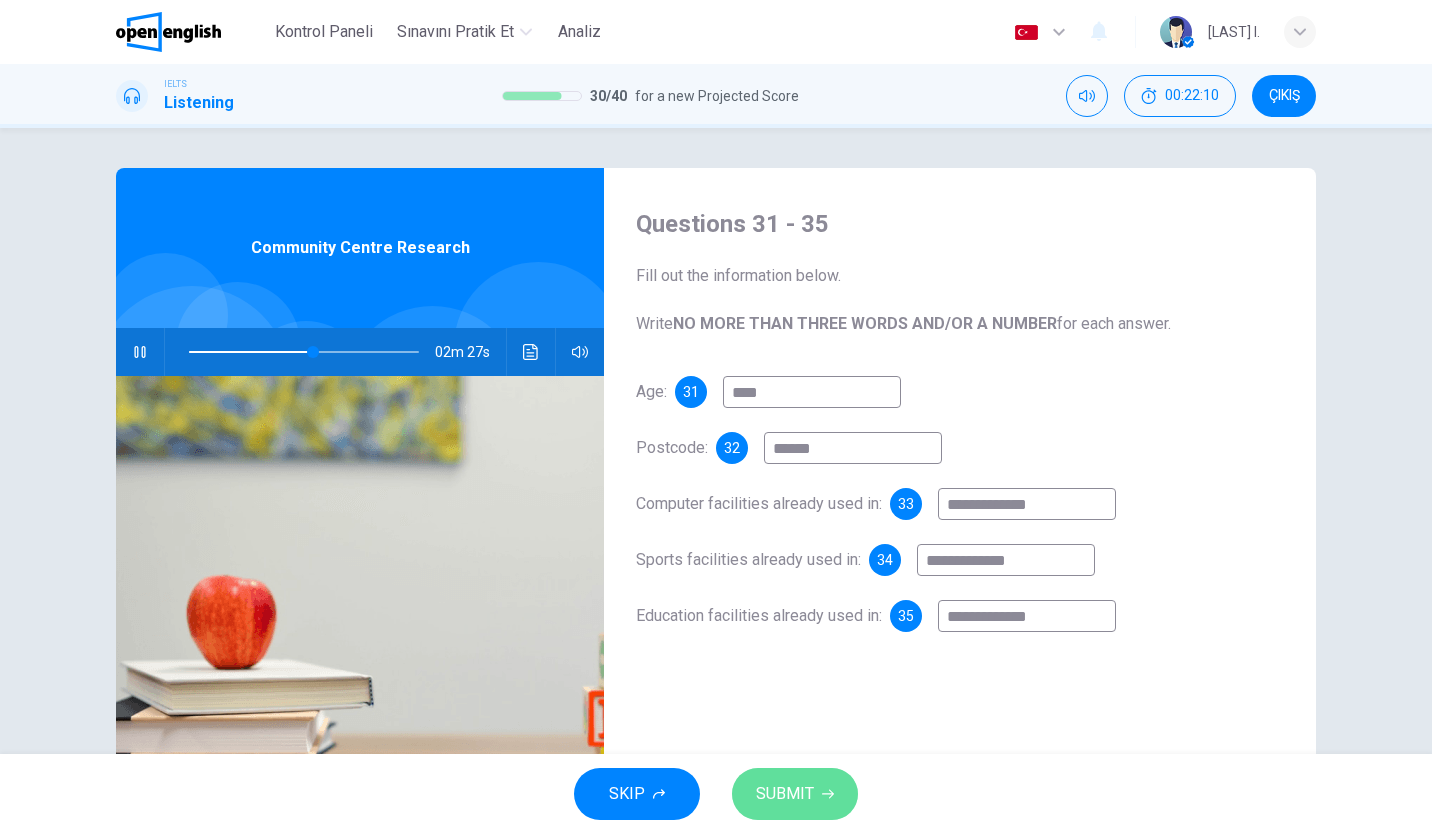 click on "SUBMIT" at bounding box center [785, 794] 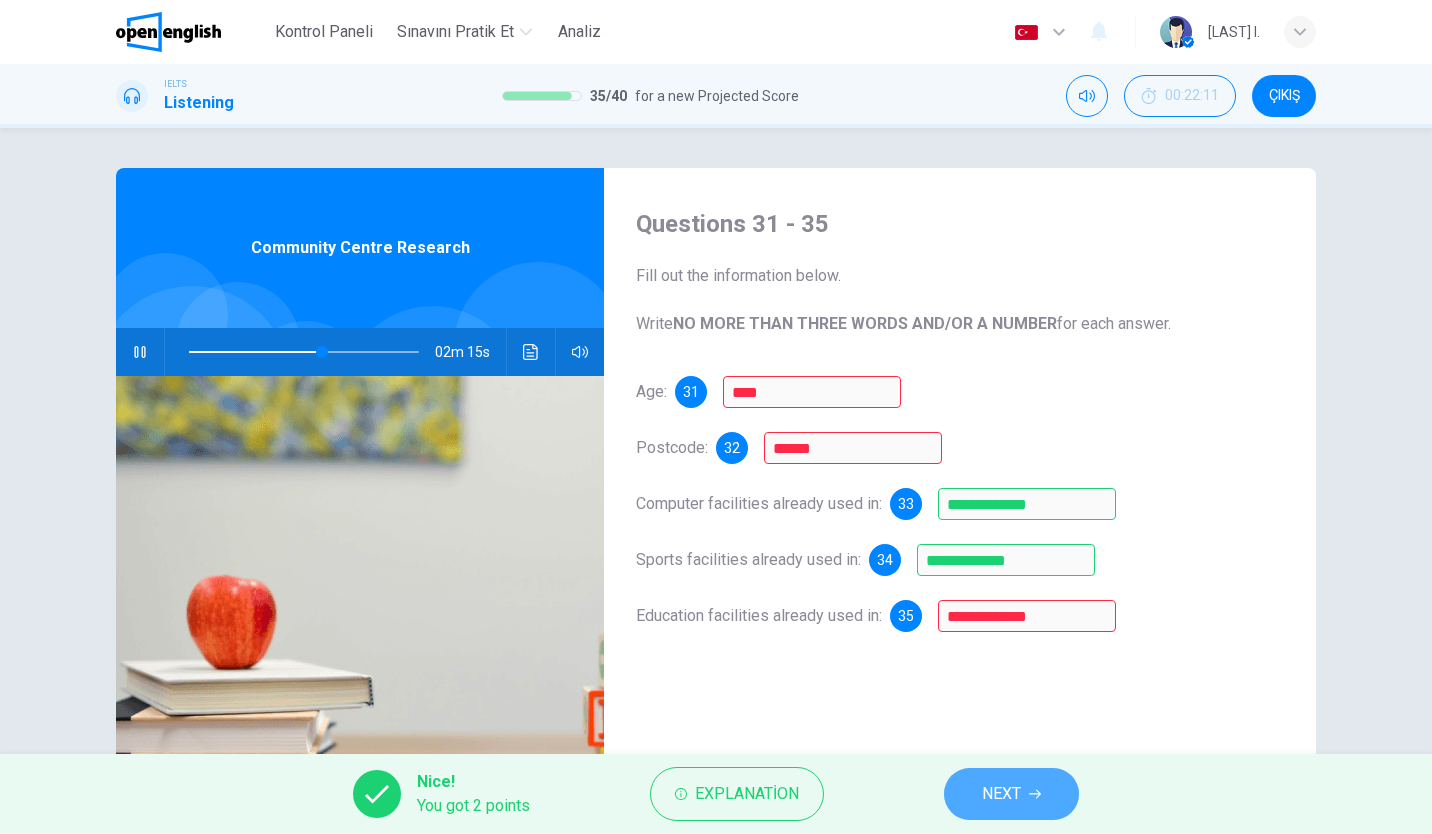 click on "NEXT" at bounding box center [1011, 794] 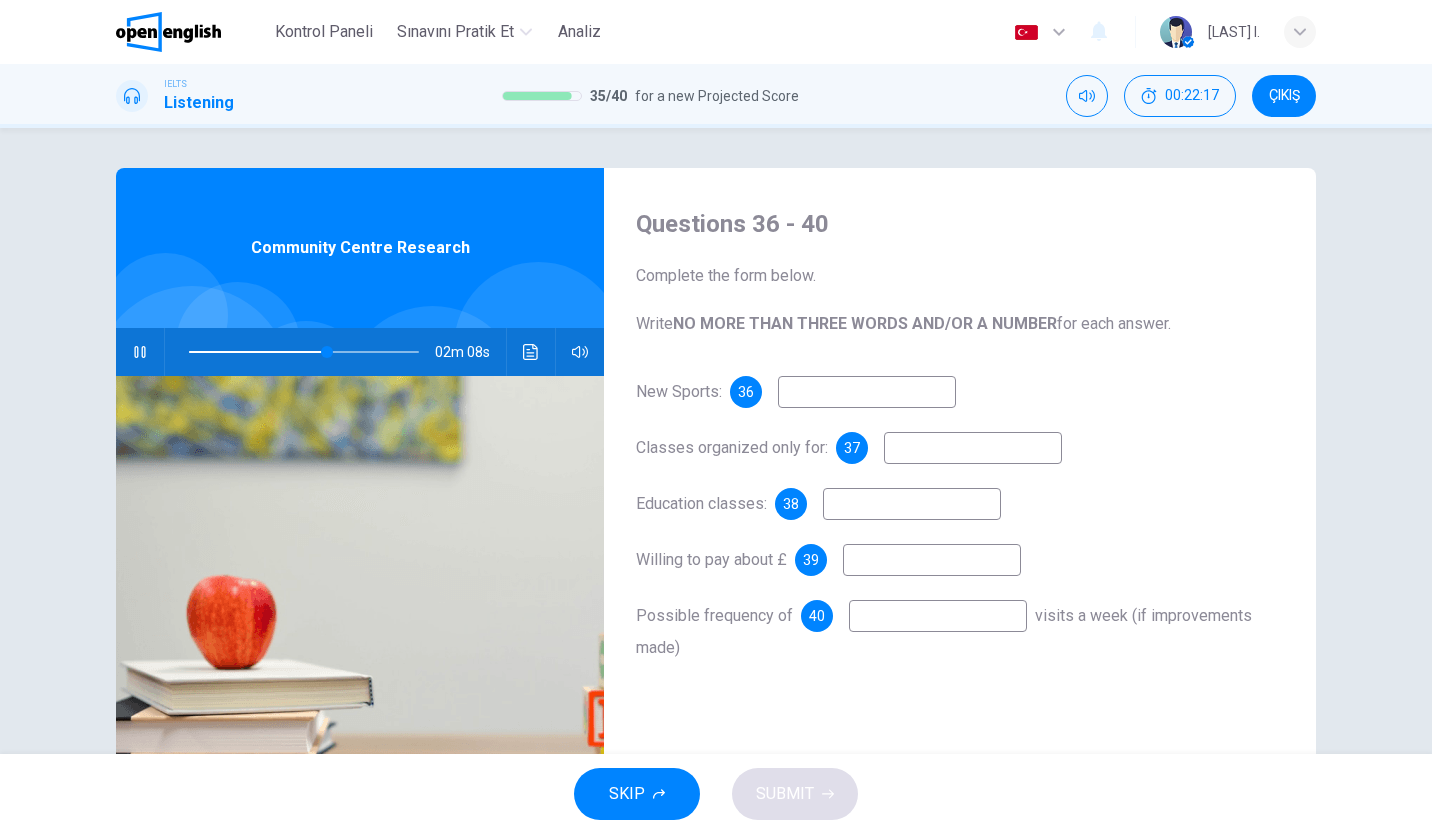 click at bounding box center [867, 392] 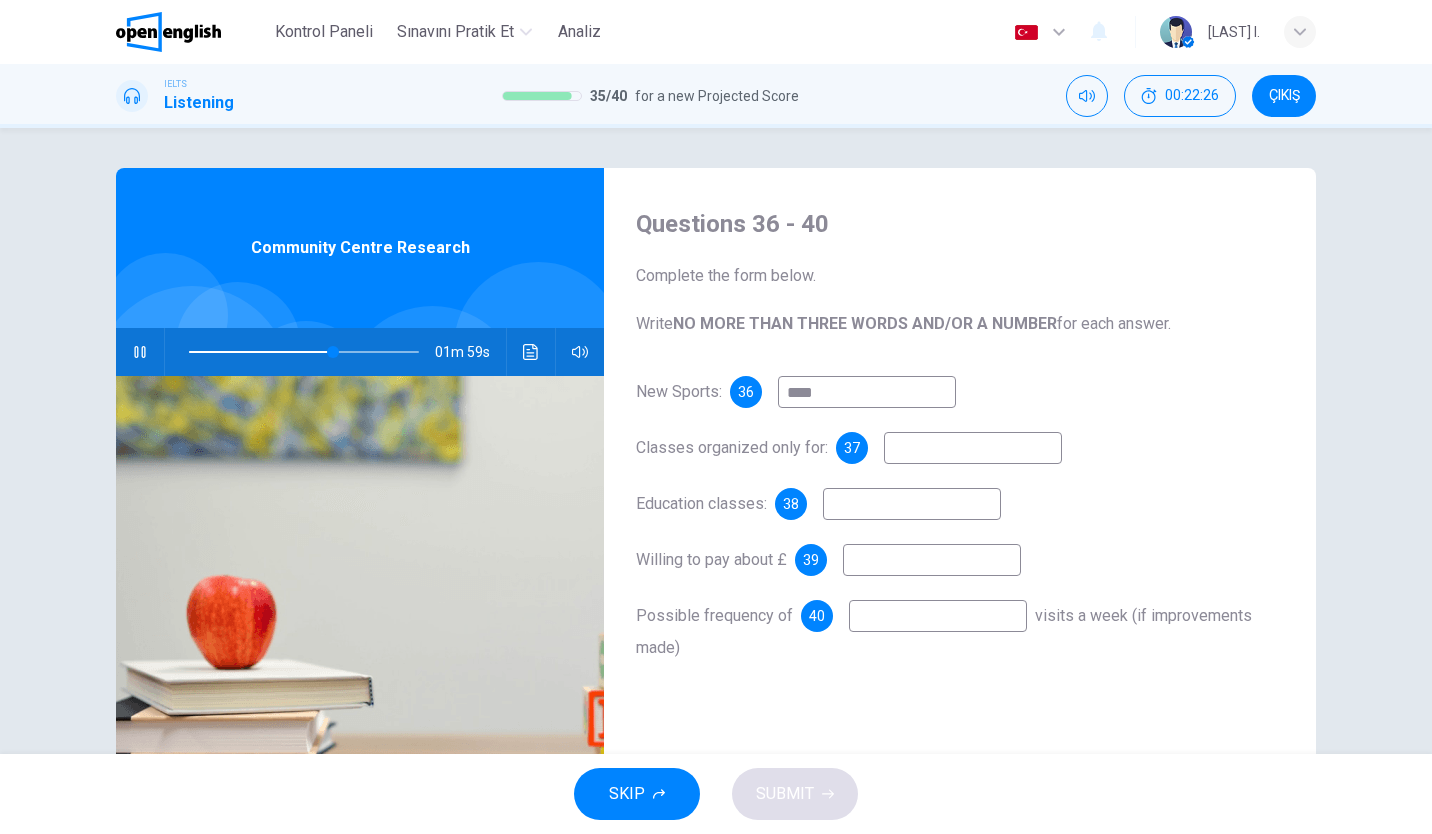 click on "New Sports:  36 **** Classes organized only for:  37 Education classes:  38 Willing to pay about £ 39 Possible frequency of  40  visits a week (if improvements made)" at bounding box center [960, 540] 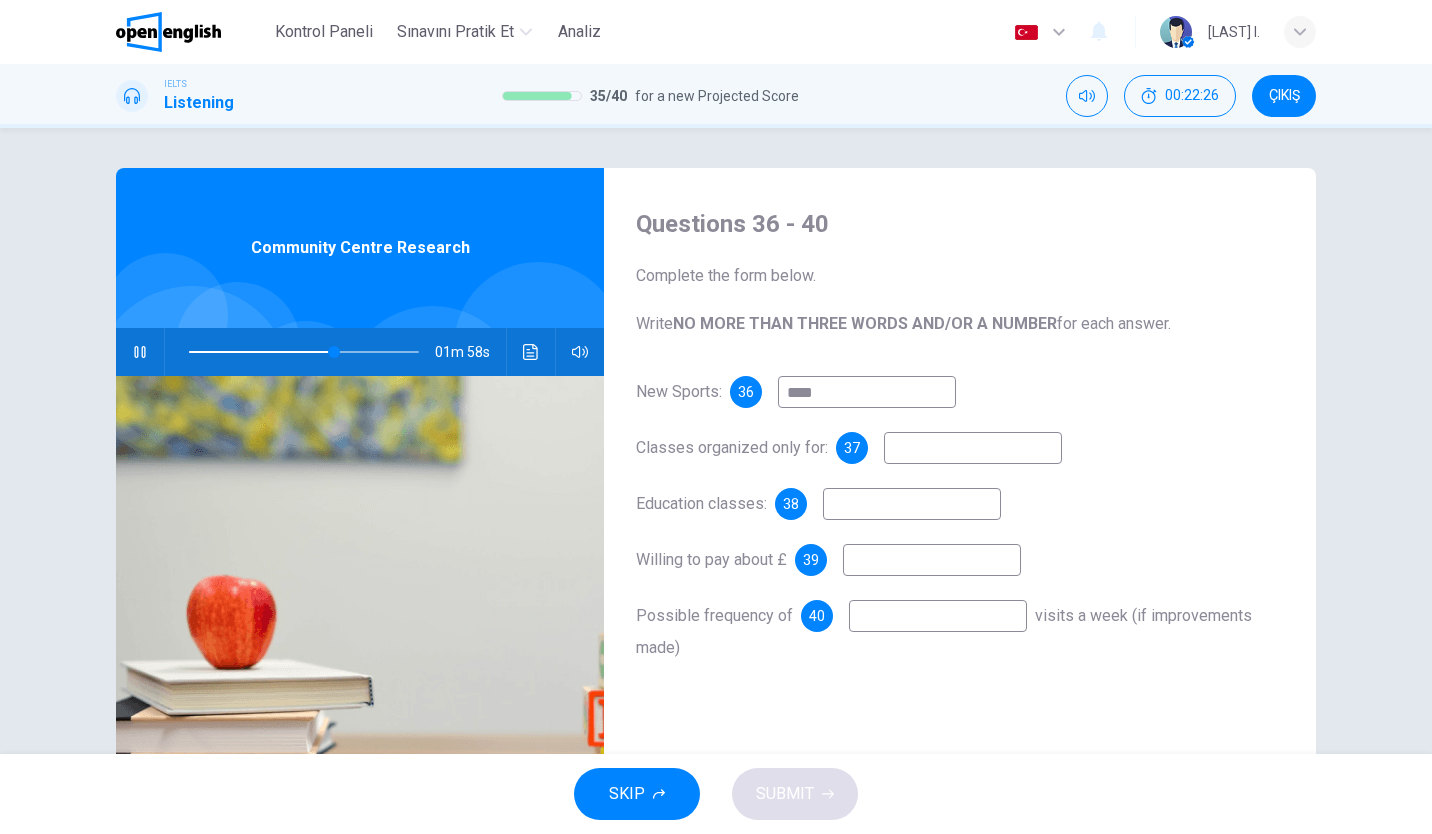 click on "New Sports:  36 **** Classes organized only for:  37 Education classes:  38 Willing to pay about £ 39 Possible frequency of  40  visits a week (if improvements made)" at bounding box center [960, 540] 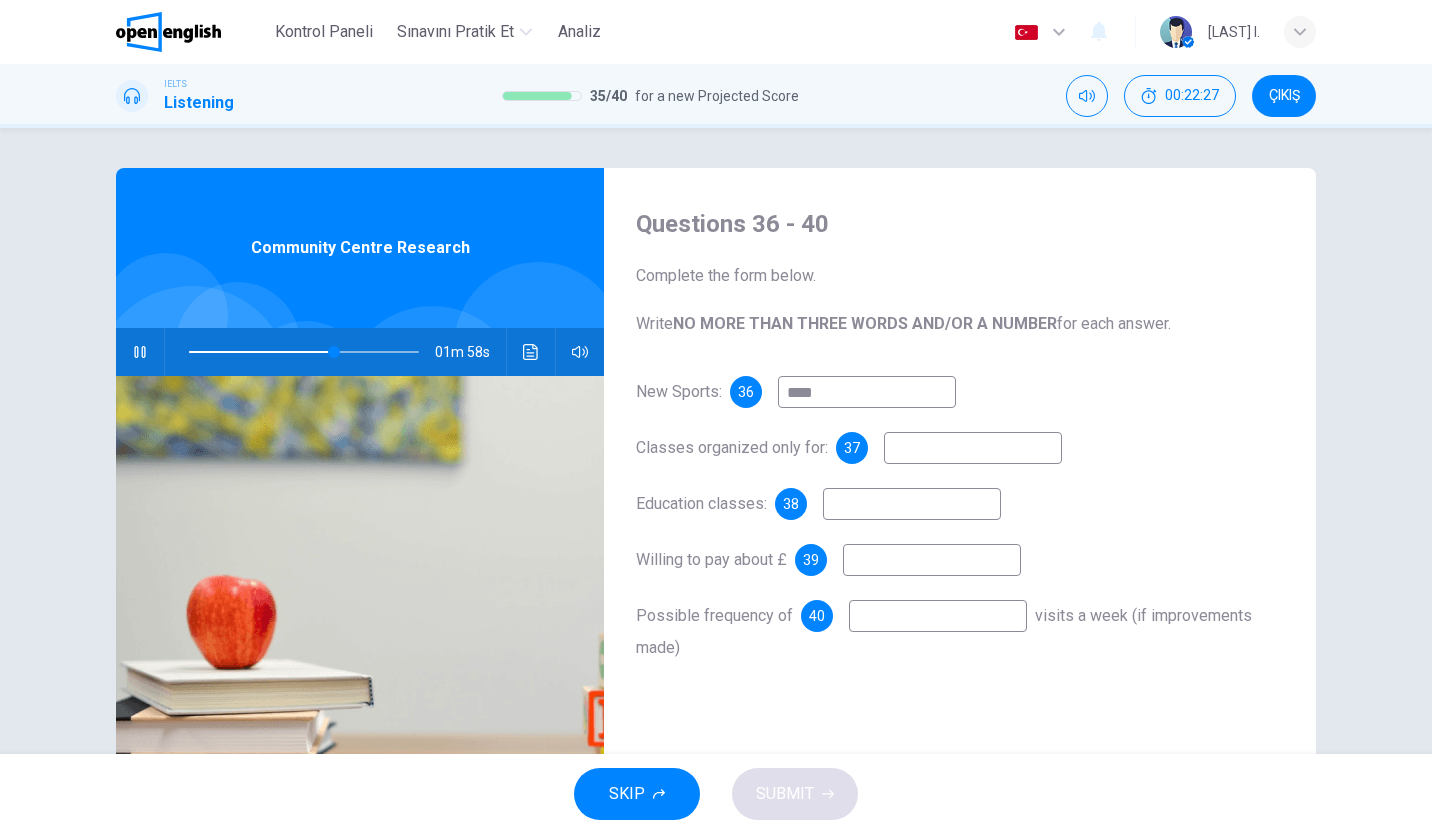 click on "New Sports:  36 **** Classes organized only for:  37 Education classes:  38 Willing to pay about £ 39 Possible frequency of  40  visits a week (if improvements made)" at bounding box center (960, 540) 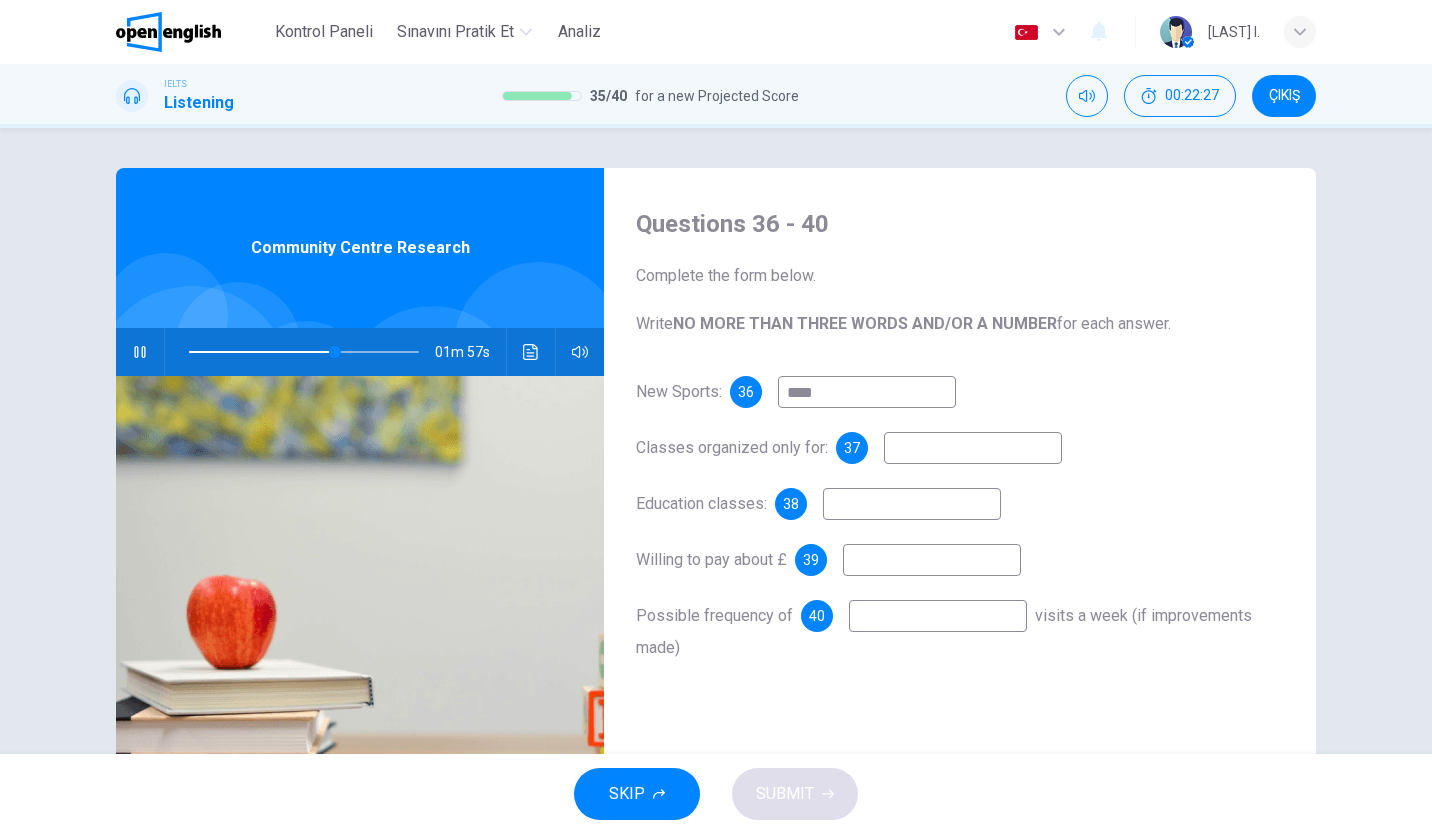 click on "New Sports:  36 **** Classes organized only for:  37 Education classes:  38 Willing to pay about £ 39 Possible frequency of  40  visits a week (if improvements made)" at bounding box center [960, 540] 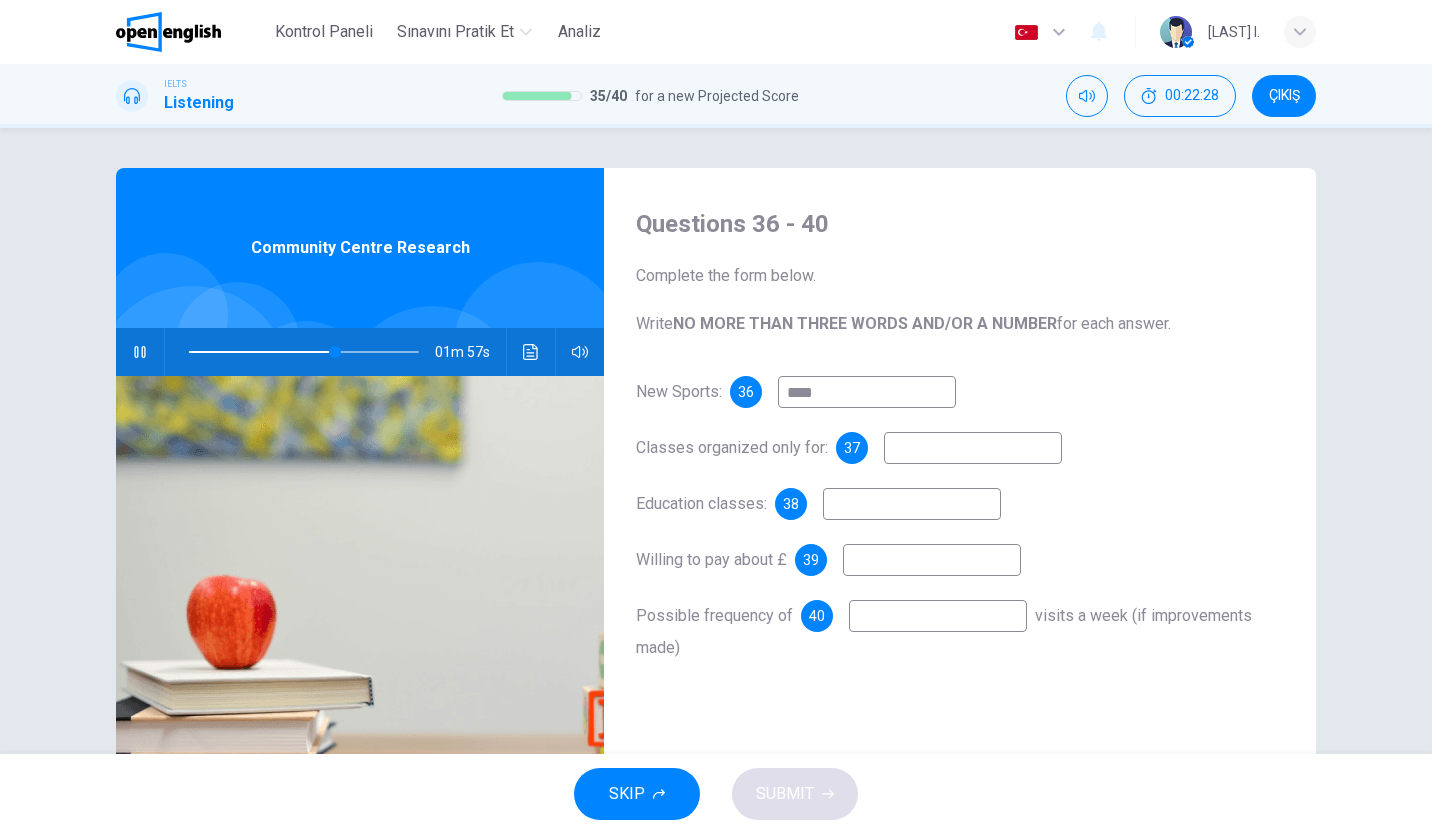 click at bounding box center [973, 448] 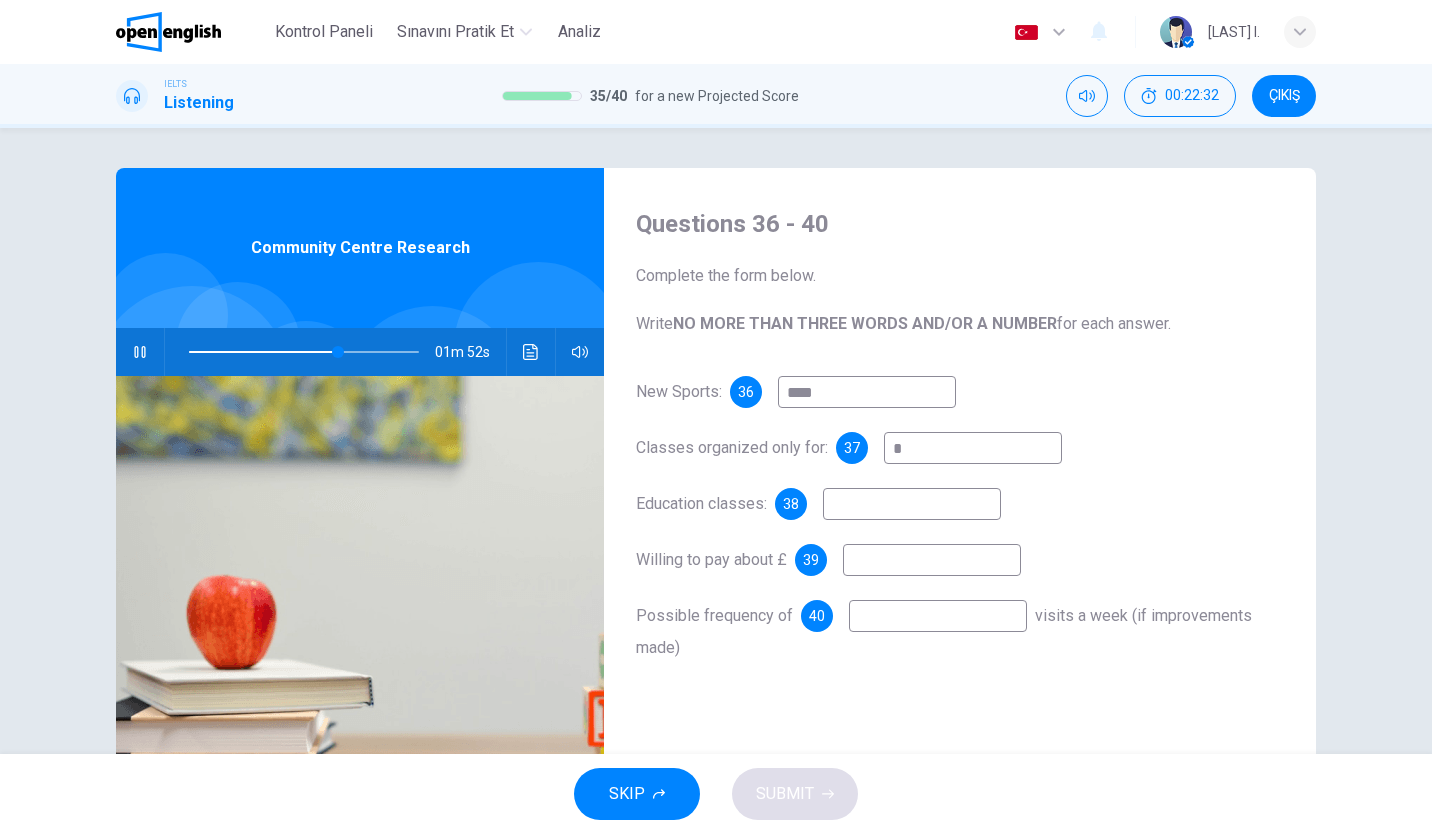 click on "****" at bounding box center (867, 392) 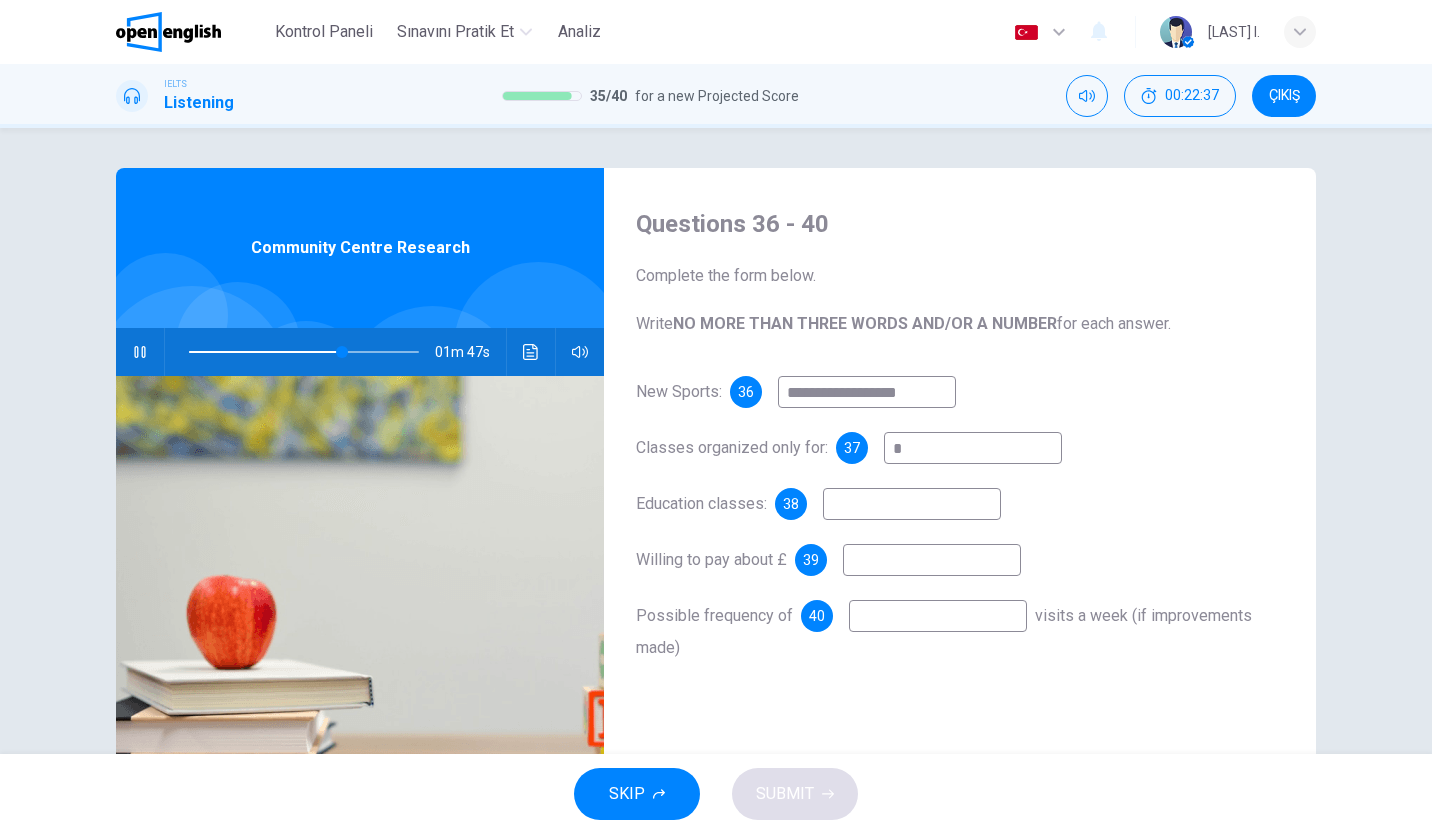 click on "**********" at bounding box center (960, 540) 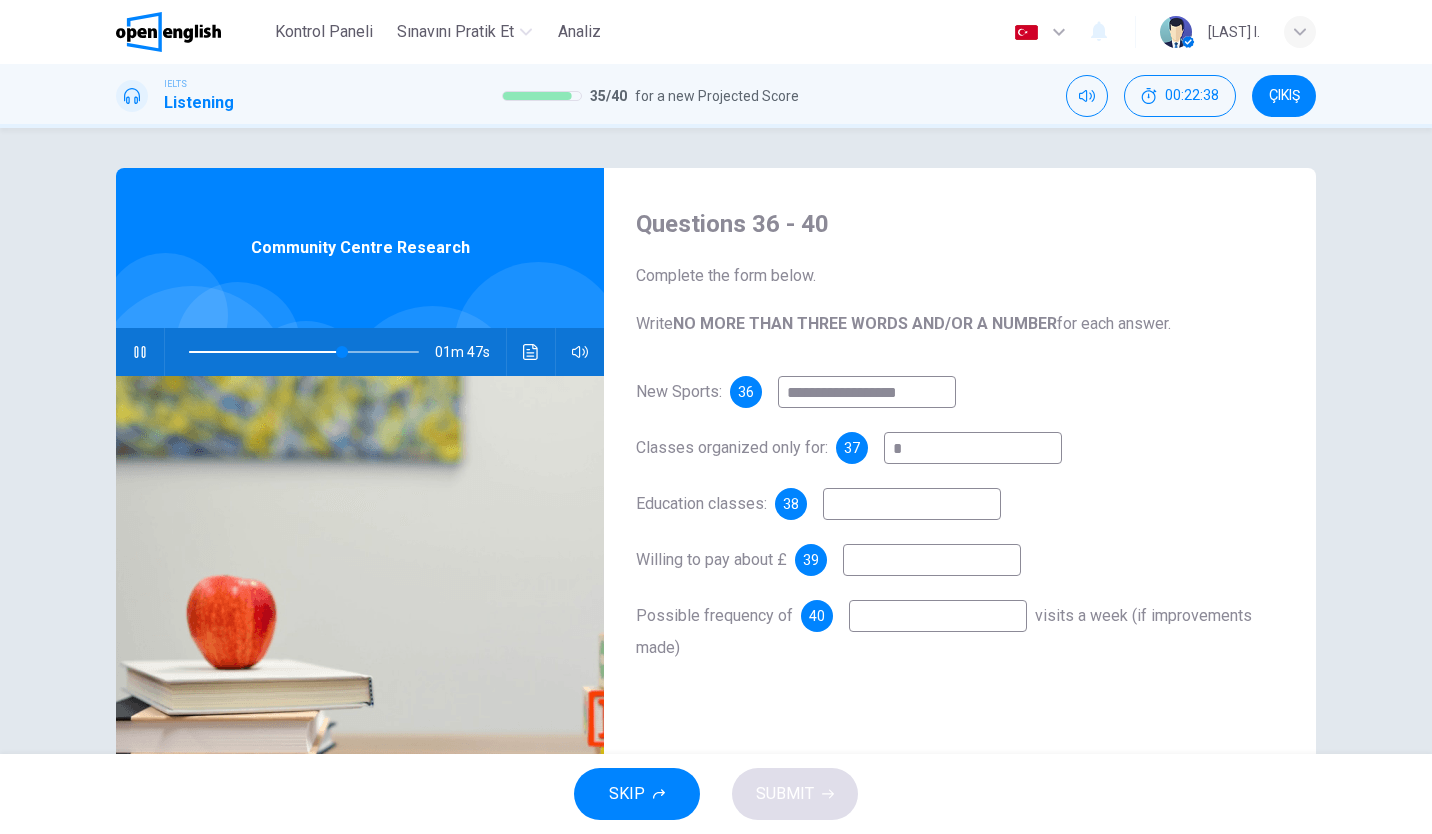 click at bounding box center [973, 448] 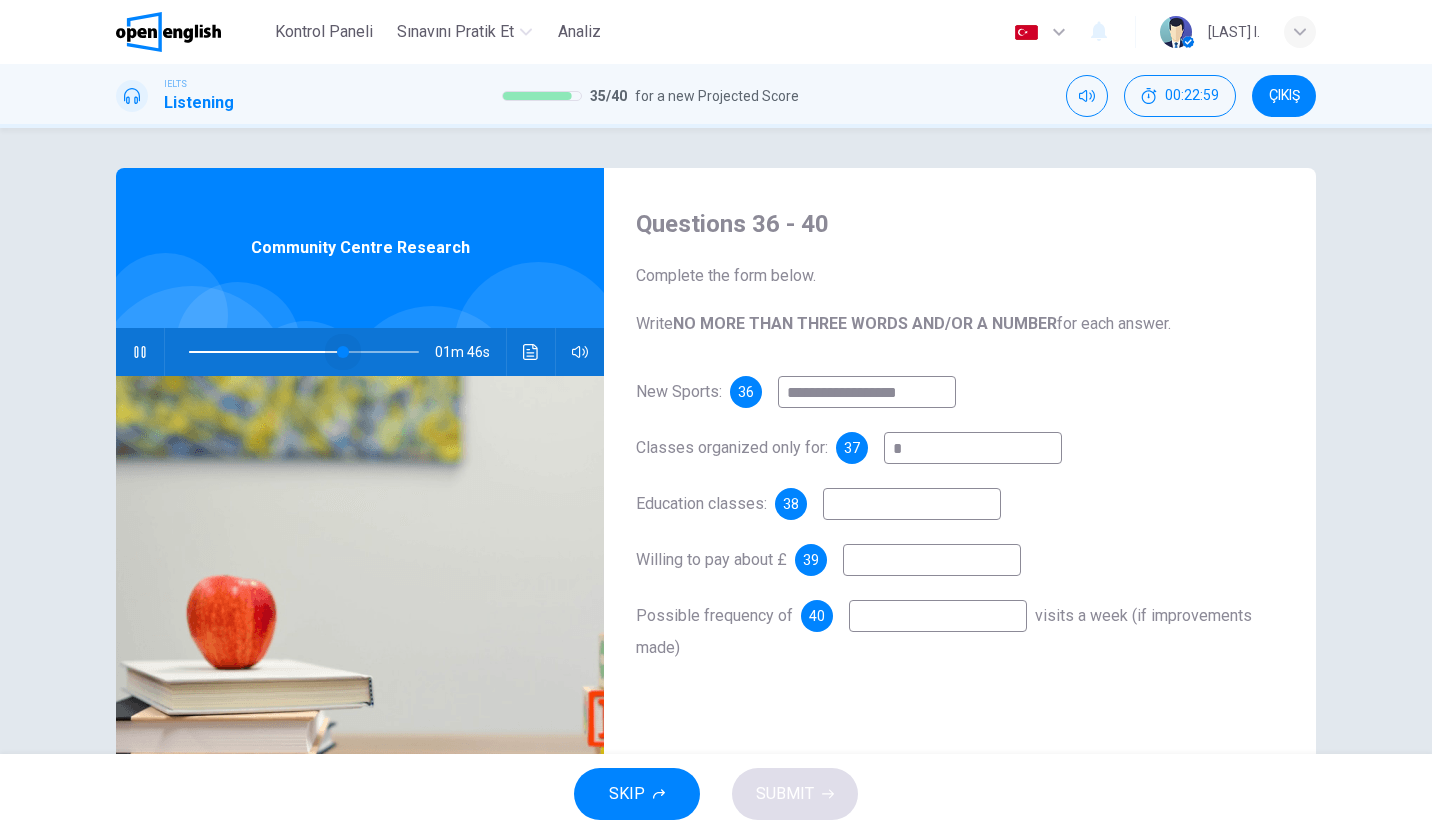 click at bounding box center [343, 352] 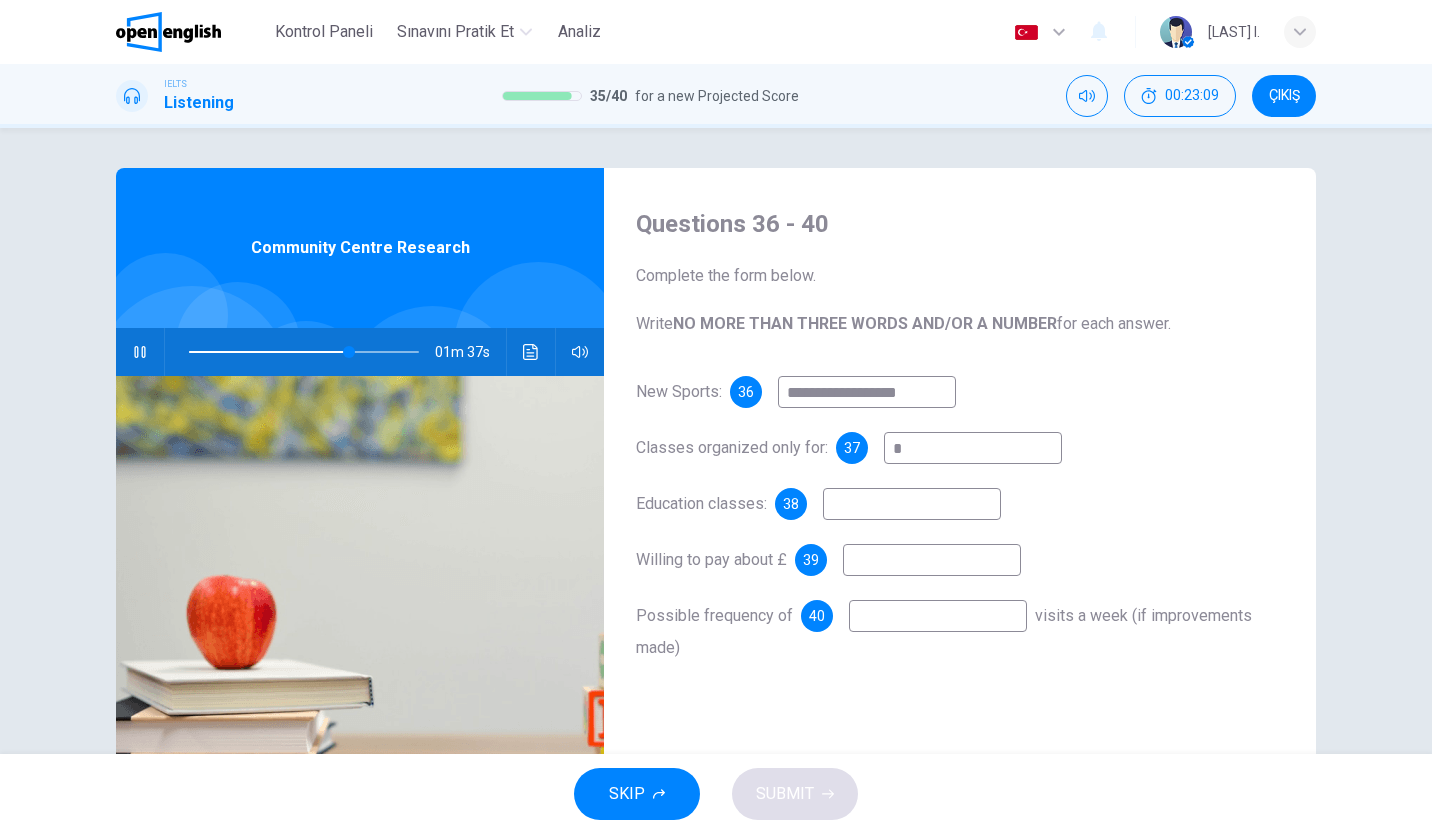 click at bounding box center [973, 448] 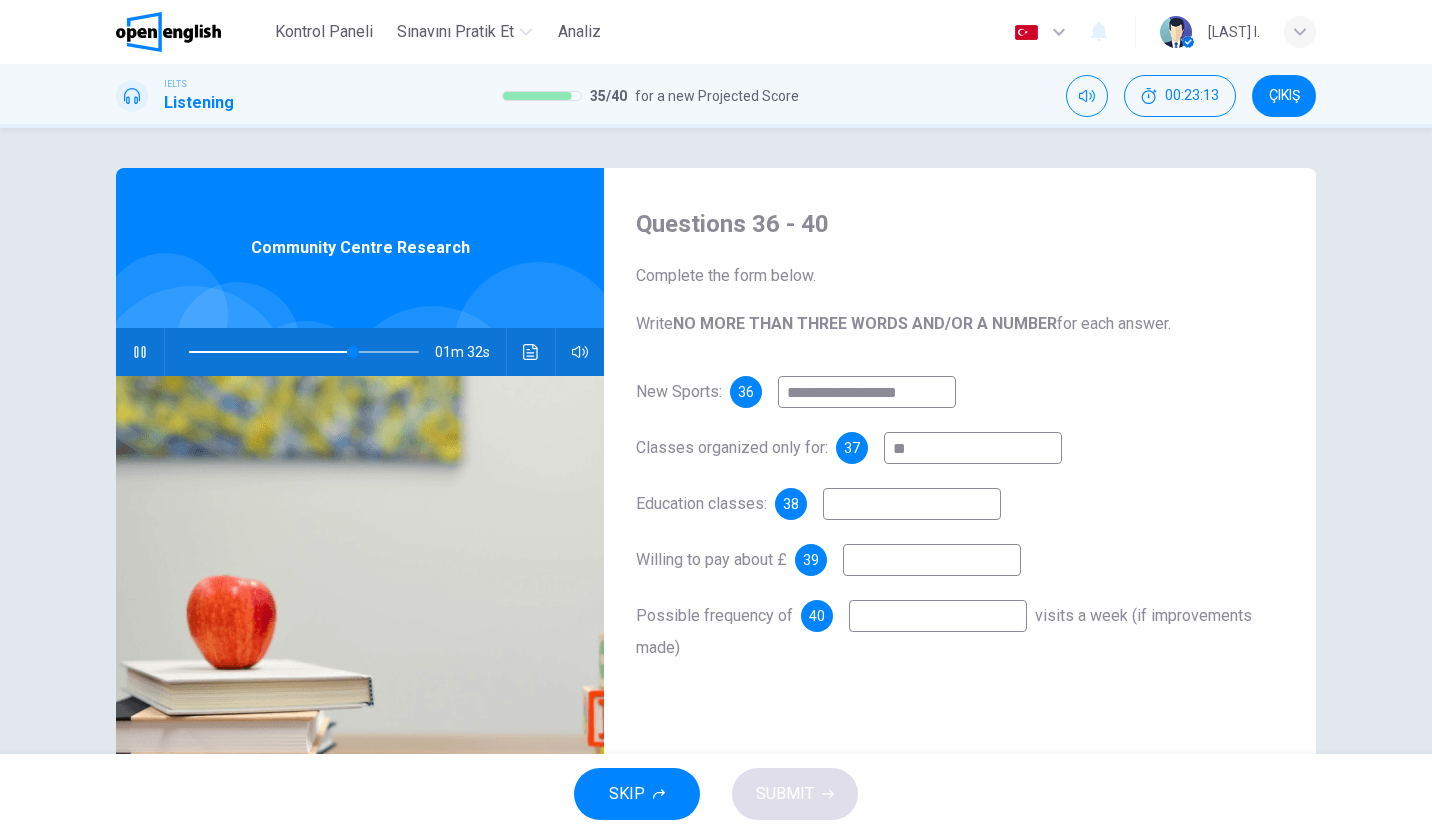 click on "**********" at bounding box center [960, 540] 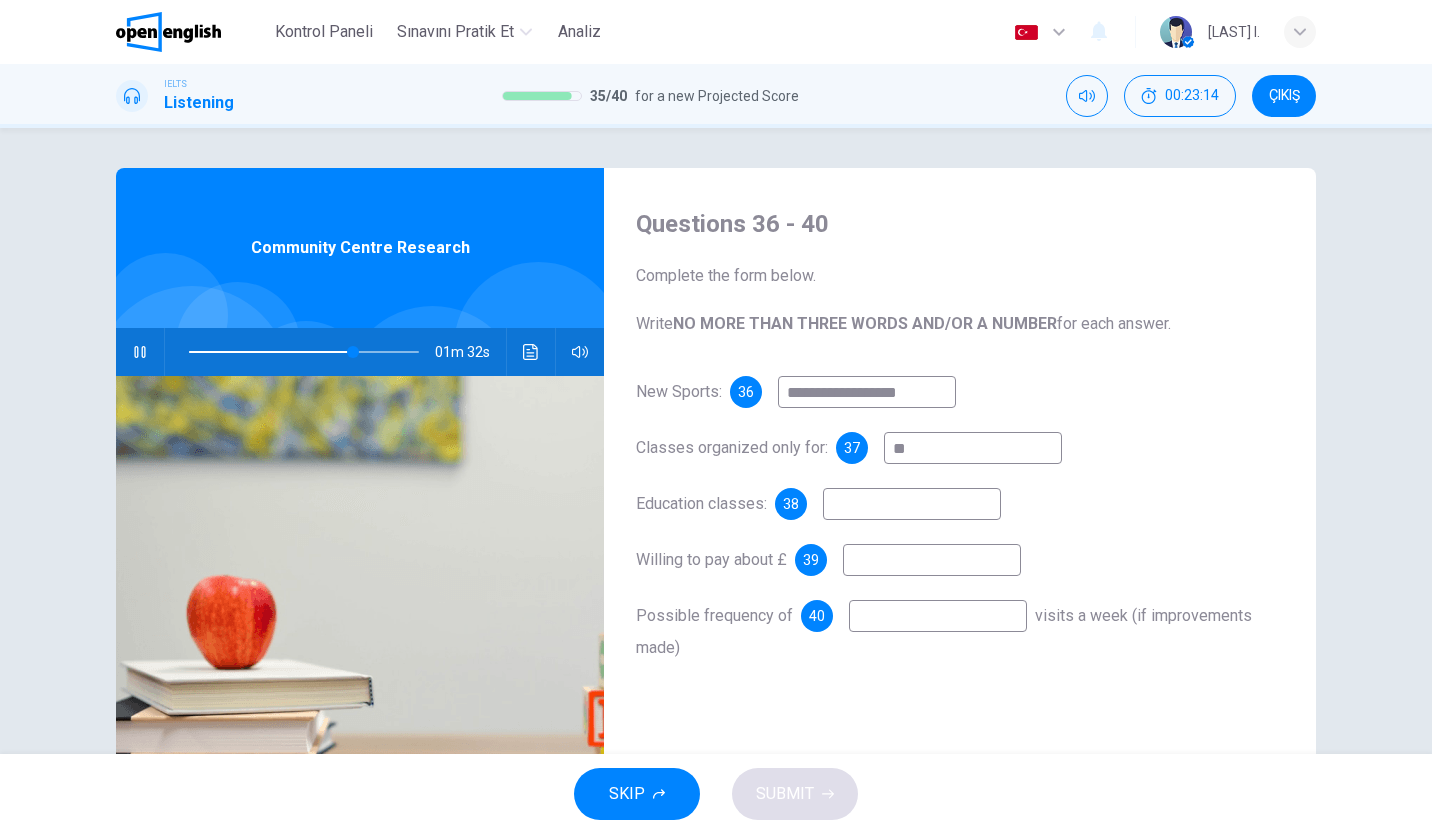 click at bounding box center [912, 504] 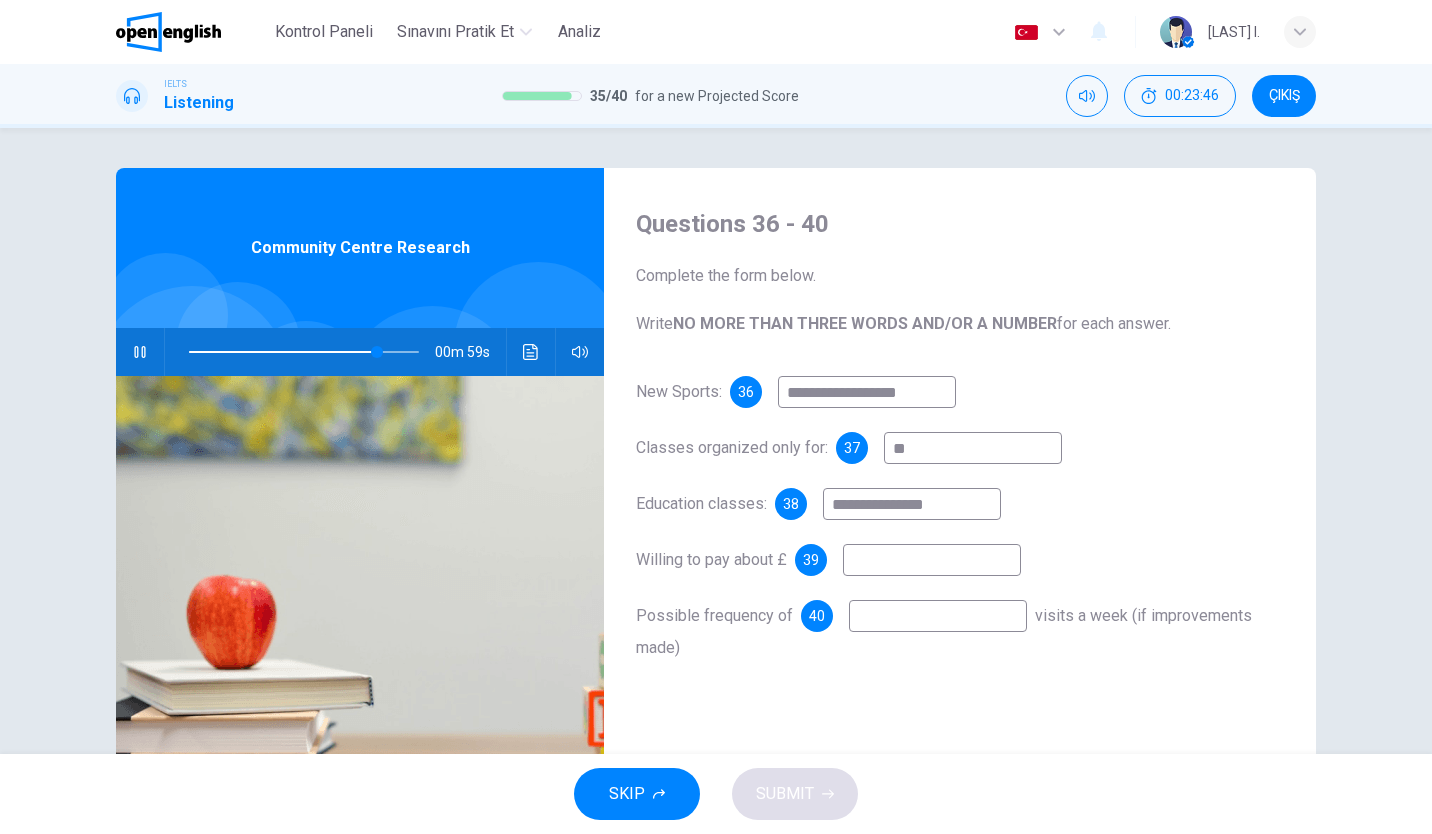 click at bounding box center (932, 560) 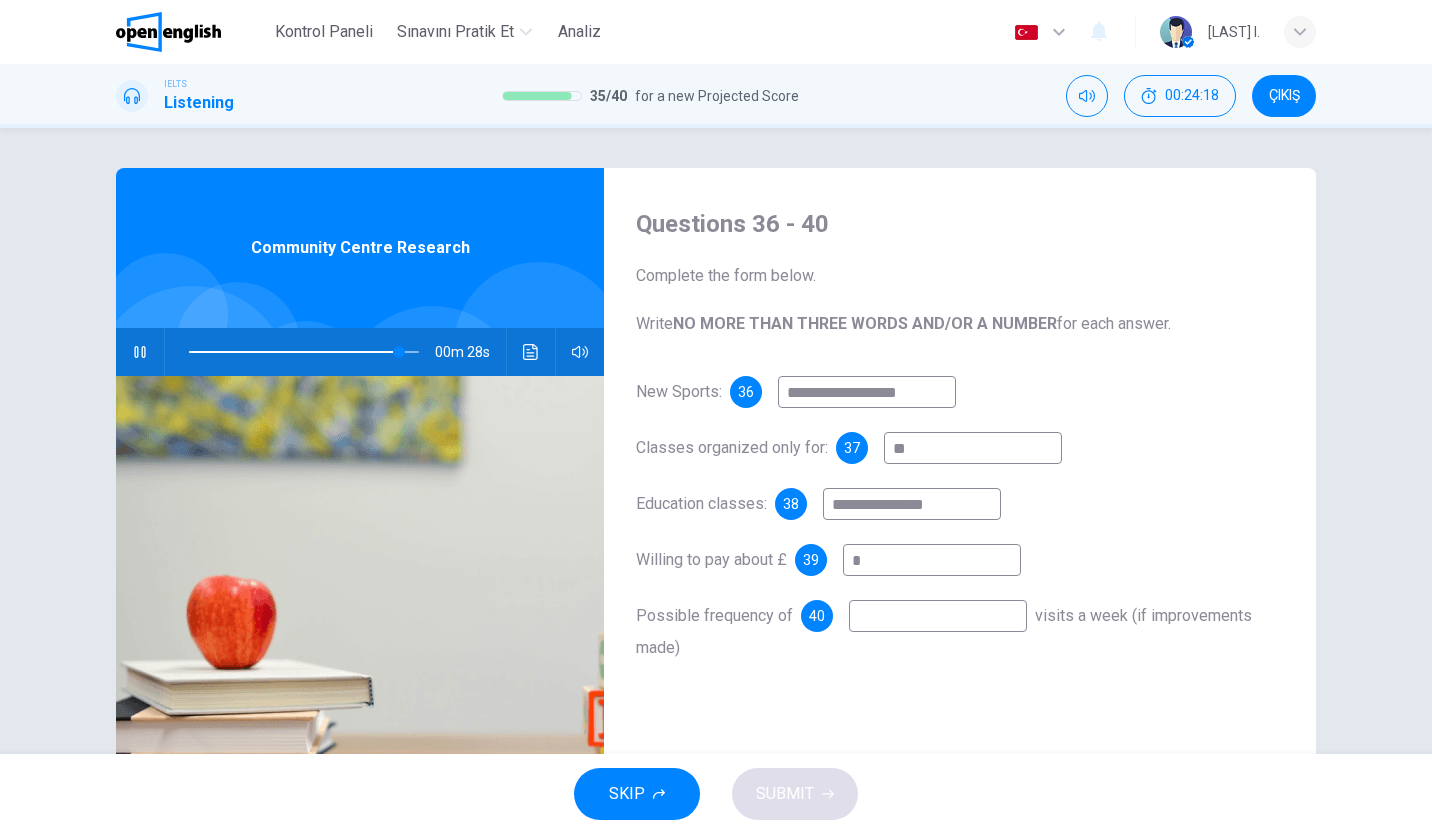 click at bounding box center [938, 616] 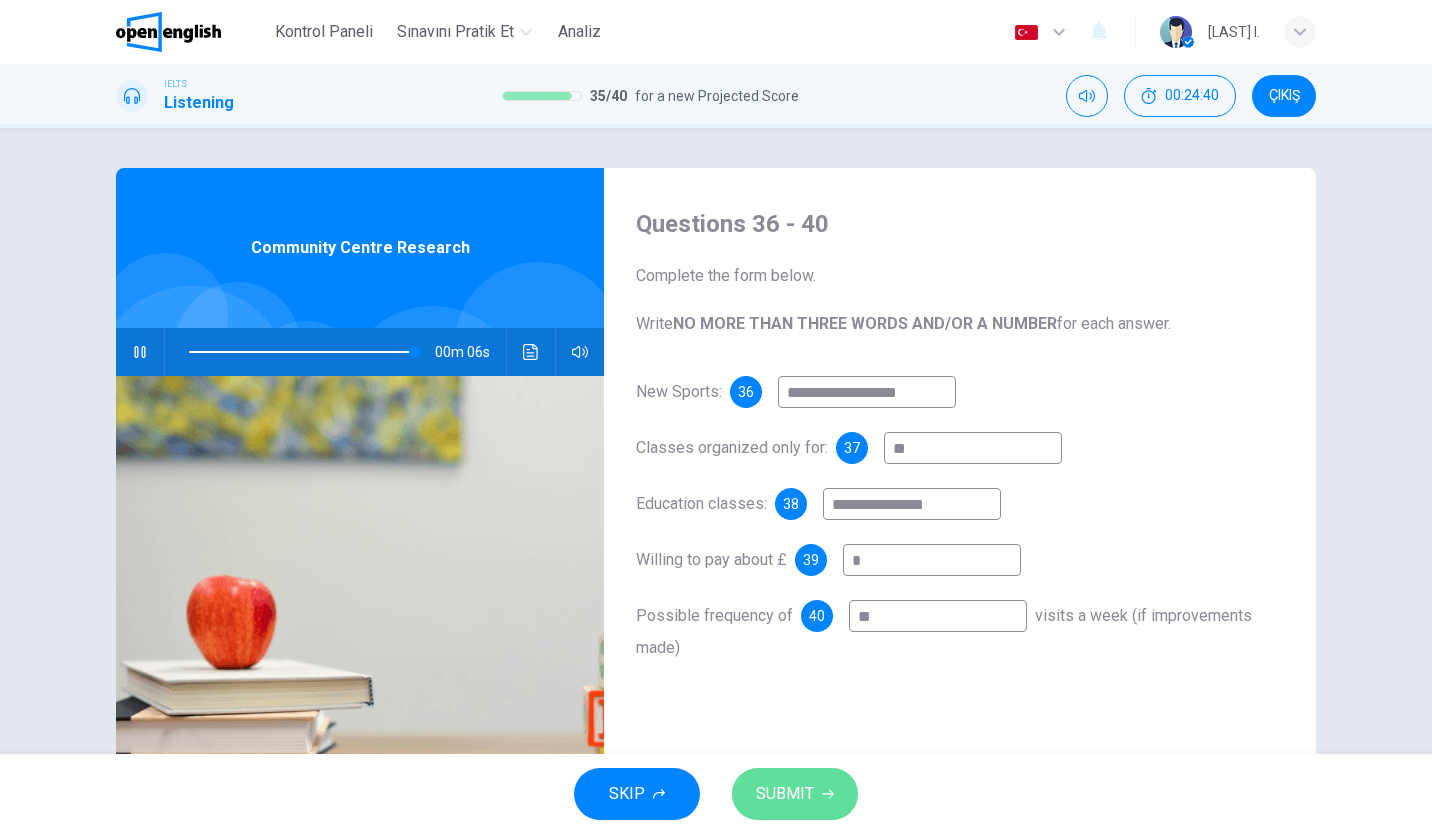 click on "SUBMIT" at bounding box center [795, 794] 